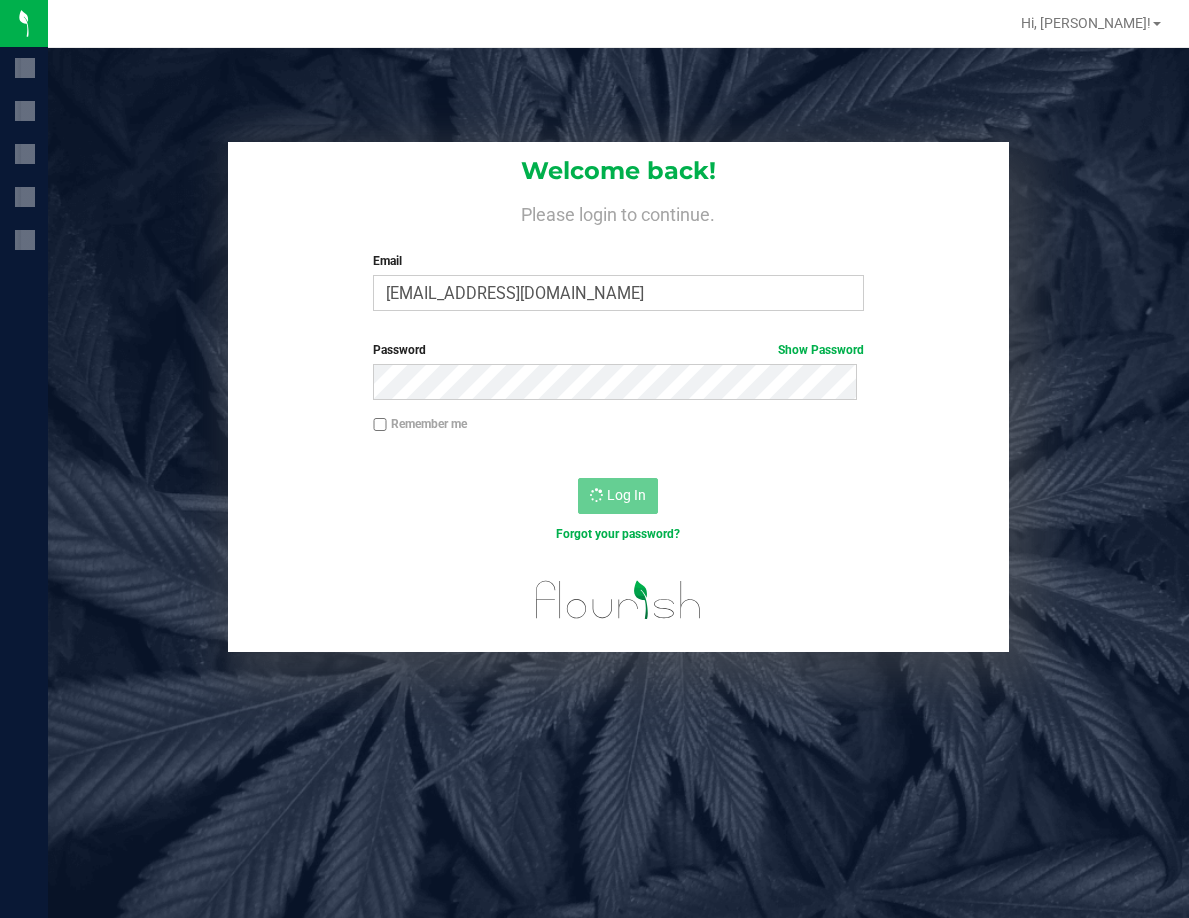 scroll, scrollTop: 0, scrollLeft: 0, axis: both 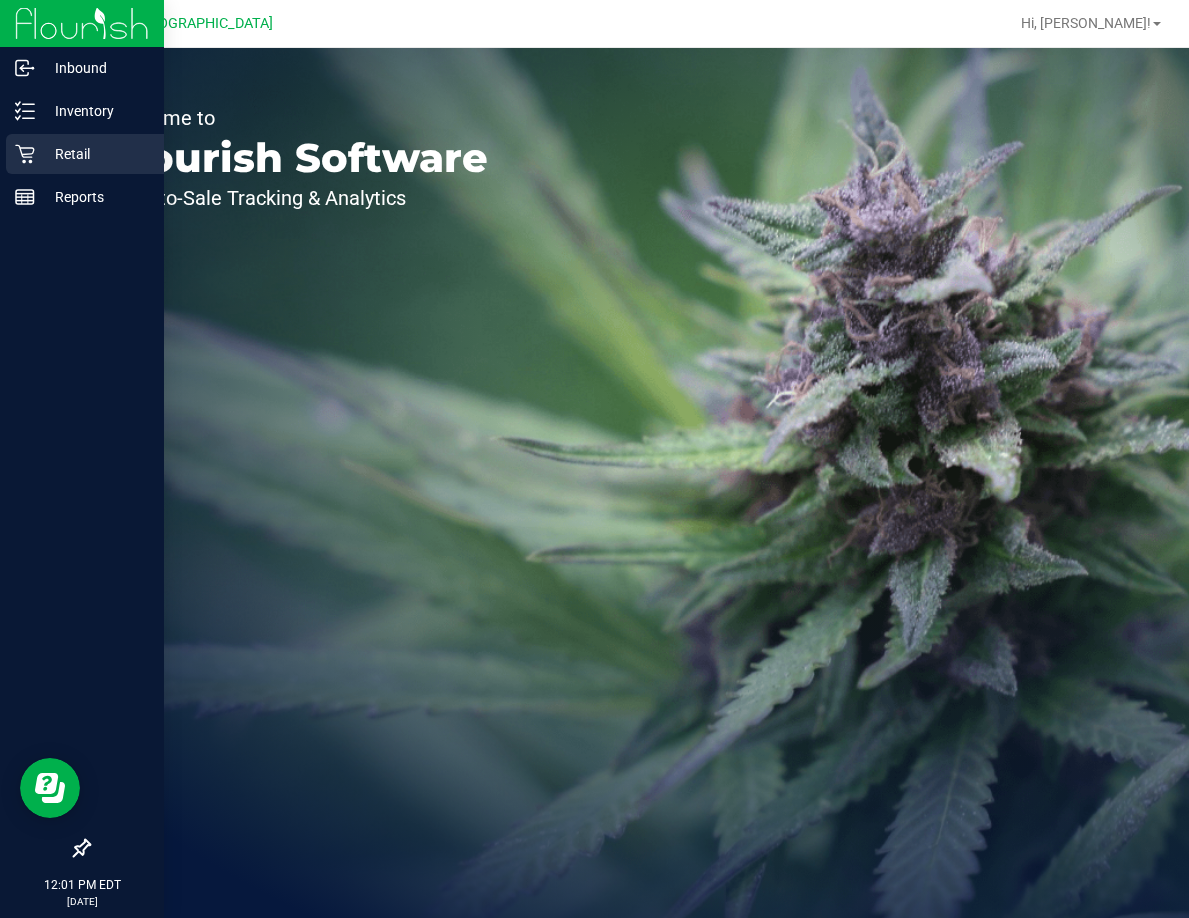 click on "Retail" at bounding box center [95, 154] 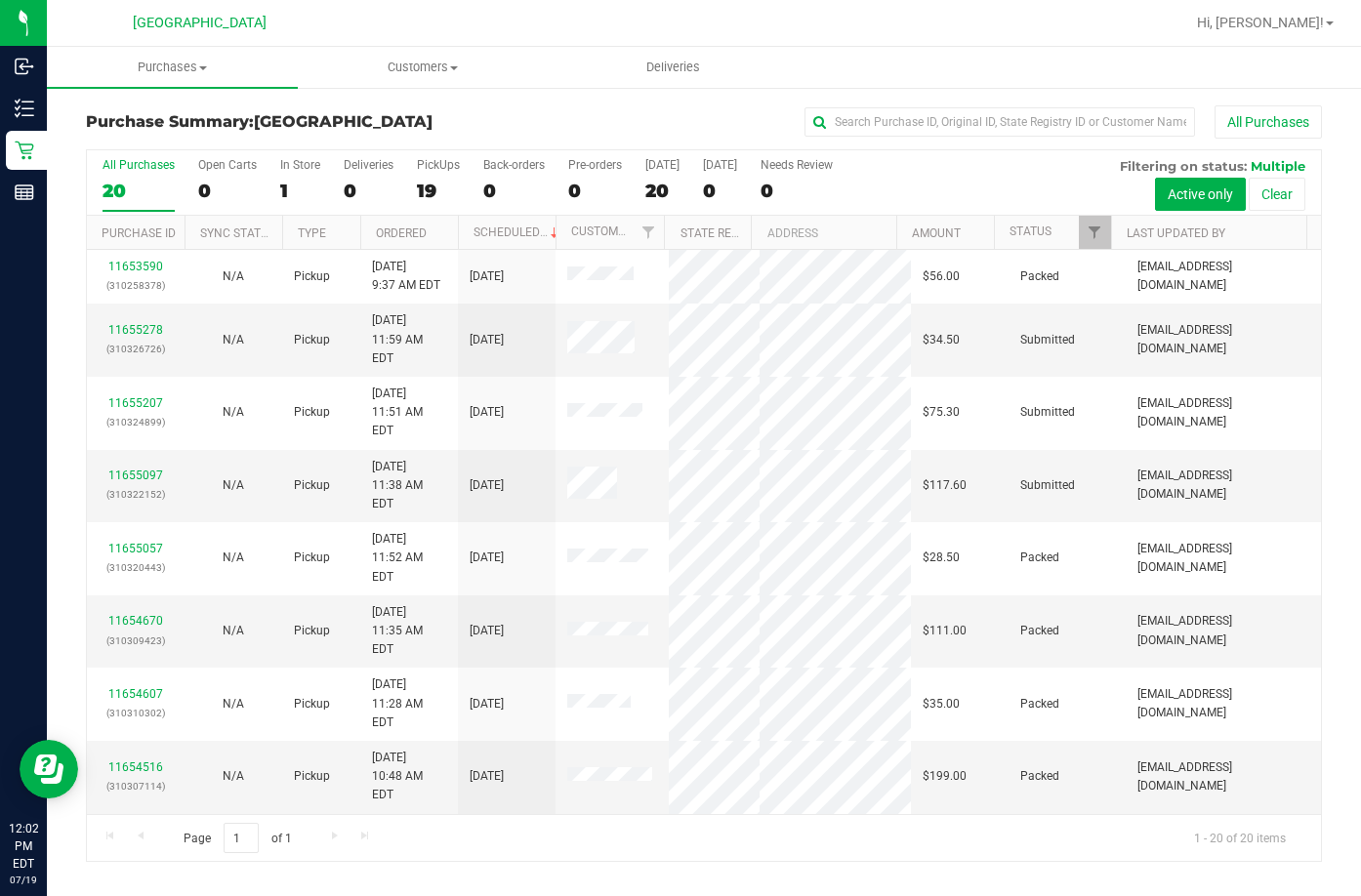 click at bounding box center [1111, 232] 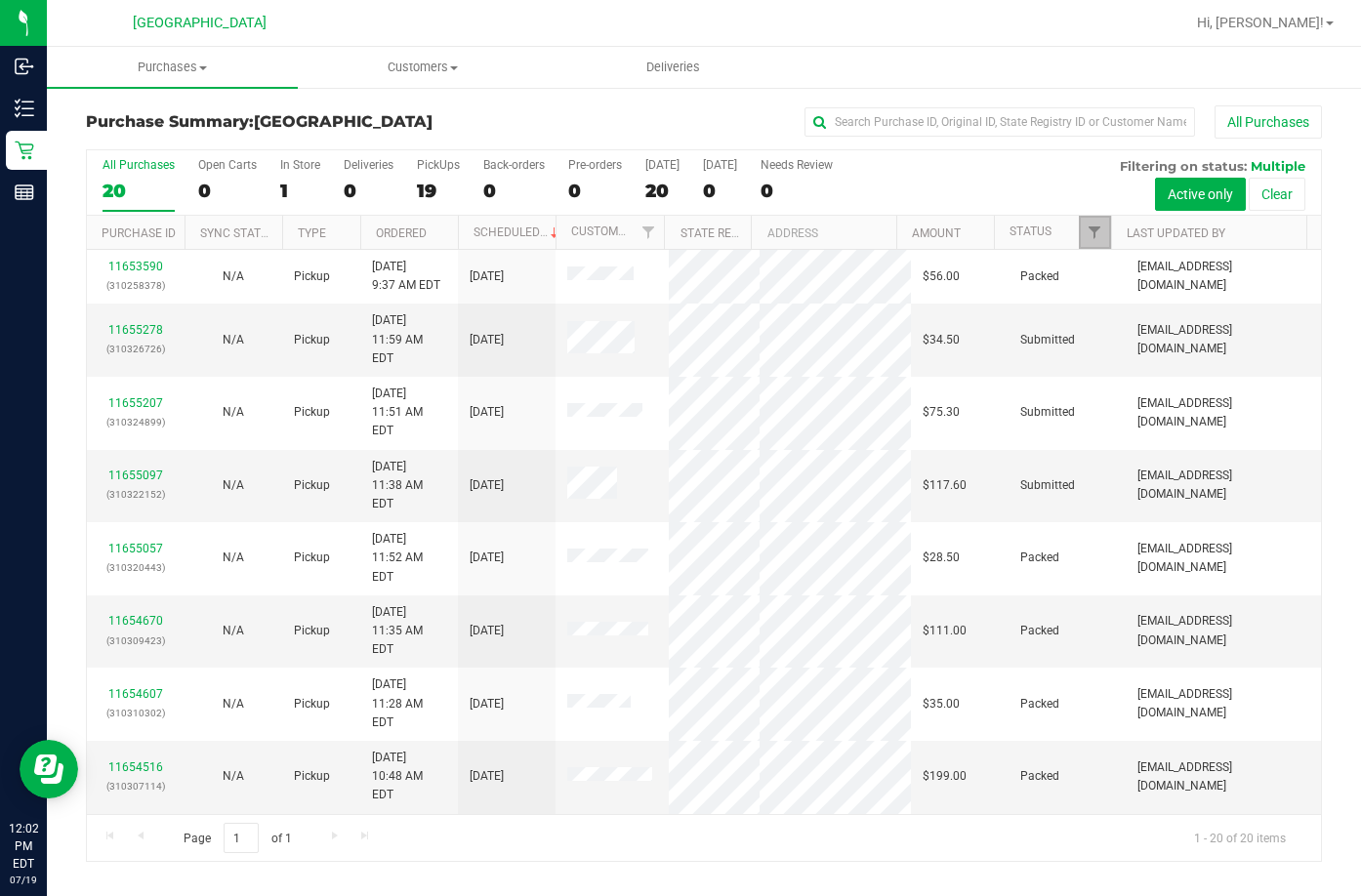 click at bounding box center [1094, 232] 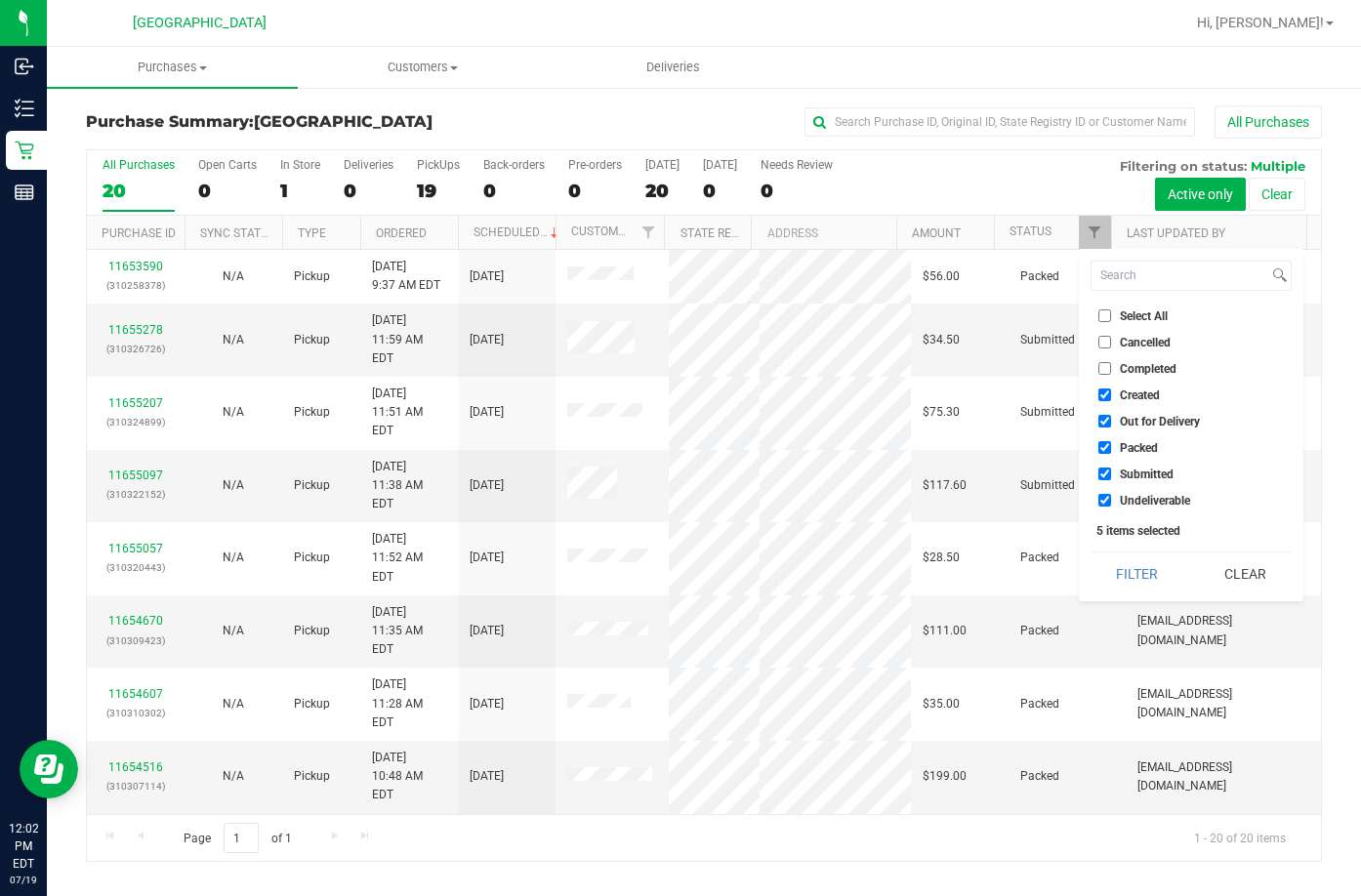 click on "Select All" at bounding box center [1133, 315] 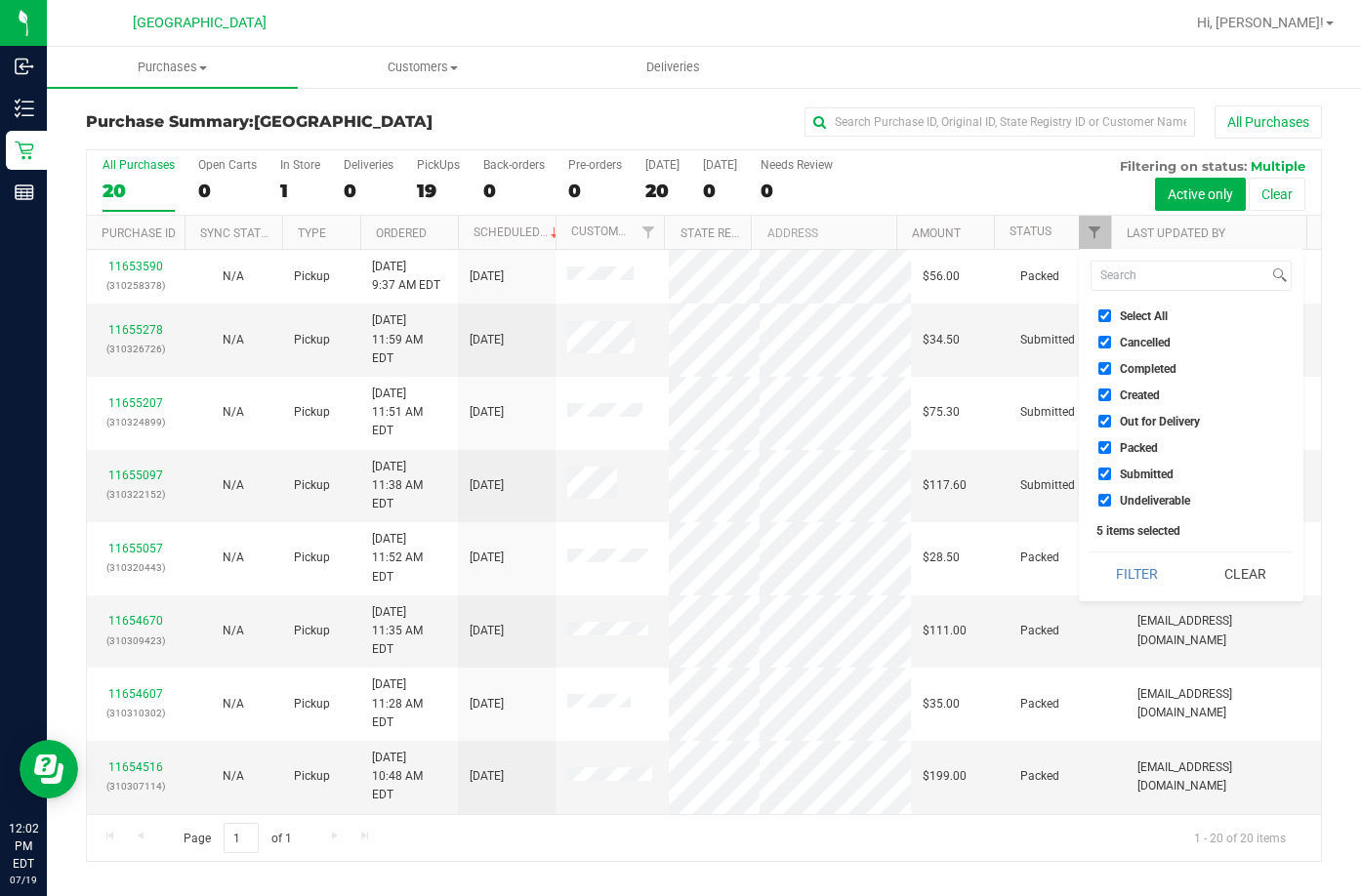checkbox on "true" 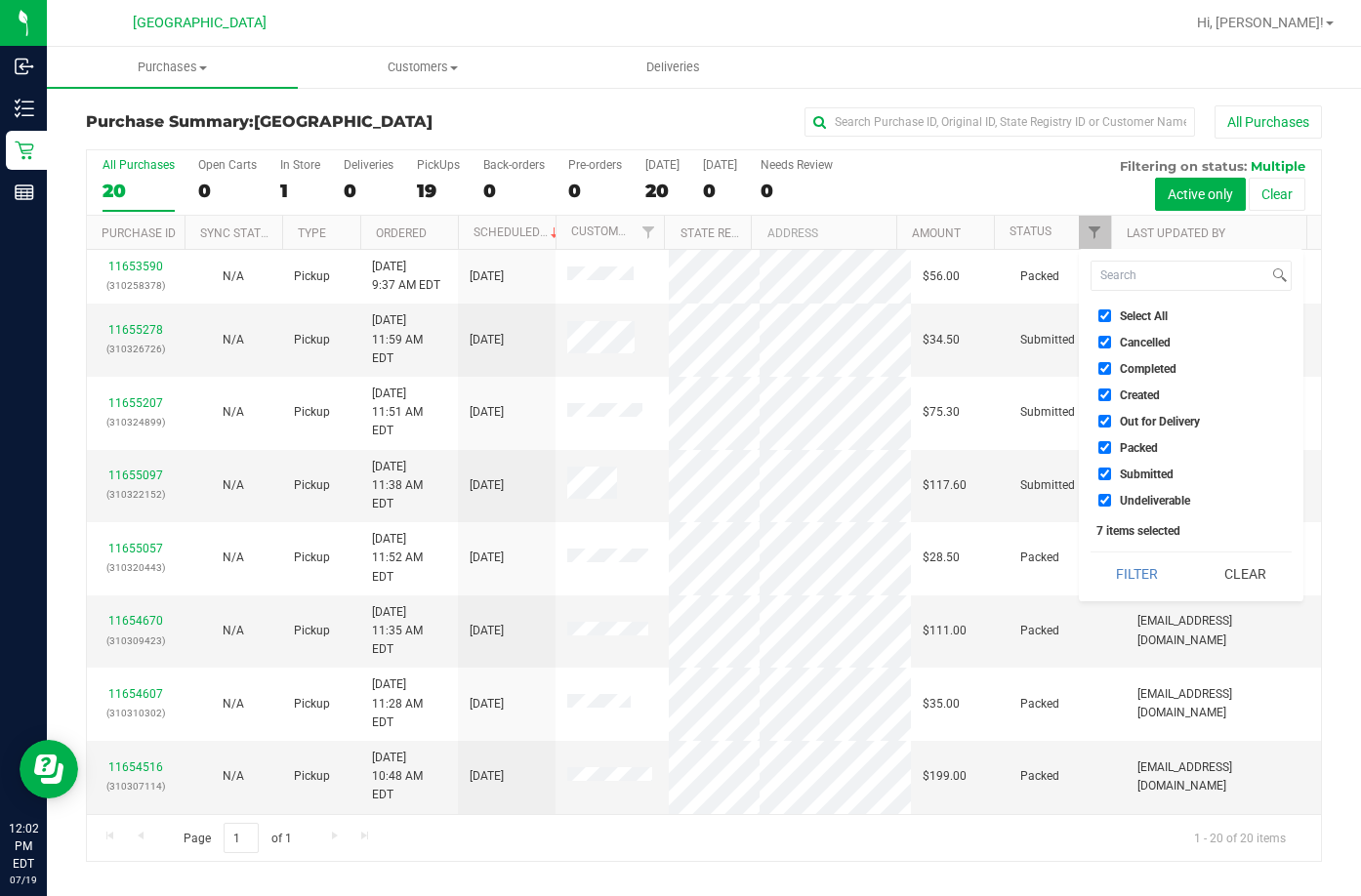 click on "Select All" at bounding box center (1133, 315) 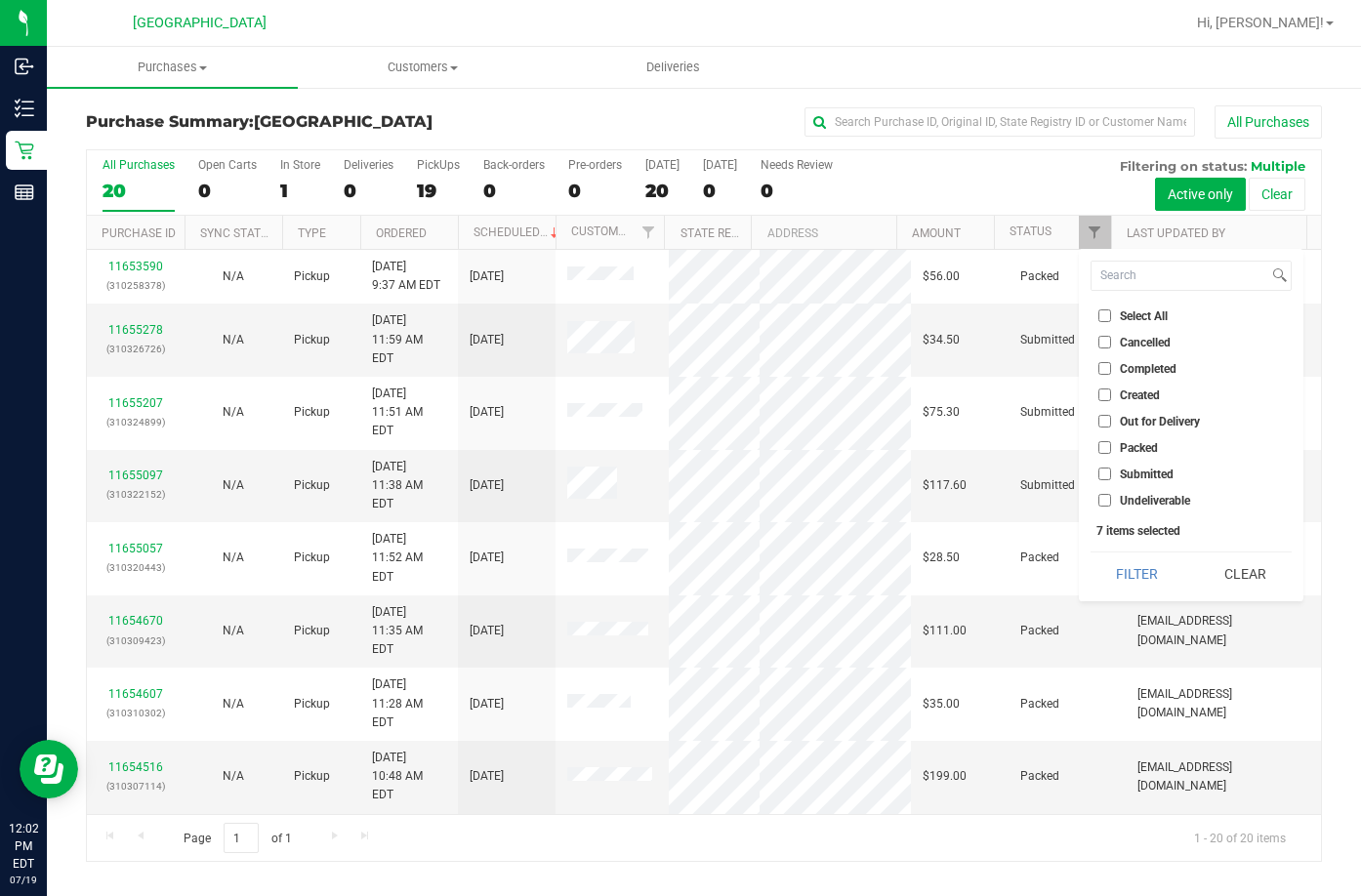 checkbox on "false" 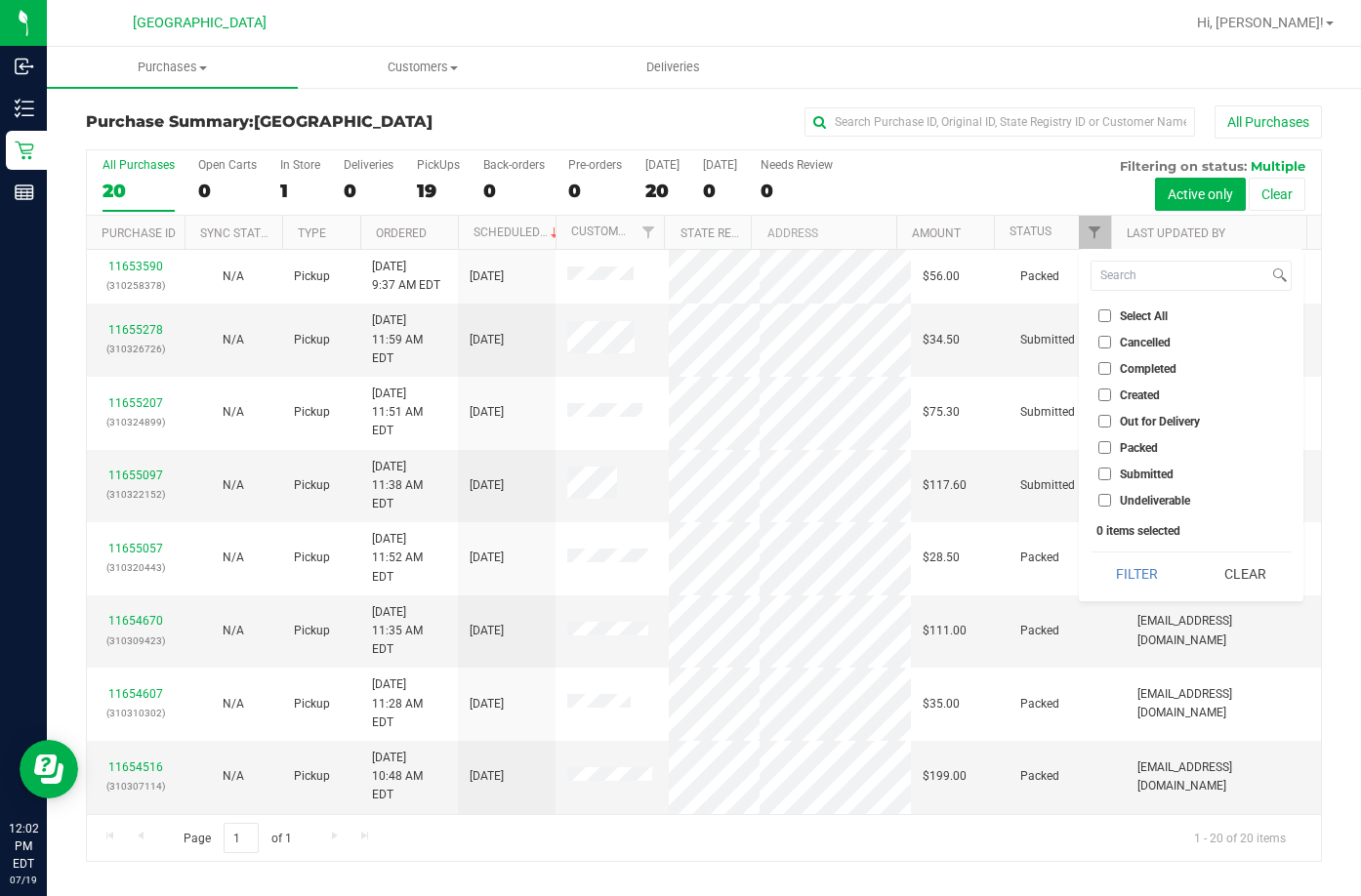 click on "Submitted" at bounding box center (1104, 473) 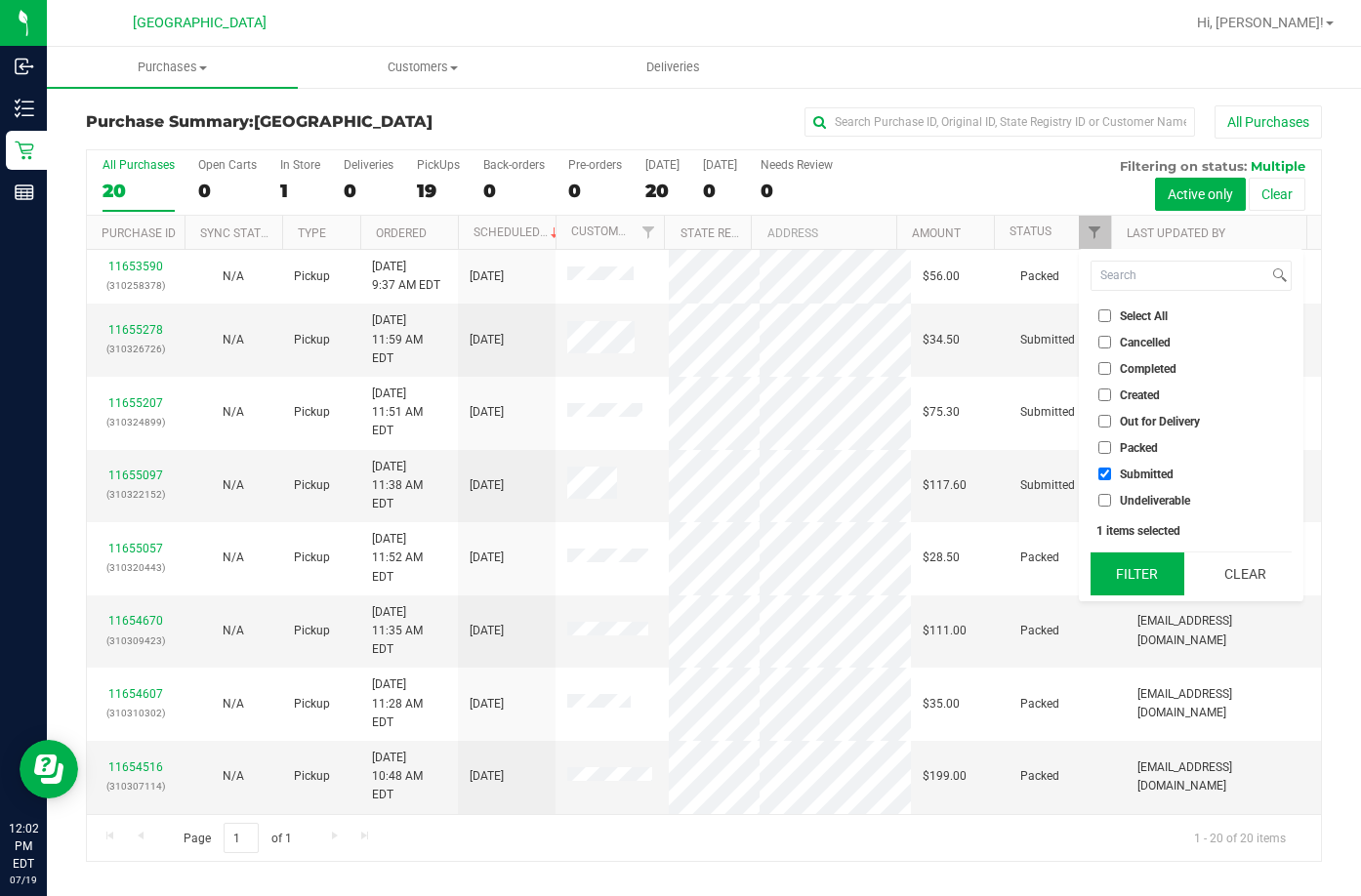 click on "Filter" at bounding box center (1137, 574) 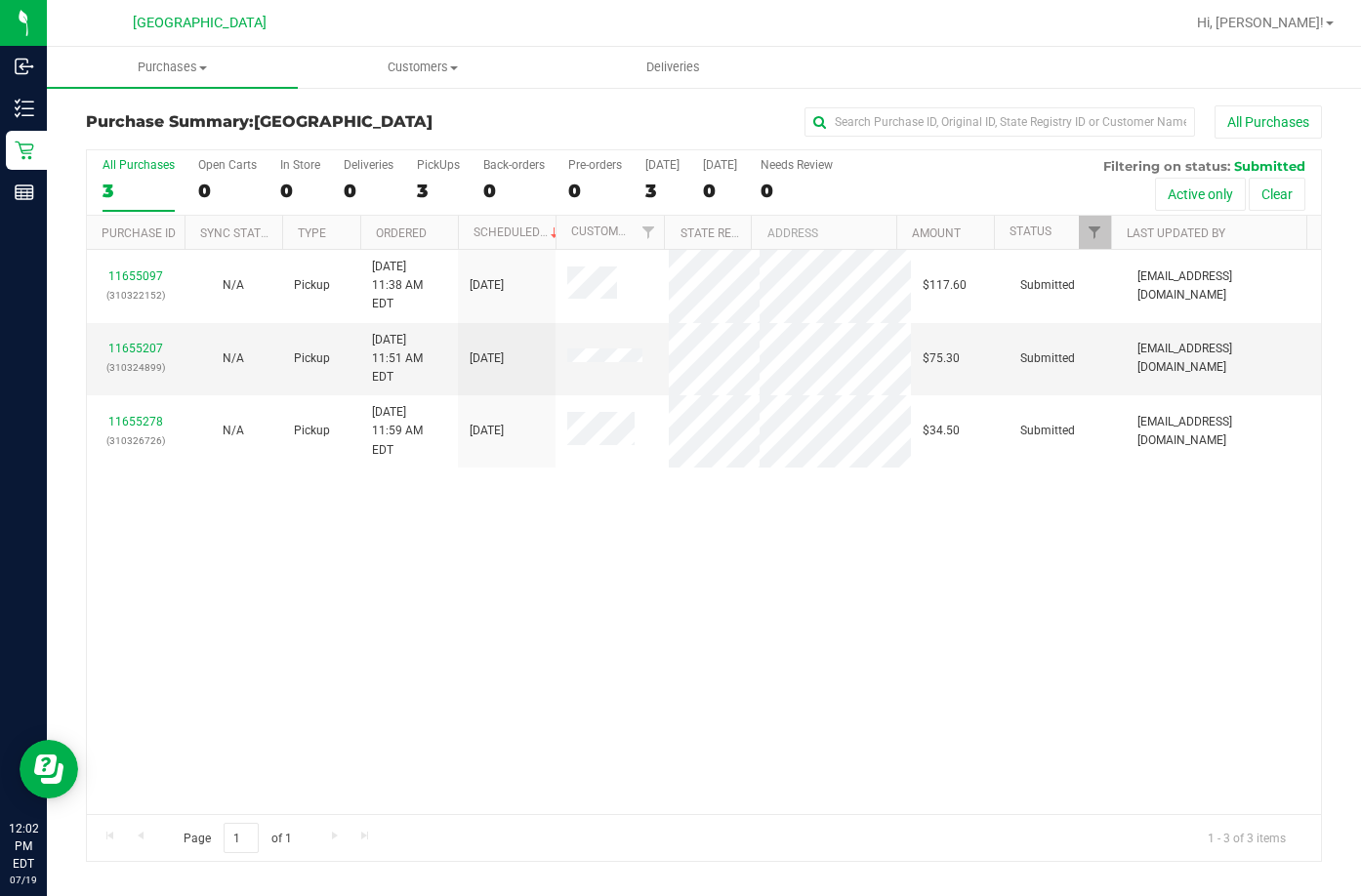click on "11655097
(310322152)
N/A
Pickup 7/19/2025 11:38 AM EDT 7/19/2025
$117.60
Submitted abe+parallel@iheartjane.com
11655207
(310324899)
N/A
Pickup 7/19/2025 11:51 AM EDT 7/19/2025
$75.30
Submitted abe+parallel@iheartjane.com
11655278
(310326726)
N/A
Pickup 7/19/2025 11:59 AM EDT 7/19/2025
$34.50
Submitted abe+parallel@iheartjane.com" at bounding box center (704, 532) 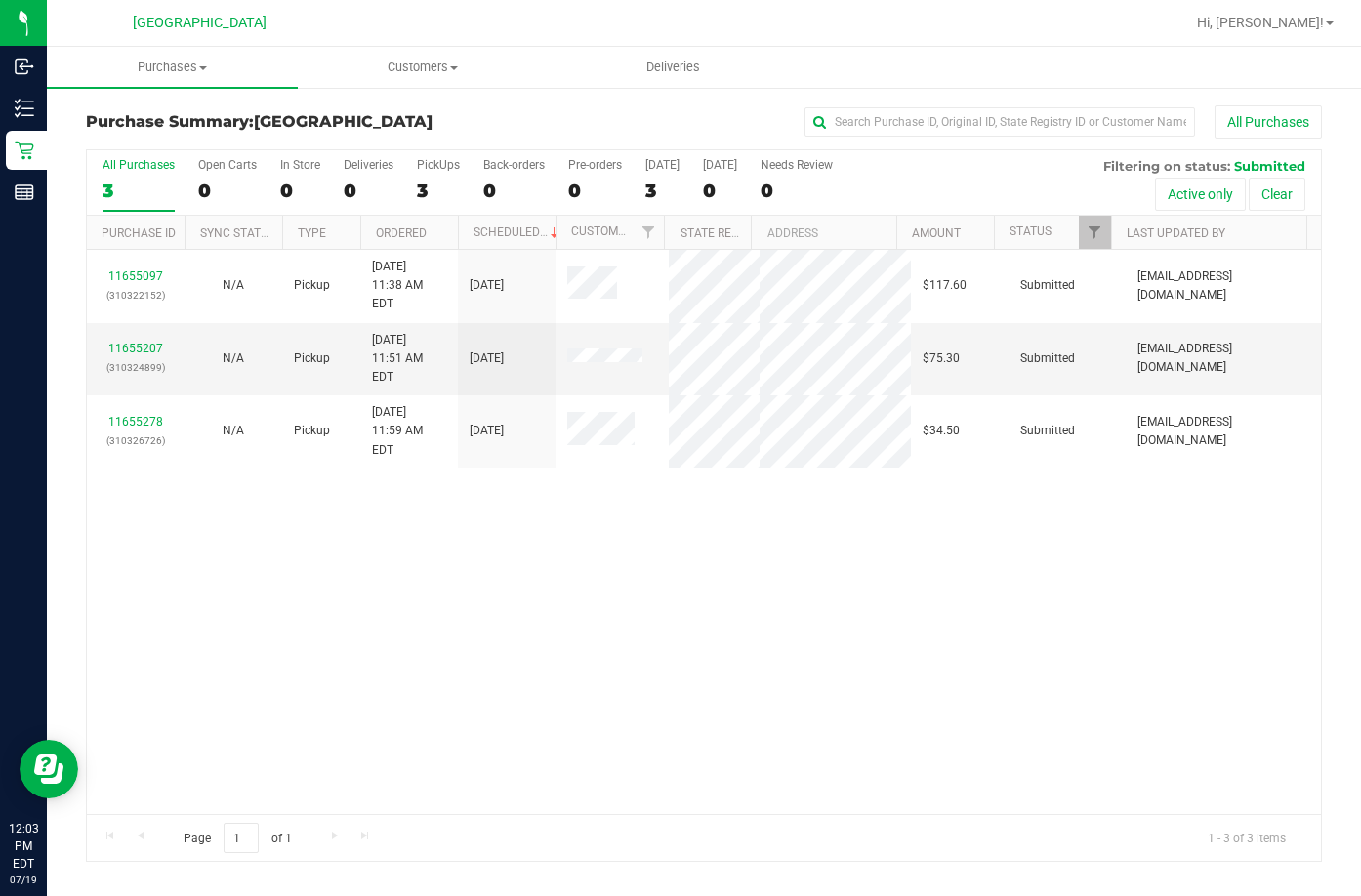 click on "11655097
(310322152)
N/A
Pickup 7/19/2025 11:38 AM EDT 7/19/2025
$117.60
Submitted abe+parallel@iheartjane.com
11655207
(310324899)
N/A
Pickup 7/19/2025 11:51 AM EDT 7/19/2025
$75.30
Submitted abe+parallel@iheartjane.com
11655278
(310326726)
N/A
Pickup 7/19/2025 11:59 AM EDT 7/19/2025
$34.50
Submitted abe+parallel@iheartjane.com" at bounding box center [704, 532] 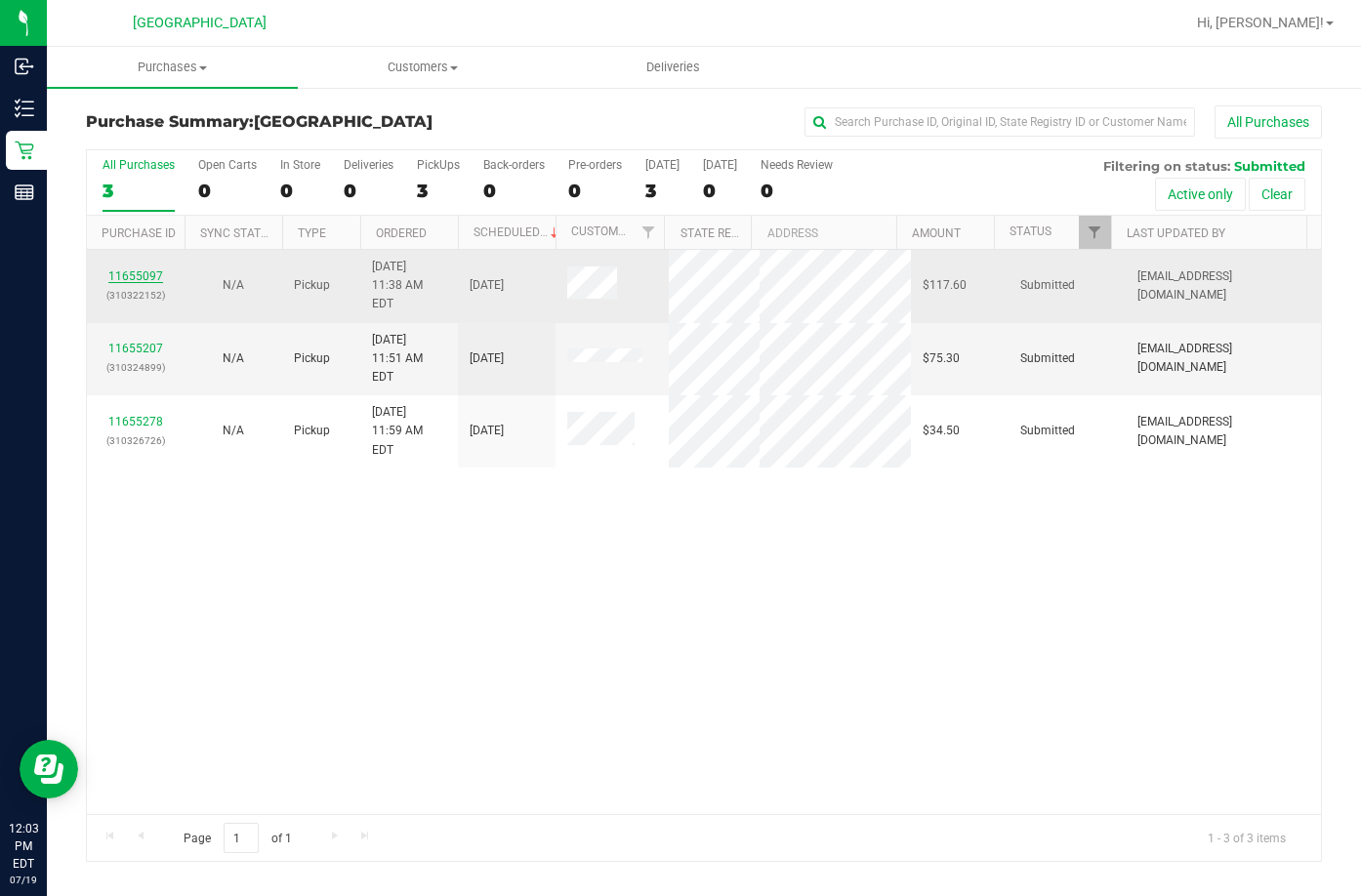 click on "11655097" at bounding box center (136, 276) 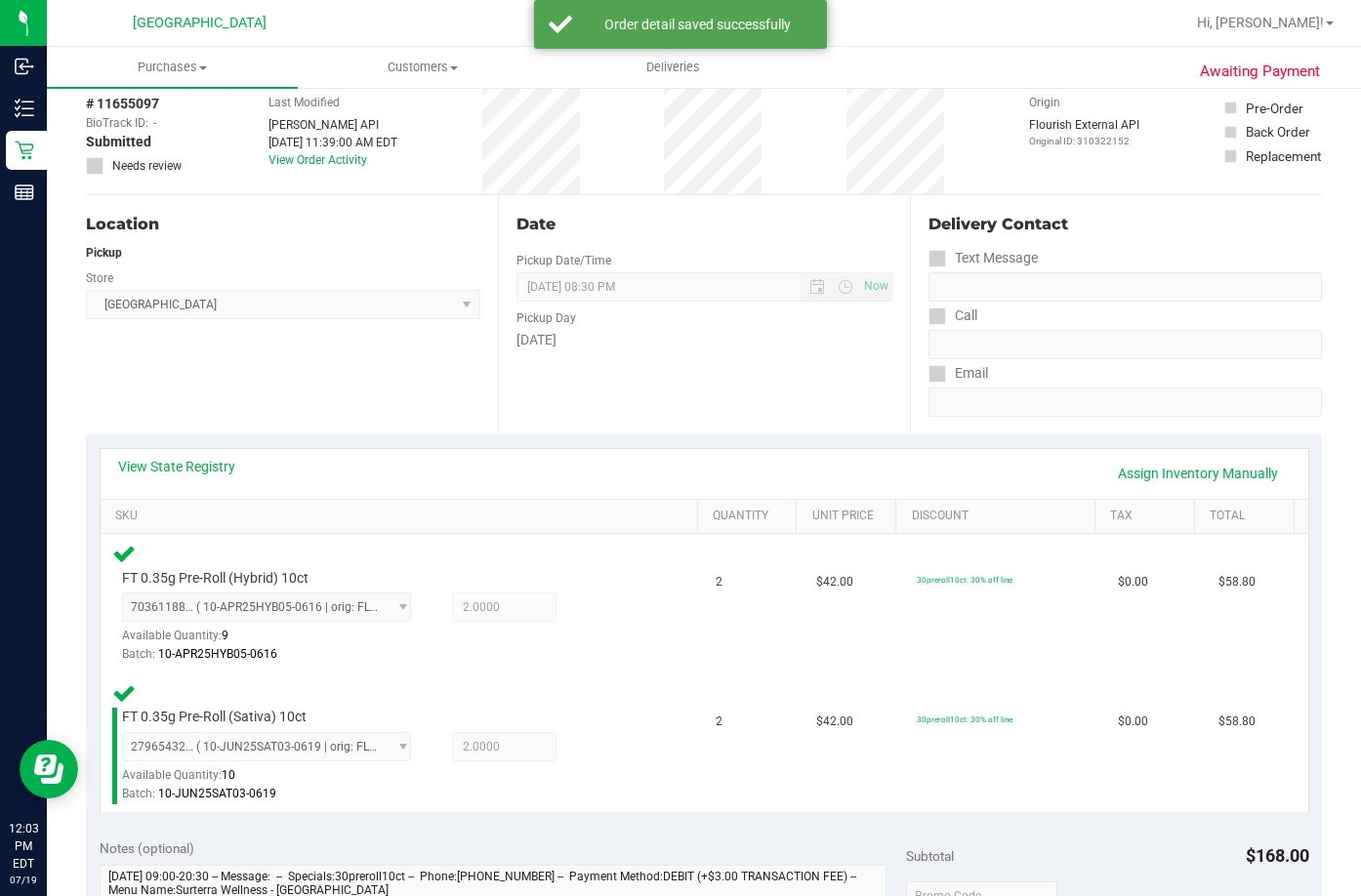 scroll, scrollTop: 586, scrollLeft: 0, axis: vertical 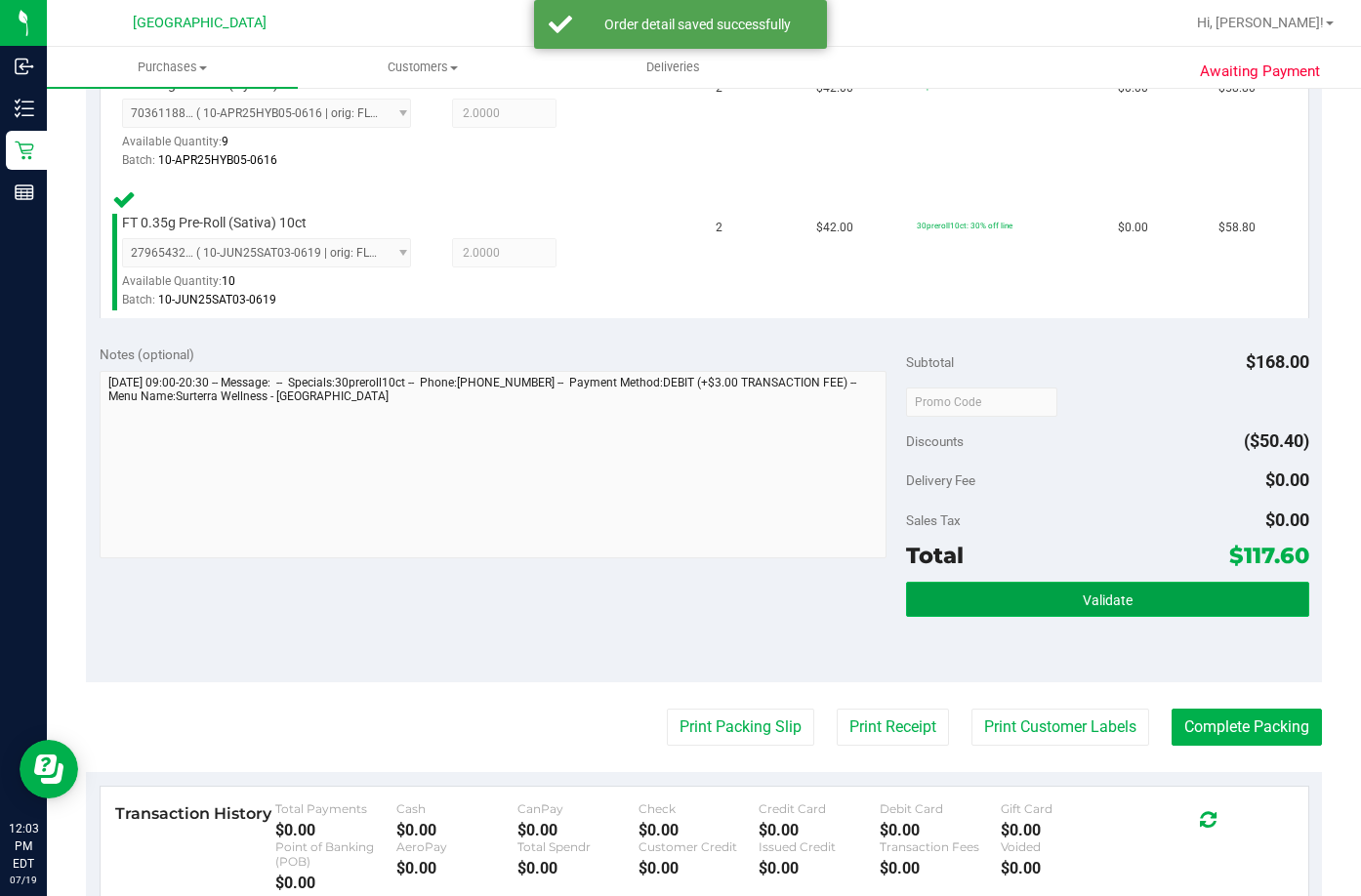 click on "Validate" at bounding box center [1107, 599] 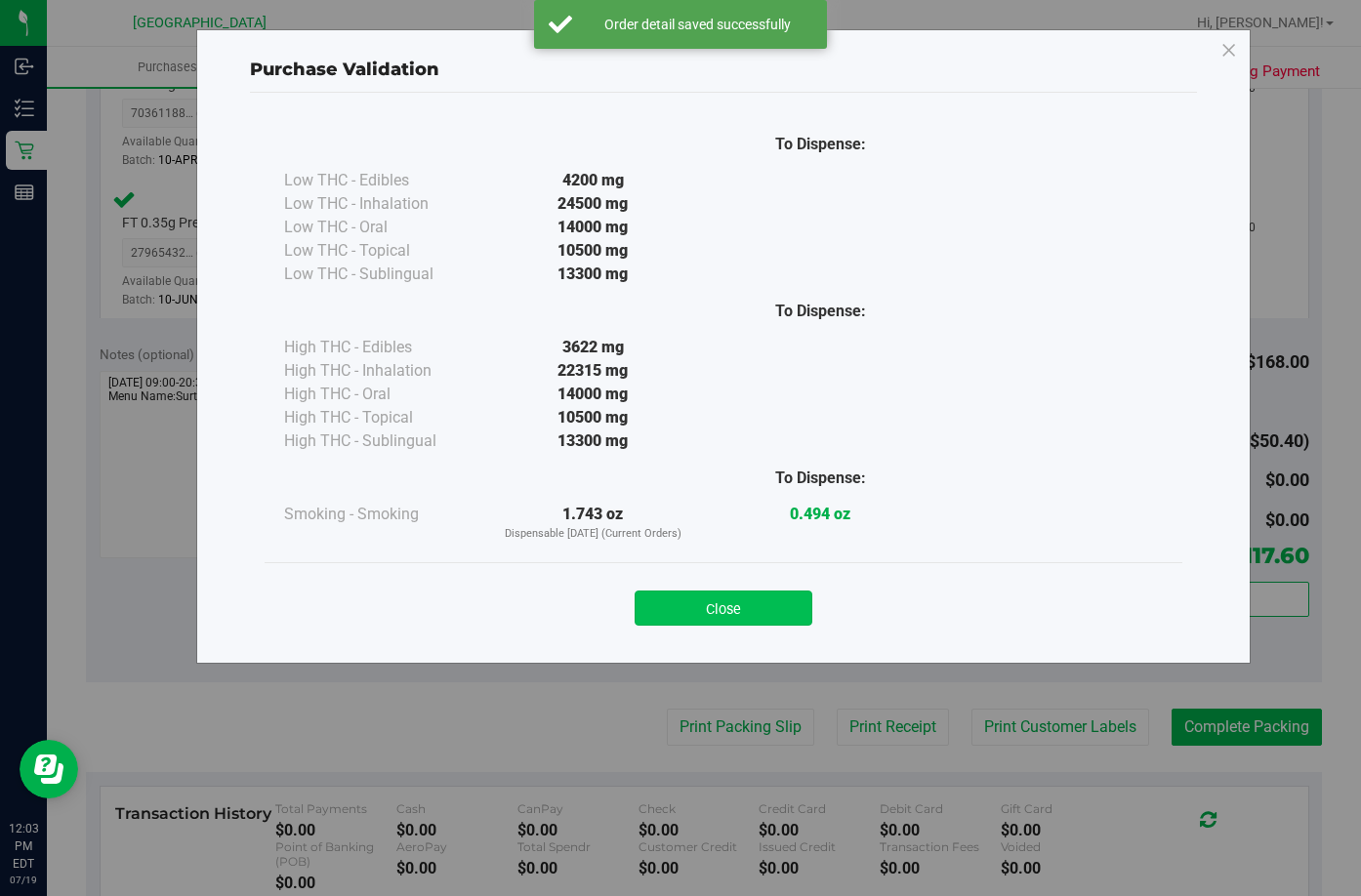 click on "Close" at bounding box center (723, 608) 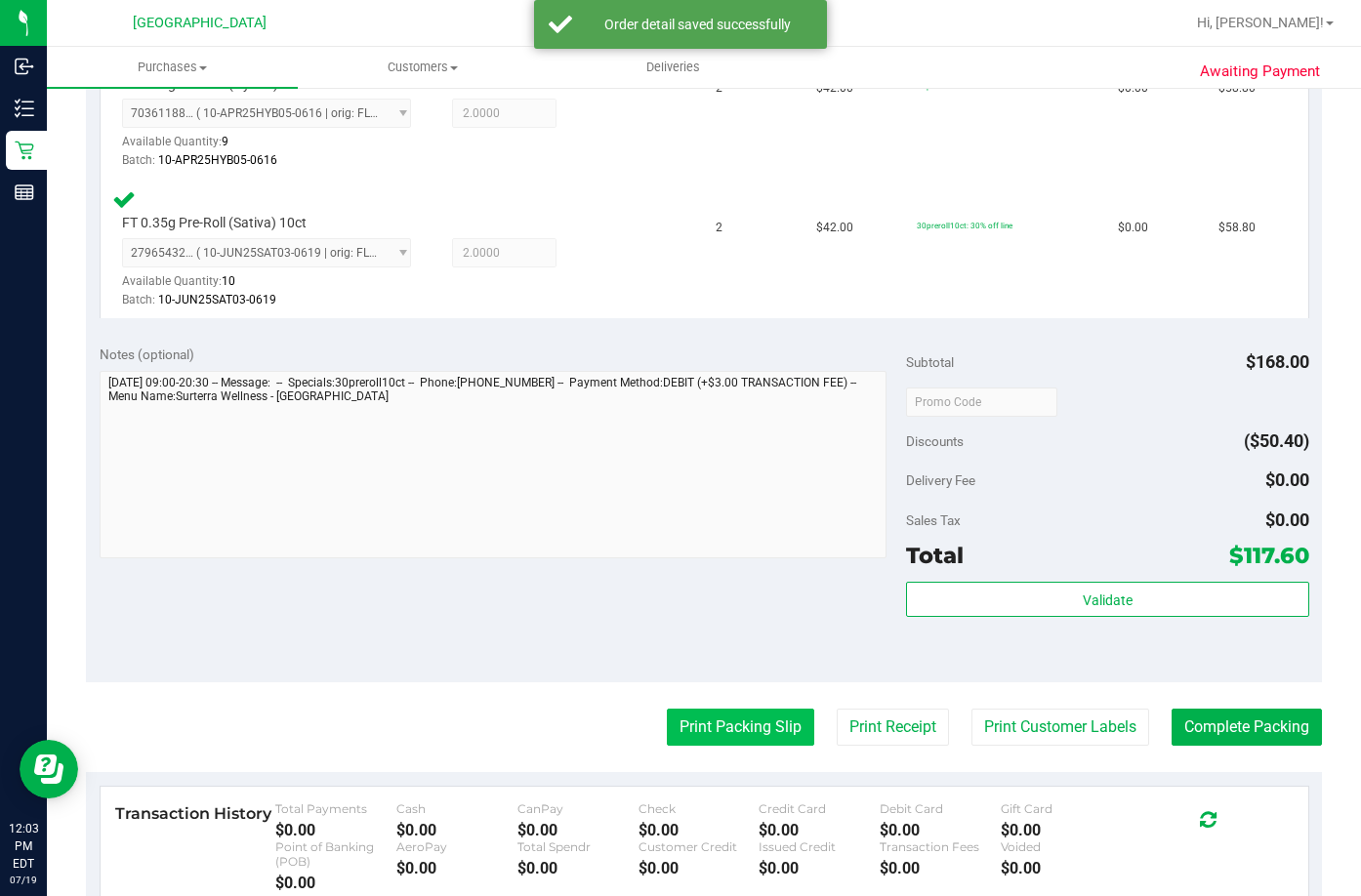 click on "Print Packing Slip" at bounding box center (740, 727) 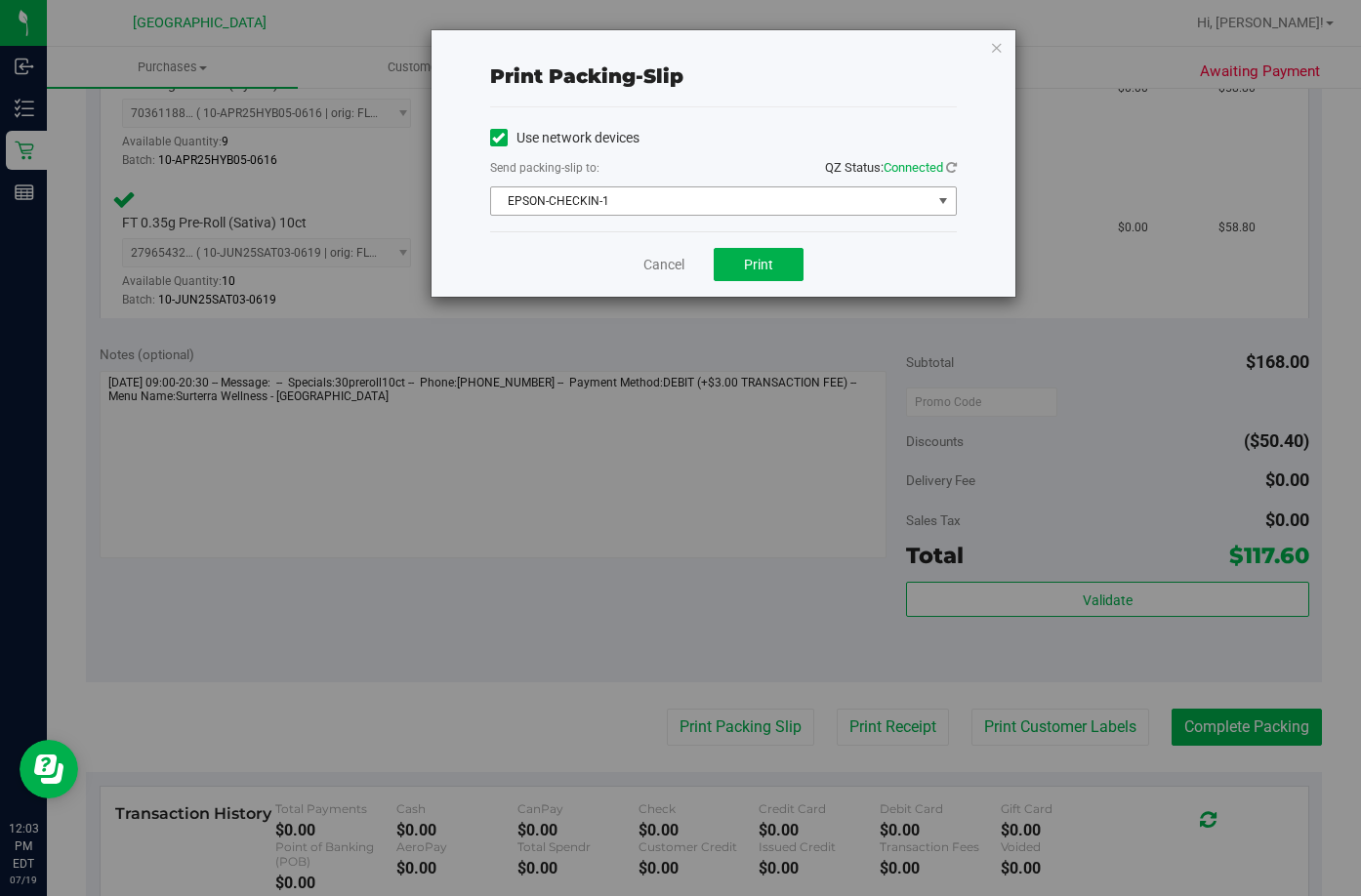 click on "EPSON-CHECKIN-1" at bounding box center (711, 201) 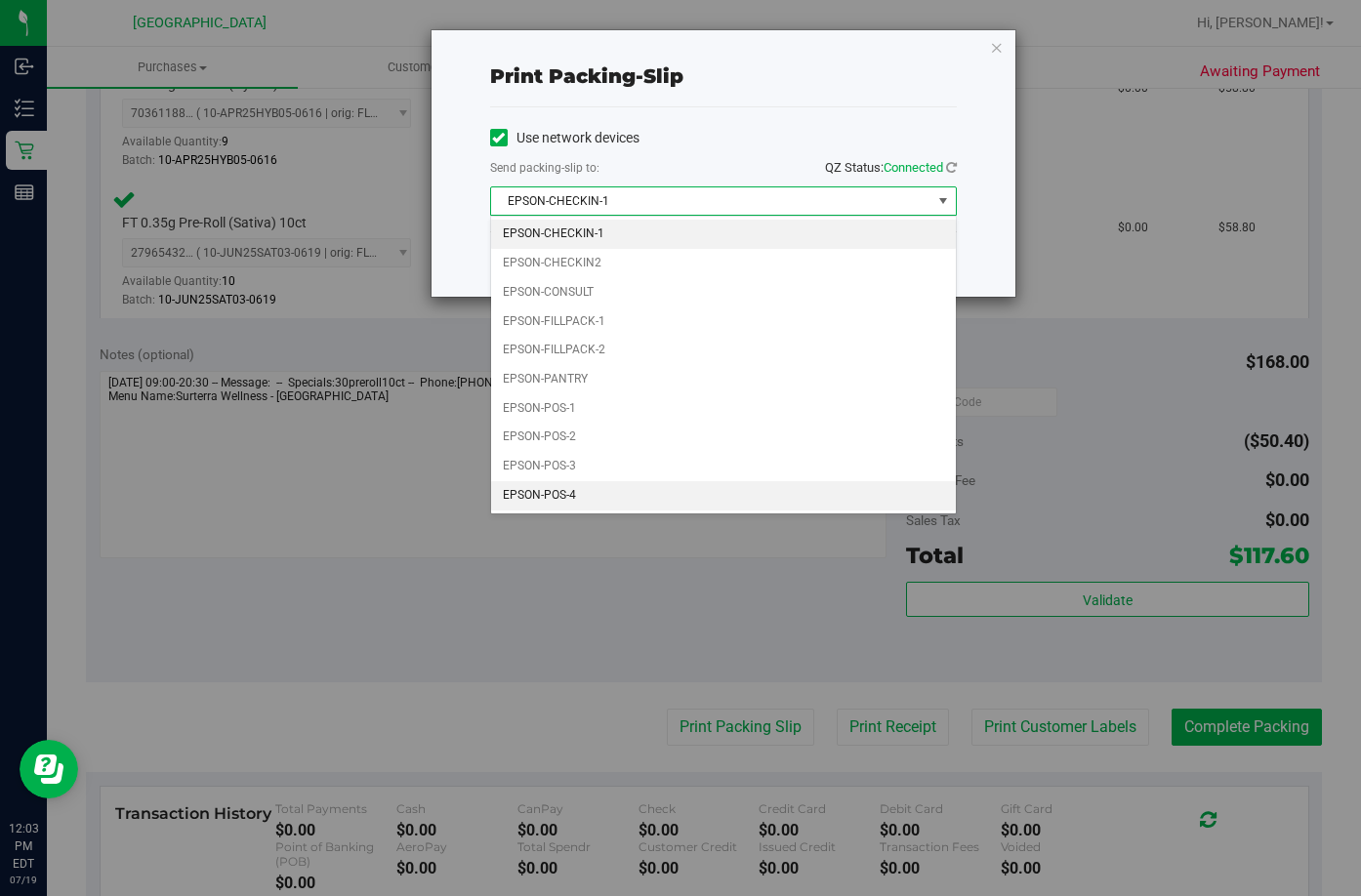 click on "EPSON-POS-4" at bounding box center [723, 496] 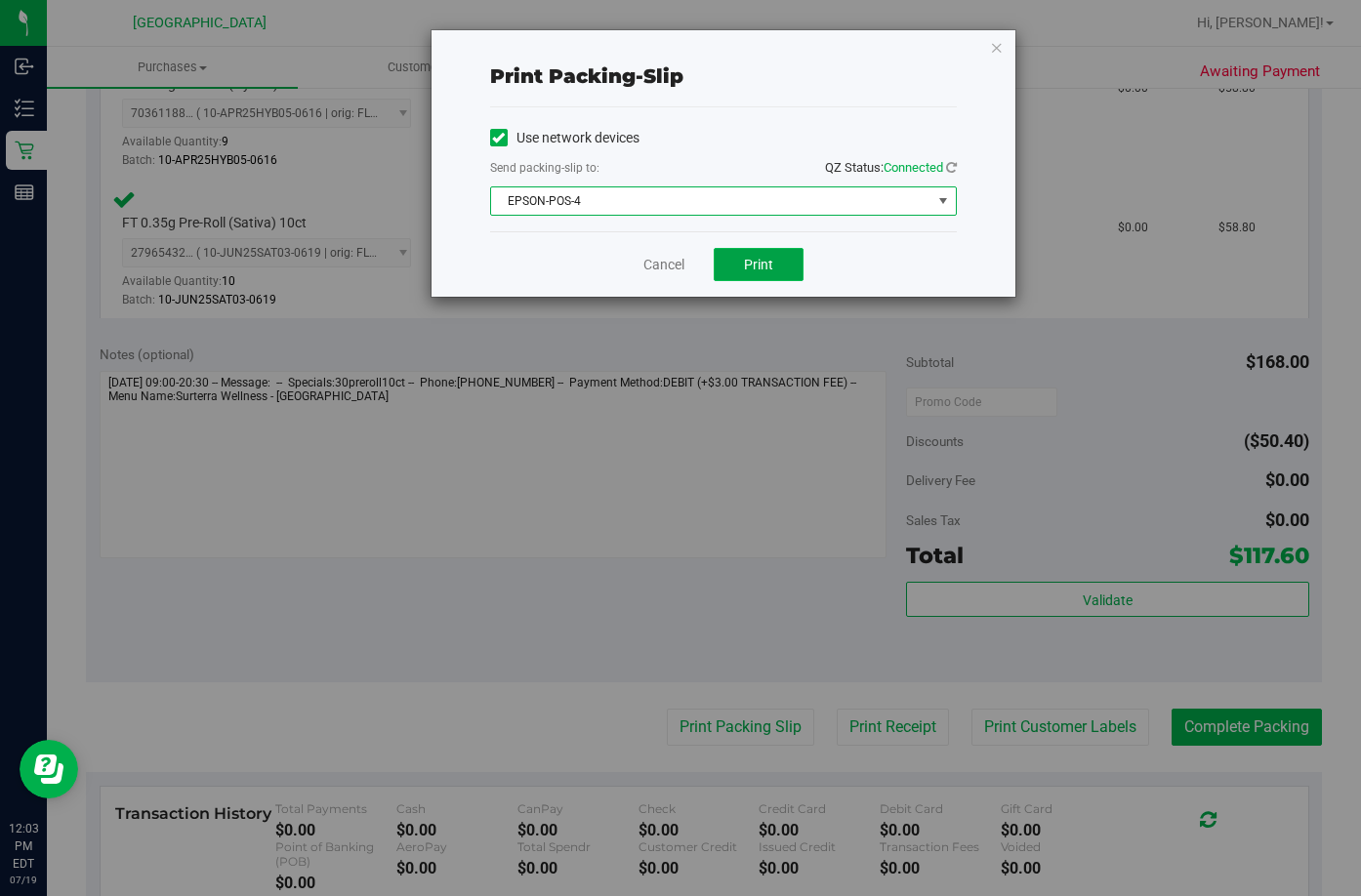 click on "Print" at bounding box center (759, 265) 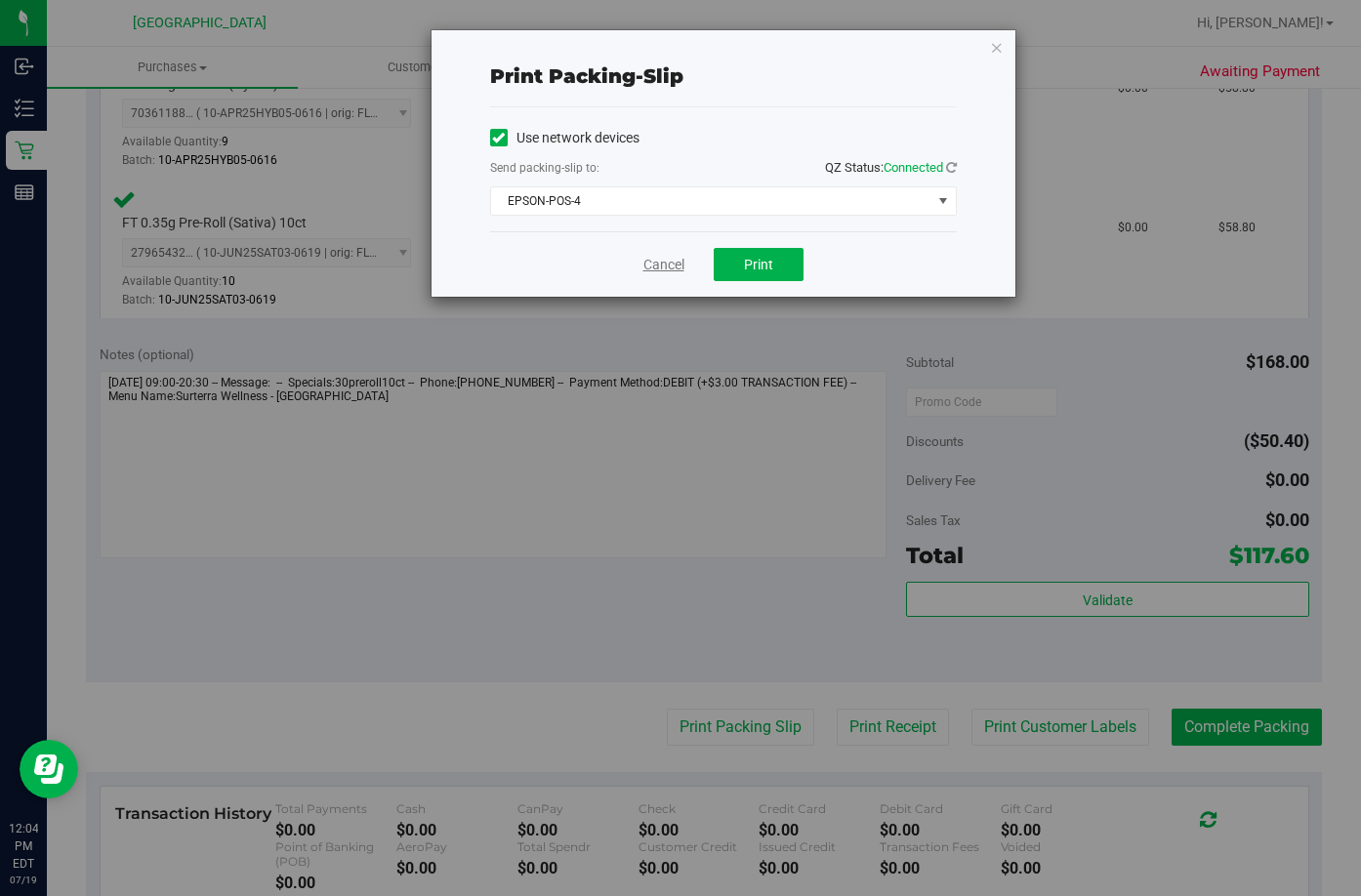 click on "Cancel" at bounding box center [664, 265] 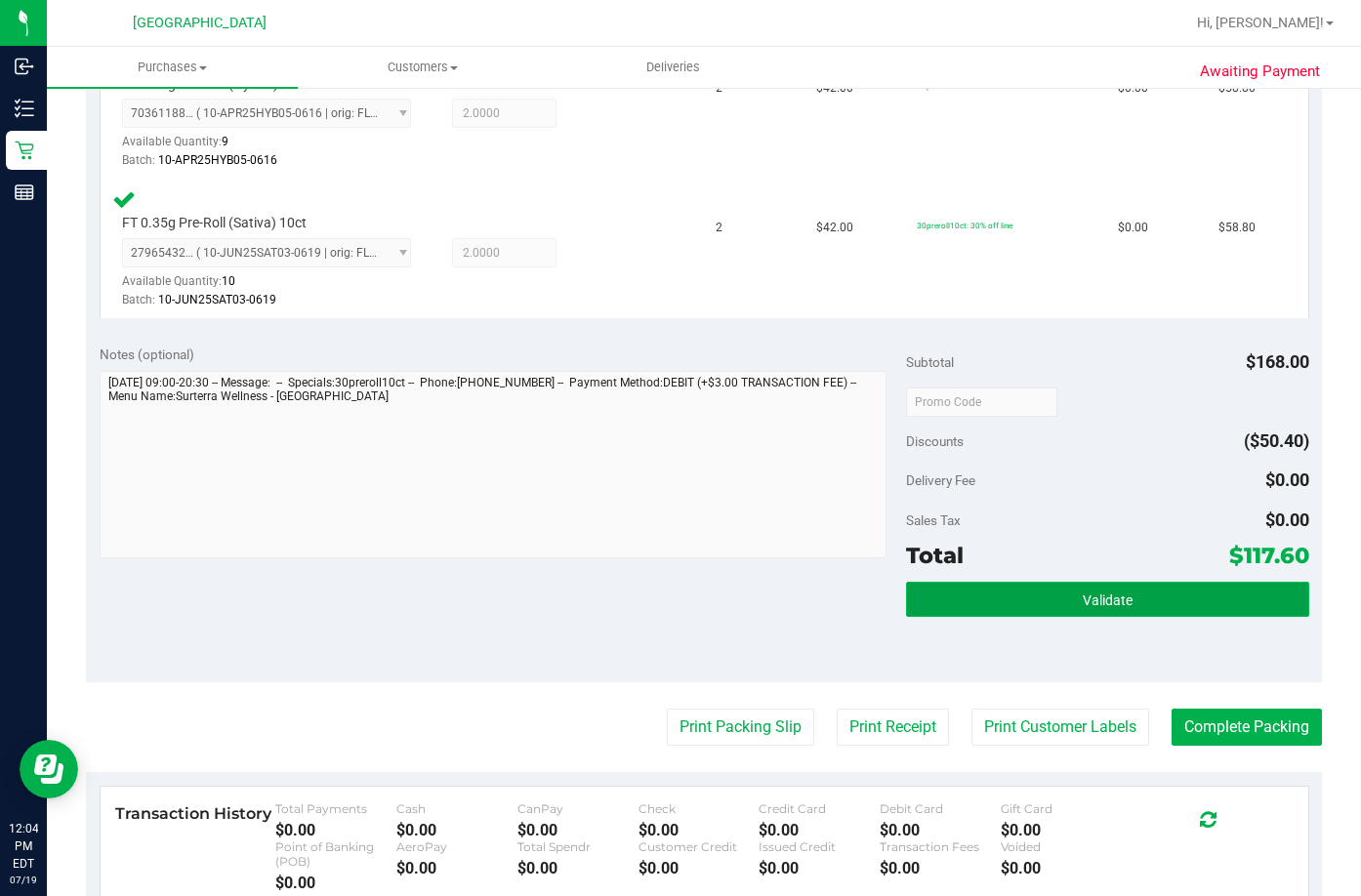 click on "Validate" at bounding box center [1107, 599] 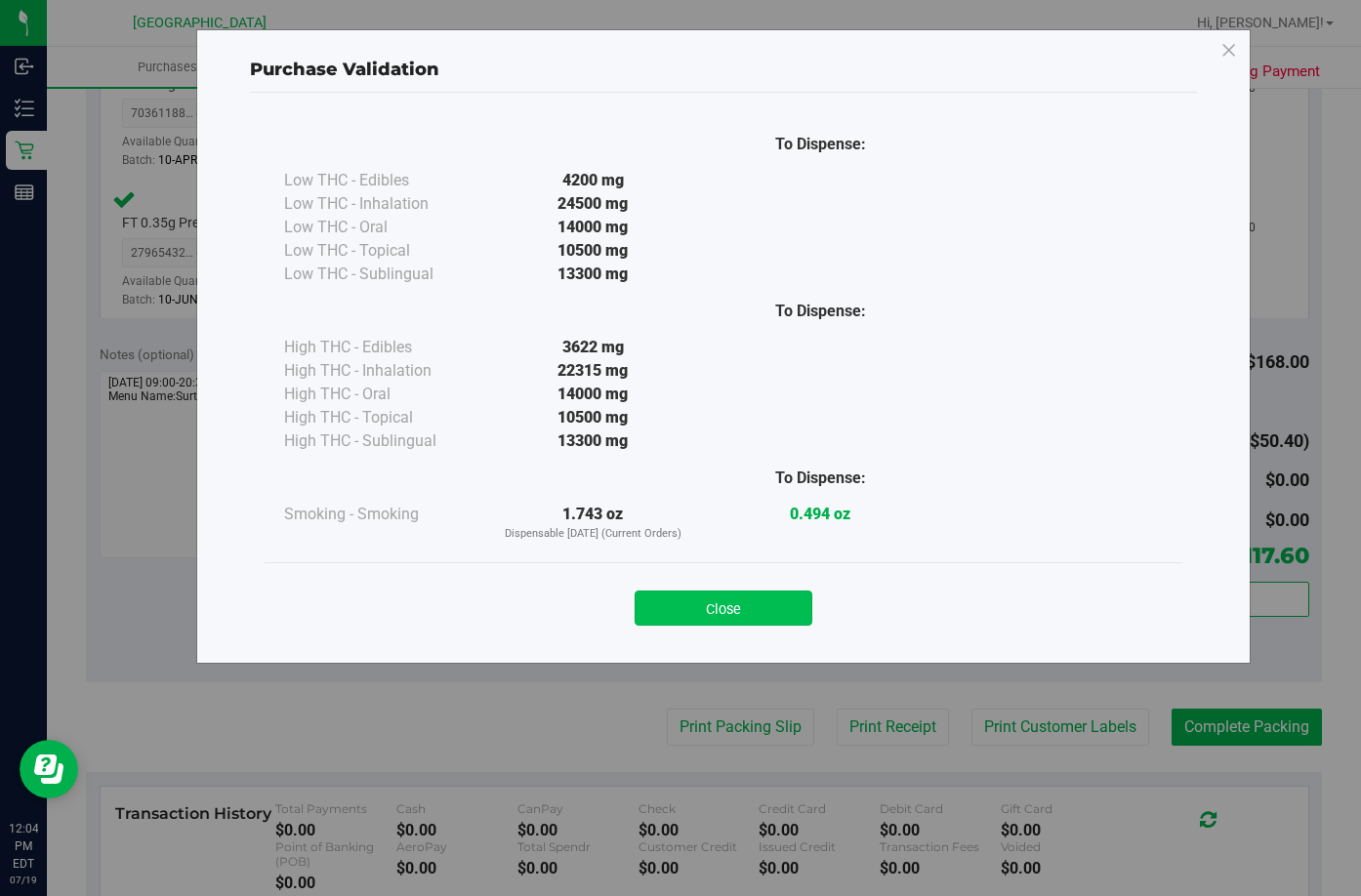 click on "Close" at bounding box center [723, 608] 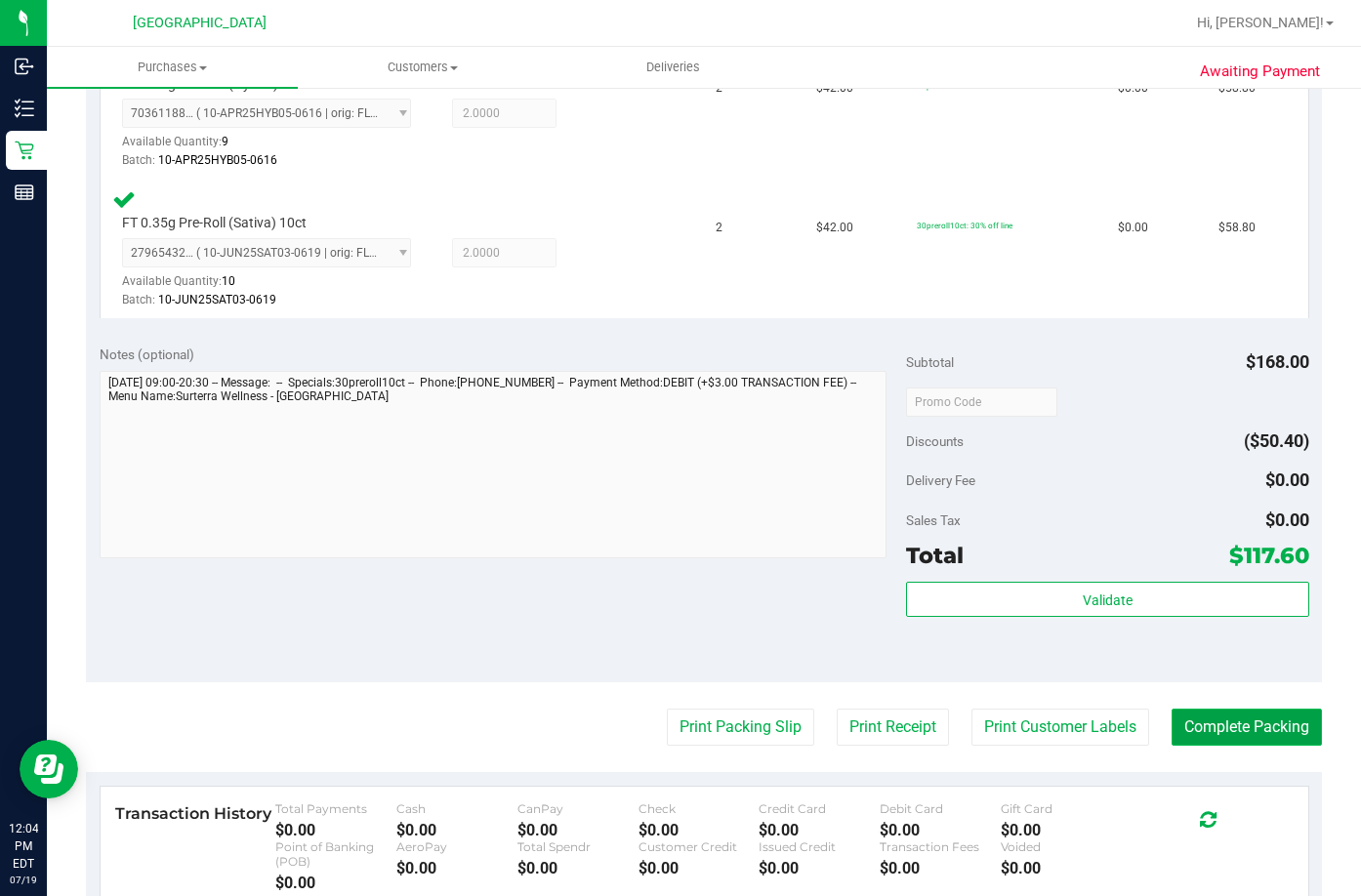 click on "Complete Packing" at bounding box center (1247, 727) 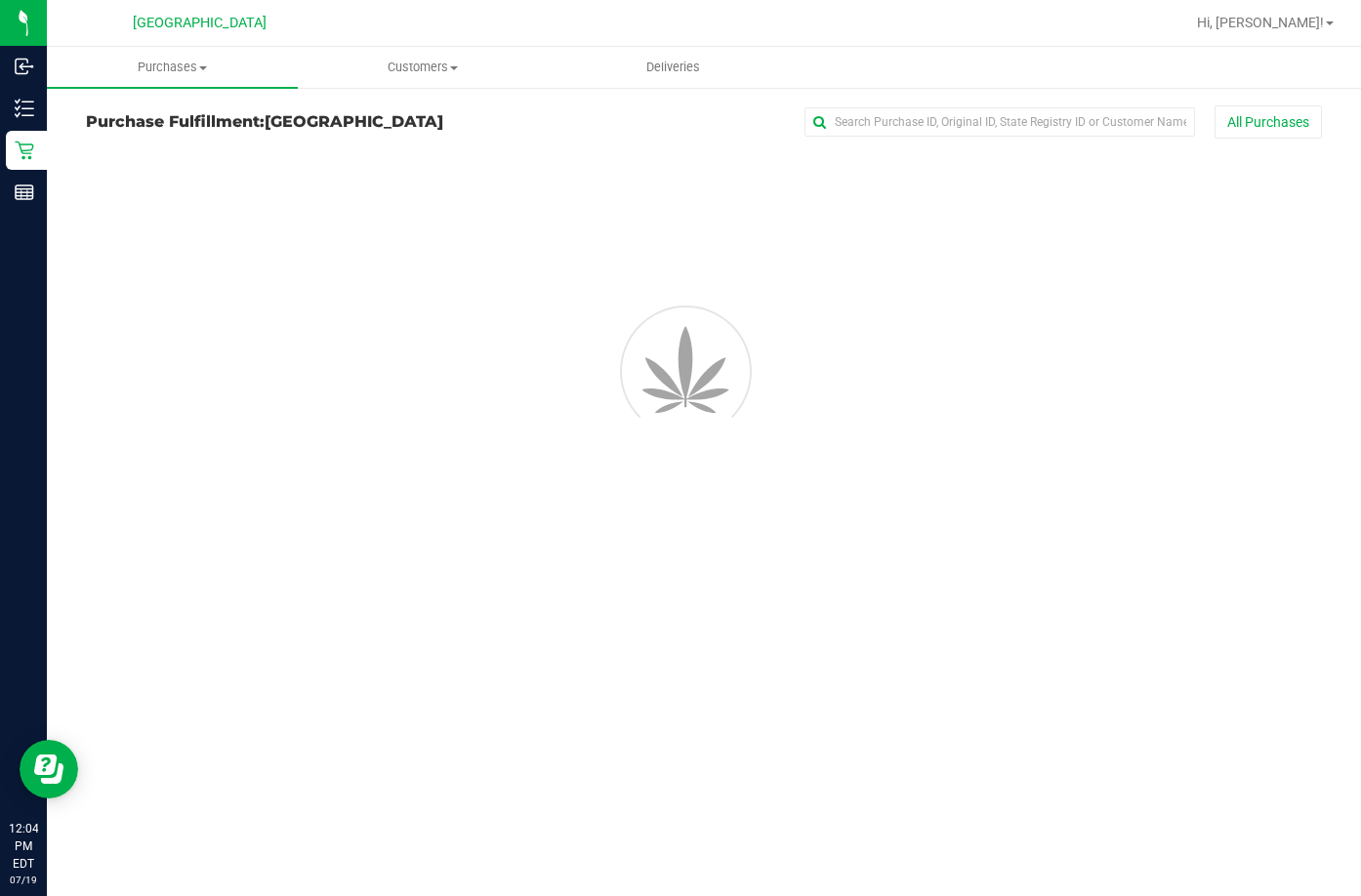 scroll, scrollTop: 0, scrollLeft: 0, axis: both 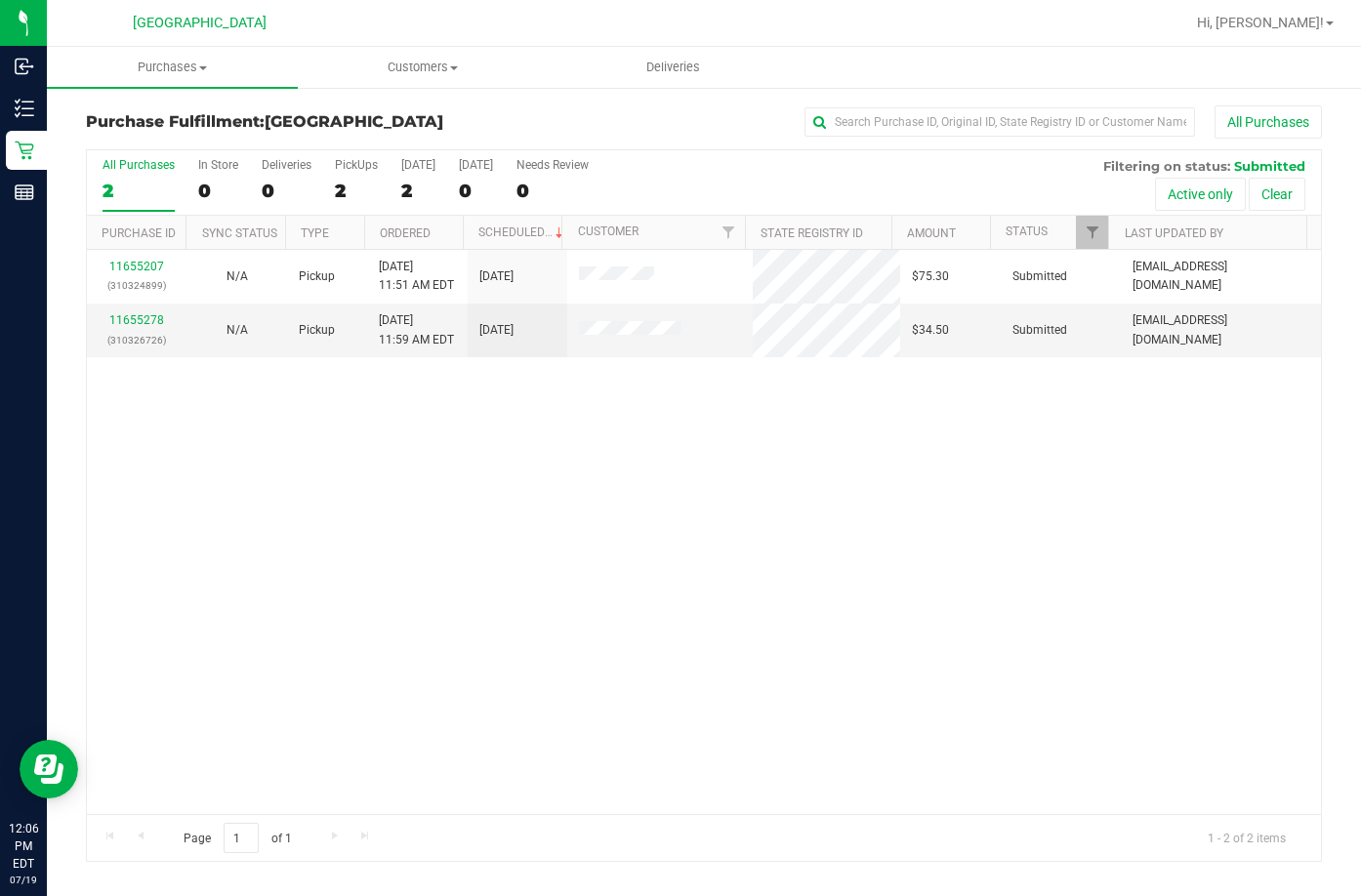 click on "11655207
(310324899)
N/A
Pickup 7/19/2025 11:51 AM EDT 7/19/2025
$75.30
Submitted abe+parallel@iheartjane.com
11655278
(310326726)
N/A
Pickup 7/19/2025 11:59 AM EDT 7/19/2025
$34.50
Submitted abe+parallel@iheartjane.com" at bounding box center (704, 532) 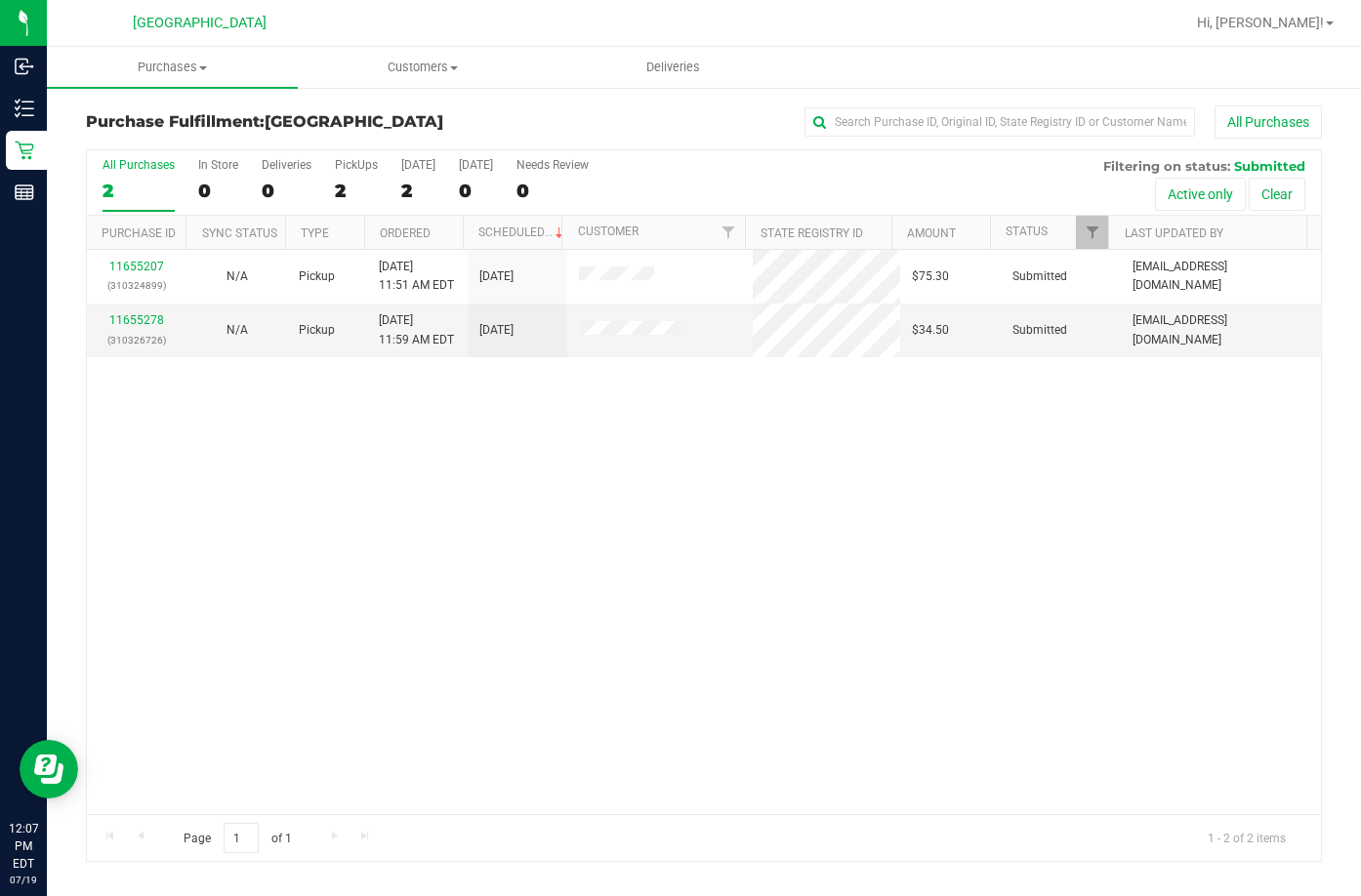 click on "11655207
(310324899)
N/A
Pickup 7/19/2025 11:51 AM EDT 7/19/2025
$75.30
Submitted abe+parallel@iheartjane.com
11655278
(310326726)
N/A
Pickup 7/19/2025 11:59 AM EDT 7/19/2025
$34.50
Submitted abe+parallel@iheartjane.com" at bounding box center (704, 532) 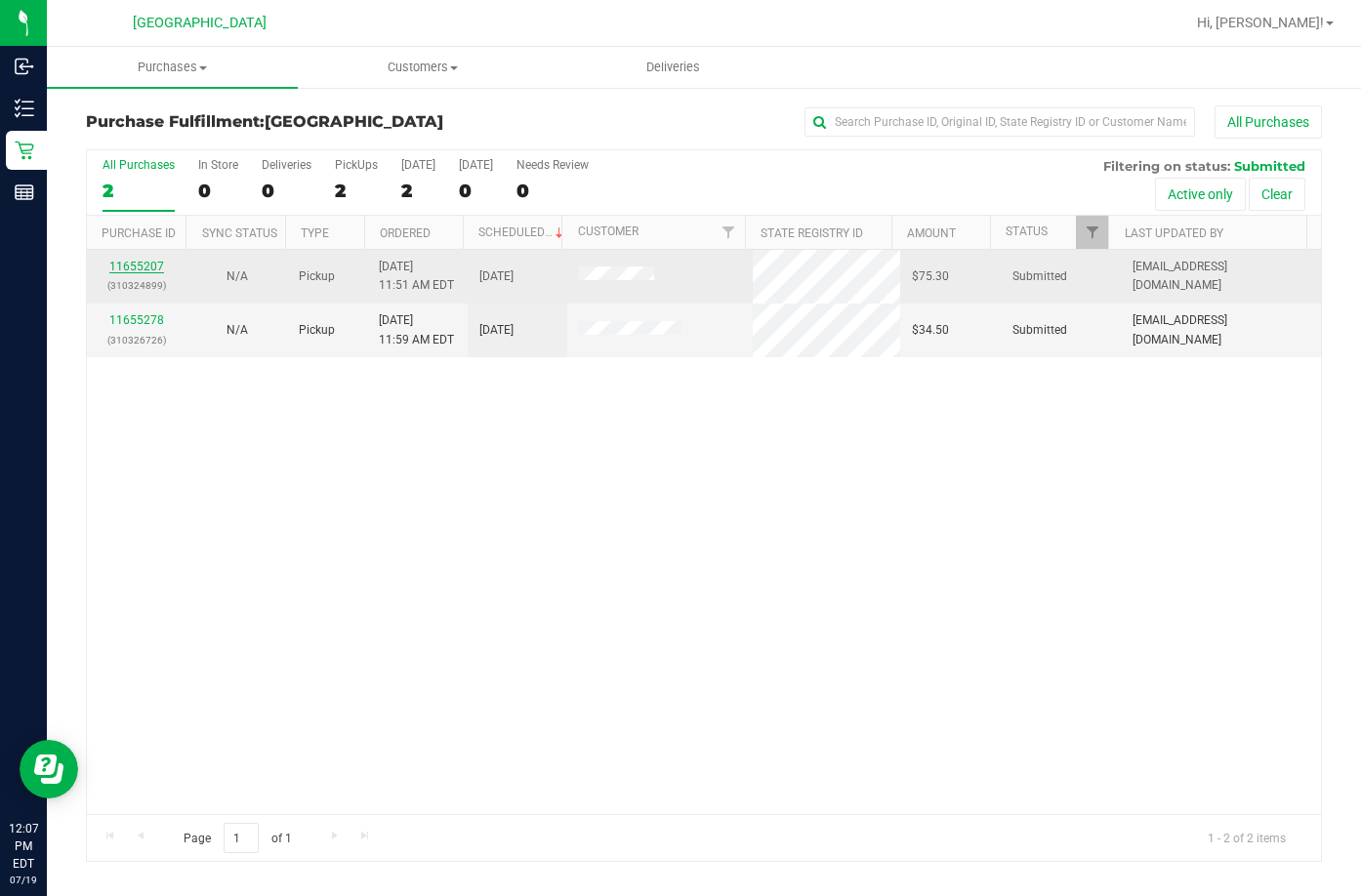 click on "11655207" at bounding box center (137, 266) 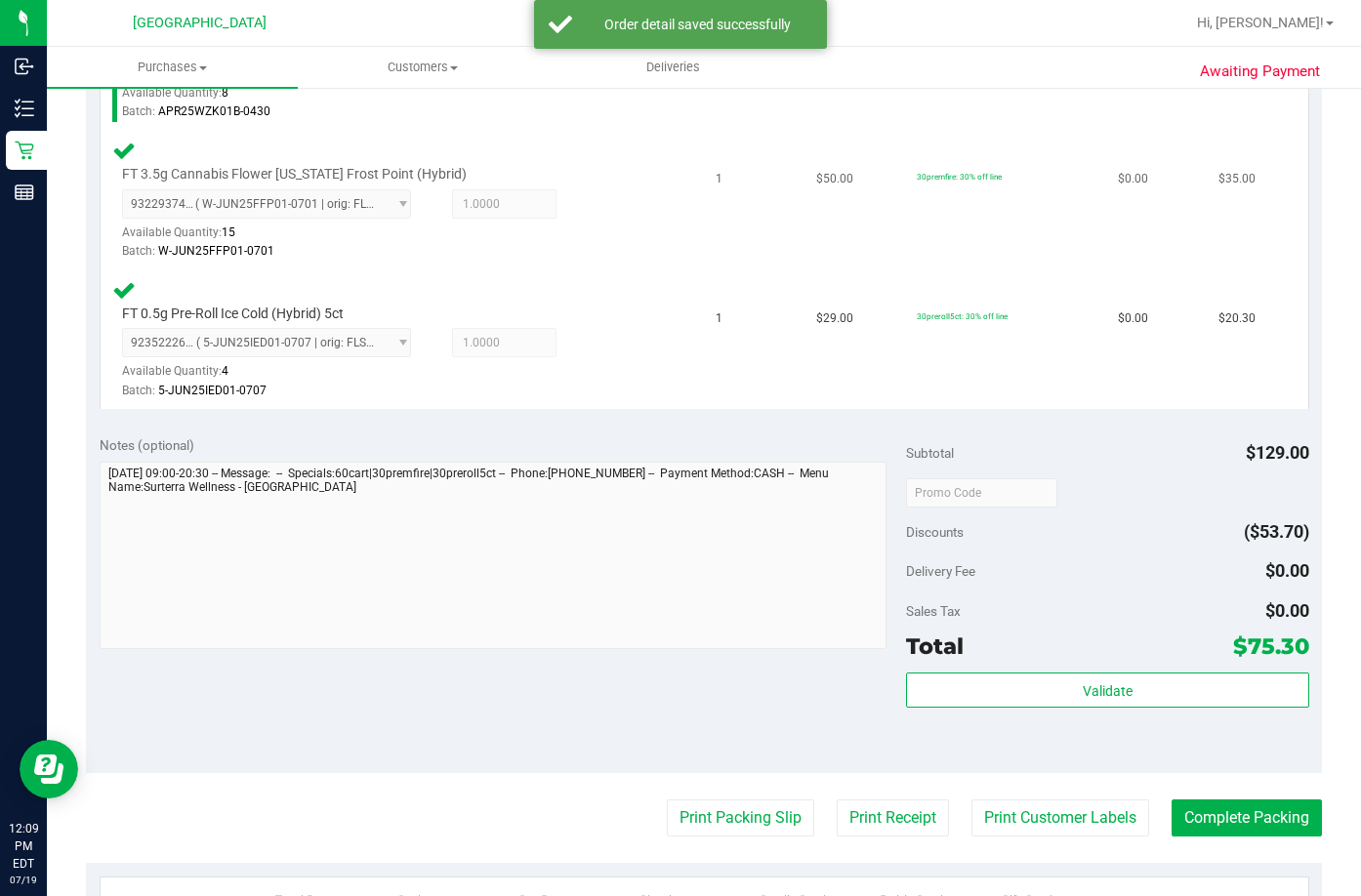 scroll, scrollTop: 781, scrollLeft: 0, axis: vertical 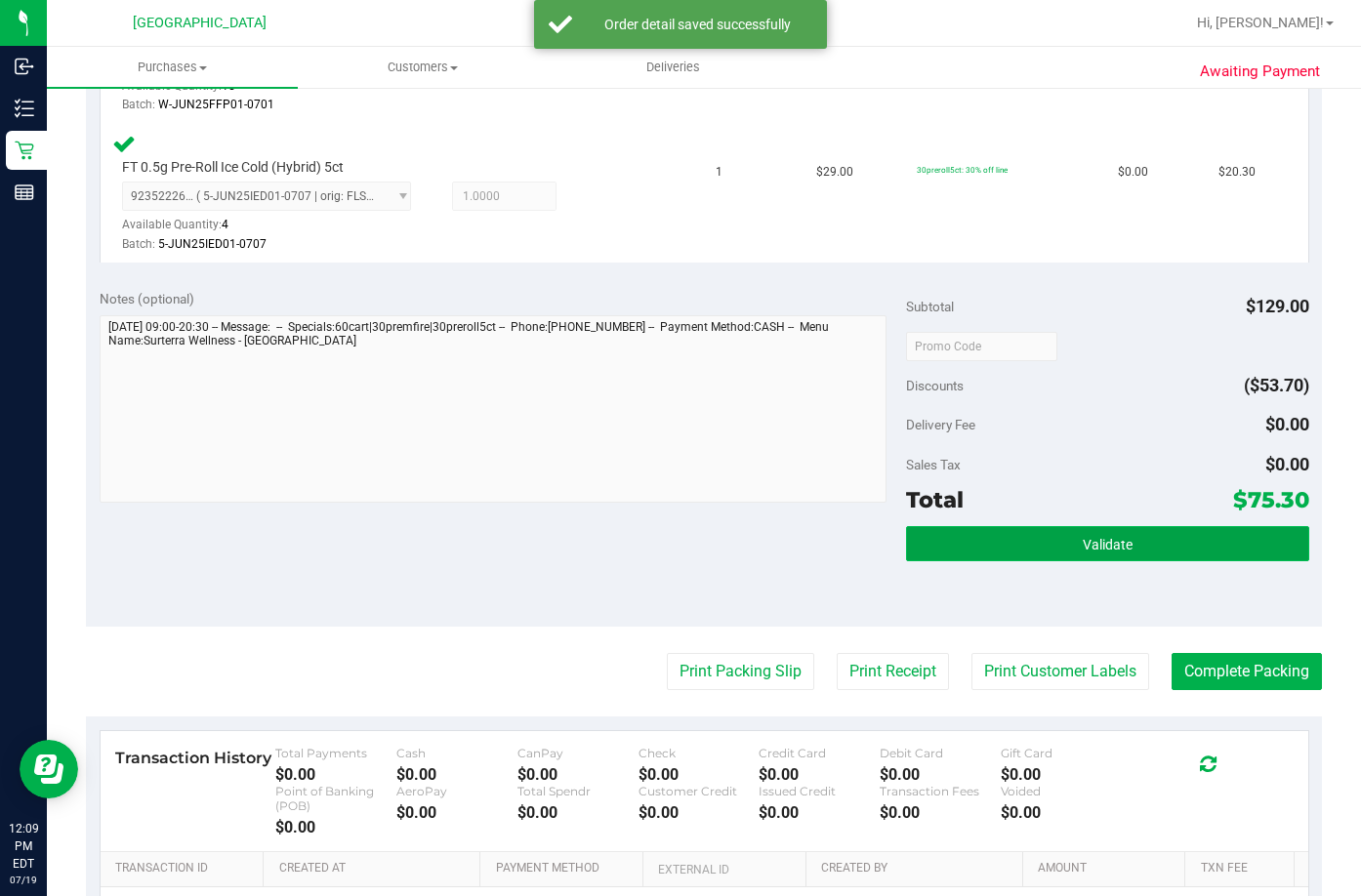 click on "Validate" at bounding box center [1107, 544] 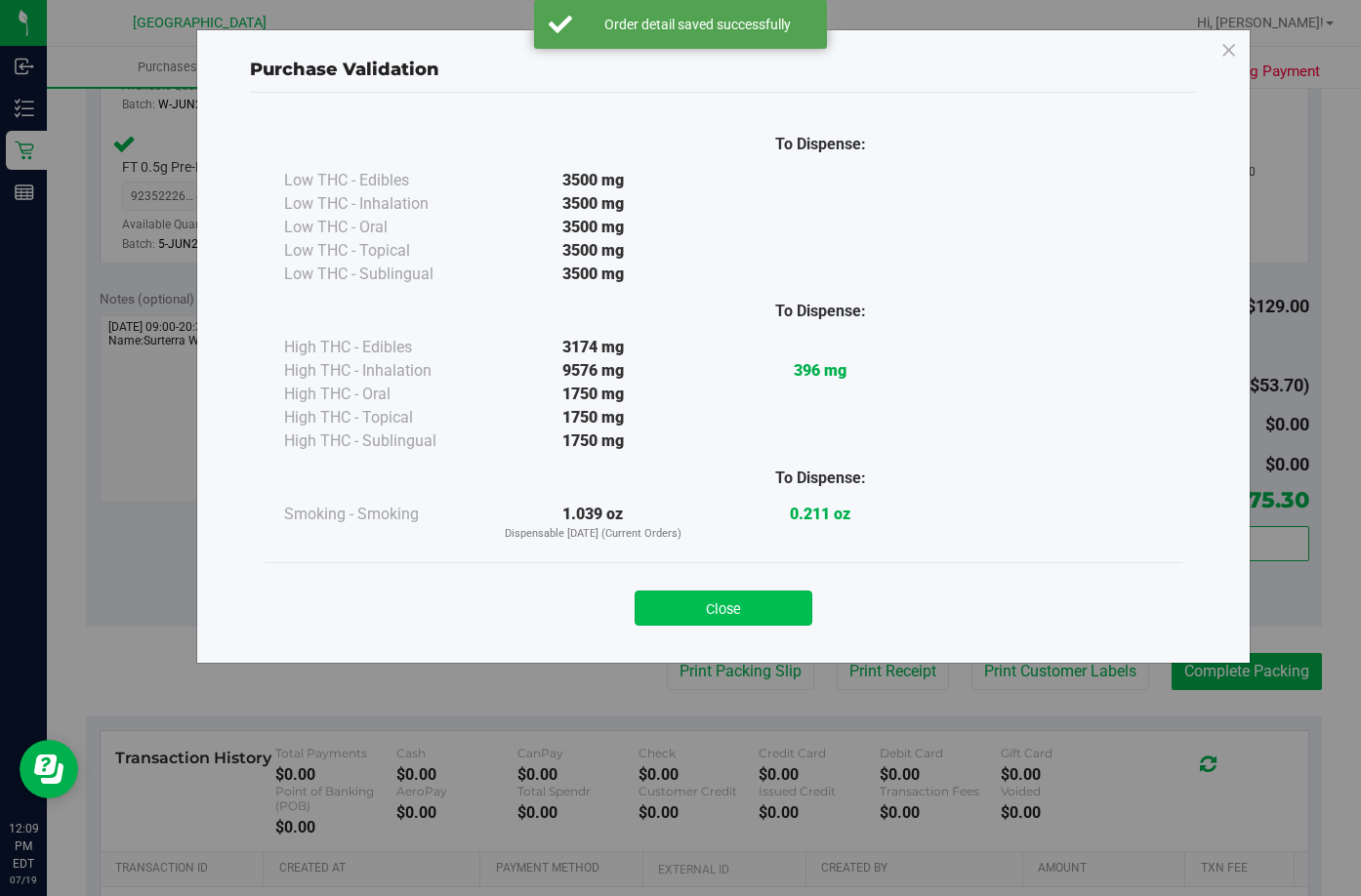 click on "Close" at bounding box center [723, 608] 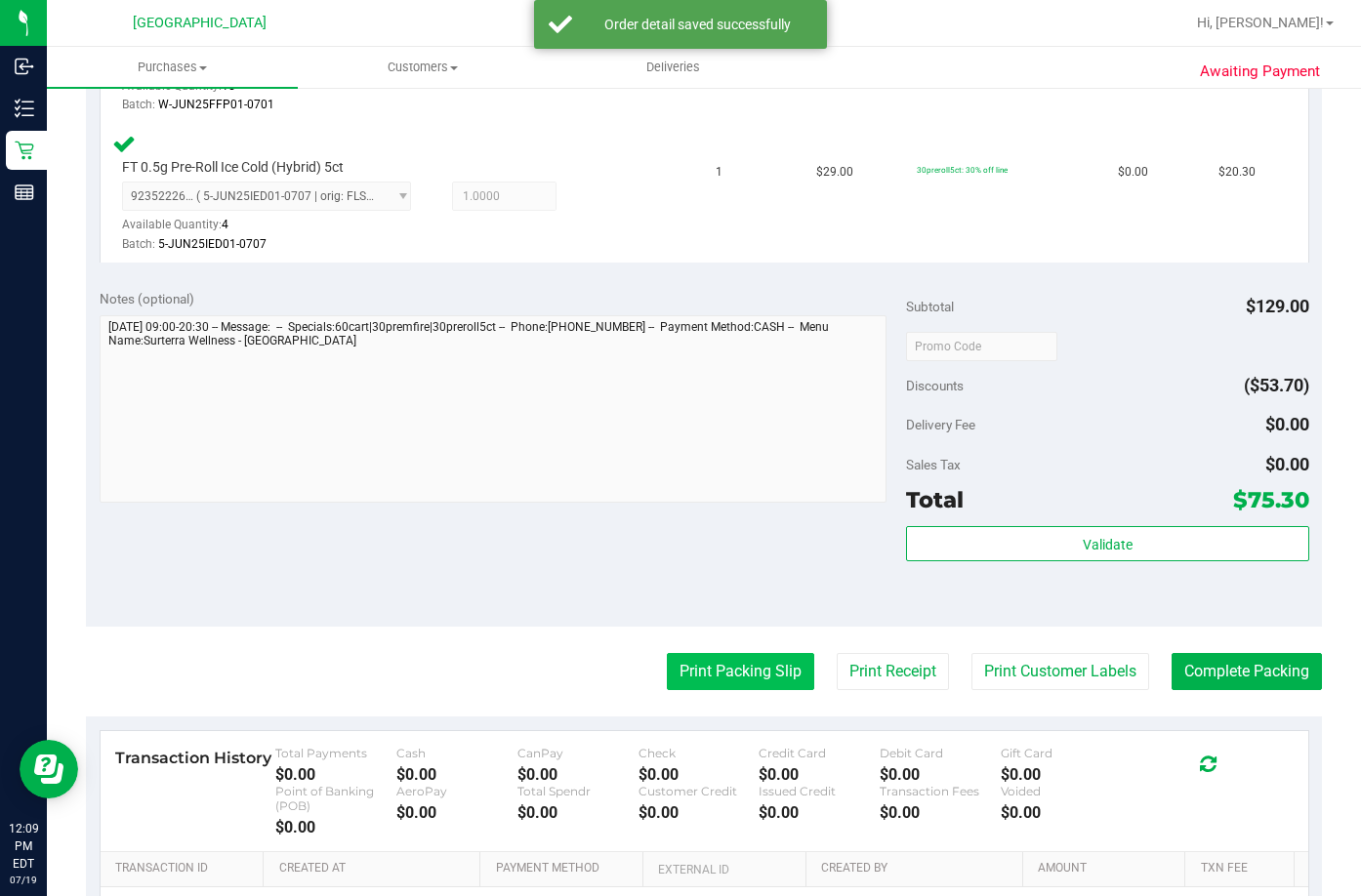 click on "Print Packing Slip" at bounding box center (740, 672) 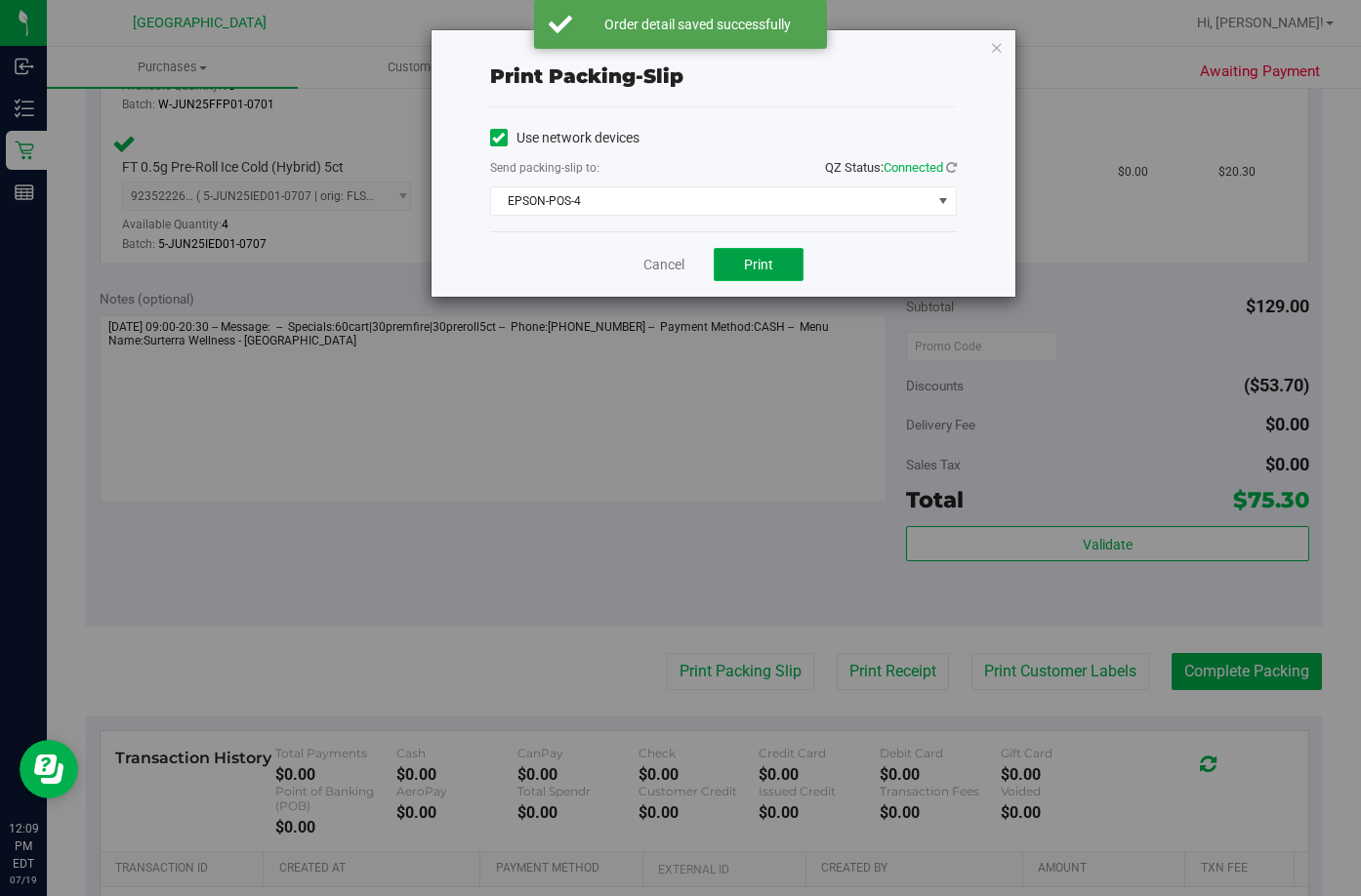 click on "Print" at bounding box center [759, 265] 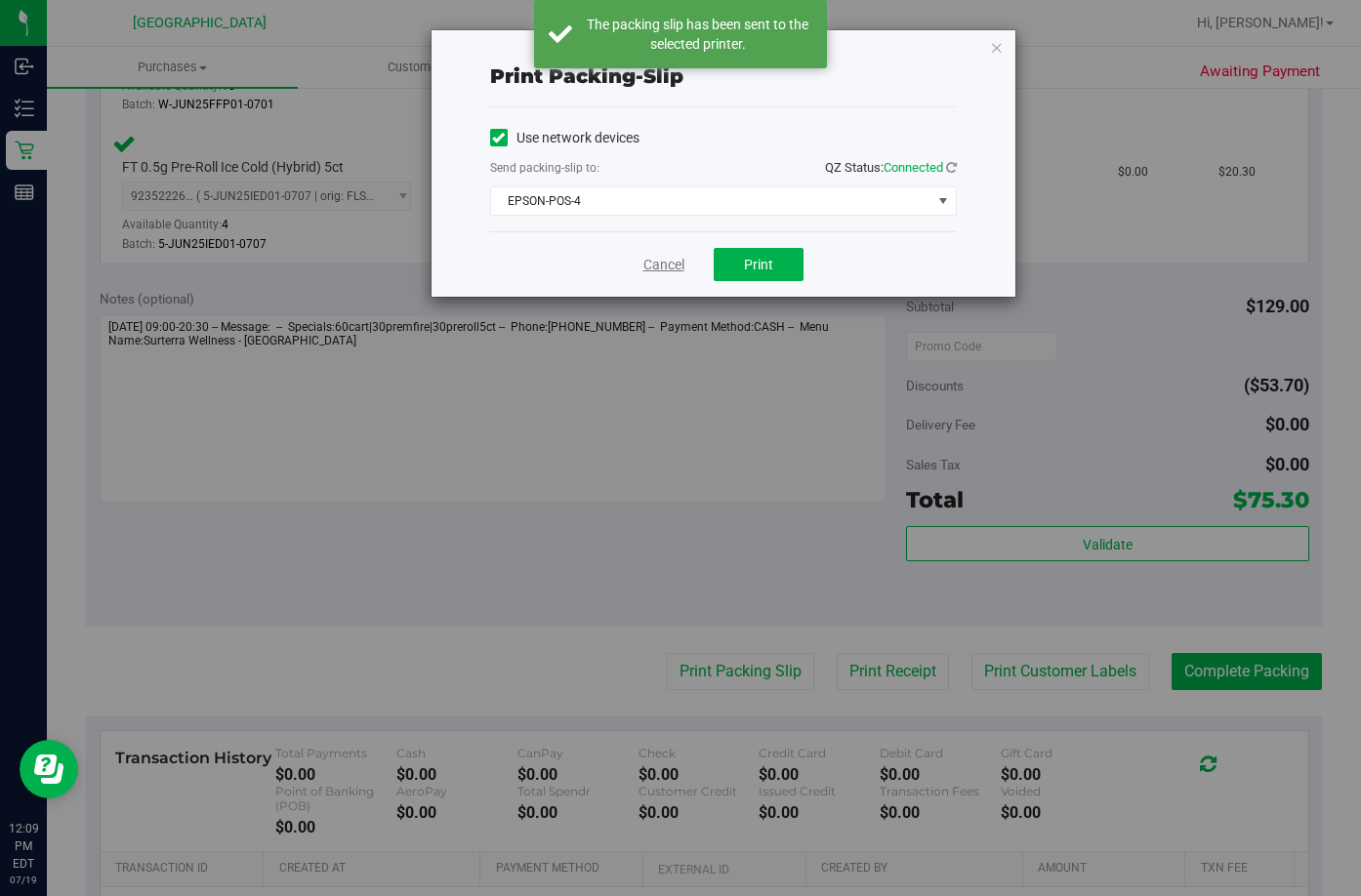 click on "Cancel" at bounding box center (664, 265) 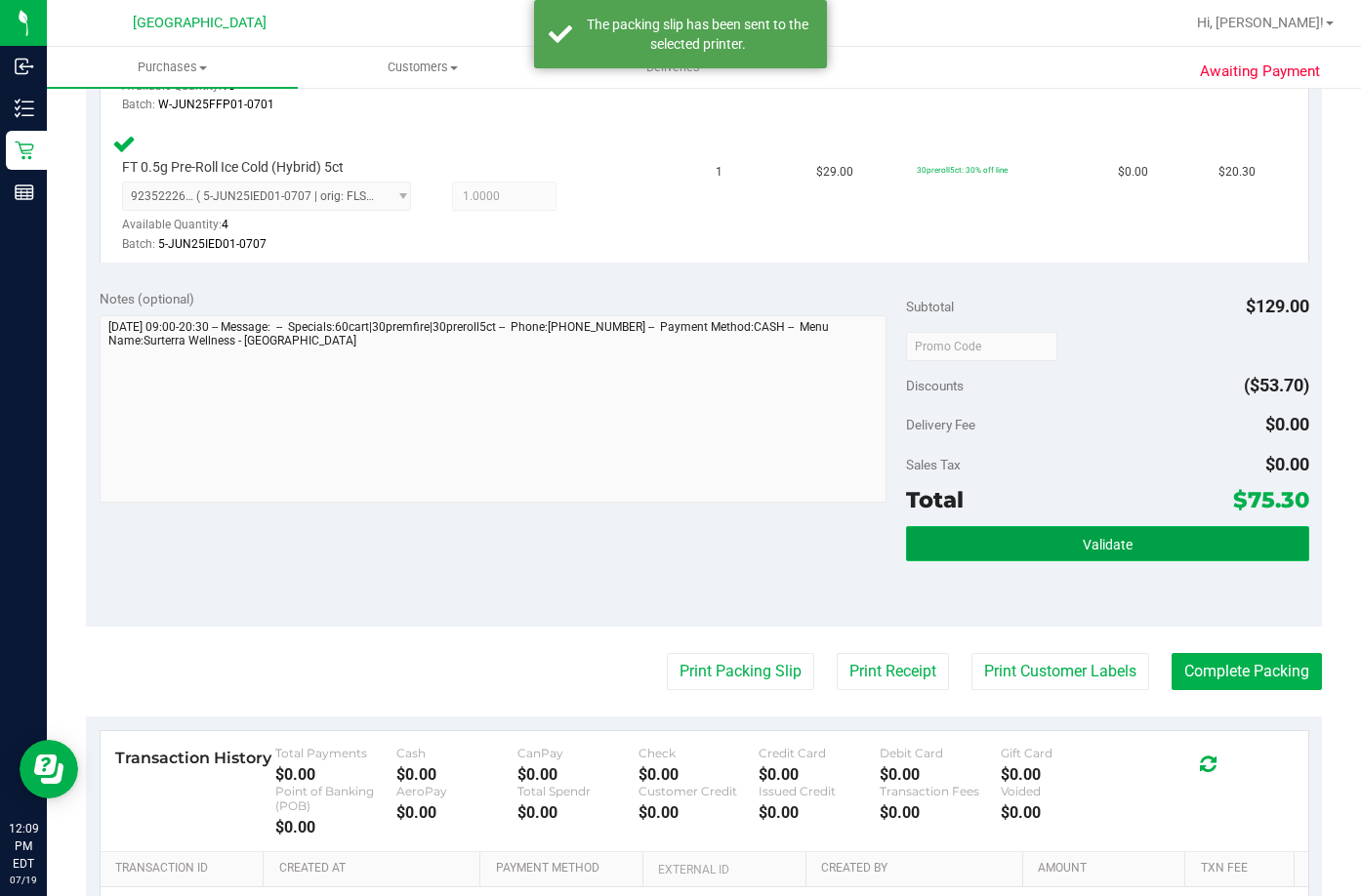 click on "Validate" at bounding box center (1107, 544) 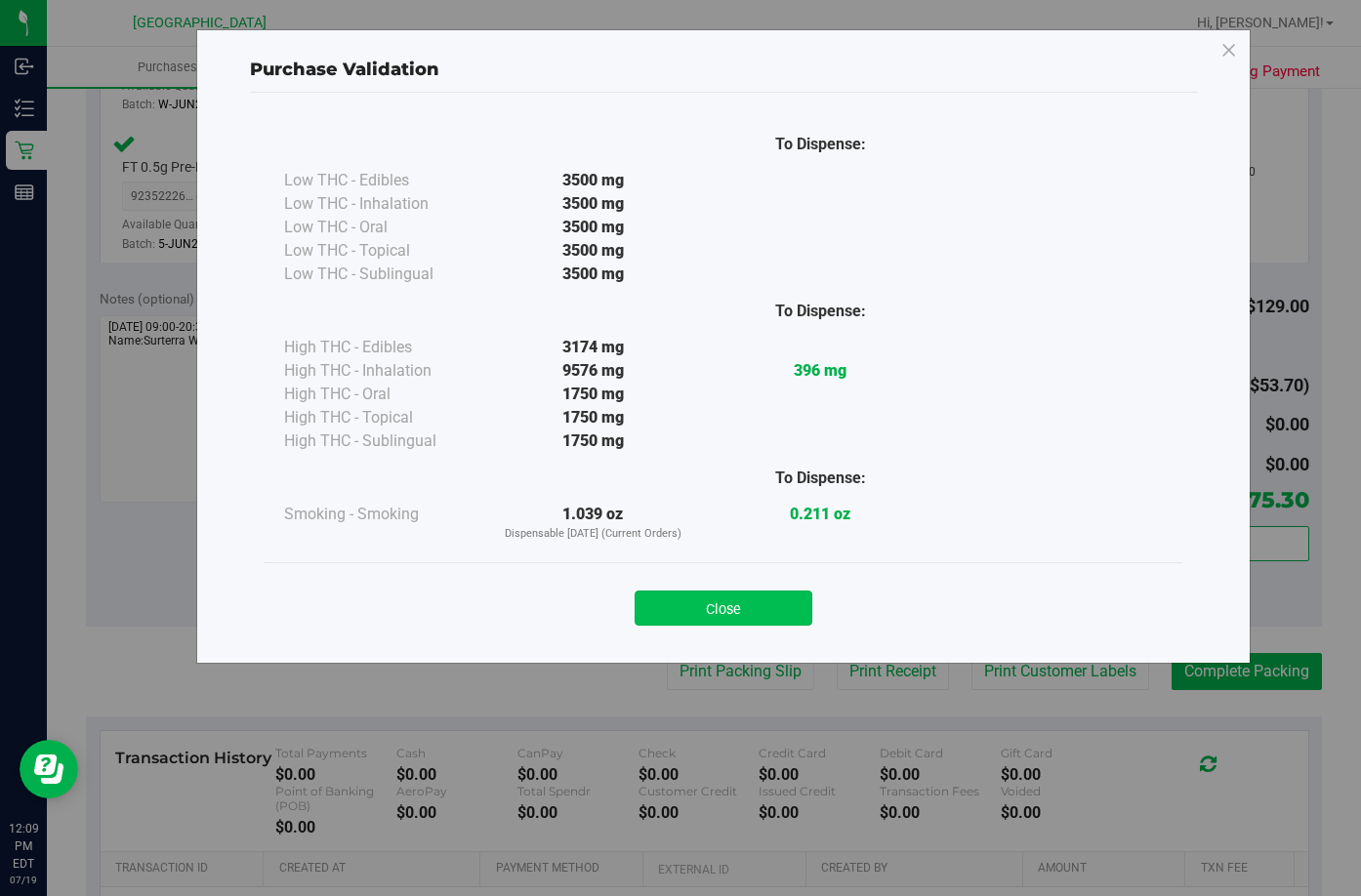 click on "Close" at bounding box center [723, 608] 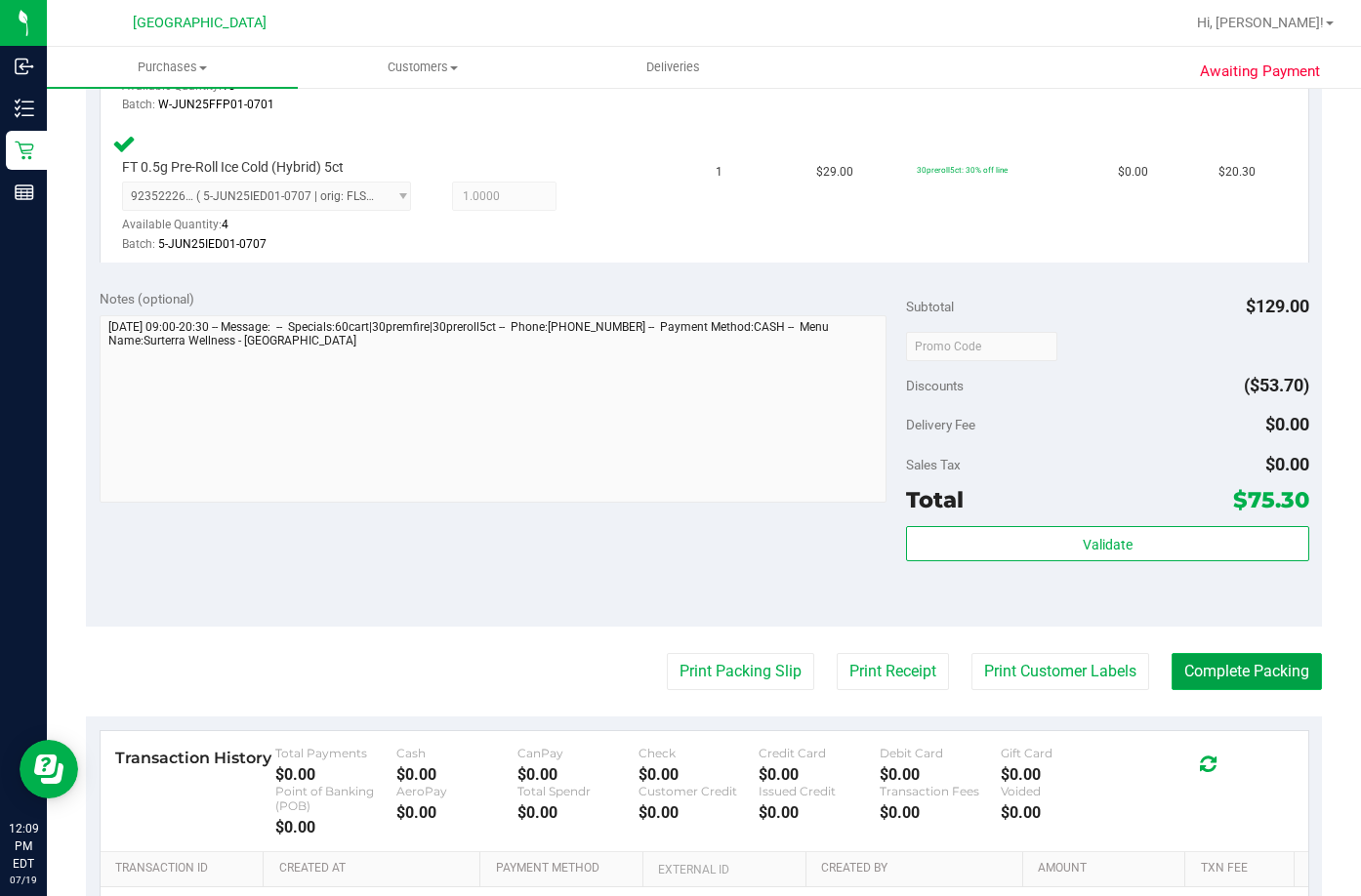click on "Complete Packing" at bounding box center [1247, 672] 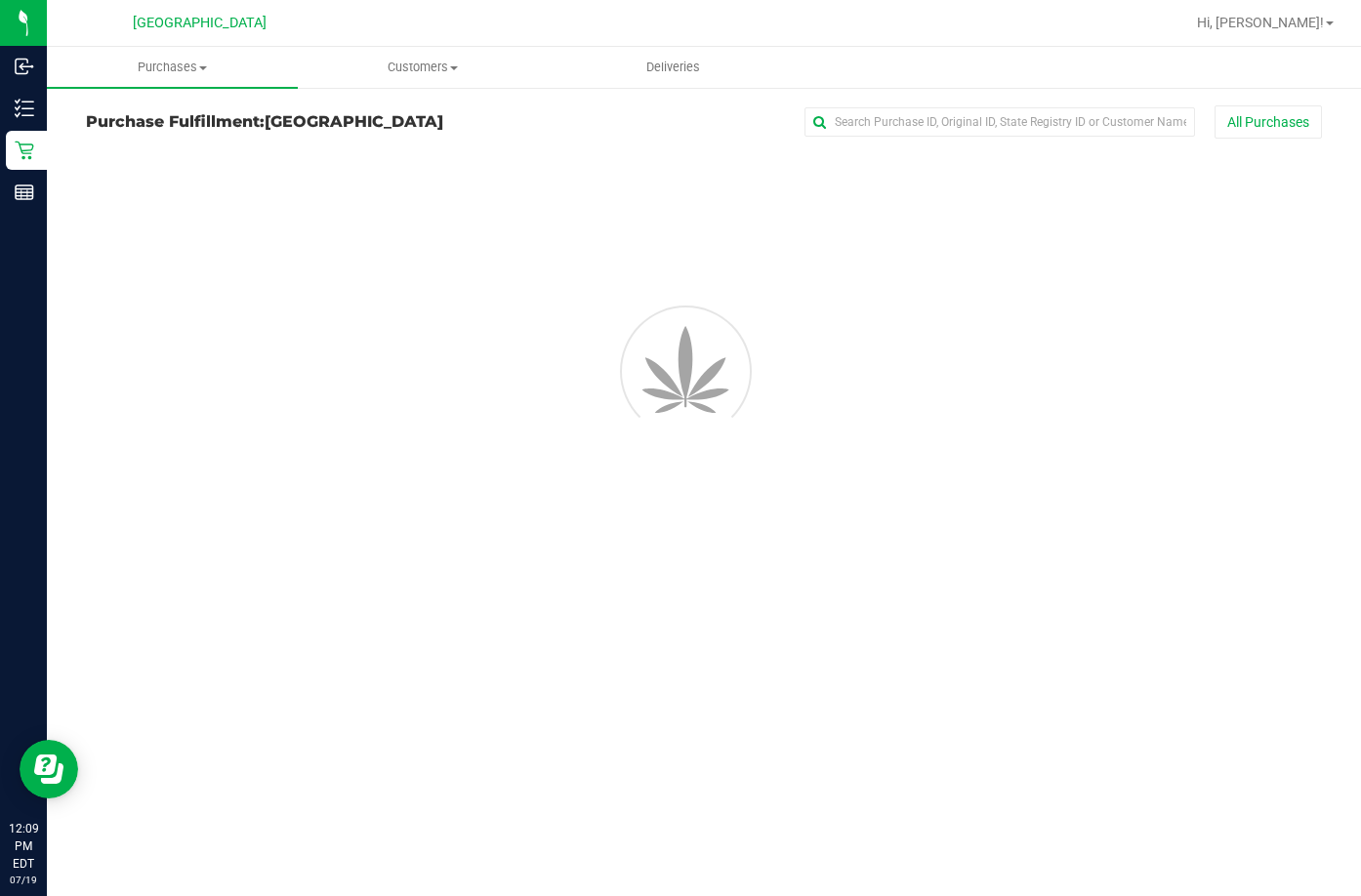 scroll, scrollTop: 0, scrollLeft: 0, axis: both 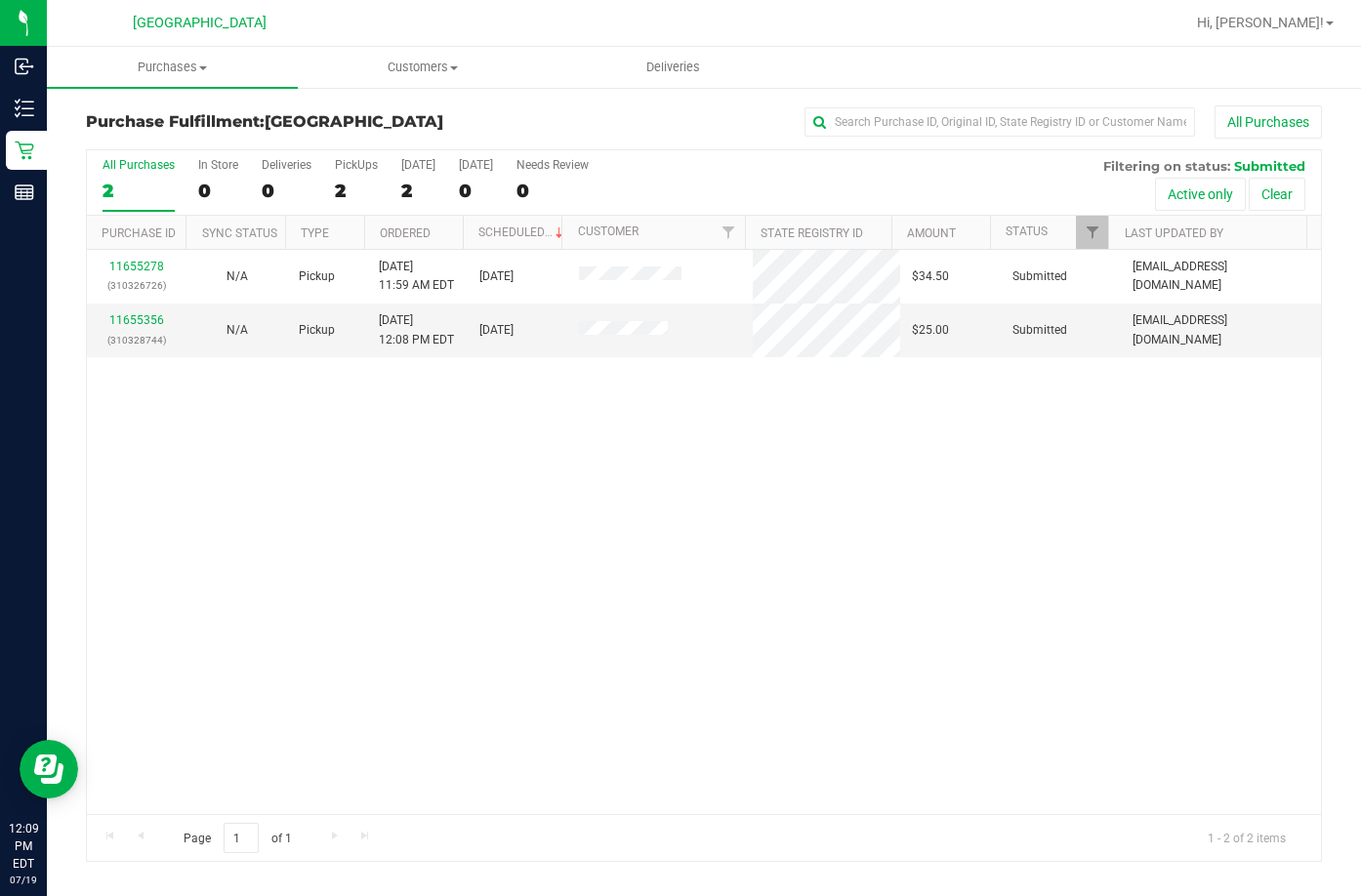 click on "11655278
(310326726)
N/A
Pickup 7/19/2025 11:59 AM EDT 7/19/2025
$34.50
Submitted abe+parallel@iheartjane.com
11655356
(310328744)
N/A
Pickup 7/19/2025 12:08 PM EDT 7/19/2025
$25.00
Submitted abe+parallel@iheartjane.com" at bounding box center [704, 532] 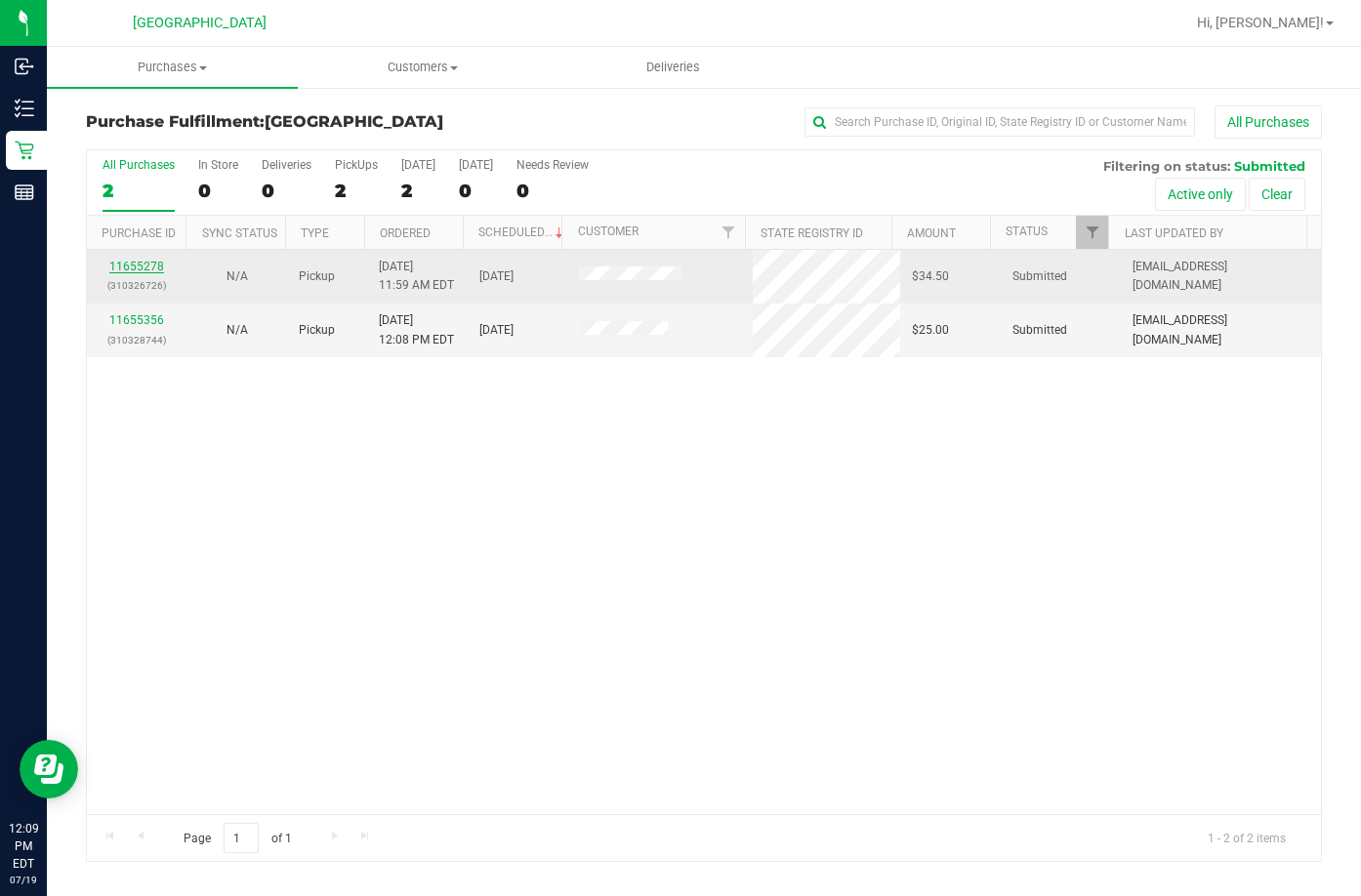 click on "11655278" at bounding box center (137, 266) 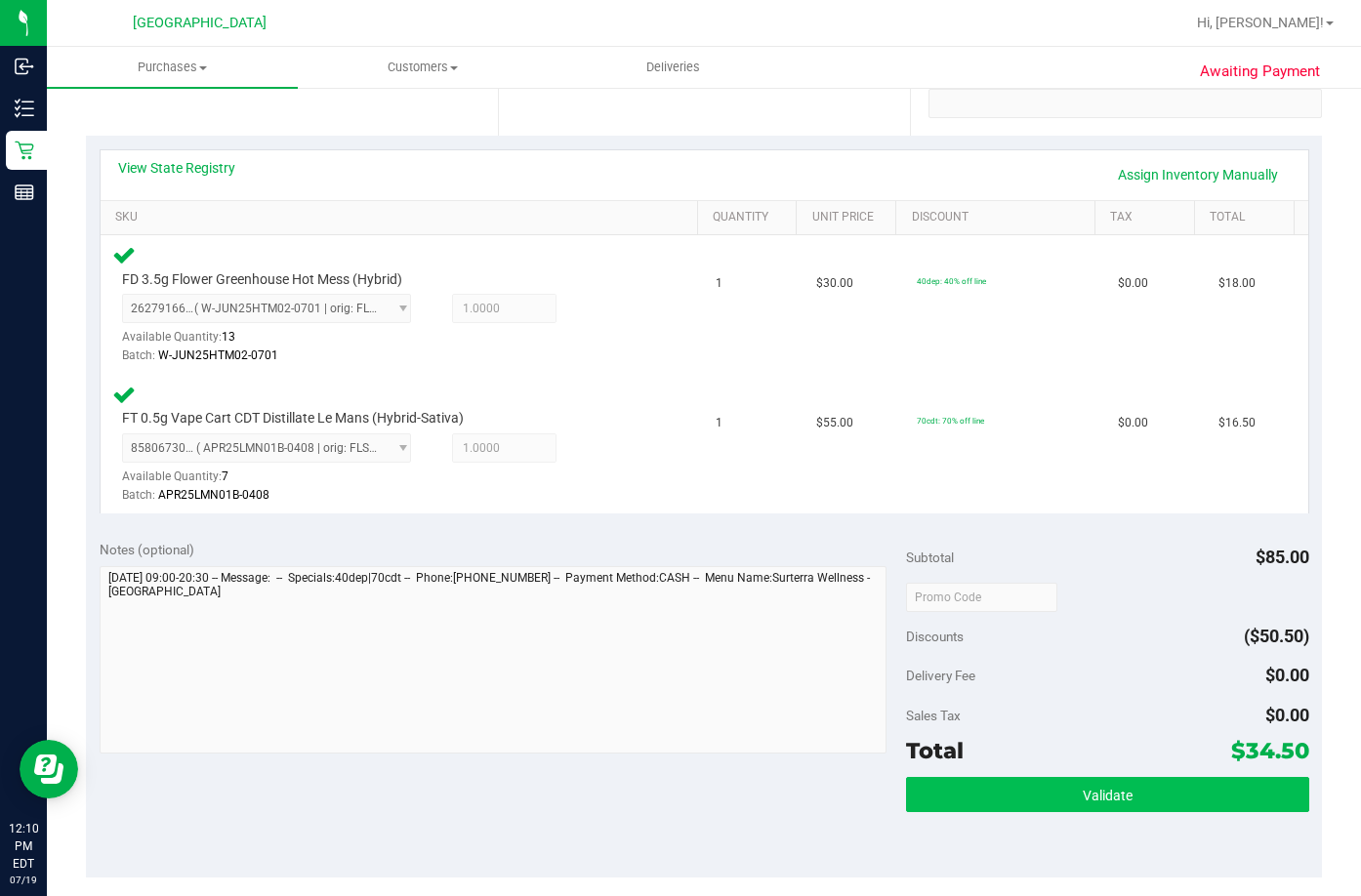 scroll, scrollTop: 586, scrollLeft: 0, axis: vertical 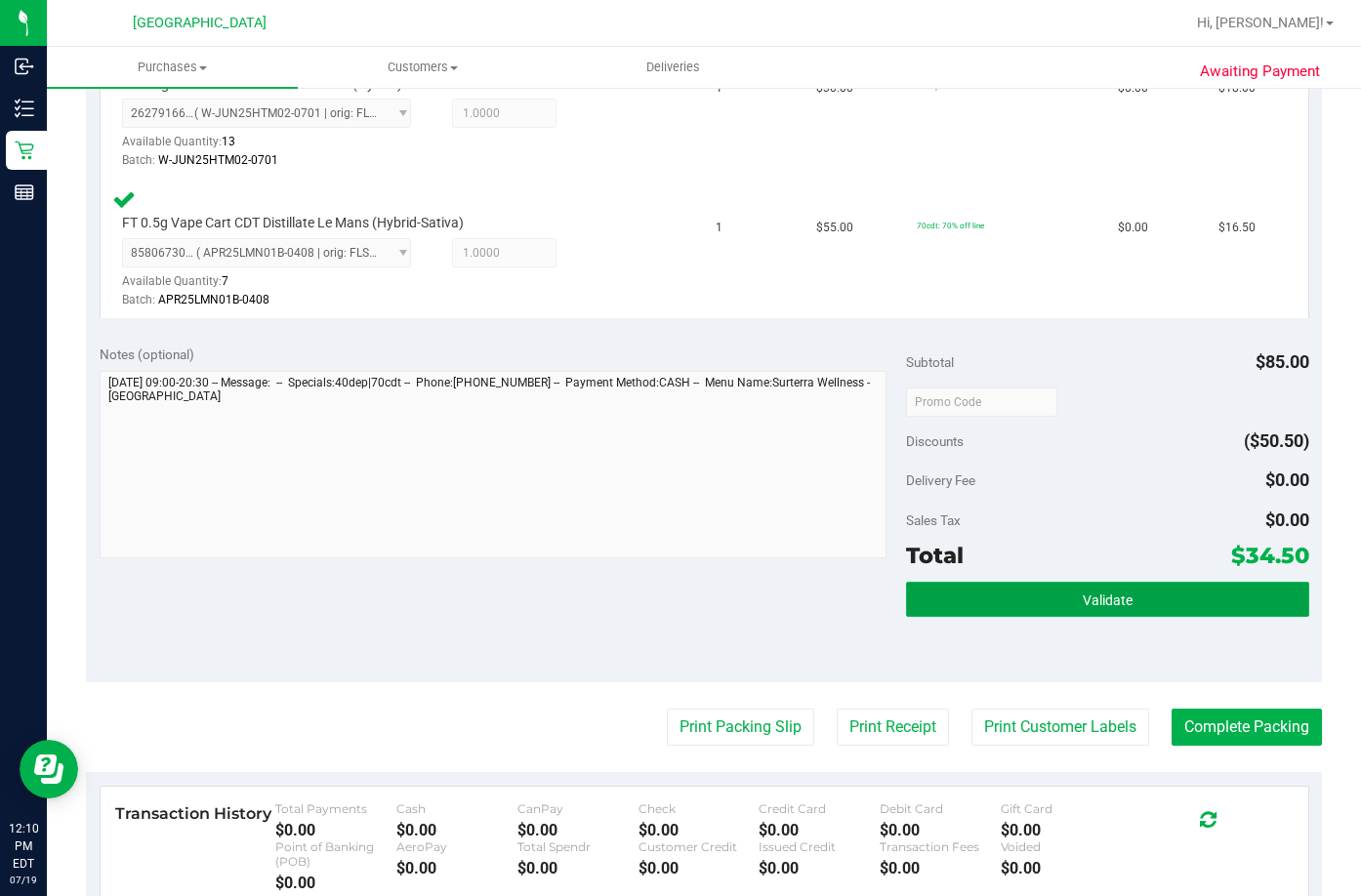 click on "Validate" at bounding box center [1107, 599] 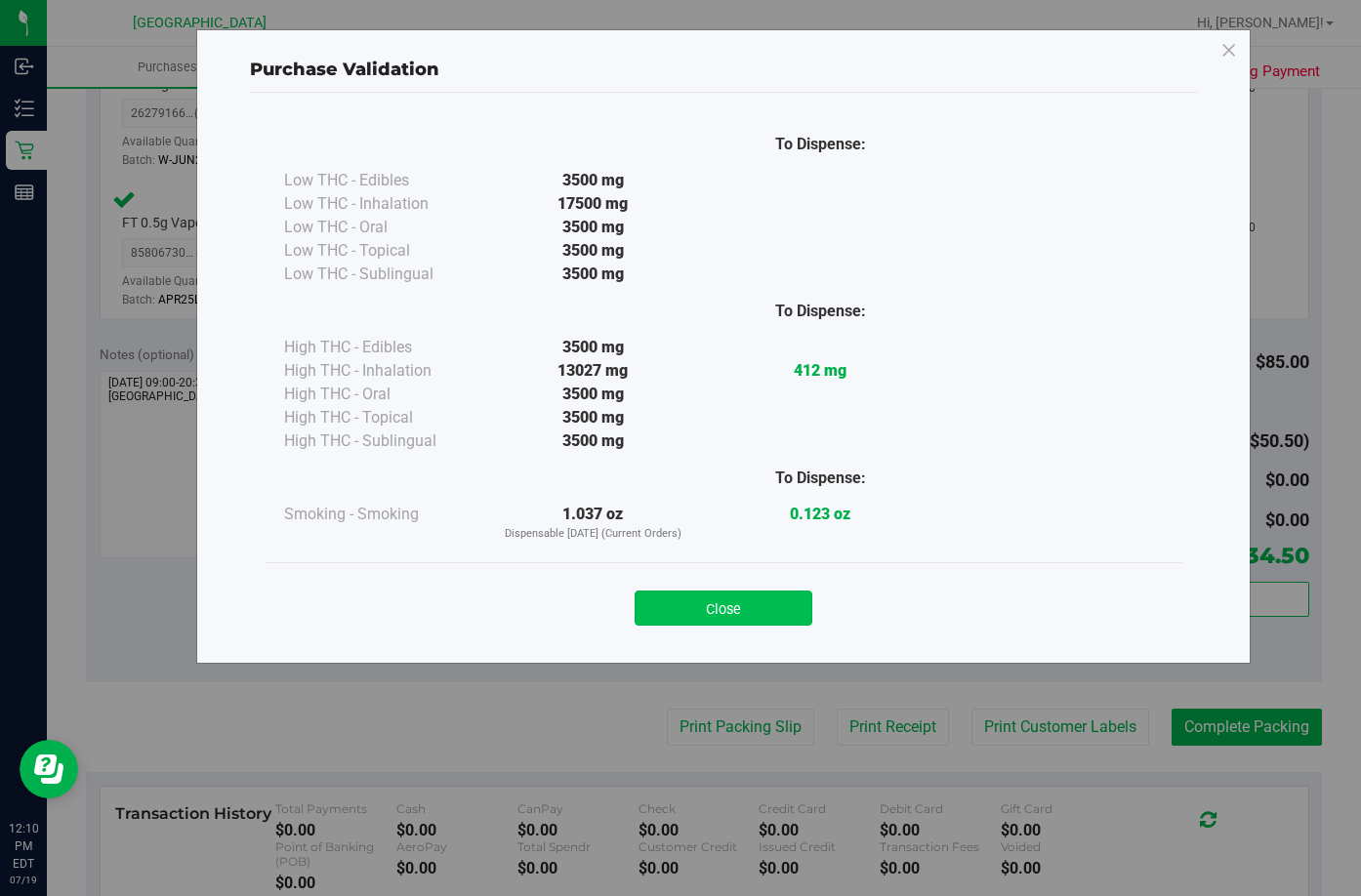 click on "Close" at bounding box center [723, 608] 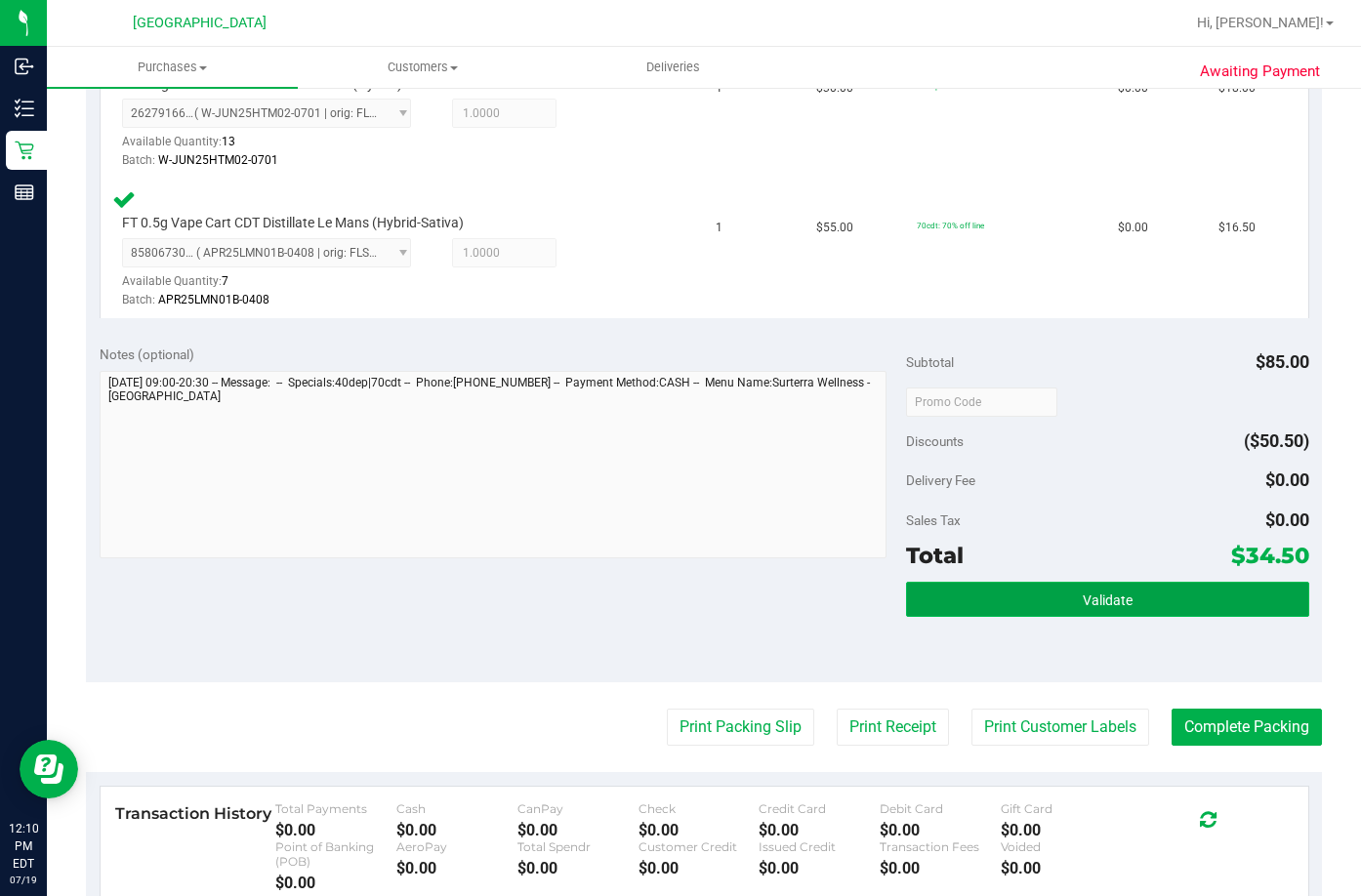click on "Validate" at bounding box center [1107, 599] 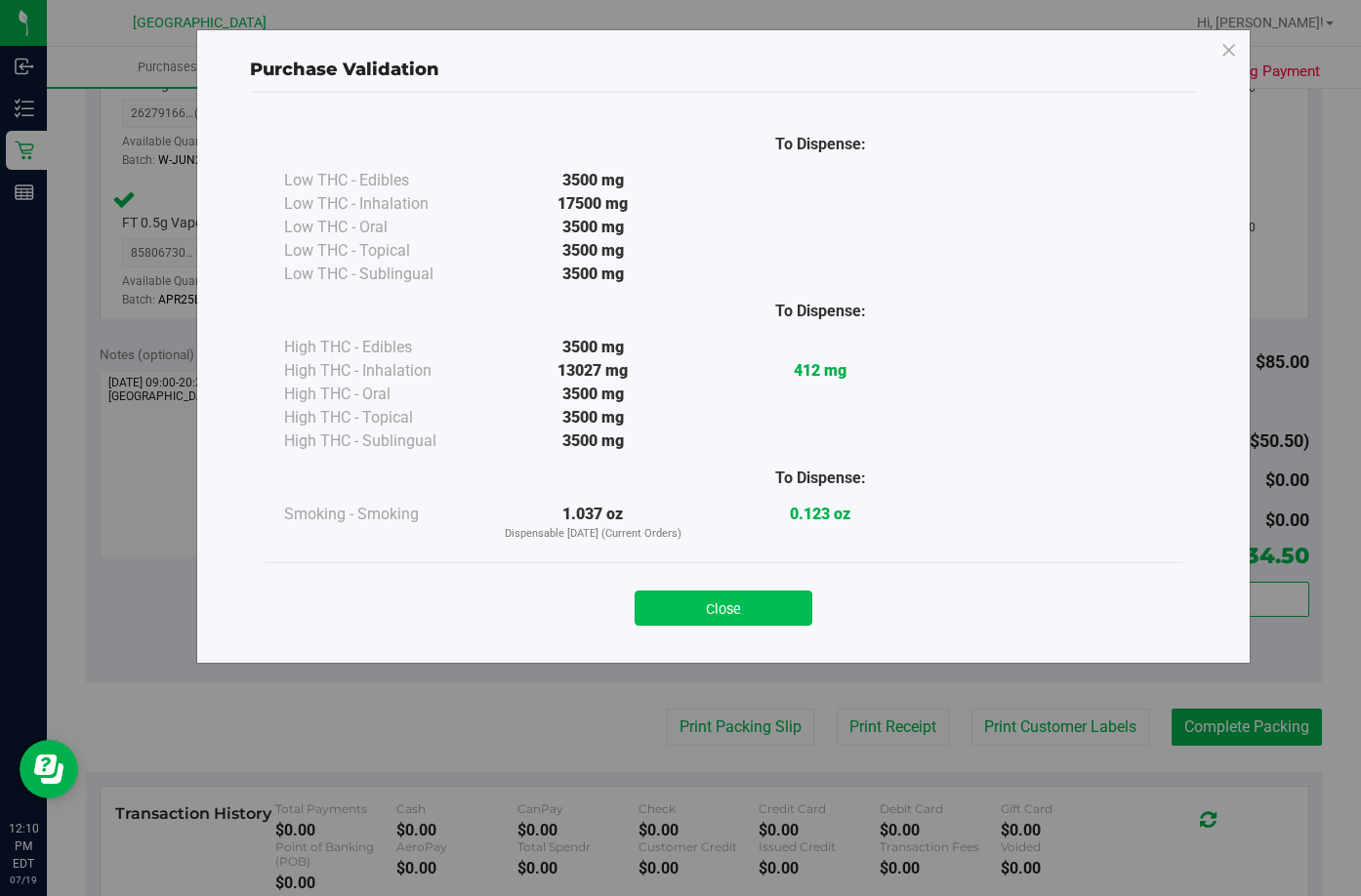 click on "Close" at bounding box center (723, 608) 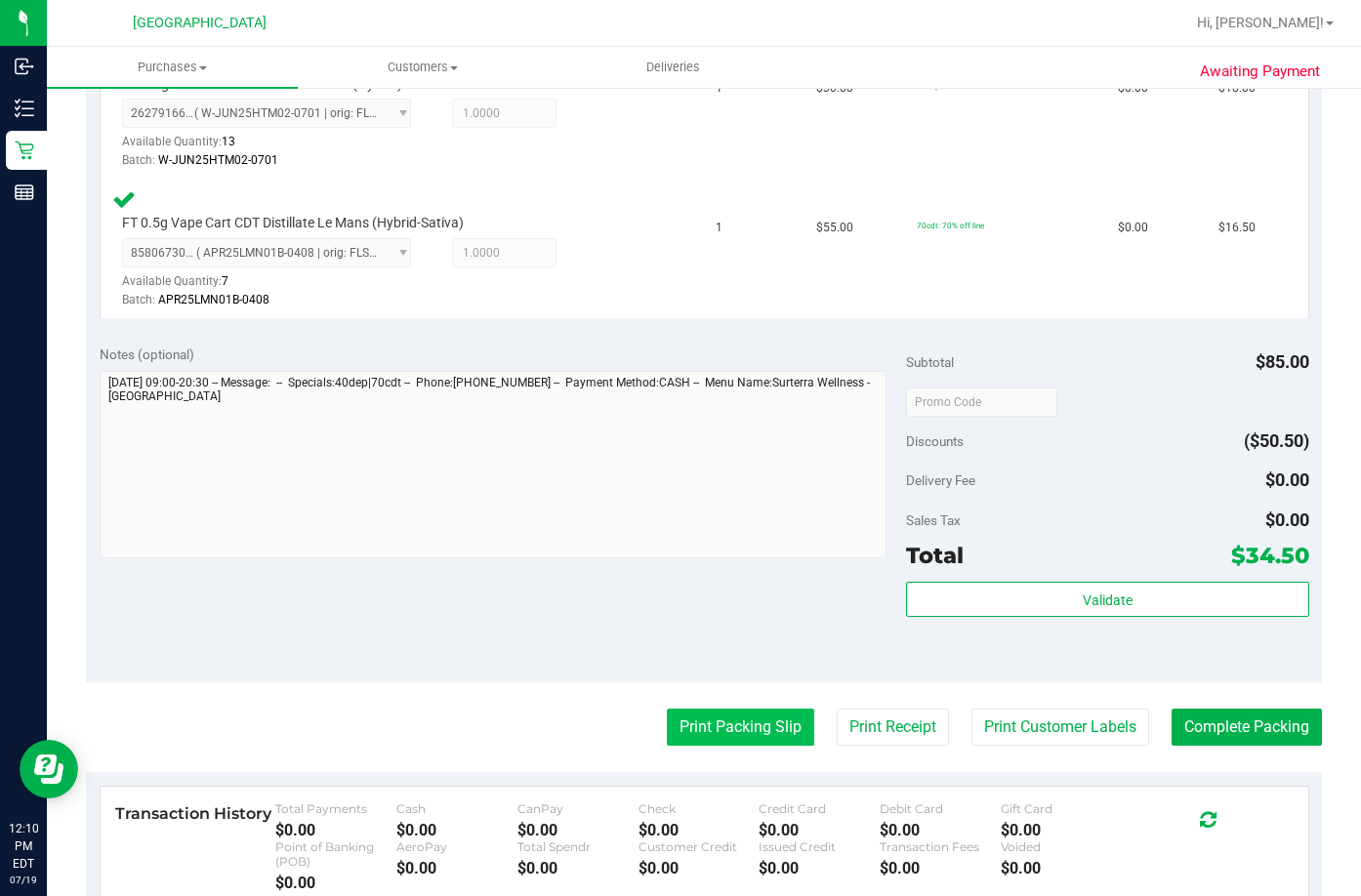 click on "Print Packing Slip" at bounding box center (740, 727) 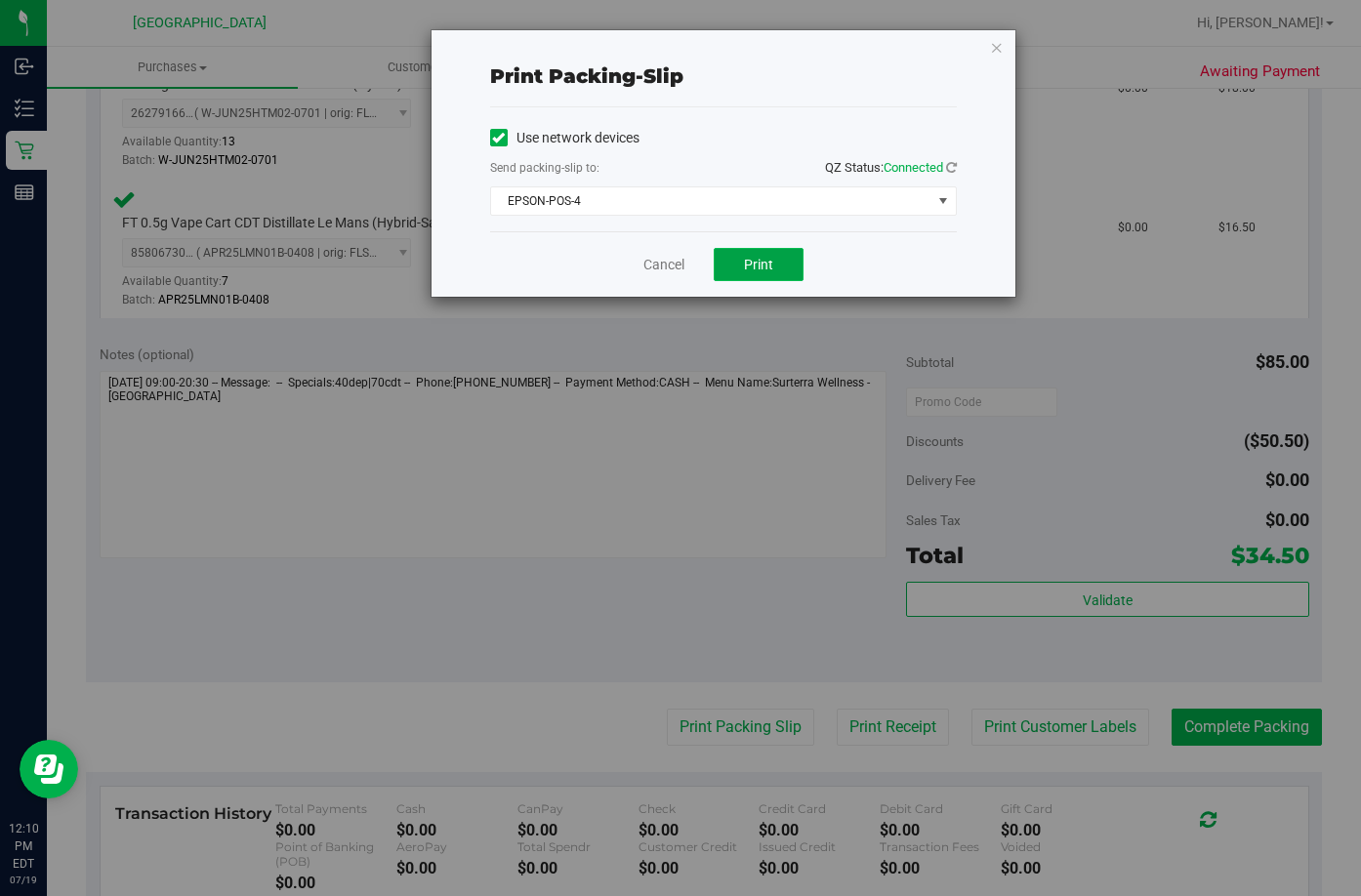 click on "Print" at bounding box center [759, 265] 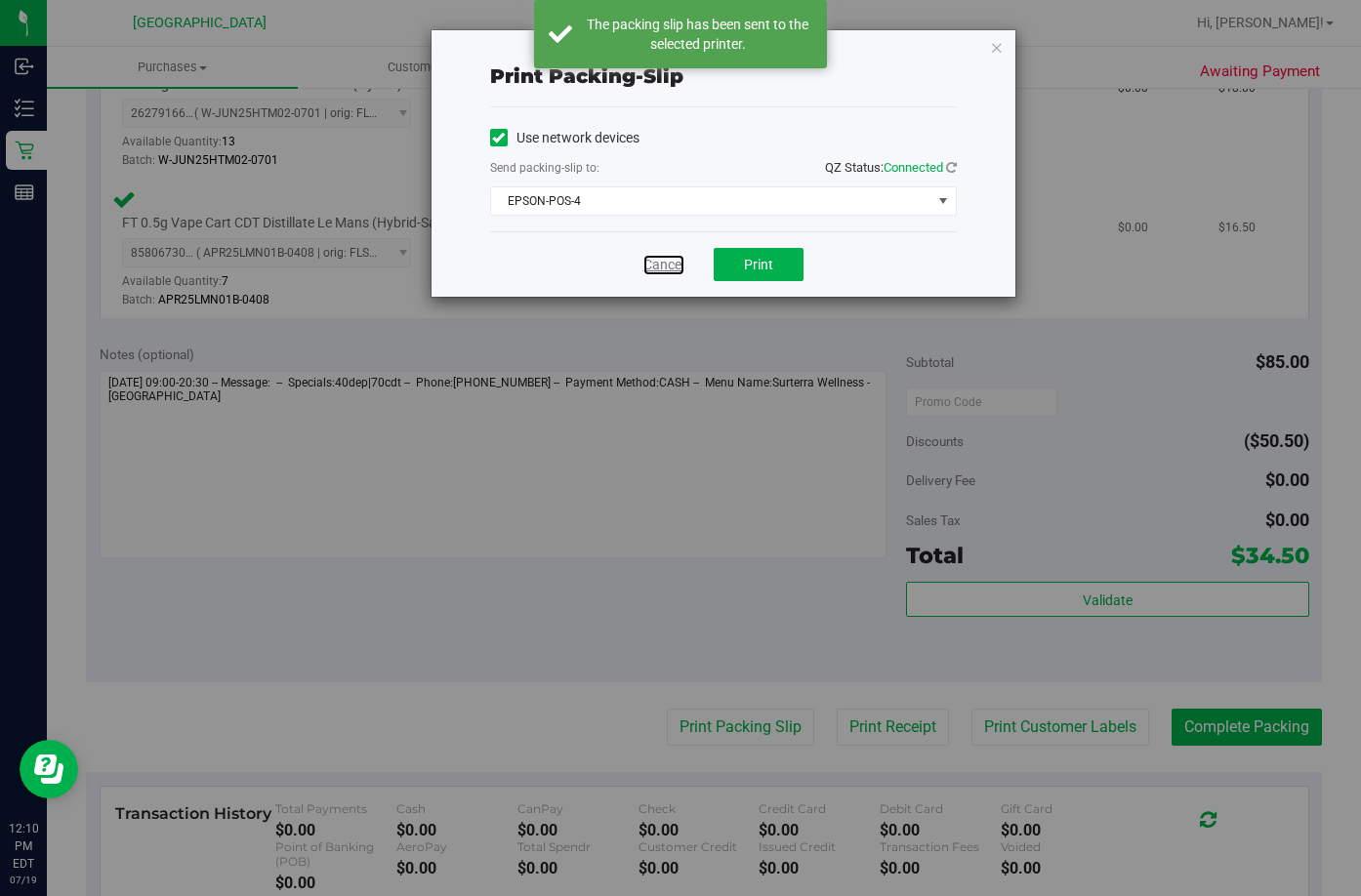 click on "Cancel" at bounding box center [664, 265] 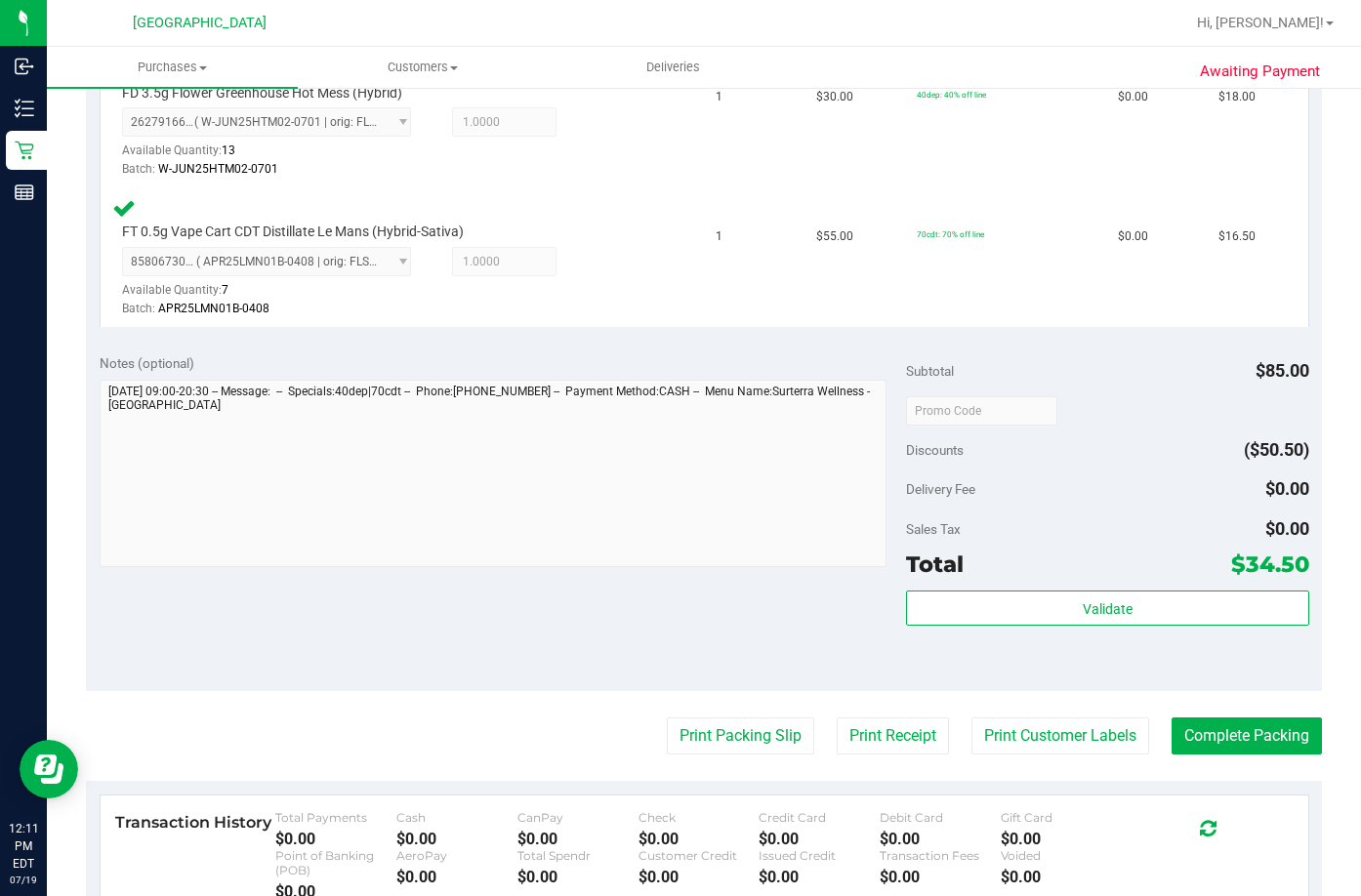 scroll, scrollTop: 586, scrollLeft: 0, axis: vertical 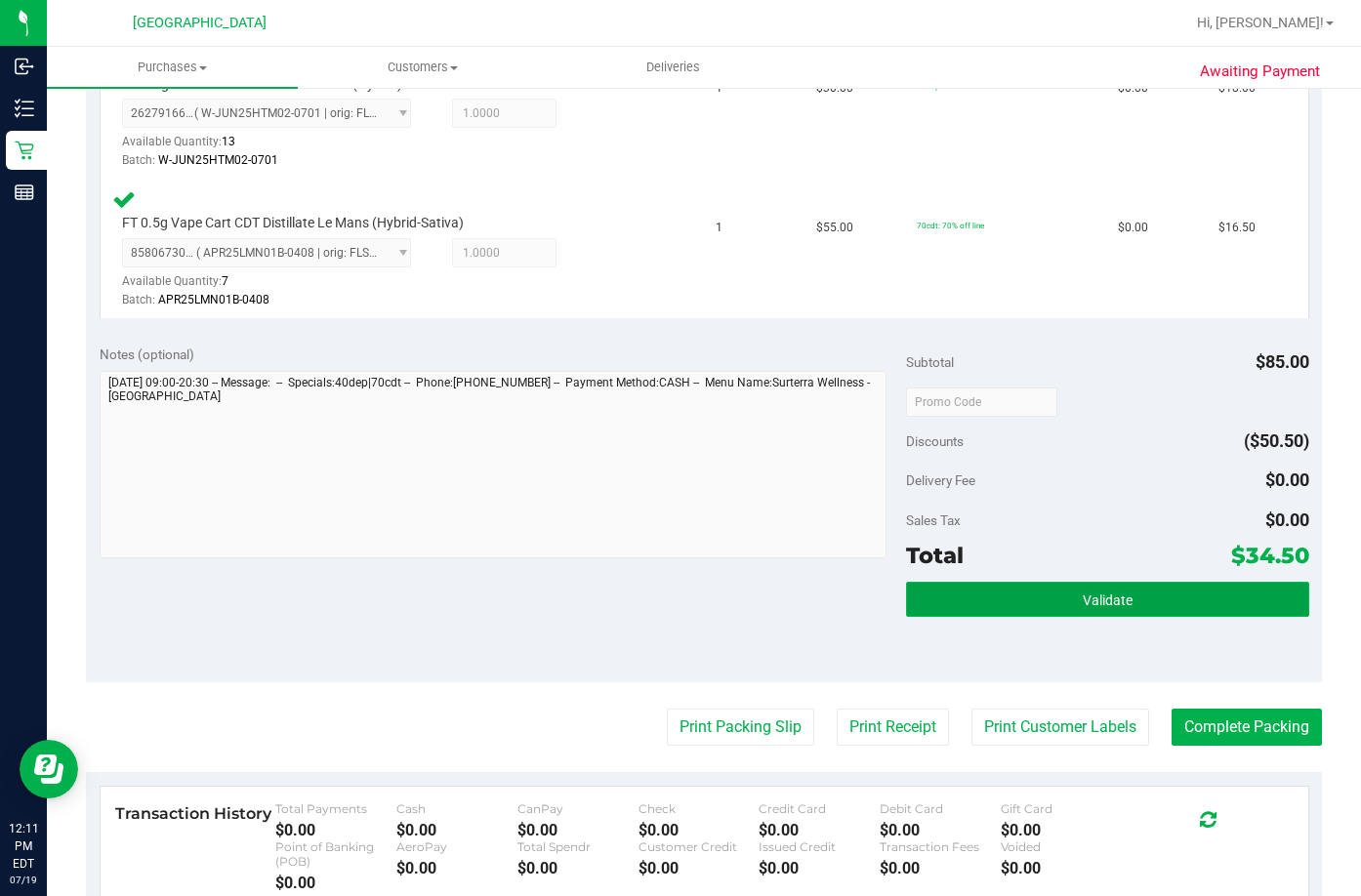 click on "Validate" at bounding box center [1107, 599] 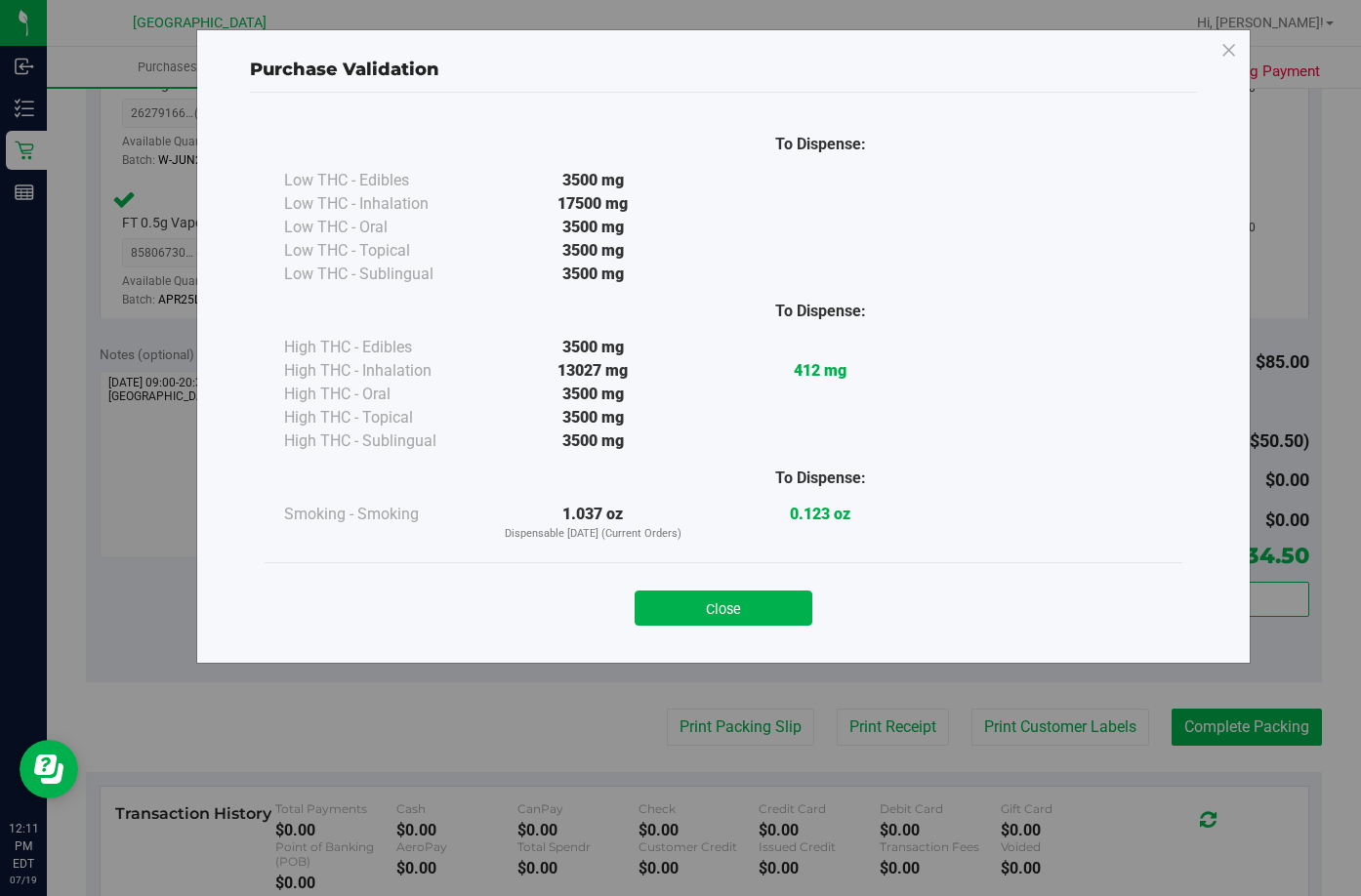 click on "Close" at bounding box center (723, 601) 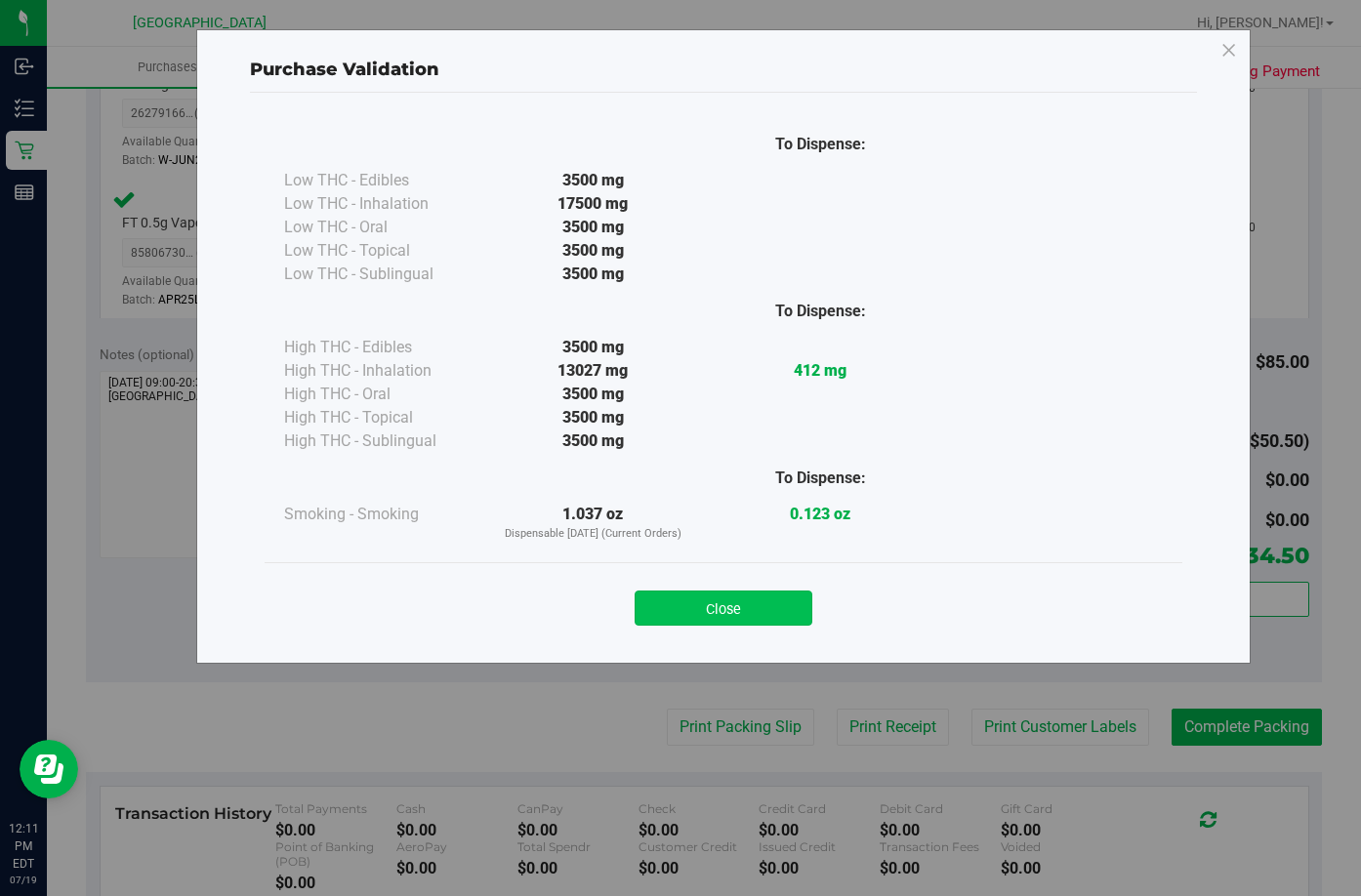 click on "Close" at bounding box center (723, 608) 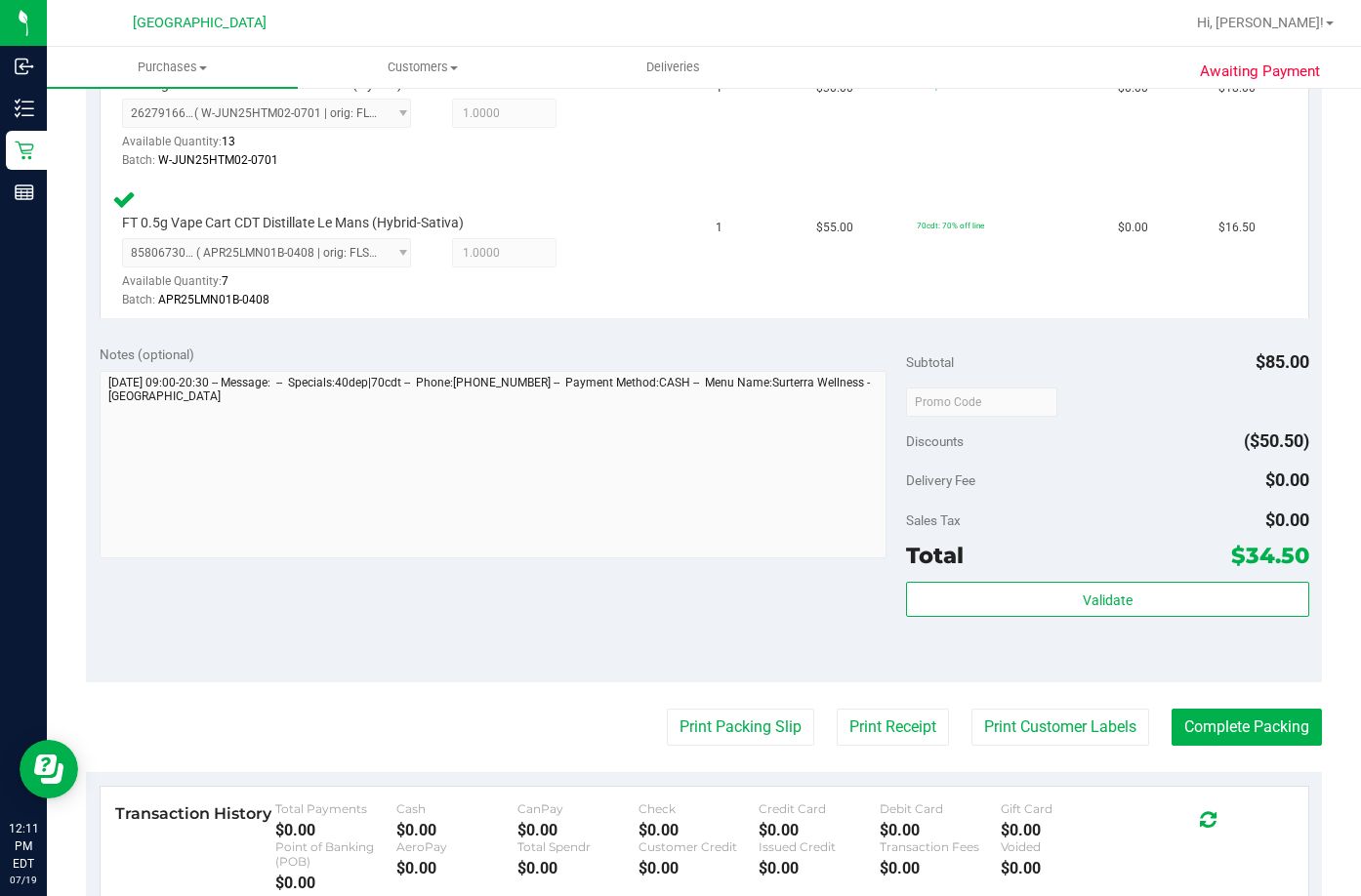 click on "Back
Edit Purchase
Cancel Purchase
View Profile
# 11655278
BioTrack ID:
-
Submitted
Needs review
Last Modified
Jane API
Jul 19, 2025 11:59:55 AM EDT" at bounding box center (704, 336) 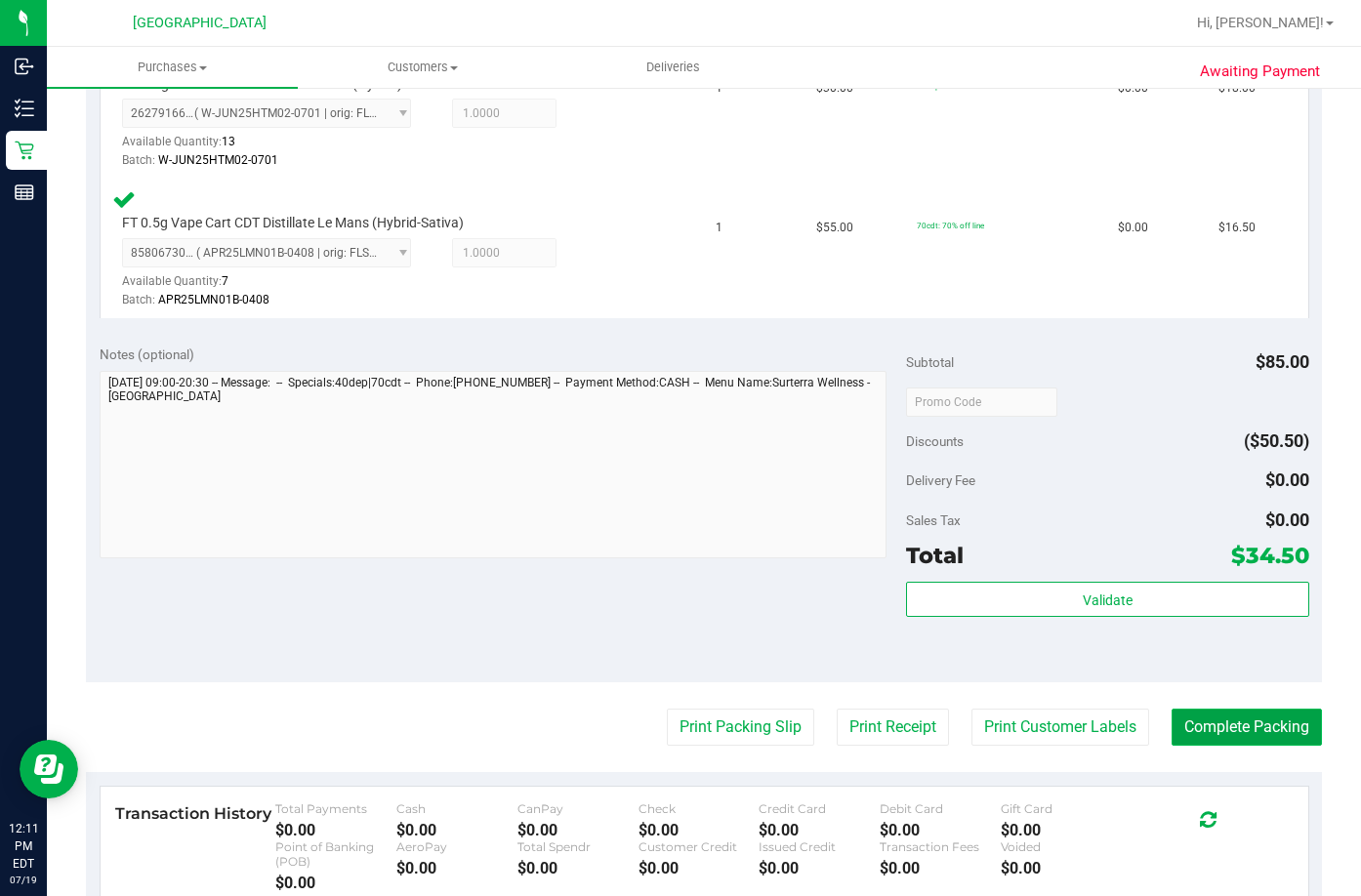 click on "Complete Packing" at bounding box center [1247, 727] 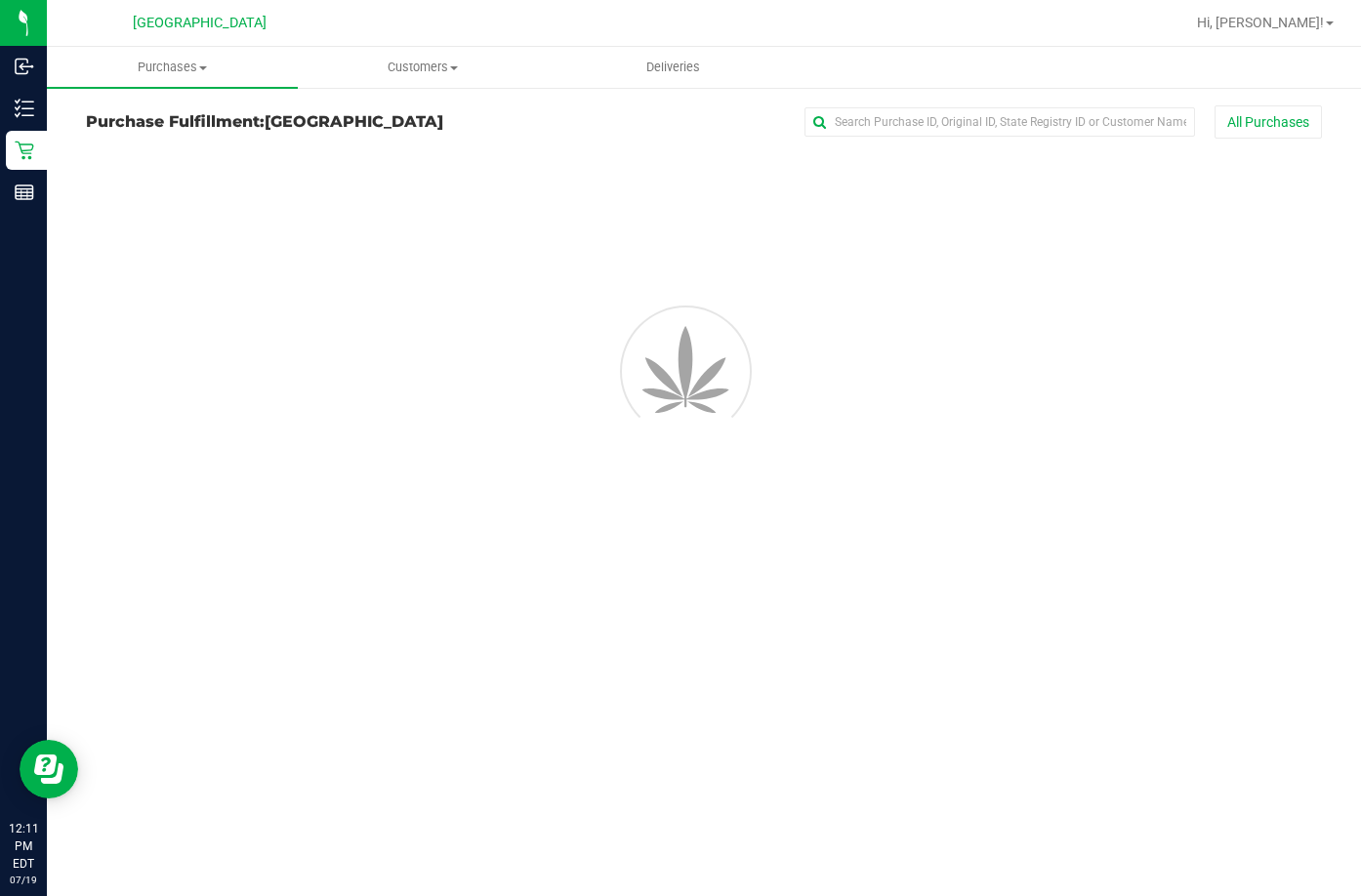 scroll, scrollTop: 0, scrollLeft: 0, axis: both 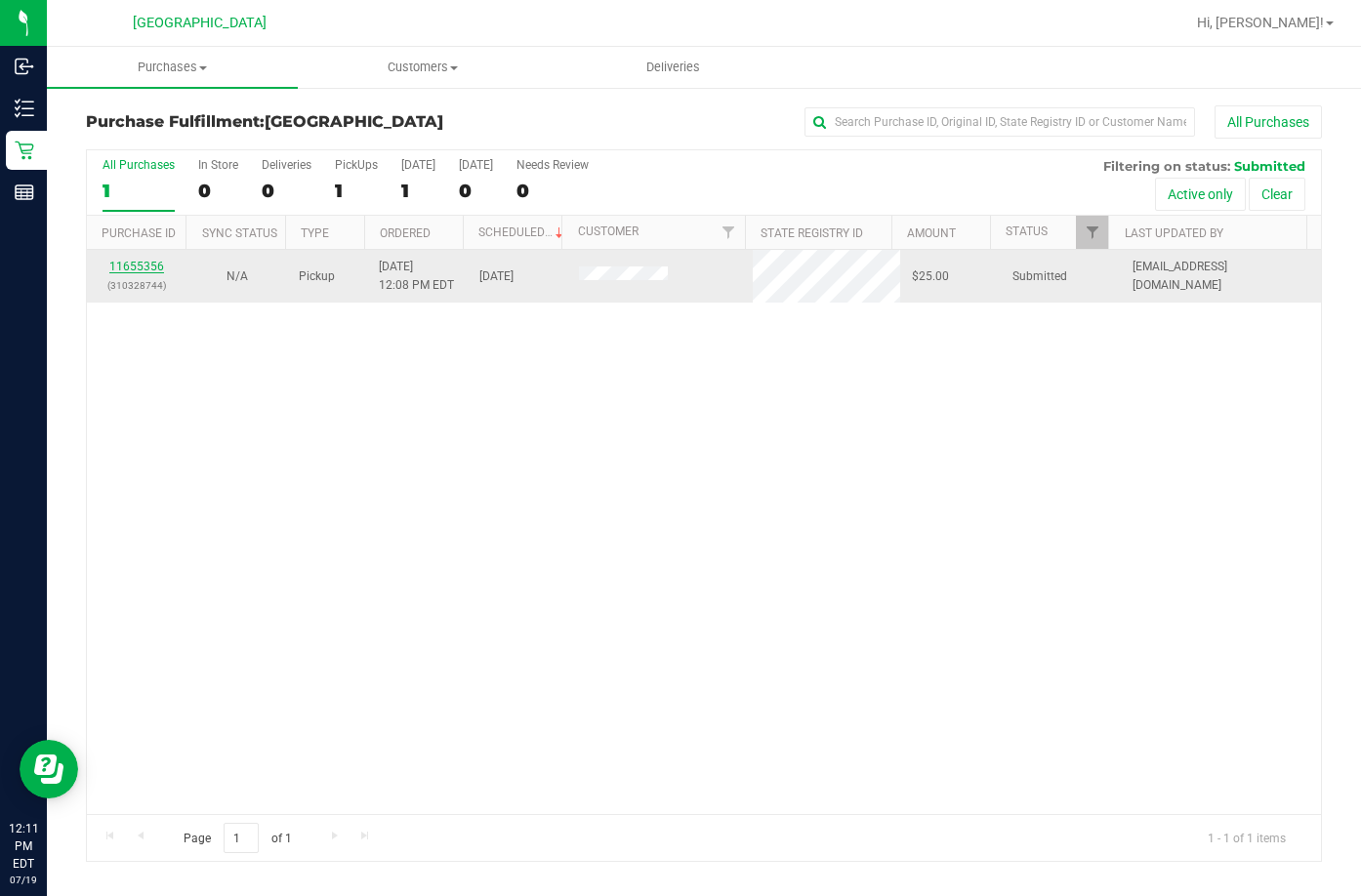 click on "11655356" at bounding box center [137, 266] 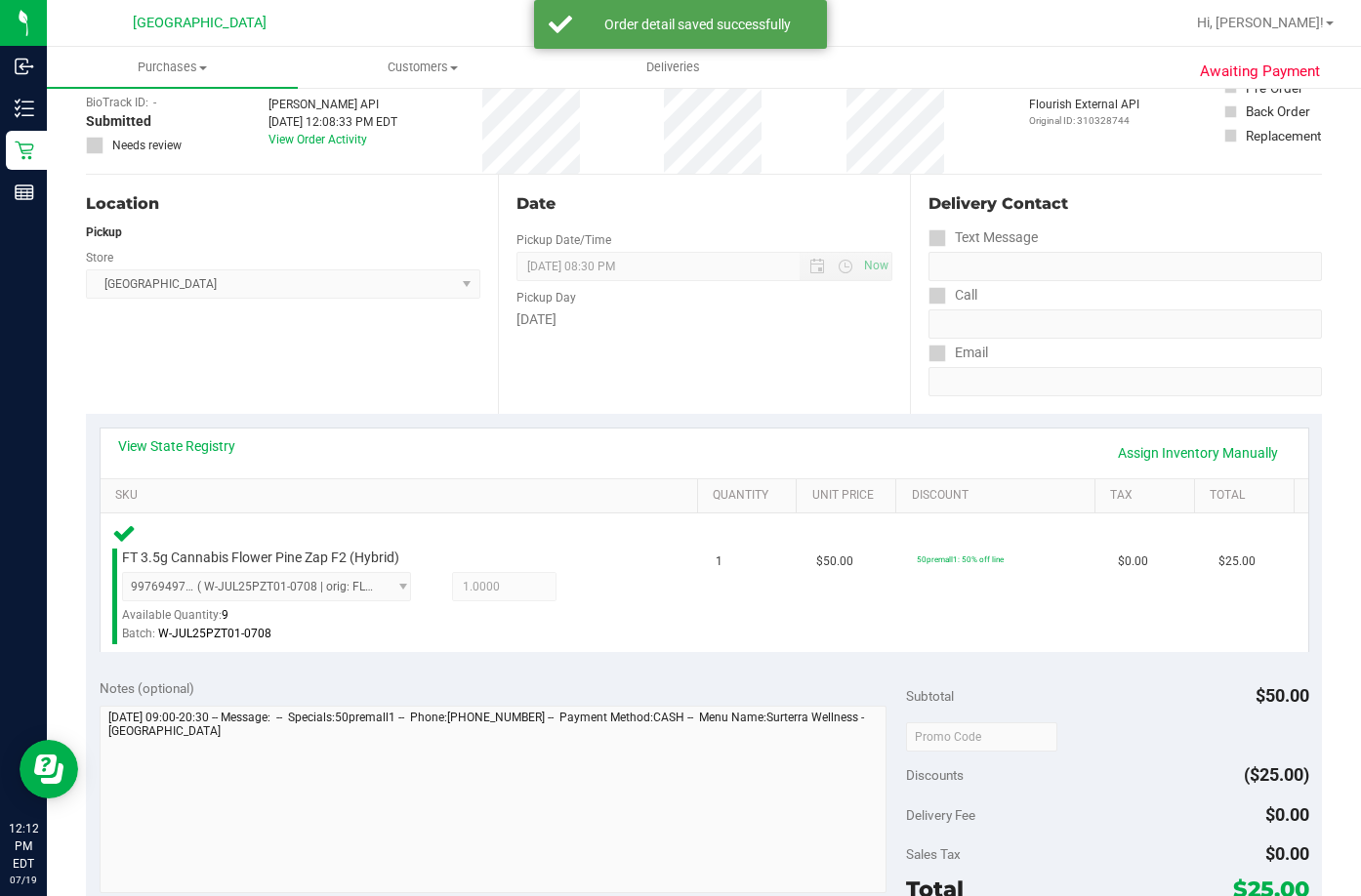 scroll, scrollTop: 488, scrollLeft: 0, axis: vertical 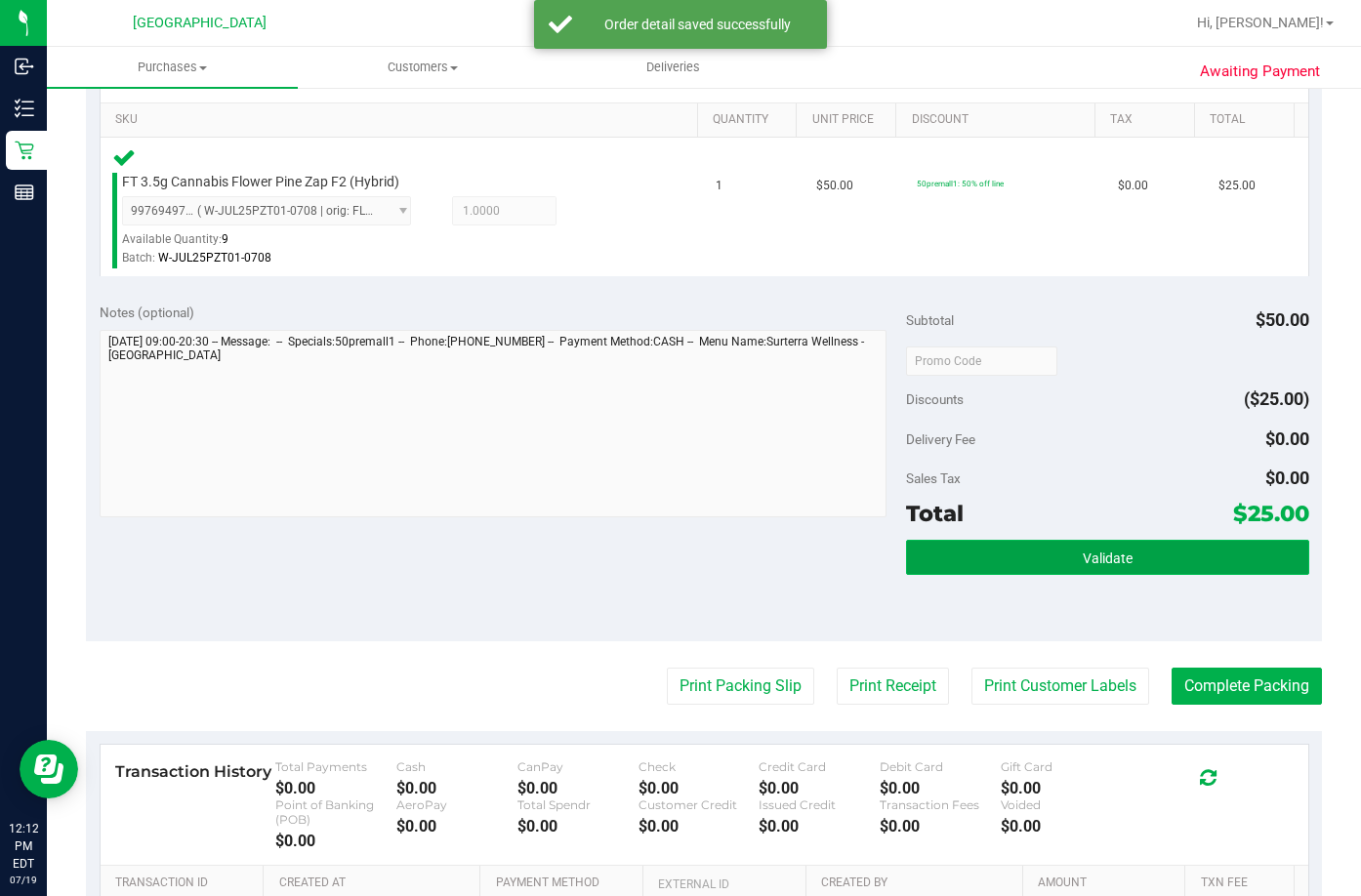 click on "Validate" at bounding box center (1107, 558) 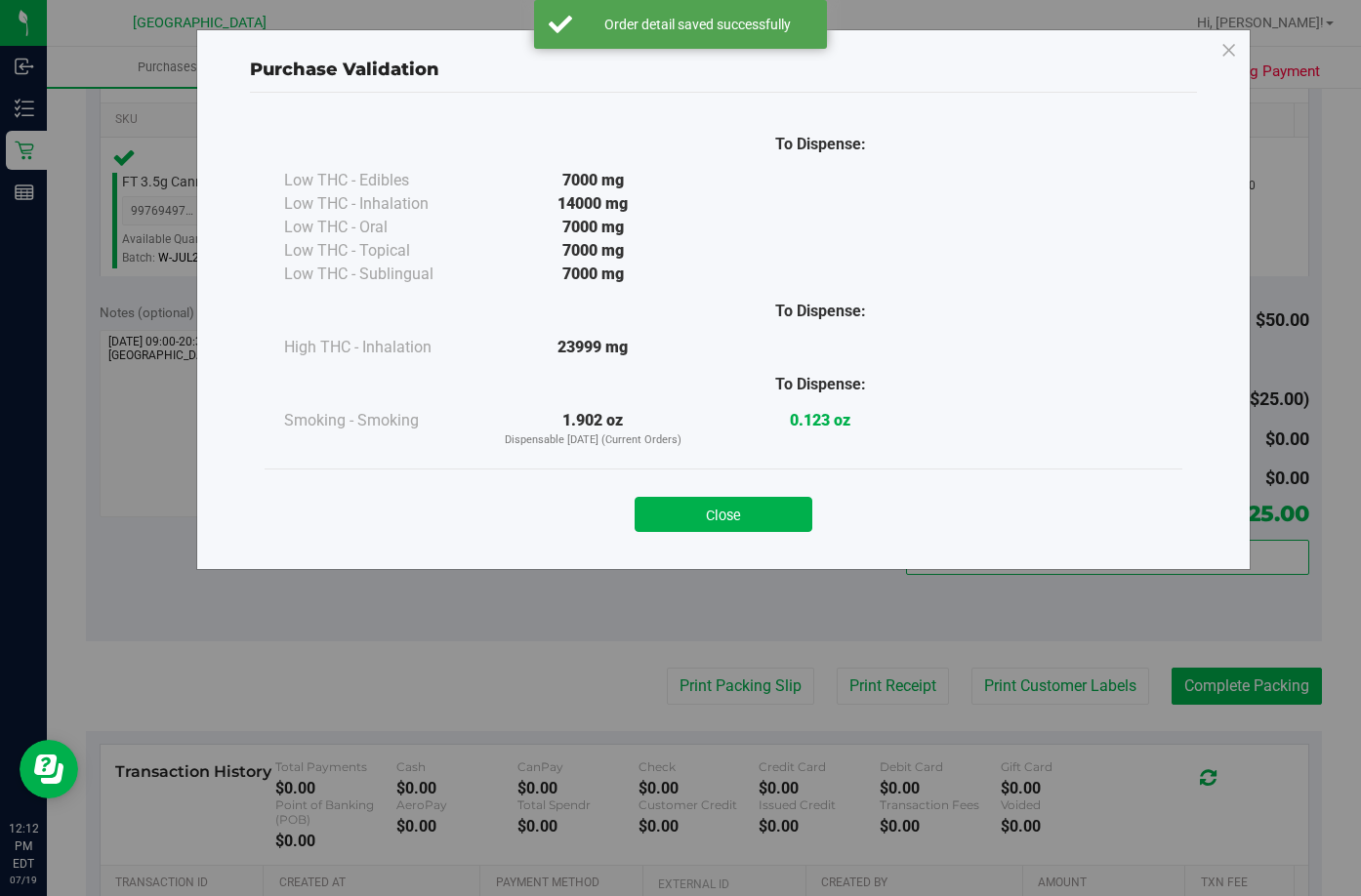 click on "Close" at bounding box center (723, 509) 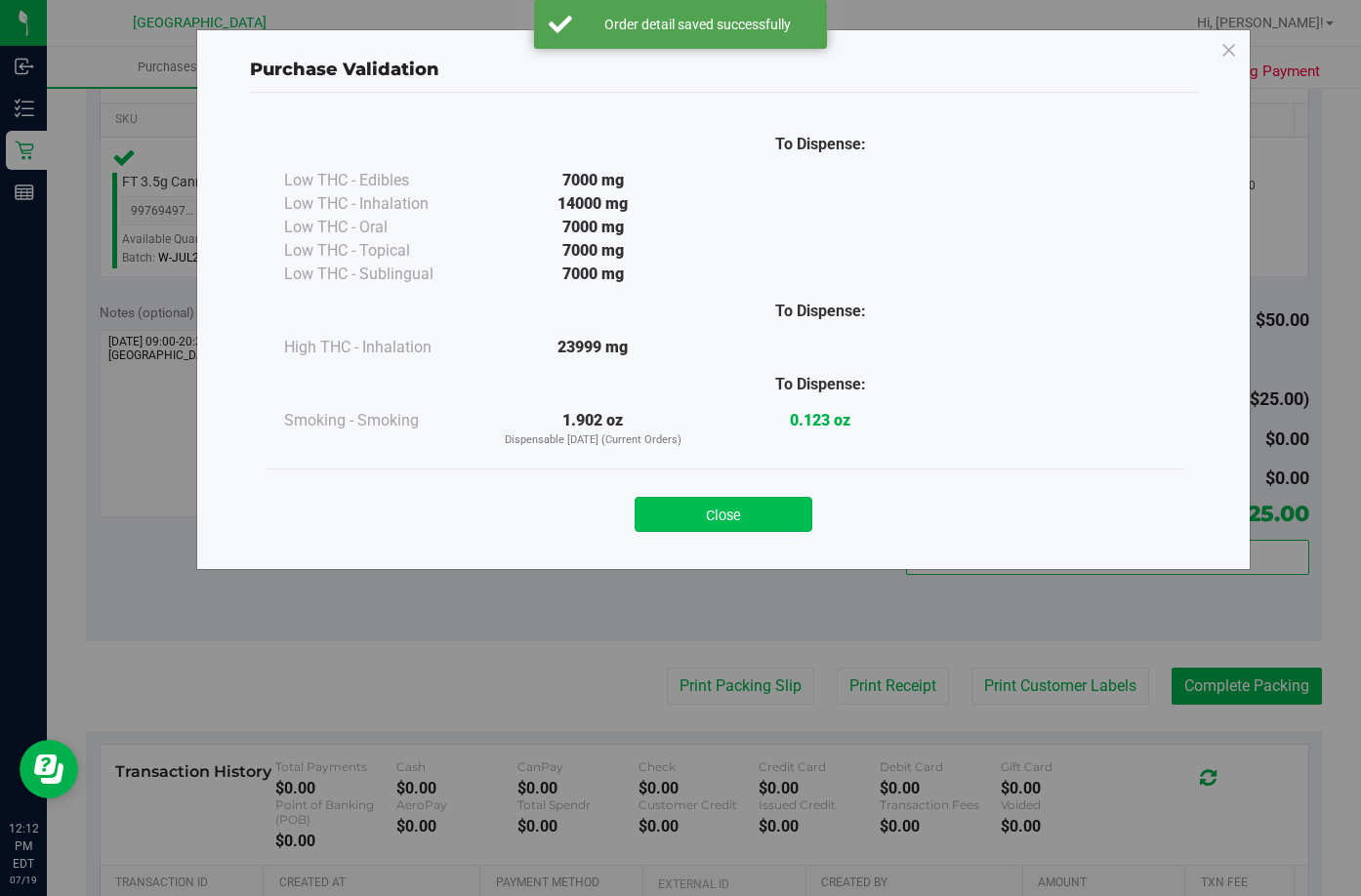 click on "Close" at bounding box center [723, 514] 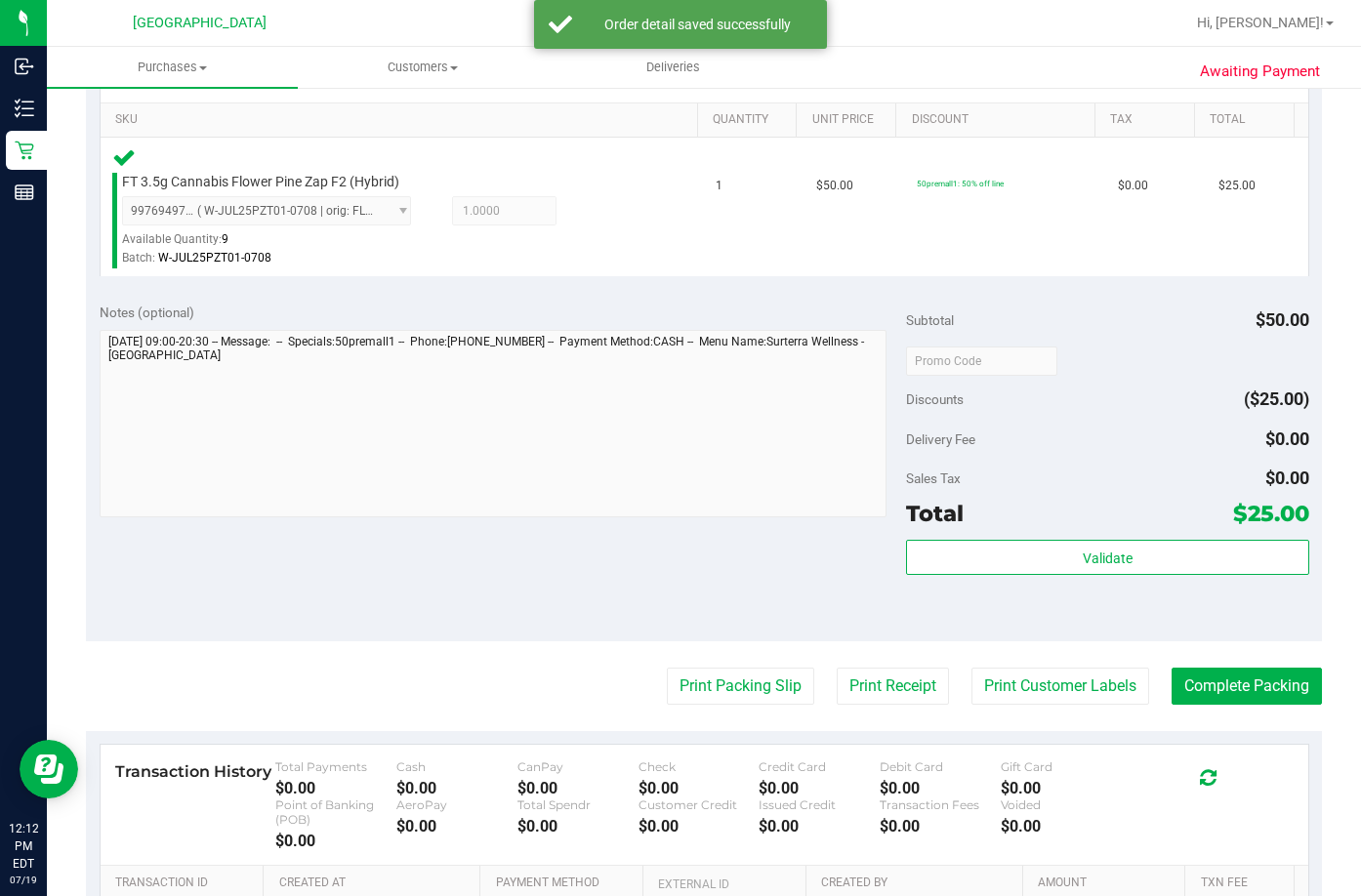 click on "Back
Edit Purchase
Cancel Purchase
View Profile
# 11655356
BioTrack ID:
-
Submitted
Needs review
Last Modified
Jane API
Jul 19, 2025 12:08:33 PM EDT" at bounding box center [704, 364] 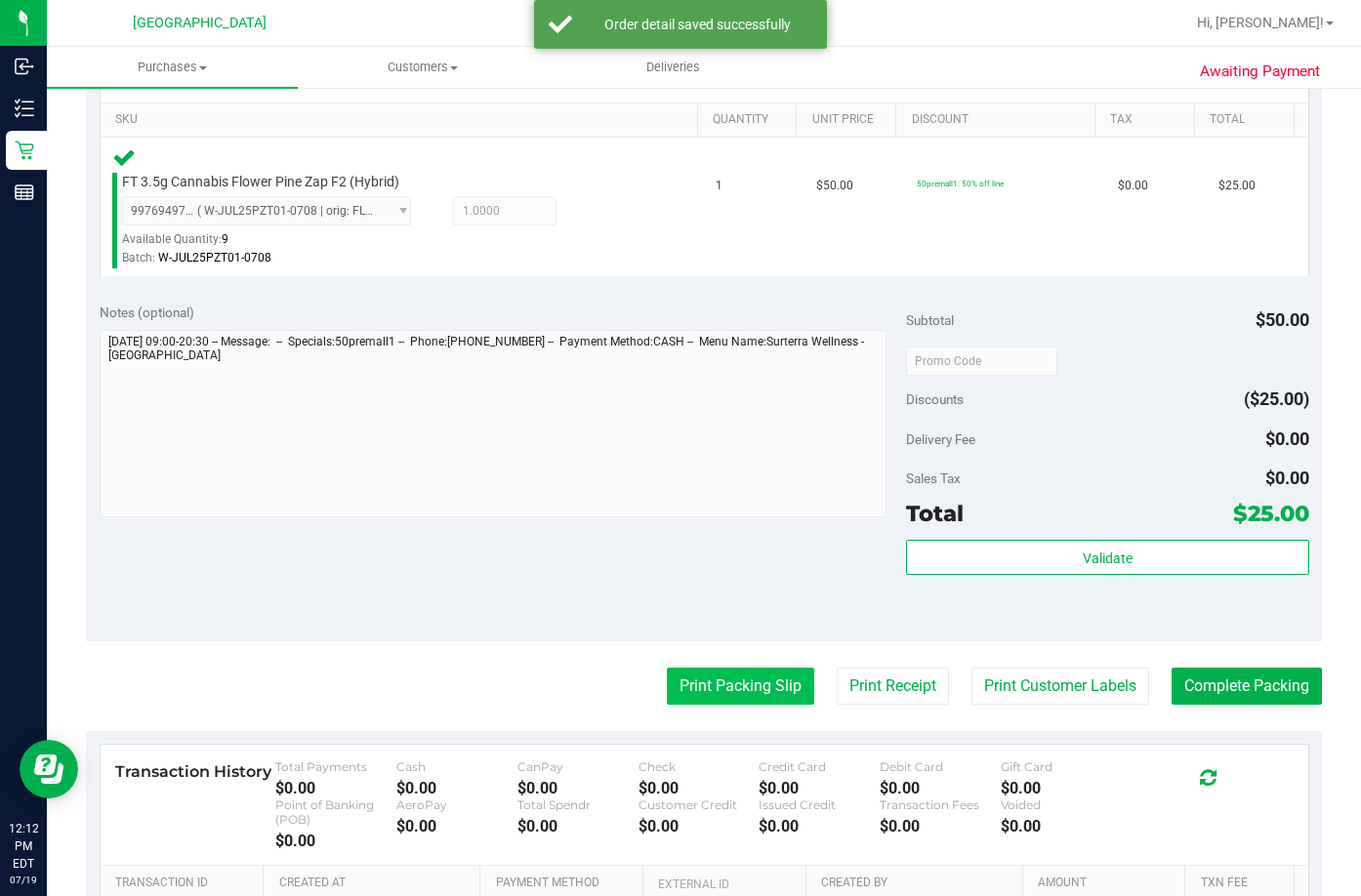 click on "Print Packing Slip" at bounding box center (740, 686) 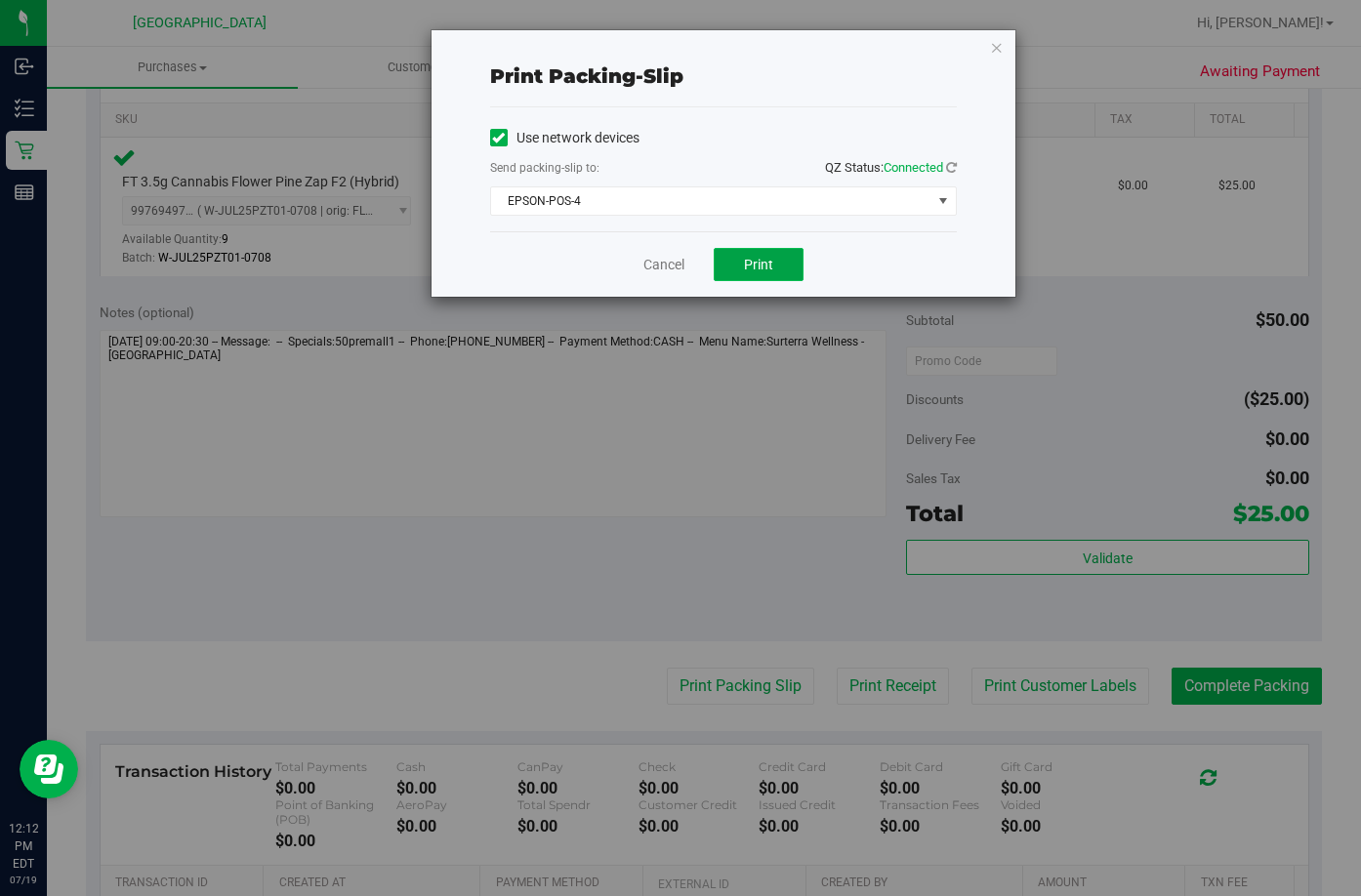 click on "Print" at bounding box center [759, 265] 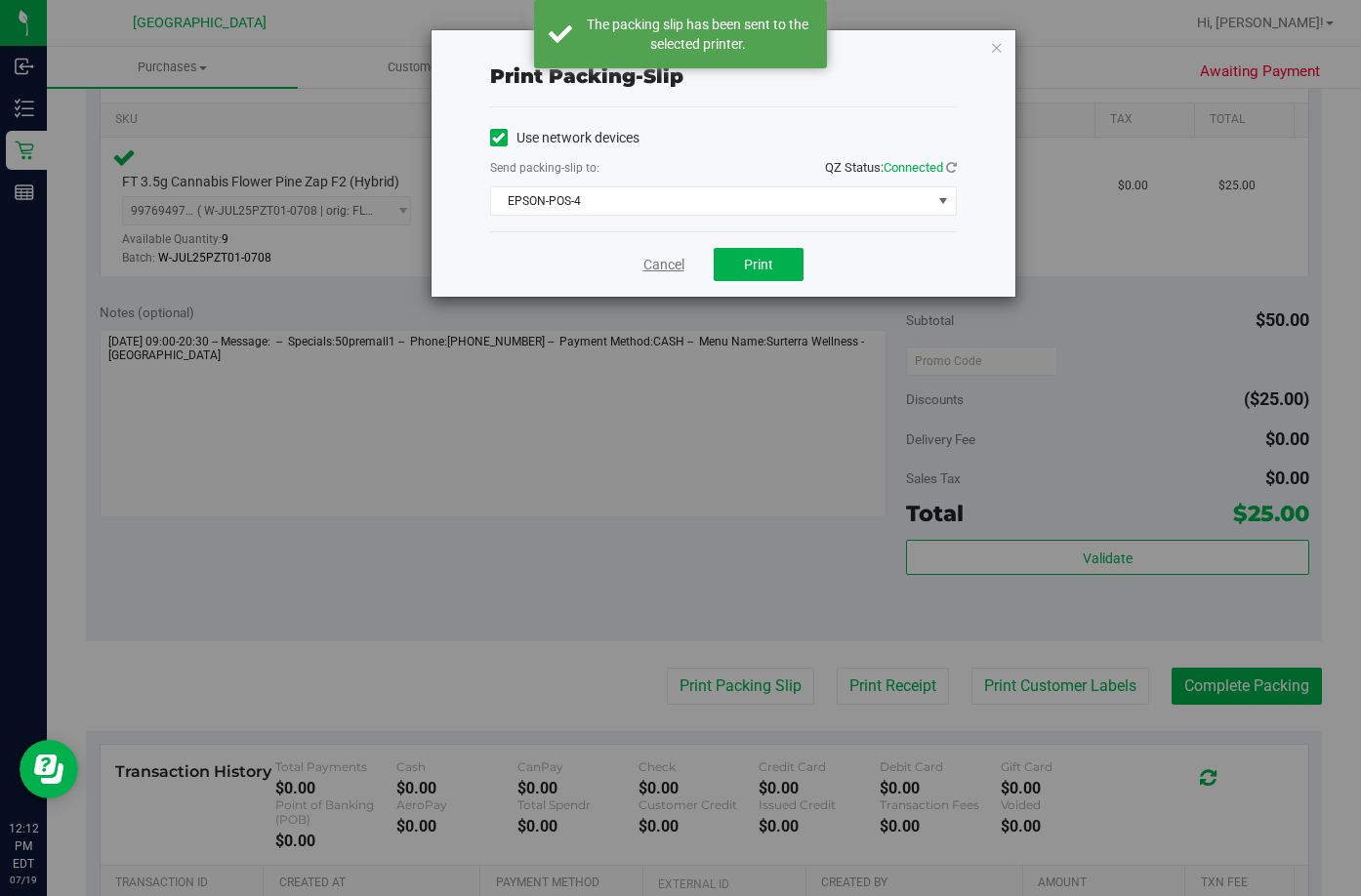 click on "Cancel" at bounding box center (664, 265) 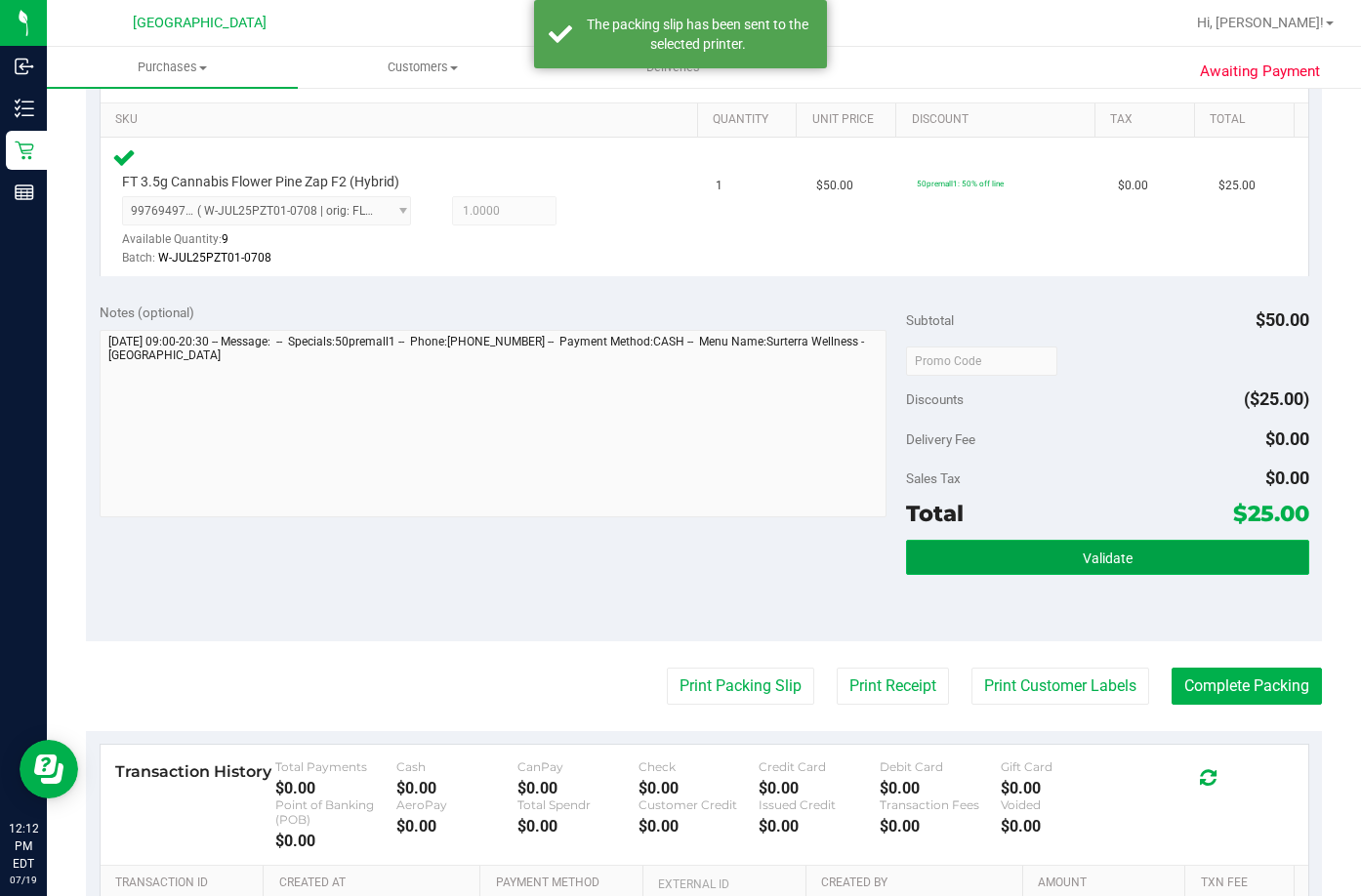 click on "Validate" at bounding box center [1107, 557] 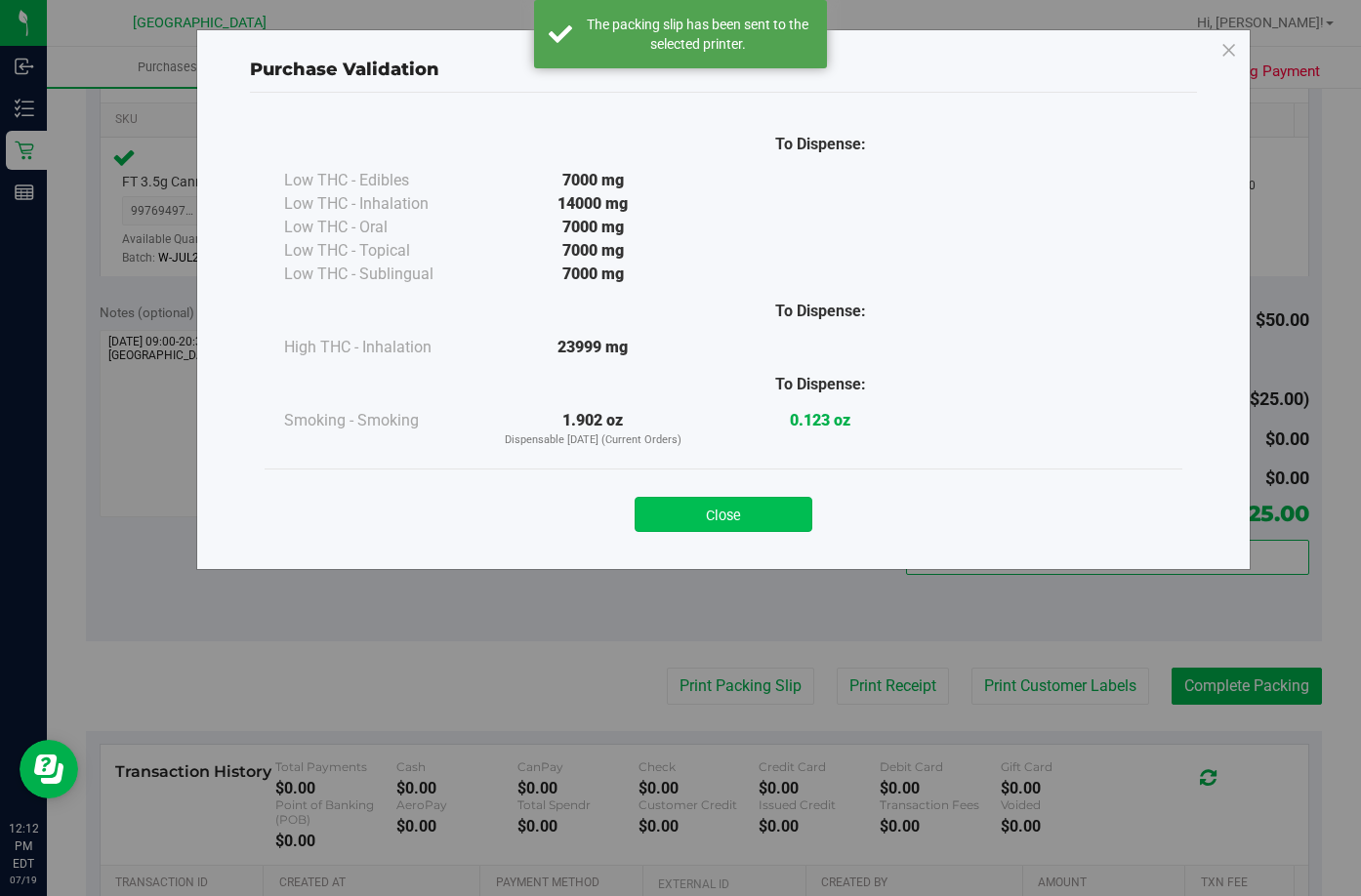 click on "Close" at bounding box center [723, 514] 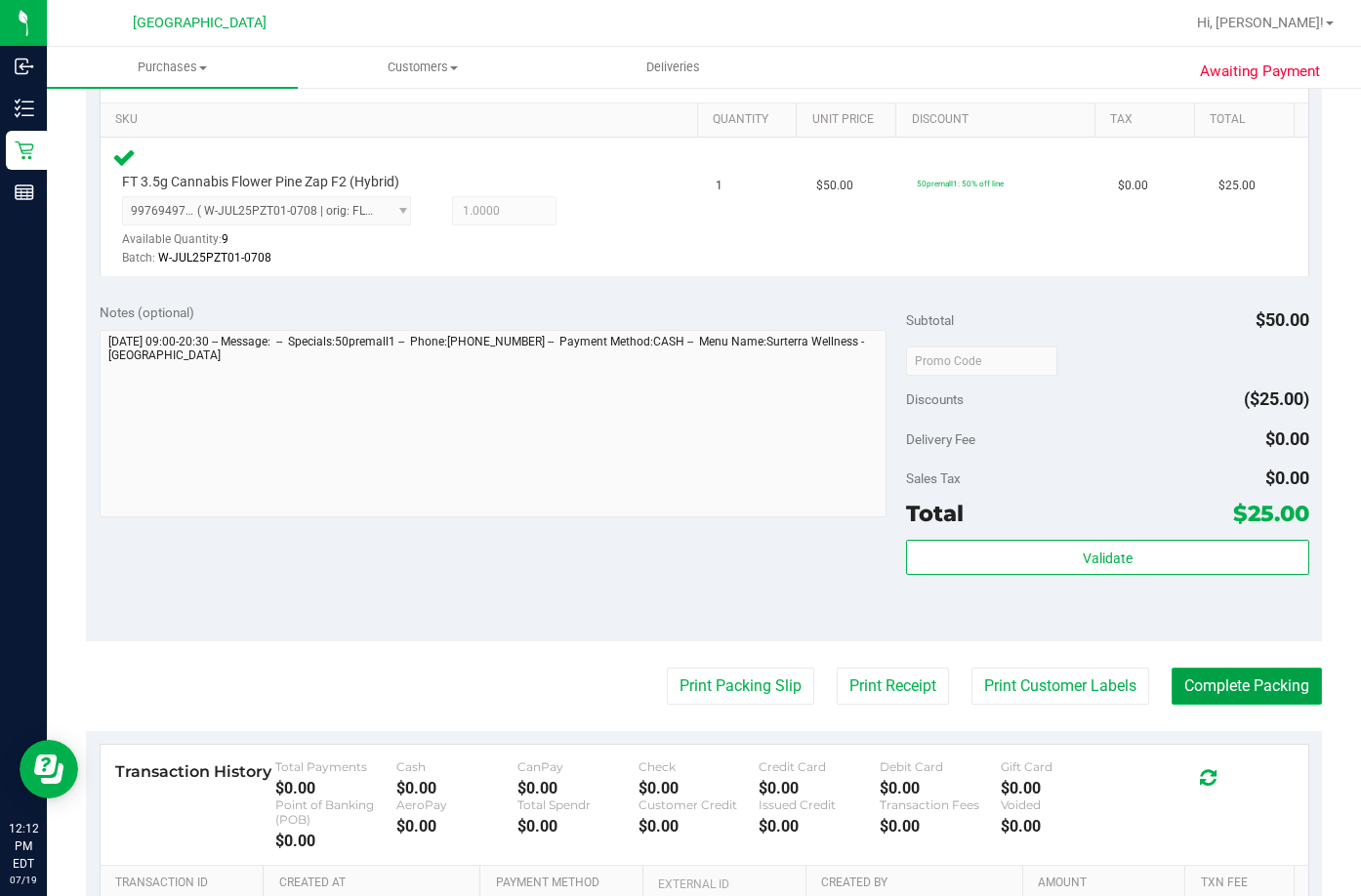 click on "Complete Packing" at bounding box center [1247, 686] 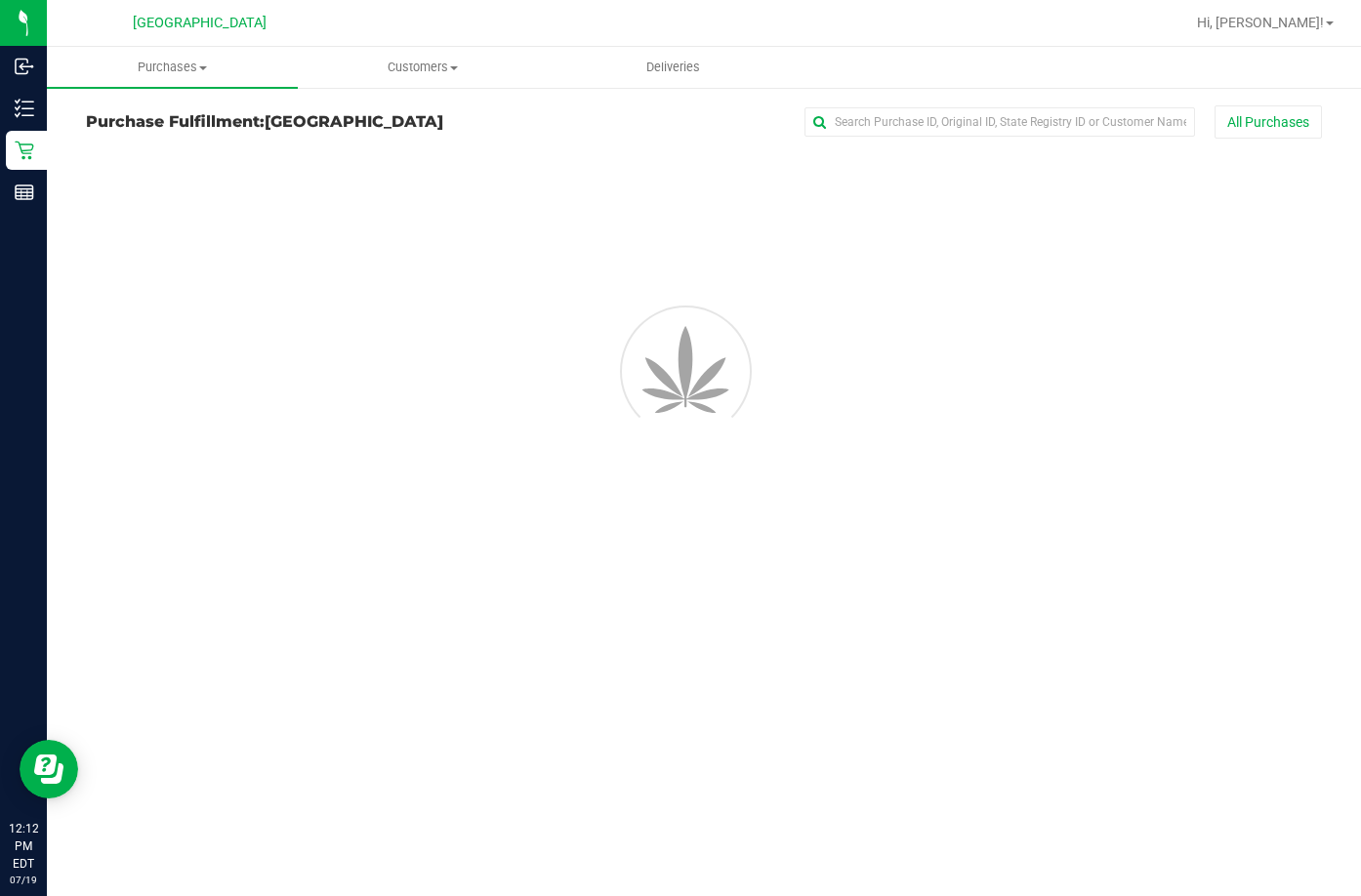 scroll, scrollTop: 0, scrollLeft: 0, axis: both 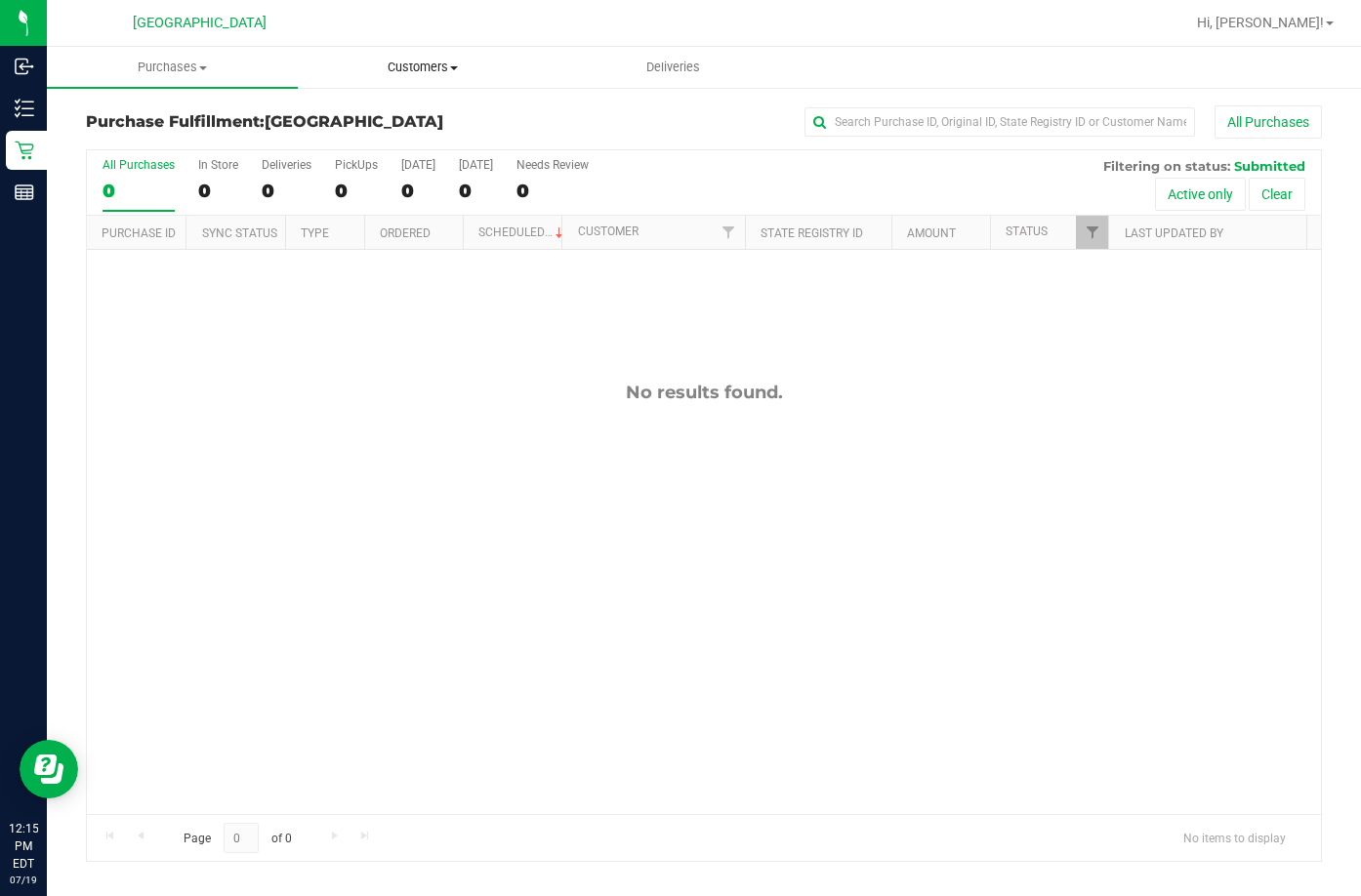 click at bounding box center (454, 68) 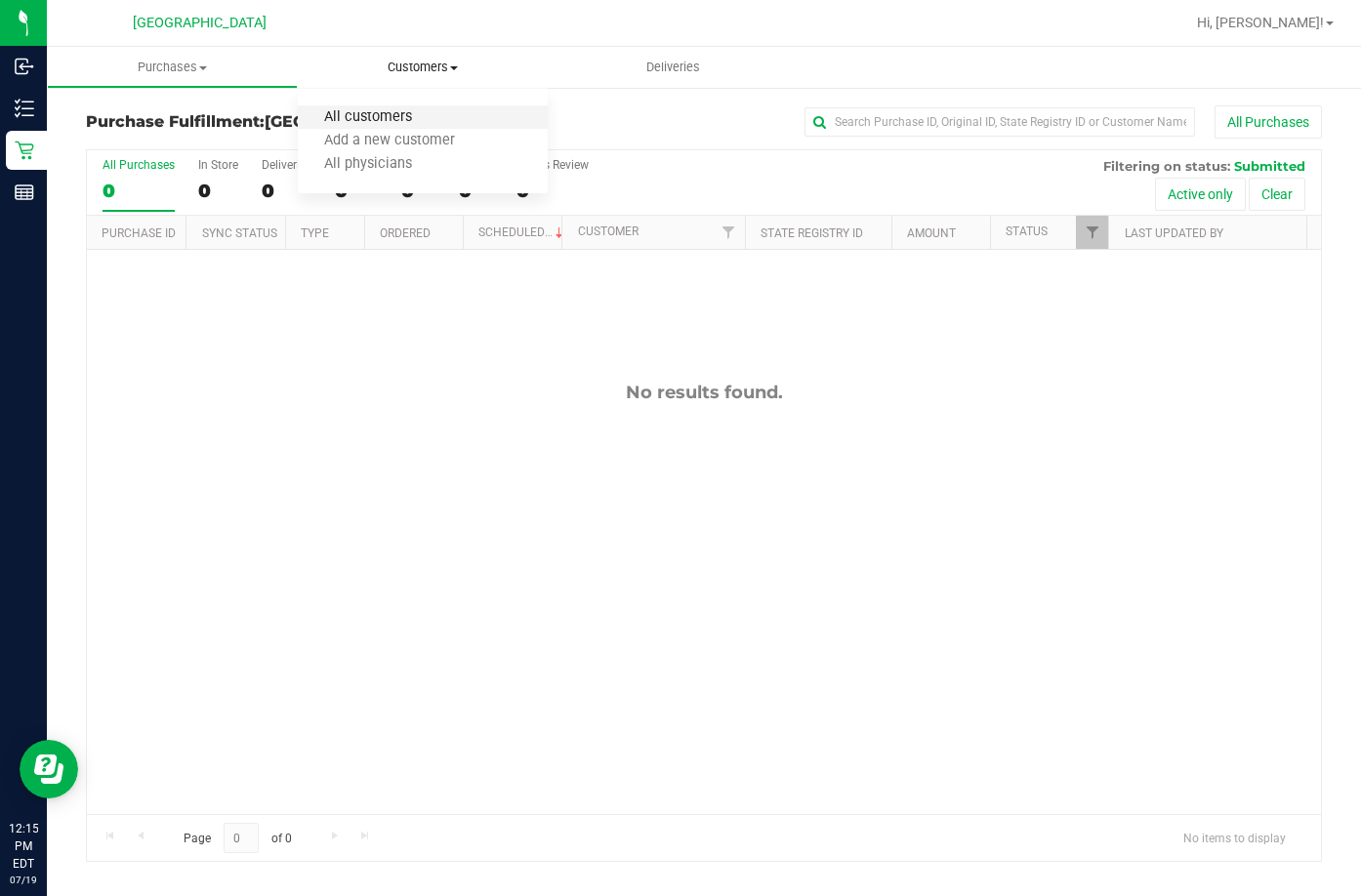 click on "All customers" at bounding box center [368, 117] 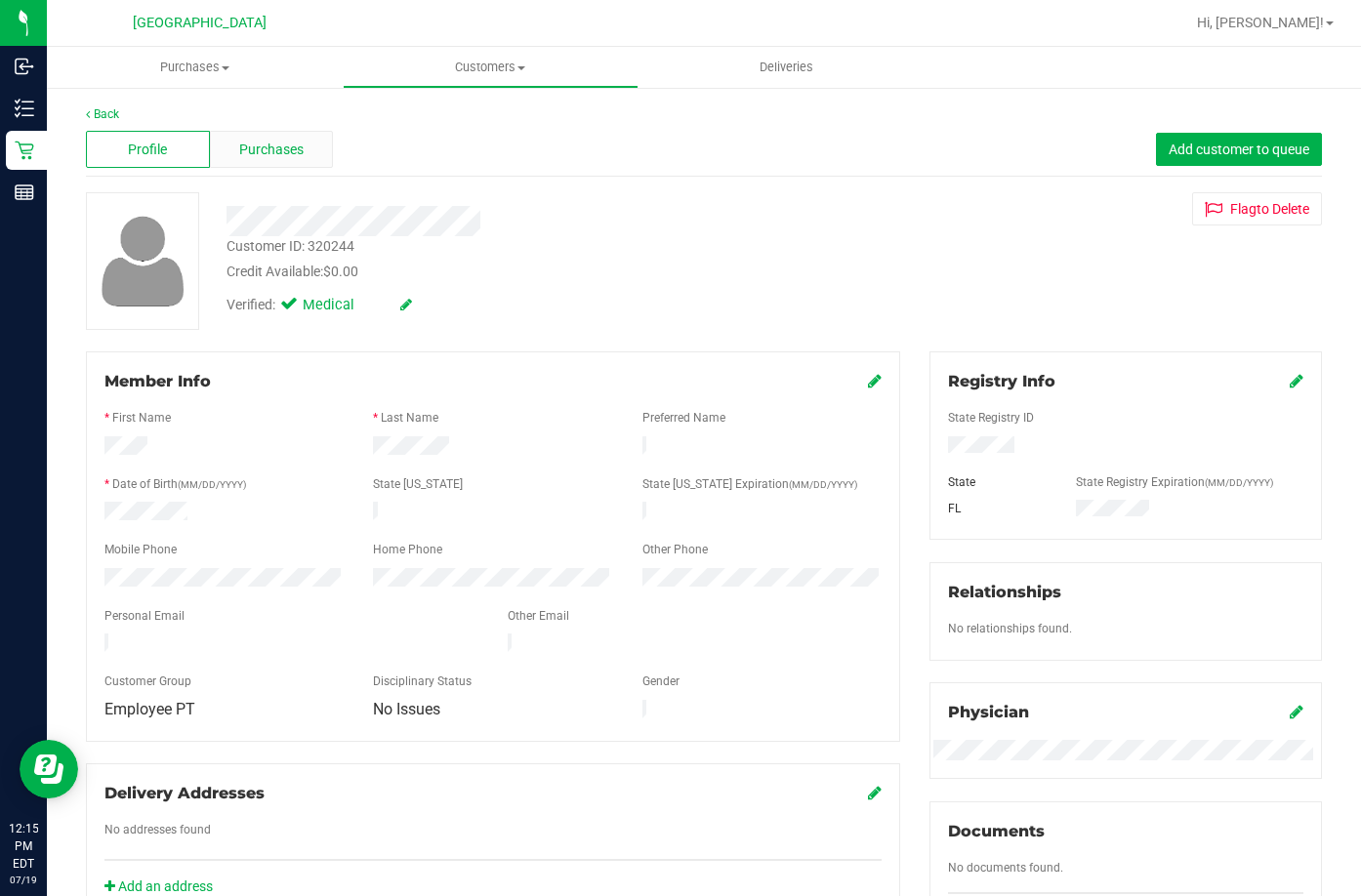 click on "Purchases" at bounding box center (271, 149) 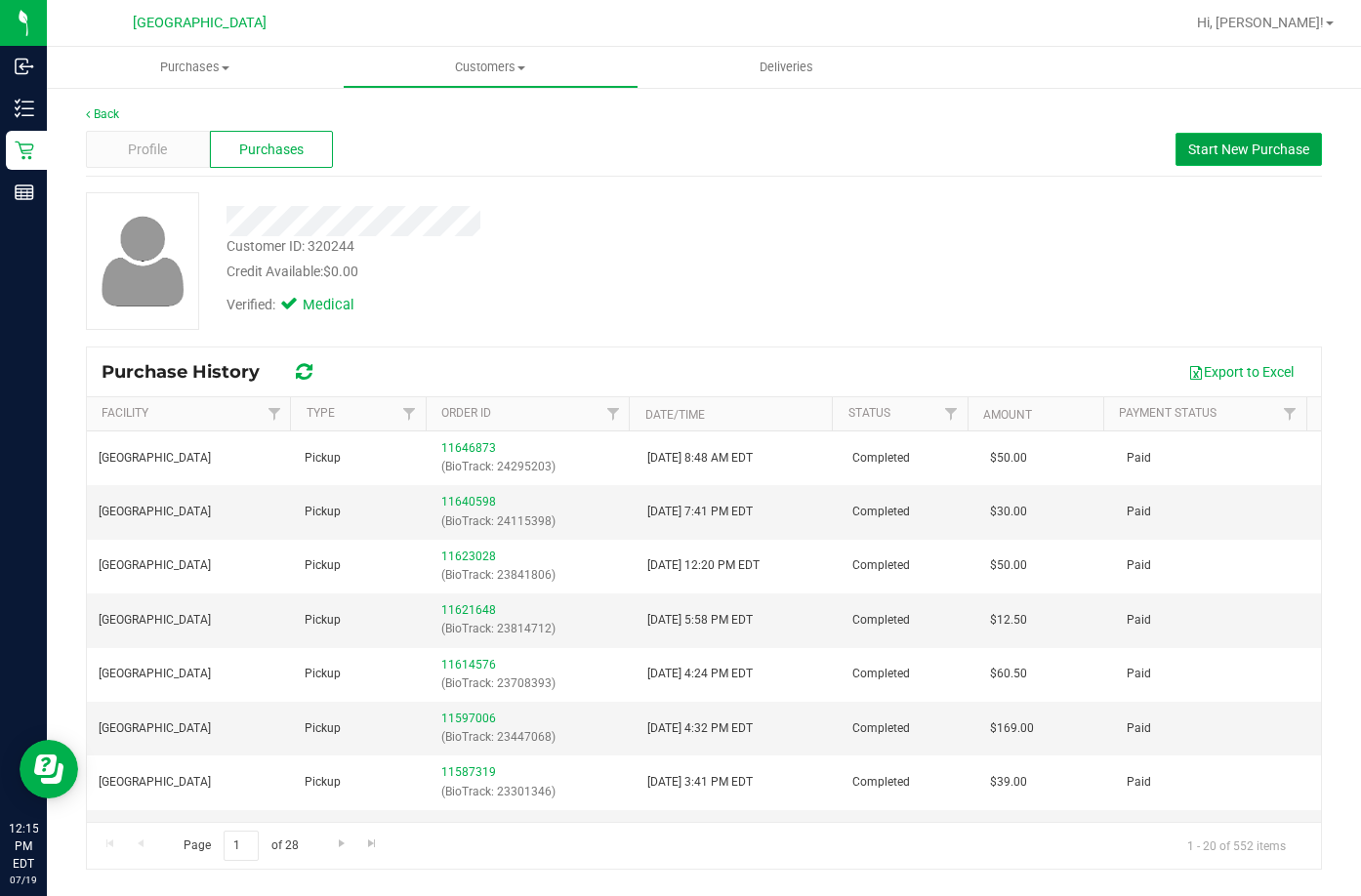 click on "Start New Purchase" at bounding box center [1249, 149] 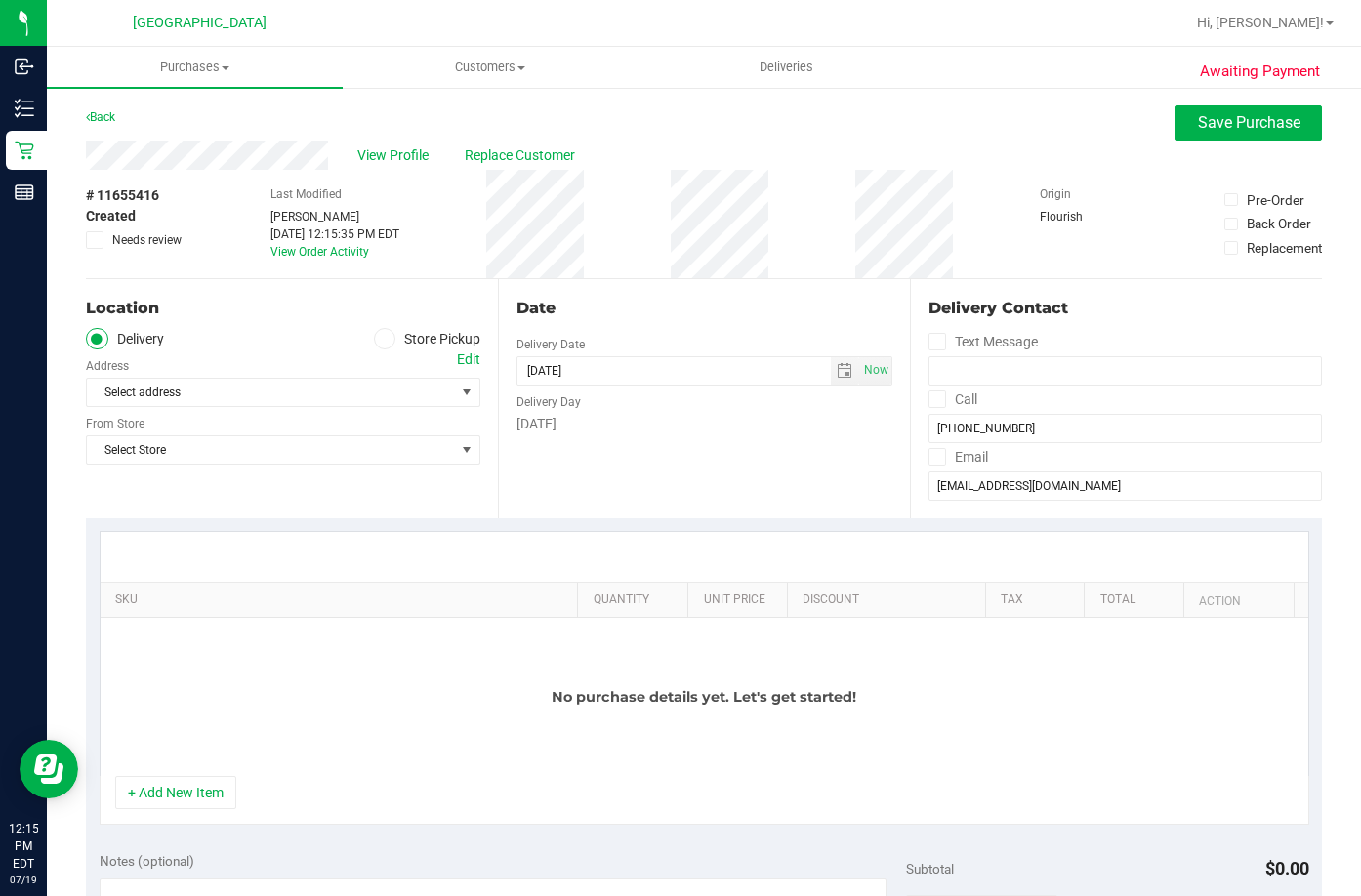 click at bounding box center (385, 339) 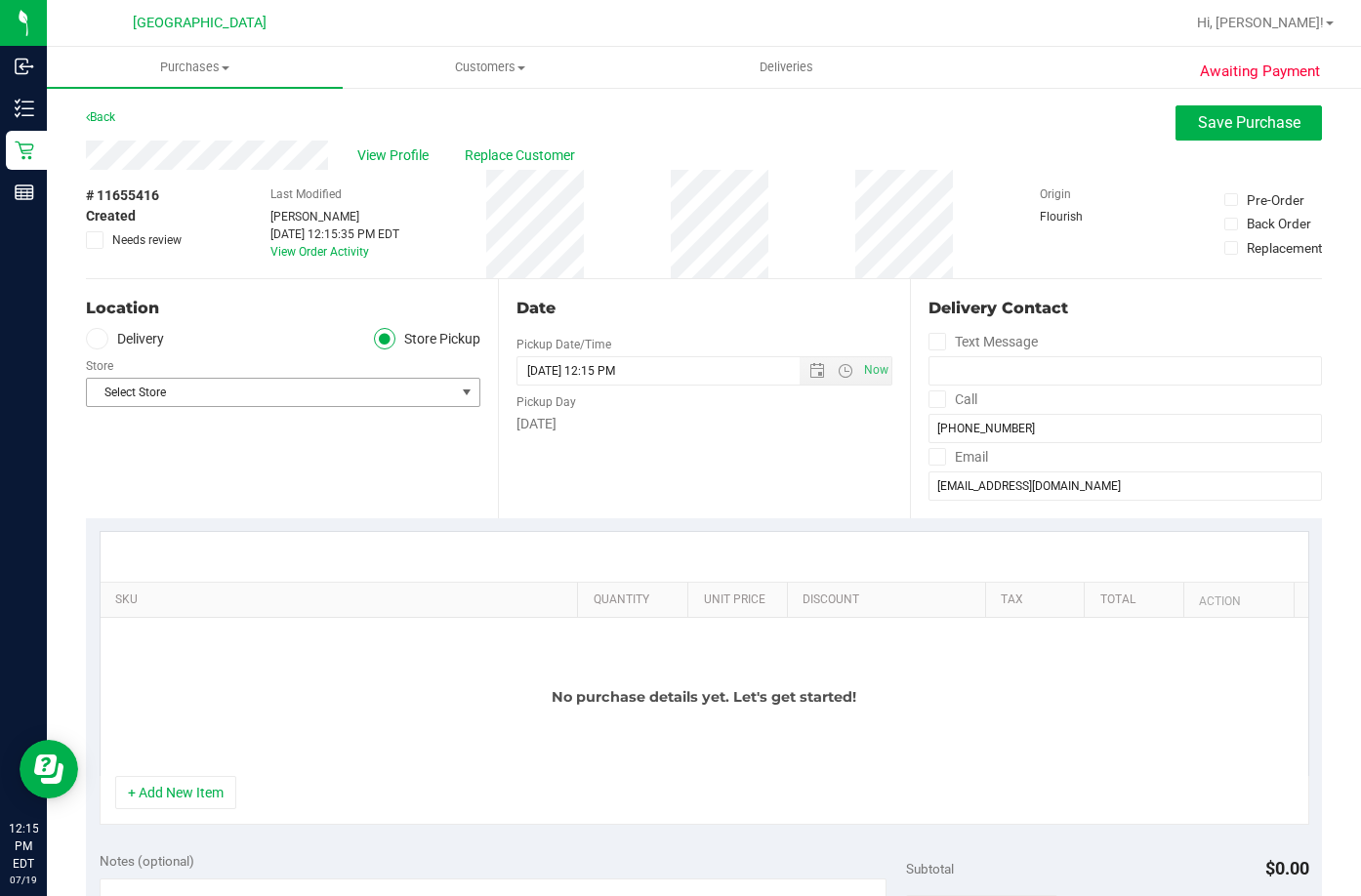 click on "Select Store" at bounding box center (270, 392) 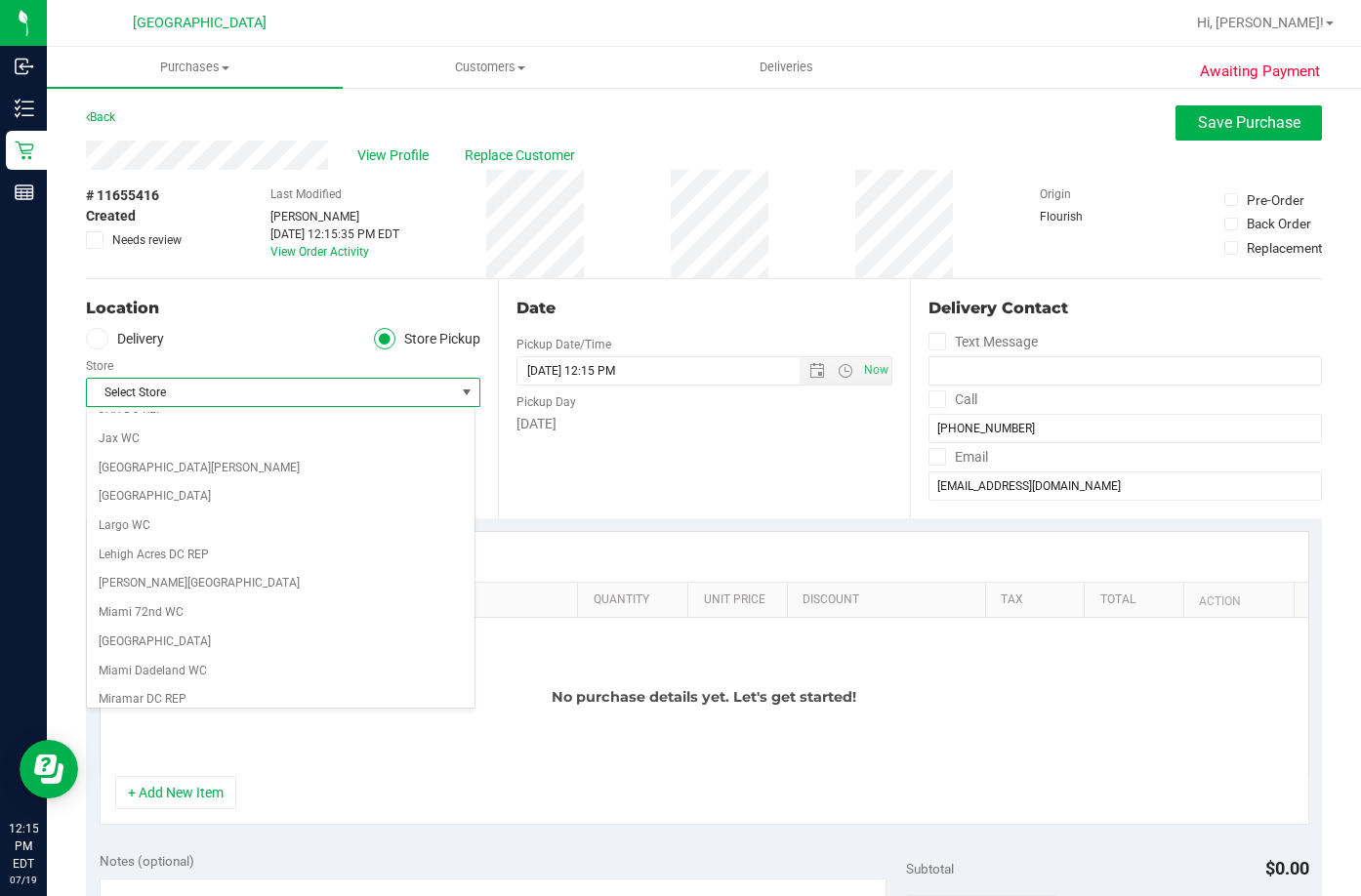 scroll, scrollTop: 488, scrollLeft: 0, axis: vertical 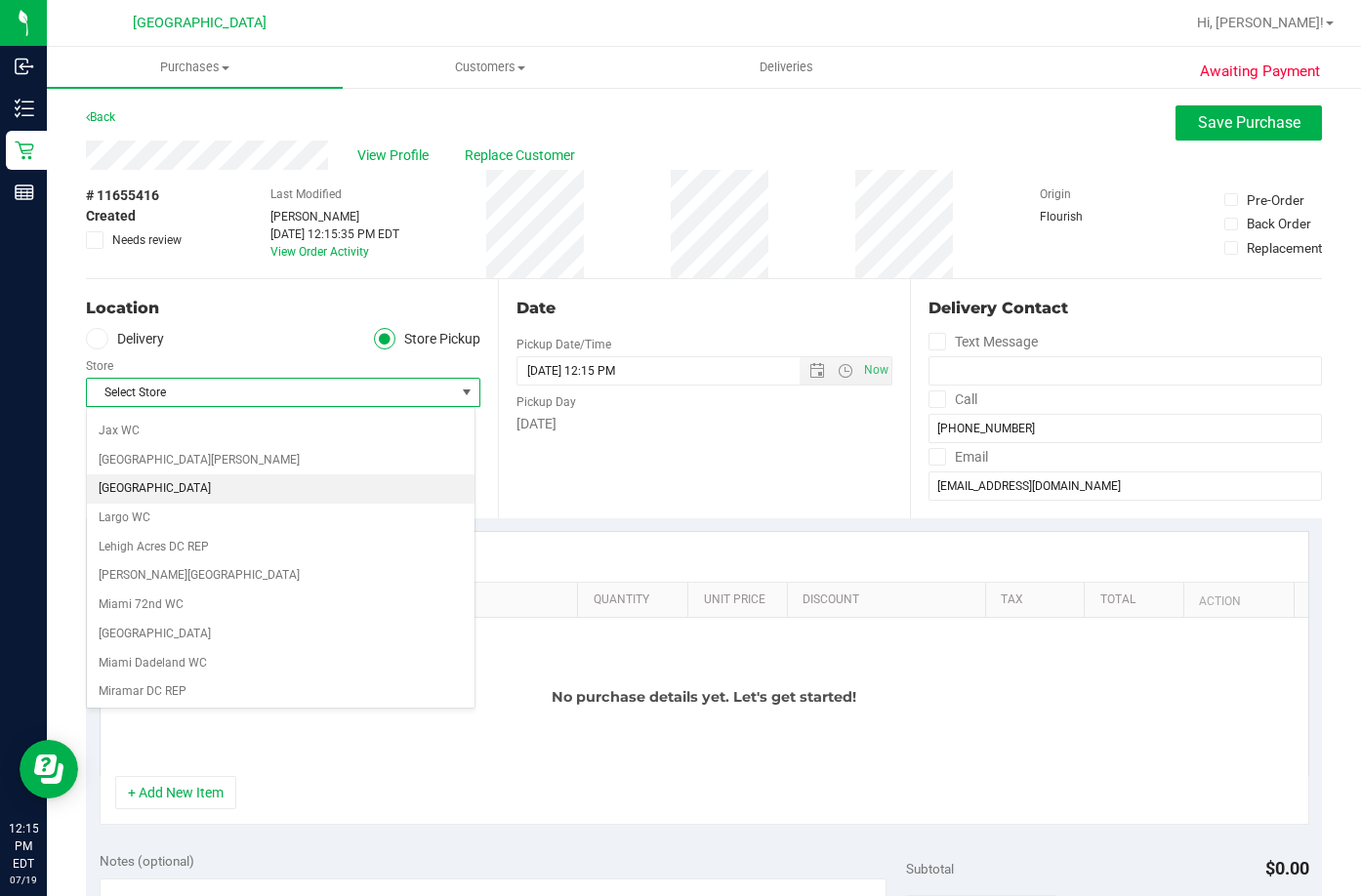click on "[GEOGRAPHIC_DATA]" at bounding box center [280, 489] 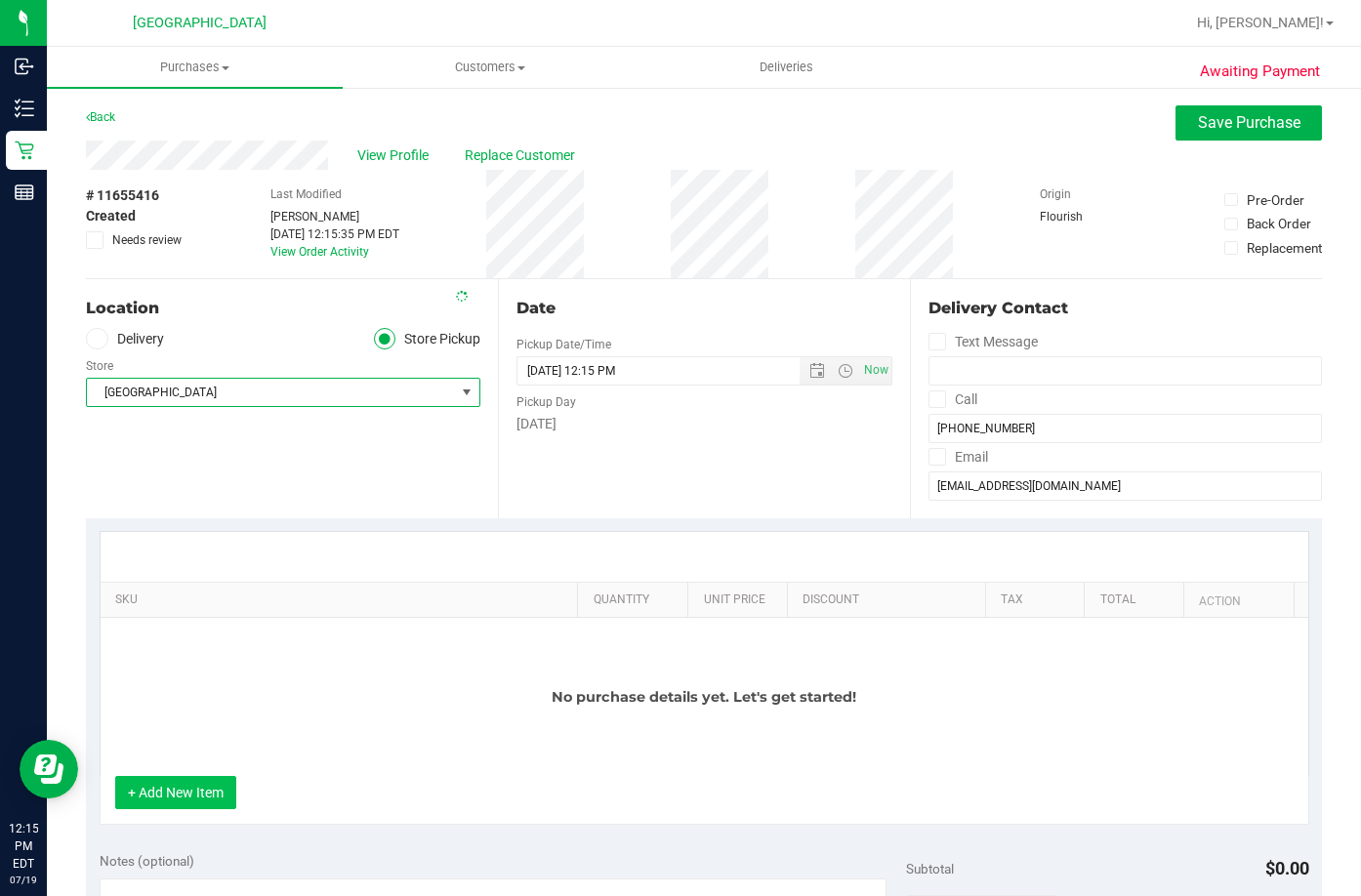 click on "+ Add New Item" at bounding box center [176, 793] 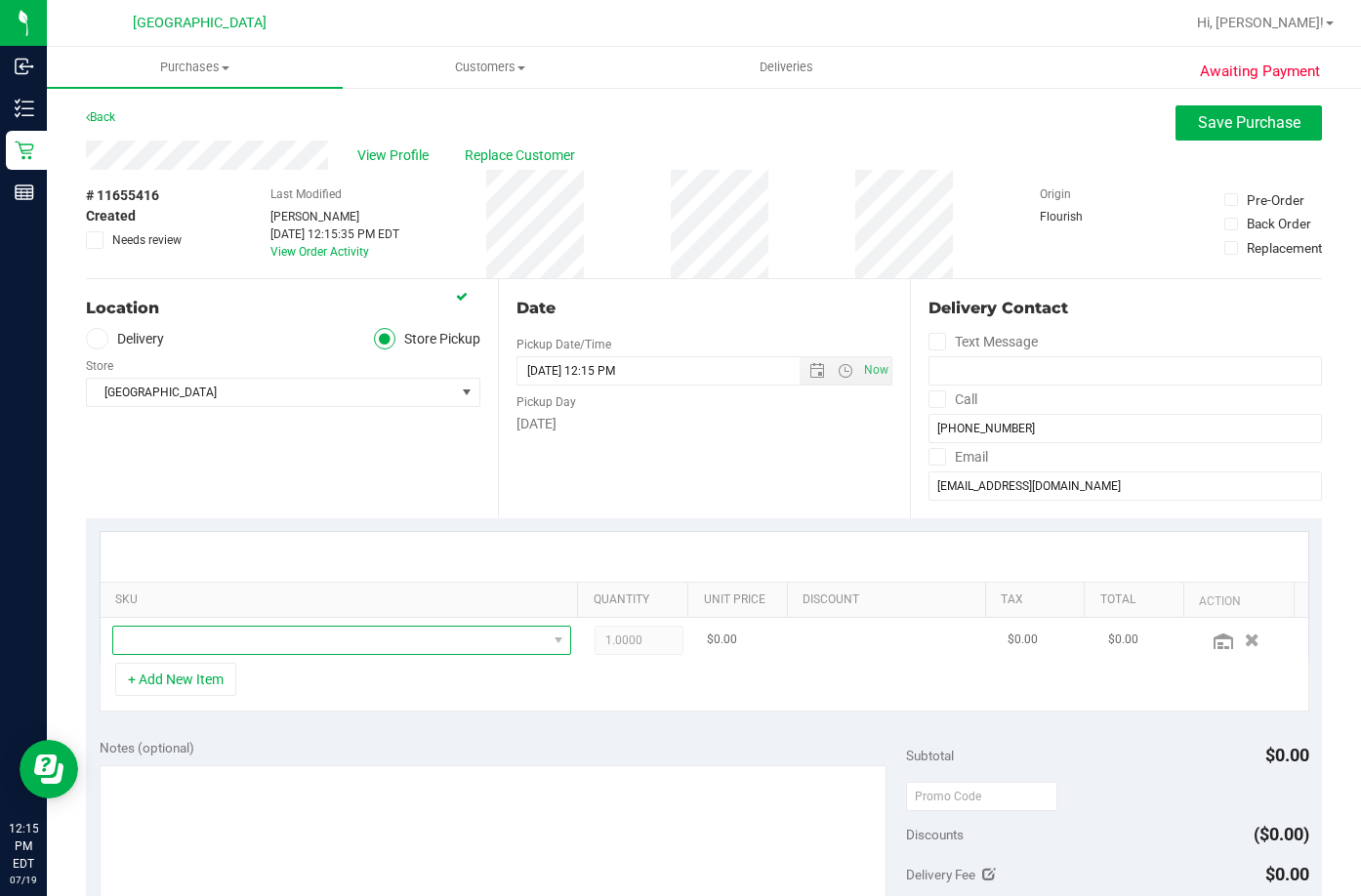 click at bounding box center (330, 640) 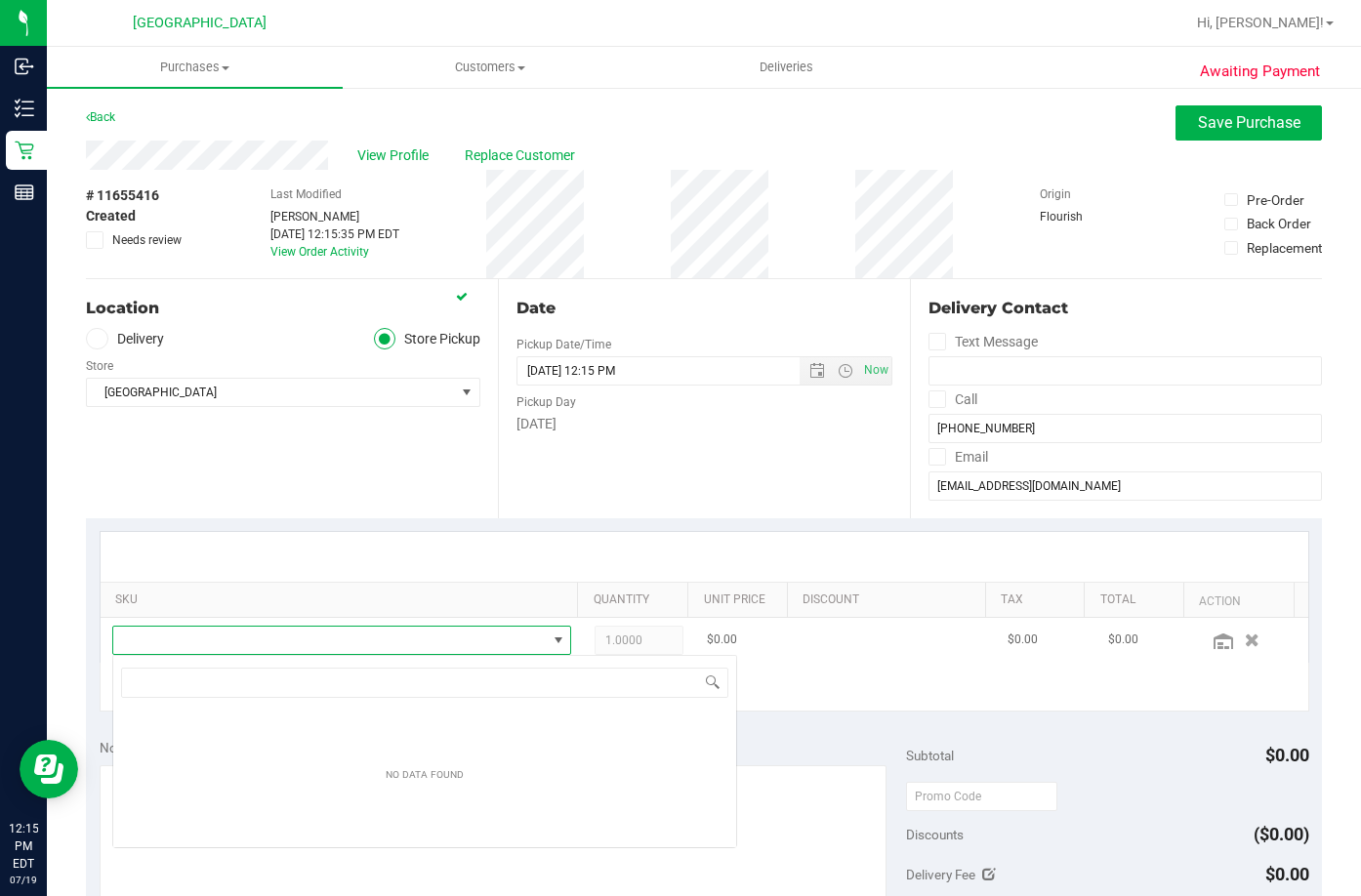 scroll, scrollTop: 97574, scrollLeft: 97185, axis: both 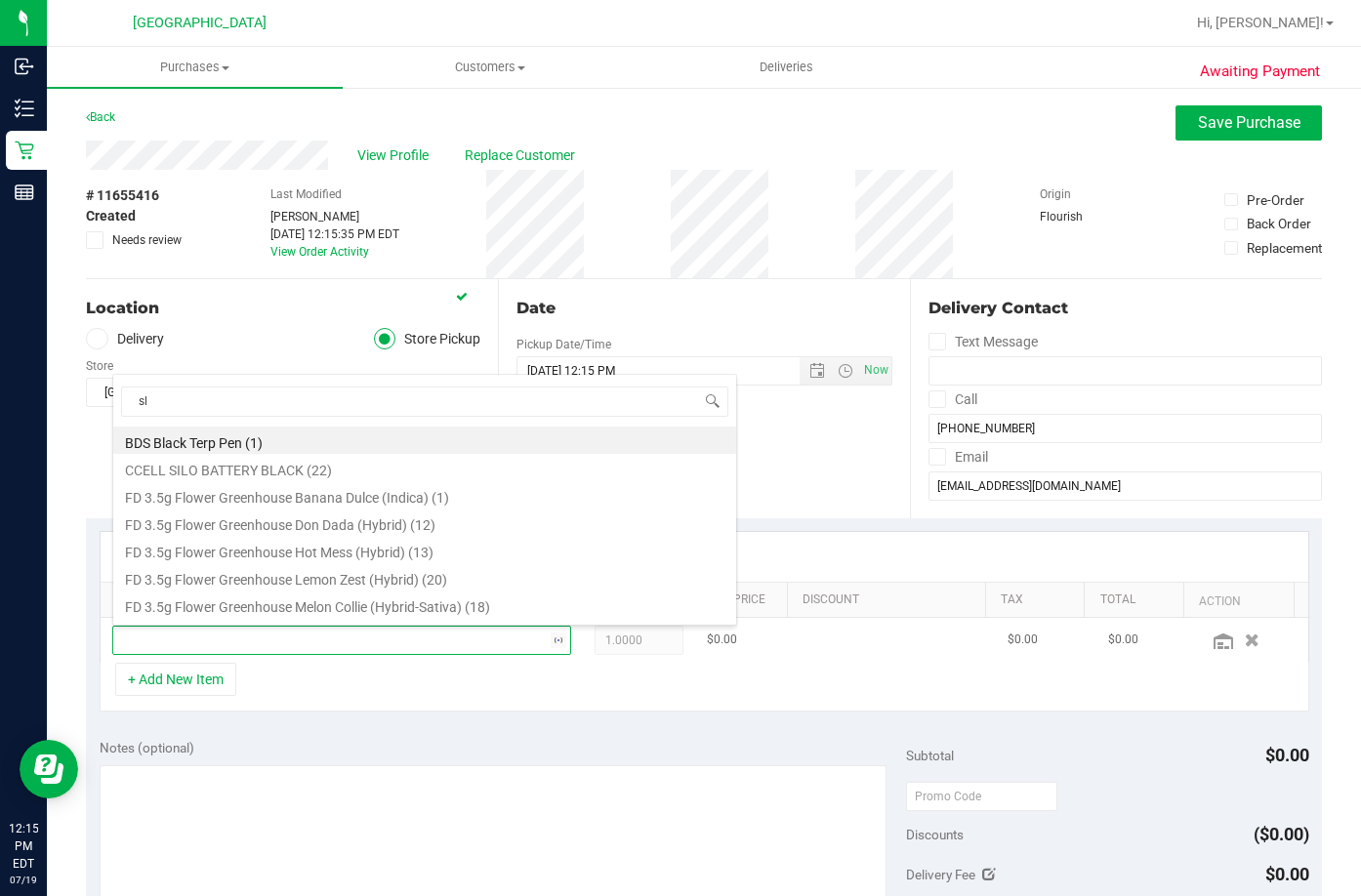 type on "slh" 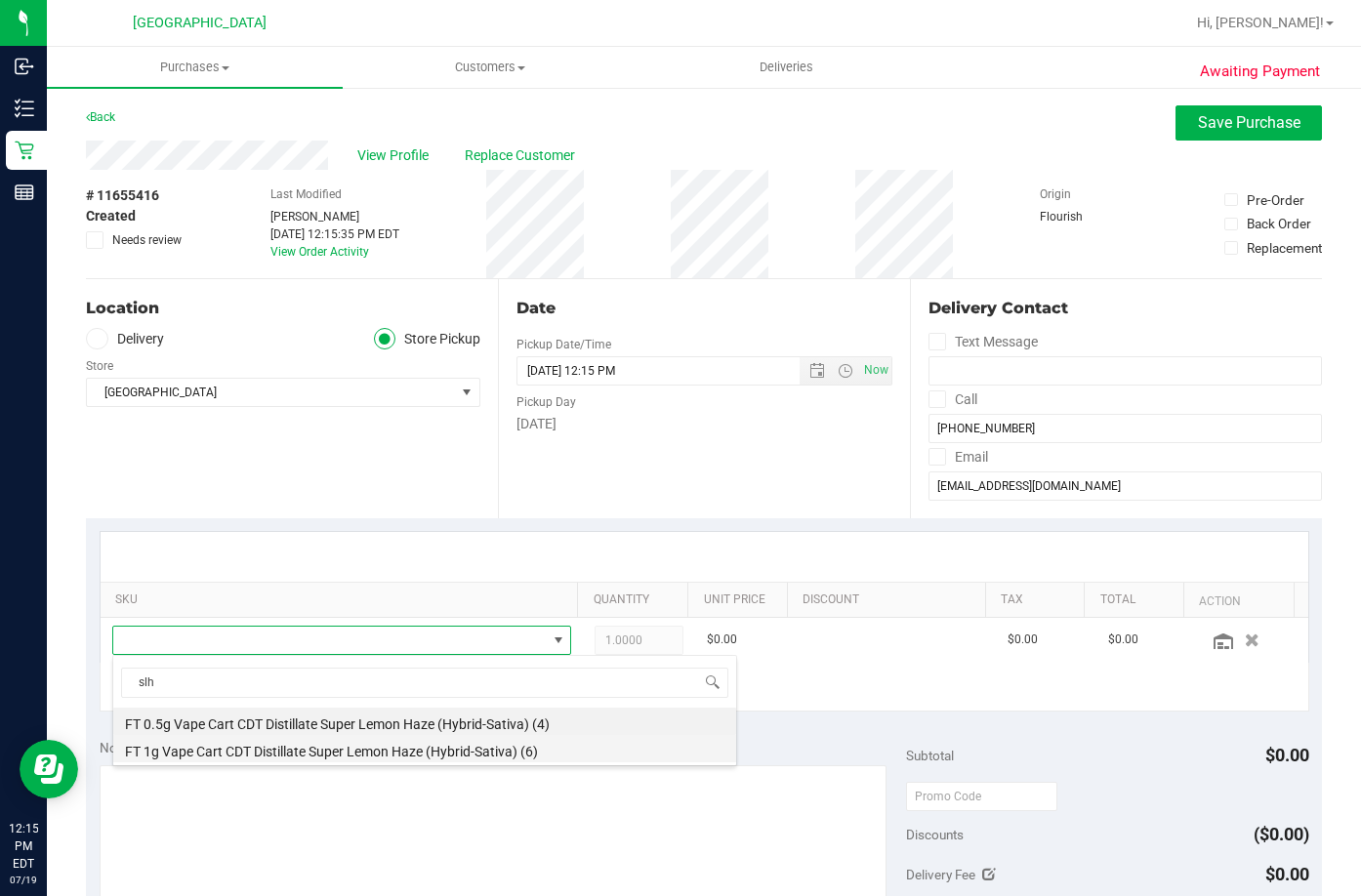 click on "FT 1g Vape Cart CDT Distillate Super Lemon Haze (Hybrid-Sativa) (6)" at bounding box center [425, 749] 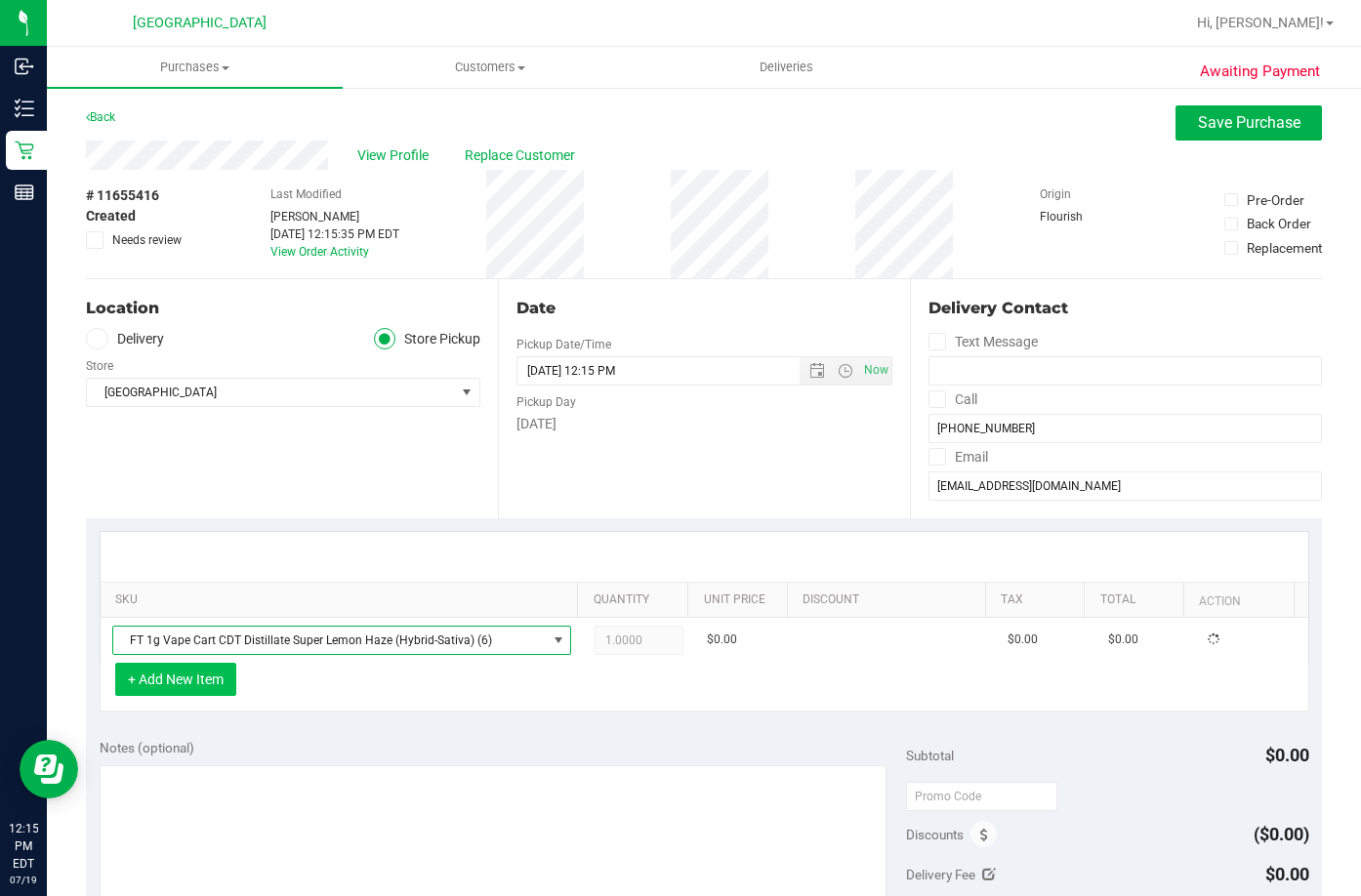 click on "+ Add New Item" at bounding box center [176, 679] 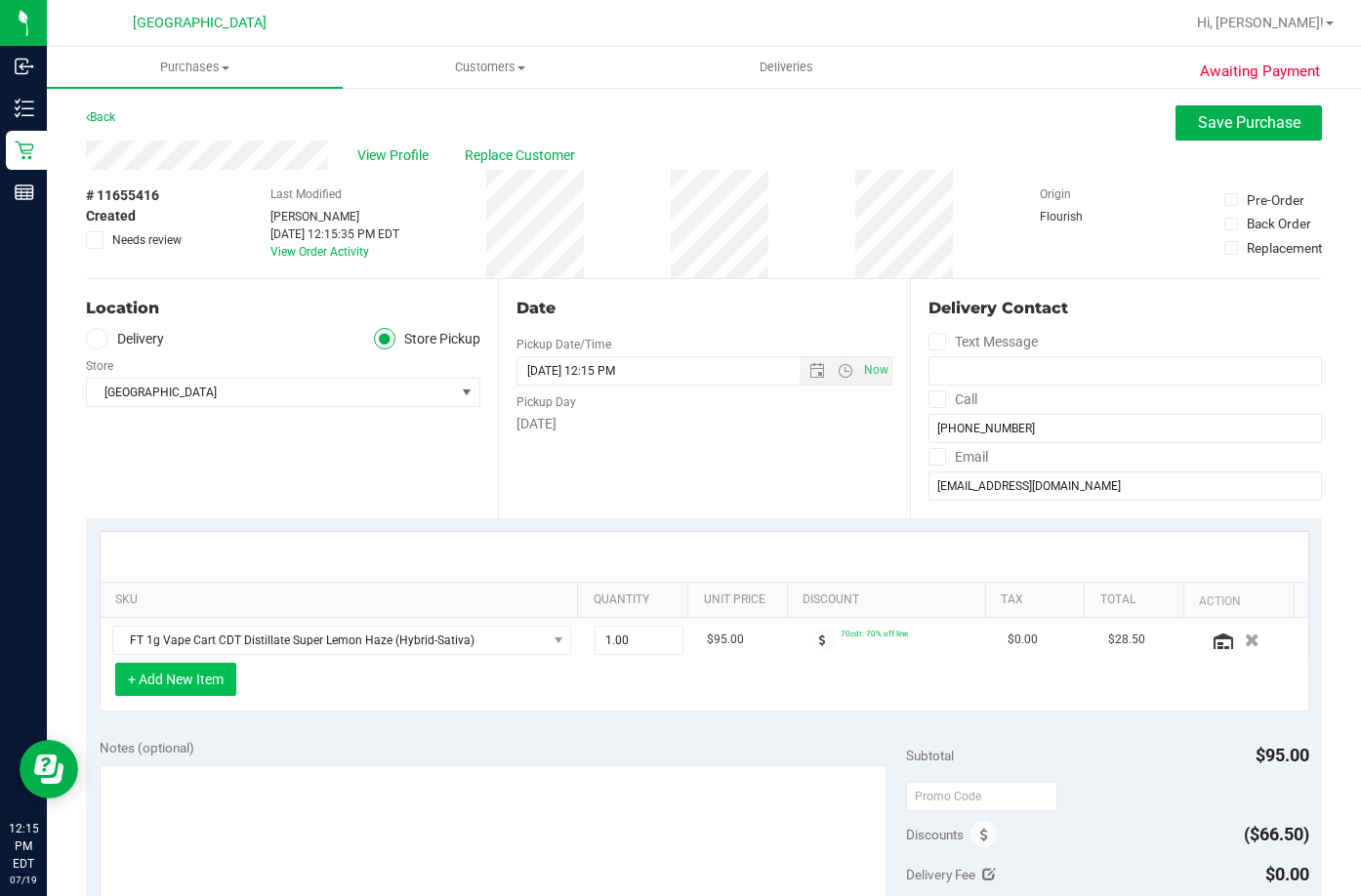 click on "+ Add New Item" at bounding box center (176, 679) 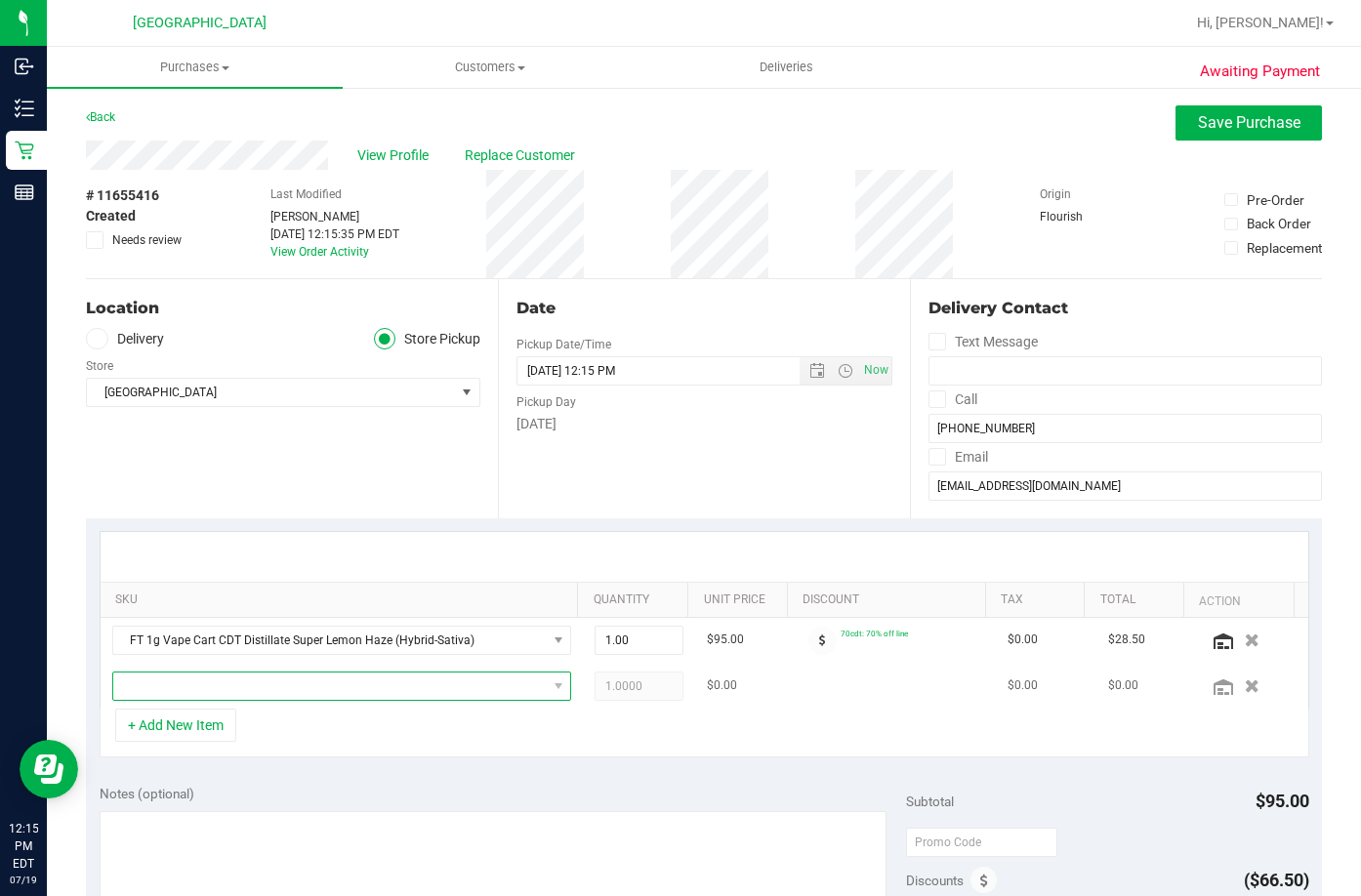 click at bounding box center (330, 686) 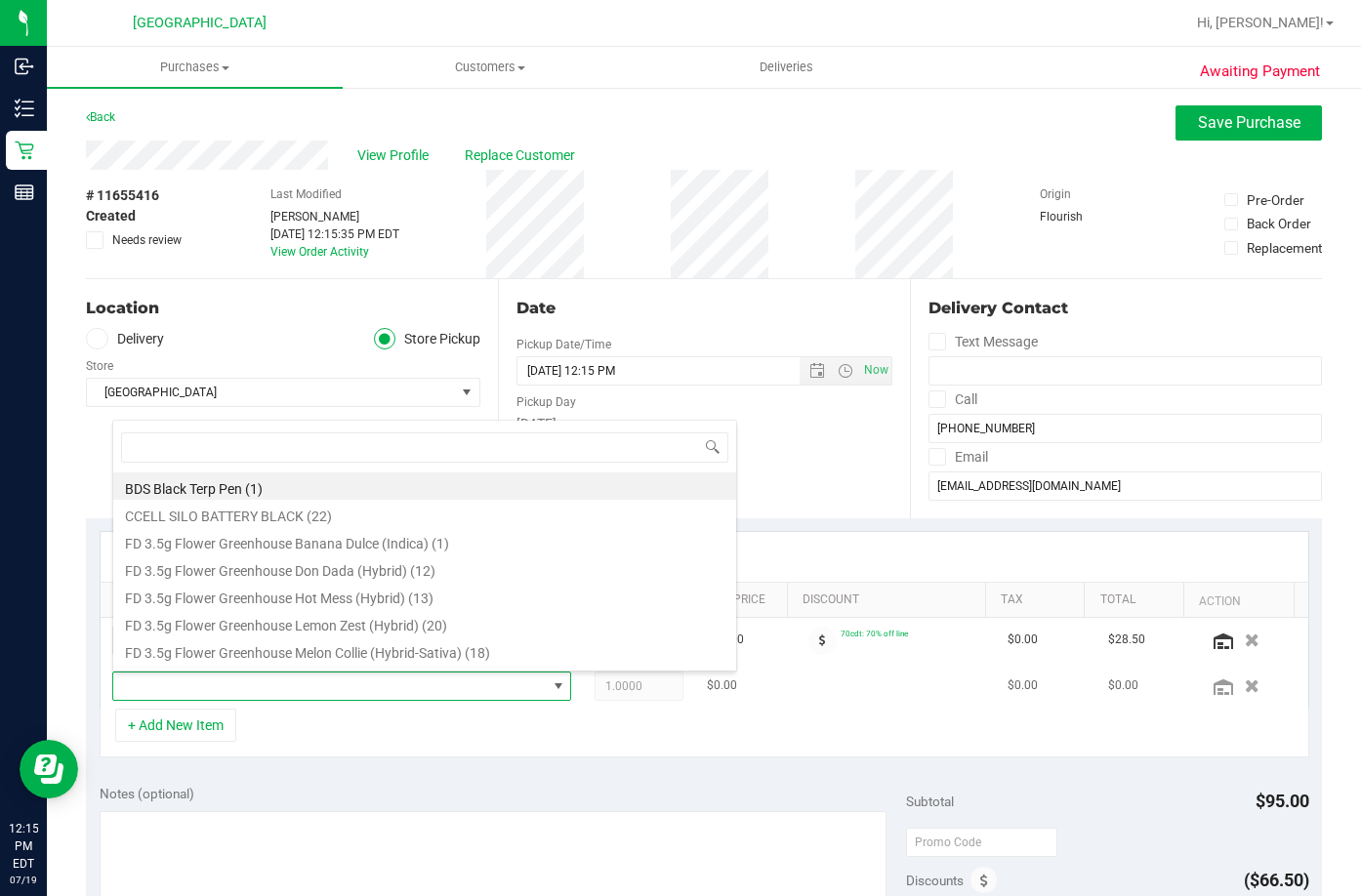 scroll, scrollTop: 97574, scrollLeft: 97185, axis: both 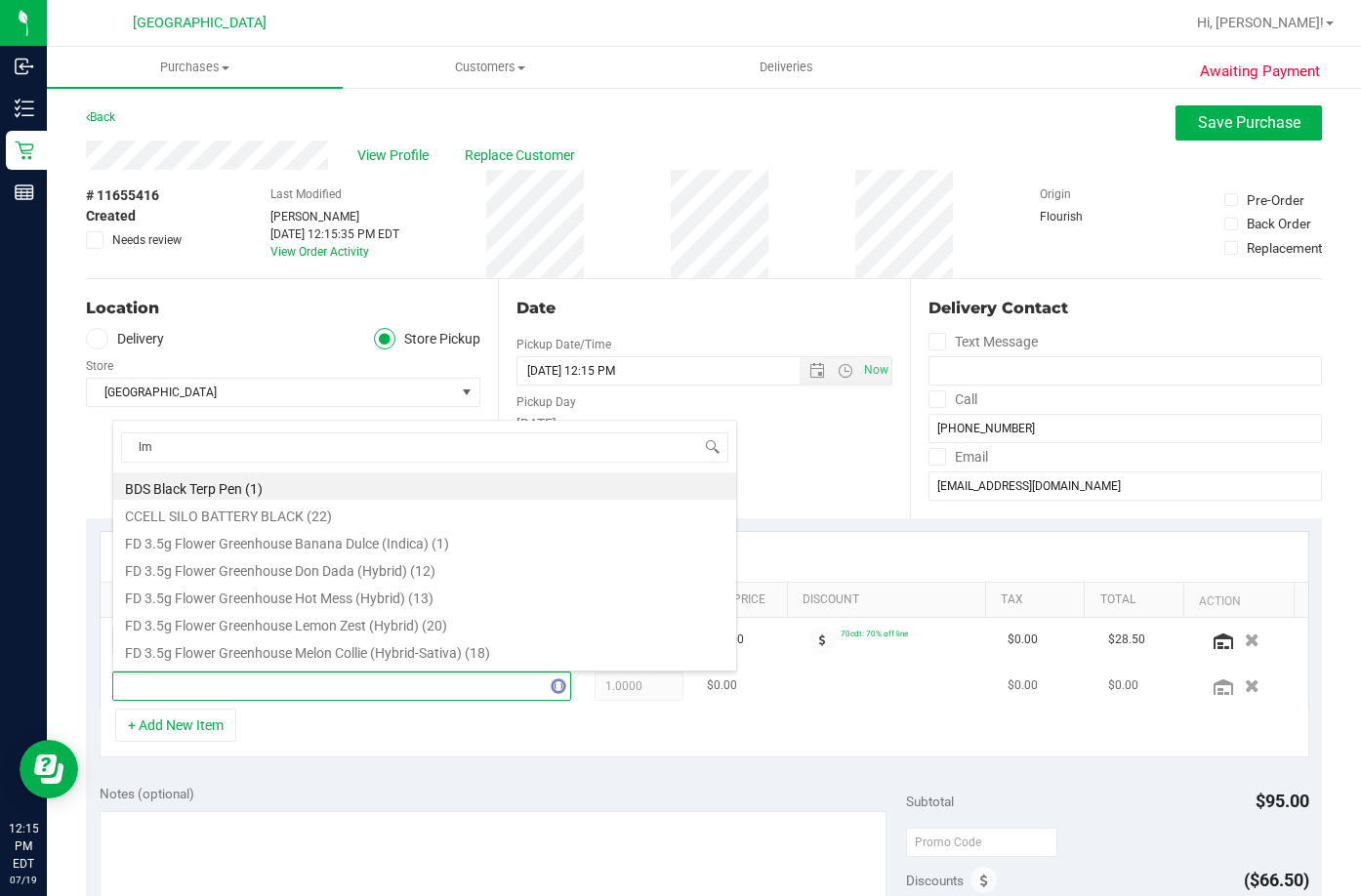 type on "lmz" 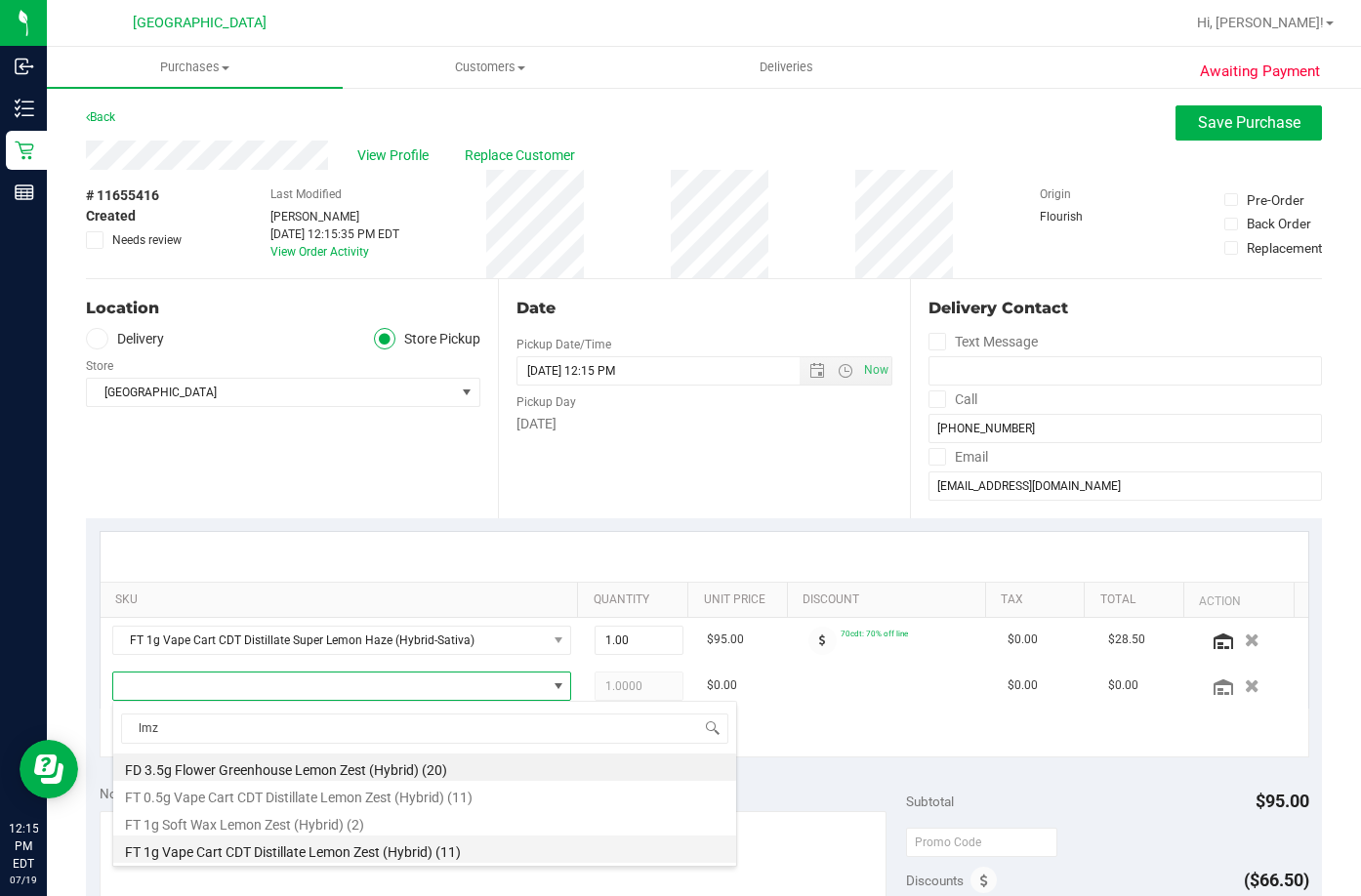 click on "FT 1g Vape Cart CDT Distillate Lemon Zest (Hybrid) (11)" at bounding box center (425, 849) 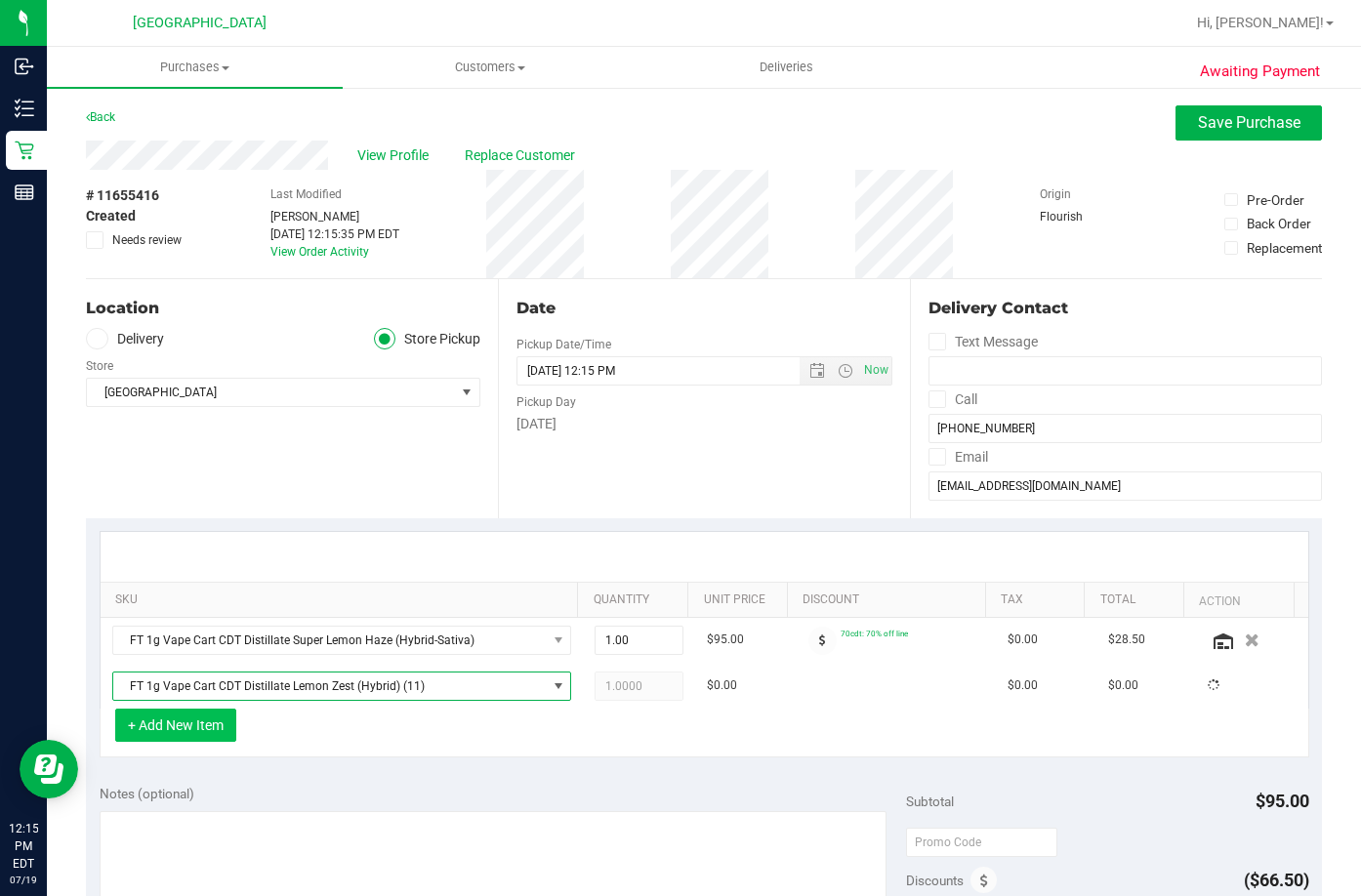 click on "+ Add New Item" at bounding box center [176, 725] 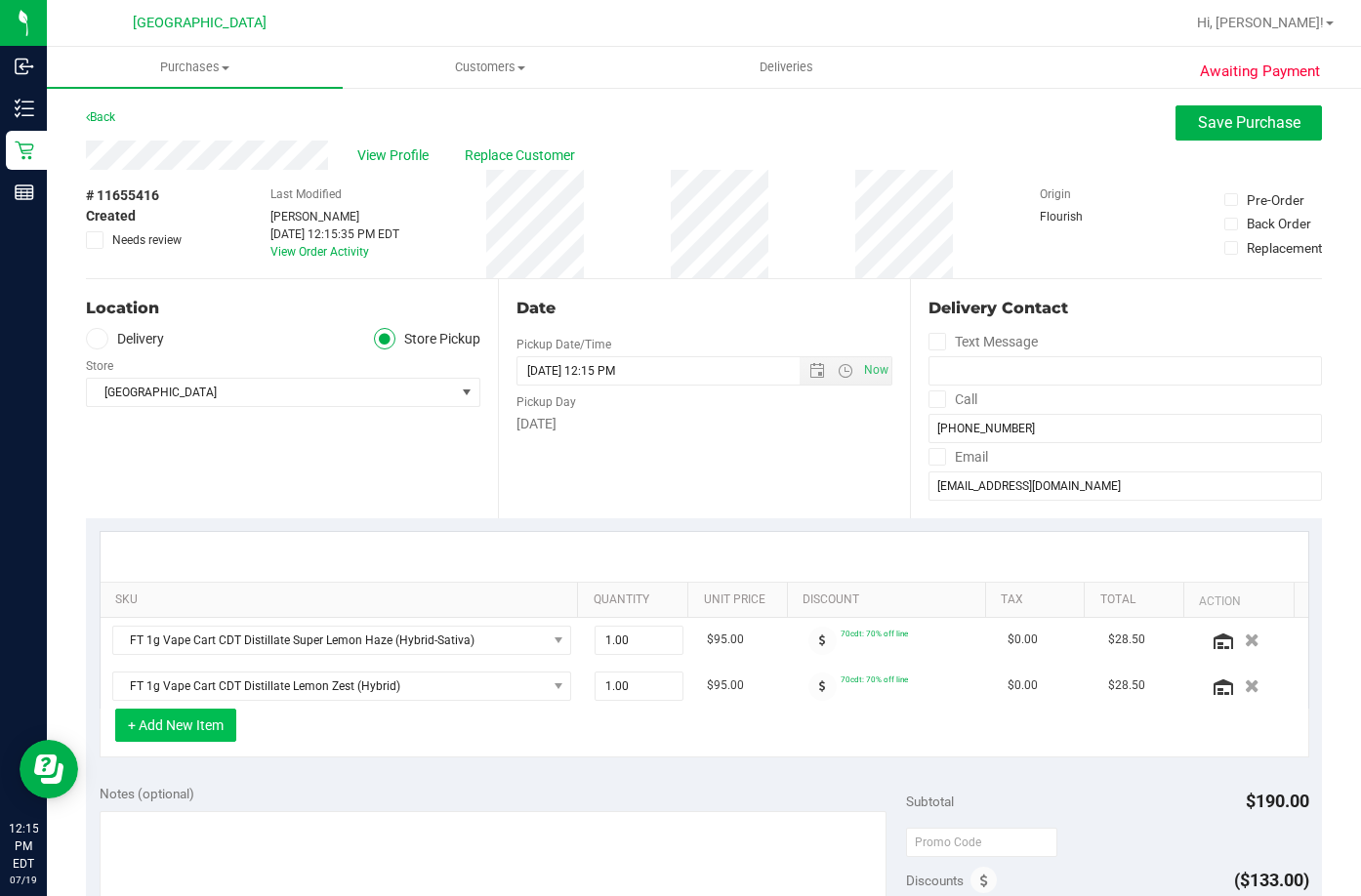 click on "+ Add New Item" at bounding box center (176, 725) 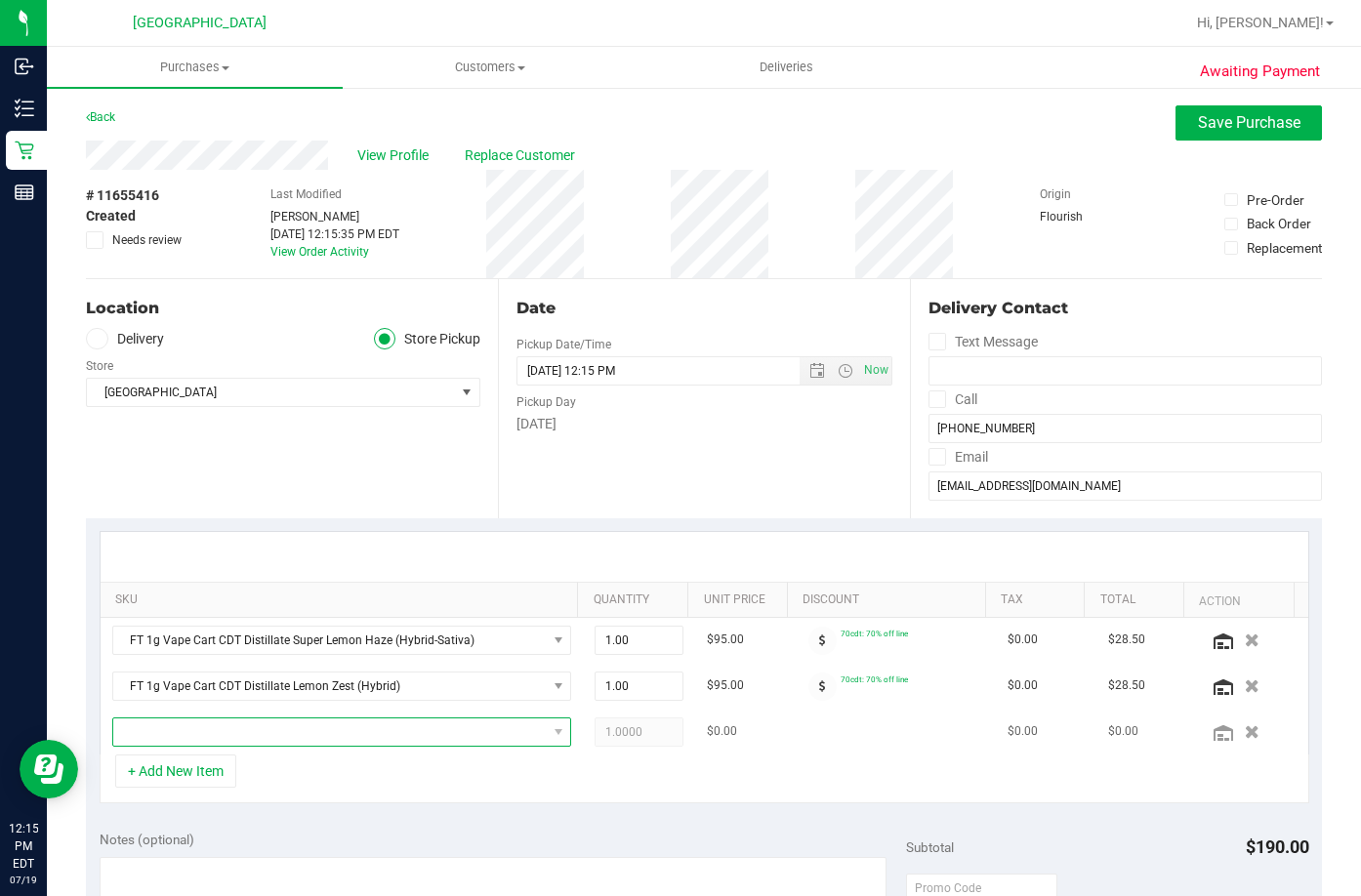 click at bounding box center [330, 732] 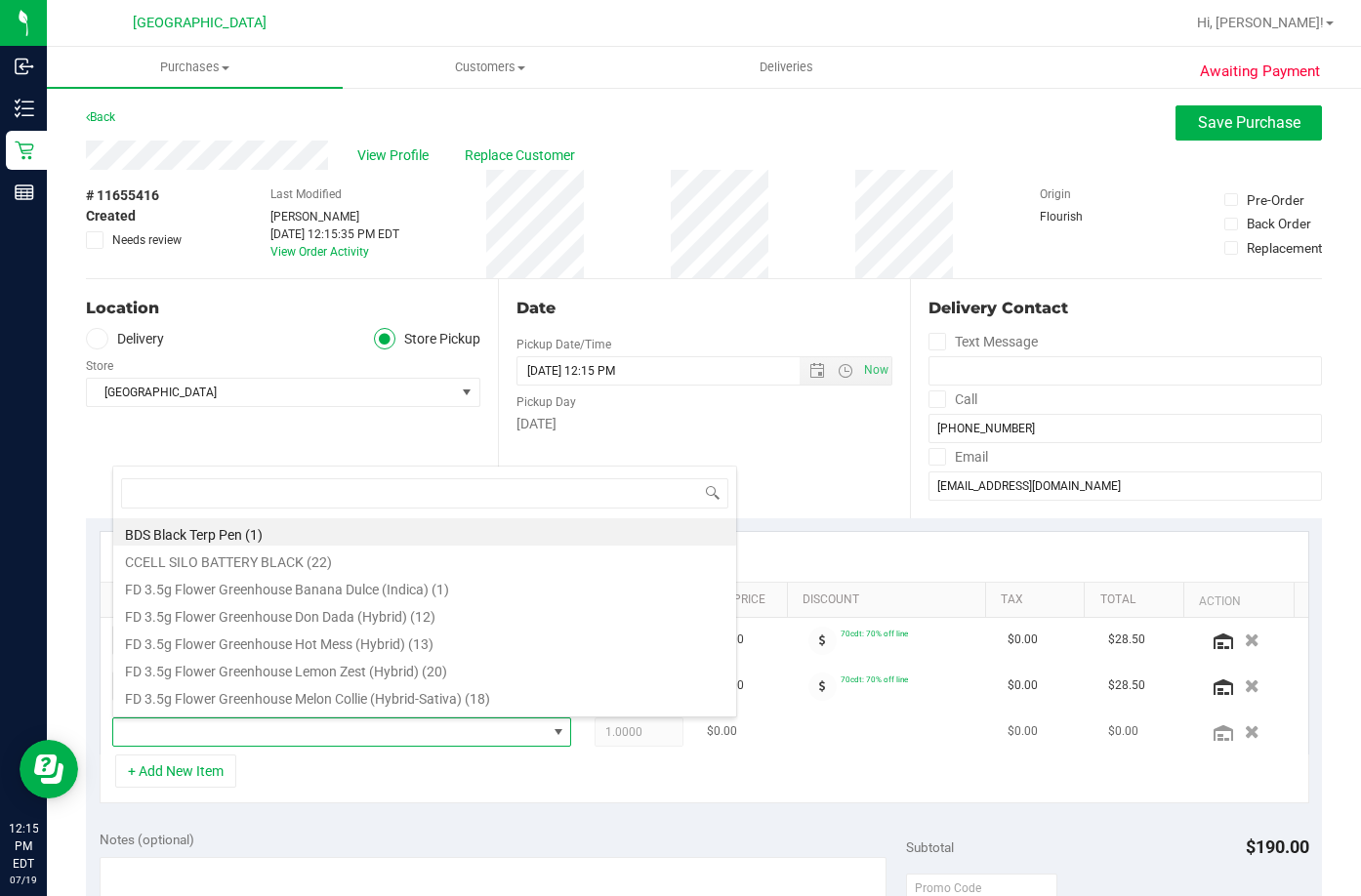 scroll, scrollTop: 97574, scrollLeft: 97185, axis: both 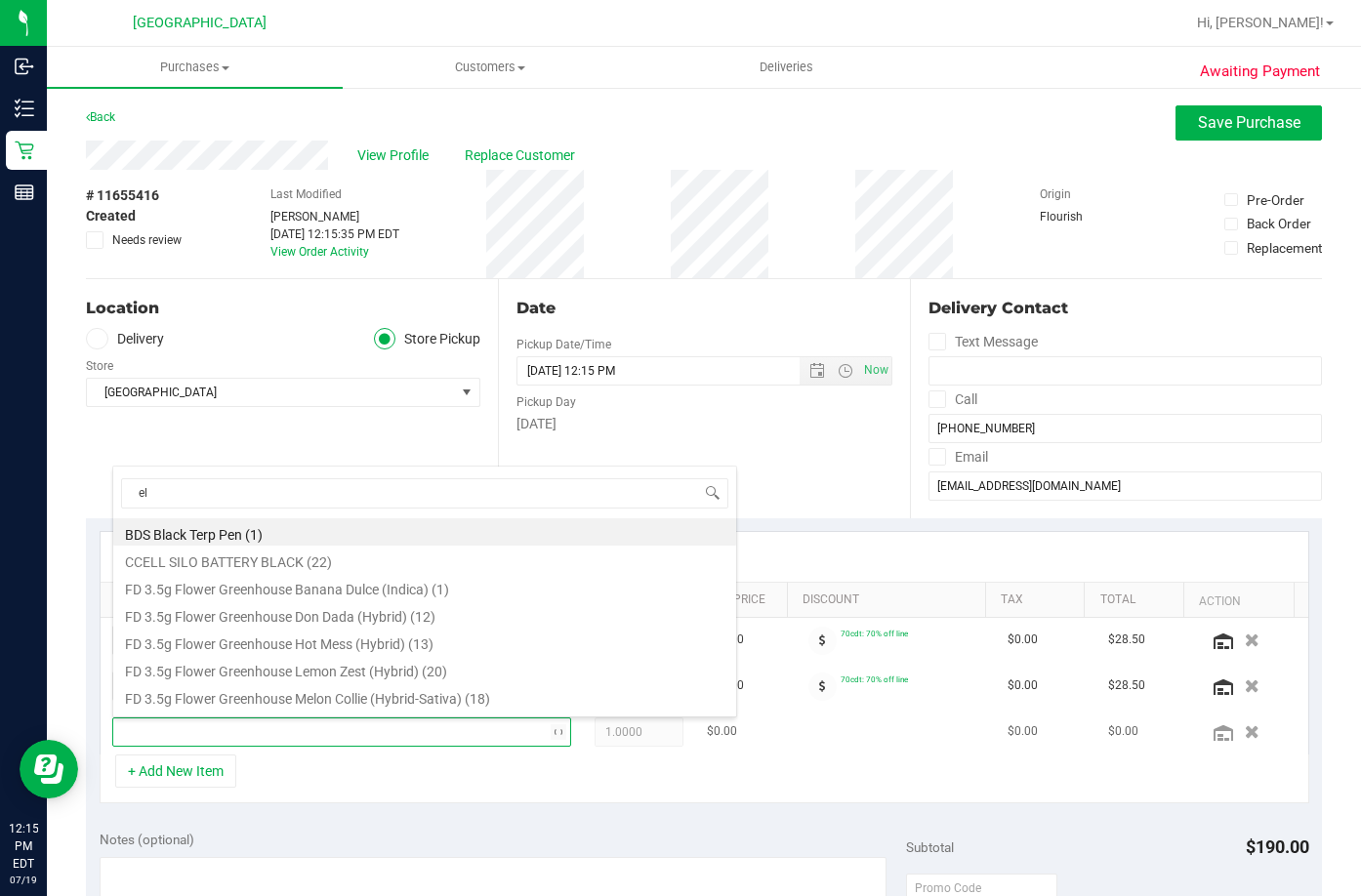 type on "elr" 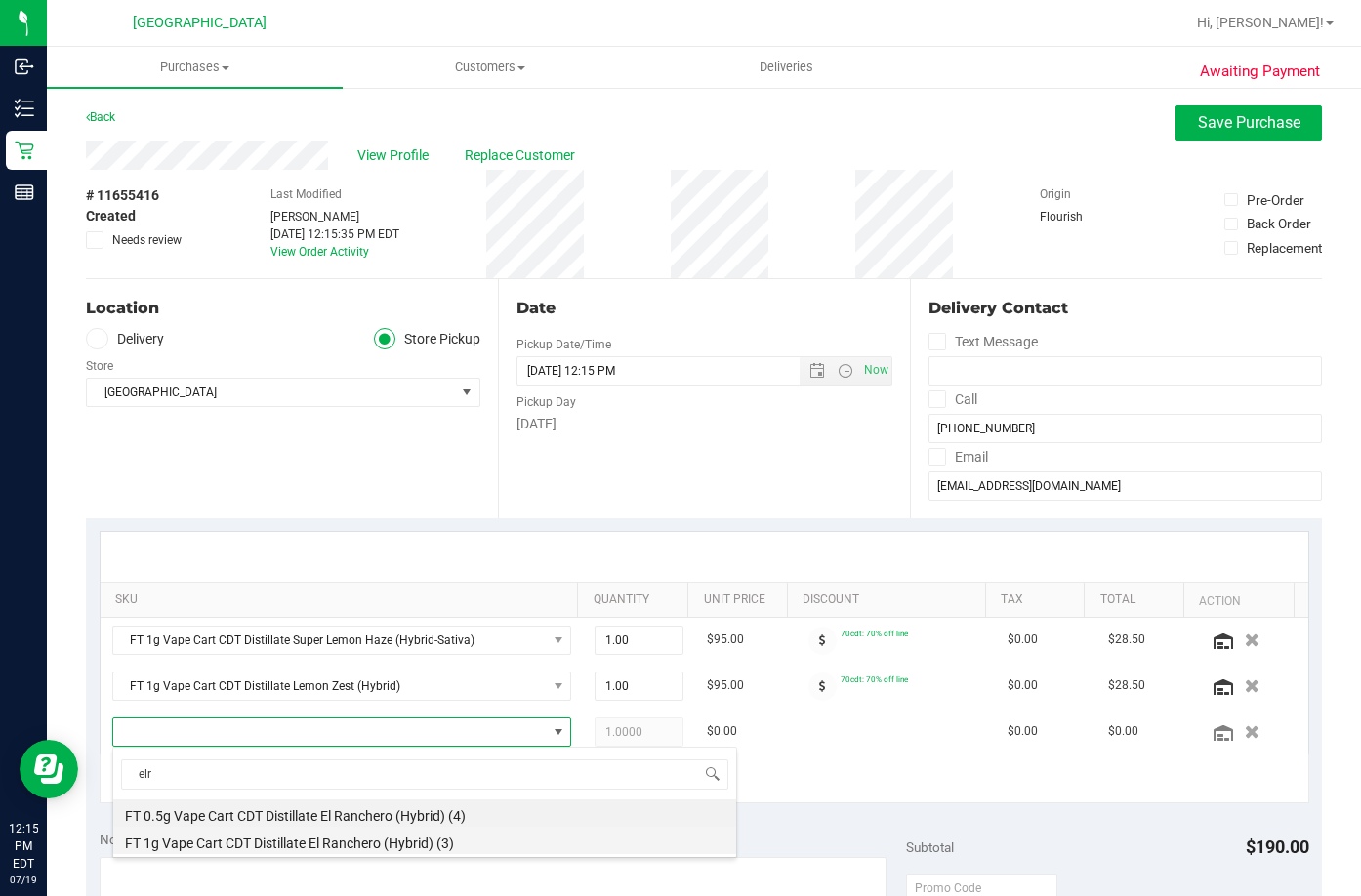 click on "FT 1g Vape Cart CDT Distillate El Ranchero (Hybrid) (3)" at bounding box center [425, 840] 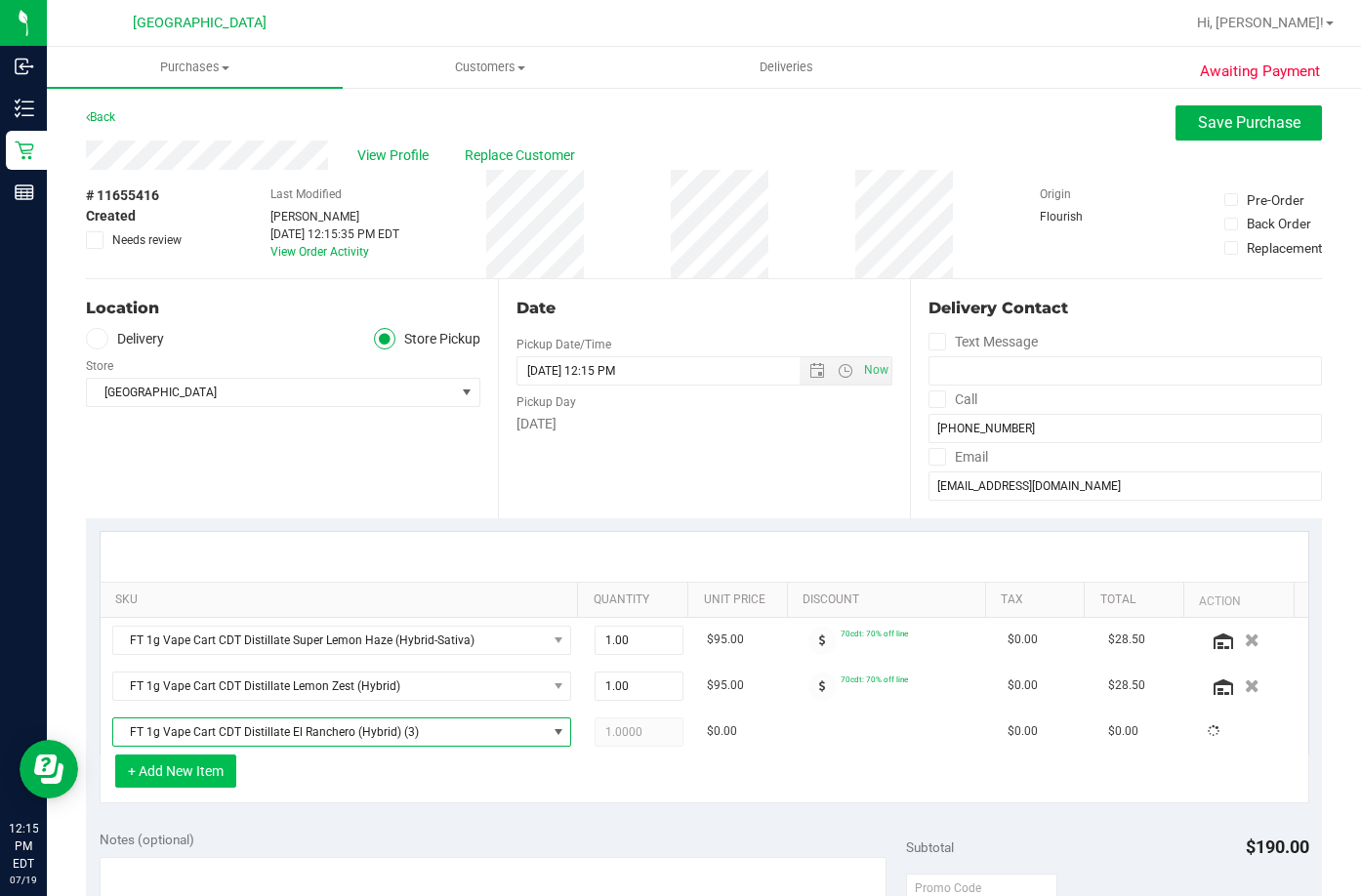 click on "+ Add New Item" at bounding box center (176, 771) 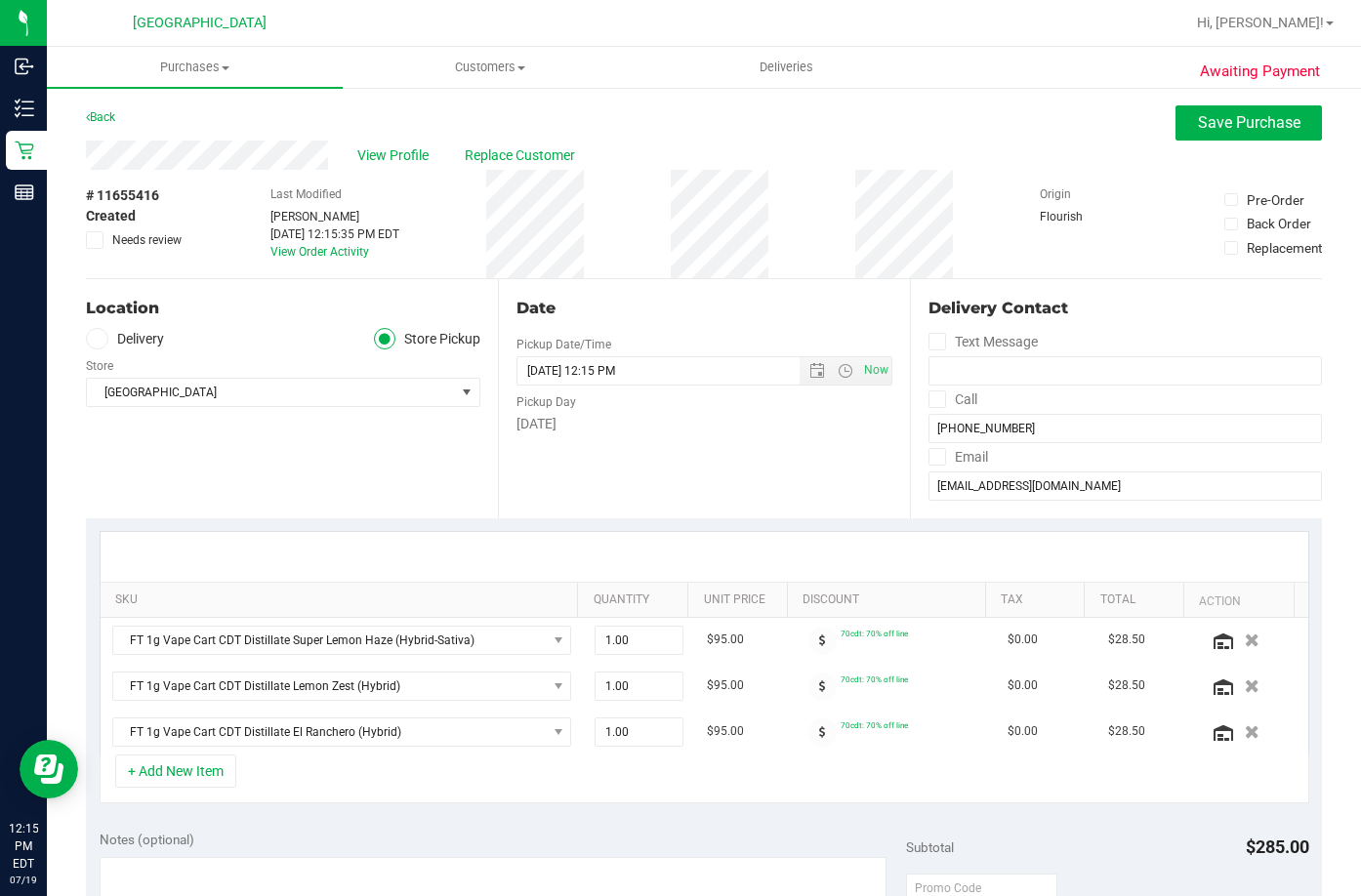 click on "+ Add New Item" at bounding box center [704, 779] 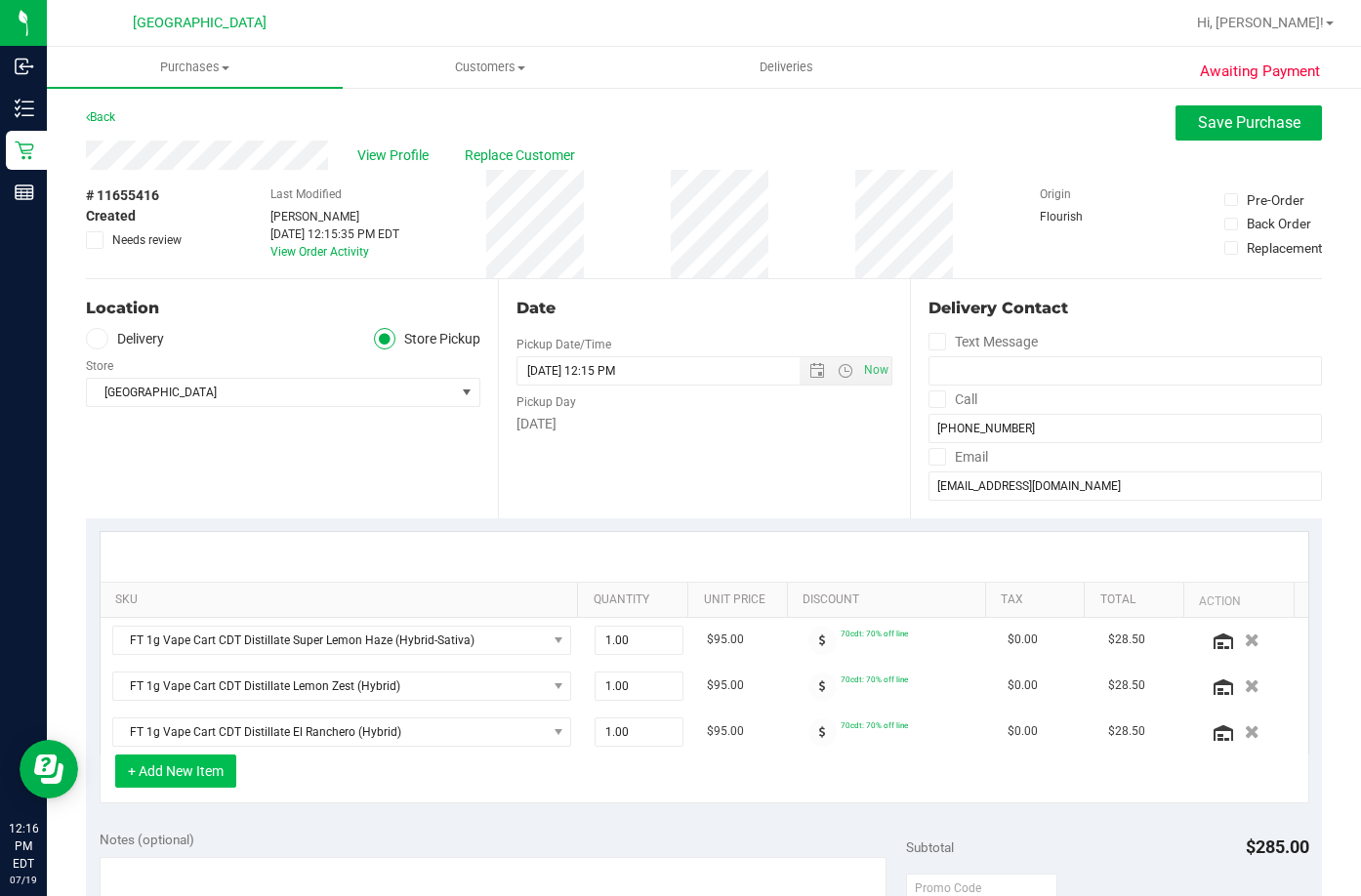 click on "+ Add New Item" at bounding box center [176, 771] 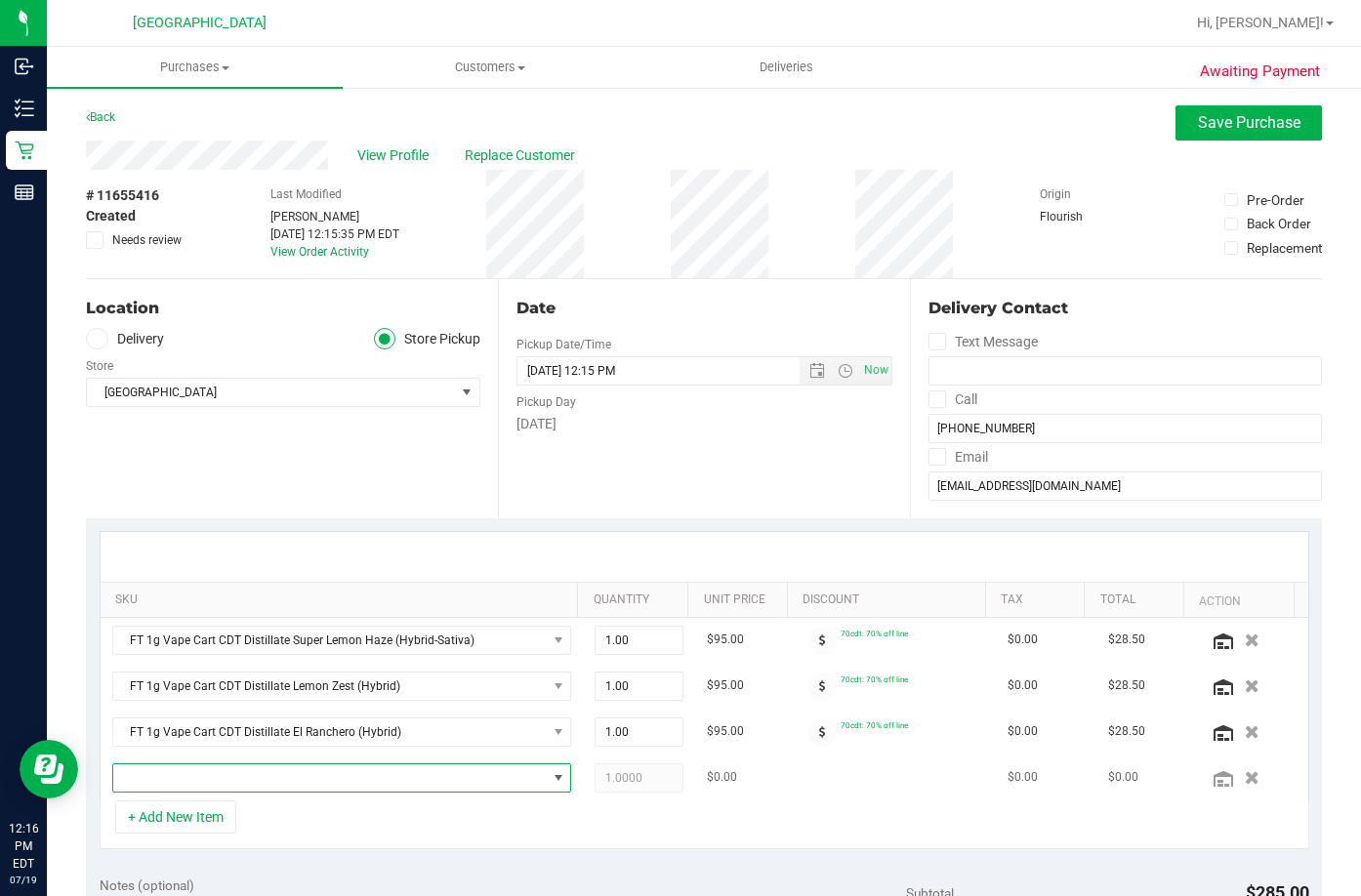 click at bounding box center [342, 778] 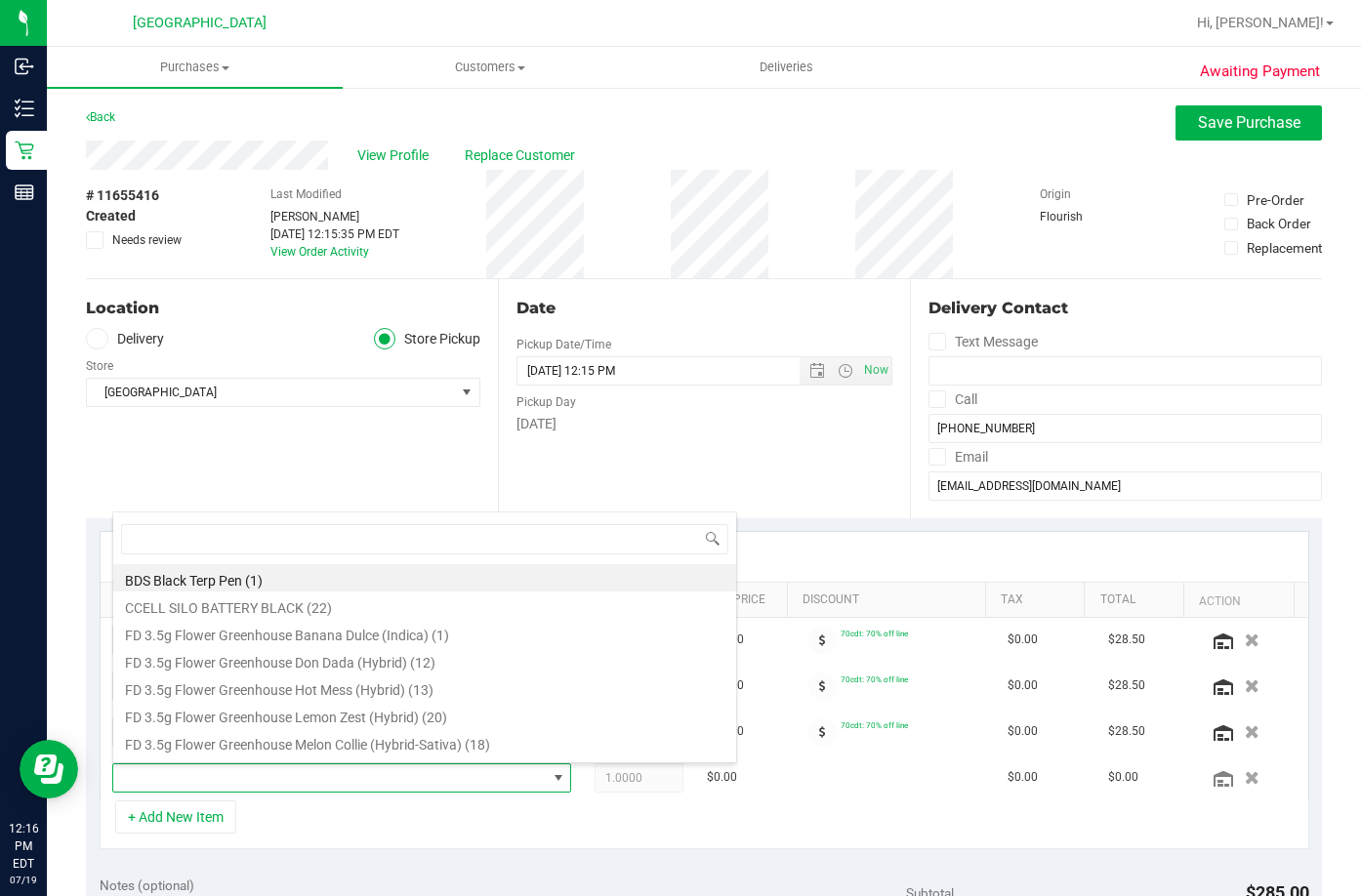 scroll, scrollTop: 97574, scrollLeft: 97185, axis: both 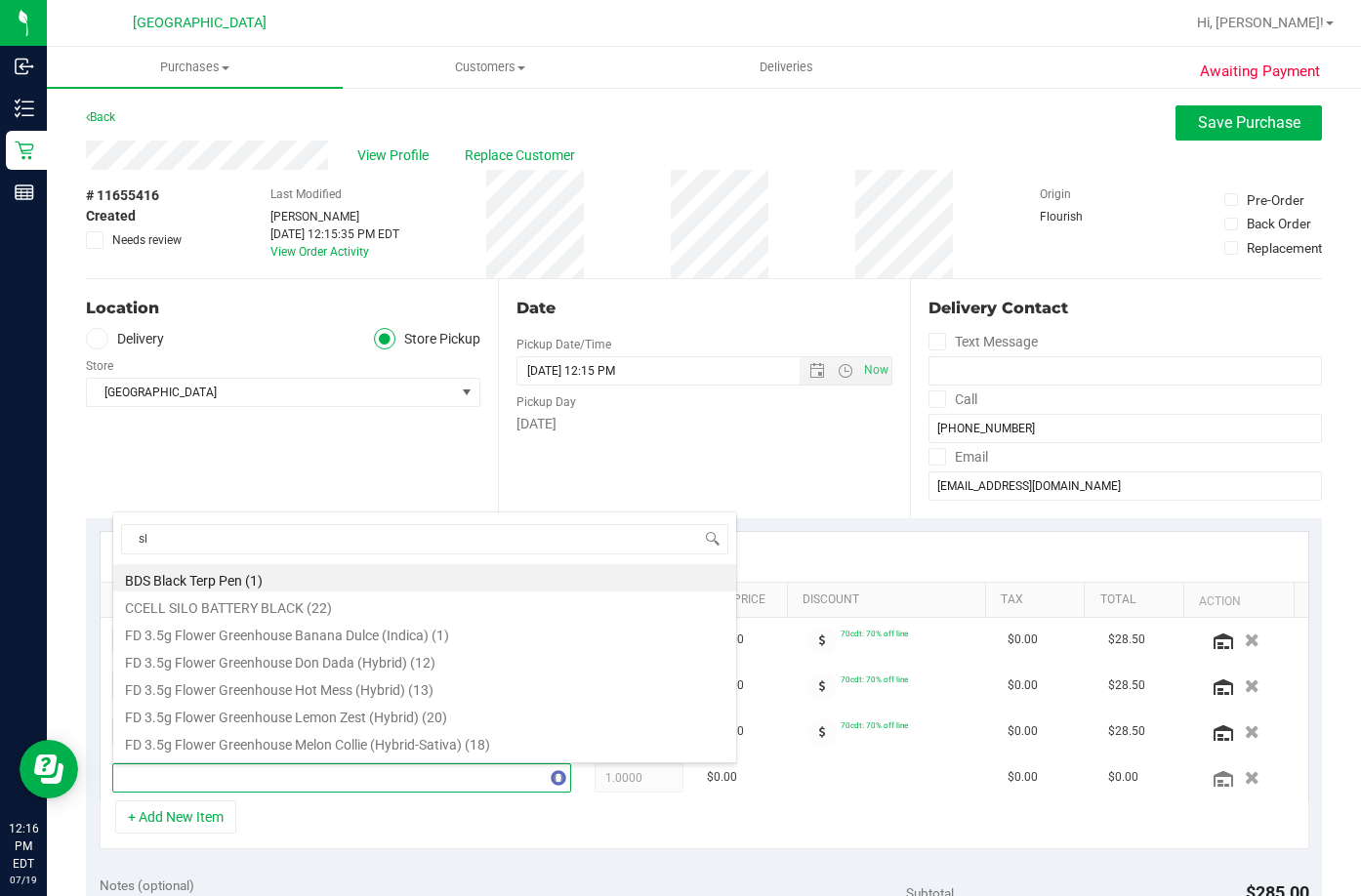 type on "slh" 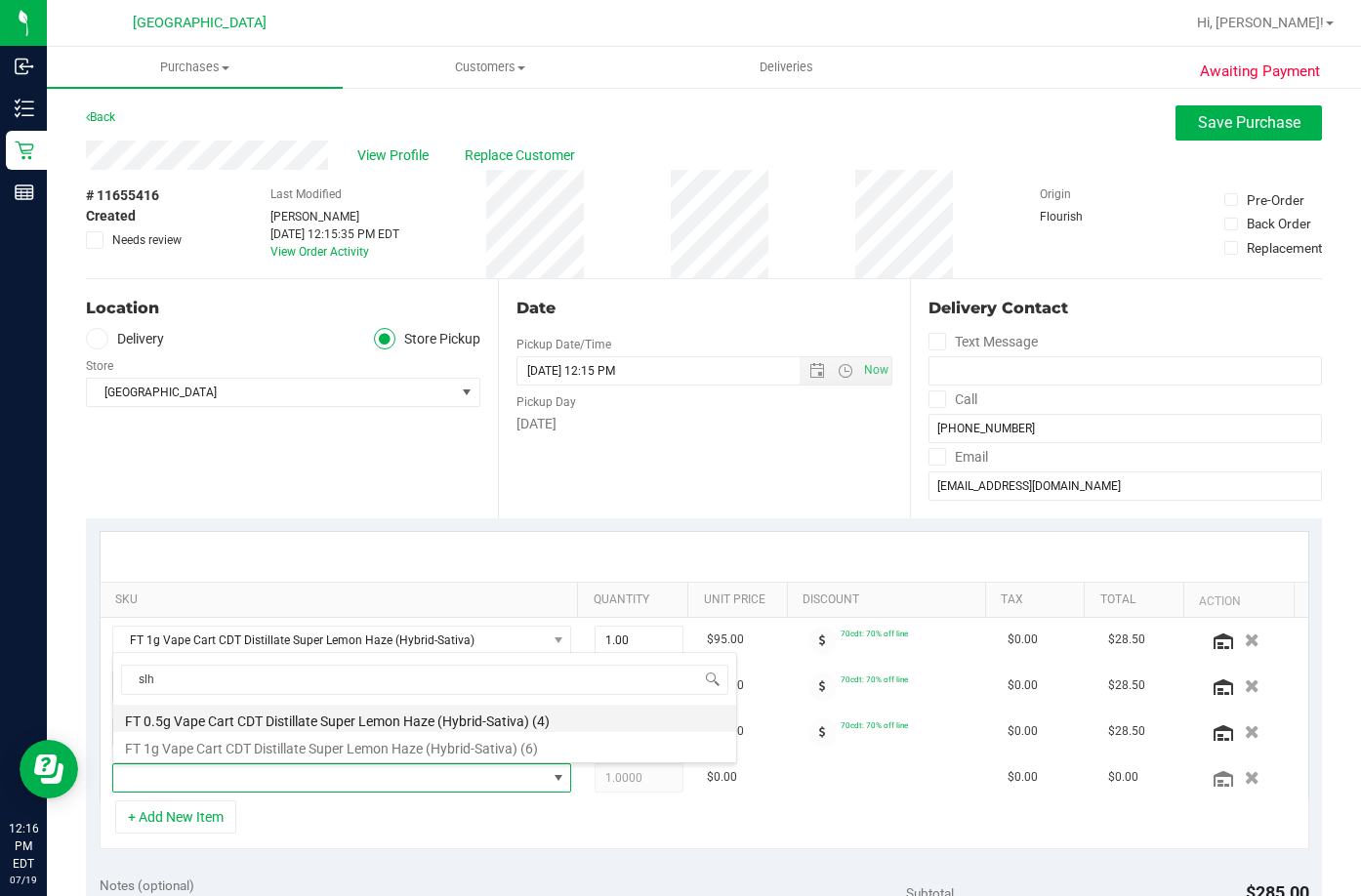 click on "FT 0.5g Vape Cart CDT Distillate Super Lemon Haze (Hybrid-Sativa) (4)" at bounding box center (425, 718) 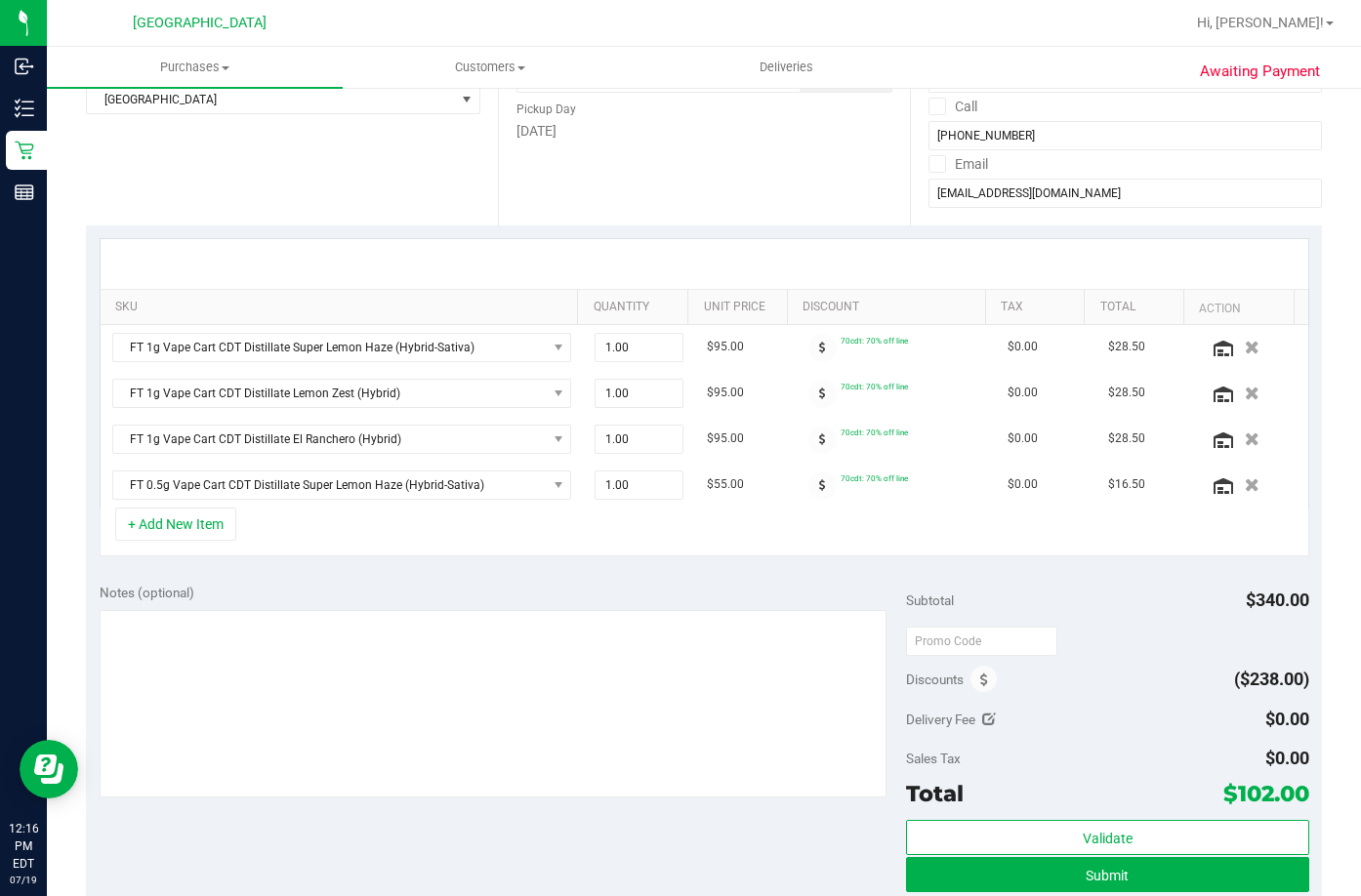 scroll, scrollTop: 488, scrollLeft: 0, axis: vertical 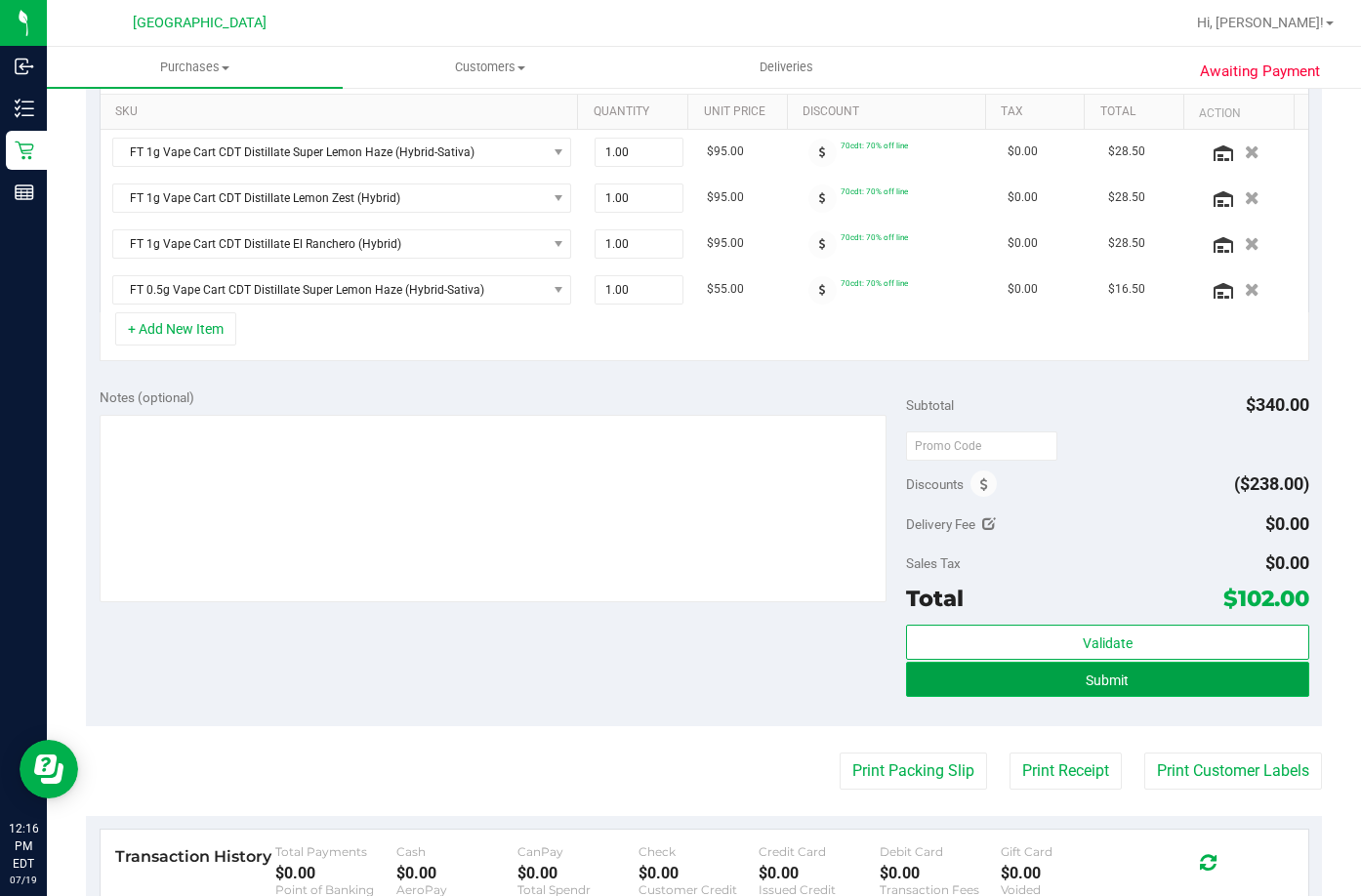 click on "Submit" at bounding box center (1107, 679) 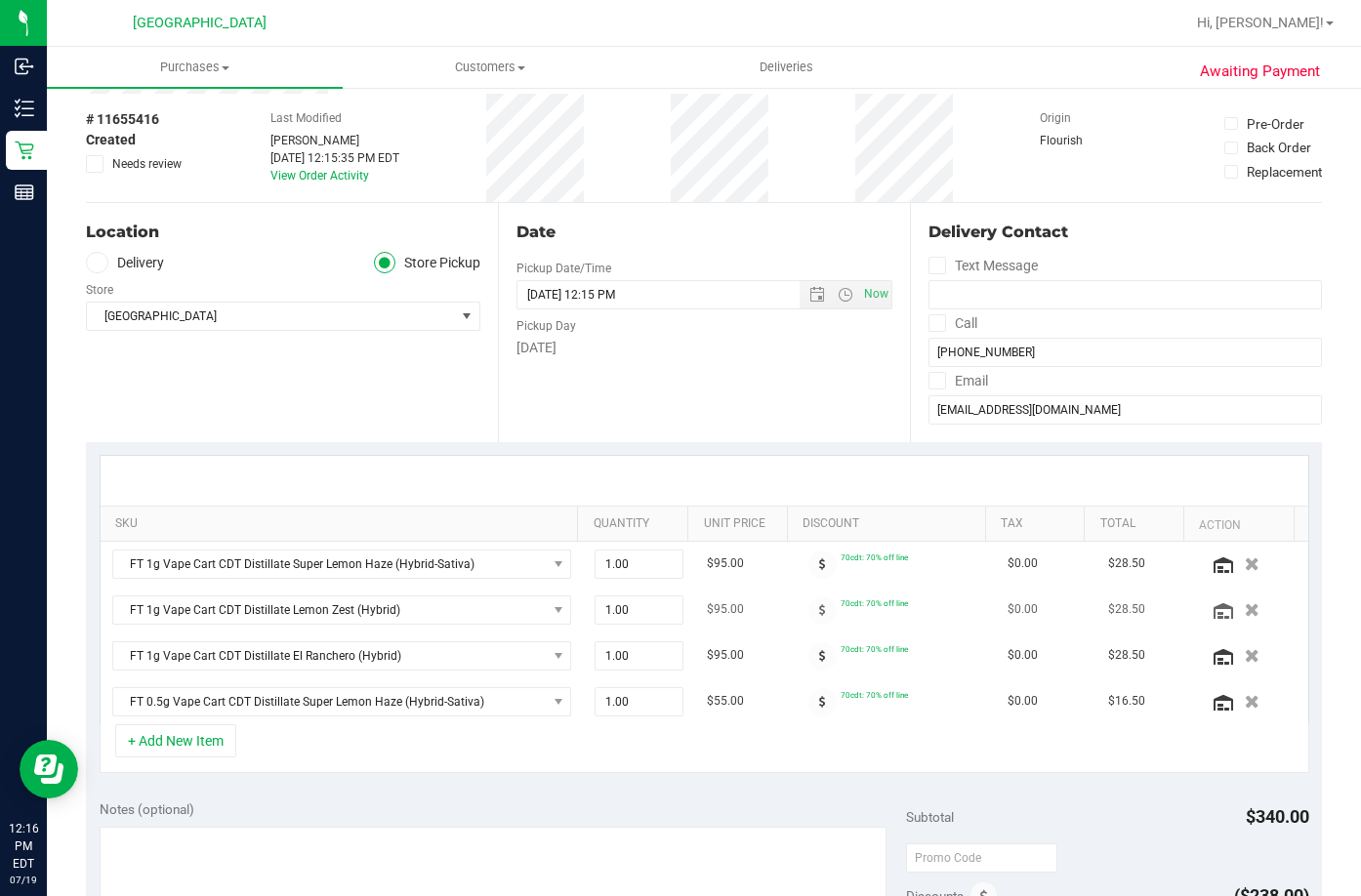 scroll, scrollTop: 0, scrollLeft: 0, axis: both 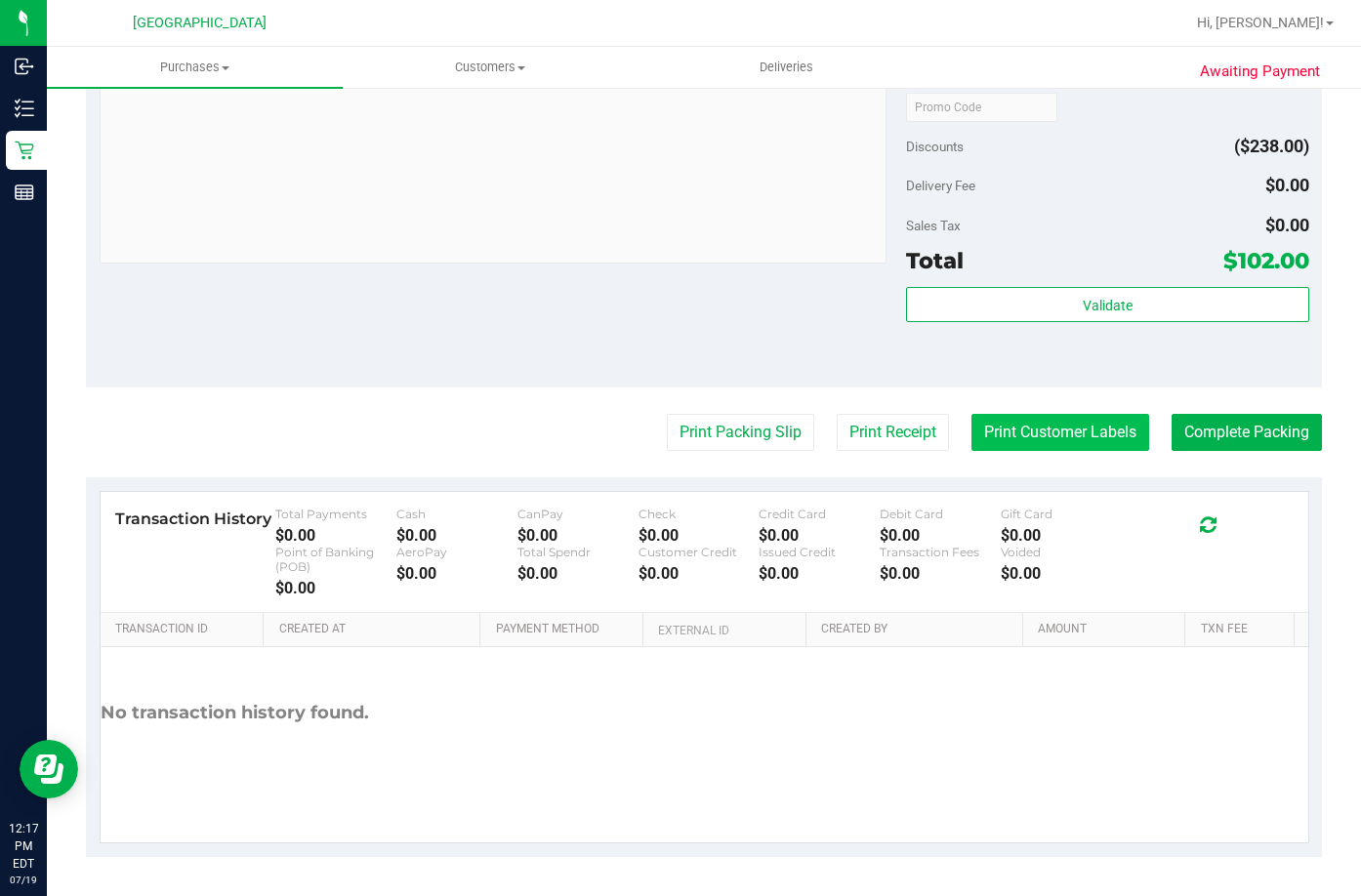 click on "Print Customer Labels" at bounding box center [1060, 432] 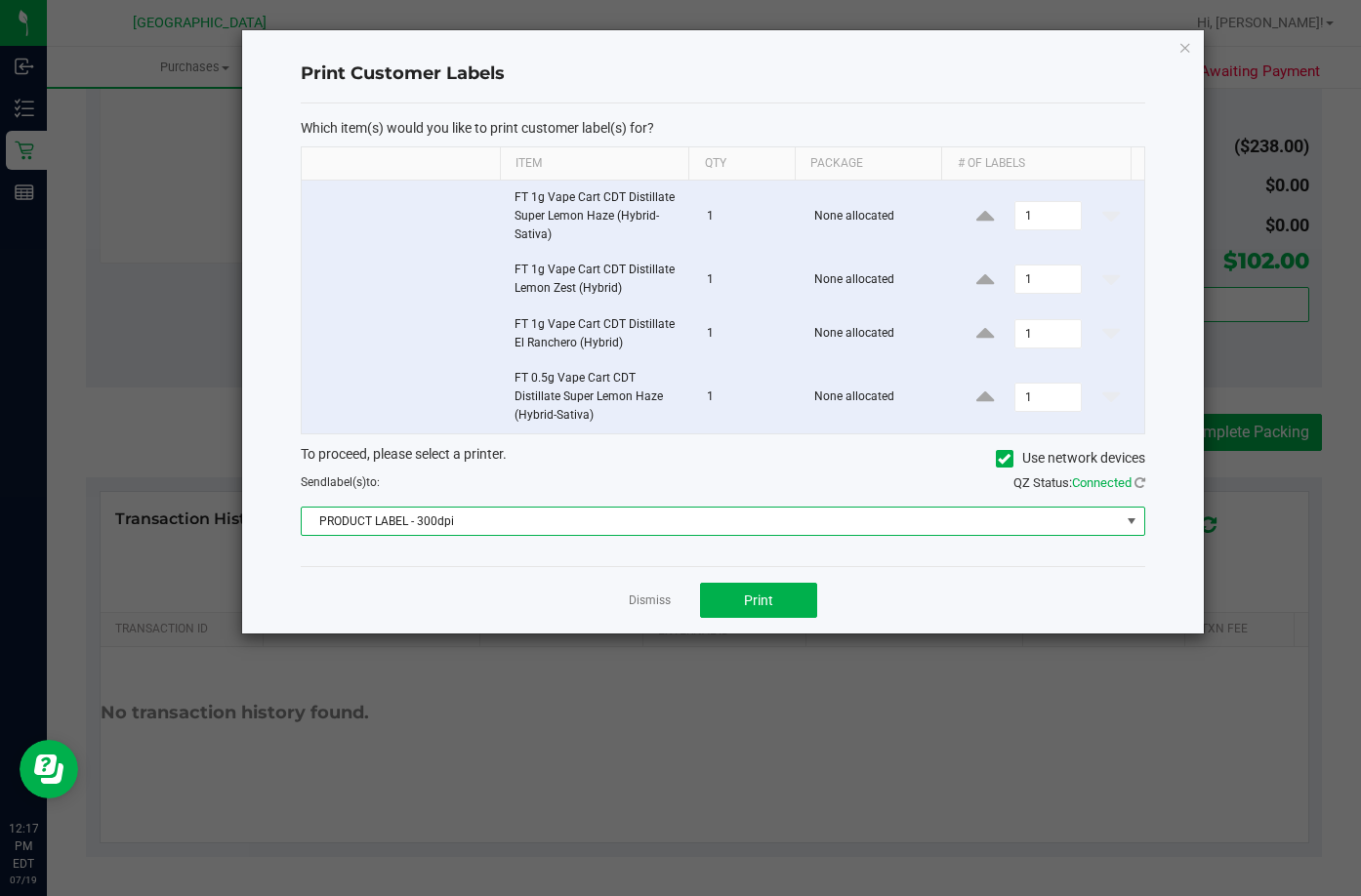 click on "PRODUCT LABEL - 300dpi" at bounding box center [710, 521] 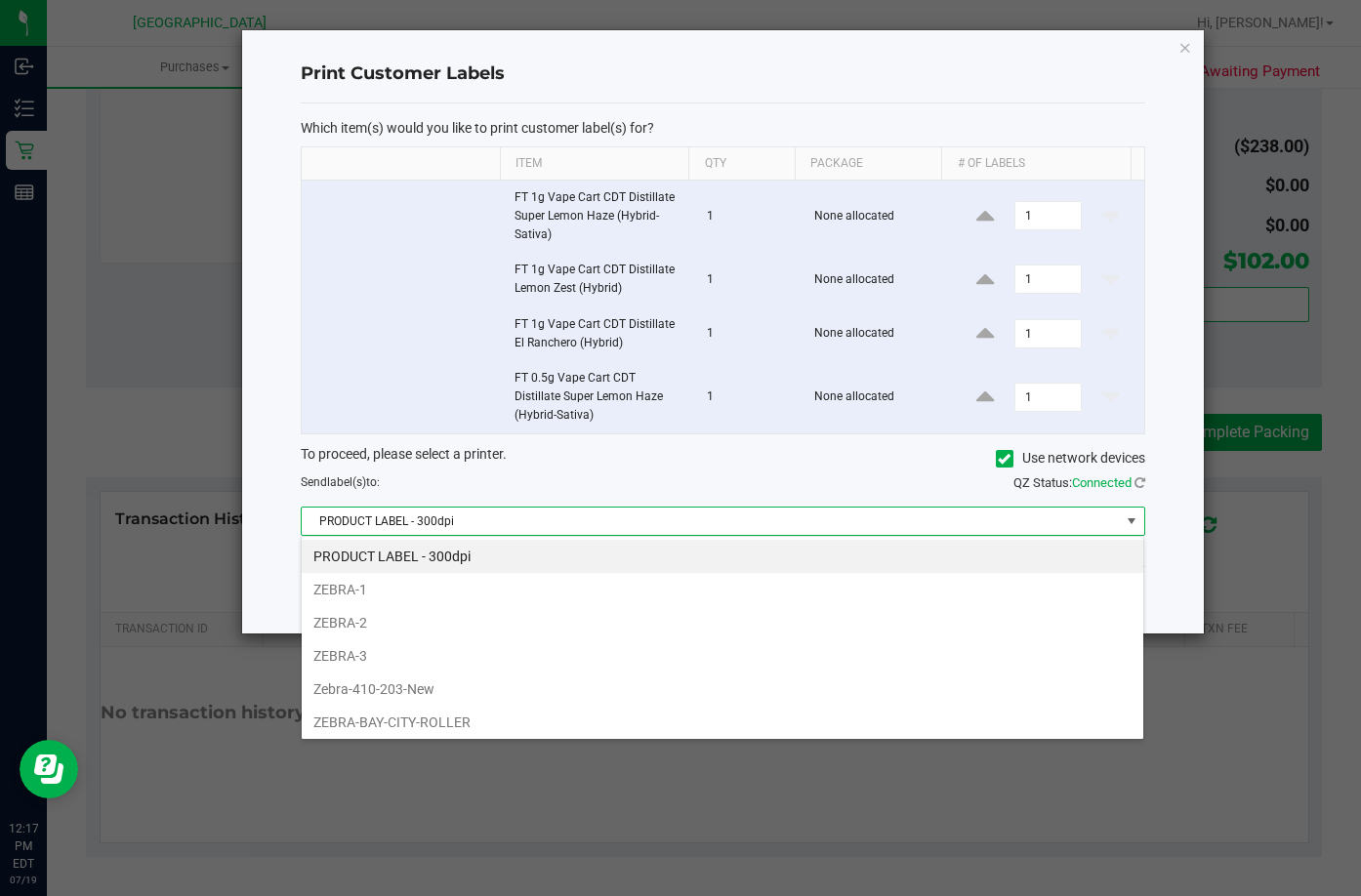 scroll, scrollTop: 97574, scrollLeft: 96789, axis: both 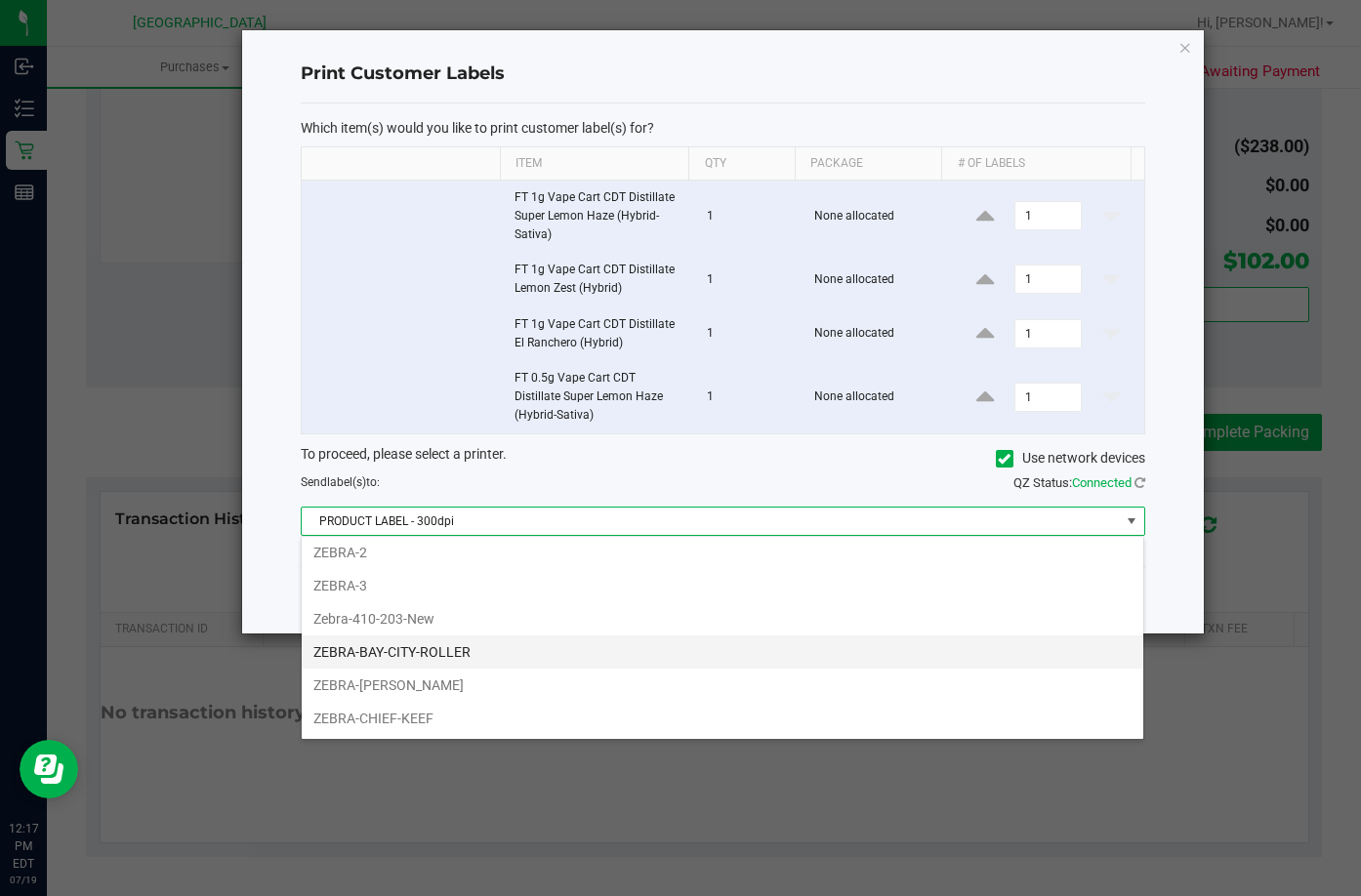 click on "ZEBRA-BAY-CITY-ROLLER" at bounding box center [722, 652] 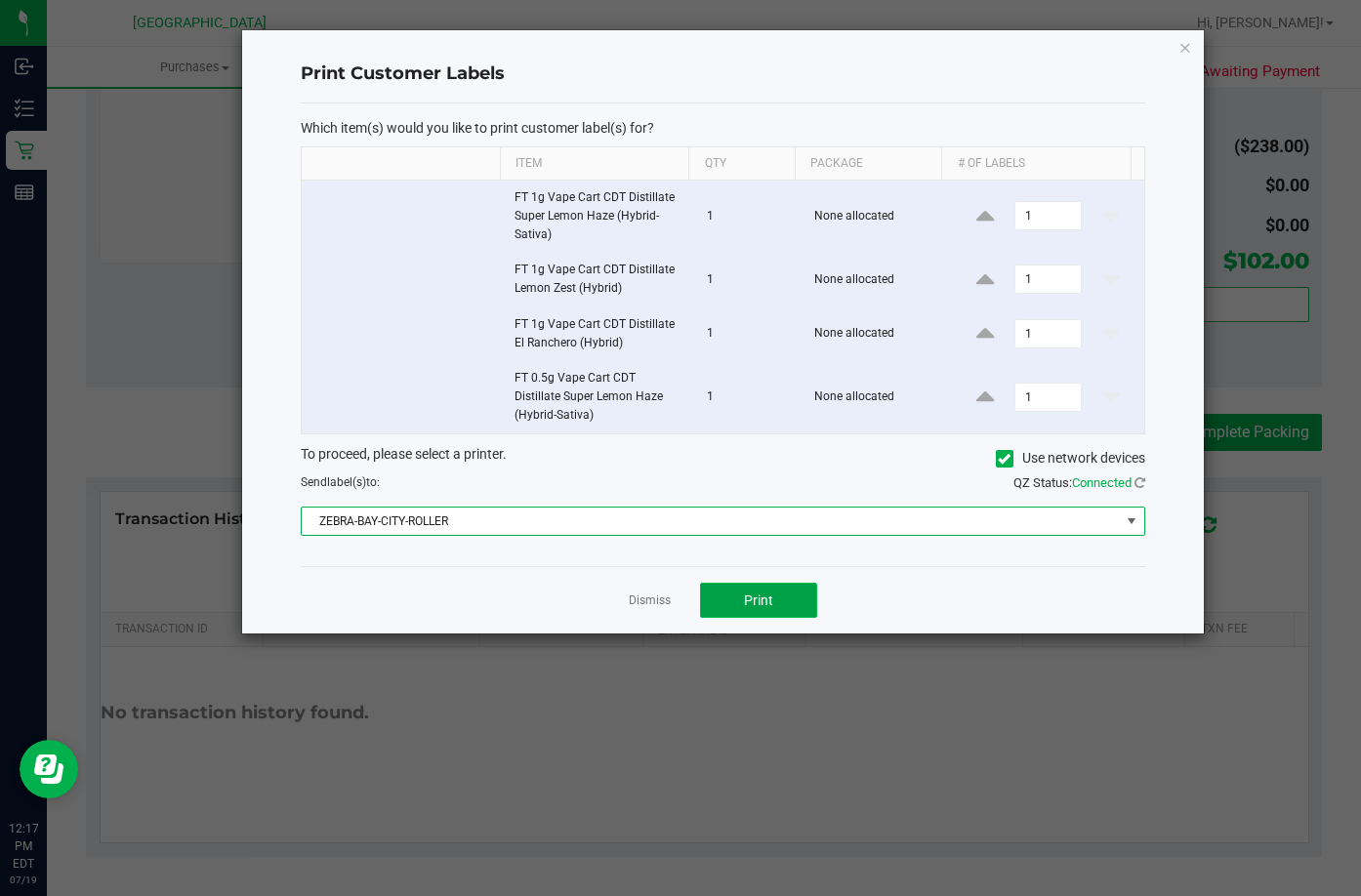 click on "Print" 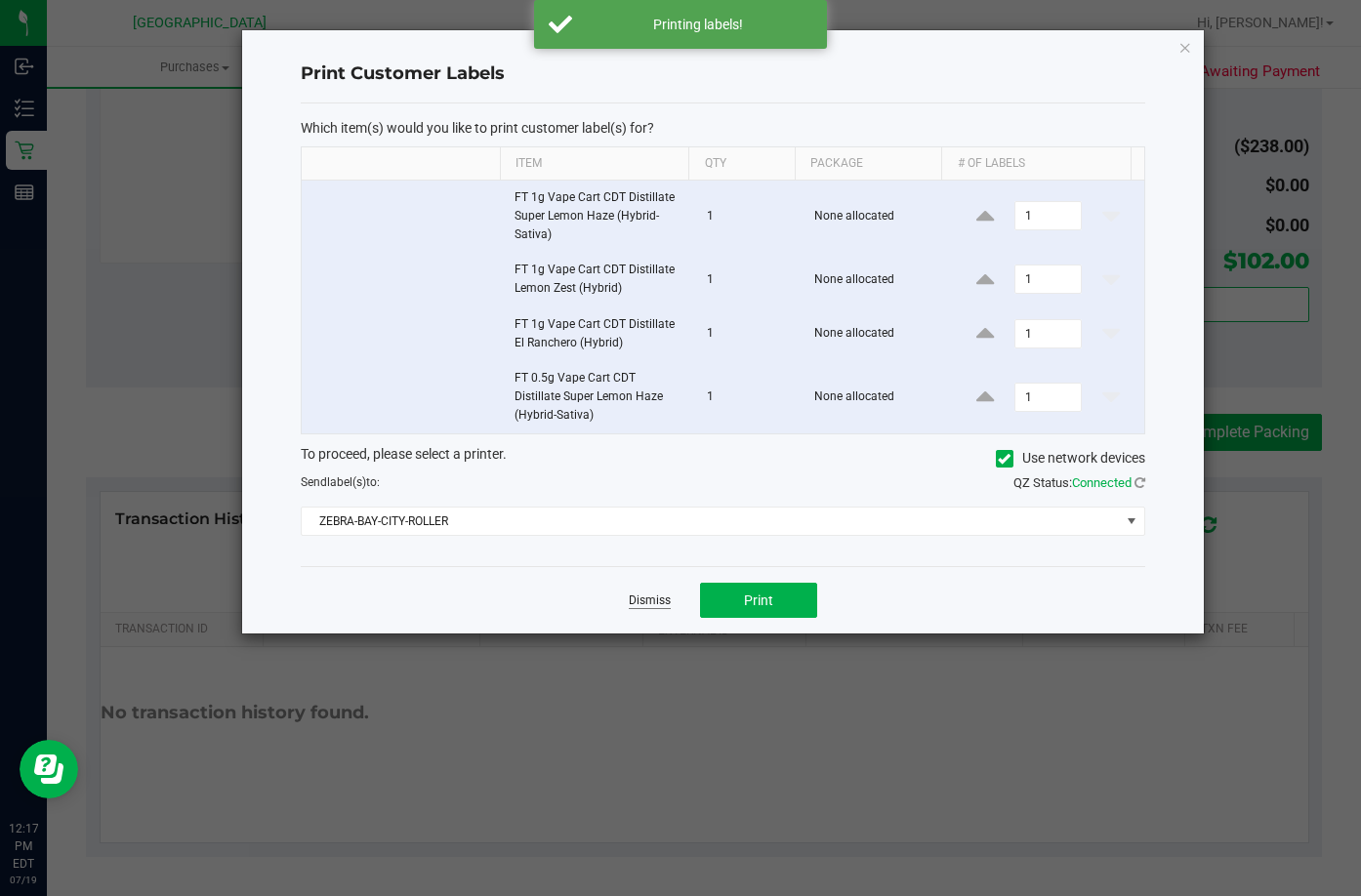 click on "Dismiss" 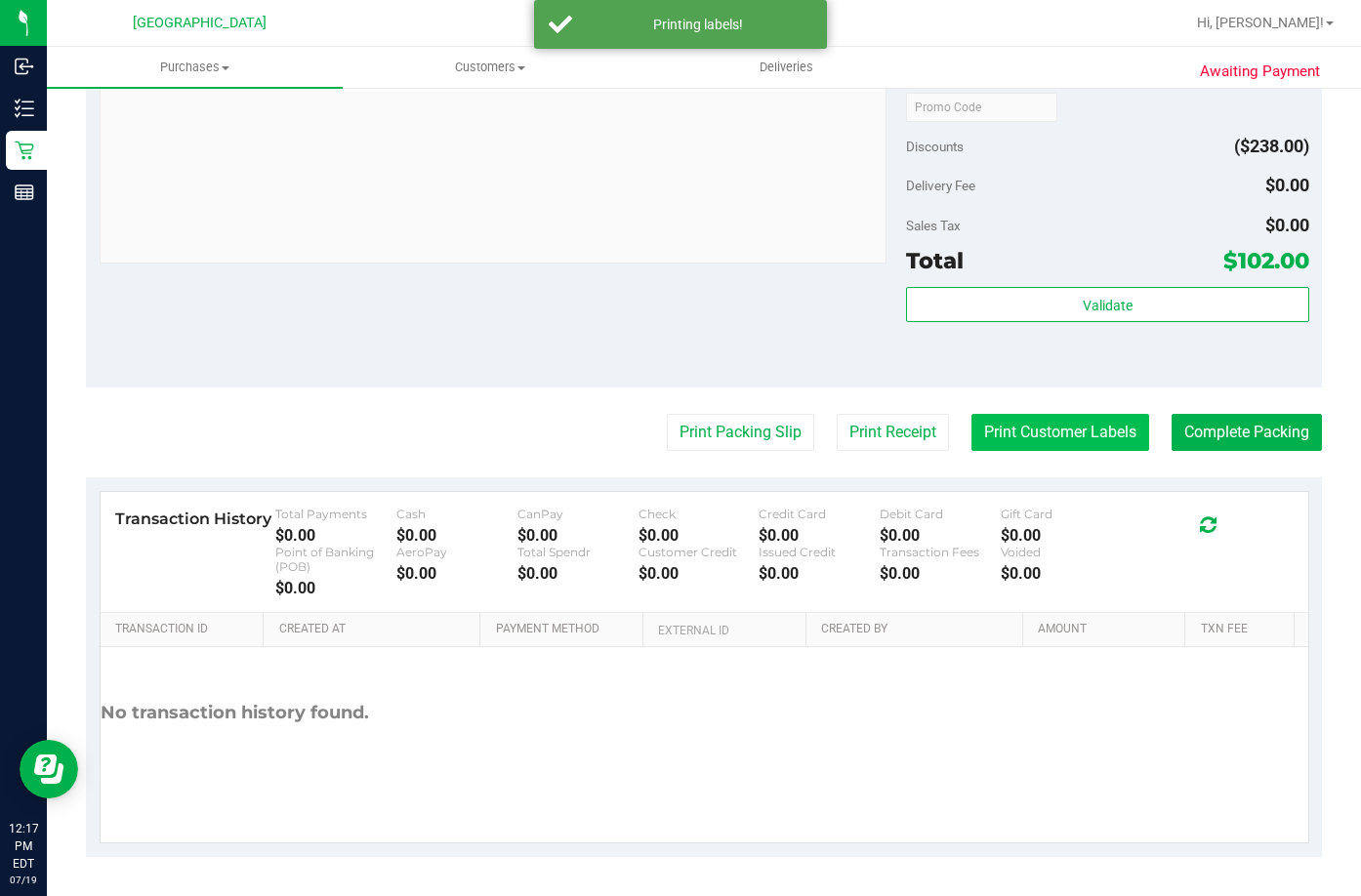 click on "Print Customer Labels" at bounding box center (1060, 432) 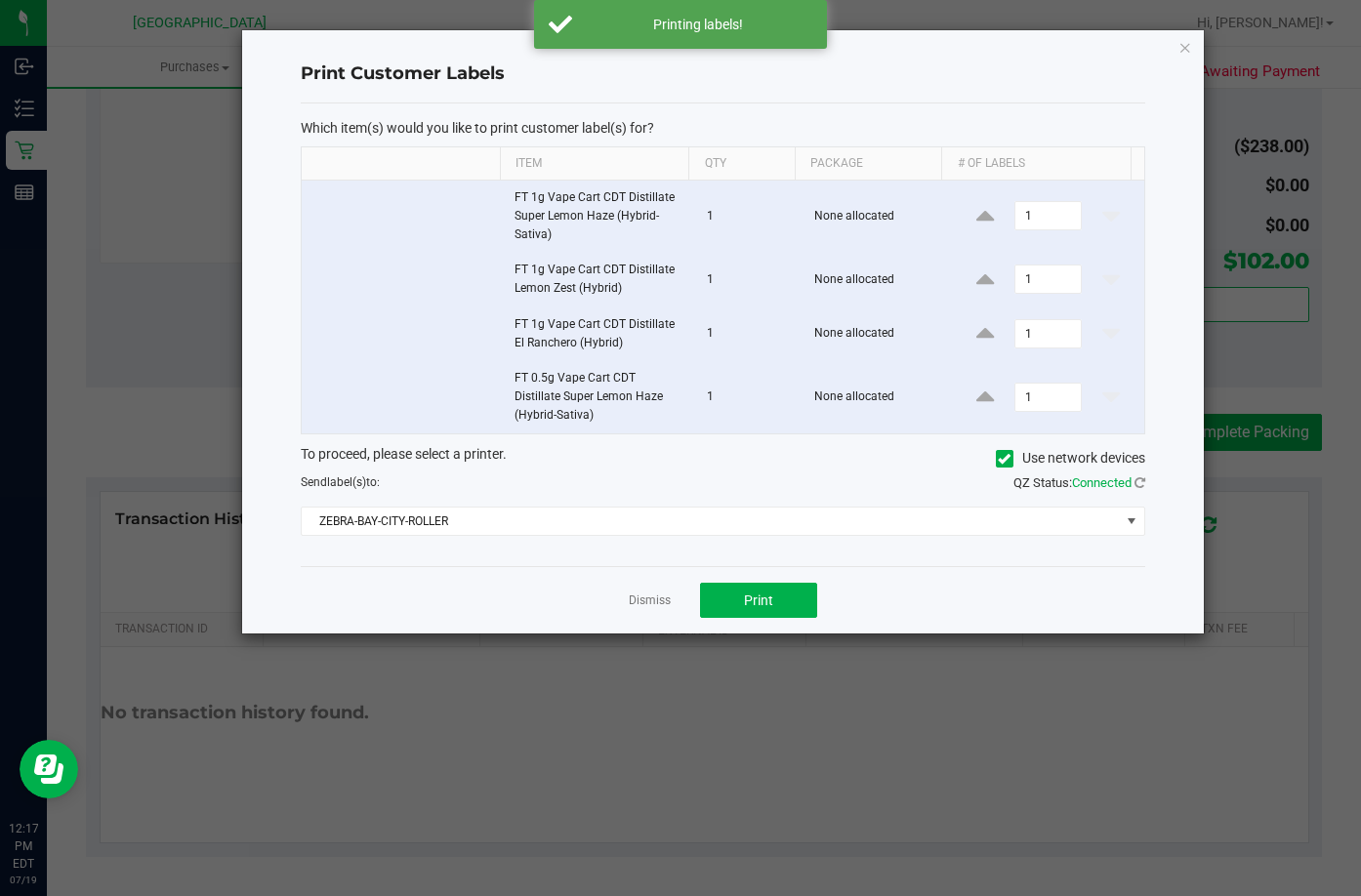 click on "Dismiss" 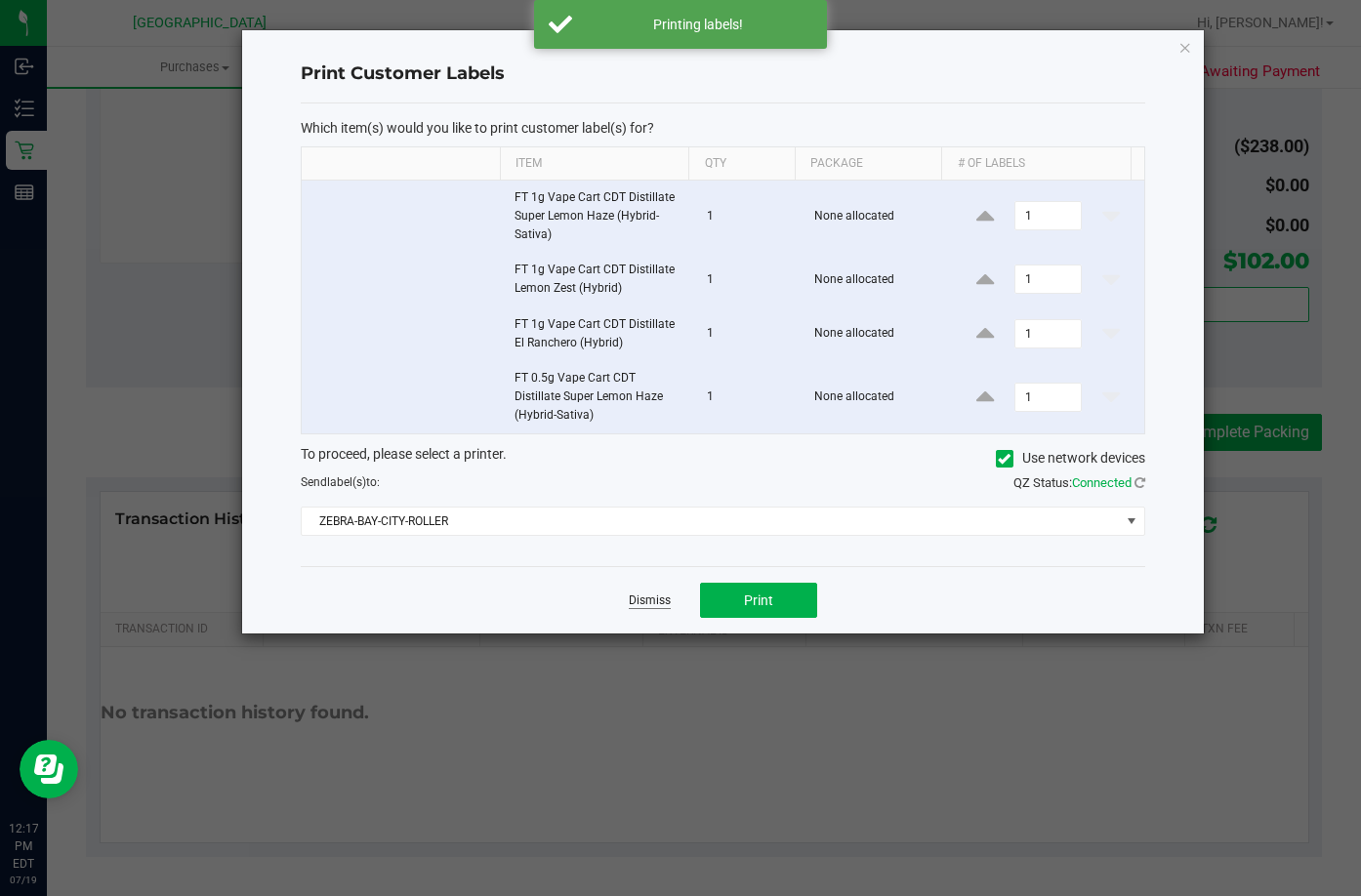 click on "Dismiss" 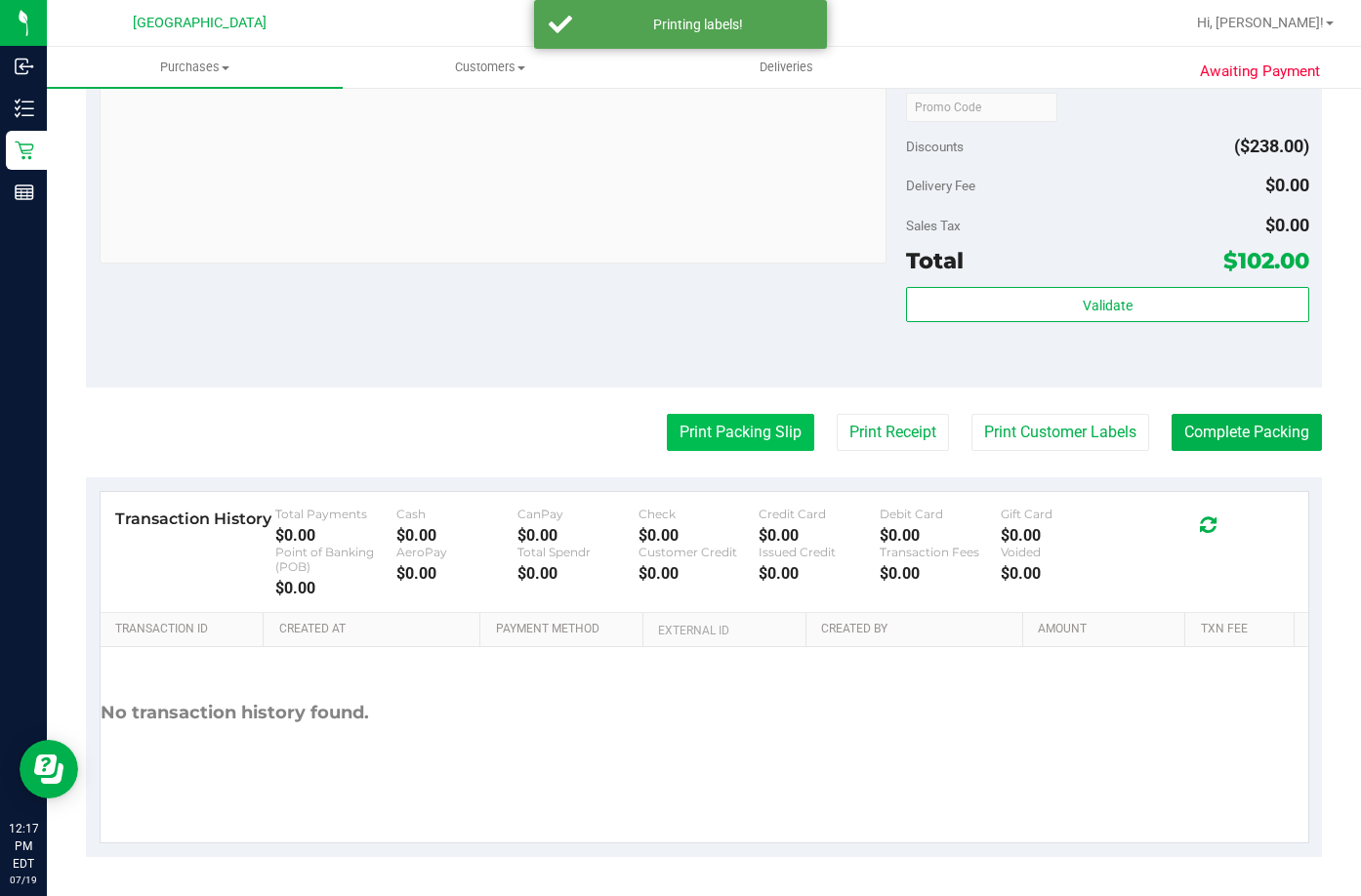 click on "Print Packing Slip" at bounding box center (740, 432) 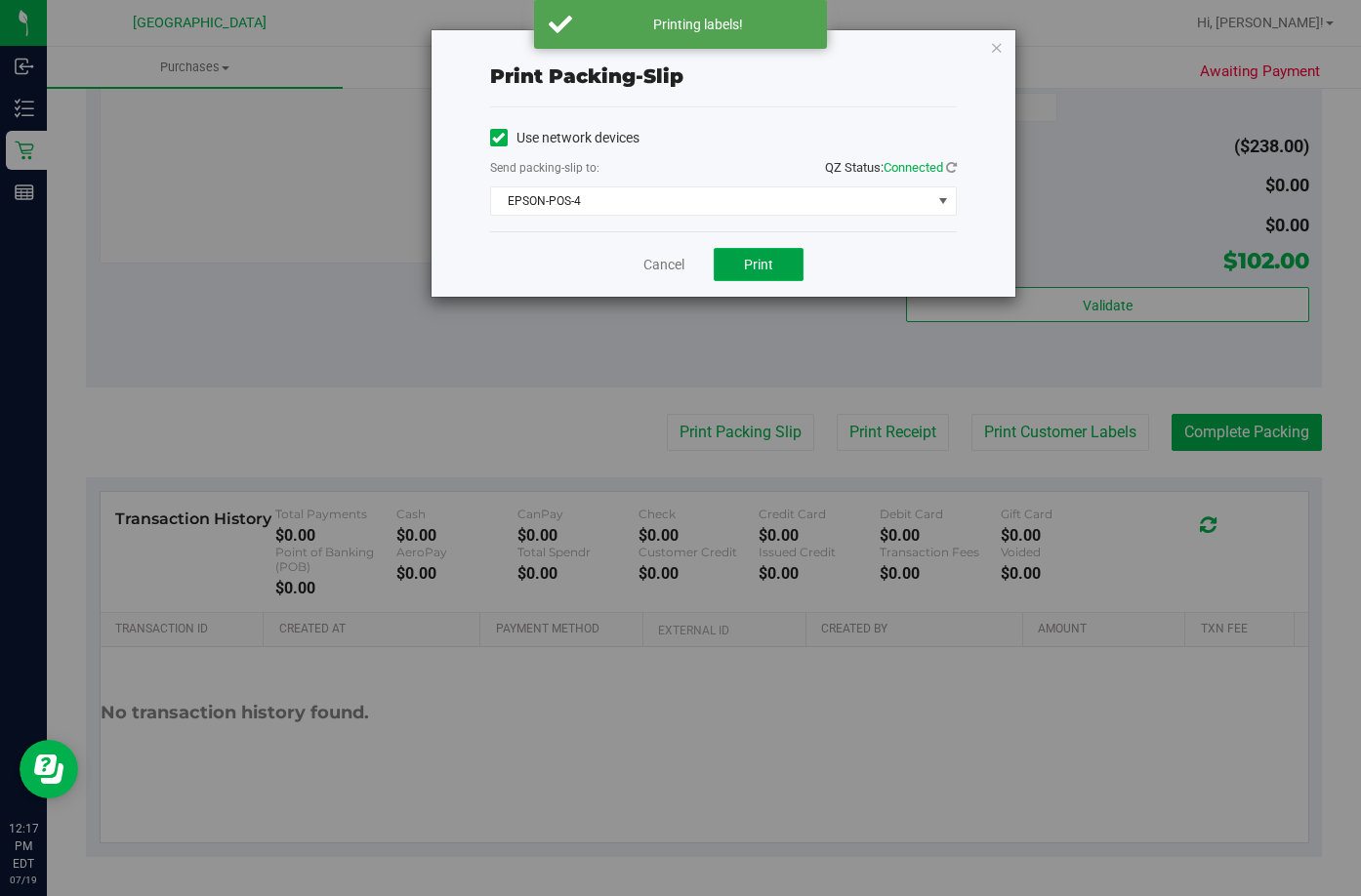 click on "Print" at bounding box center (759, 265) 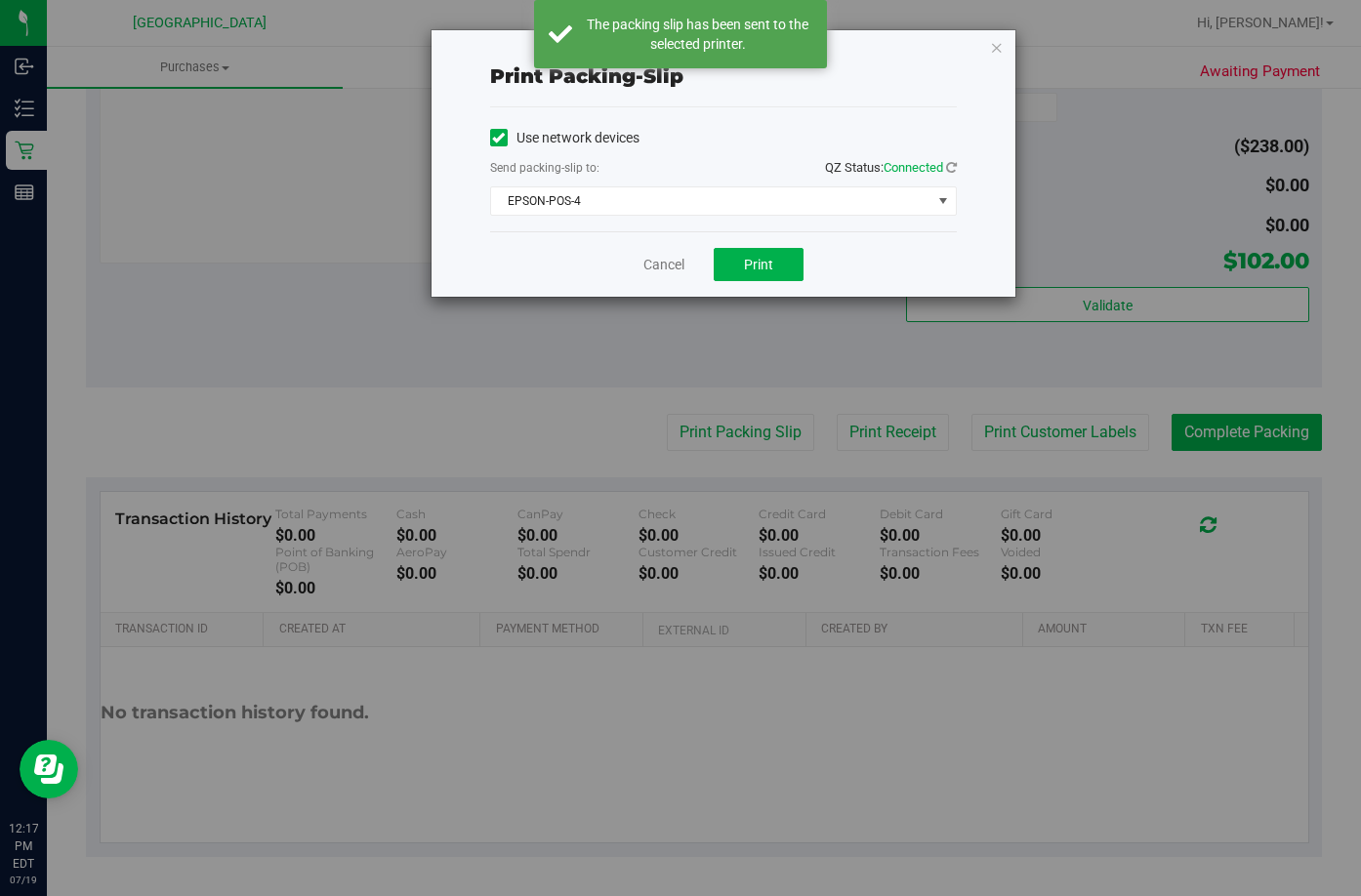 drag, startPoint x: 997, startPoint y: 43, endPoint x: 999, endPoint y: 70, distance: 27.073973 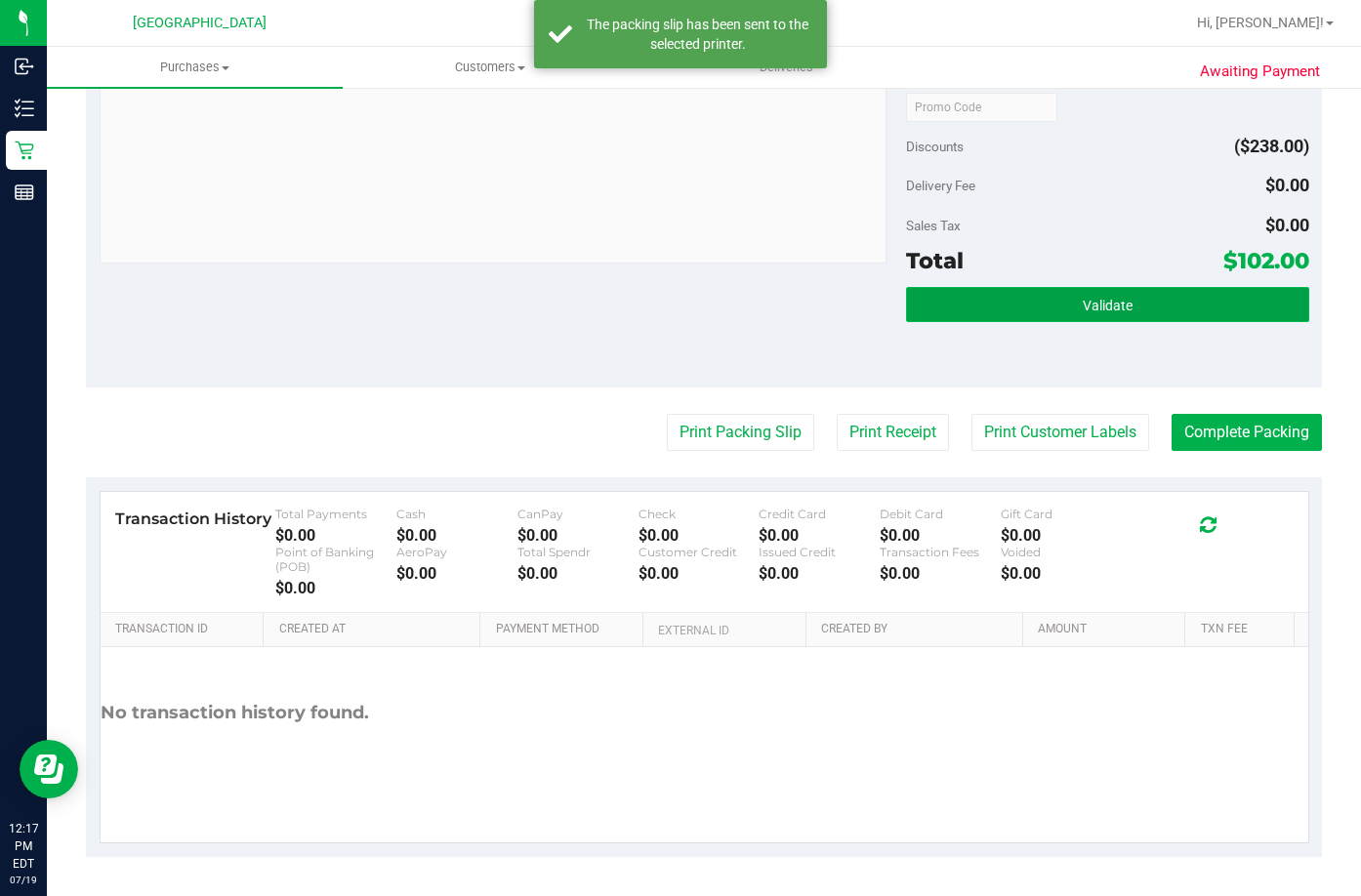 drag, startPoint x: 1050, startPoint y: 309, endPoint x: 1047, endPoint y: 319, distance: 10.440307 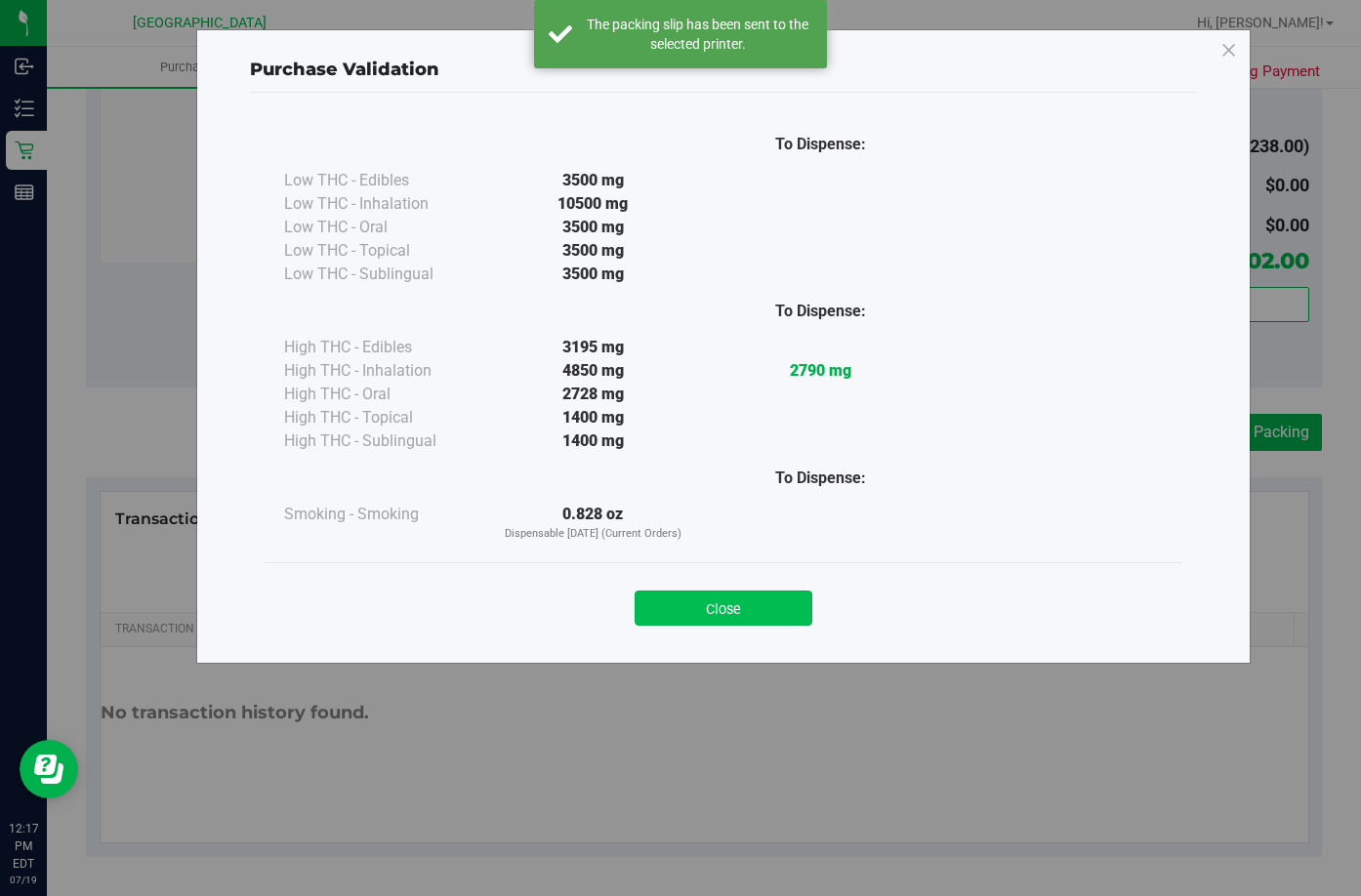 click on "Close" at bounding box center [723, 608] 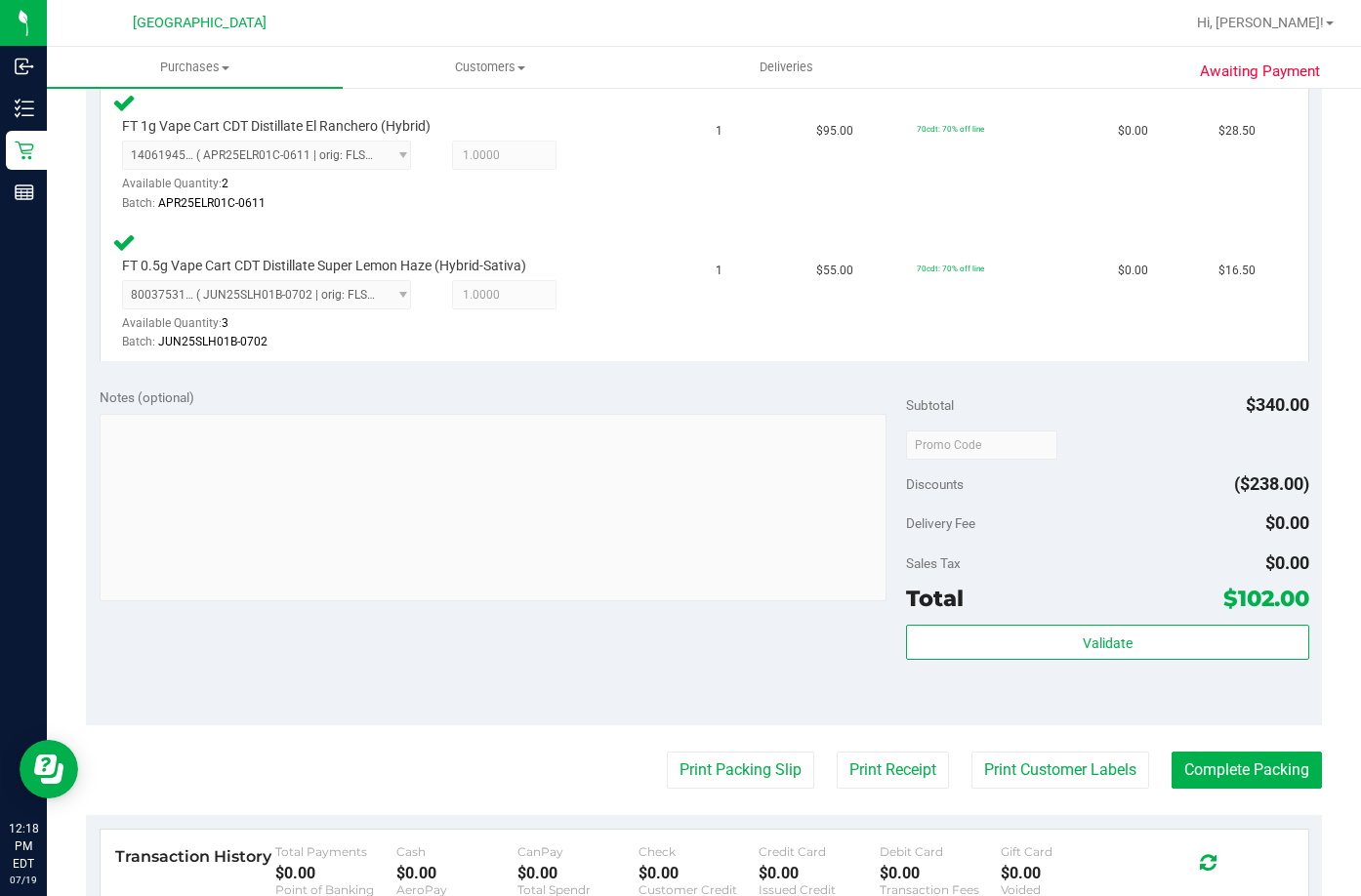scroll, scrollTop: 976, scrollLeft: 0, axis: vertical 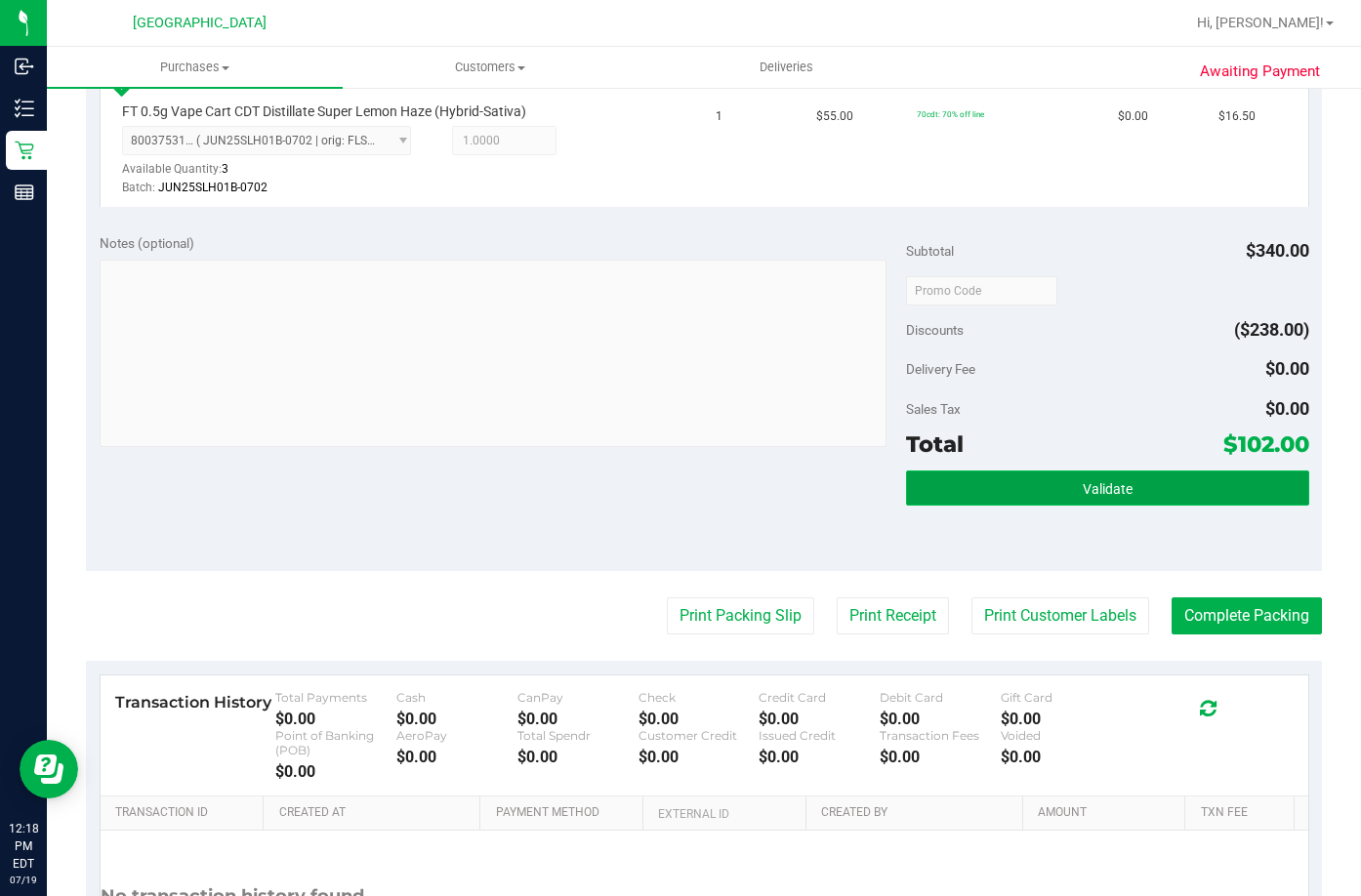 click on "Validate" at bounding box center [1107, 488] 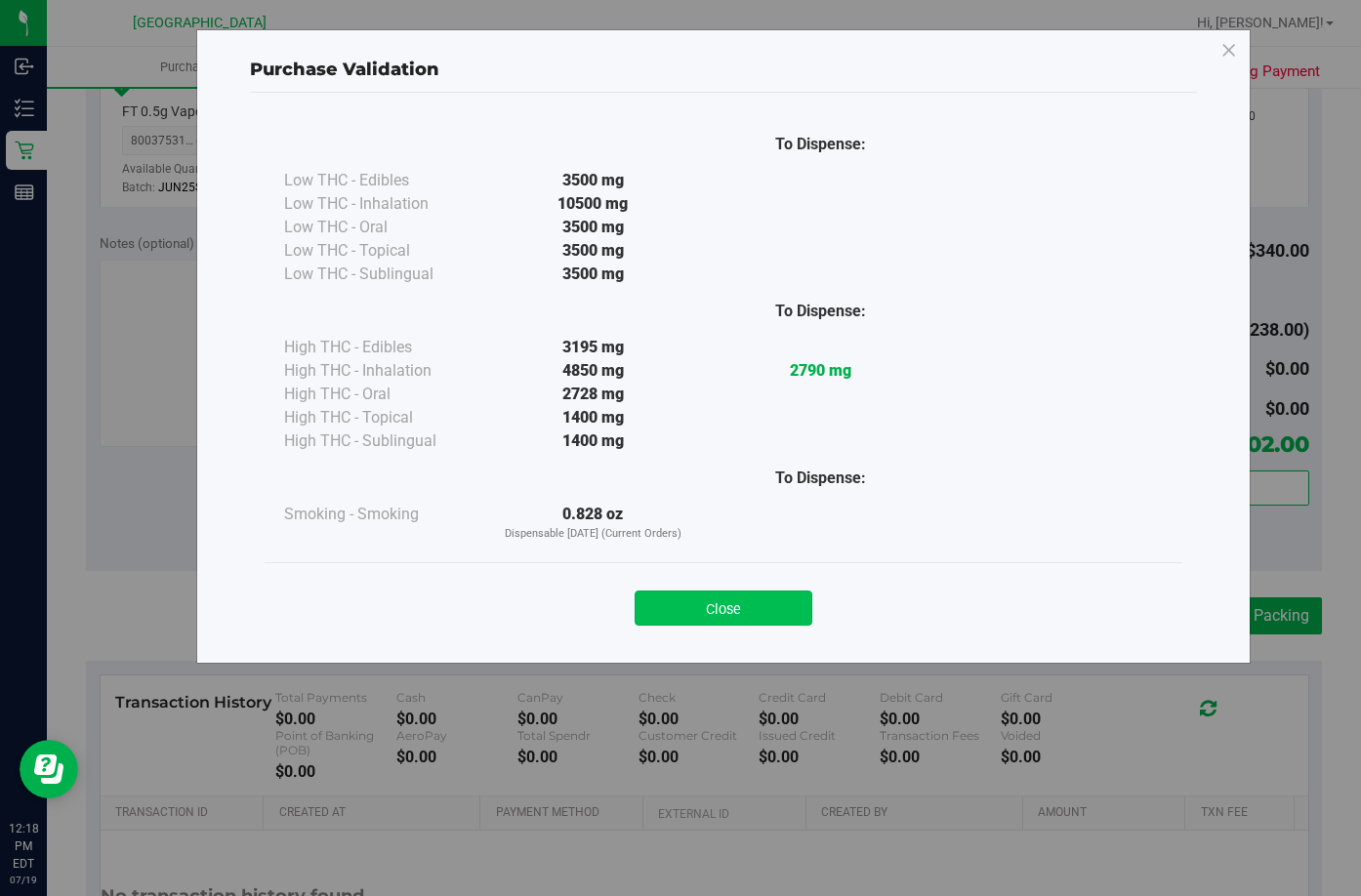 click on "Close" at bounding box center [723, 608] 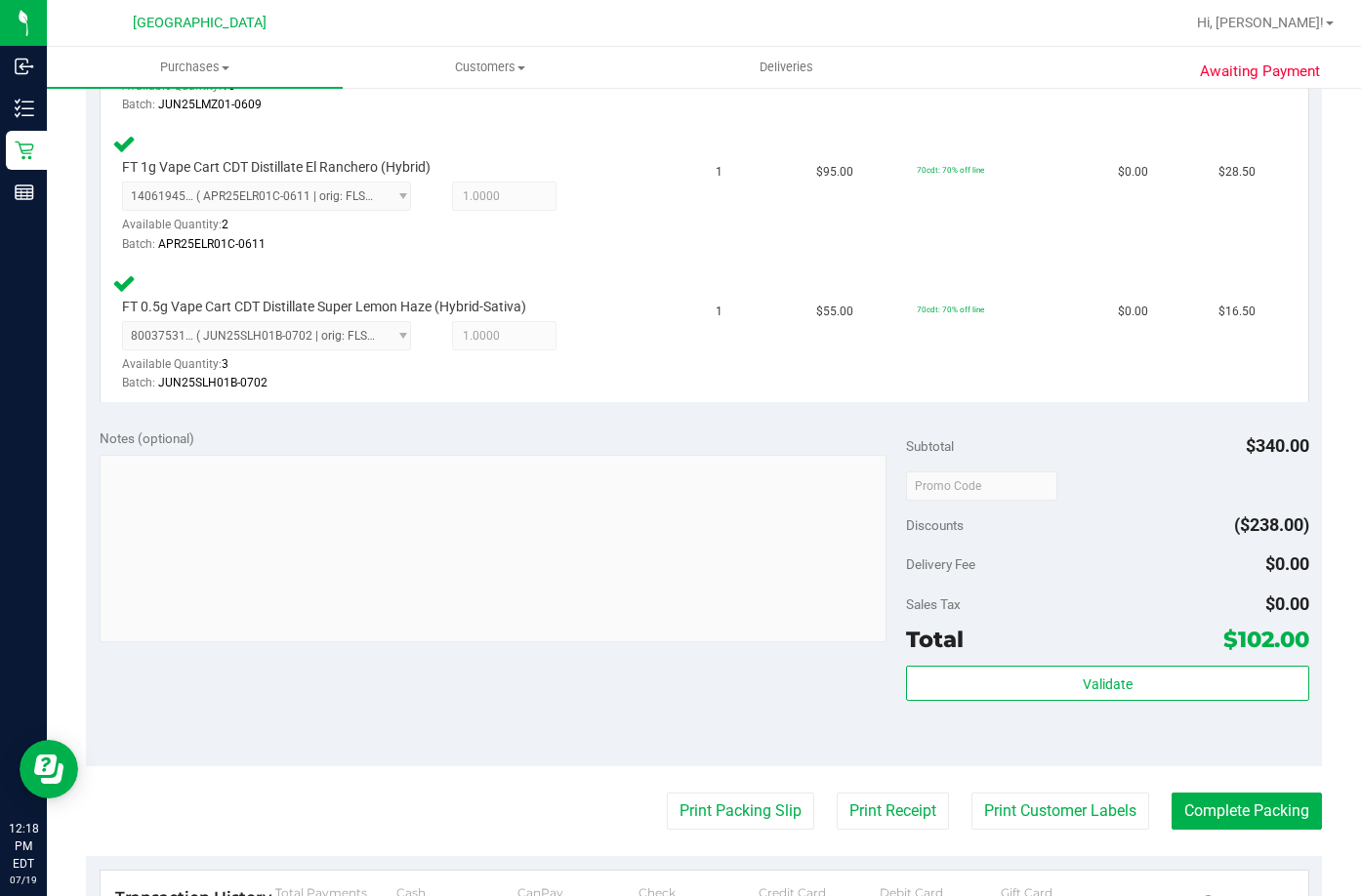 scroll, scrollTop: 1160, scrollLeft: 0, axis: vertical 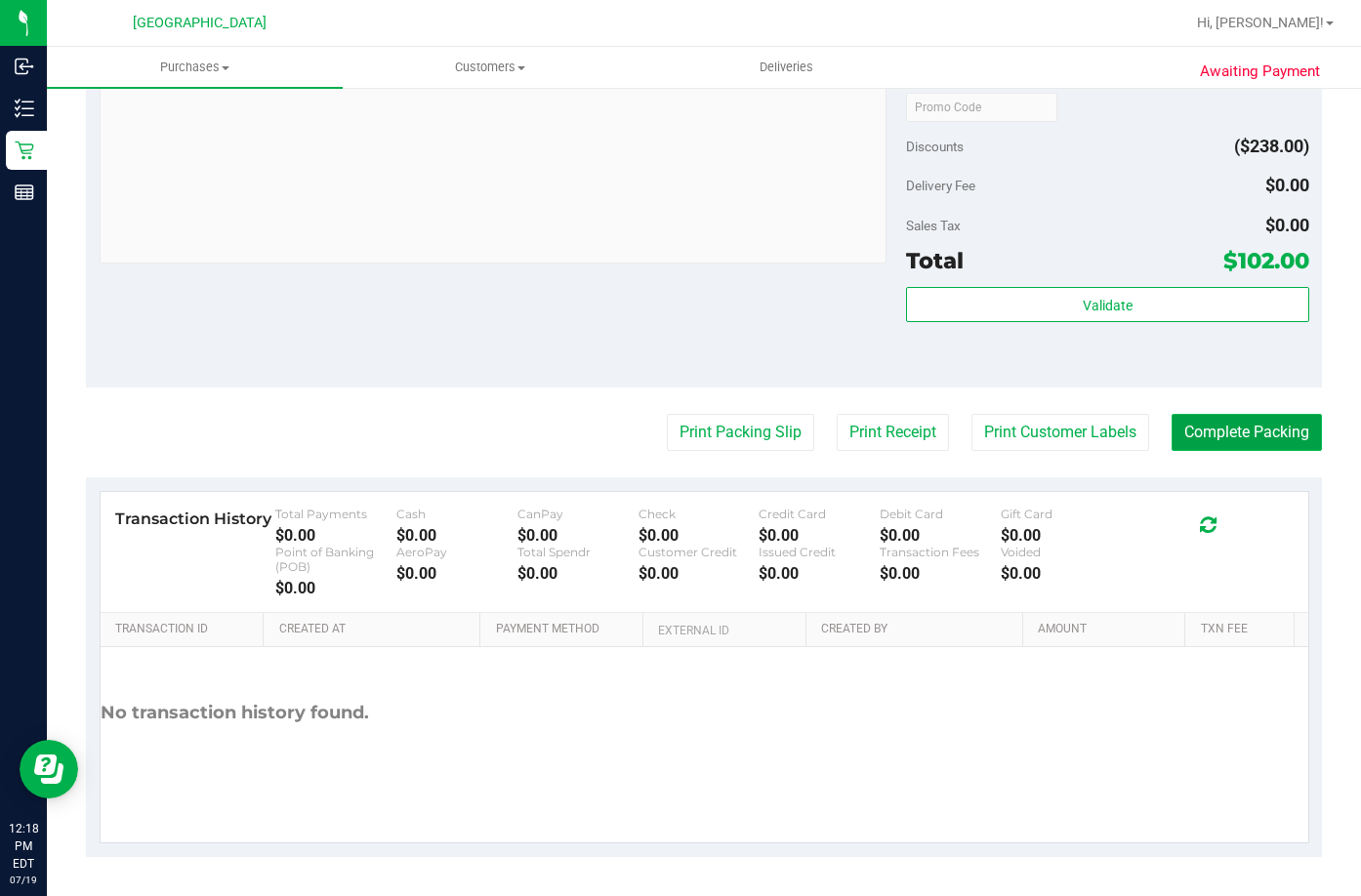click on "Complete Packing" at bounding box center (1247, 432) 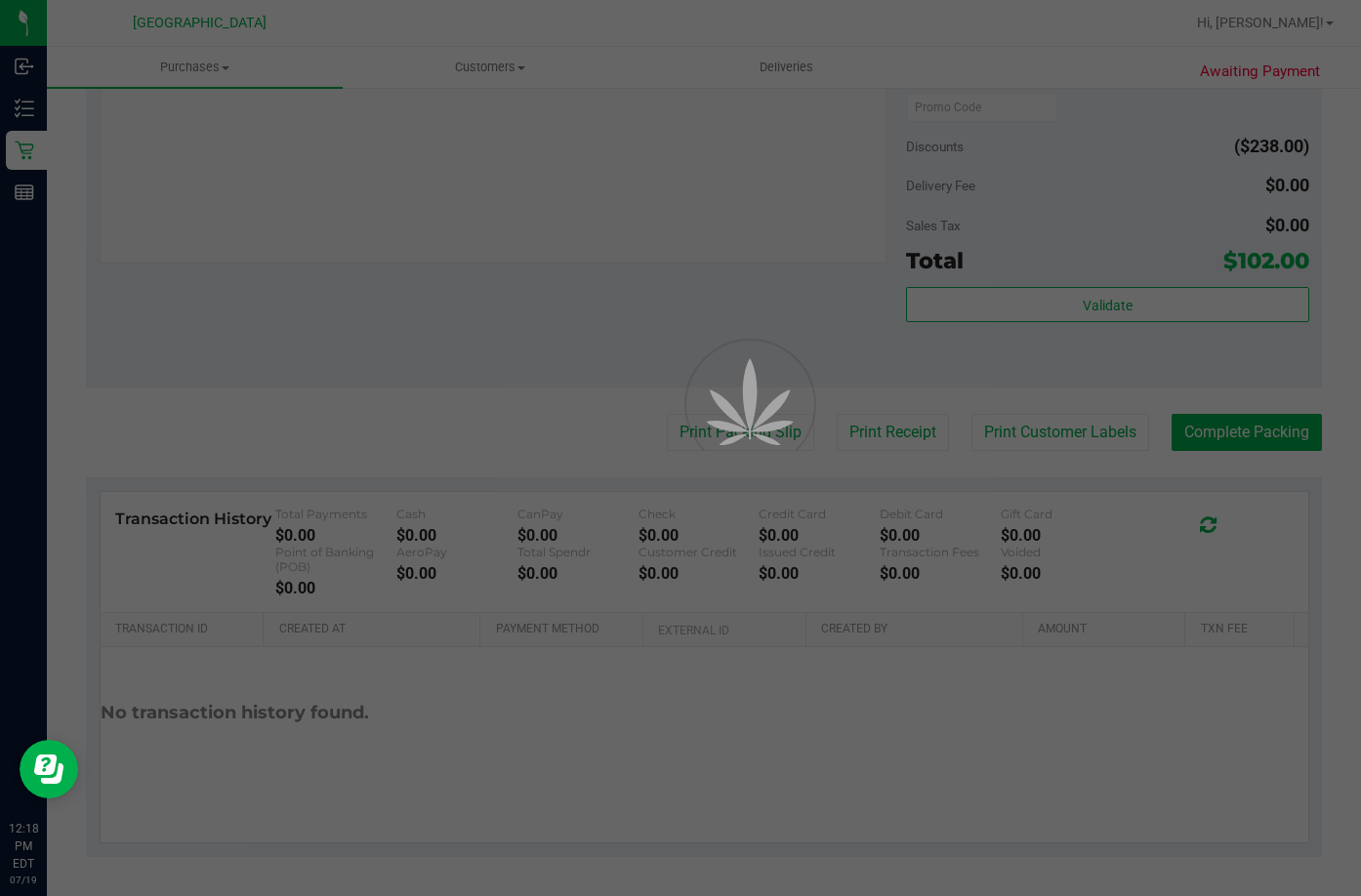 scroll, scrollTop: 0, scrollLeft: 0, axis: both 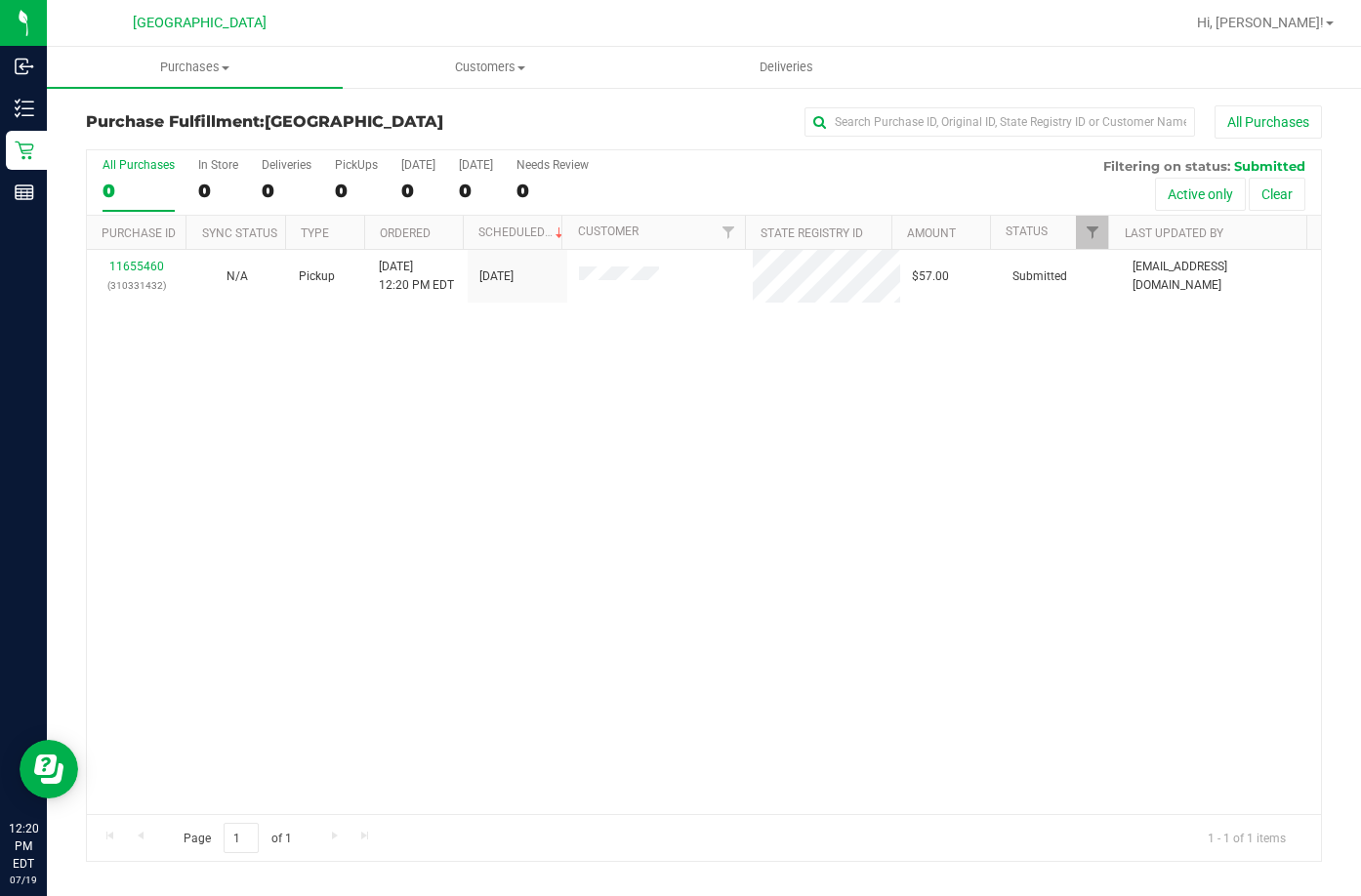 click on "11655460
(310331432)
N/A
Pickup 7/19/2025 12:20 PM EDT 7/19/2025
$57.00
Submitted abe+parallel@iheartjane.com" at bounding box center [704, 532] 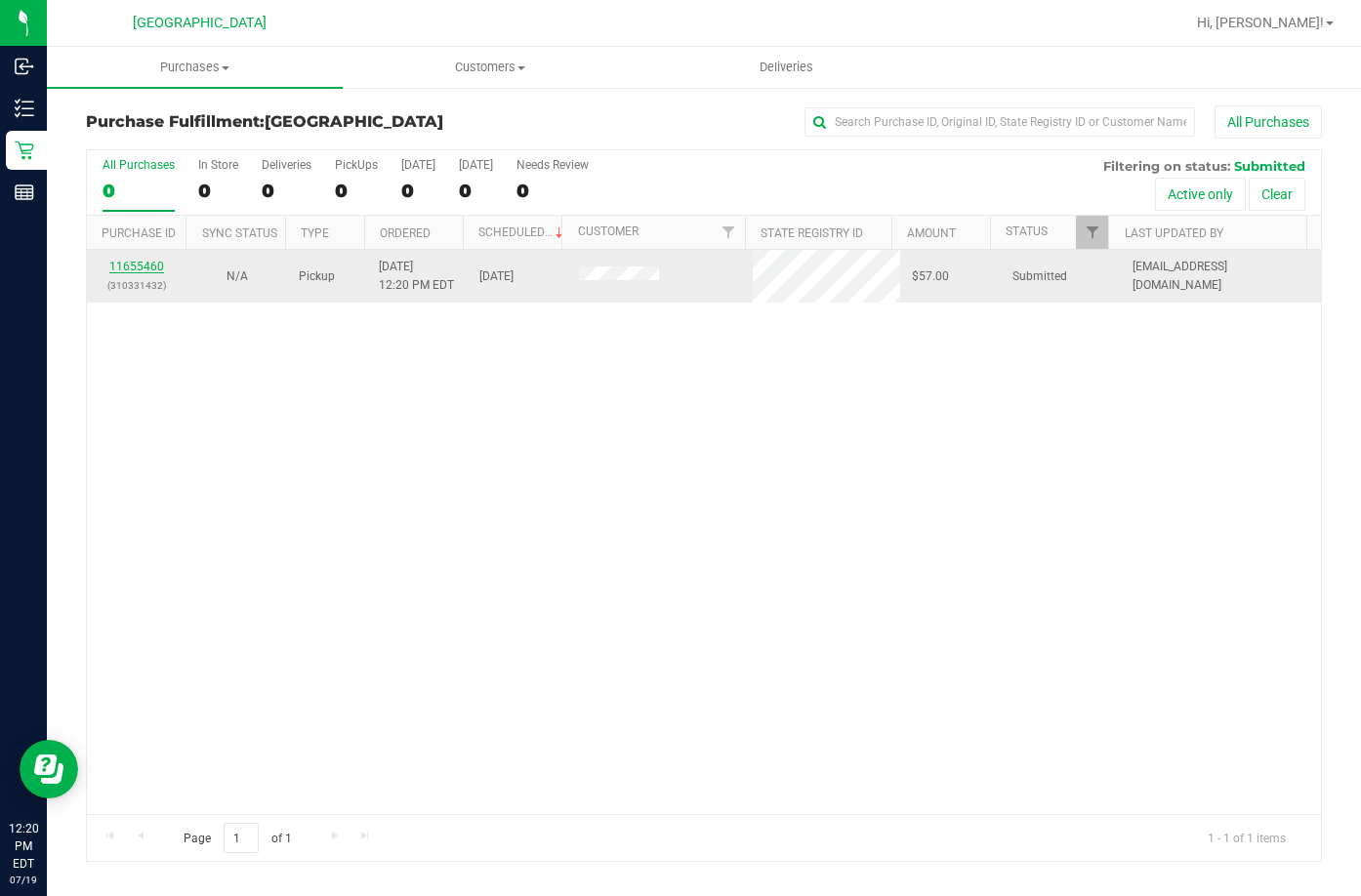 click on "11655460" at bounding box center [137, 266] 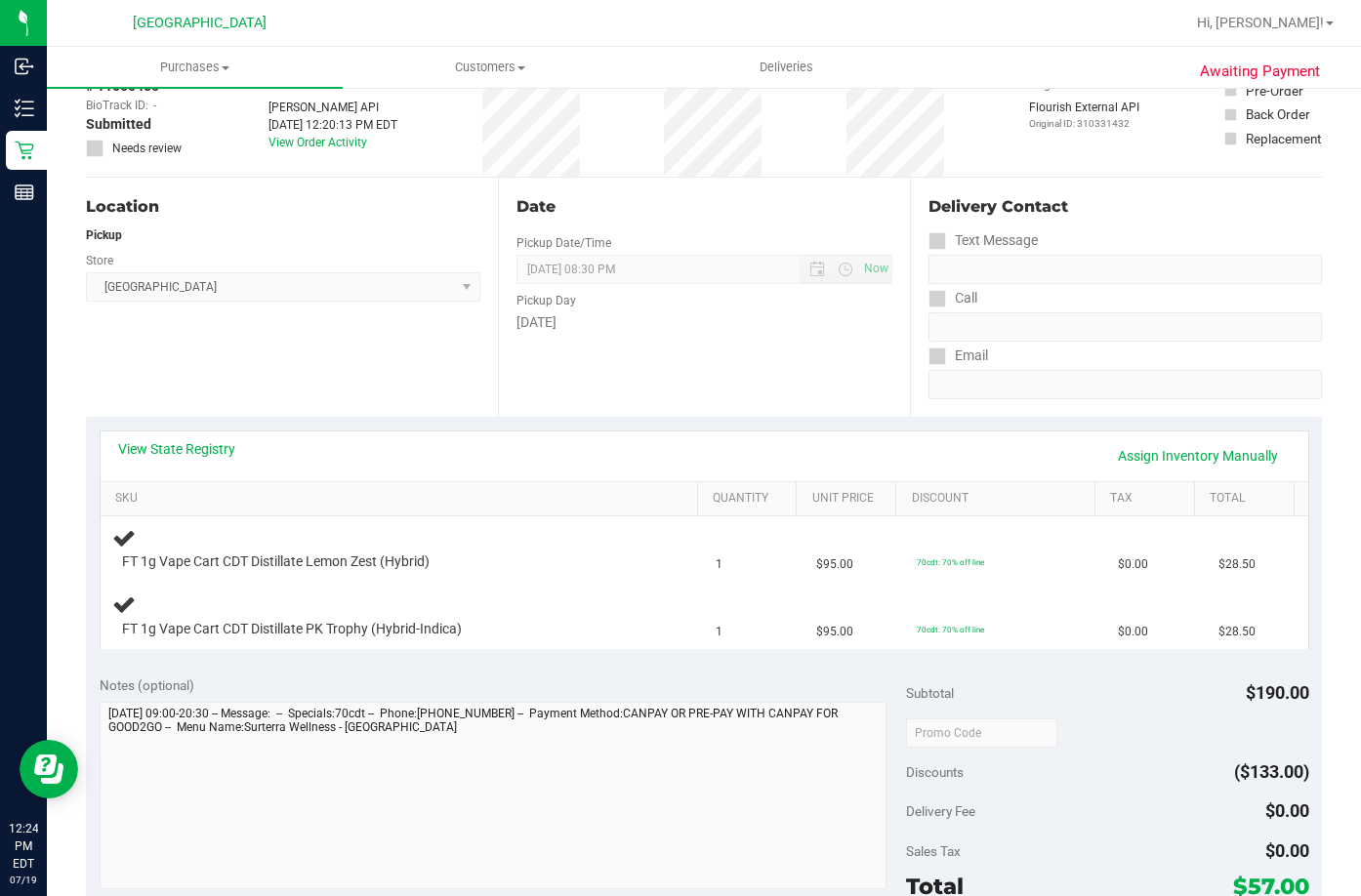 scroll, scrollTop: 0, scrollLeft: 0, axis: both 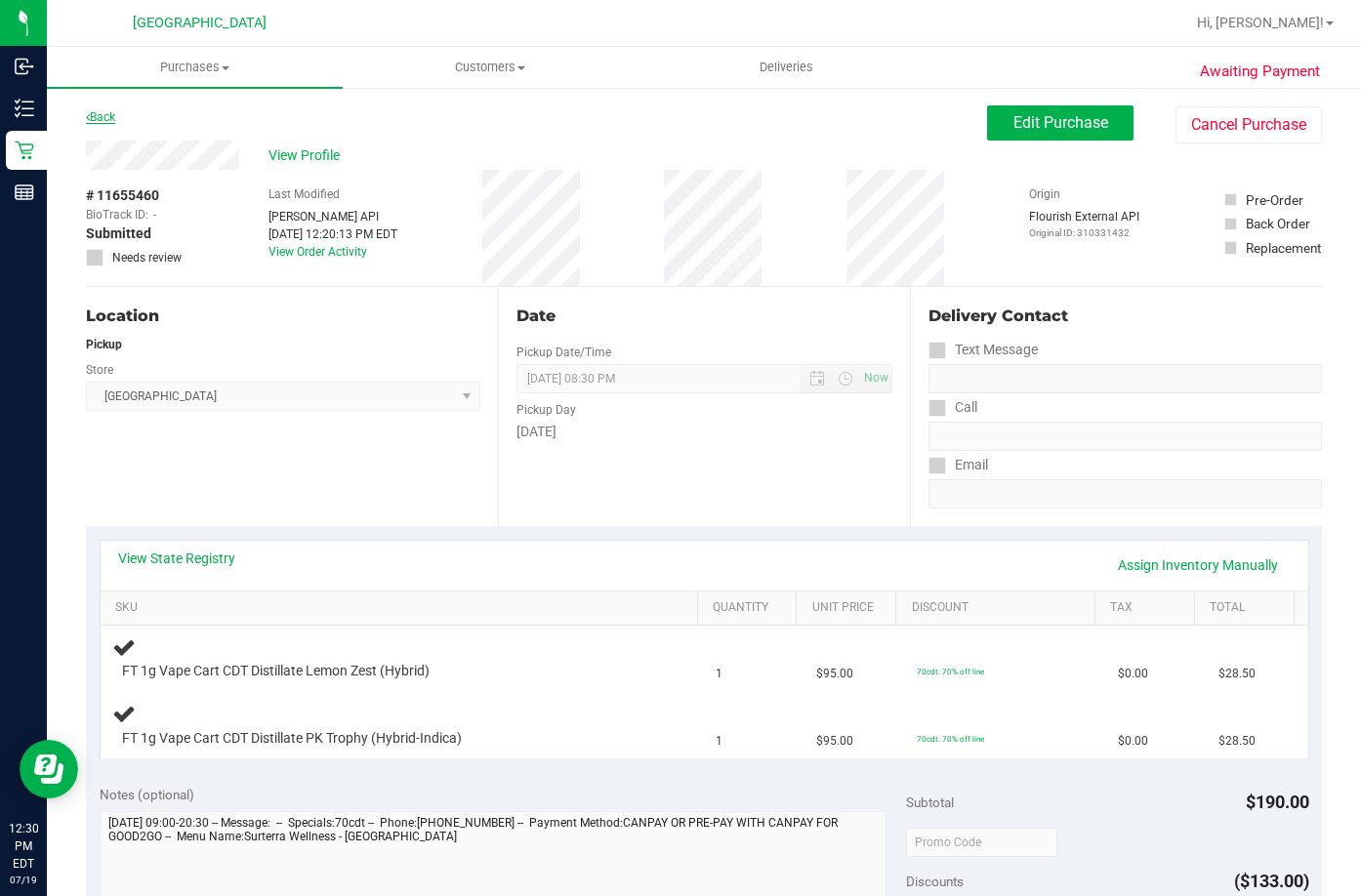 click on "Back" at bounding box center [101, 117] 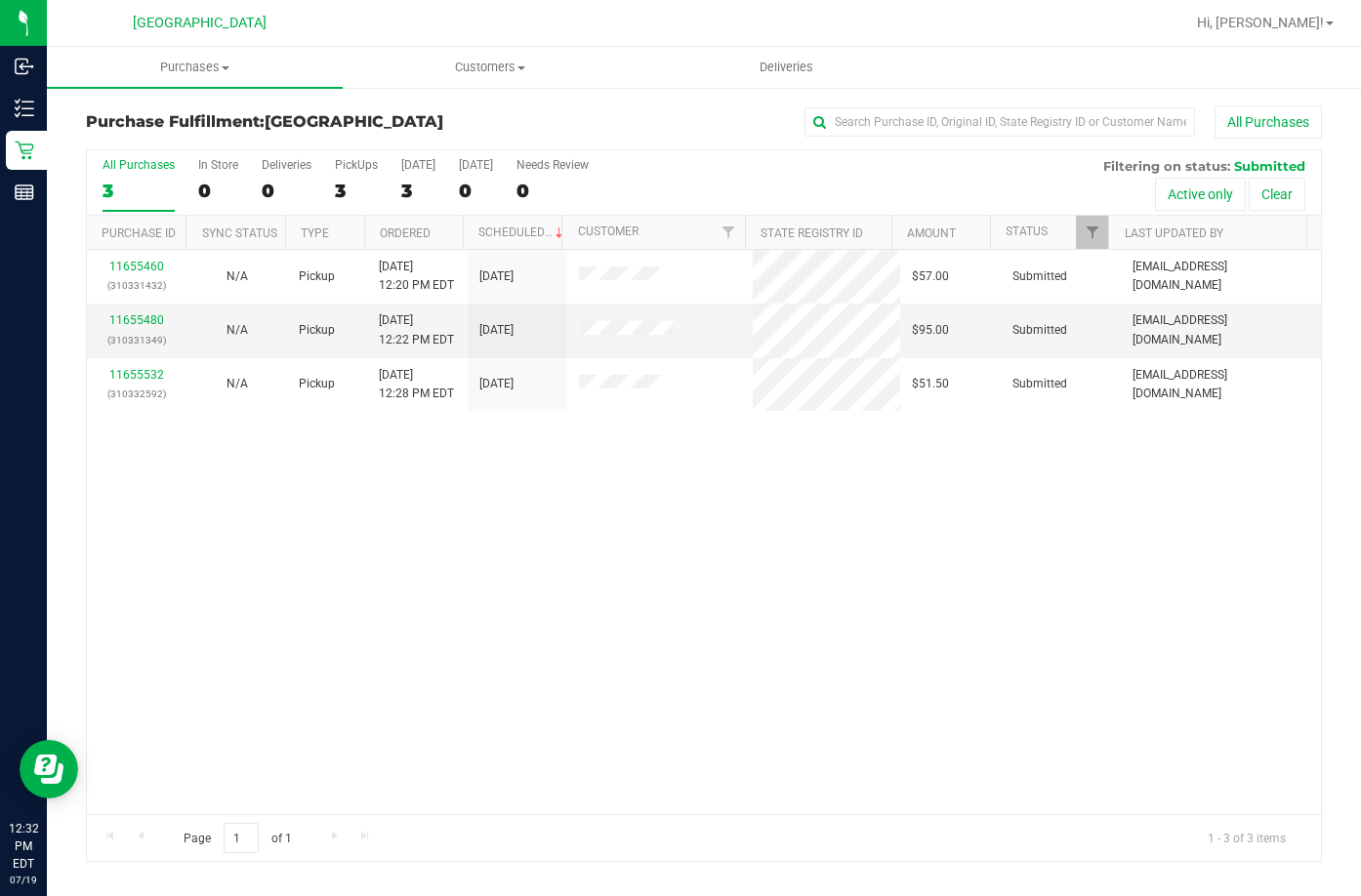 click on "Purchase Fulfillment:
Lakeland WC
All Purchases
All Purchases
3
In Store
0
Deliveries
0
PickUps
3
Today
3
Tomorrow
0" at bounding box center (704, 483) 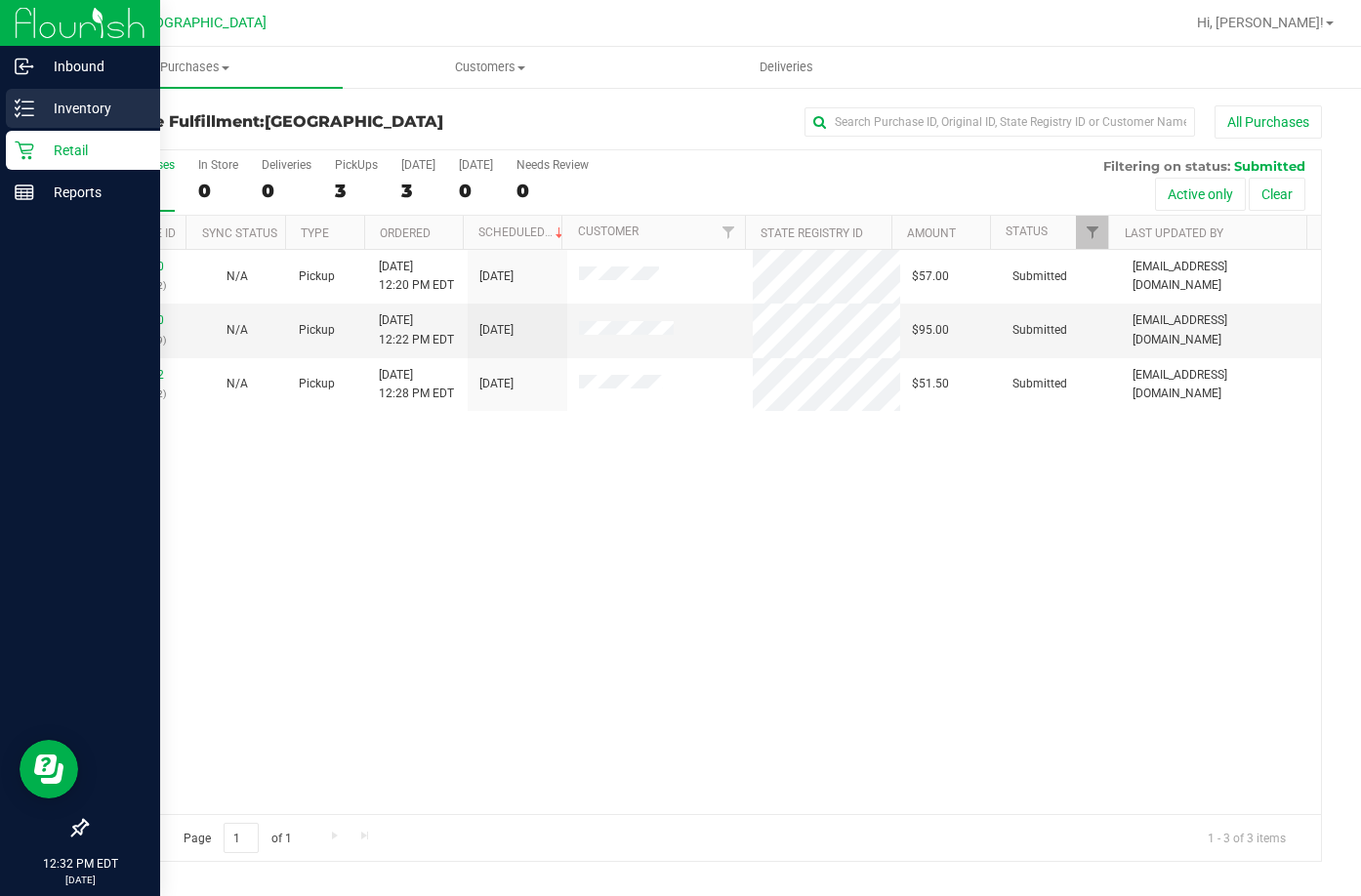 click 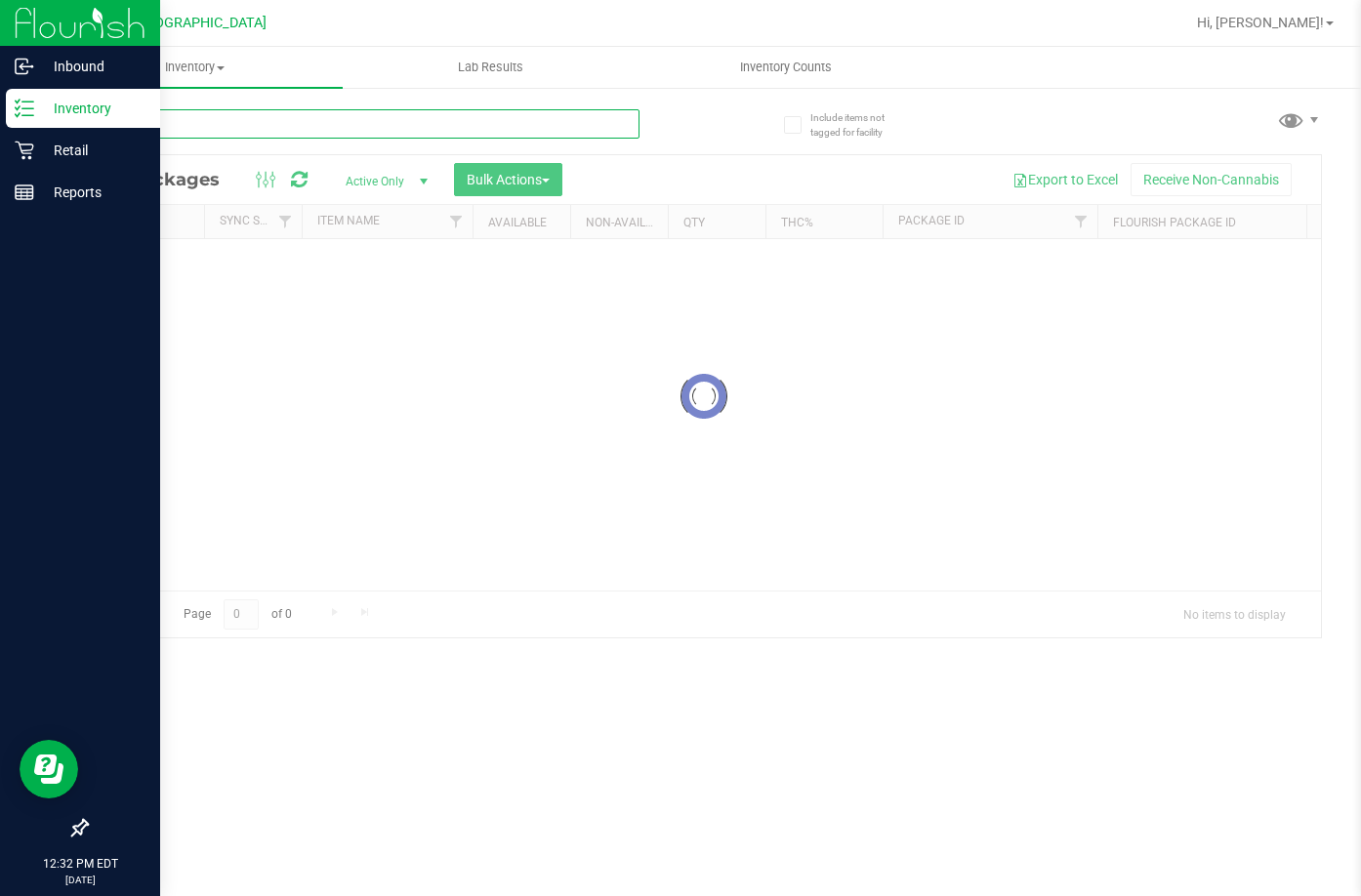 click at bounding box center [362, 124] 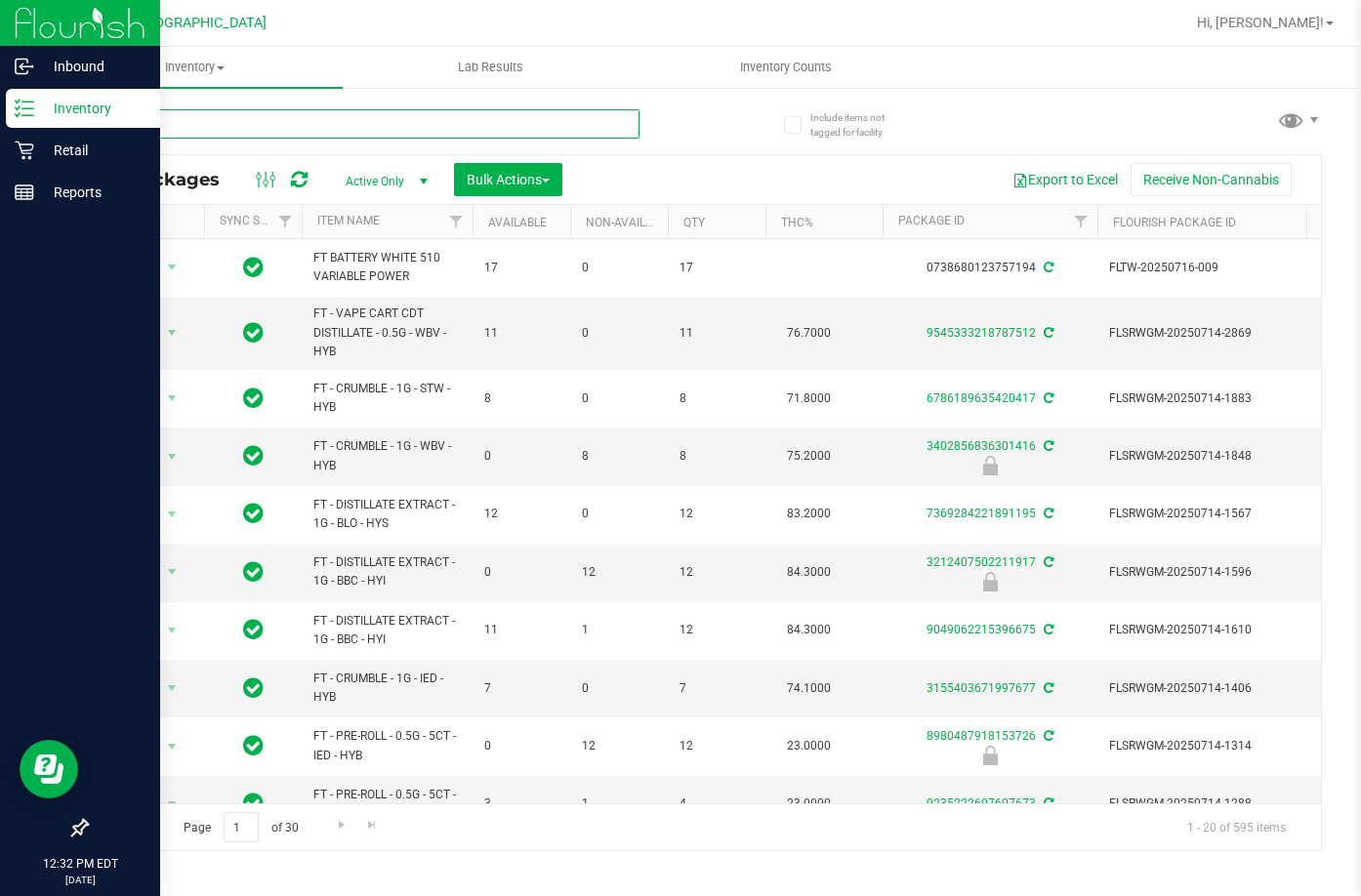 type on "grz" 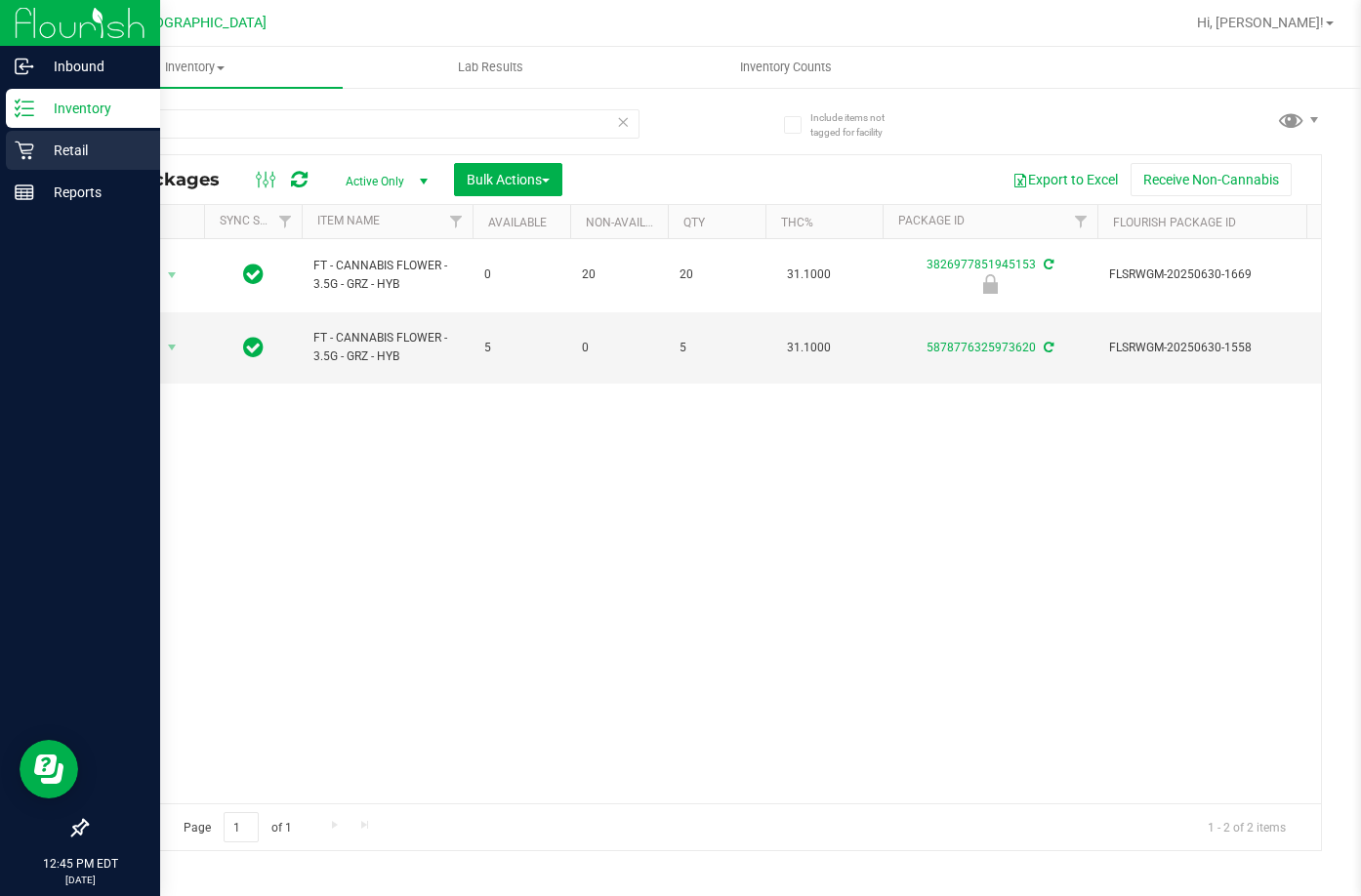 click on "Retail" at bounding box center [93, 150] 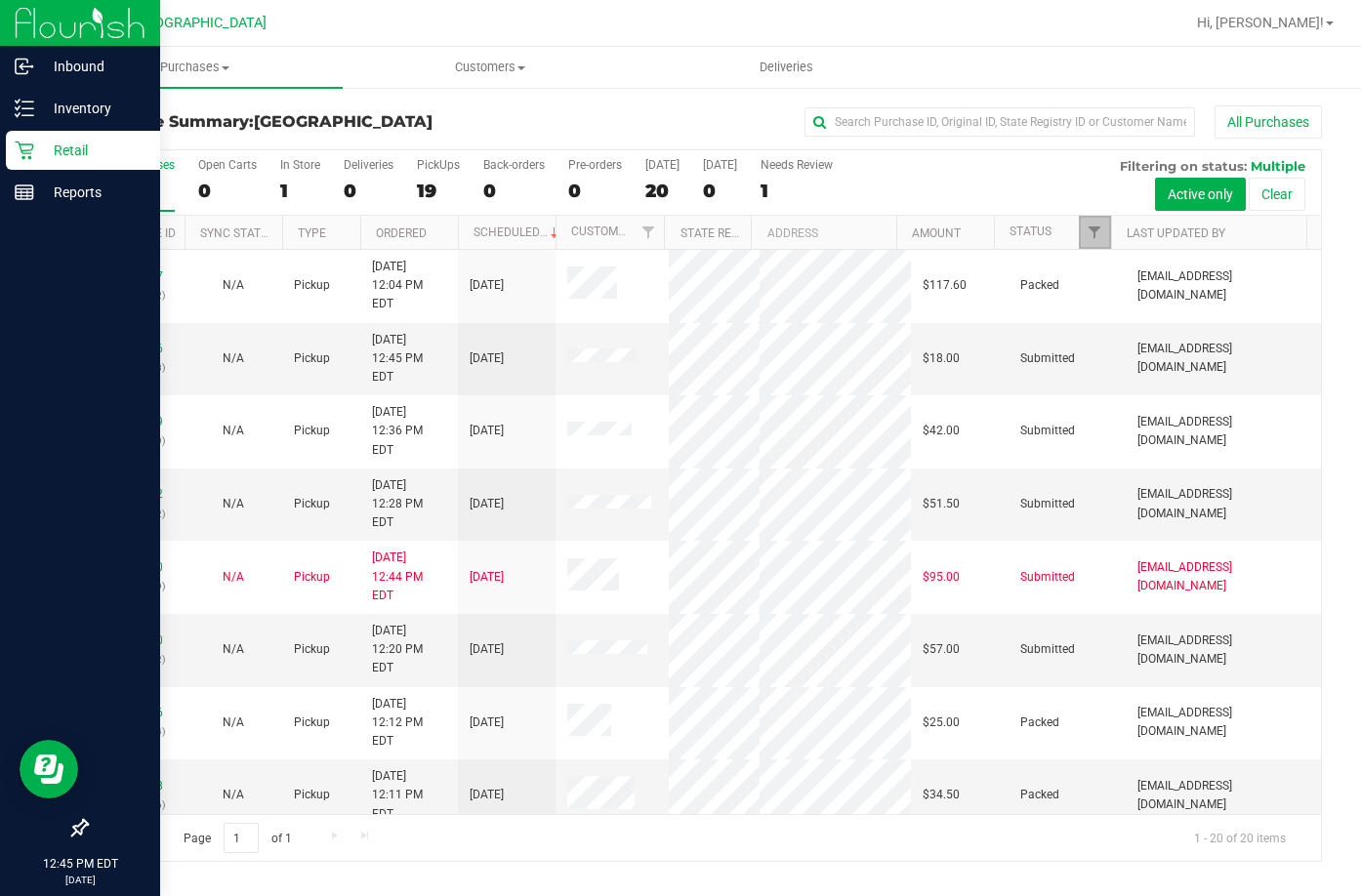 click at bounding box center [1094, 232] 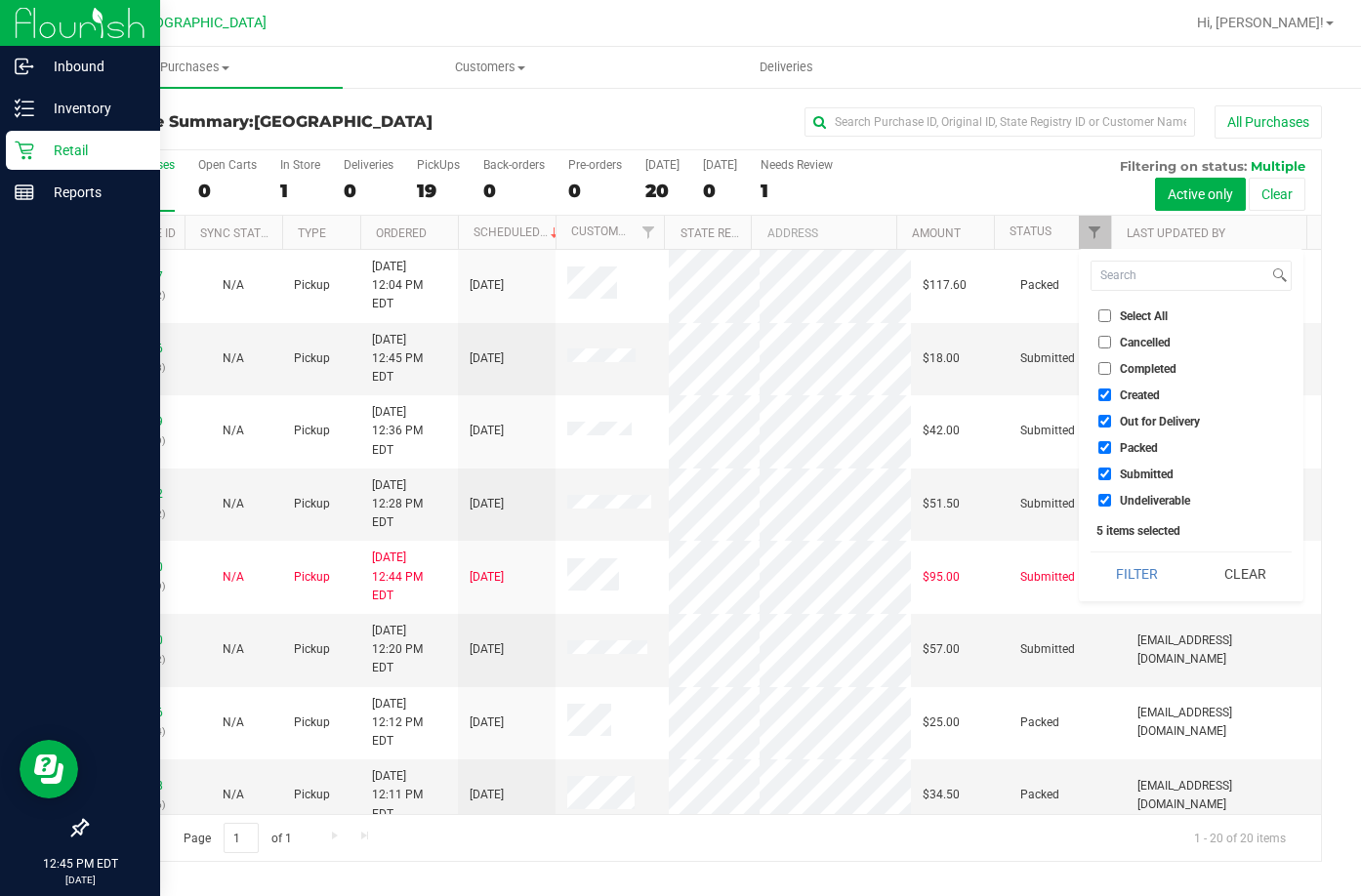 click on "Select All" at bounding box center [1143, 316] 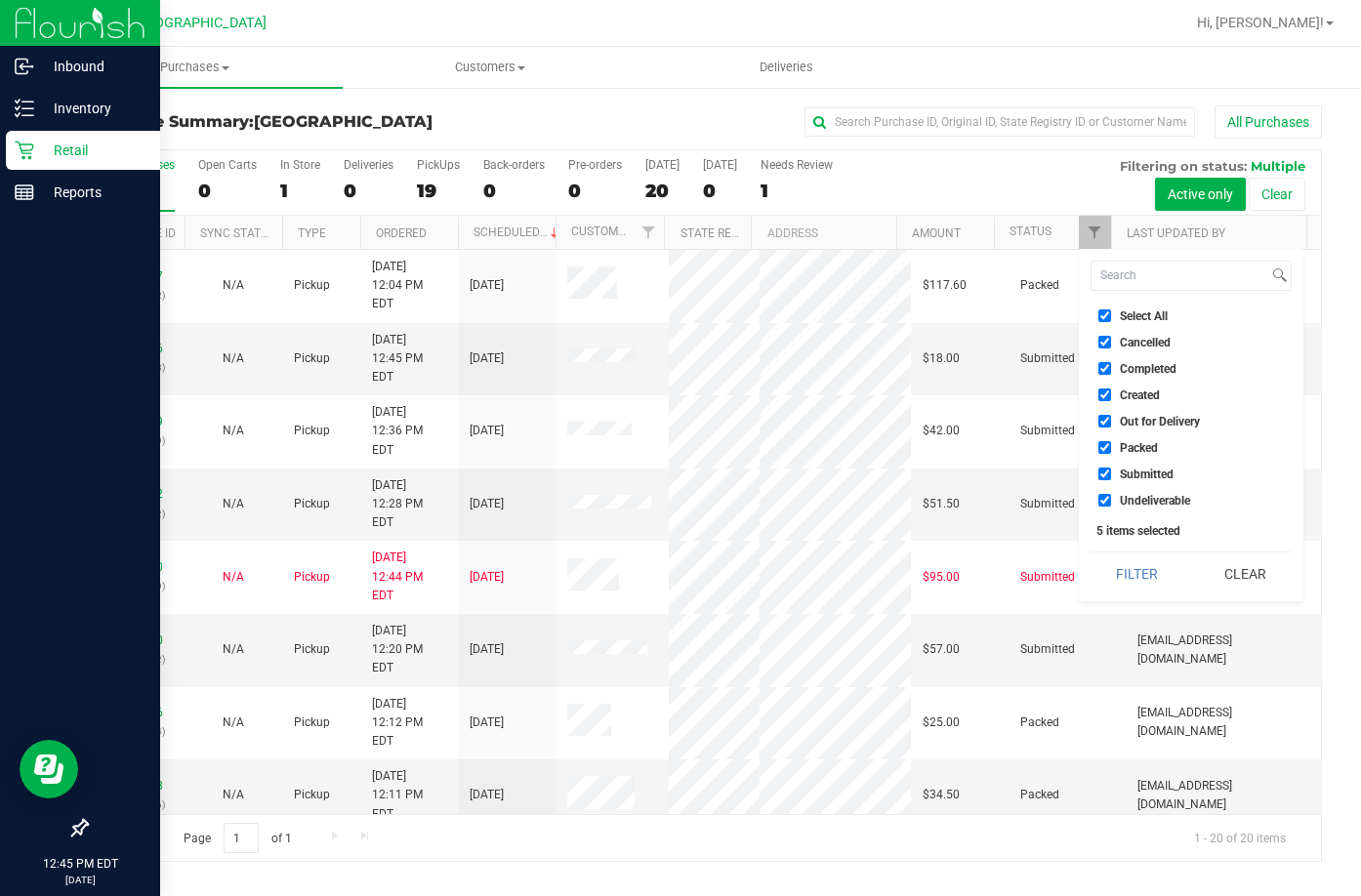 checkbox on "true" 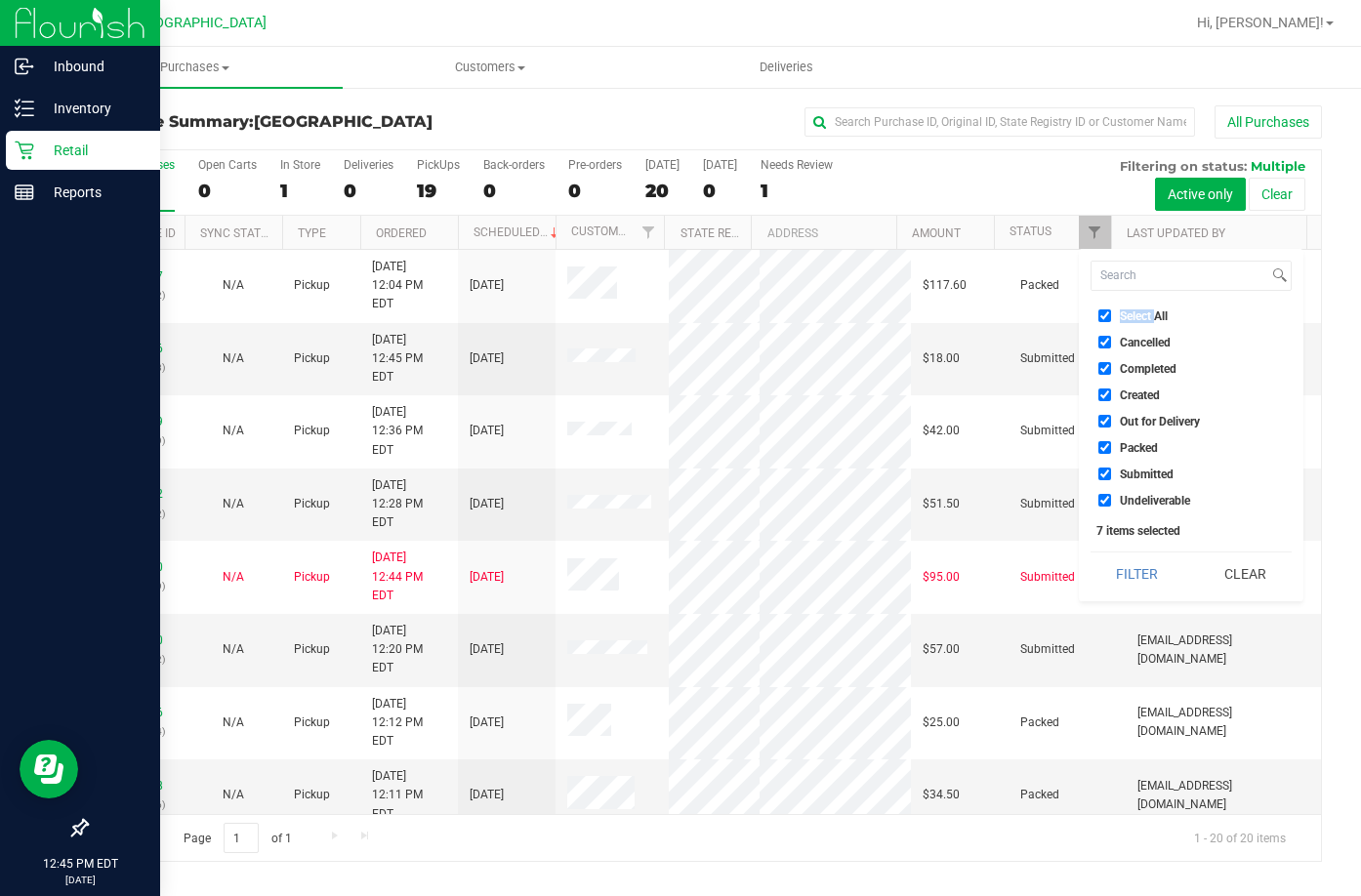 click on "Select All" at bounding box center (1143, 316) 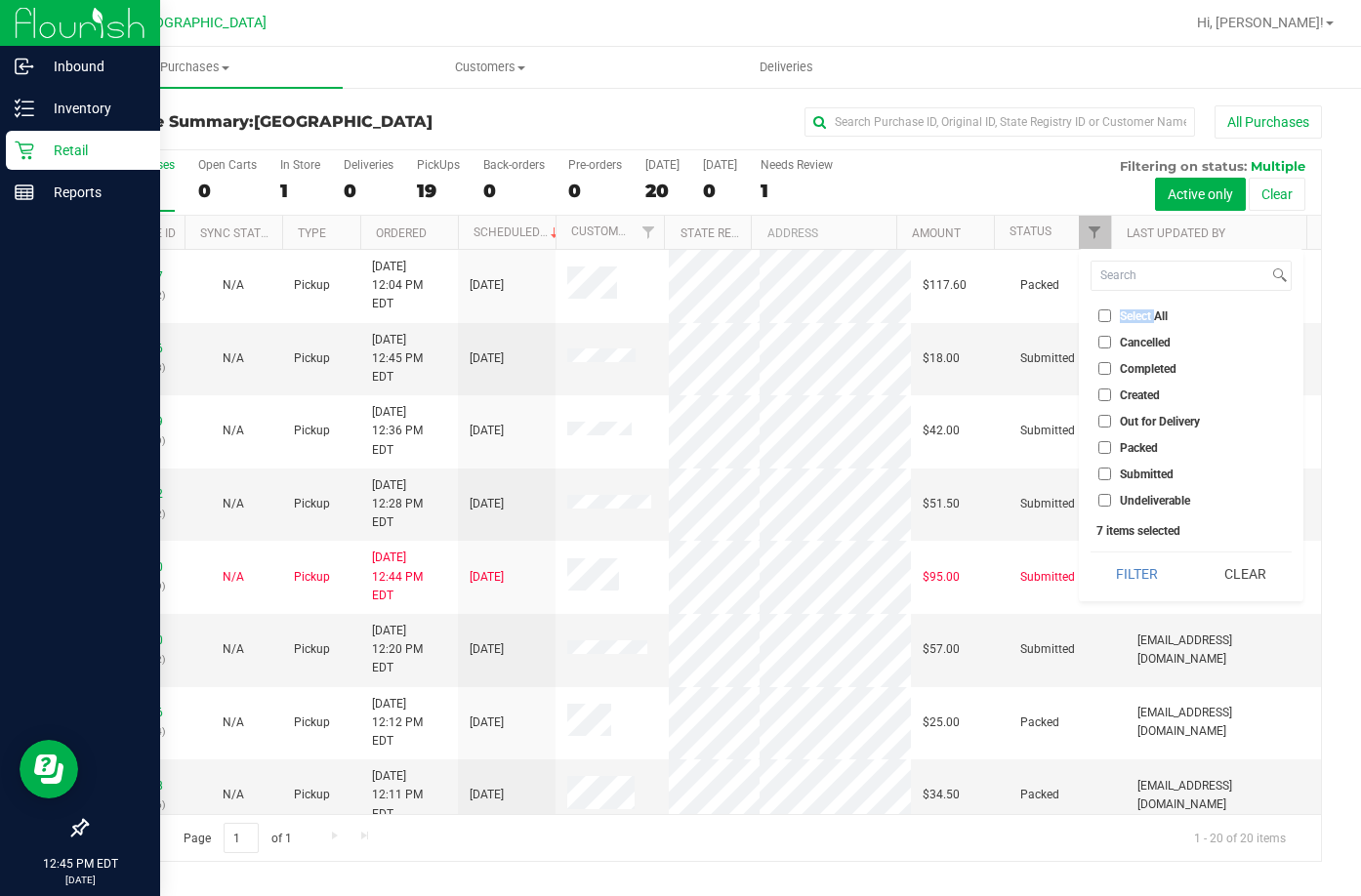 checkbox on "false" 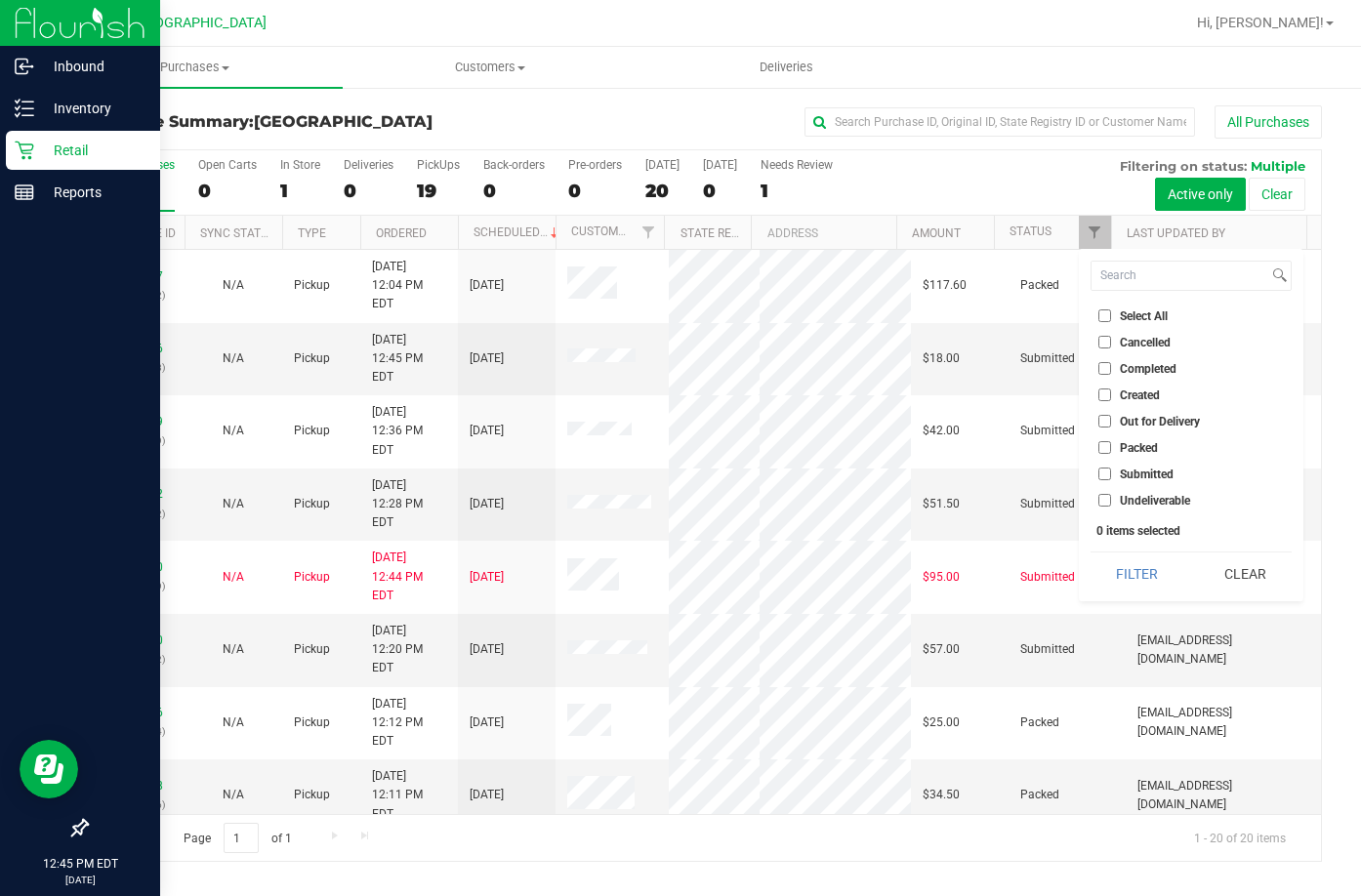 click on "Submitted" at bounding box center [1146, 474] 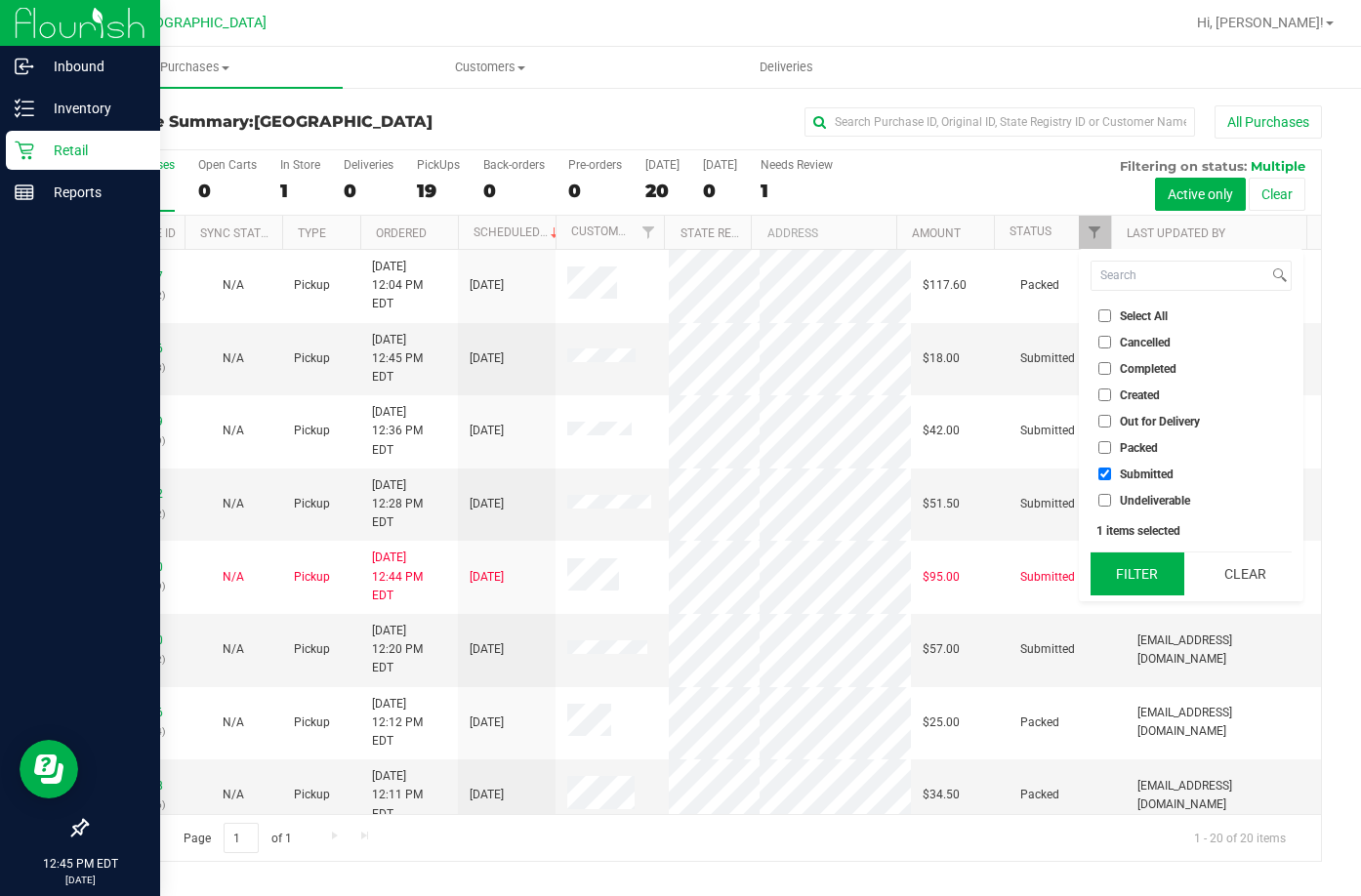 click on "Filter" at bounding box center (1137, 574) 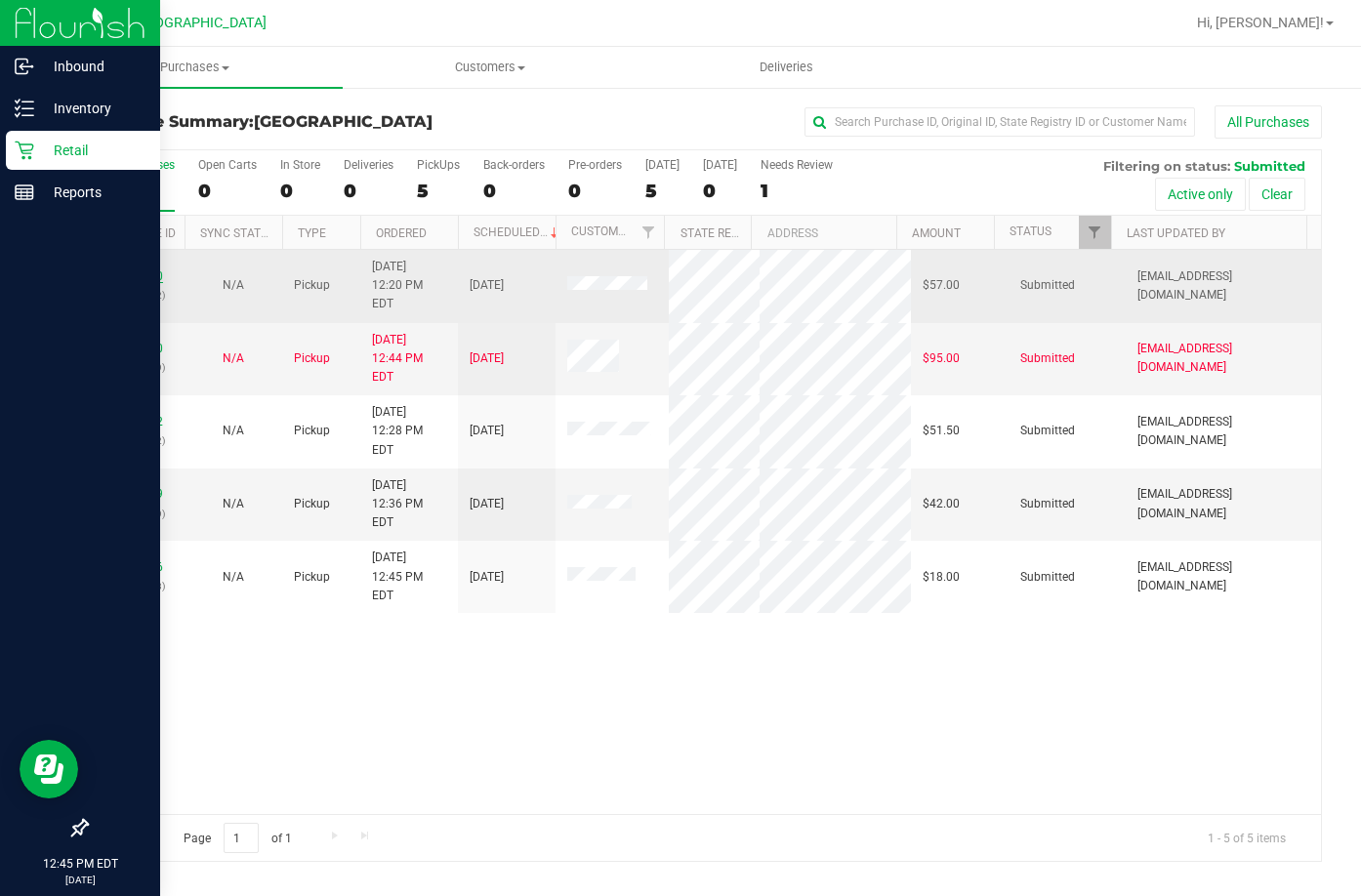 click on "11655460" at bounding box center (136, 276) 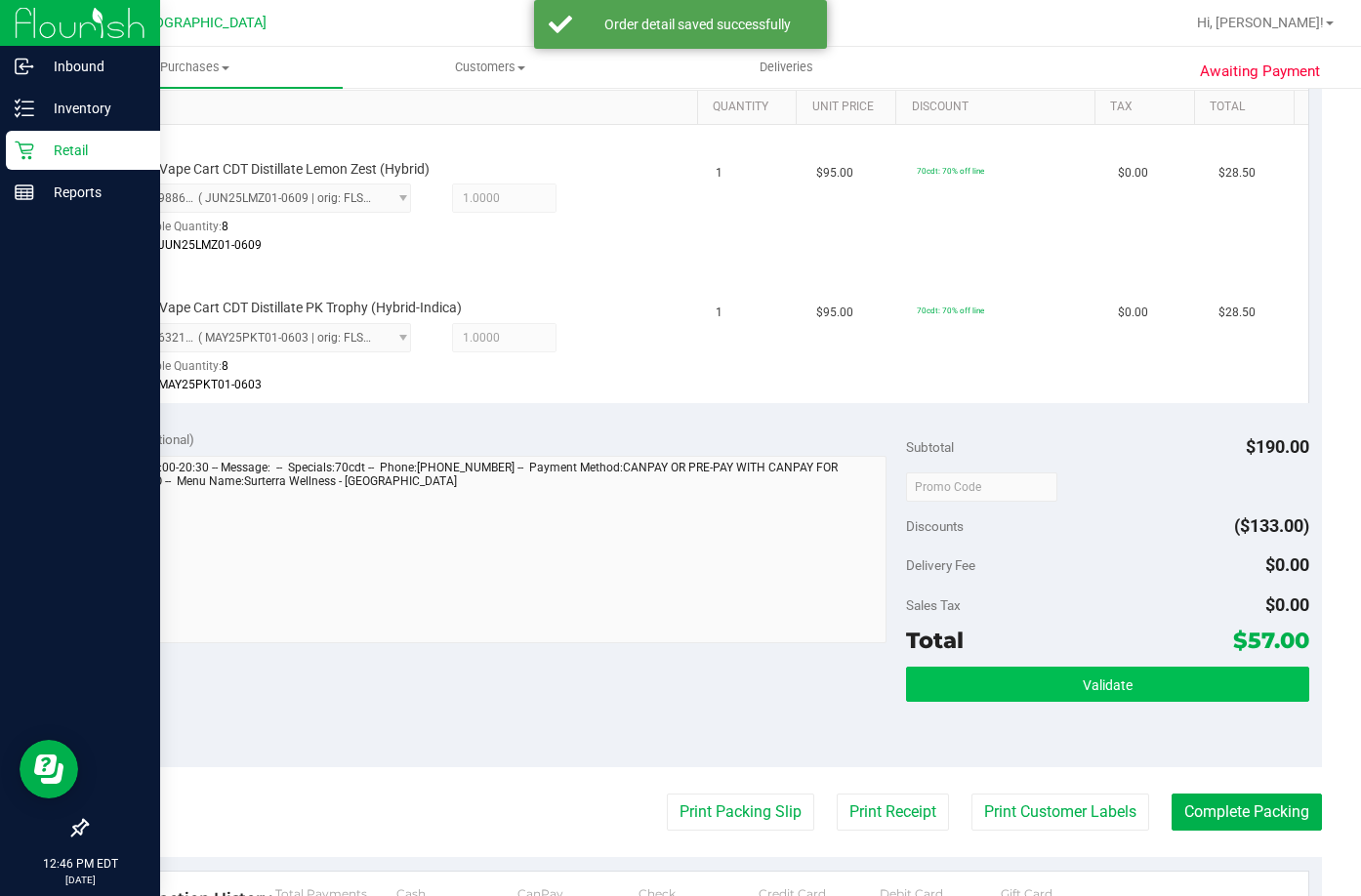 scroll, scrollTop: 586, scrollLeft: 0, axis: vertical 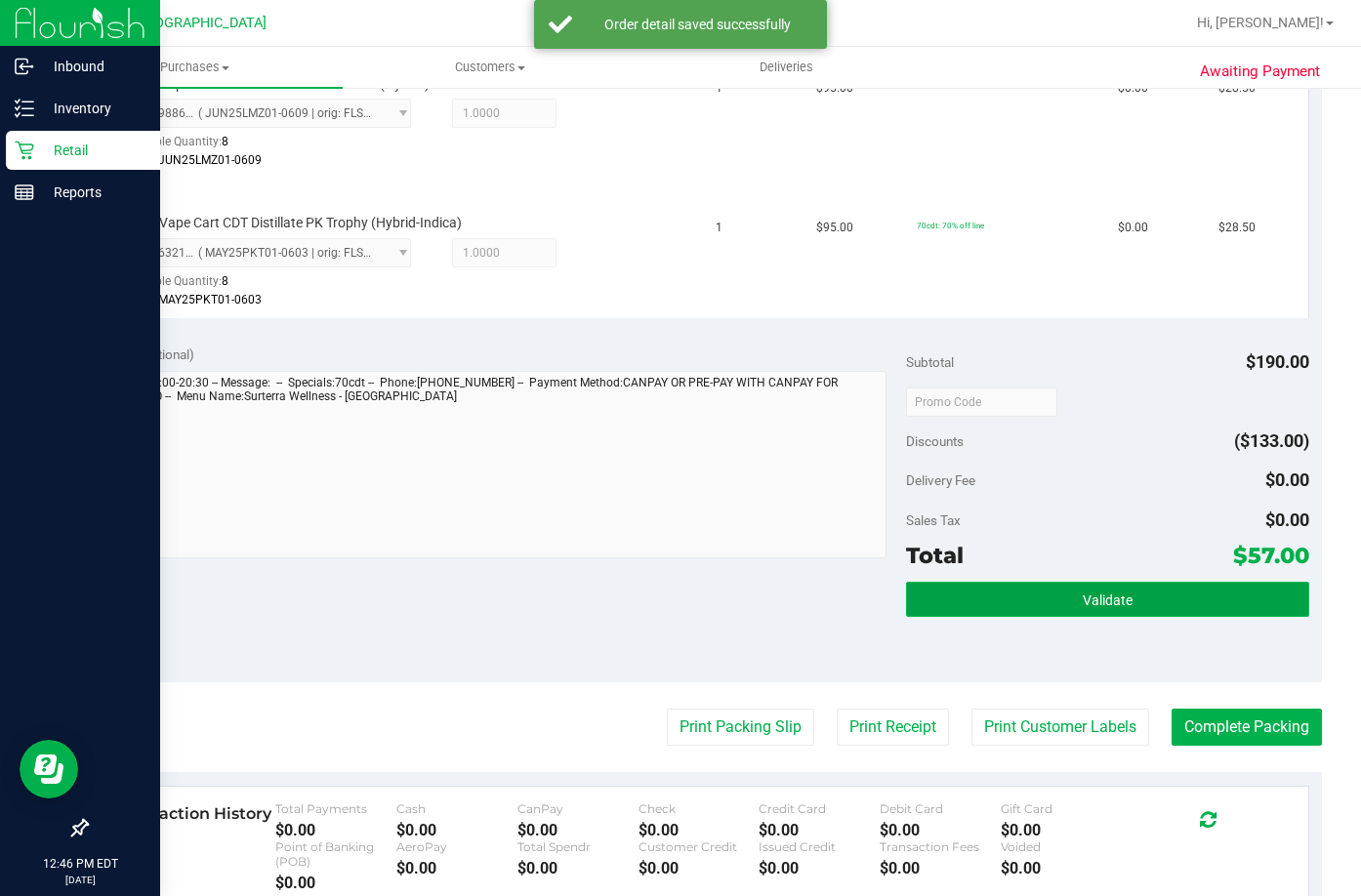 click on "Validate" at bounding box center [1107, 599] 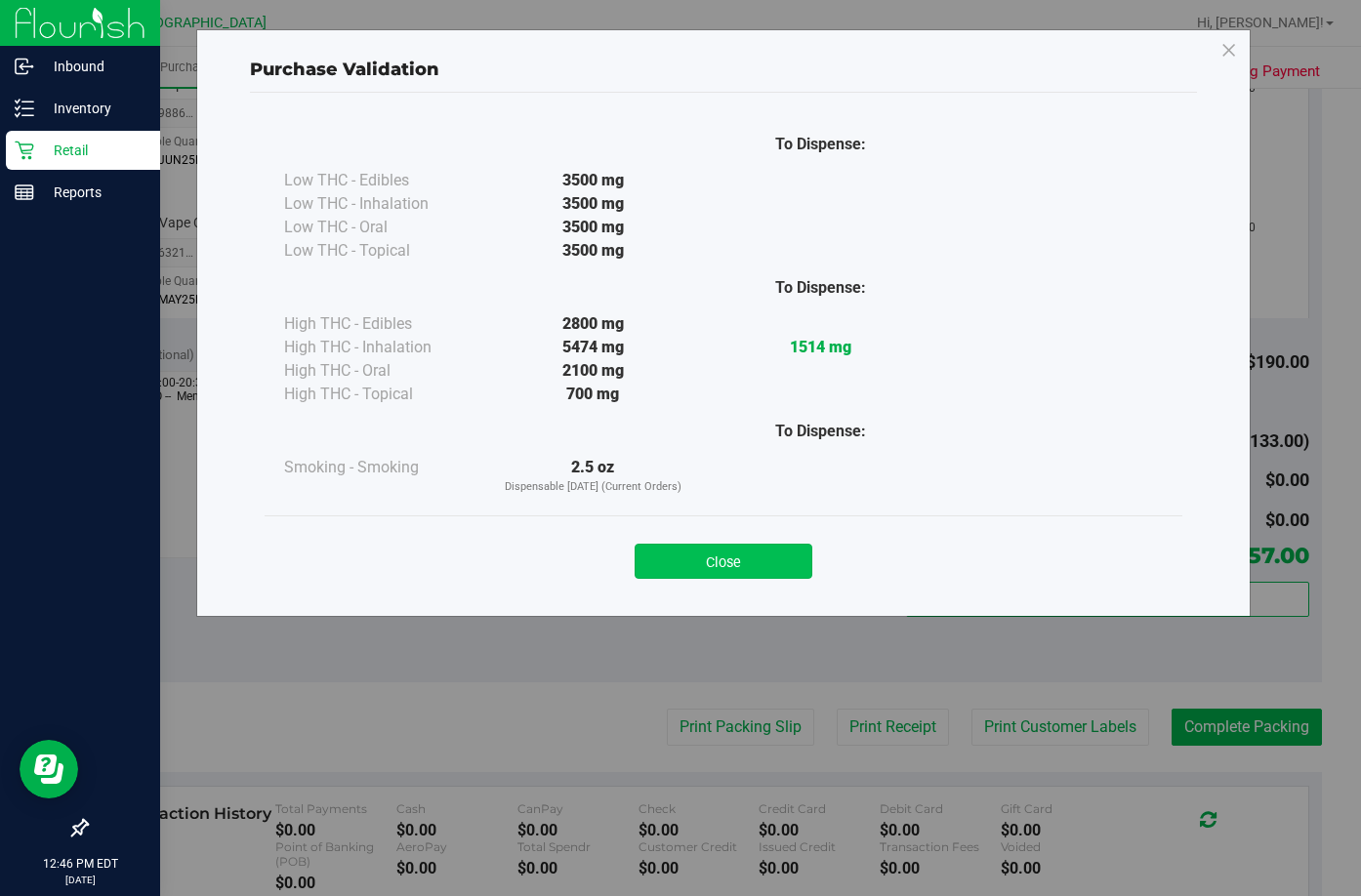 click on "Close" at bounding box center [723, 561] 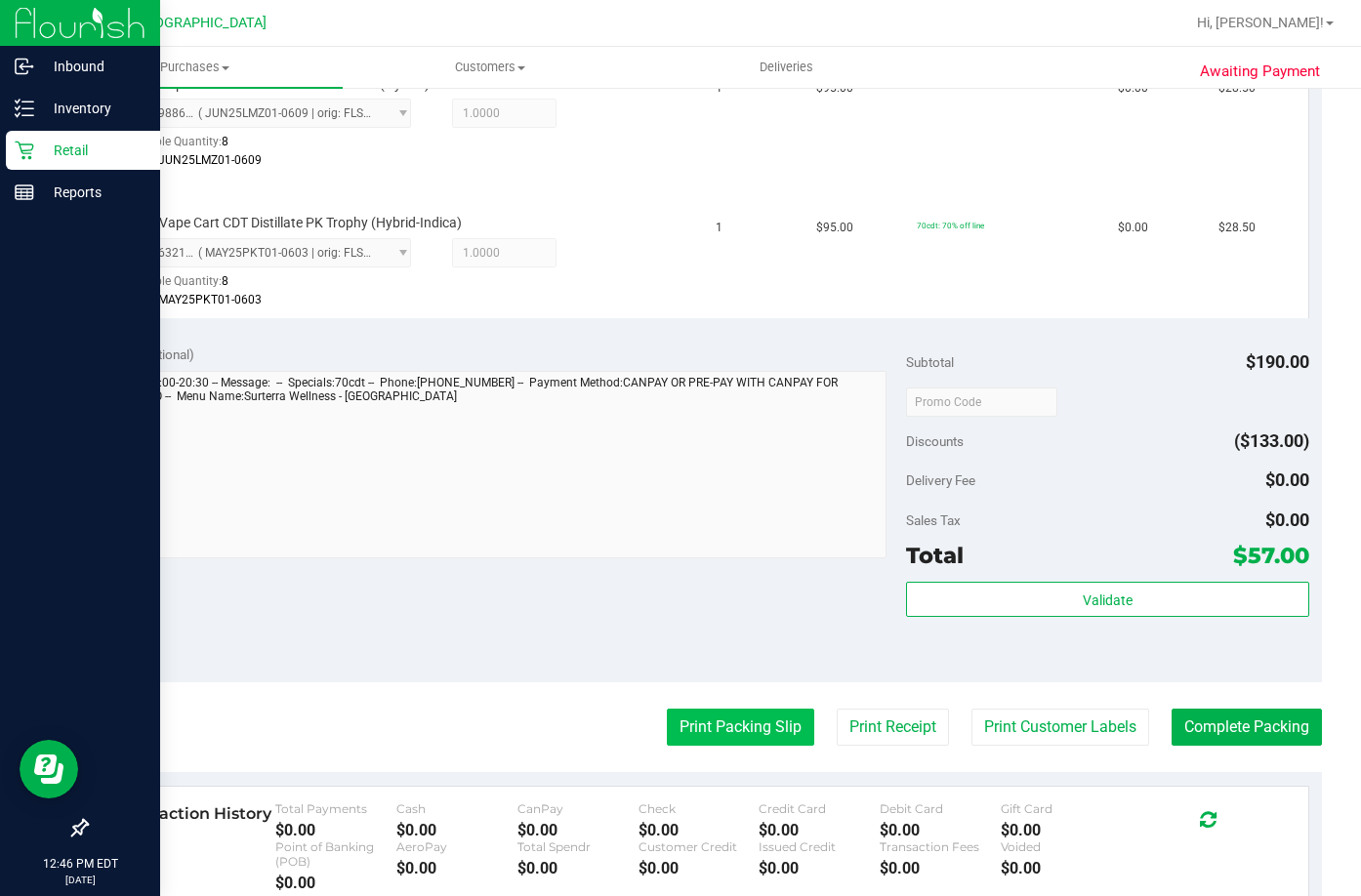 click on "Print Packing Slip" at bounding box center (740, 727) 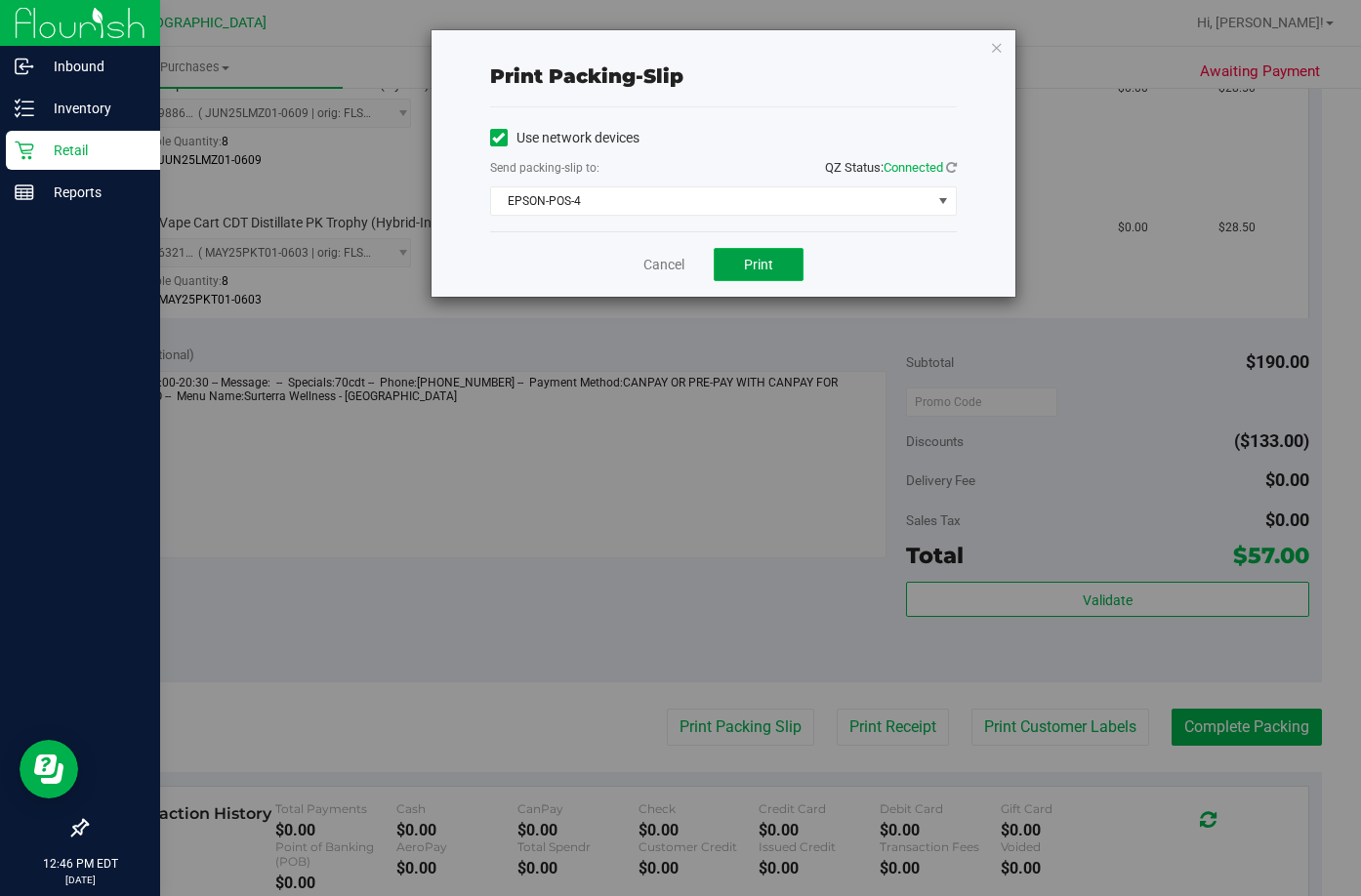click on "Print" at bounding box center [759, 265] 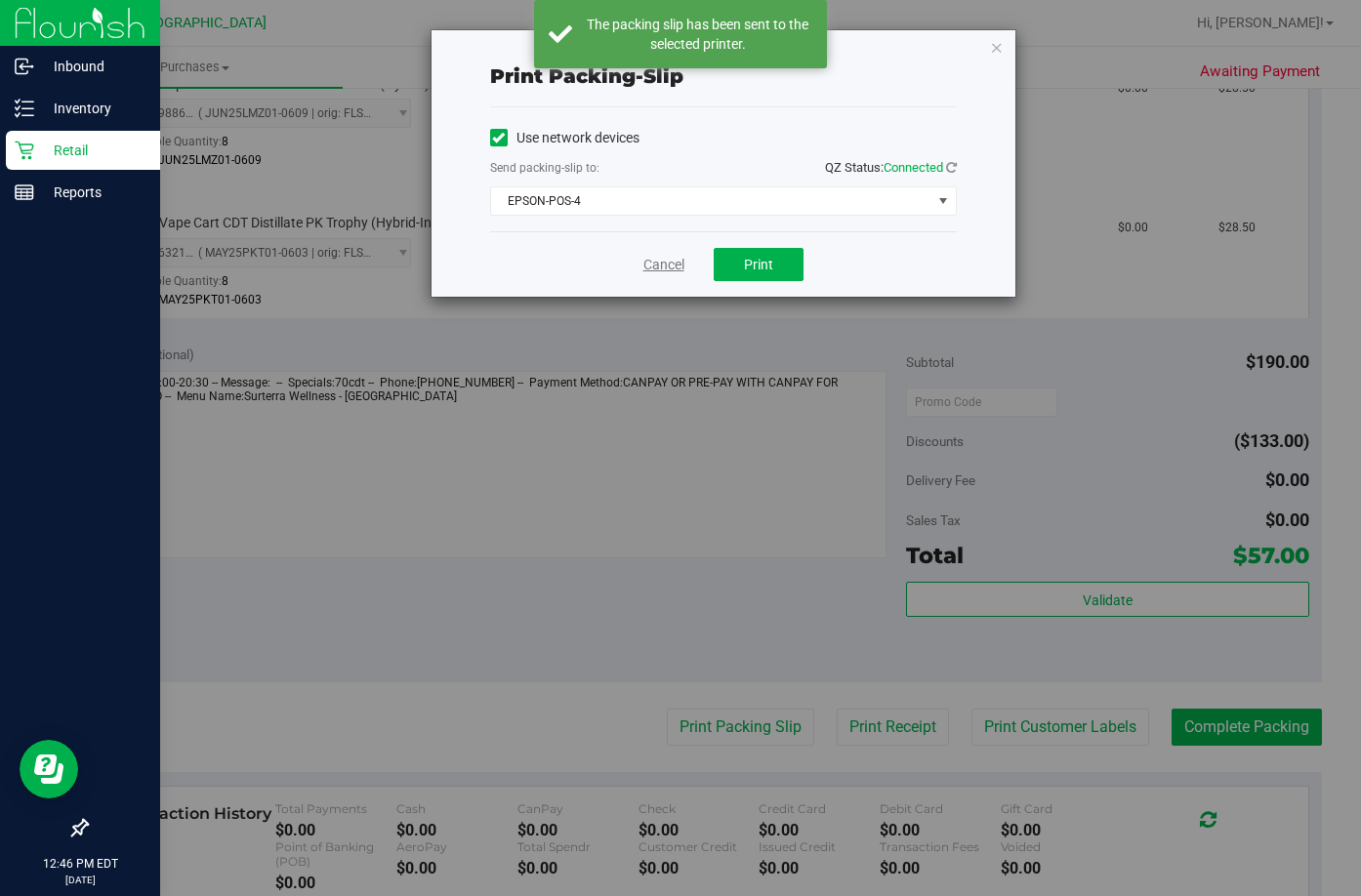 click on "Cancel" at bounding box center [664, 265] 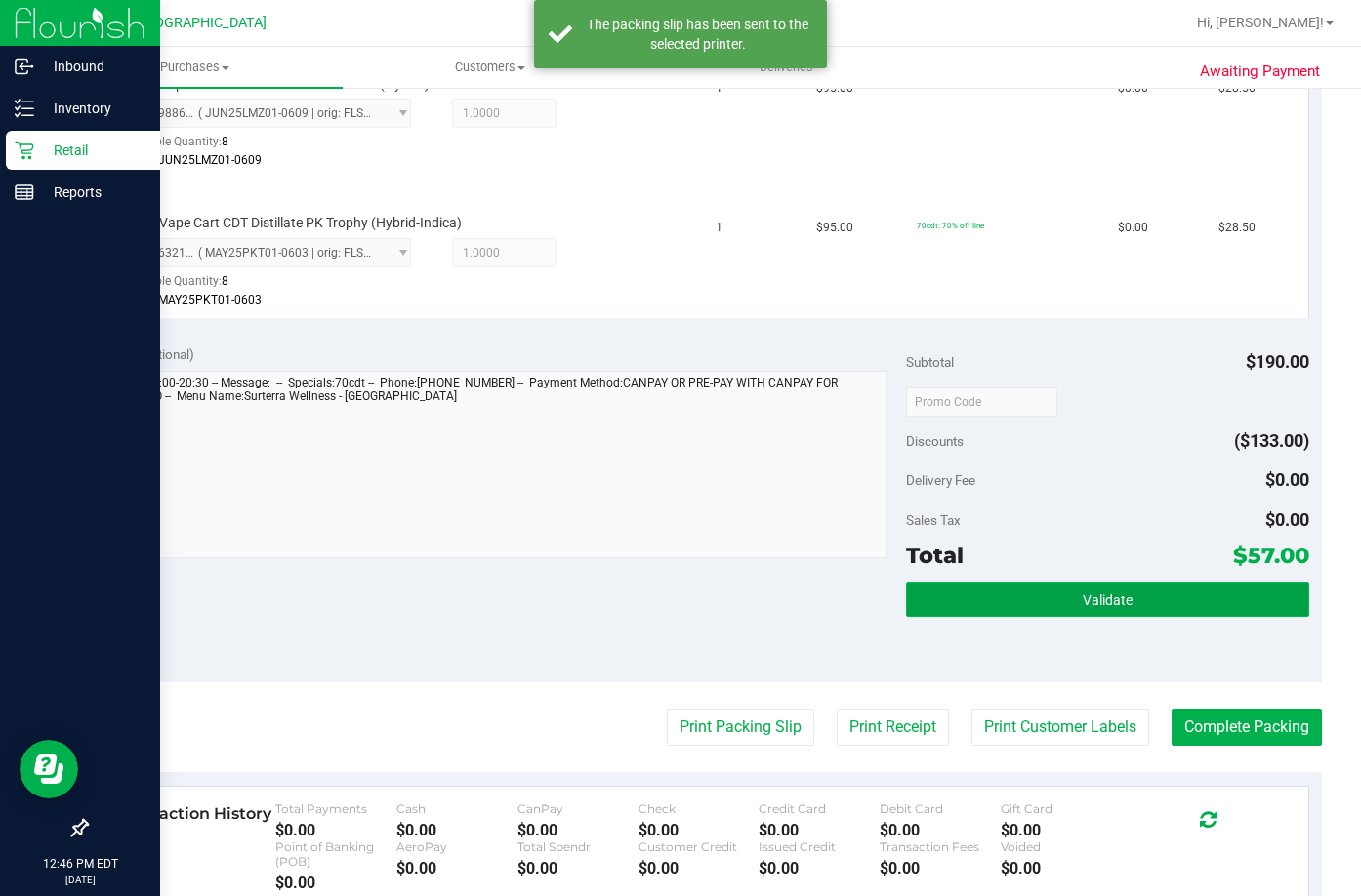 click on "Validate" at bounding box center (1107, 599) 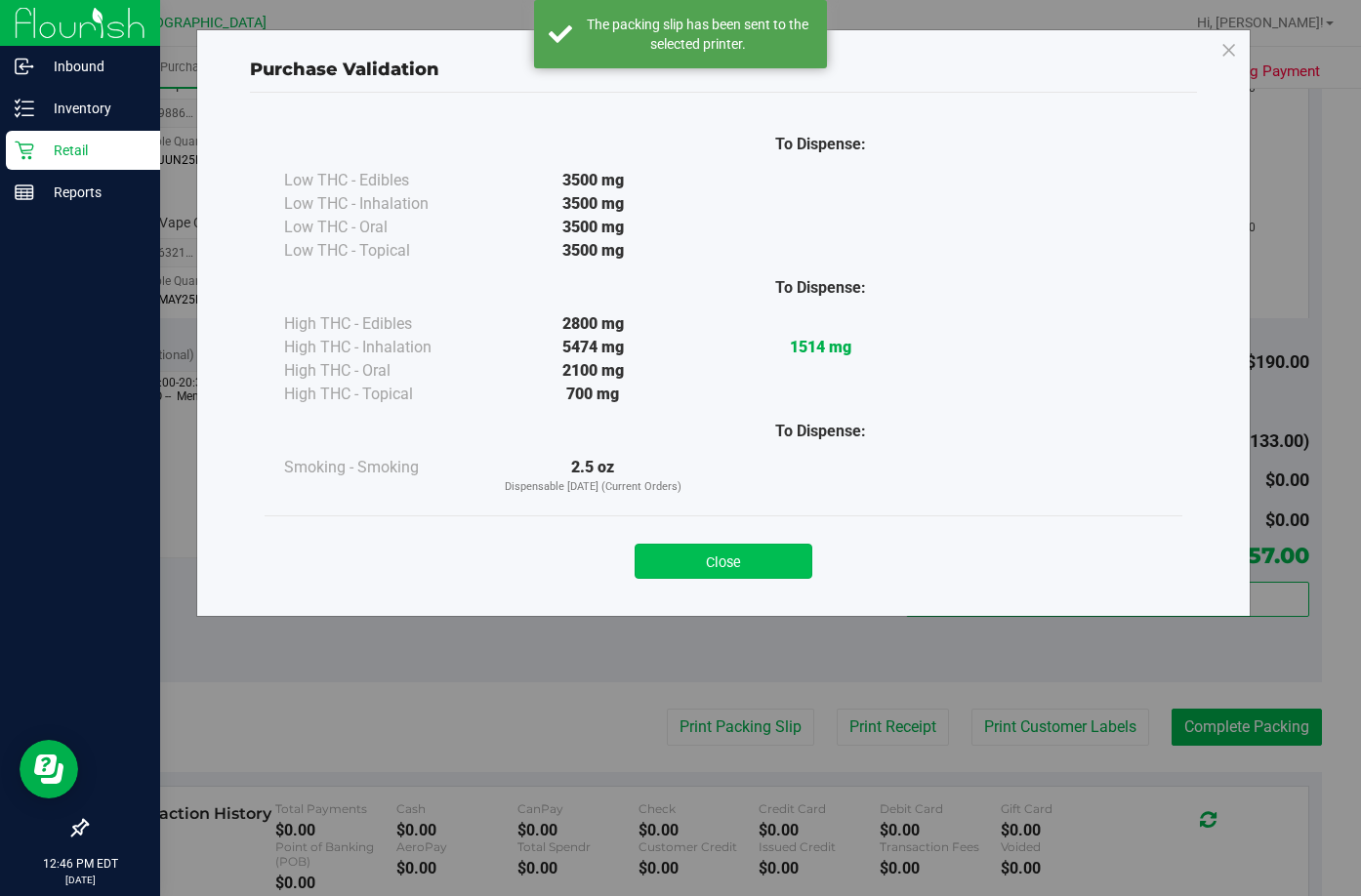 click on "Close" at bounding box center (723, 561) 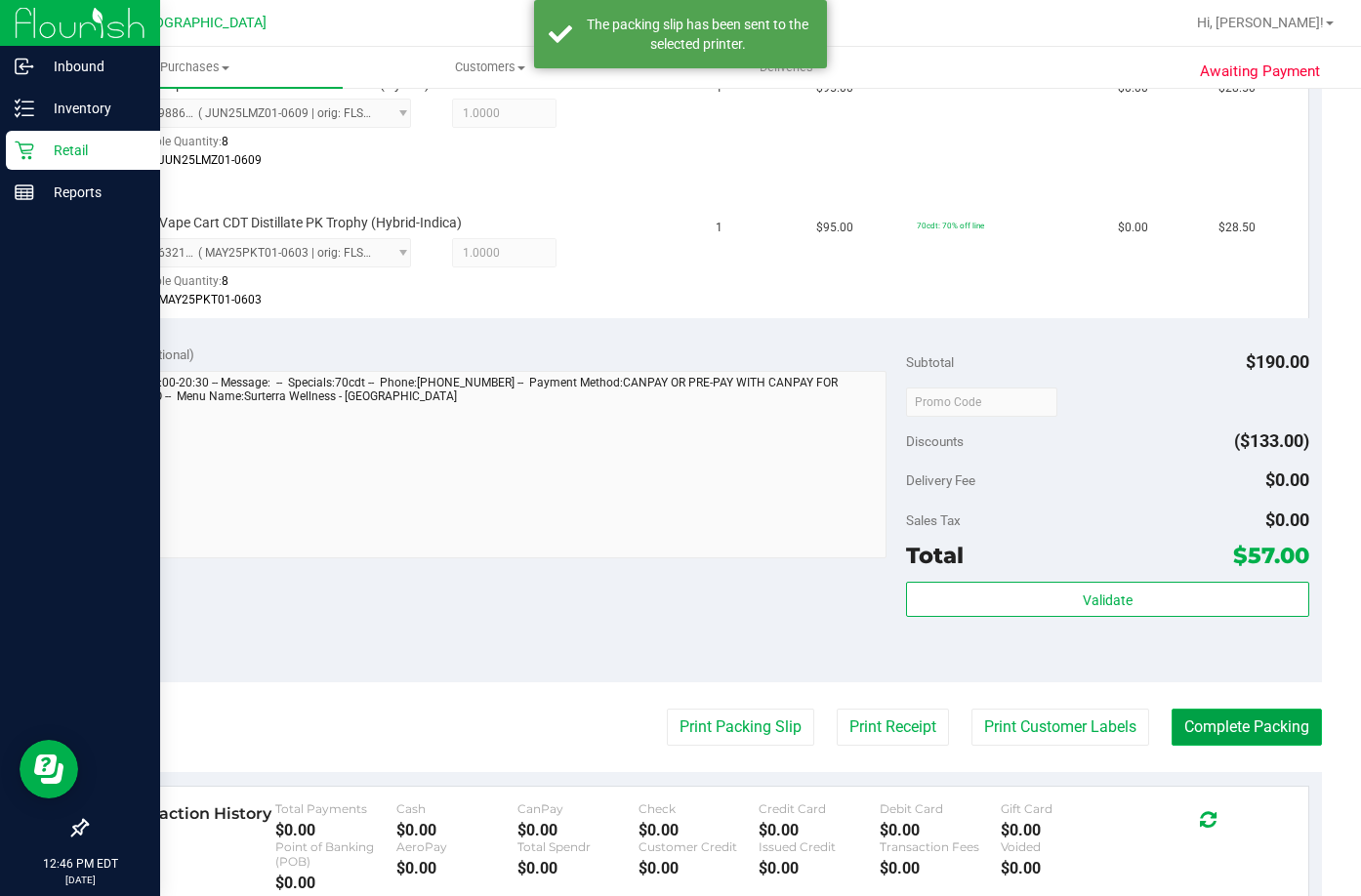 drag, startPoint x: 1220, startPoint y: 730, endPoint x: 1221, endPoint y: 712, distance: 18.027756 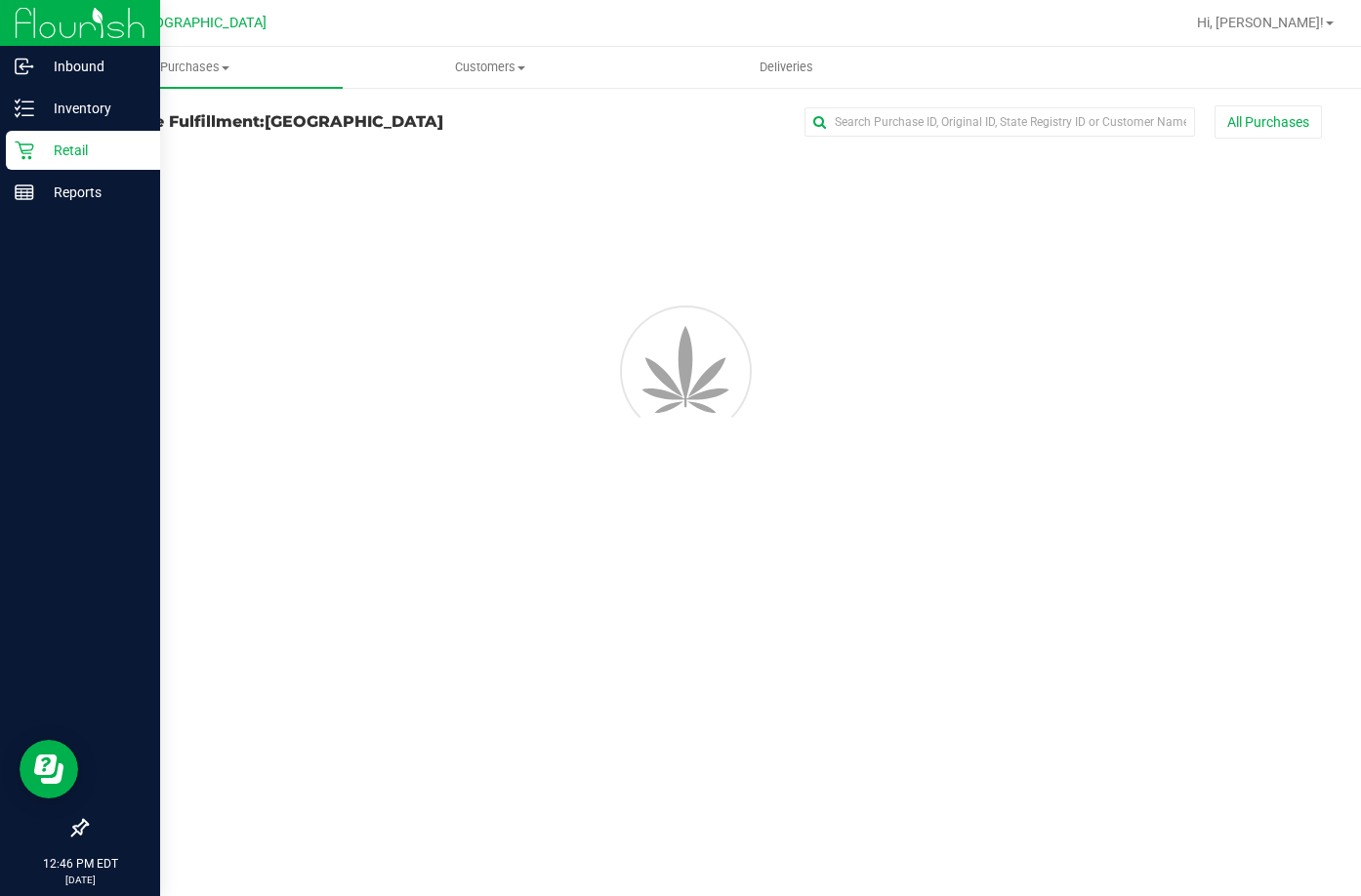 scroll, scrollTop: 0, scrollLeft: 0, axis: both 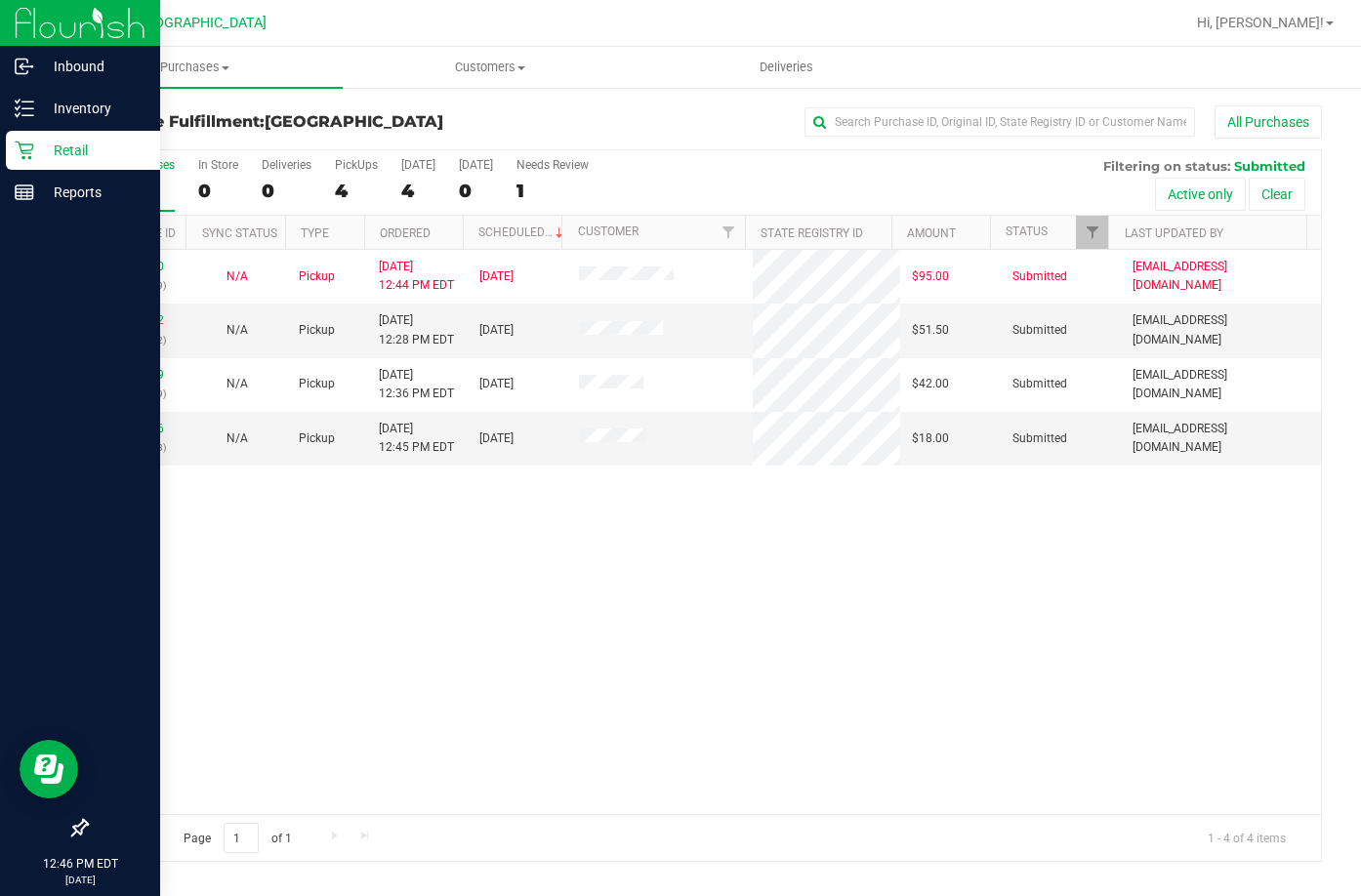 click on "11655480
(310331349)
N/A
Pickup 7/19/2025 12:44 PM EDT 7/19/2025
$95.00
Submitted ktomaskovich@liveparallel.com
11655532
(310332592)
N/A
Pickup 7/19/2025 12:28 PM EDT 7/19/2025
$51.50
Submitted abe+parallel@iheartjane.com
11655589
(310335309)
N/A
Pickup 7/19/2025 12:36 PM EDT 7/19/2025
$42.00
Submitted abe+parallel@iheartjane.com" at bounding box center (704, 532) 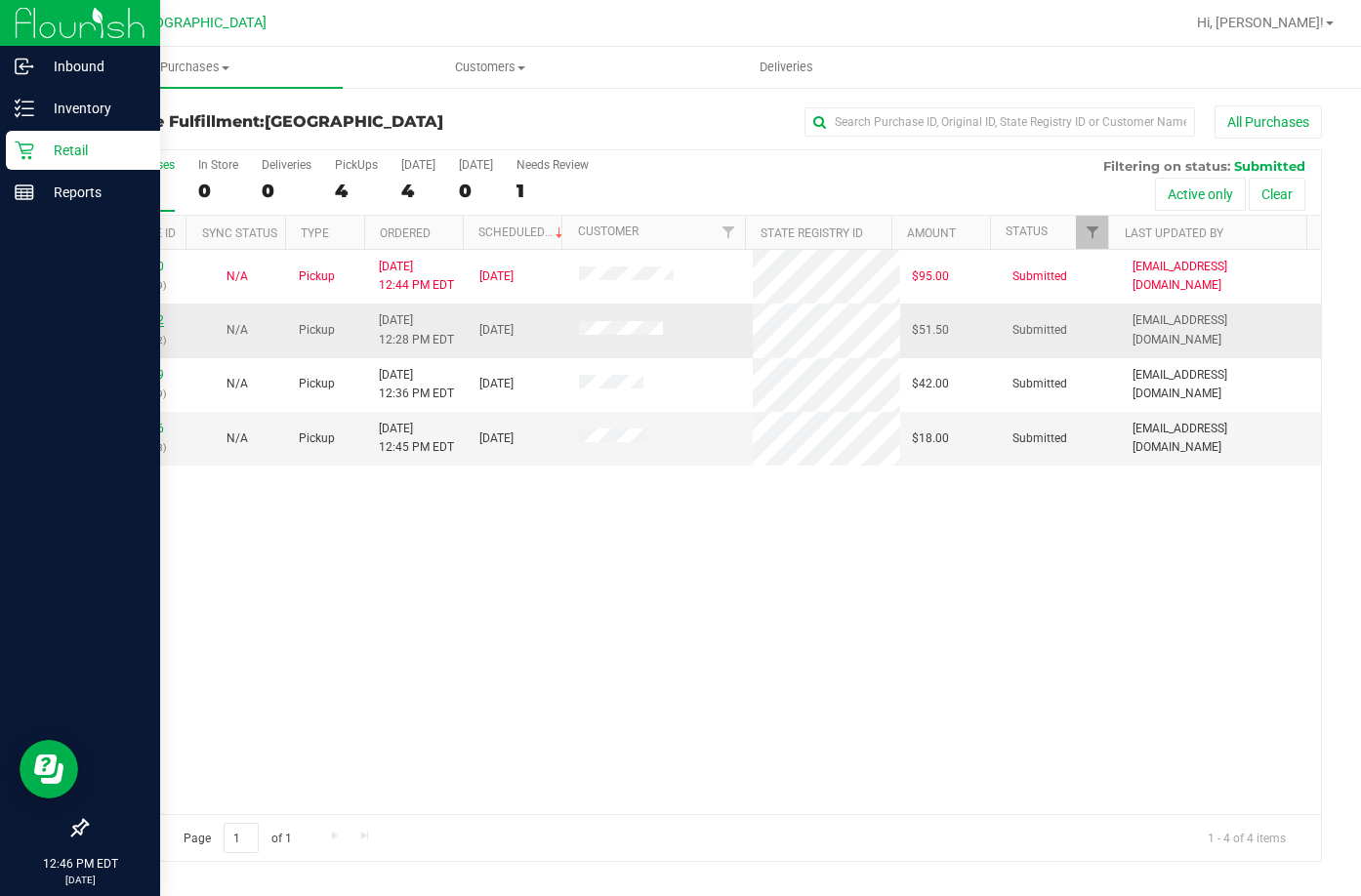 click on "11655532" at bounding box center [137, 320] 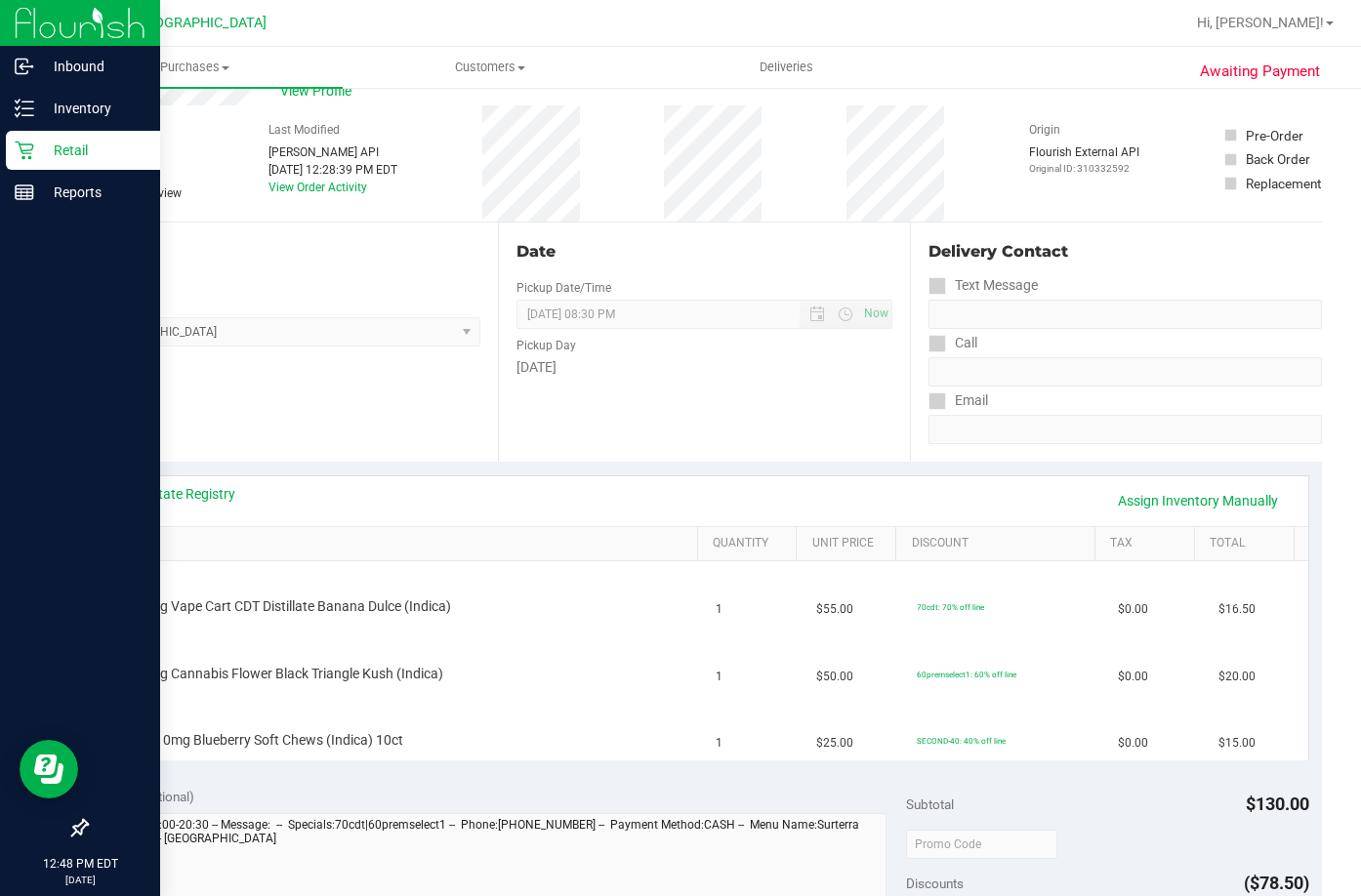 scroll, scrollTop: 0, scrollLeft: 0, axis: both 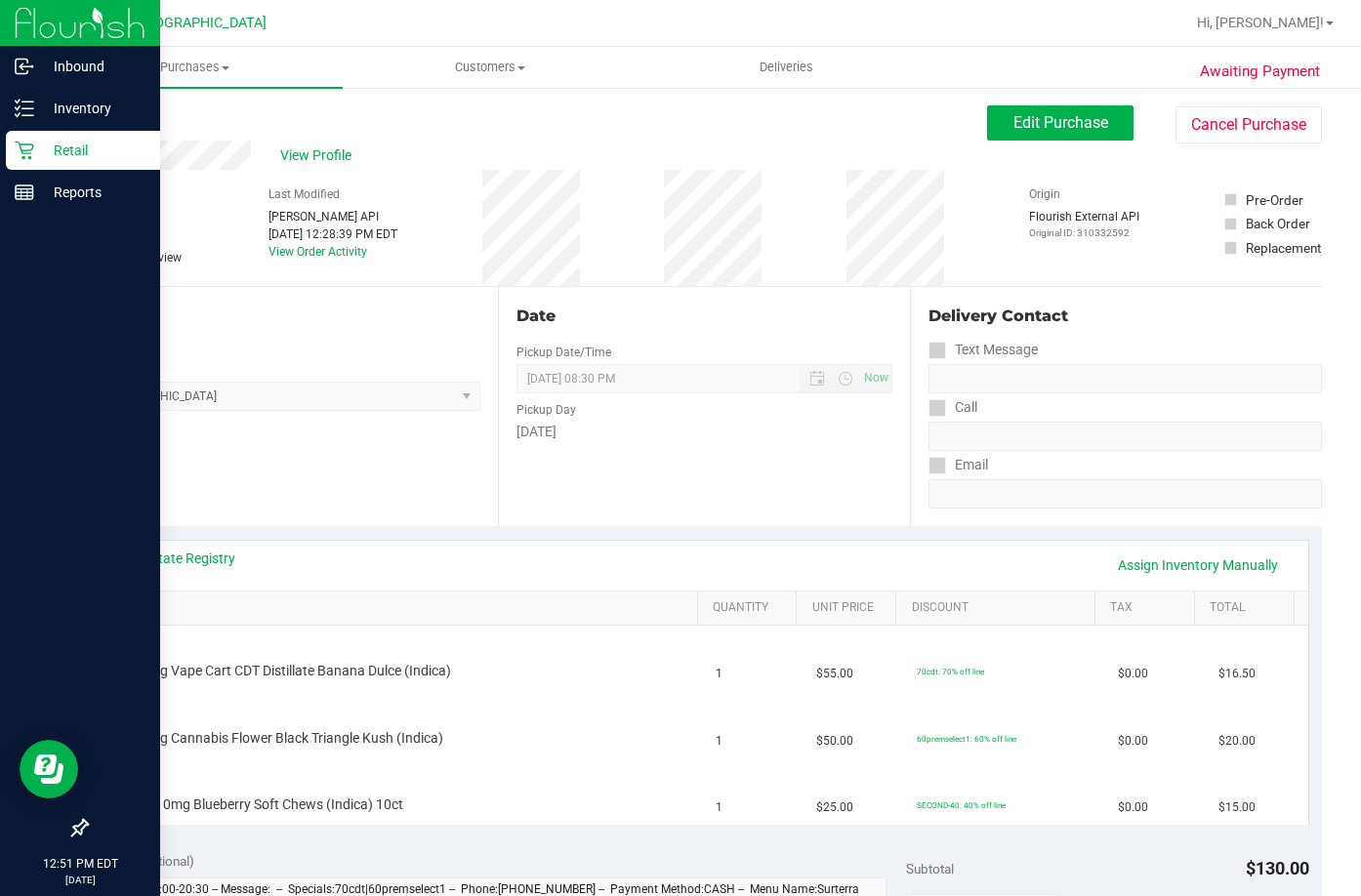 click on "Back" at bounding box center (101, 117) 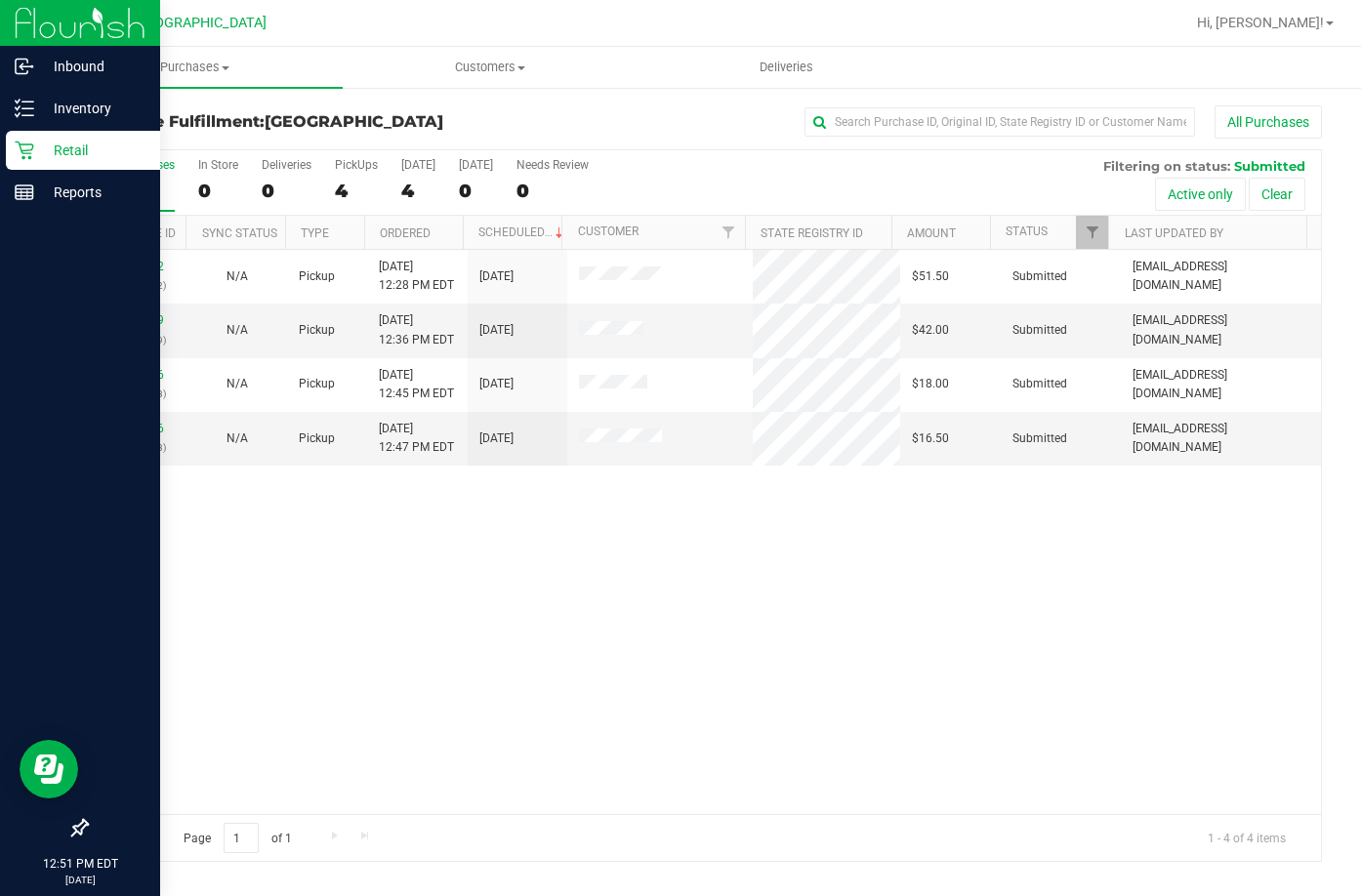 click on "11655532
(310332592)
N/A
Pickup 7/19/2025 12:28 PM EDT 7/19/2025
$51.50
Submitted abe+parallel@iheartjane.com
11655589
(310335309)
N/A
Pickup 7/19/2025 12:36 PM EDT 7/19/2025
$42.00
Submitted abe+parallel@iheartjane.com
11655646
(310337673)
N/A
Pickup 7/19/2025 12:45 PM EDT 7/19/2025
$18.00
Submitted abe+parallel@iheartjane.com
11655666" at bounding box center (704, 532) 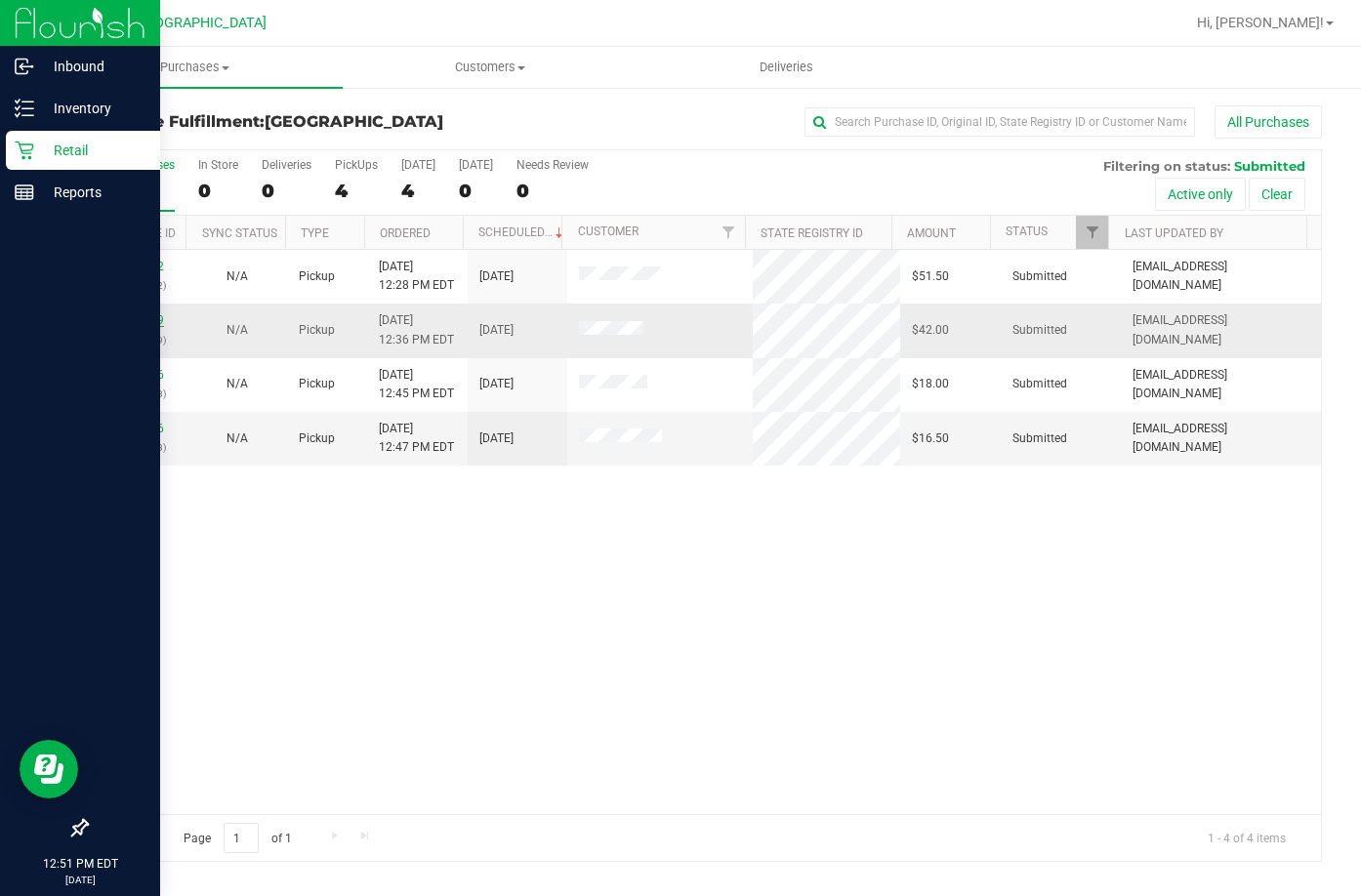 click on "11655589" at bounding box center (137, 320) 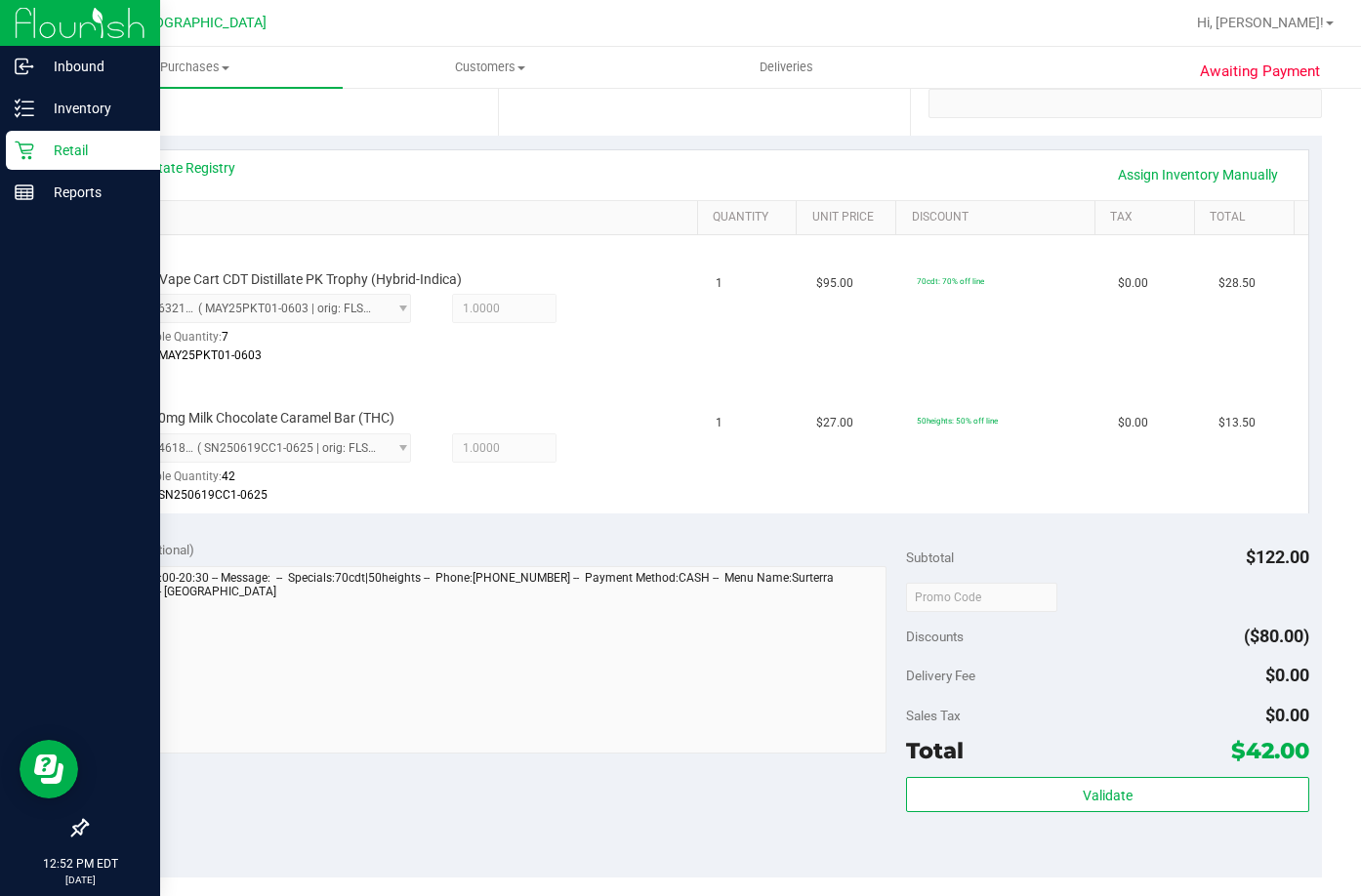 scroll, scrollTop: 586, scrollLeft: 0, axis: vertical 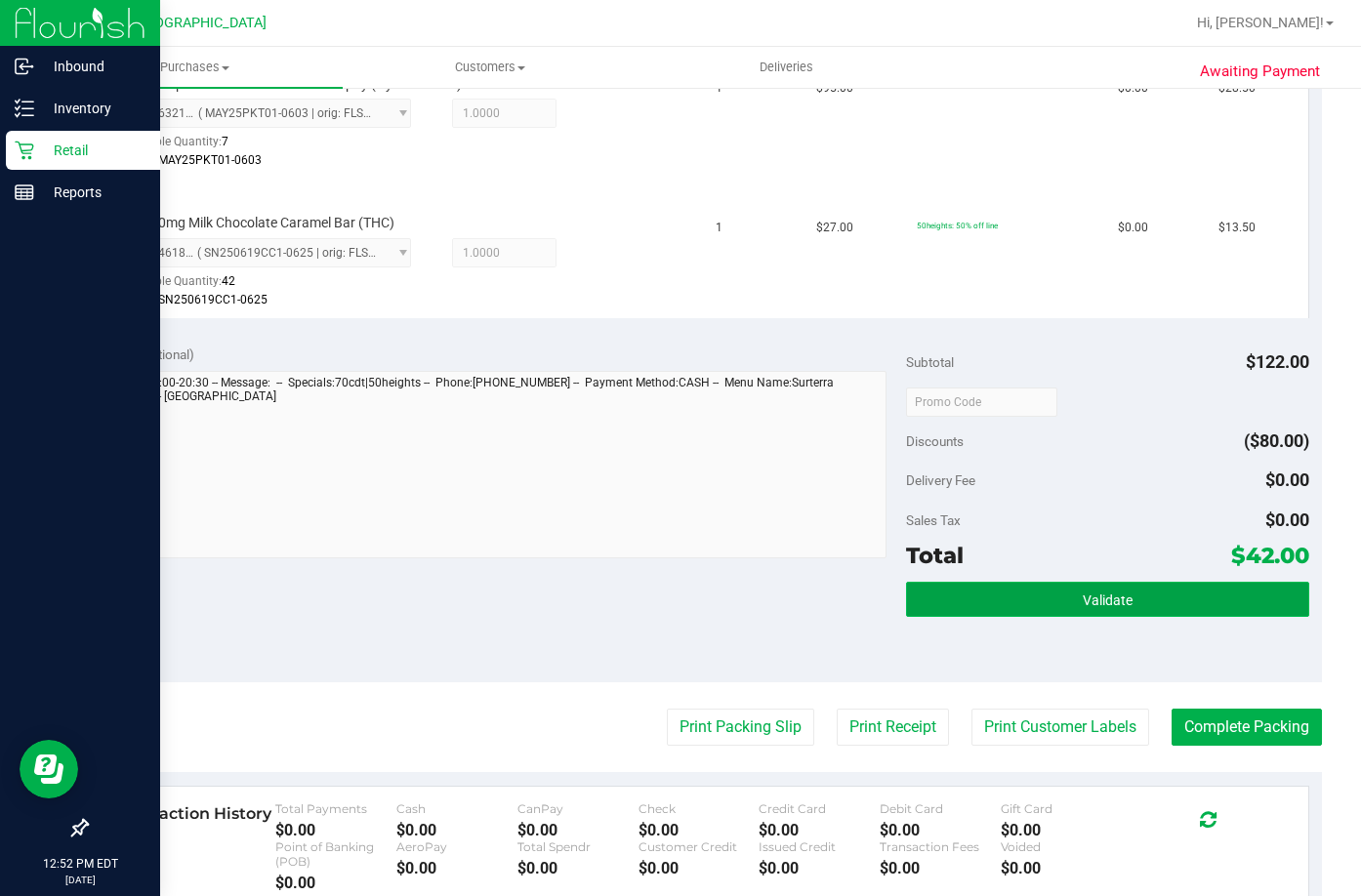 click on "Validate" at bounding box center [1107, 599] 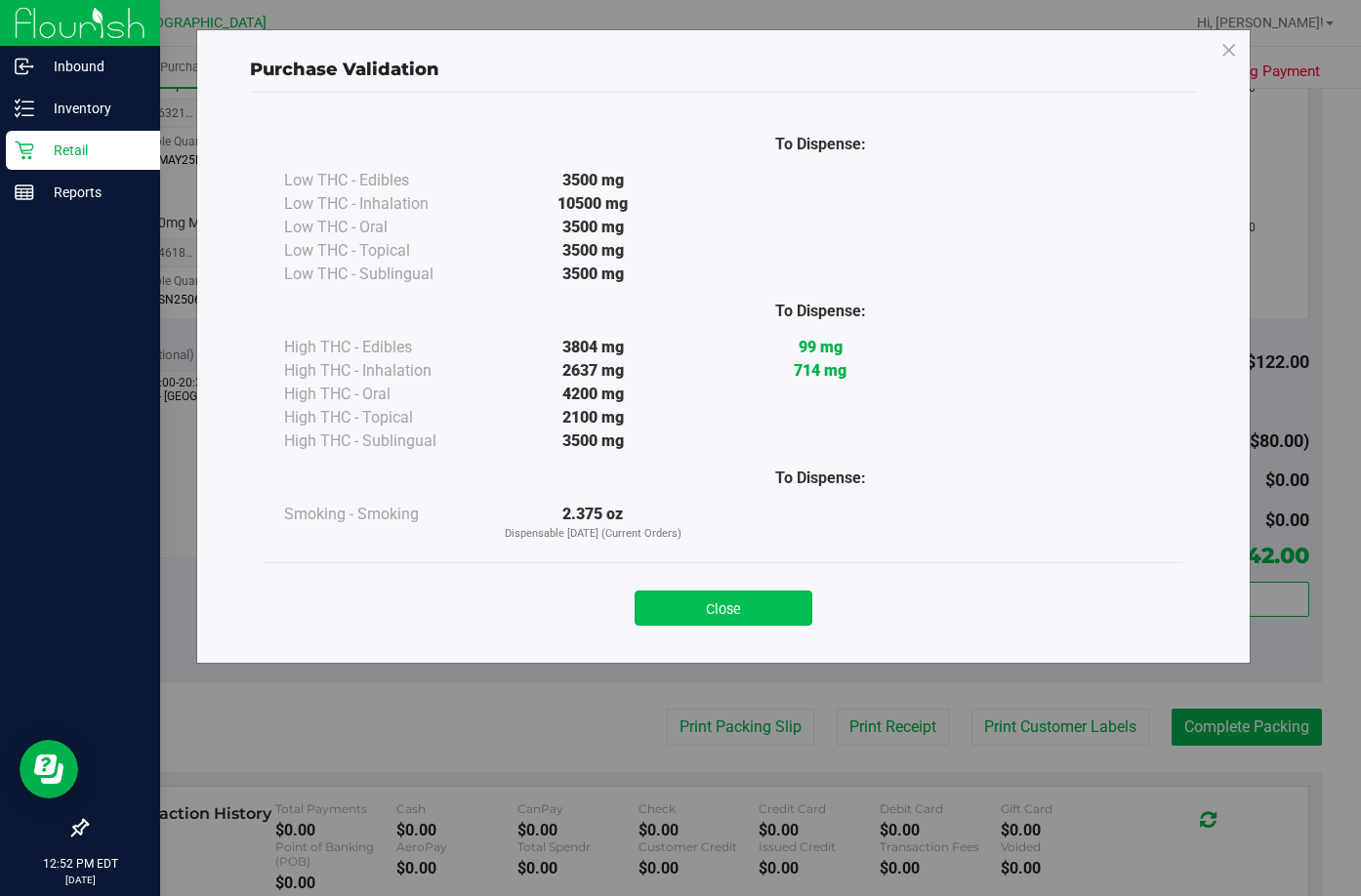 click on "Close" at bounding box center [723, 608] 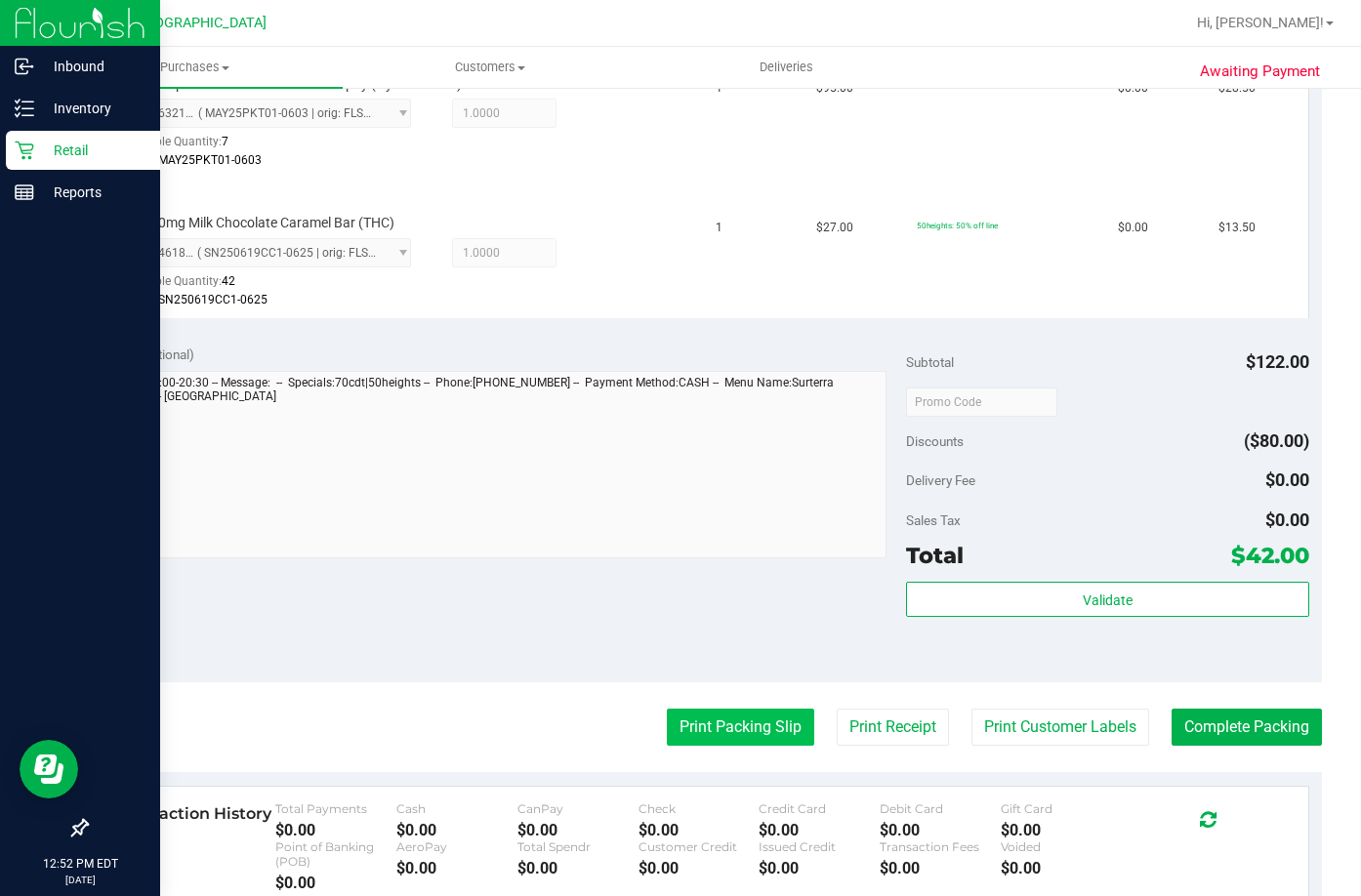 click on "Print Packing Slip" at bounding box center (740, 727) 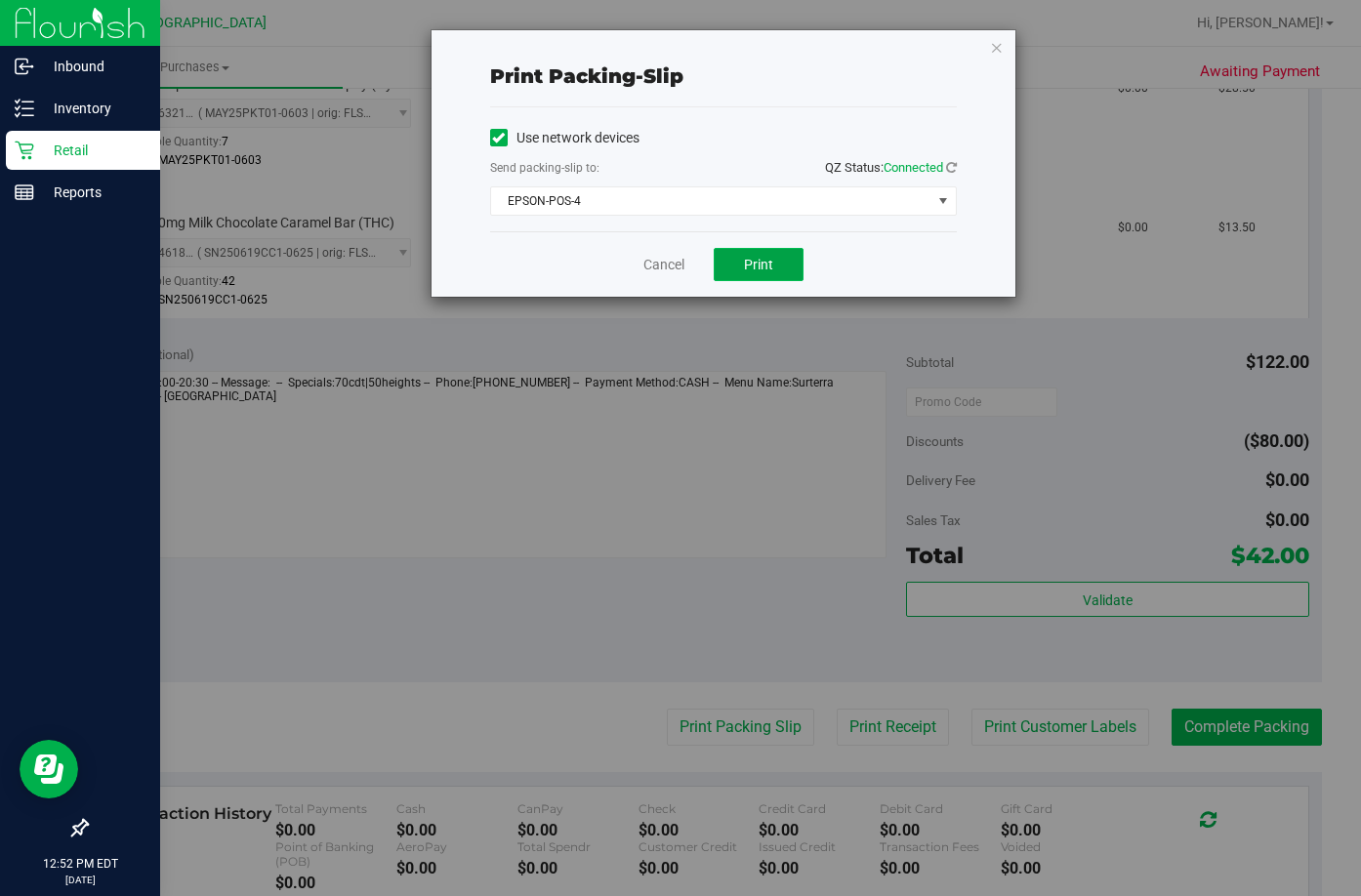 click on "Print" at bounding box center (759, 265) 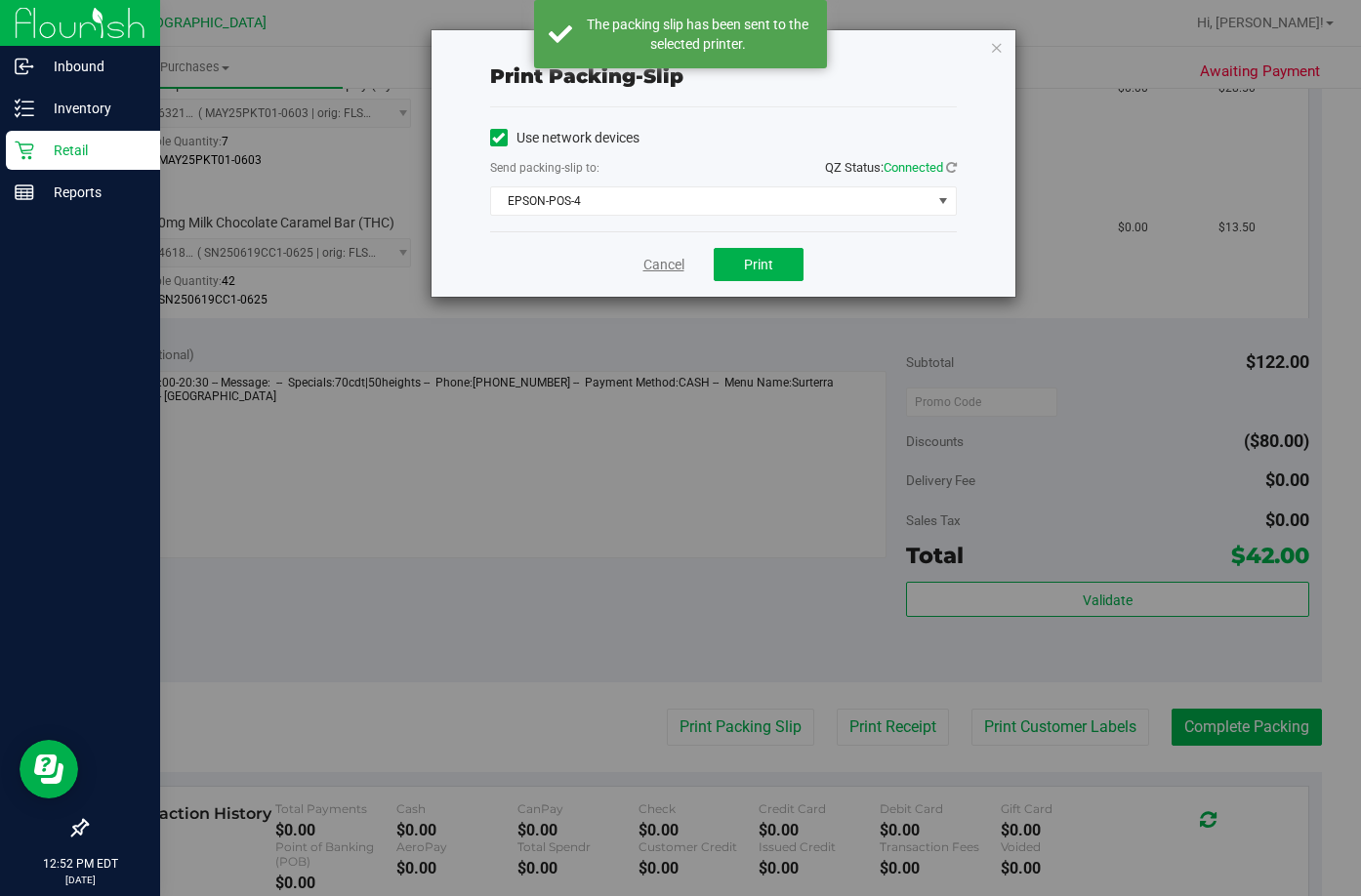 click on "Cancel" at bounding box center (664, 265) 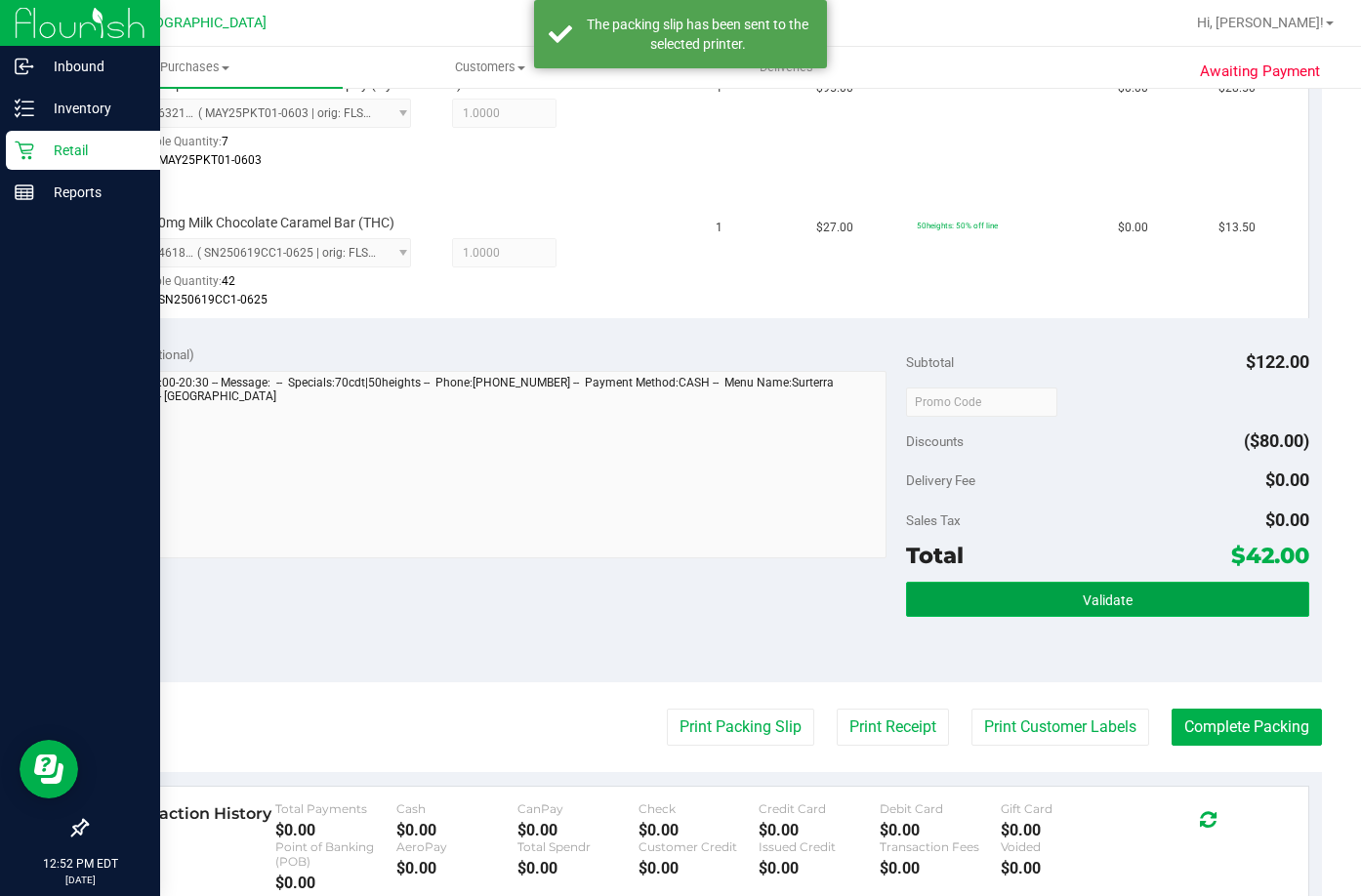 click on "Validate" at bounding box center [1107, 599] 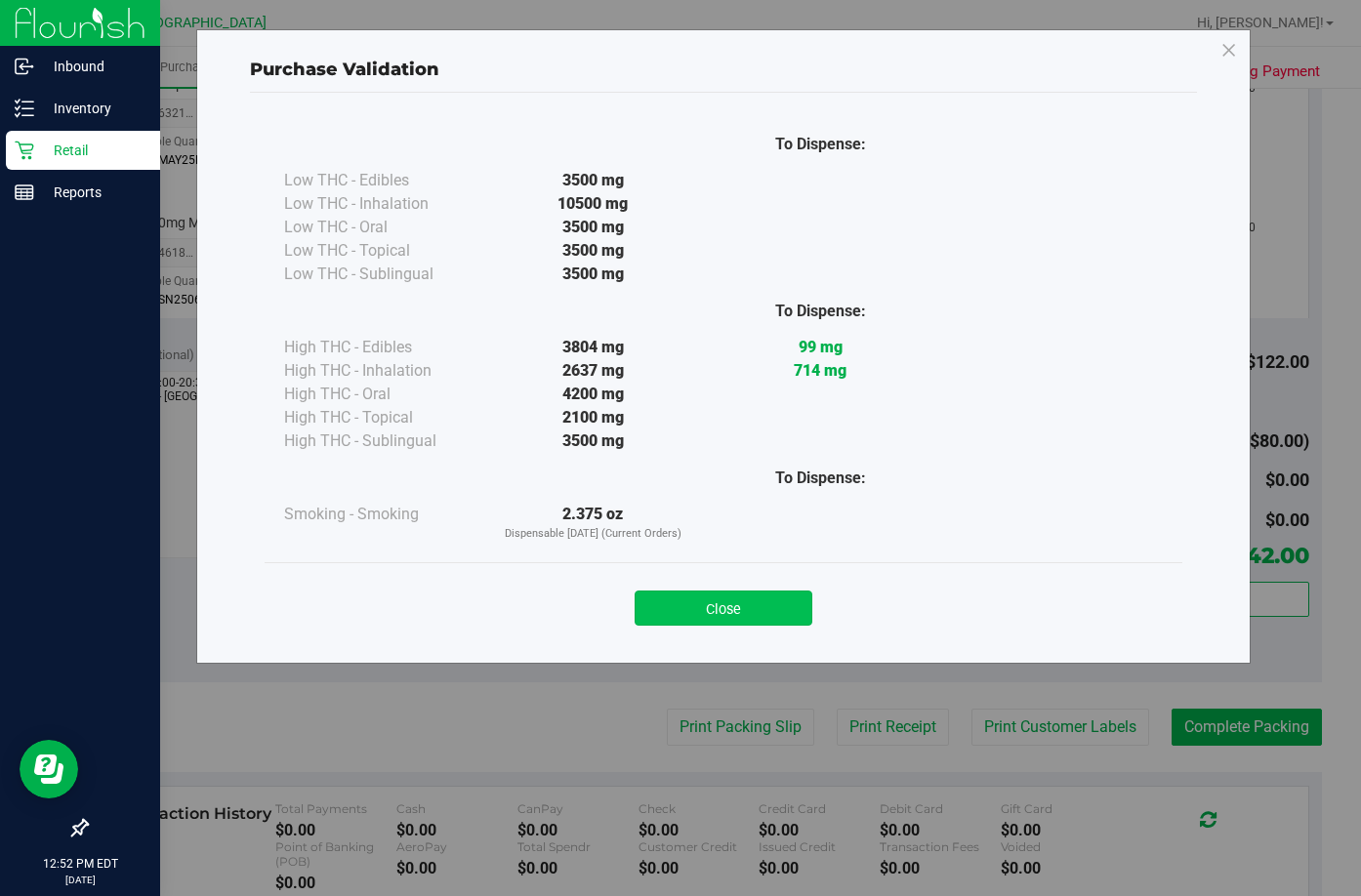 click on "Close" at bounding box center (723, 608) 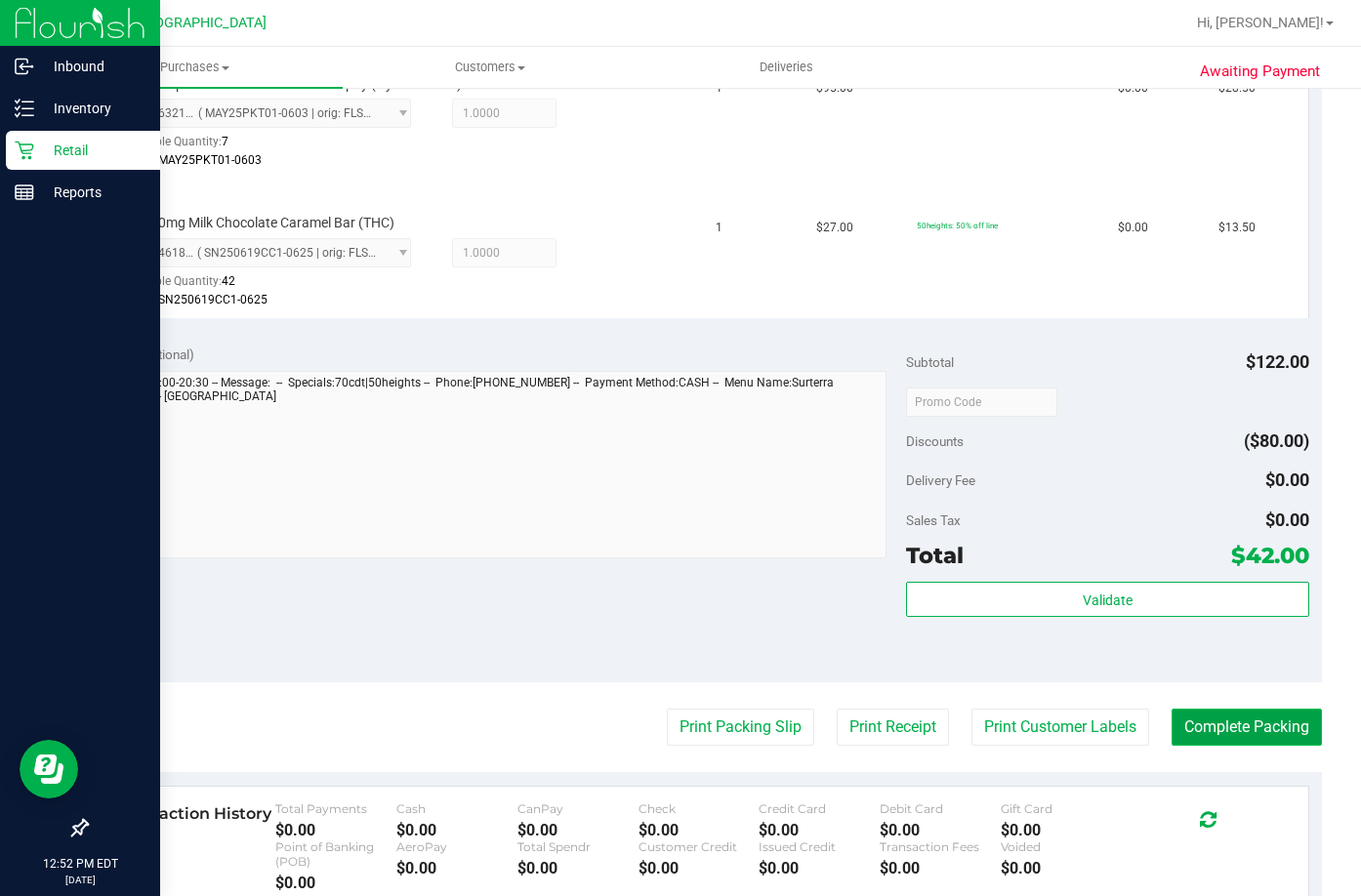click on "Complete Packing" at bounding box center (1247, 727) 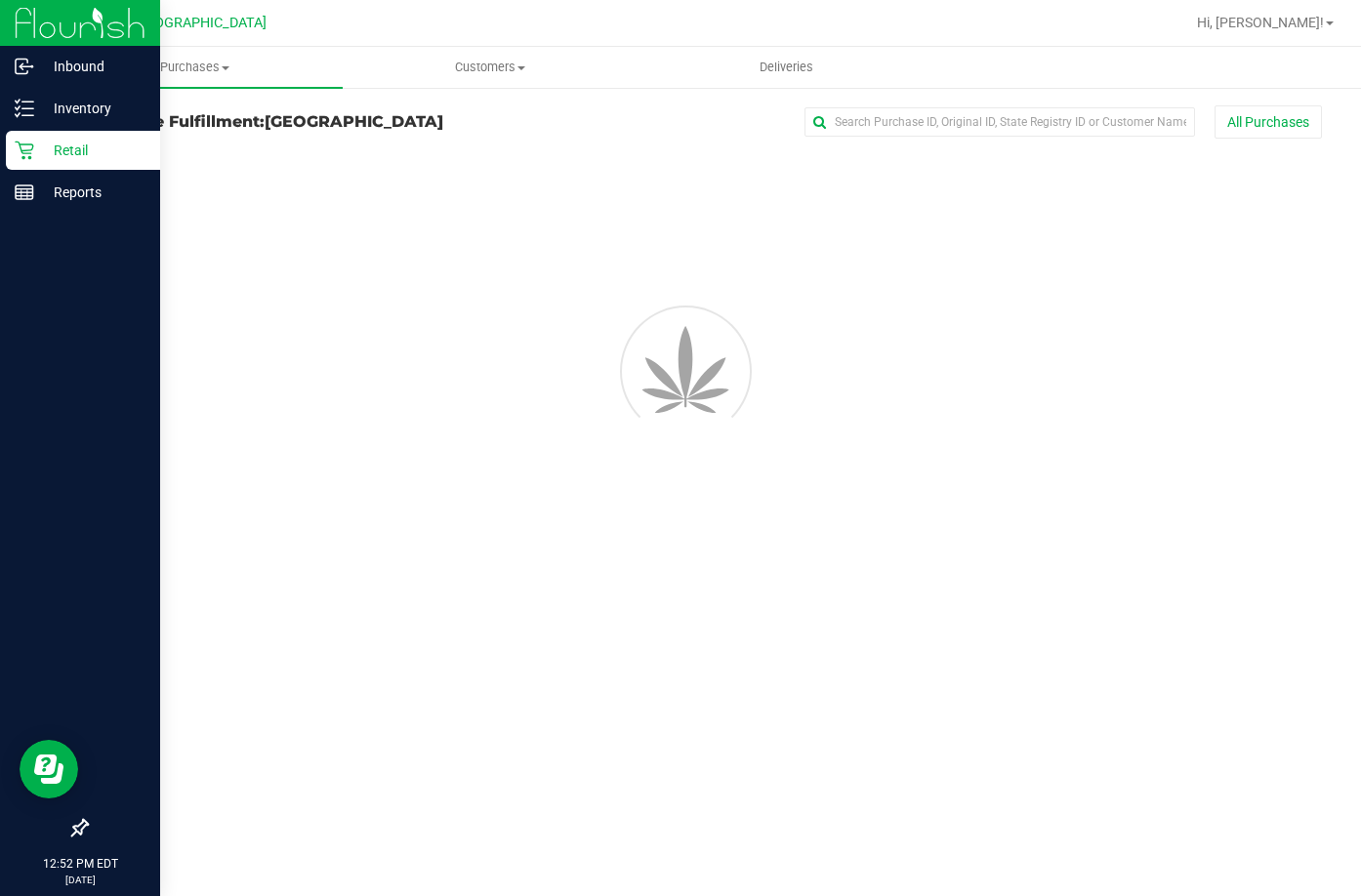 scroll, scrollTop: 0, scrollLeft: 0, axis: both 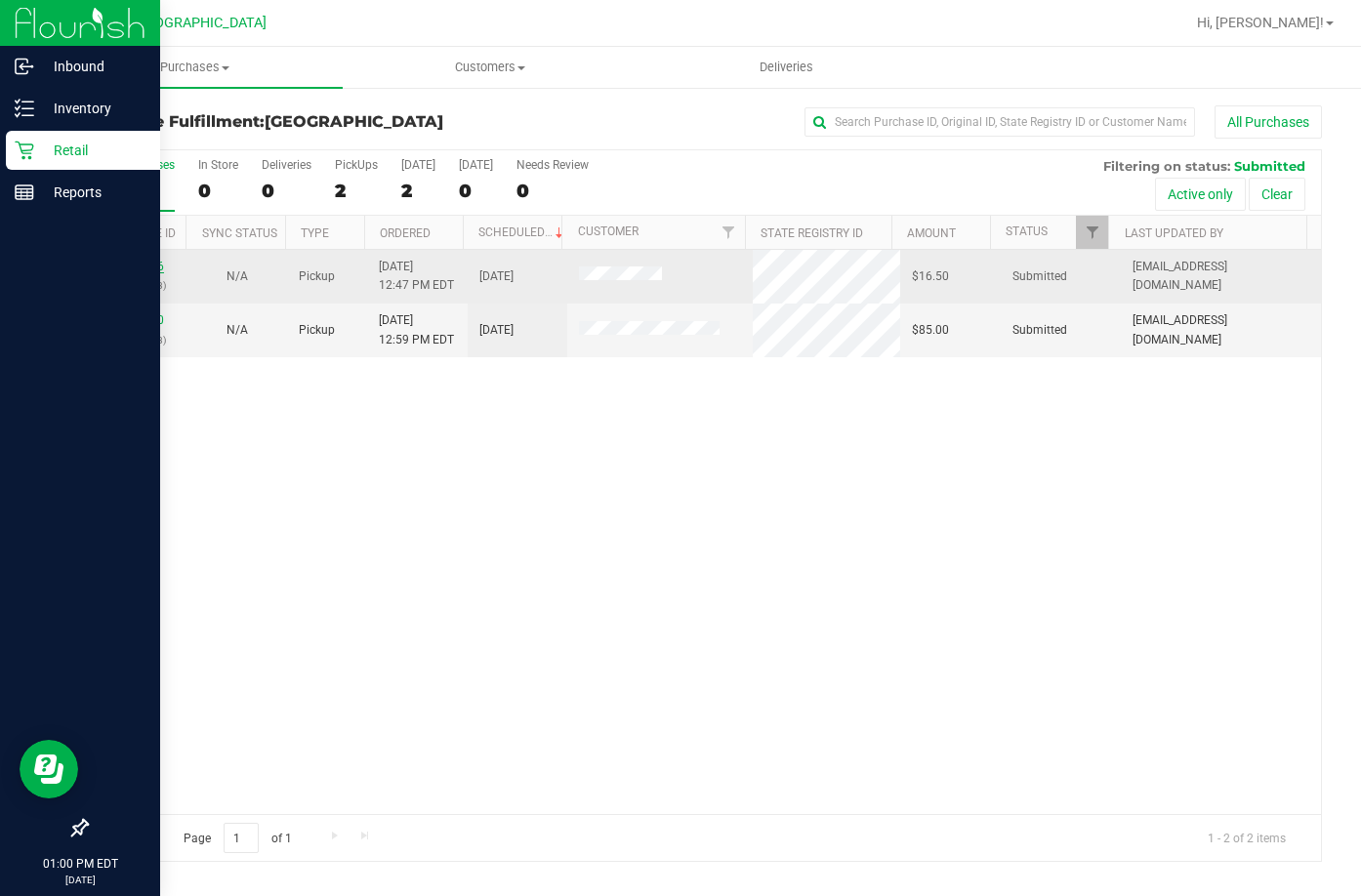 click on "11655666" at bounding box center (137, 266) 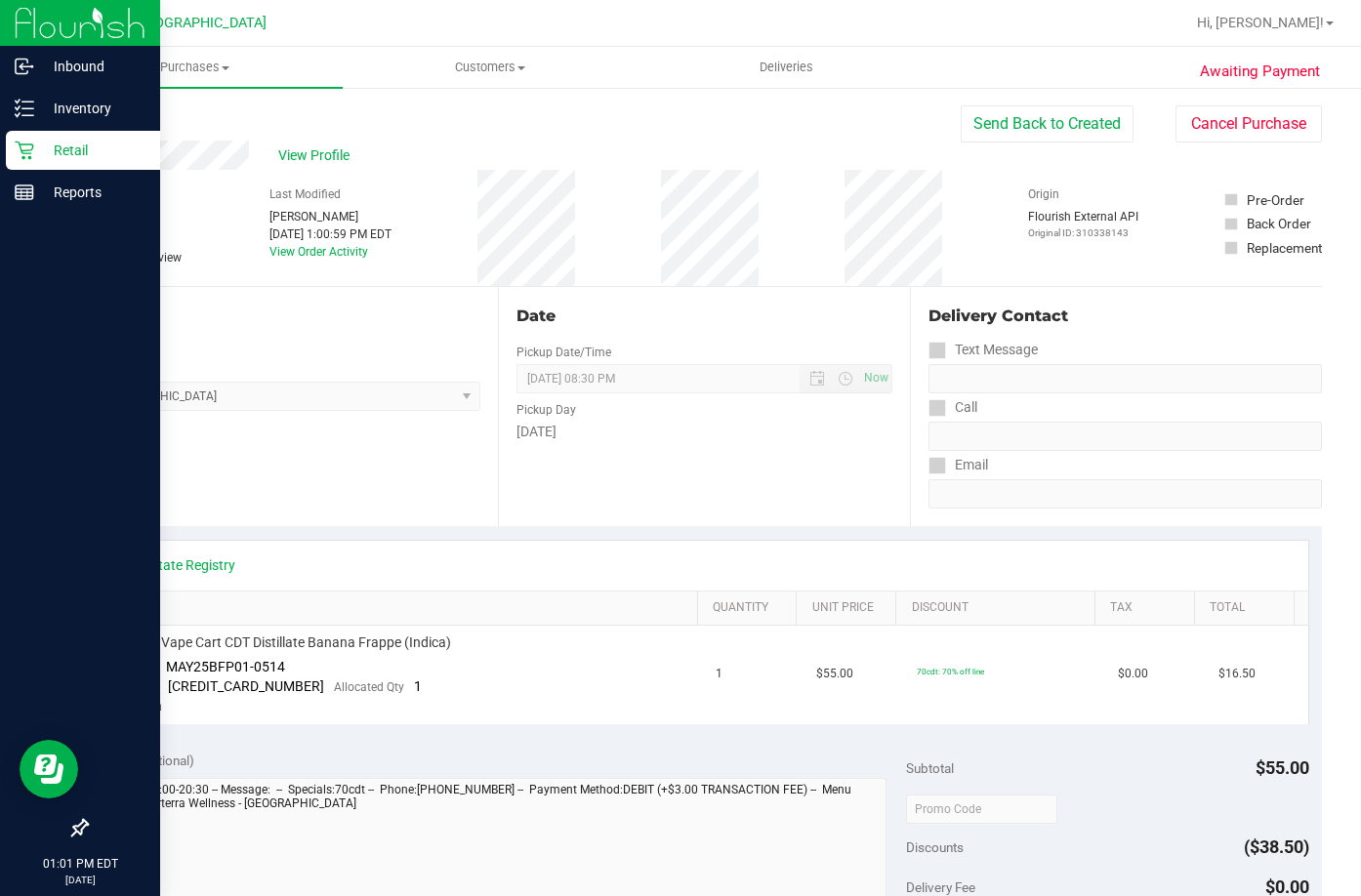 click on "Back" at bounding box center [101, 117] 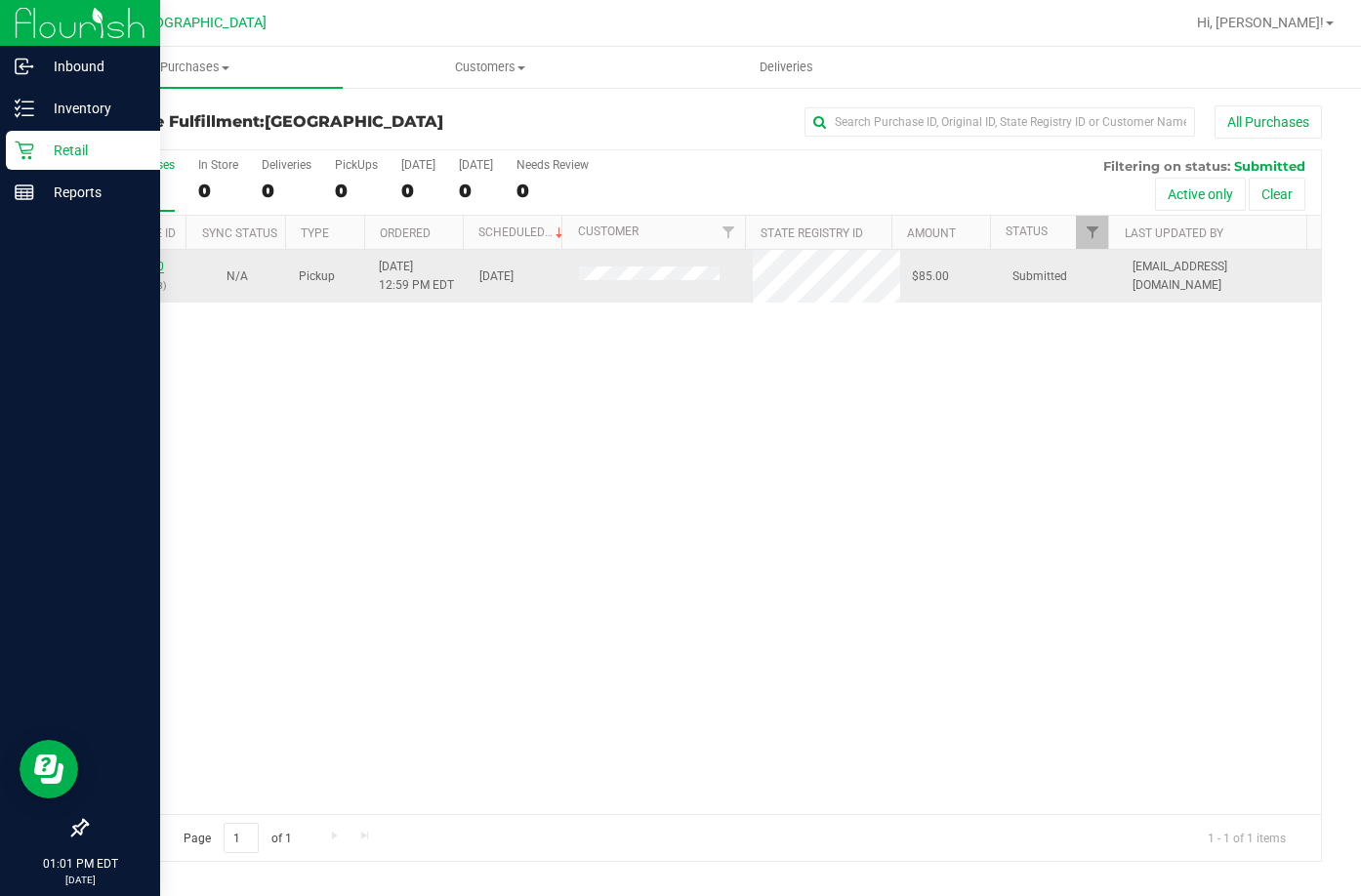click on "11655760" at bounding box center (137, 266) 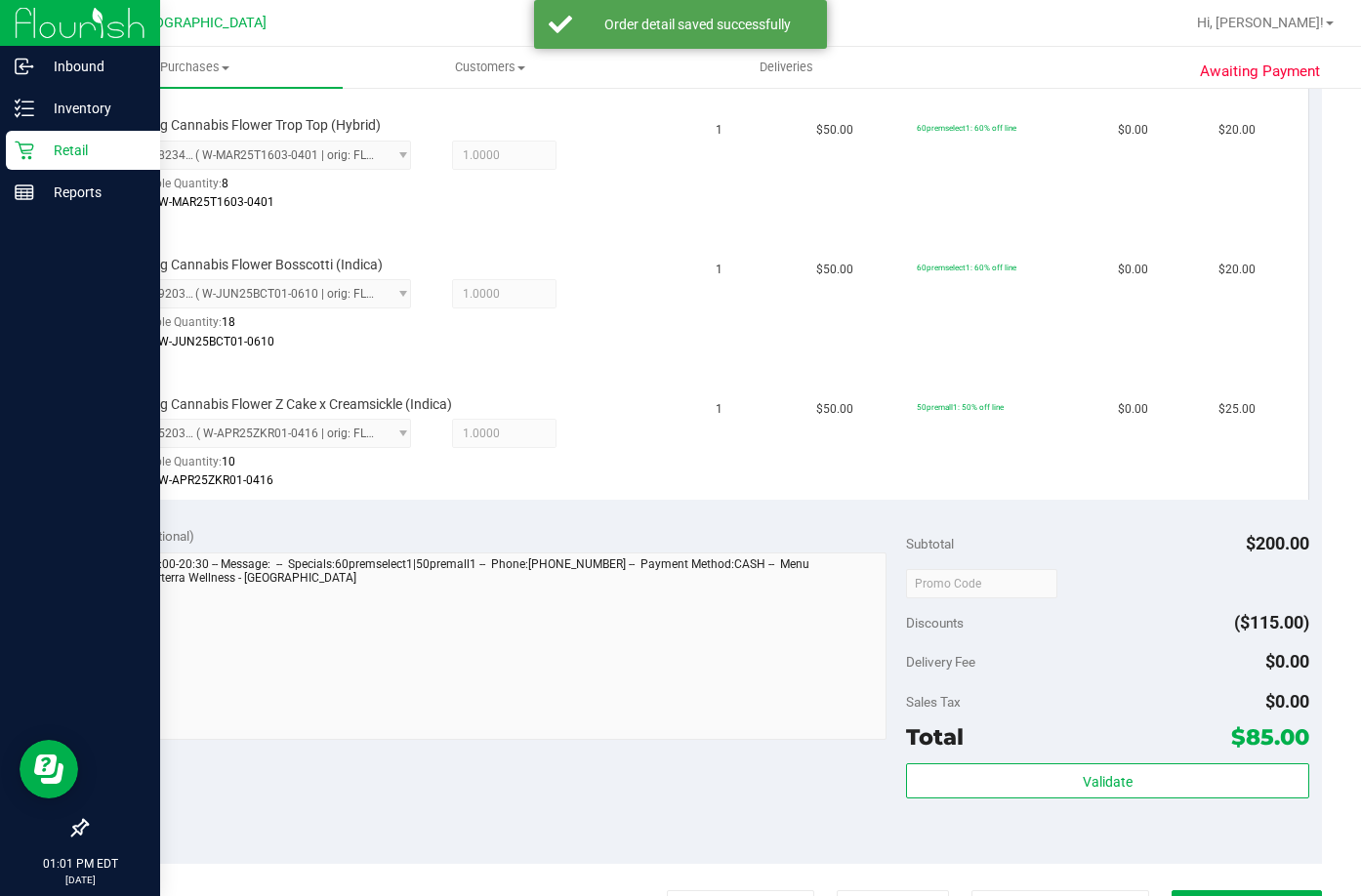 scroll, scrollTop: 976, scrollLeft: 0, axis: vertical 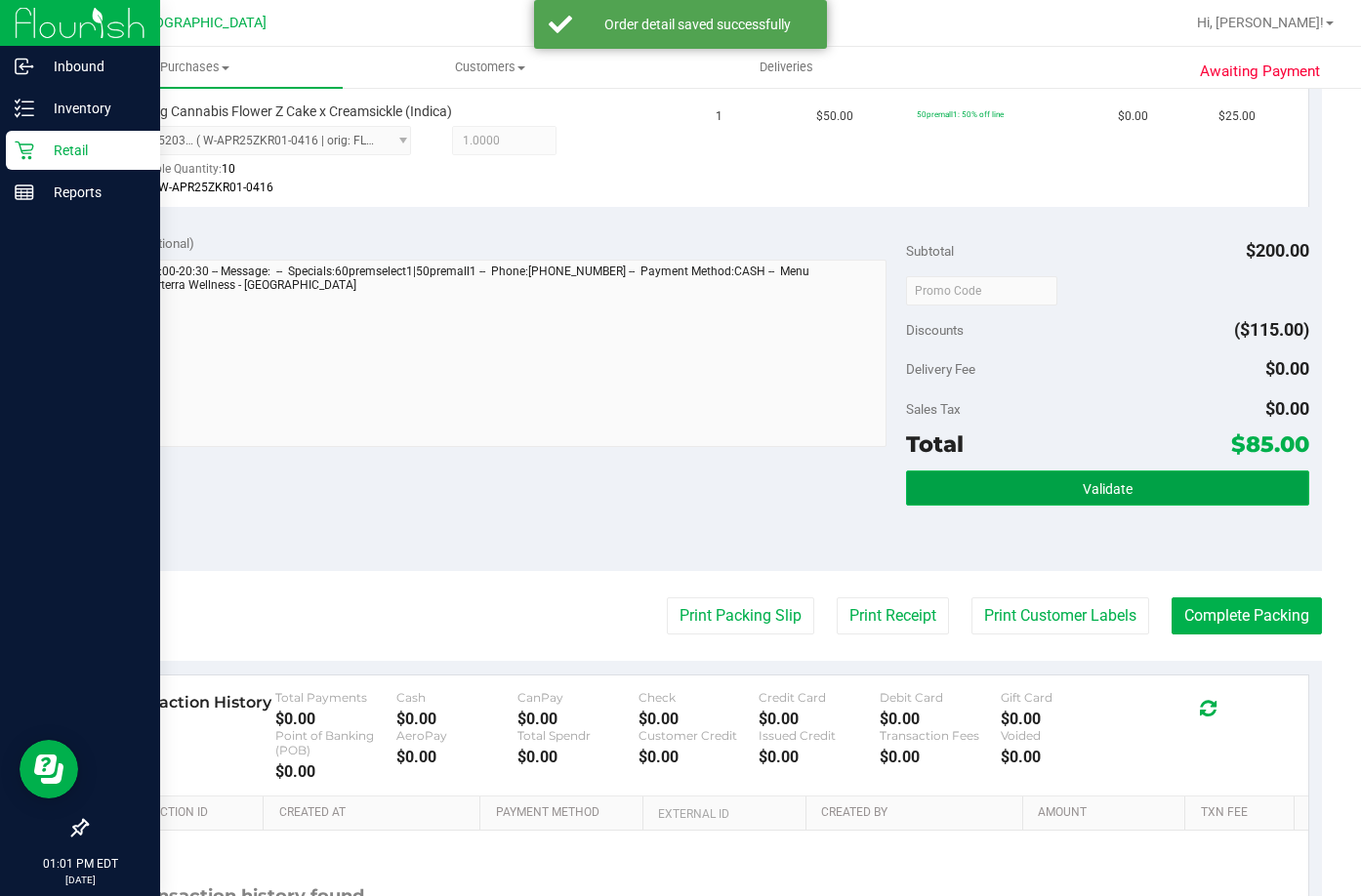 click on "Validate" at bounding box center (1107, 488) 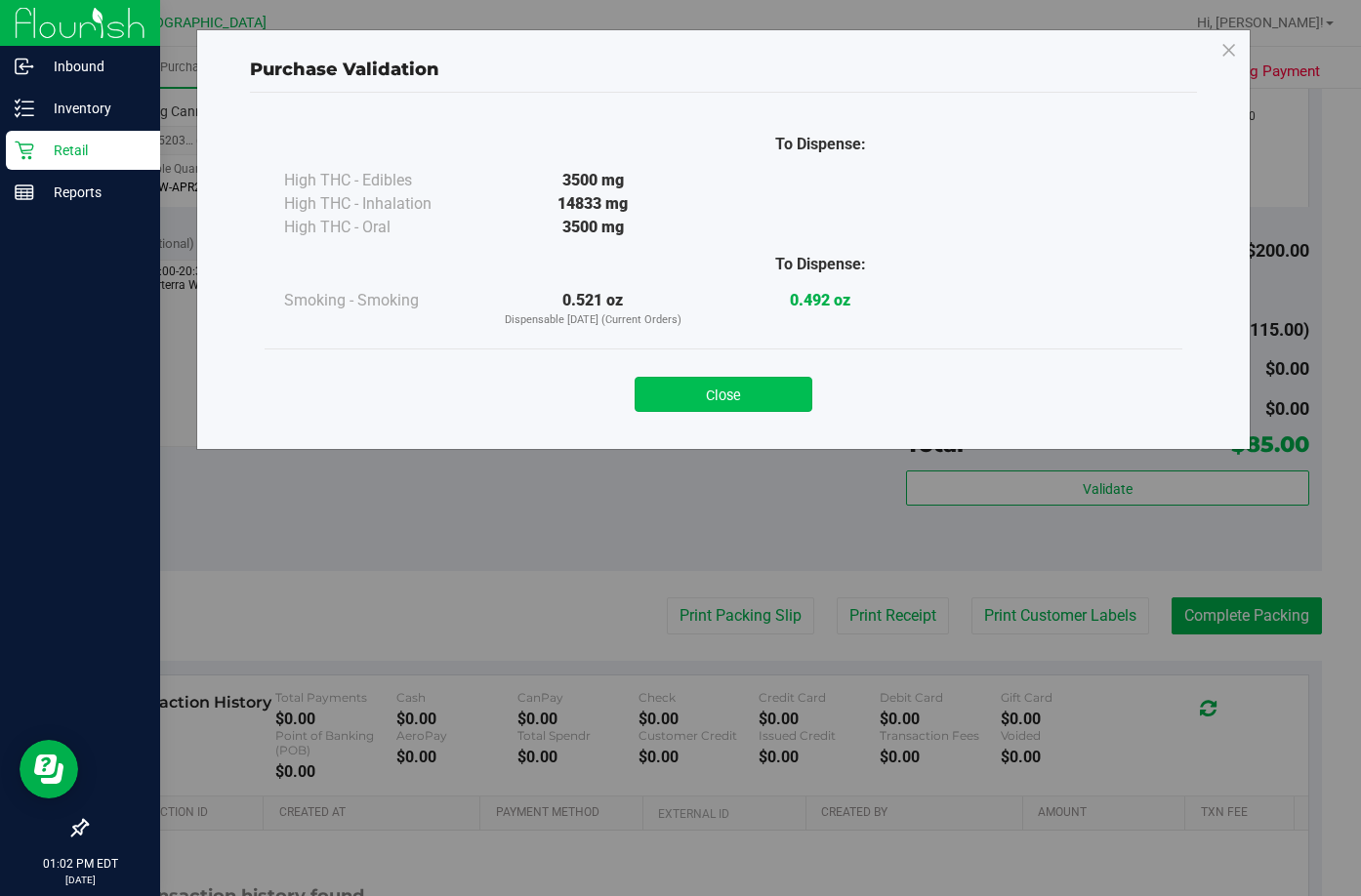 click on "Close" at bounding box center (723, 394) 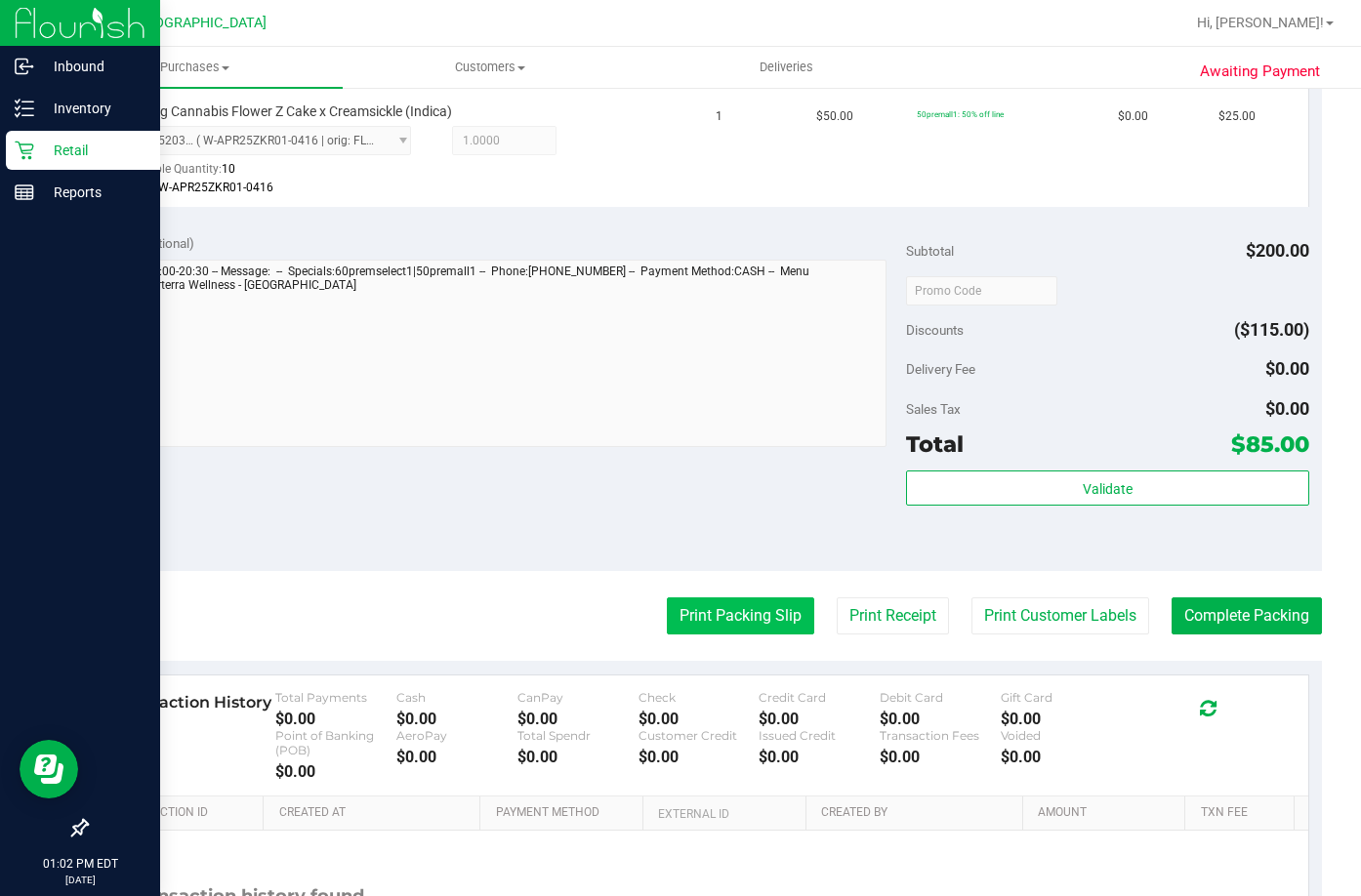 click on "Print Packing Slip" at bounding box center (740, 616) 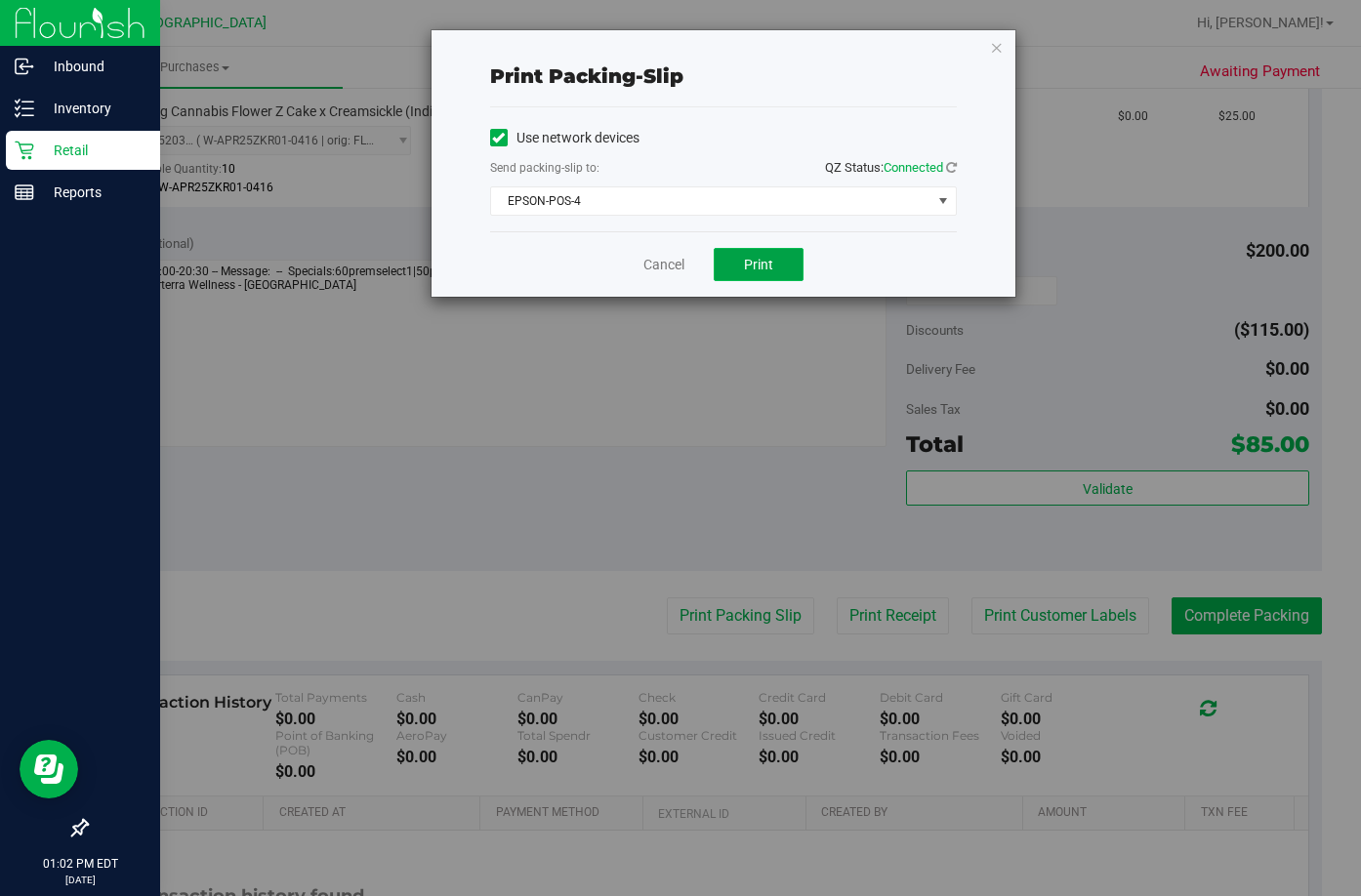 click on "Print" at bounding box center [759, 265] 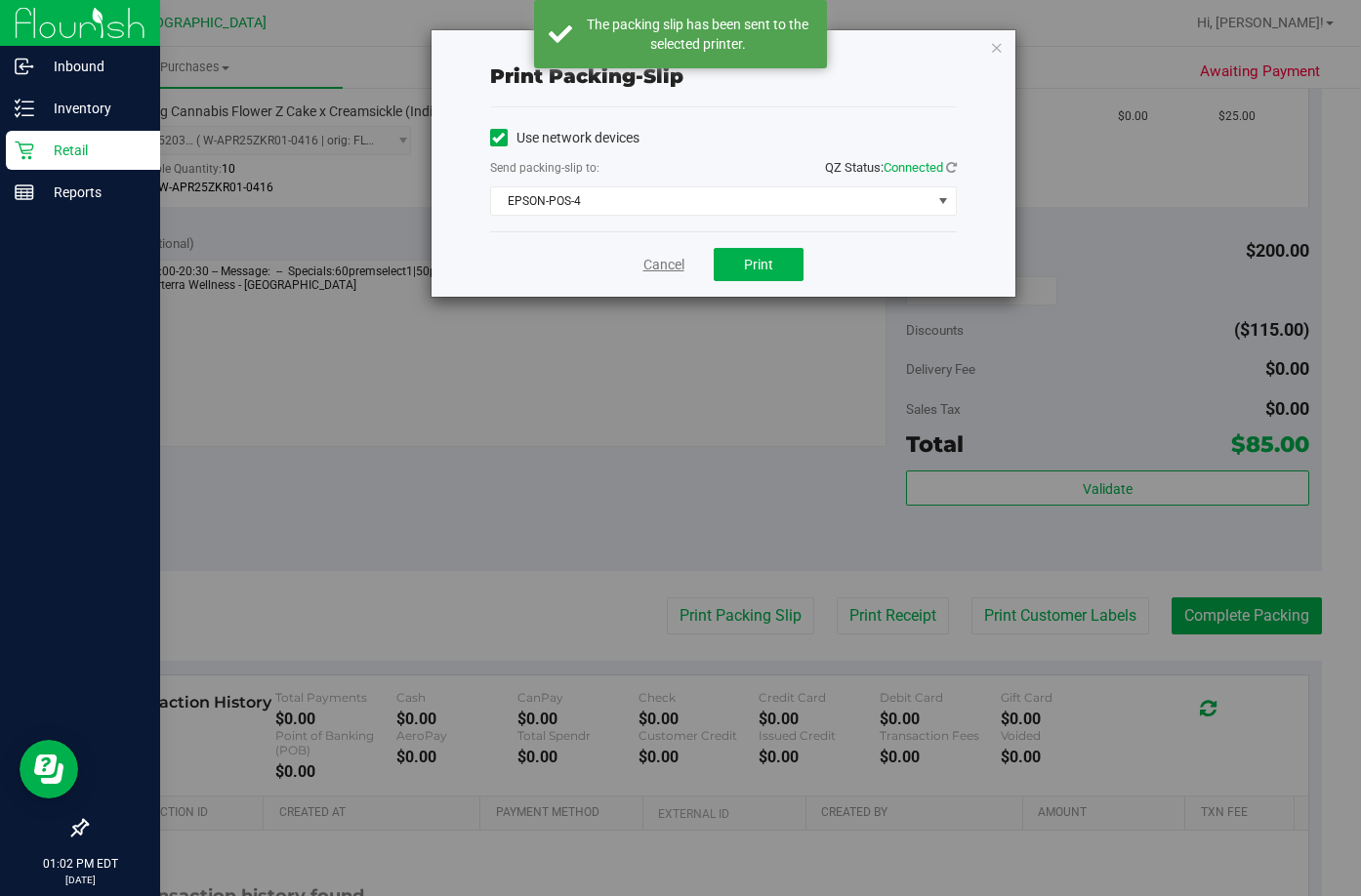 click on "Cancel" at bounding box center [664, 265] 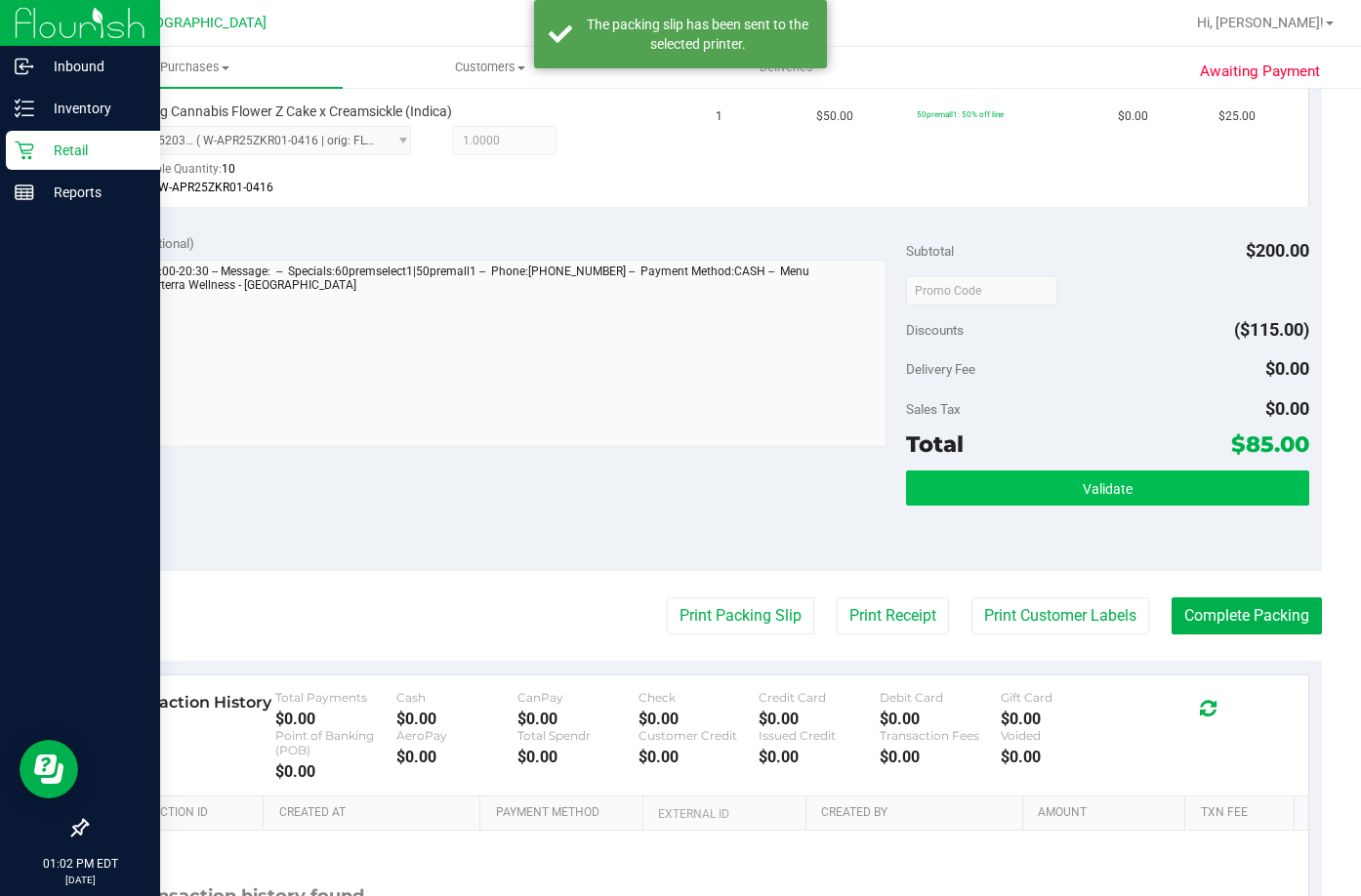 click on "Validate" at bounding box center [1107, 489] 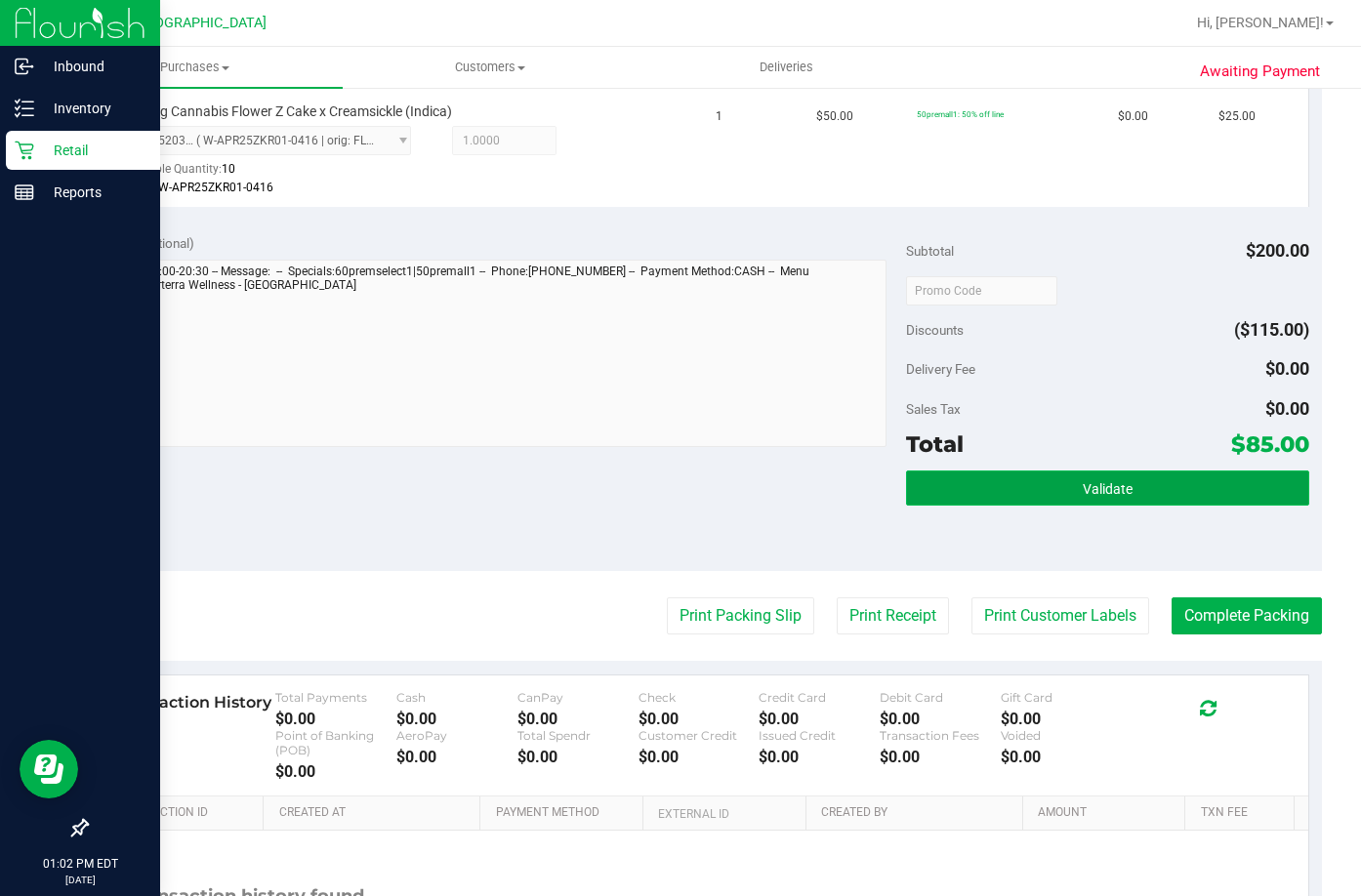 click on "Validate" at bounding box center [1107, 488] 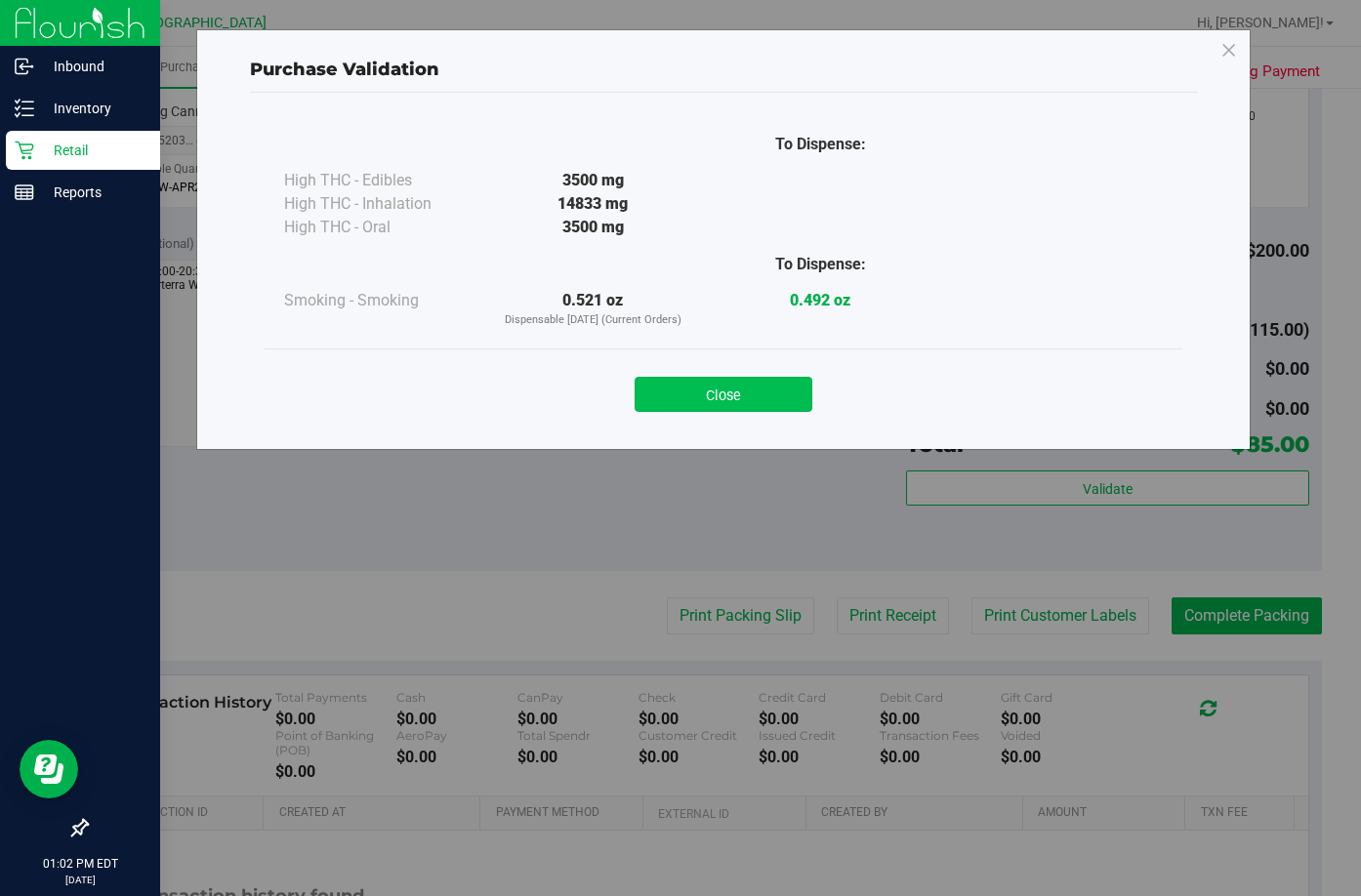 click on "Close" at bounding box center (723, 394) 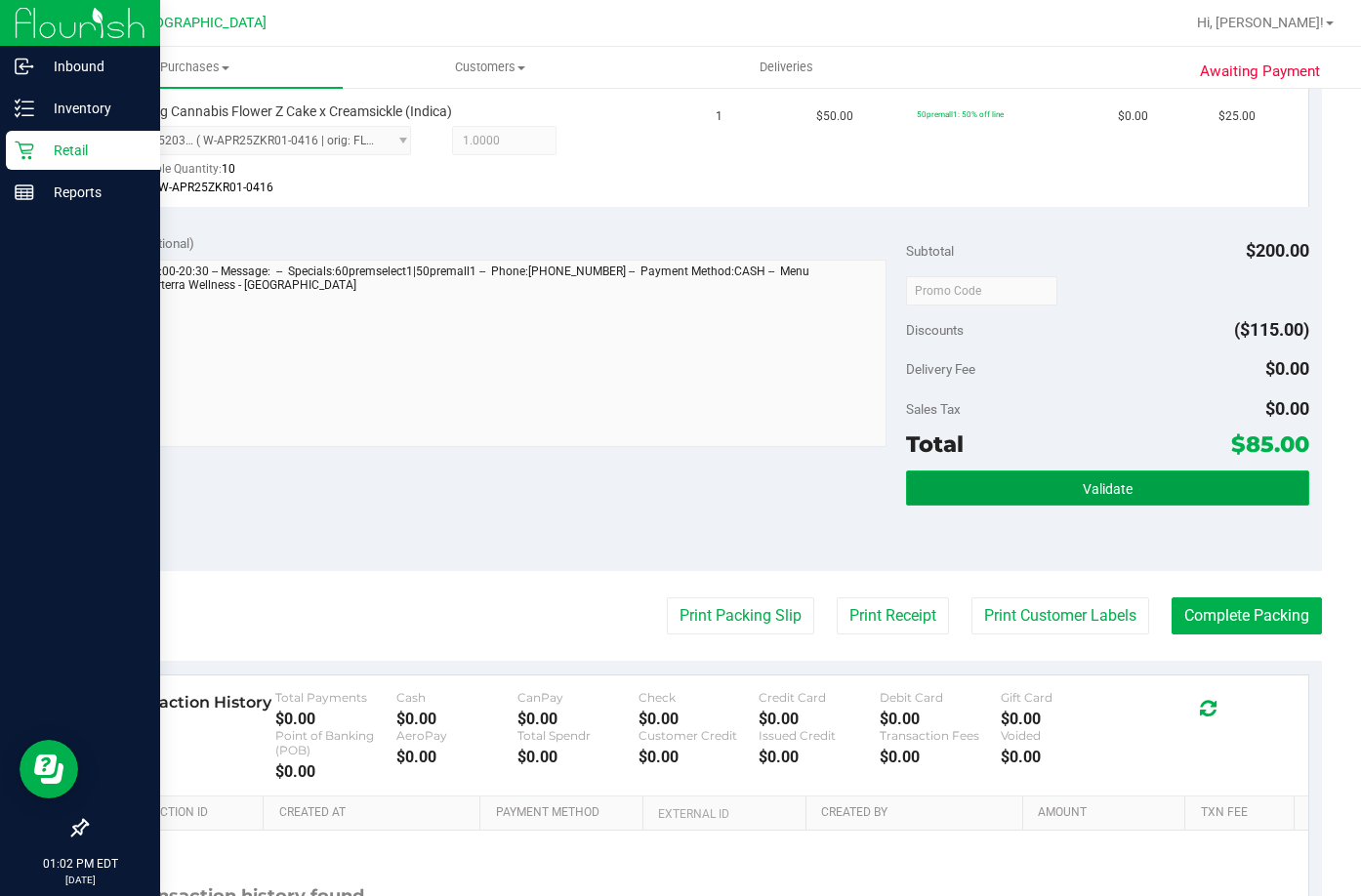 click on "Validate" at bounding box center [1107, 489] 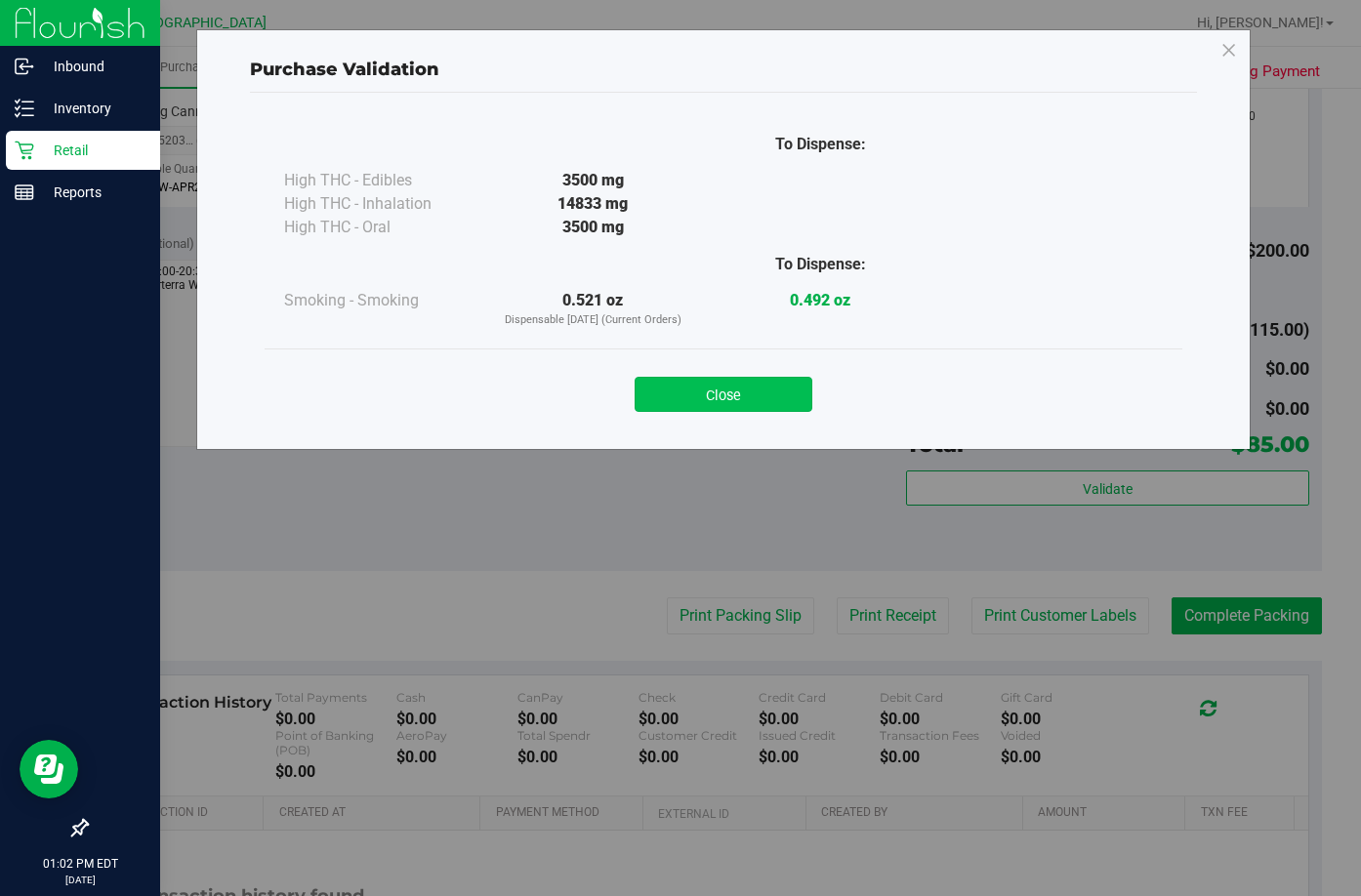 click on "Close" at bounding box center (723, 394) 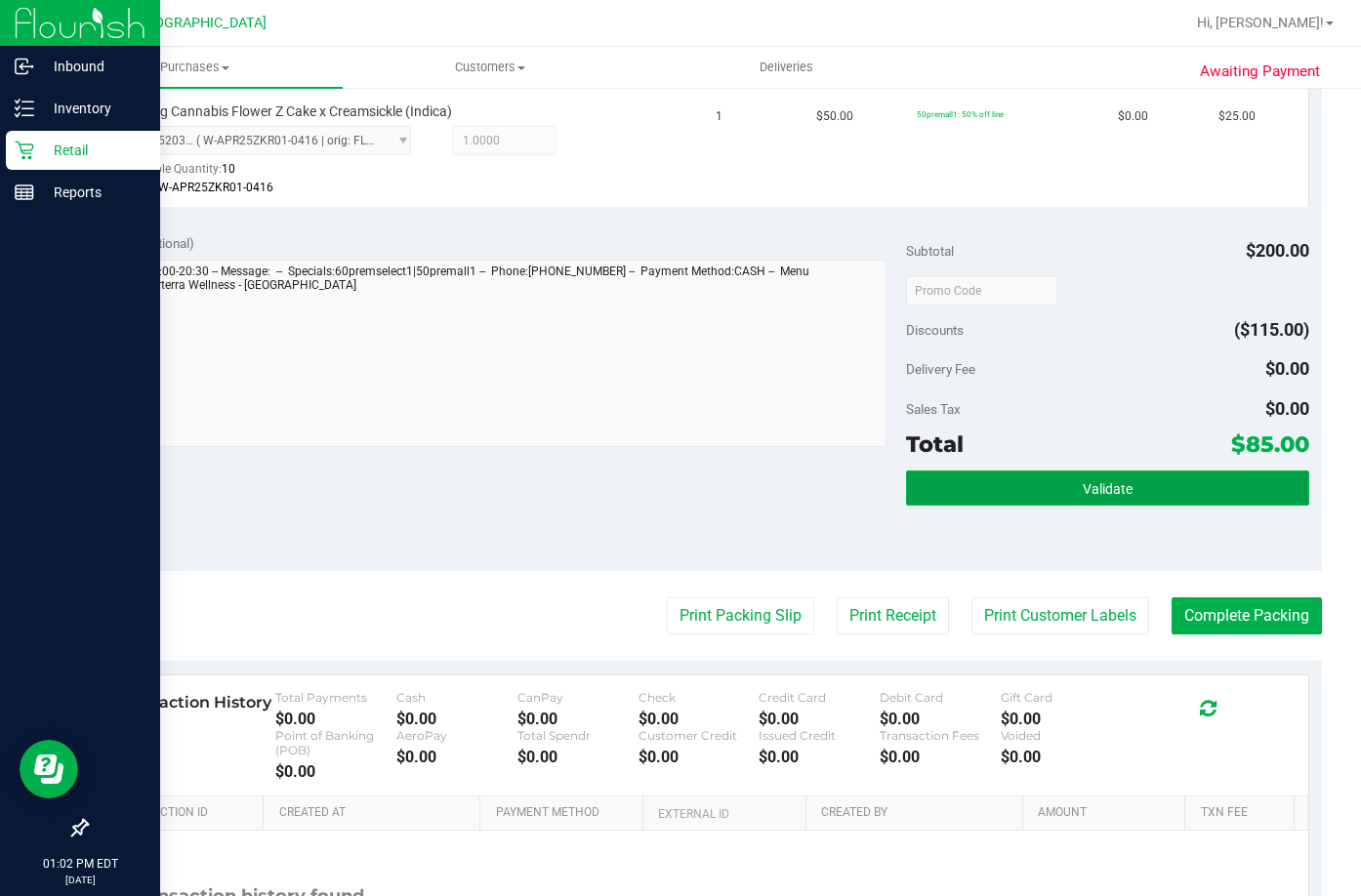 click on "Validate" at bounding box center [1107, 488] 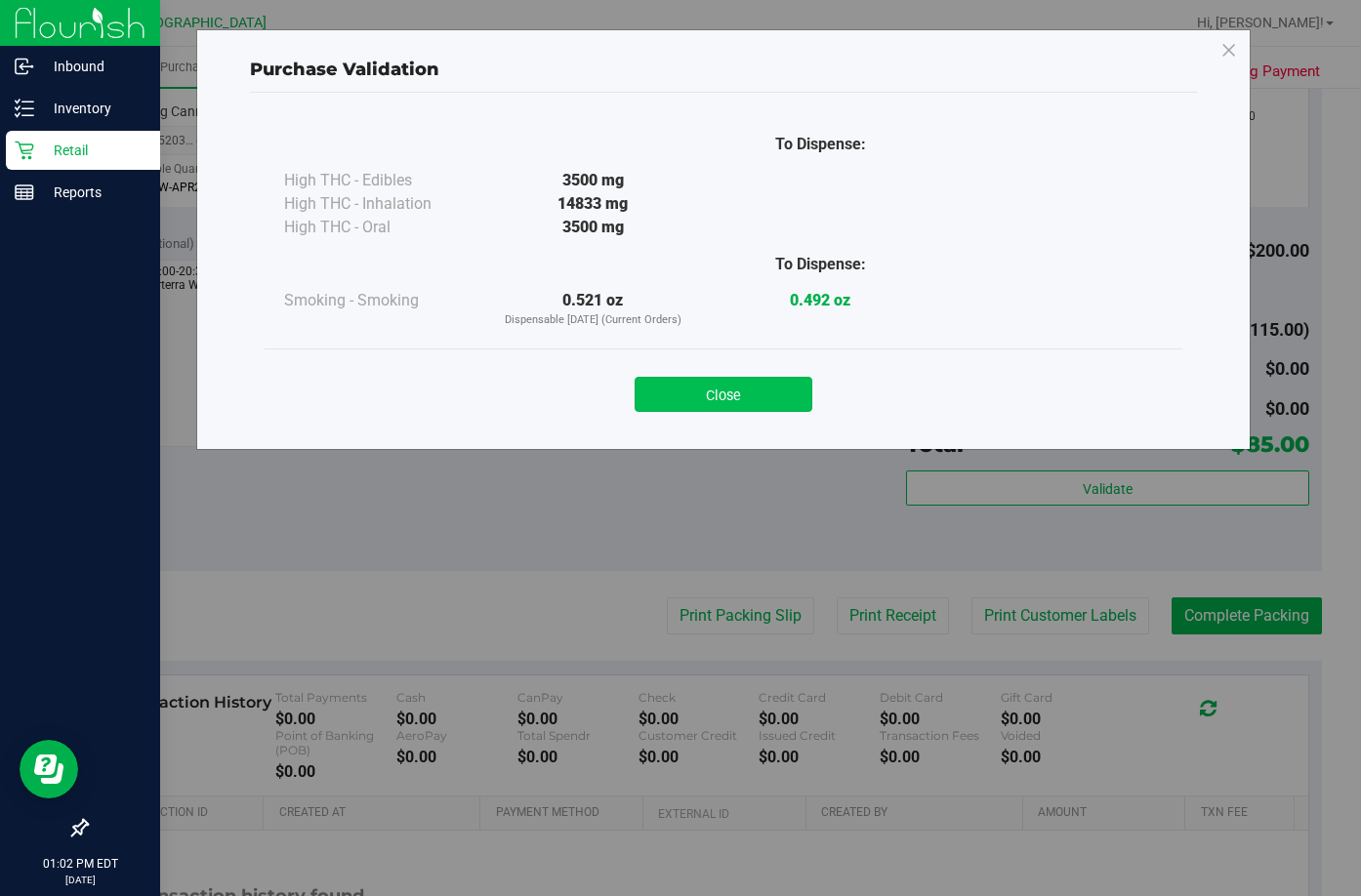 click on "Close" at bounding box center (723, 394) 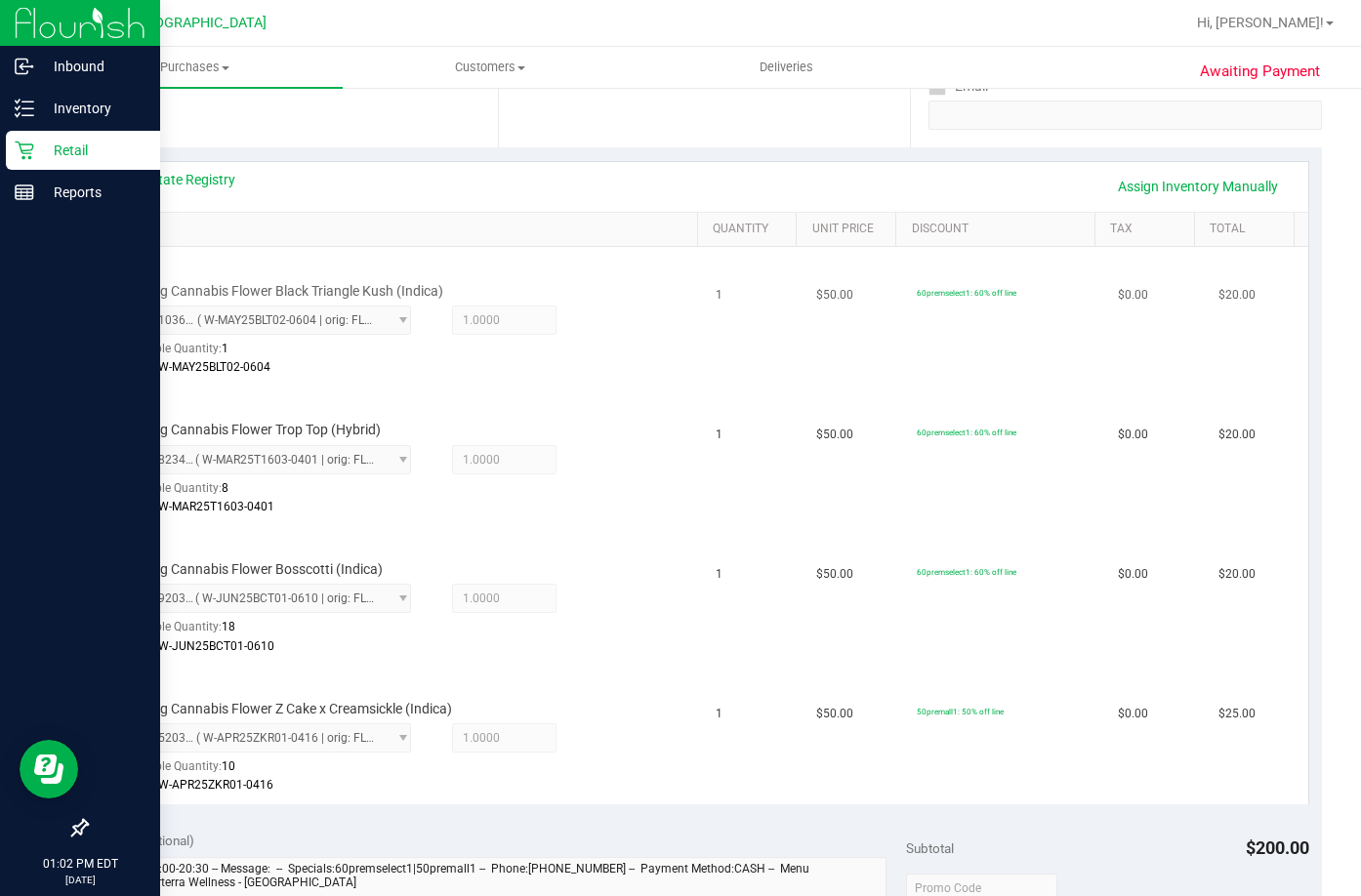 scroll, scrollTop: 0, scrollLeft: 0, axis: both 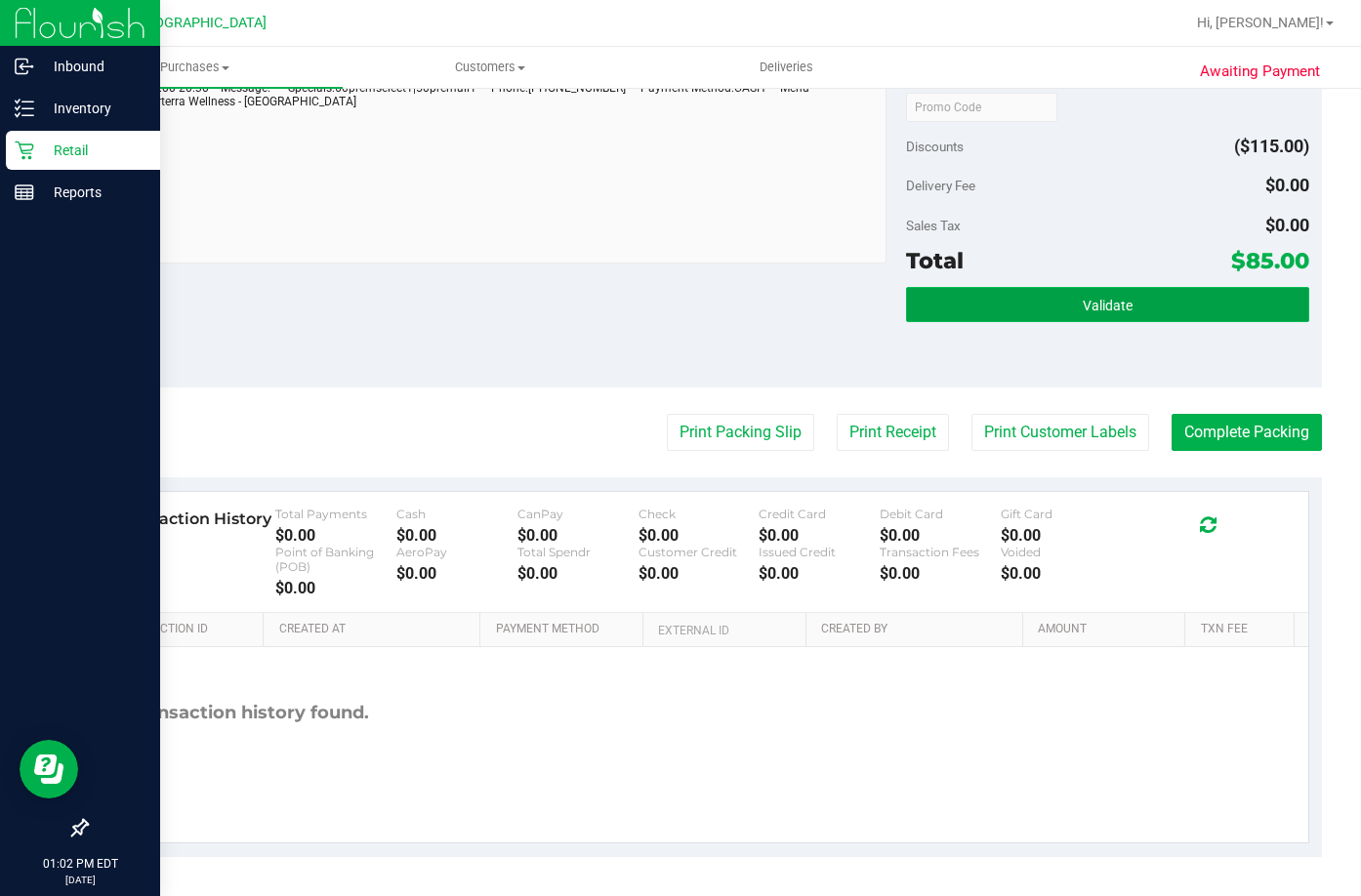 click on "Validate" at bounding box center (1107, 305) 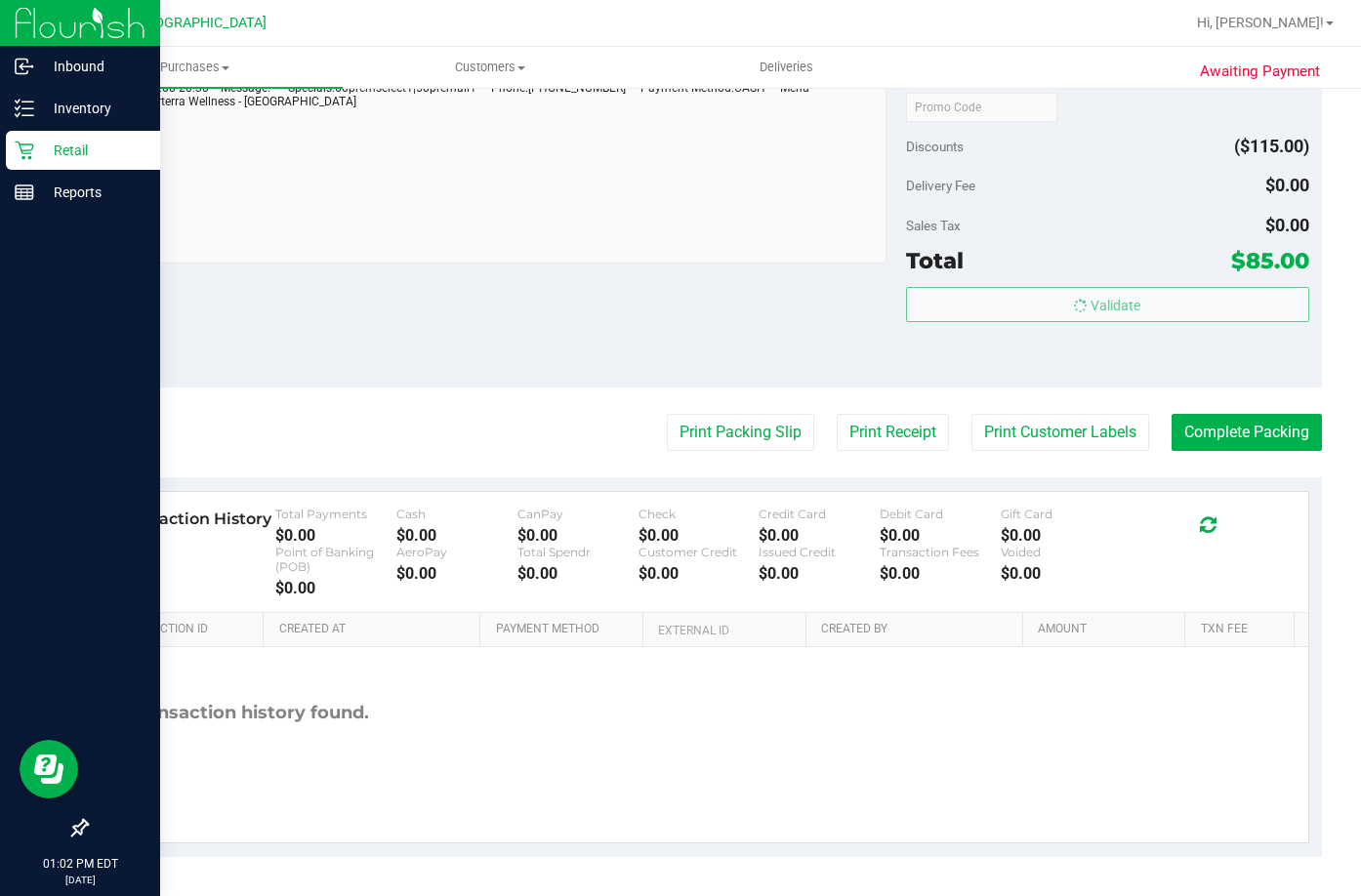 scroll, scrollTop: 964, scrollLeft: 0, axis: vertical 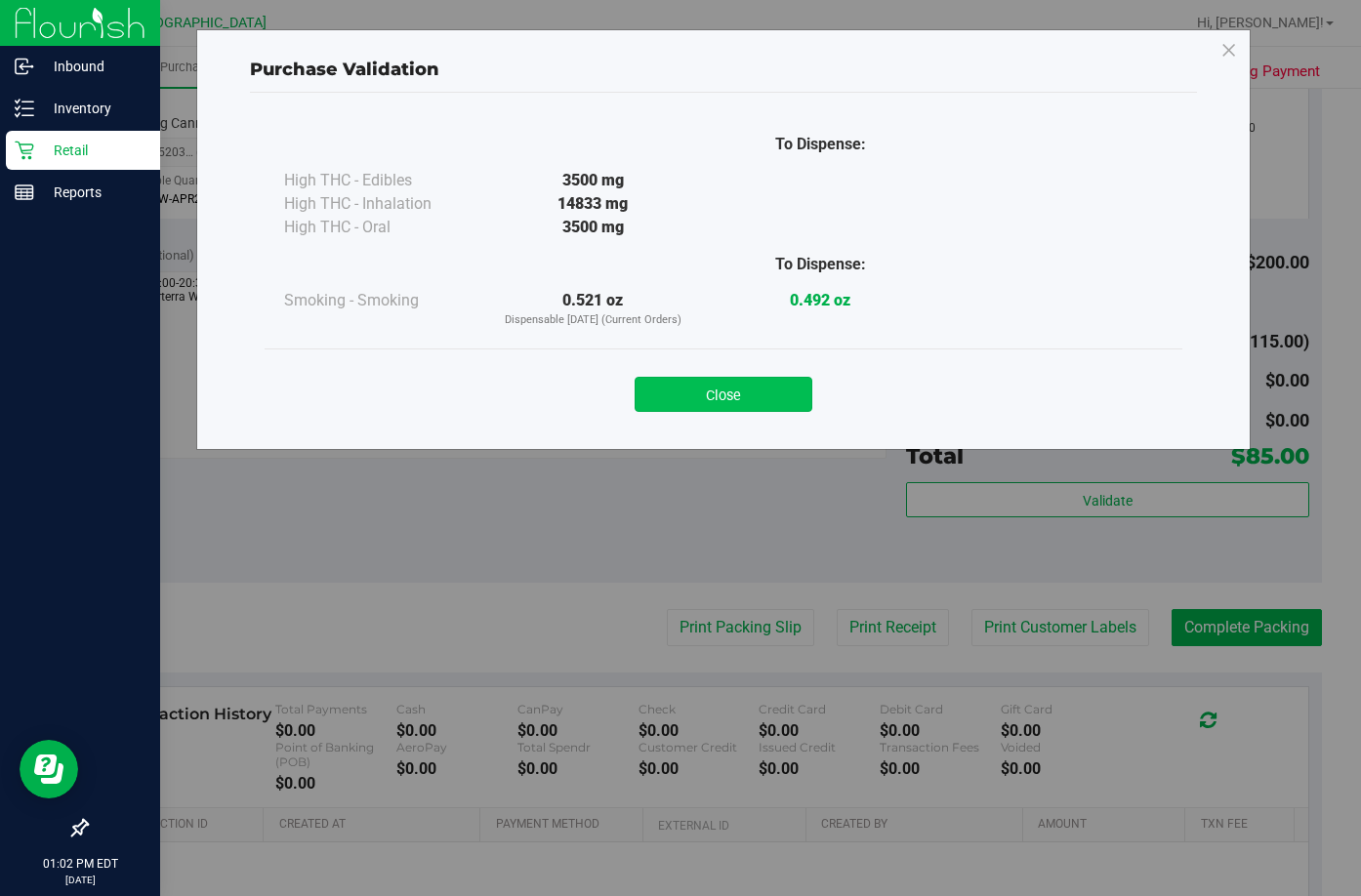 click on "Close" at bounding box center [723, 394] 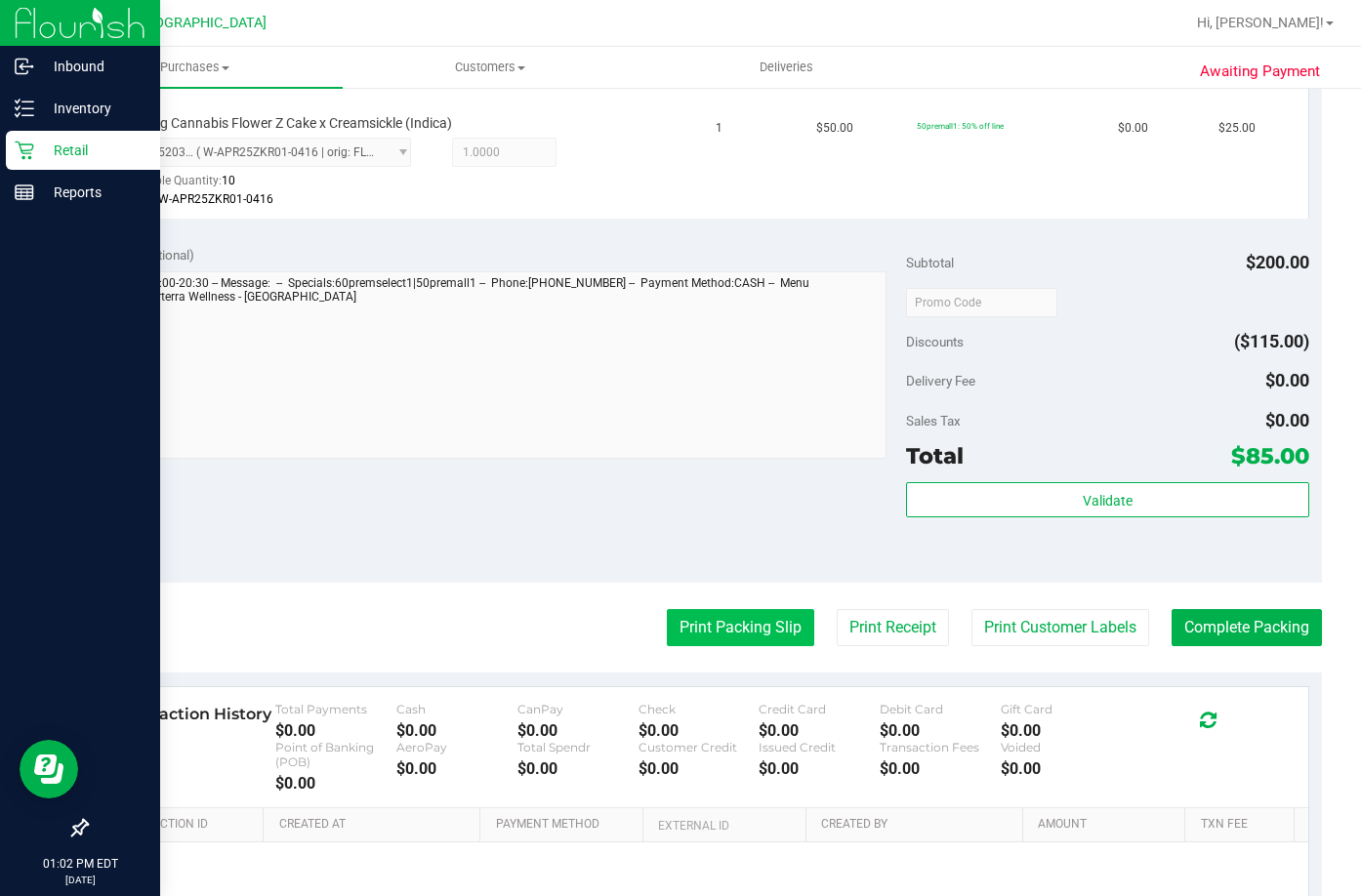 click on "Print Packing Slip" at bounding box center [740, 628] 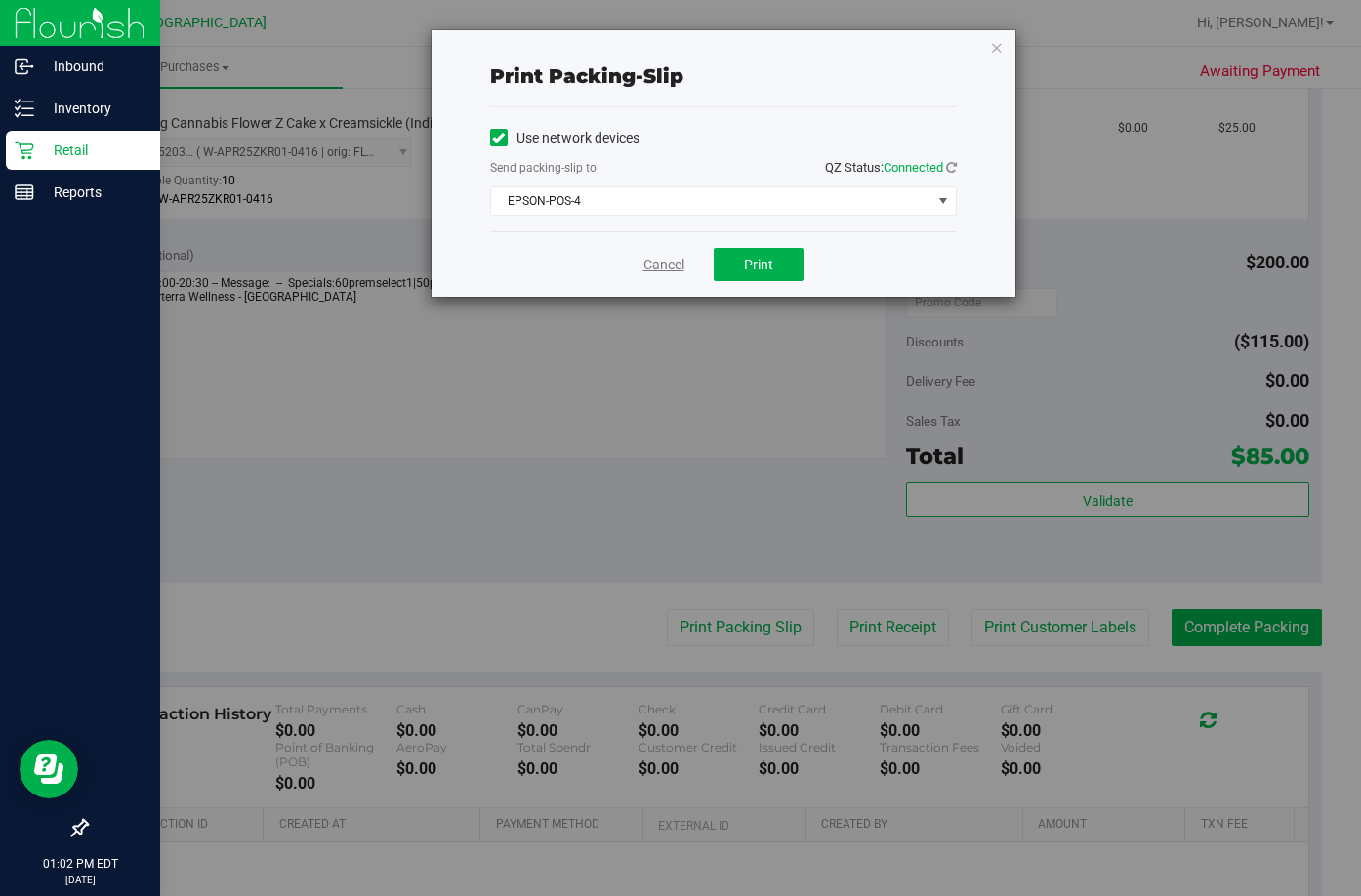 click on "Cancel" at bounding box center [664, 265] 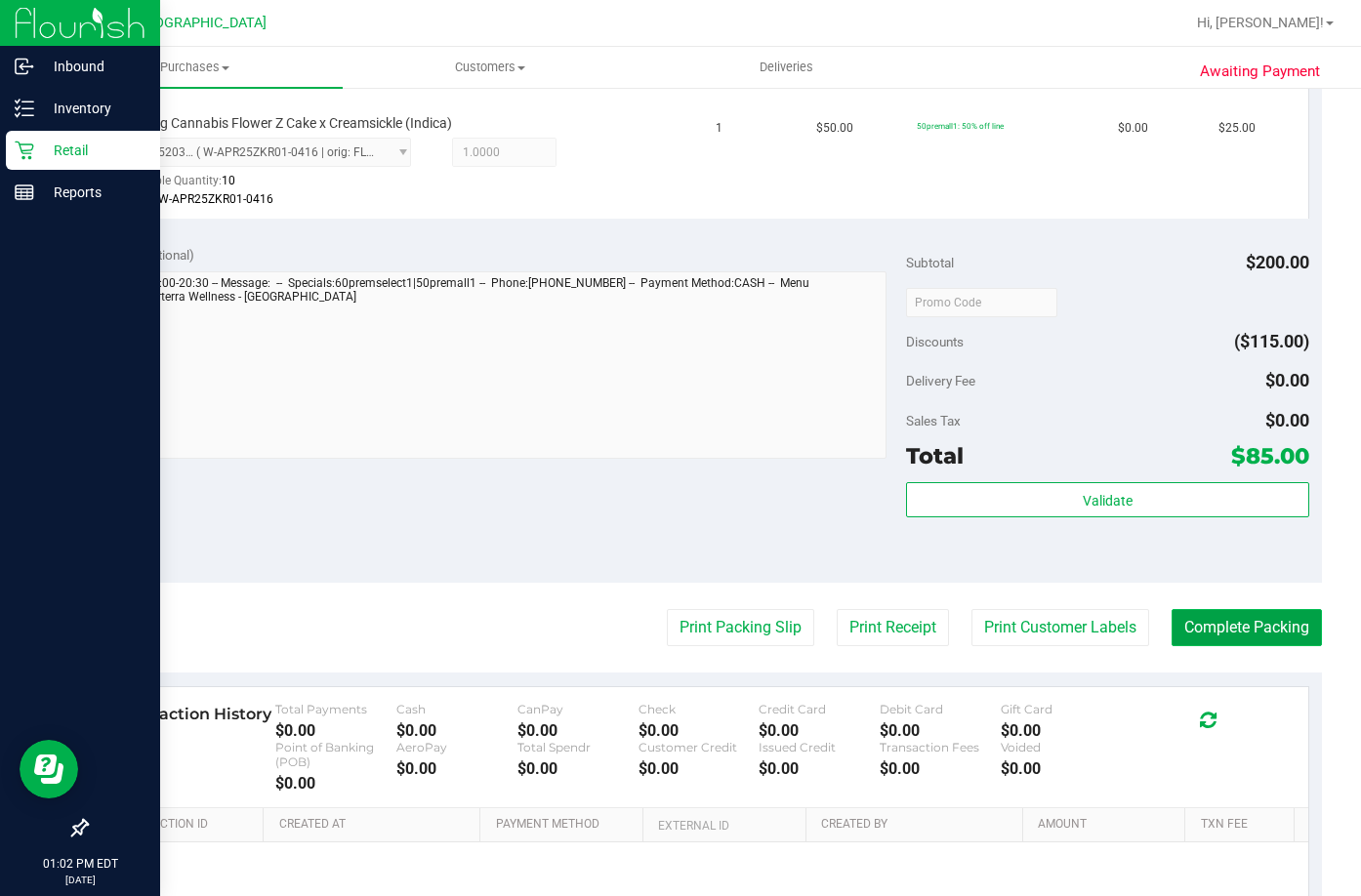 click on "Complete Packing" at bounding box center (1247, 628) 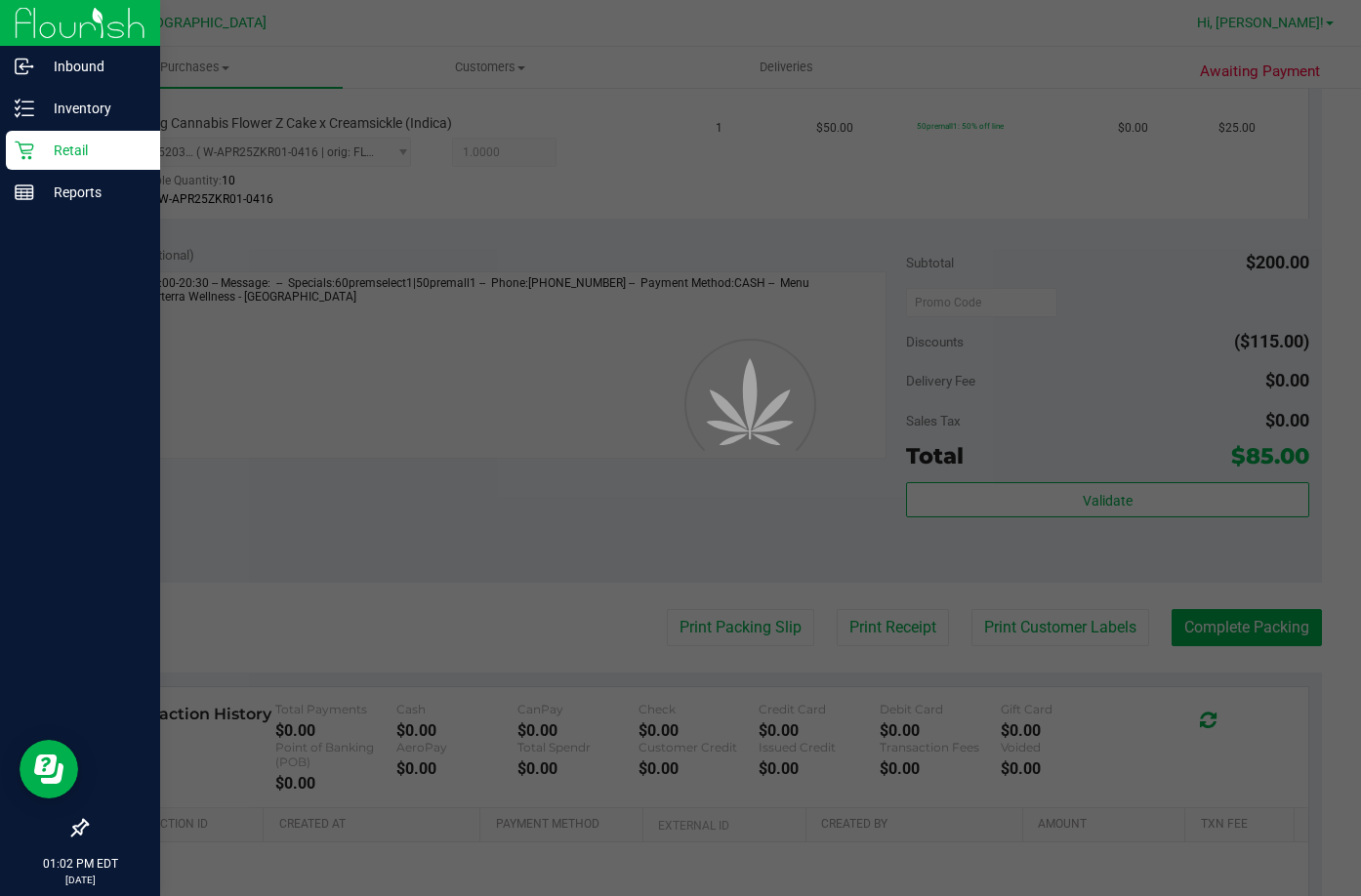scroll, scrollTop: 0, scrollLeft: 0, axis: both 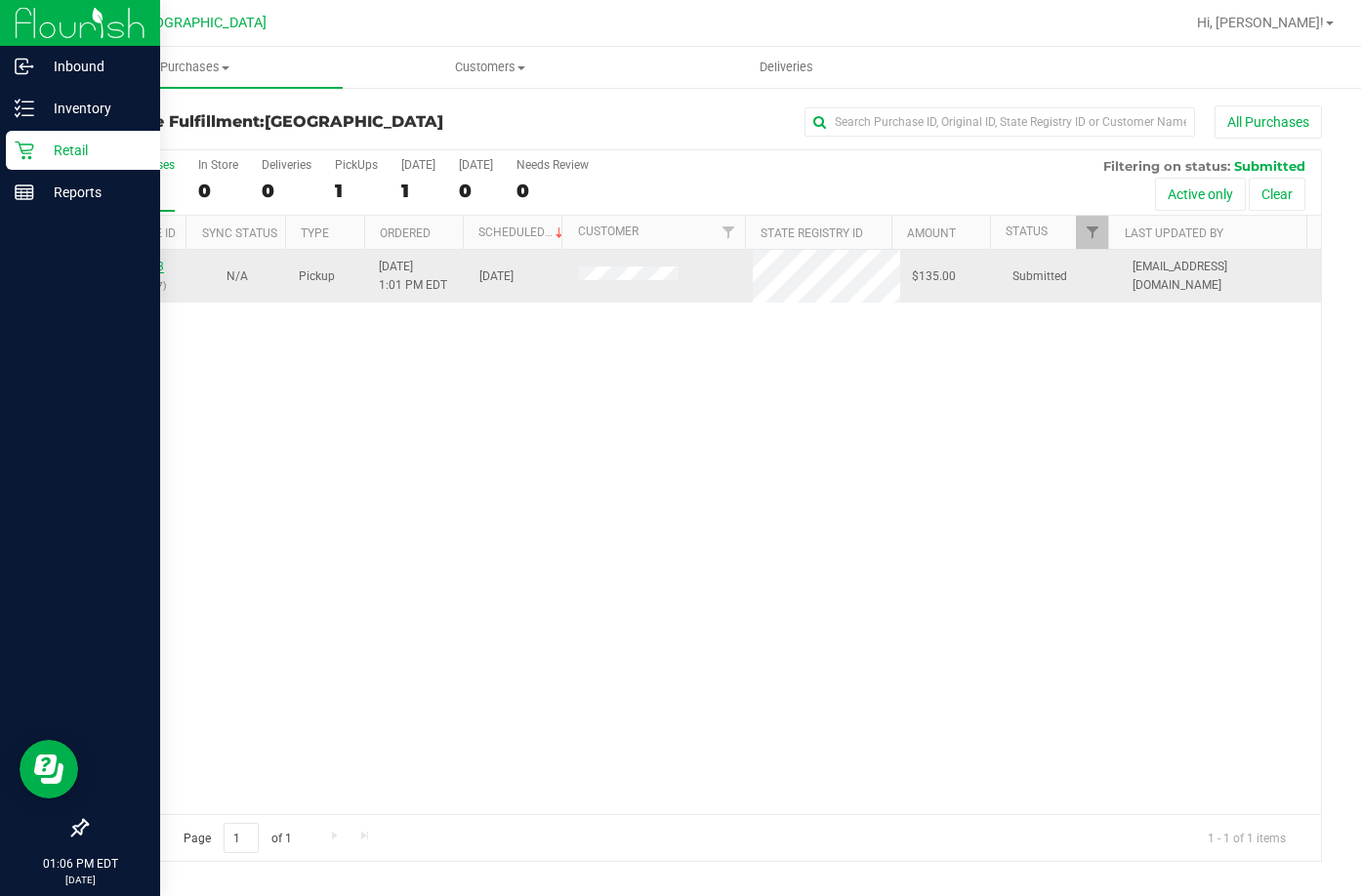 click on "11655783" at bounding box center [137, 266] 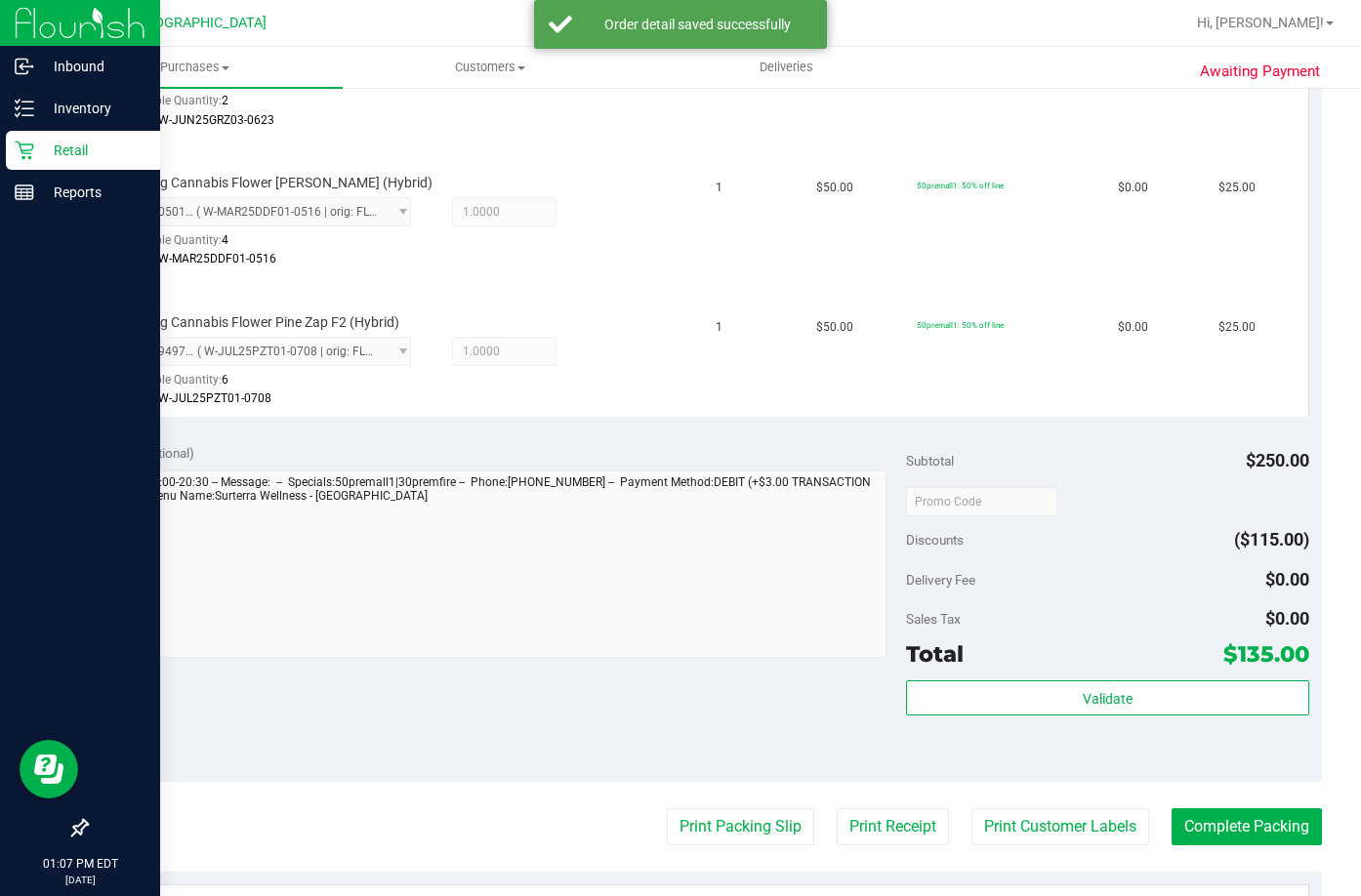 scroll, scrollTop: 976, scrollLeft: 0, axis: vertical 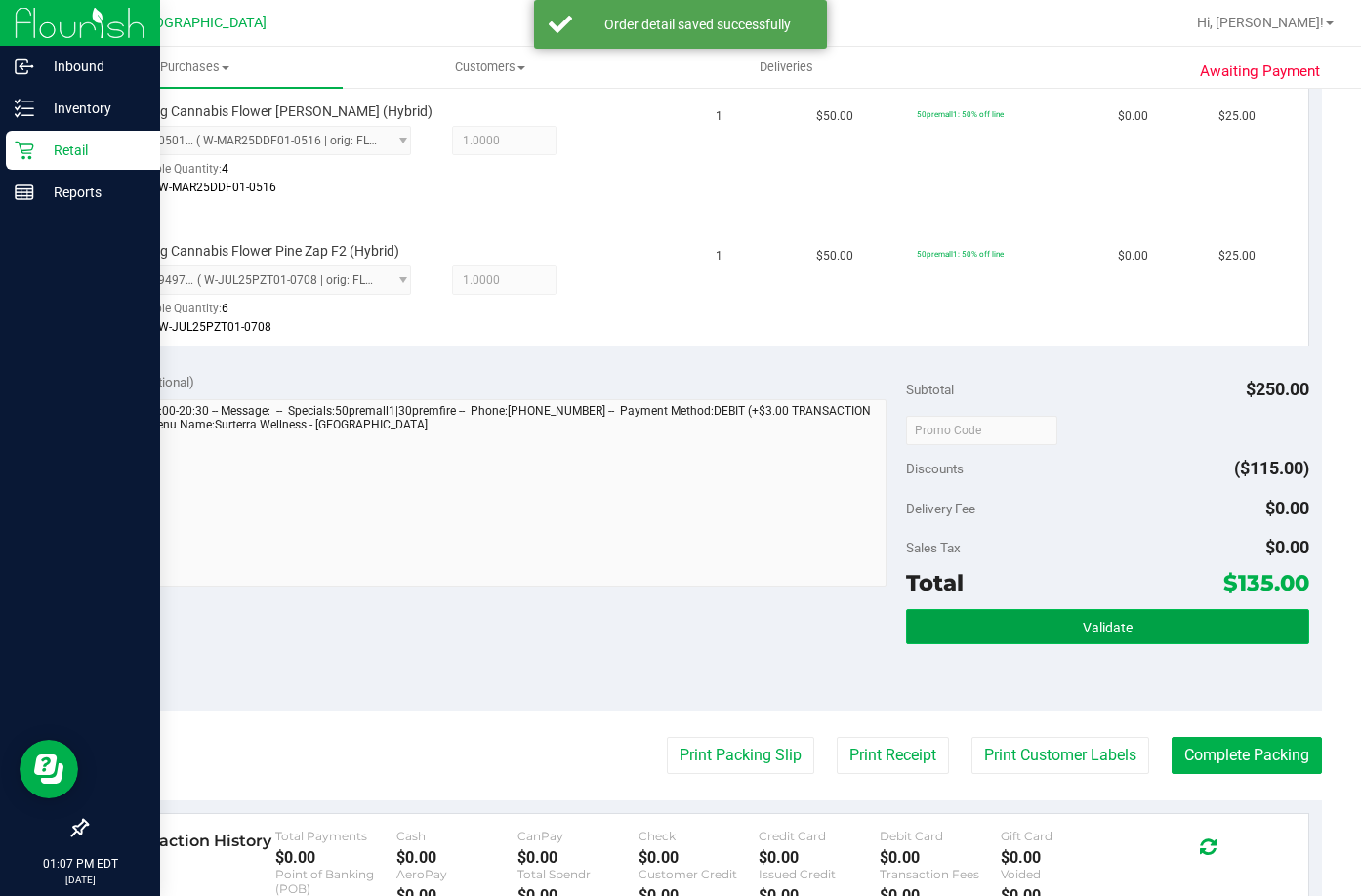 click on "Validate" at bounding box center (1107, 627) 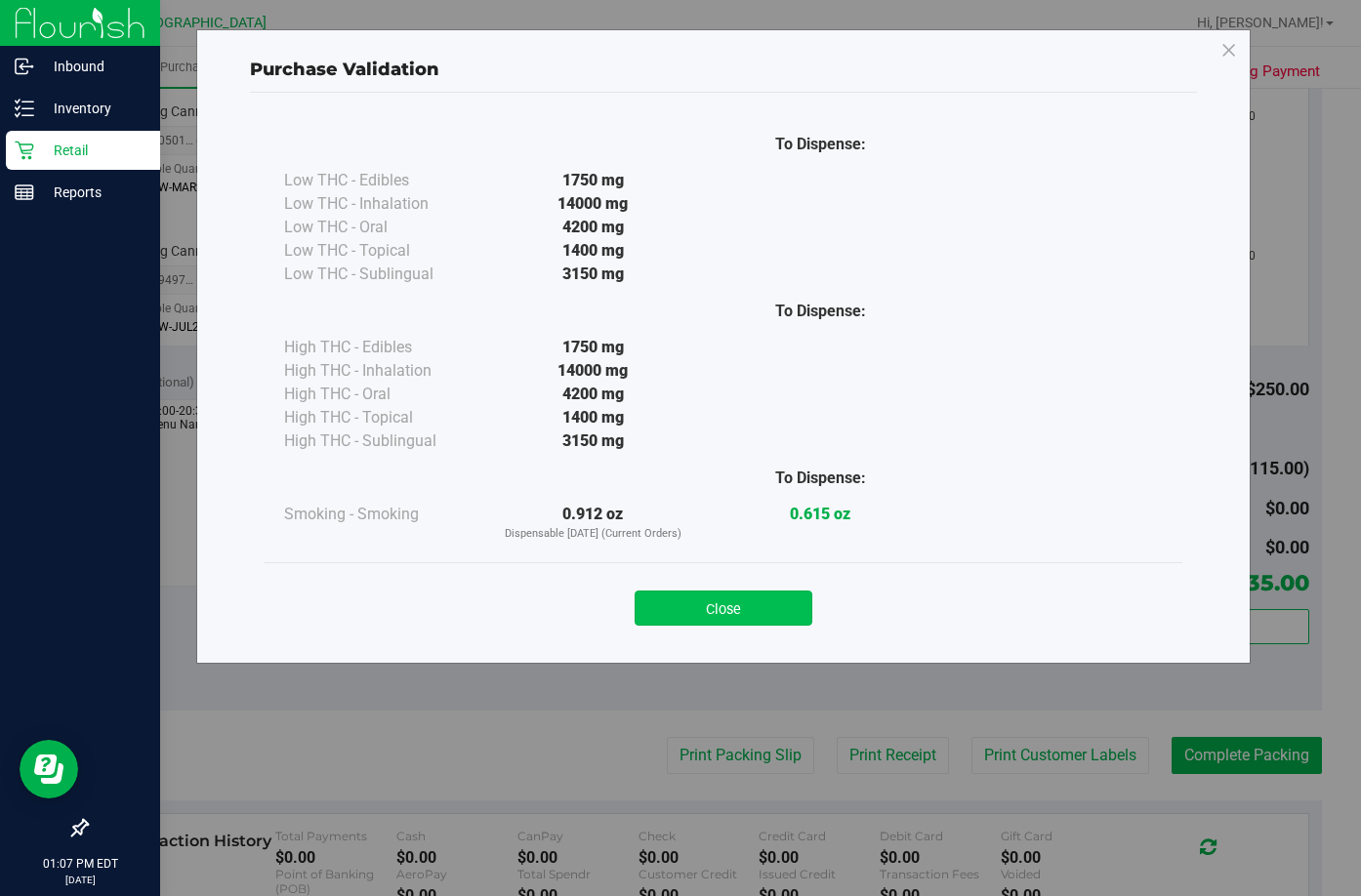click on "Close" at bounding box center (723, 608) 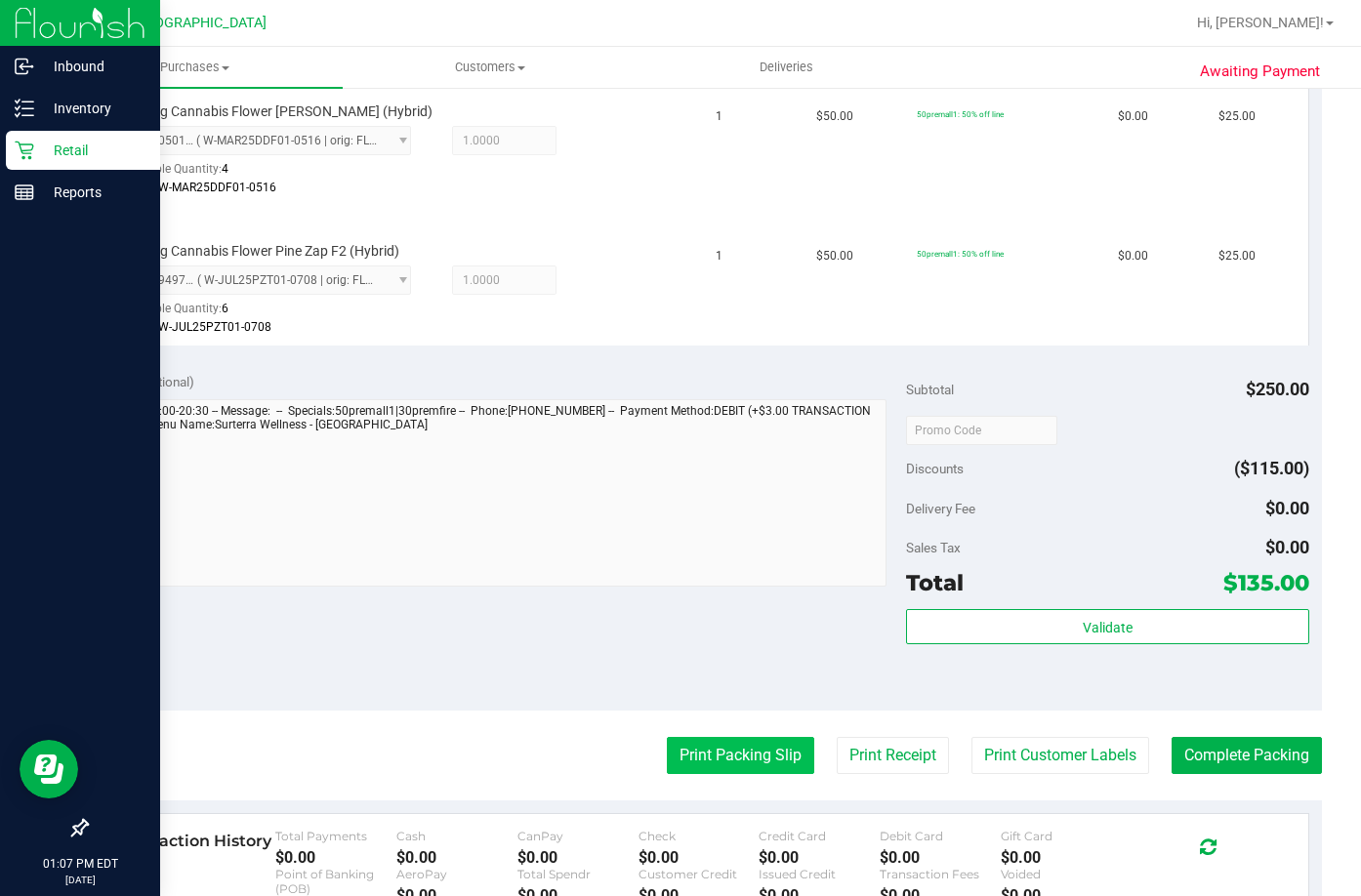 click on "Print Packing Slip" at bounding box center (740, 755) 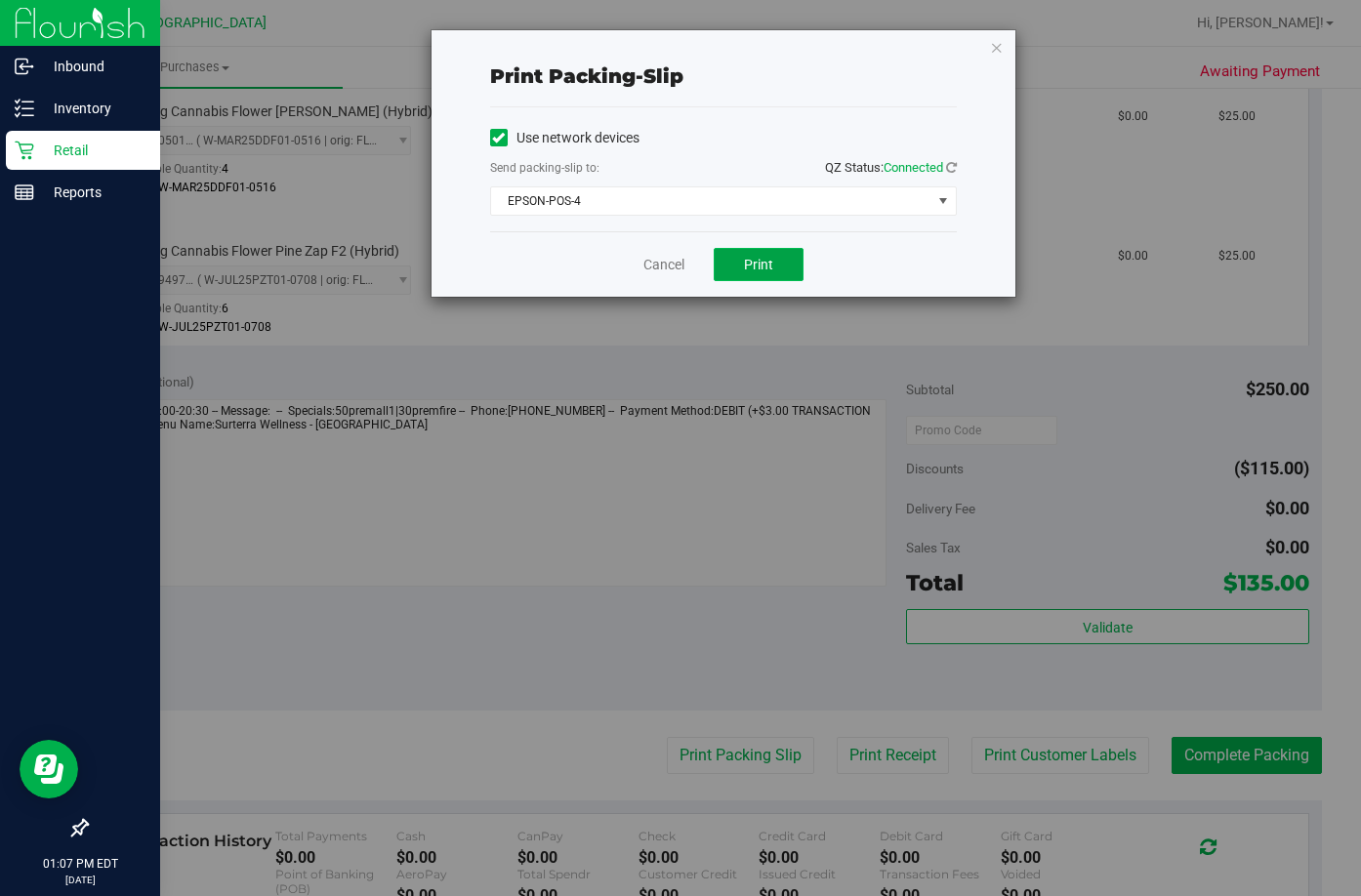 click on "Print" at bounding box center [759, 265] 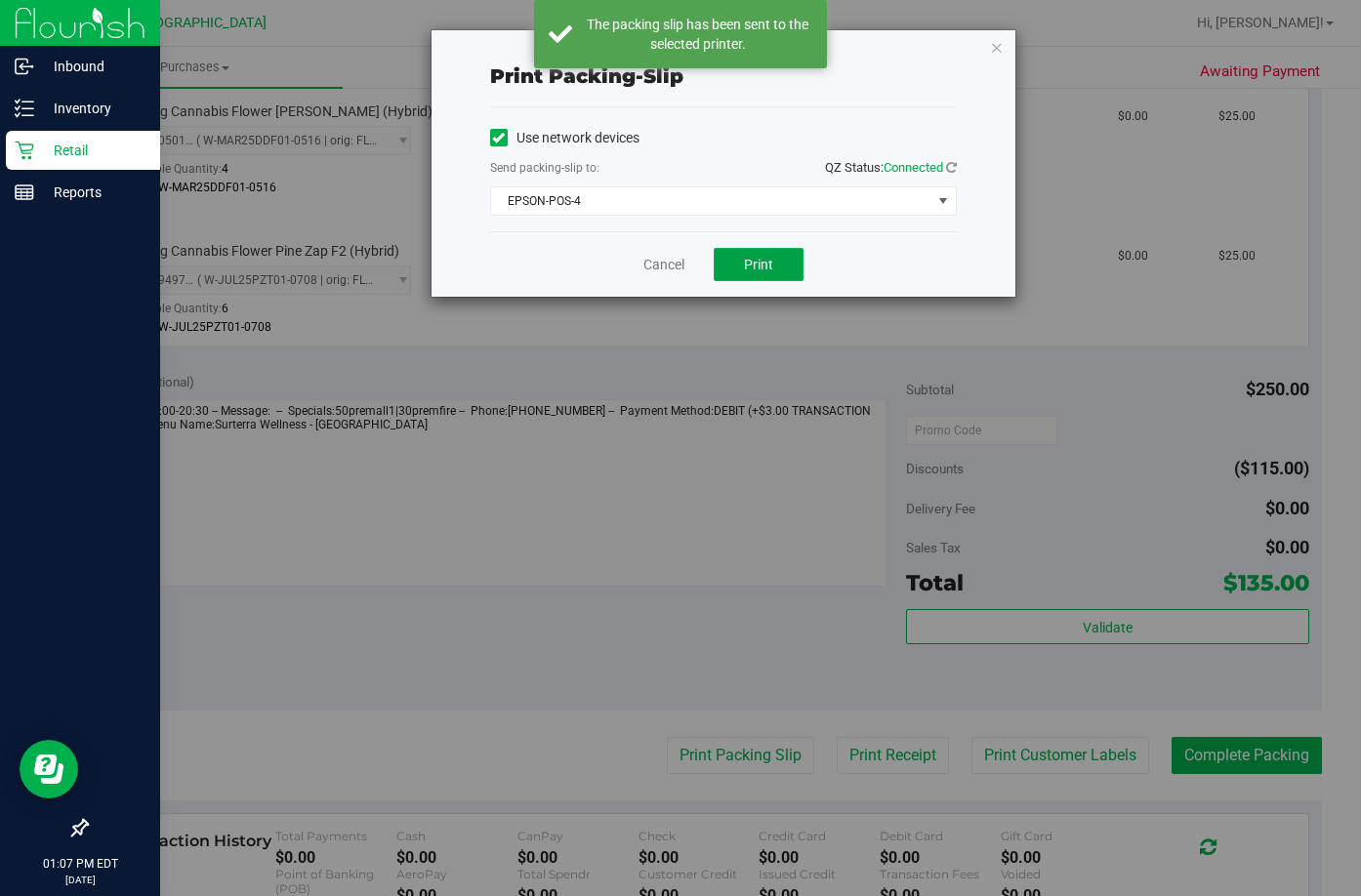 click on "Print" at bounding box center (759, 265) 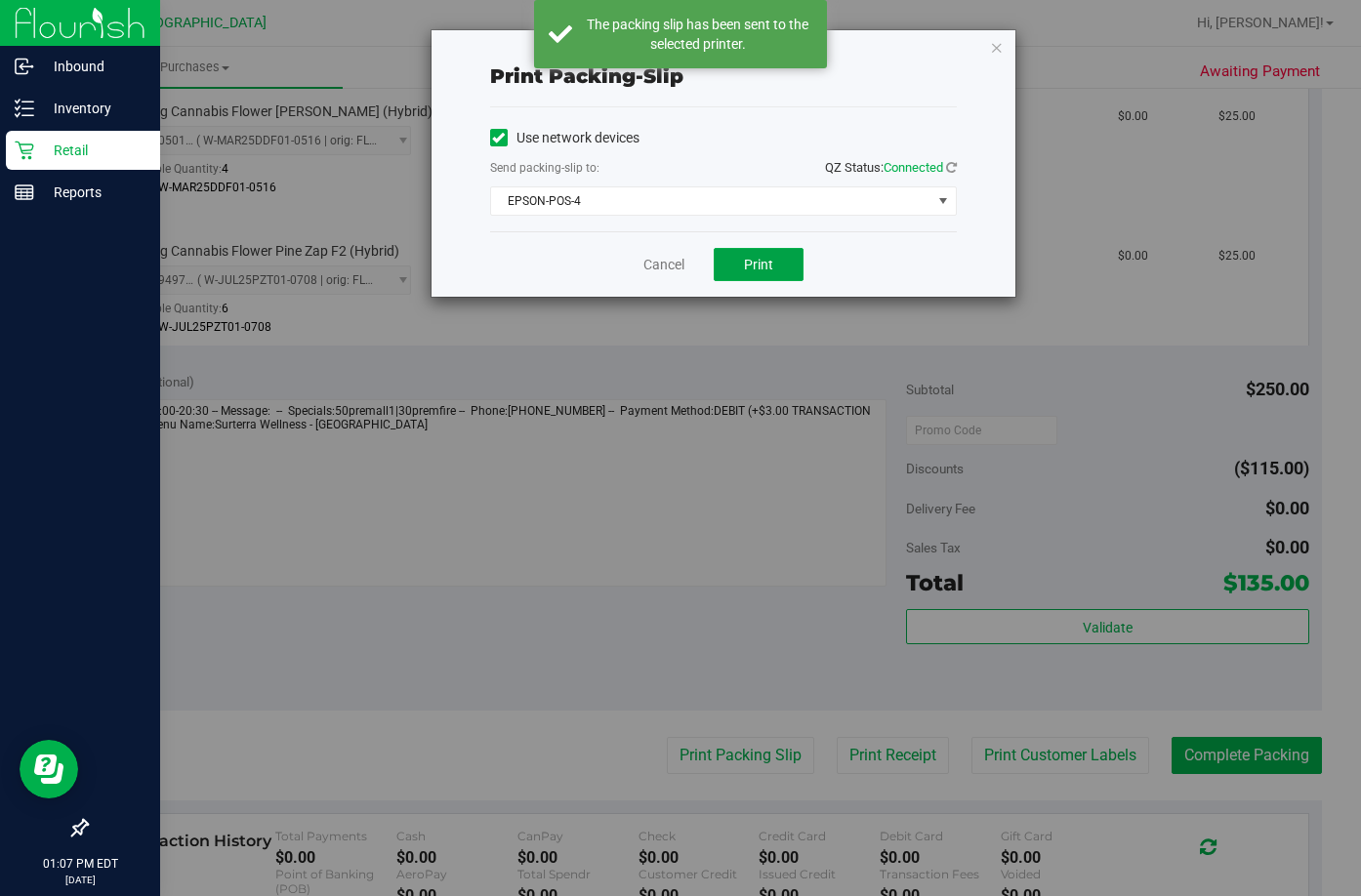 click on "Print" at bounding box center (759, 265) 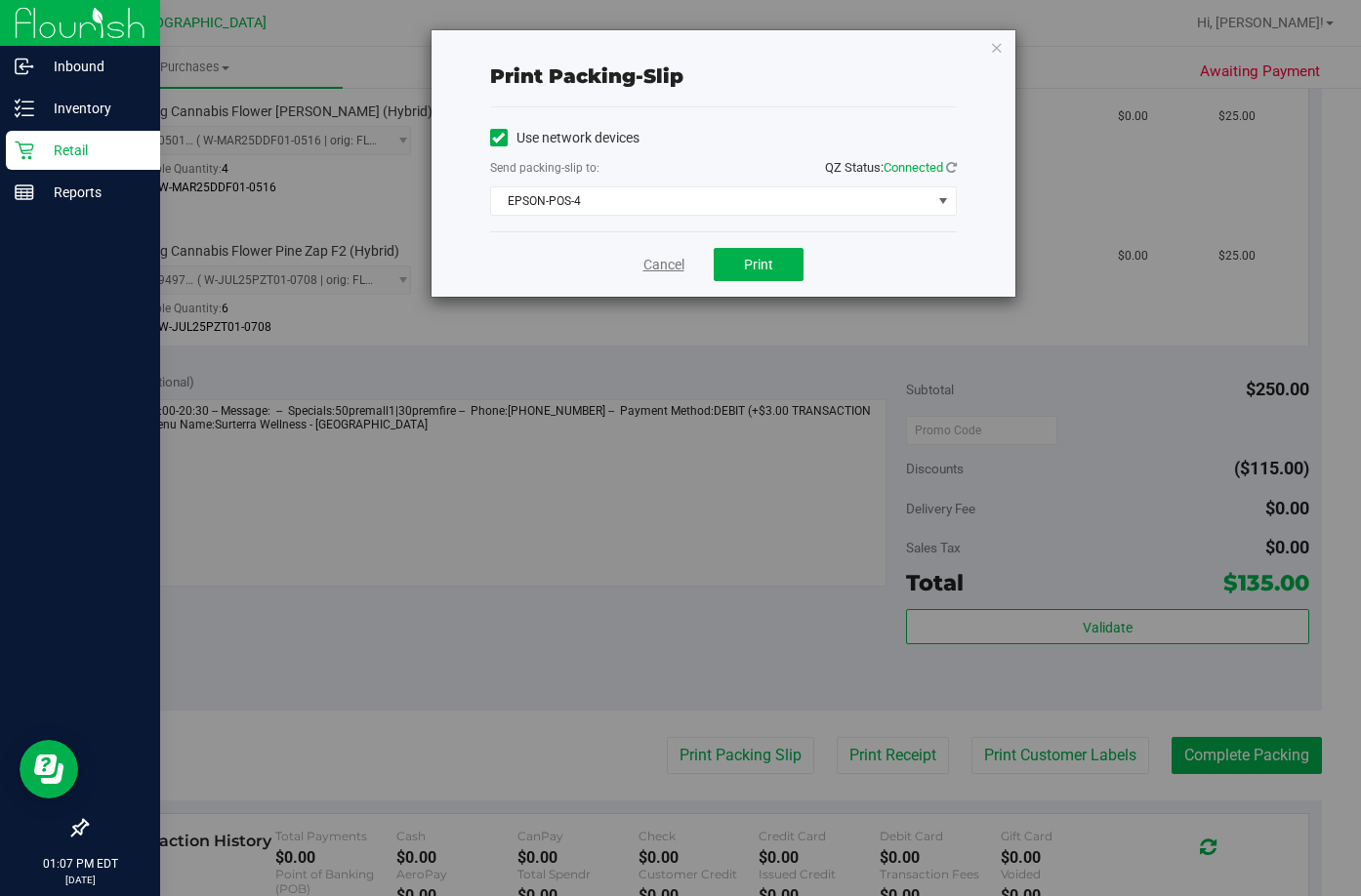 click on "Cancel" at bounding box center (664, 265) 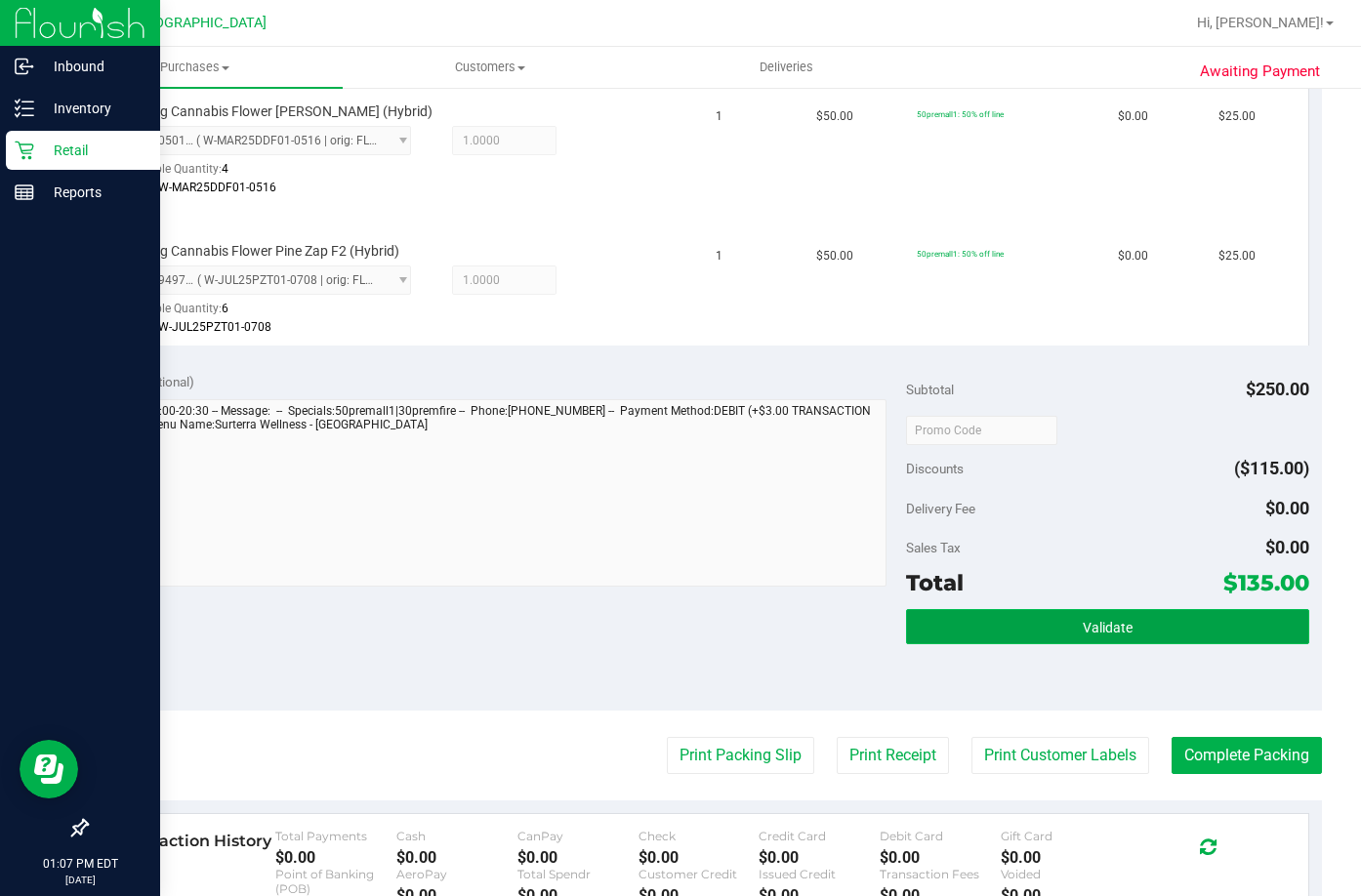 click on "Validate" at bounding box center (1107, 627) 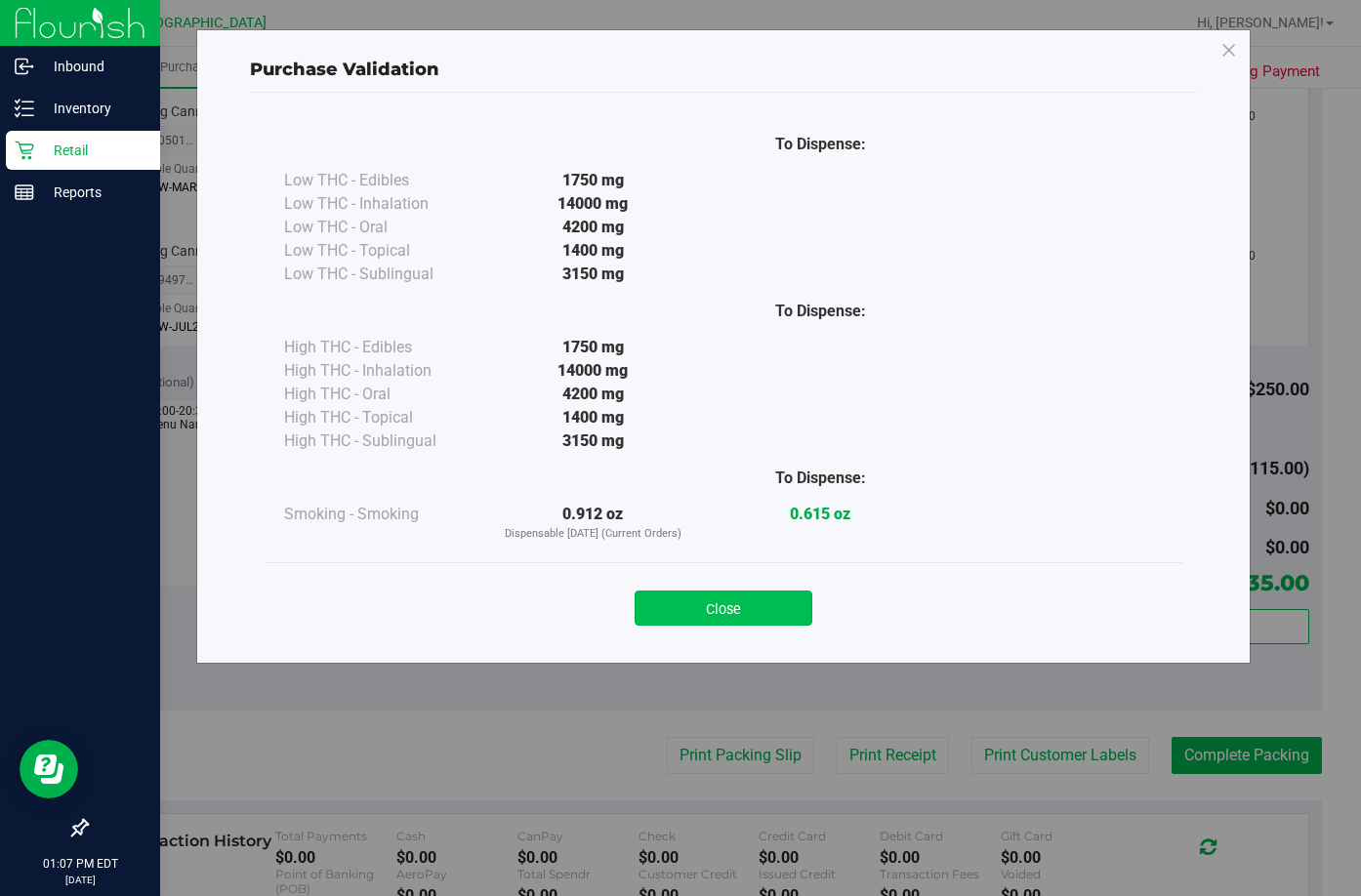 click on "Close" at bounding box center [723, 608] 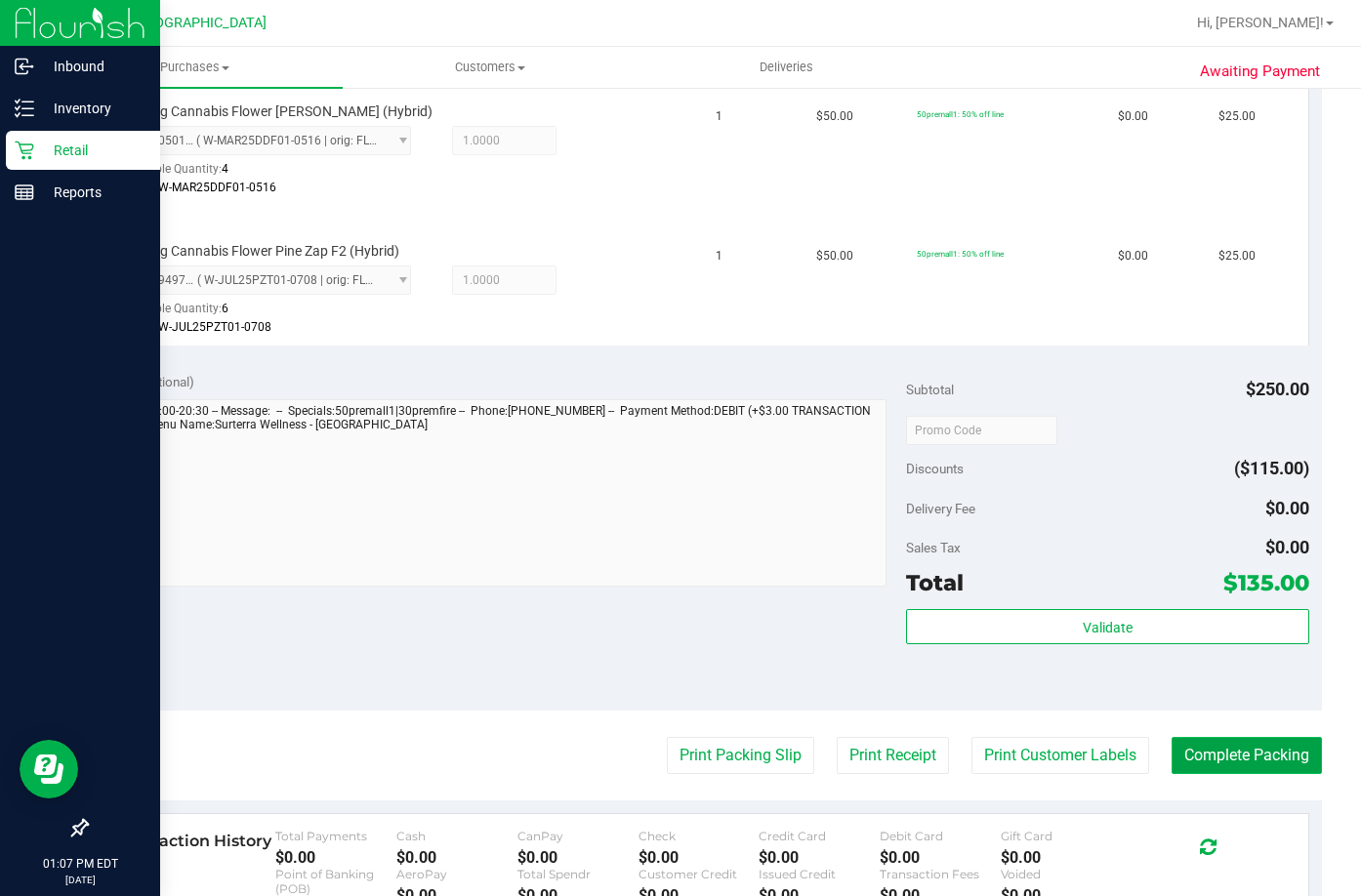 click on "Complete Packing" at bounding box center [1247, 755] 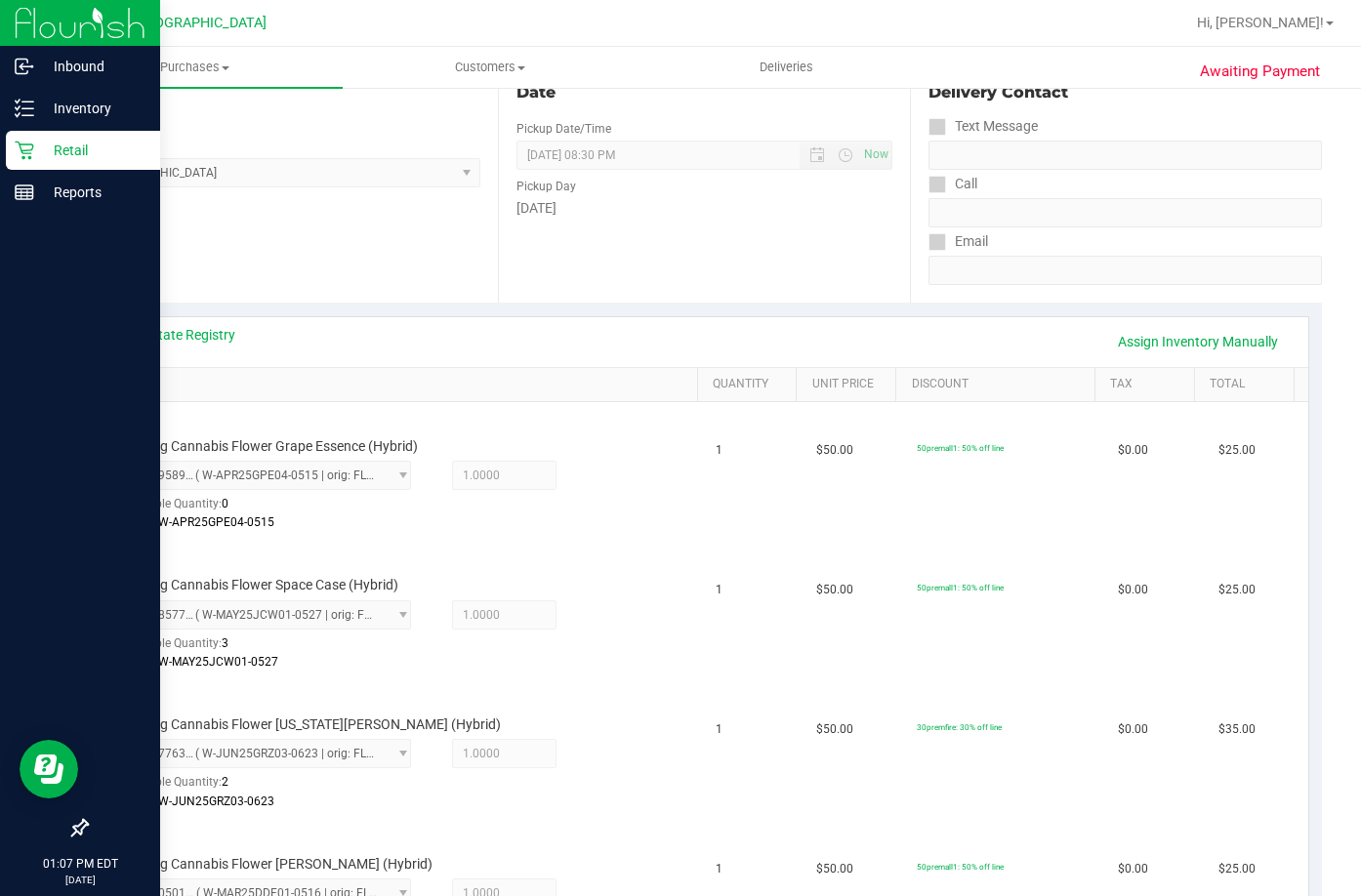 scroll, scrollTop: 0, scrollLeft: 0, axis: both 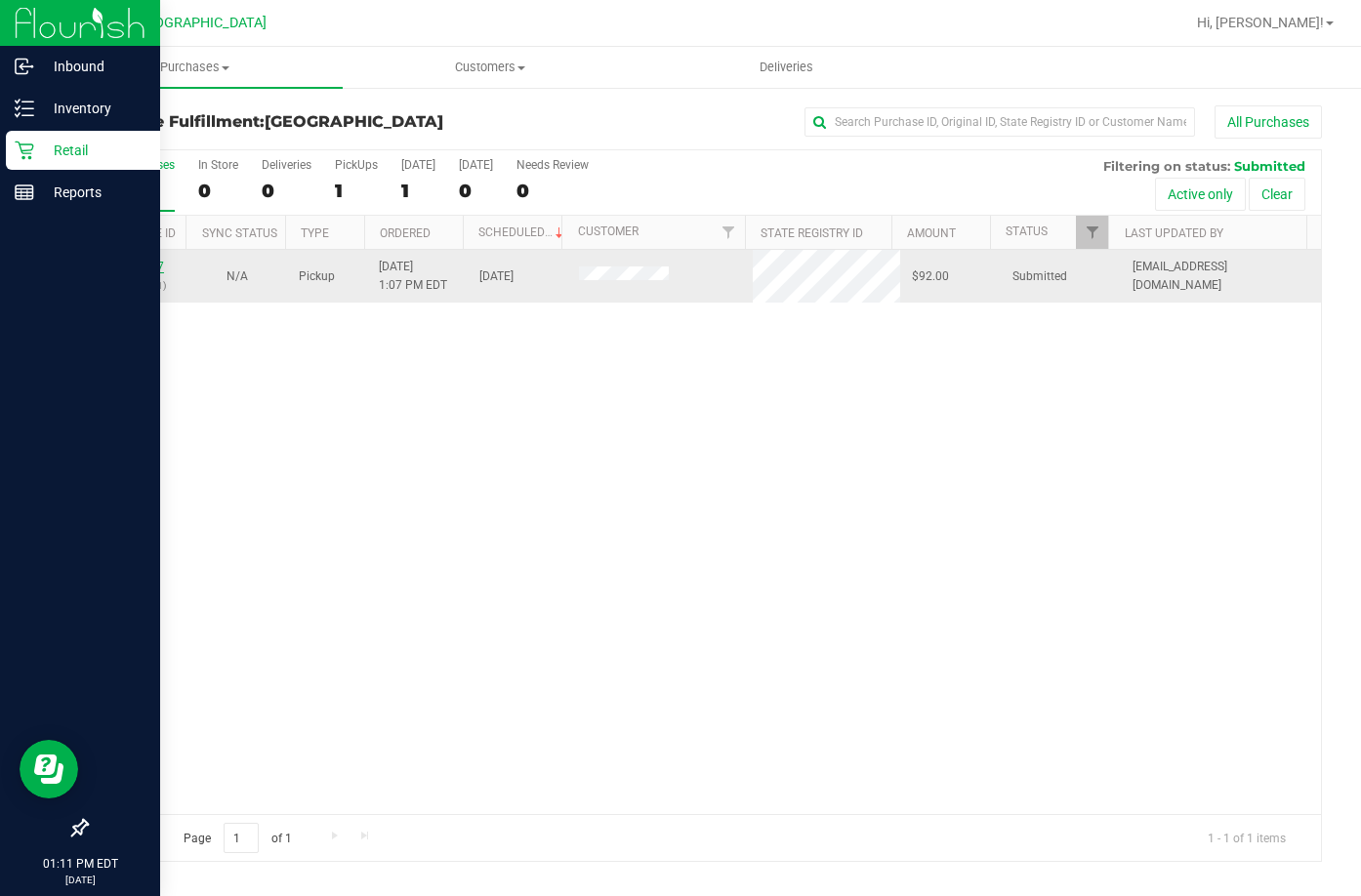 click on "11655837" at bounding box center [137, 266] 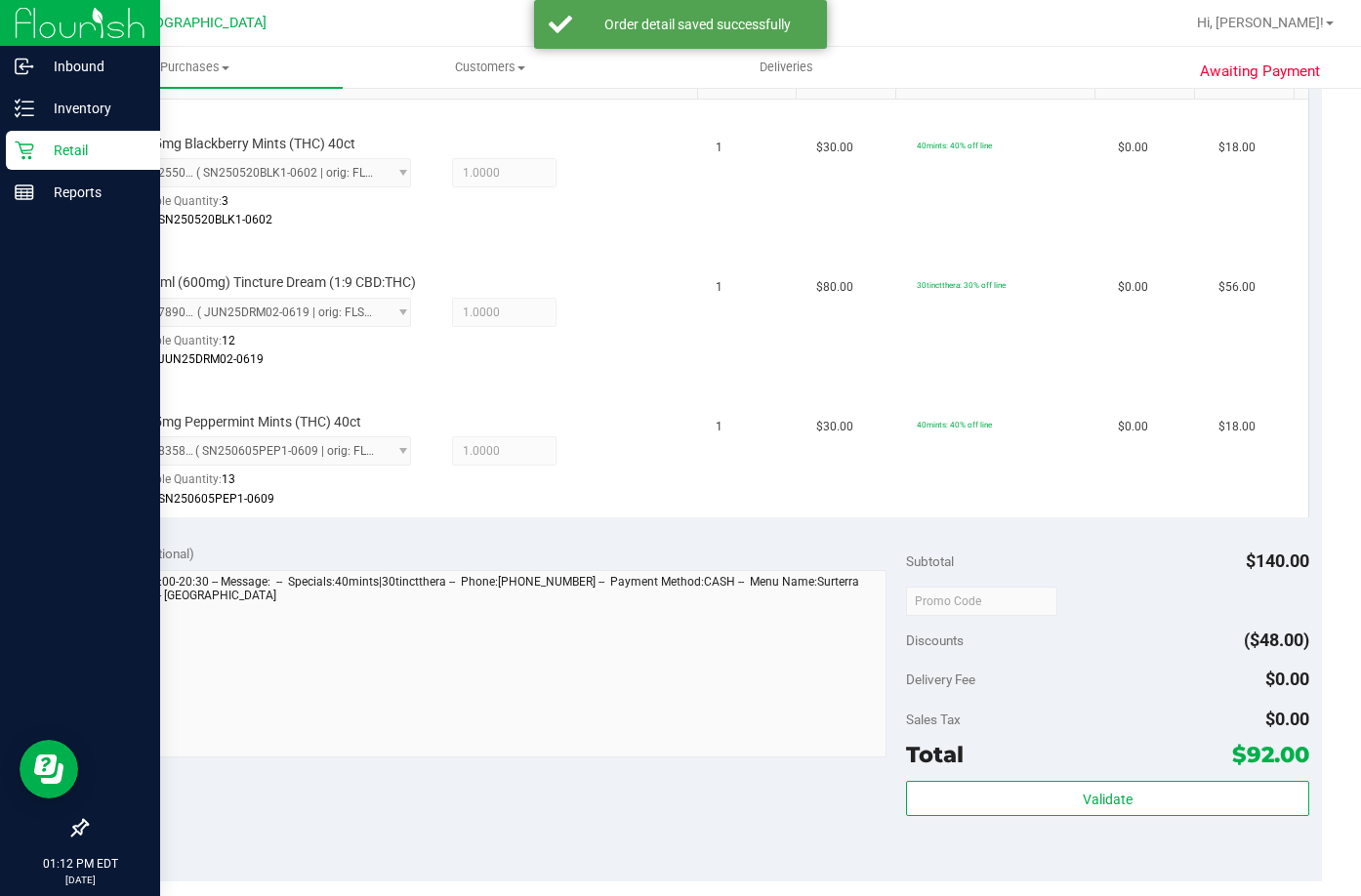 scroll, scrollTop: 683, scrollLeft: 0, axis: vertical 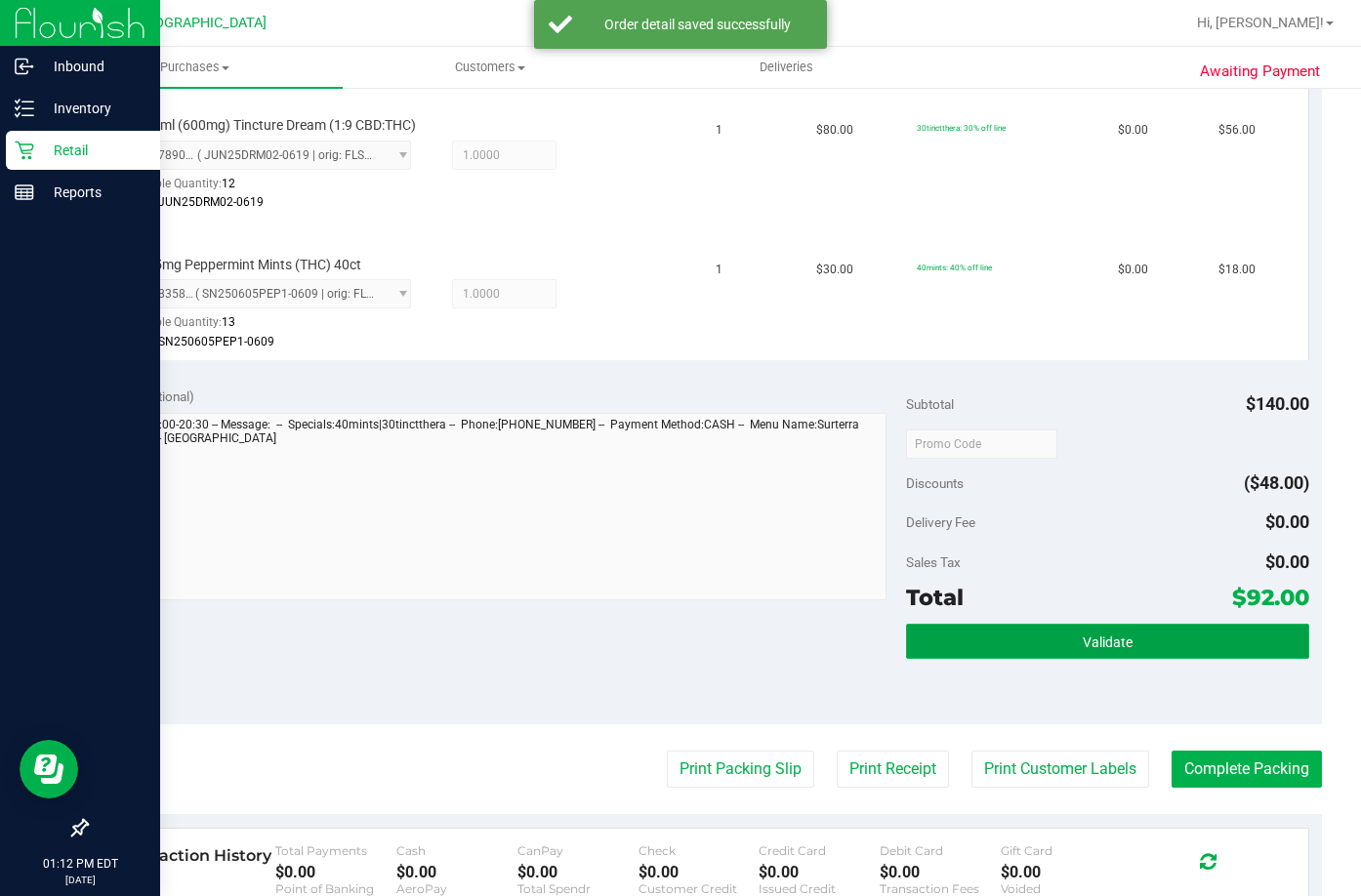 click on "Validate" at bounding box center [1107, 641] 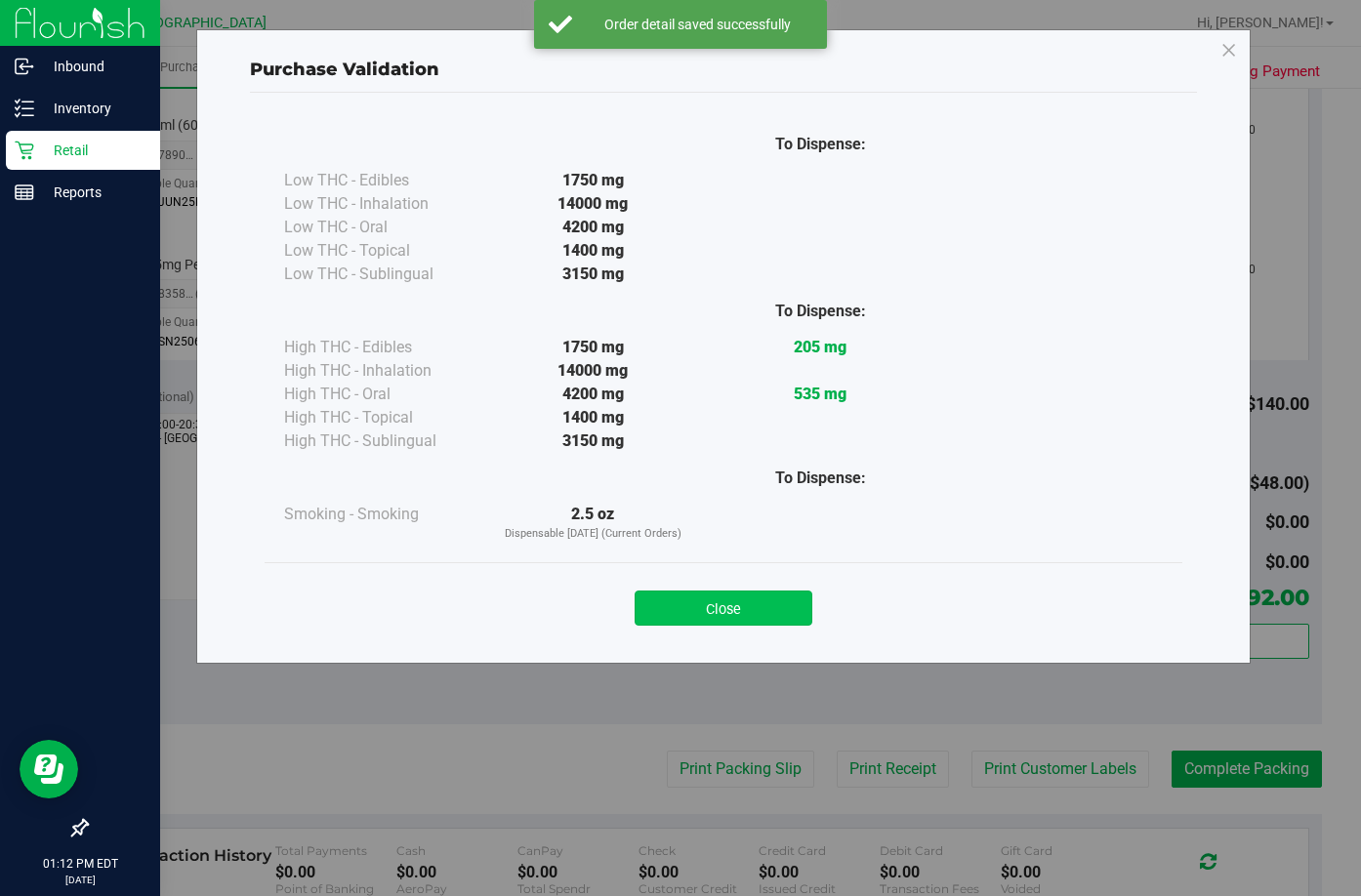 click on "Close" at bounding box center (723, 608) 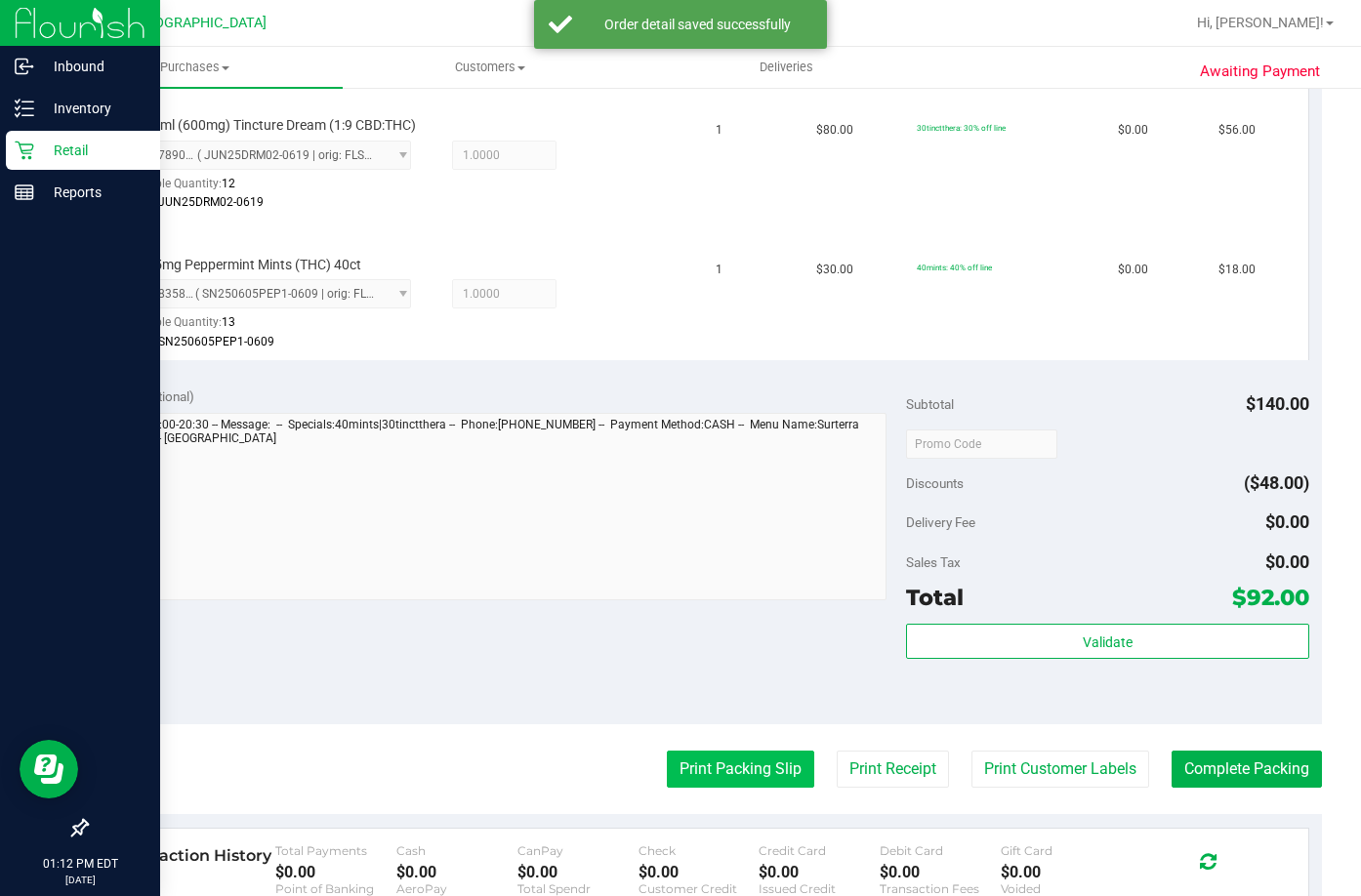 click on "Print Packing Slip" at bounding box center [740, 769] 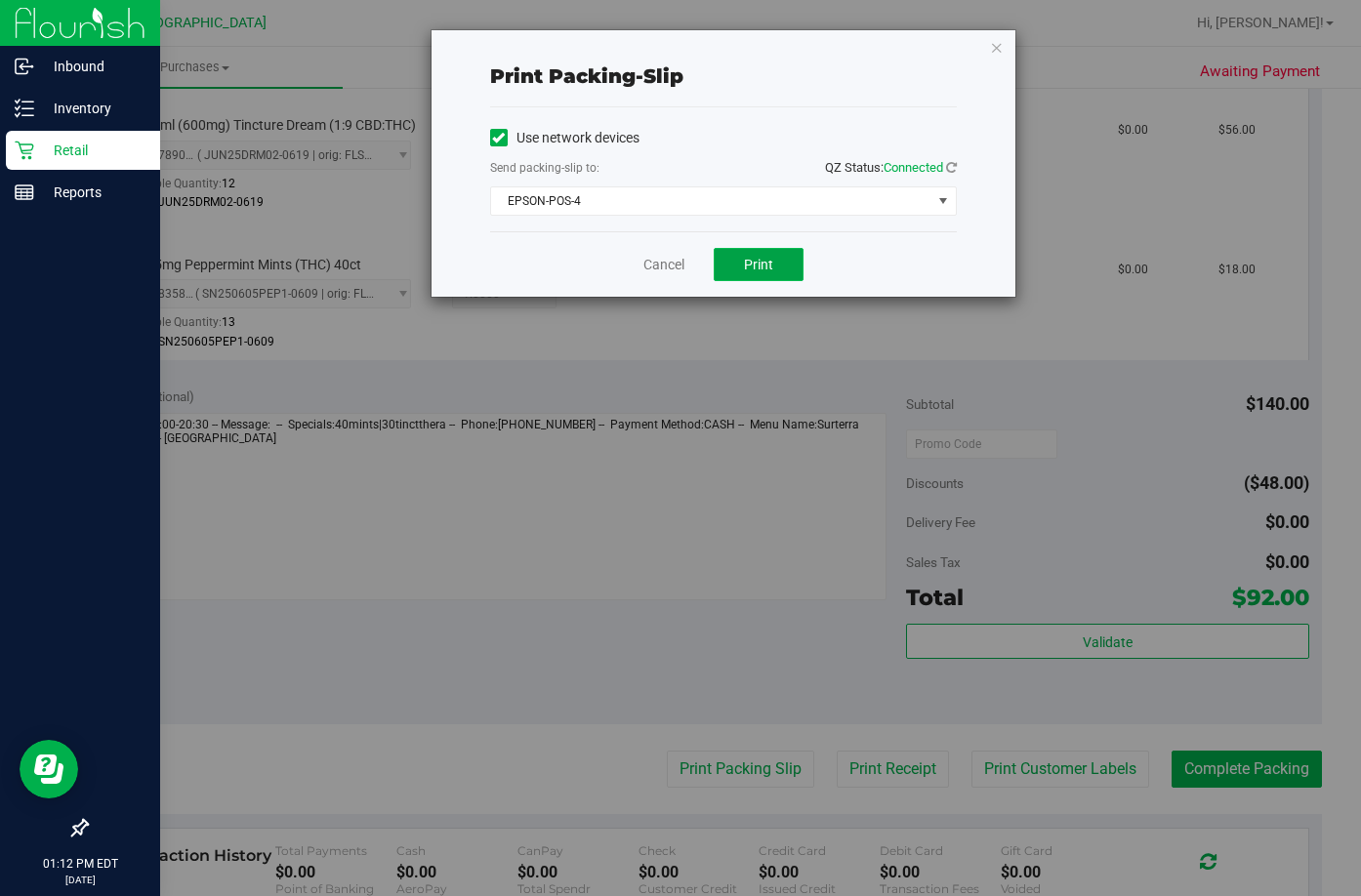 click on "Print" at bounding box center (759, 265) 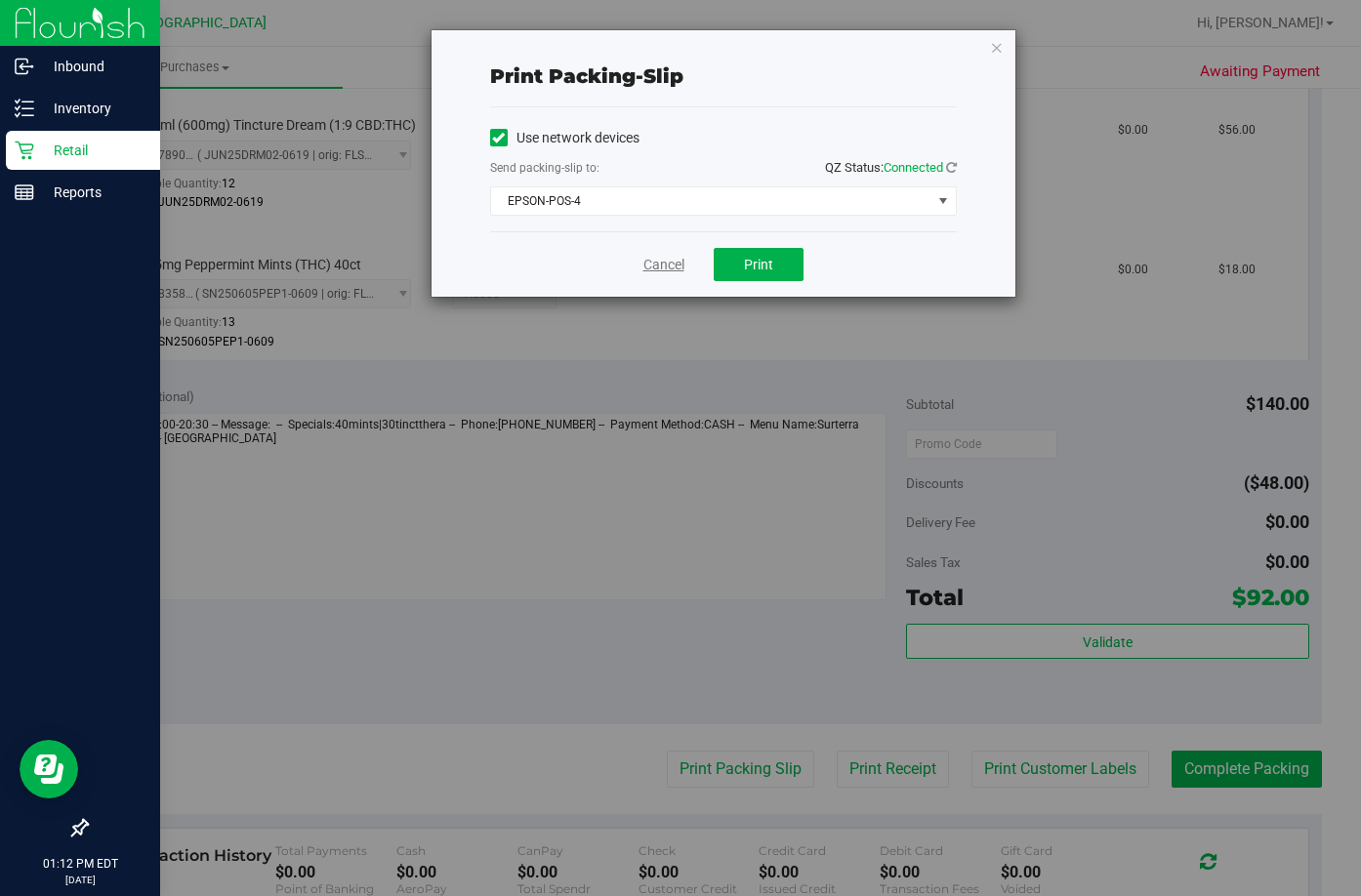click on "Cancel" at bounding box center [664, 265] 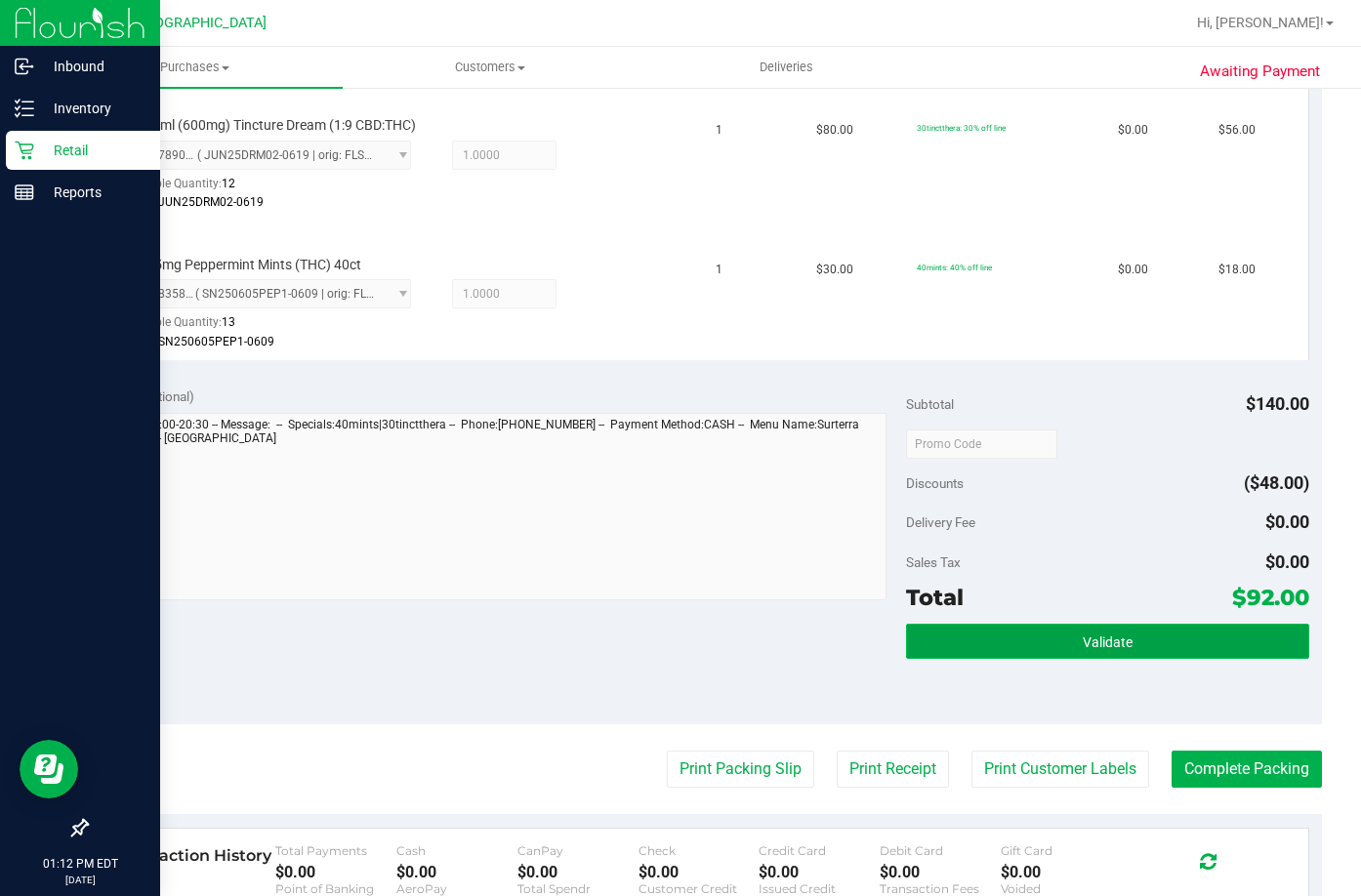 click on "Validate" at bounding box center [1107, 641] 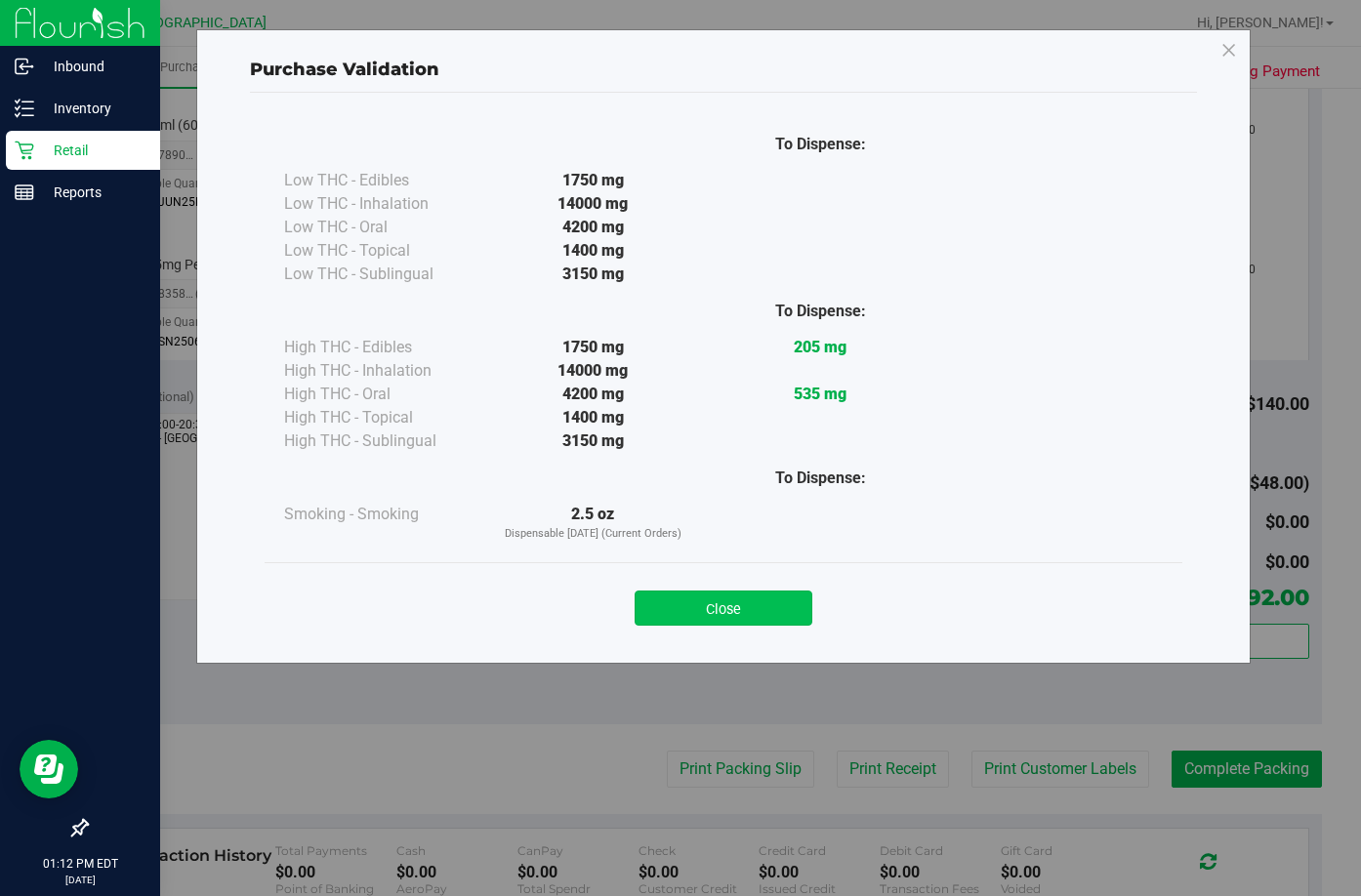 click on "Close" at bounding box center [723, 608] 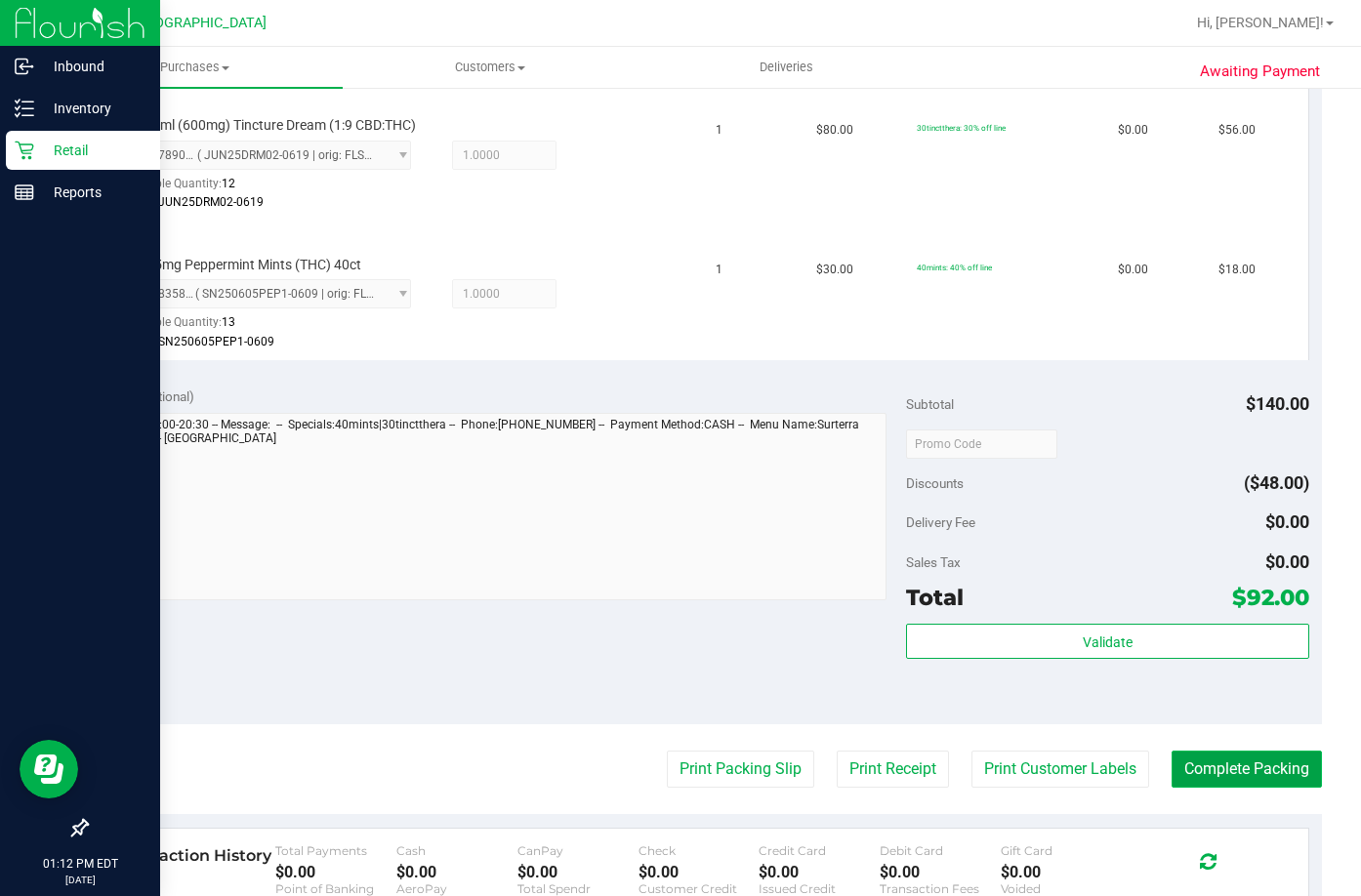 click on "Complete Packing" at bounding box center (1247, 769) 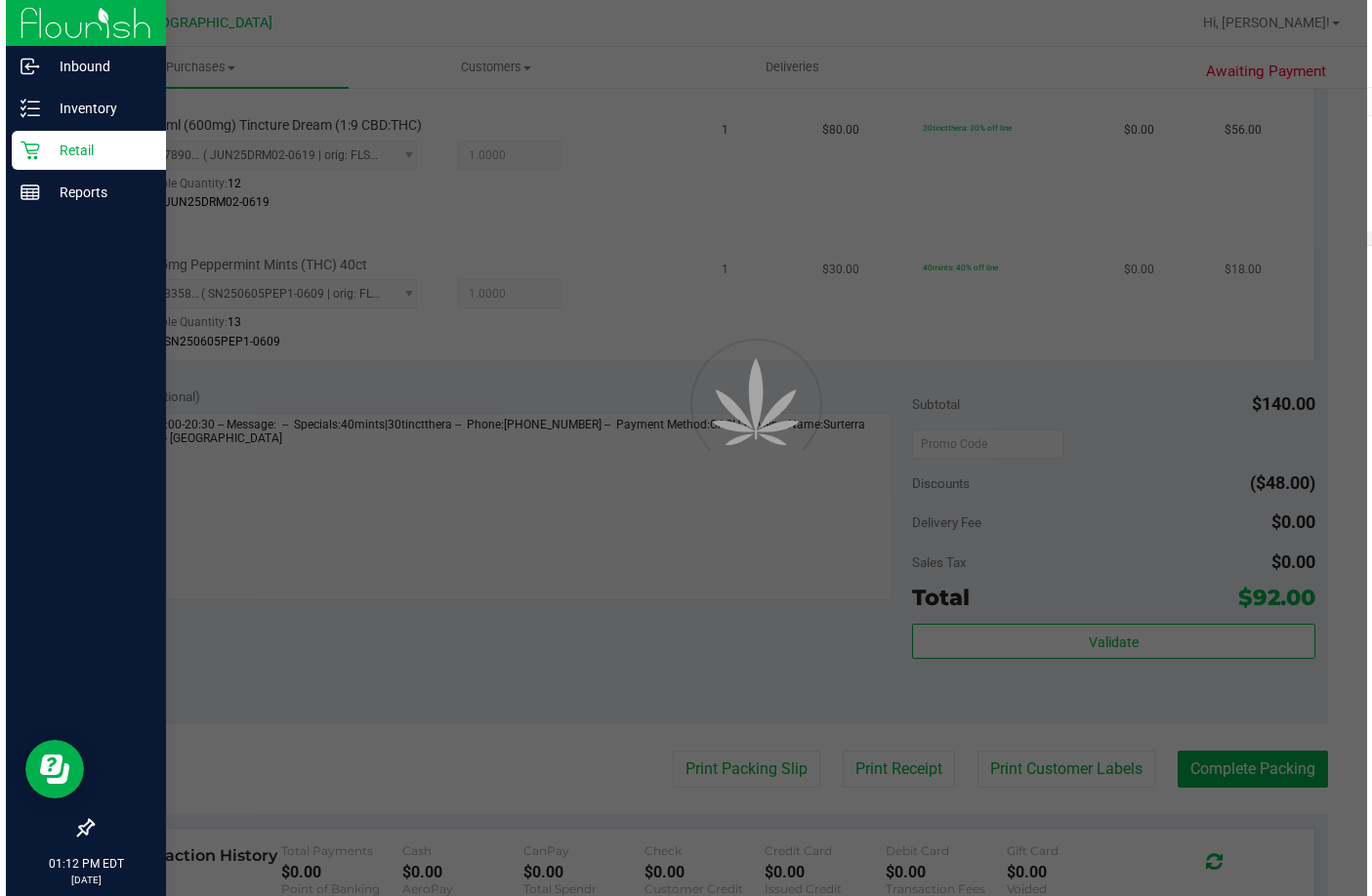 scroll, scrollTop: 0, scrollLeft: 0, axis: both 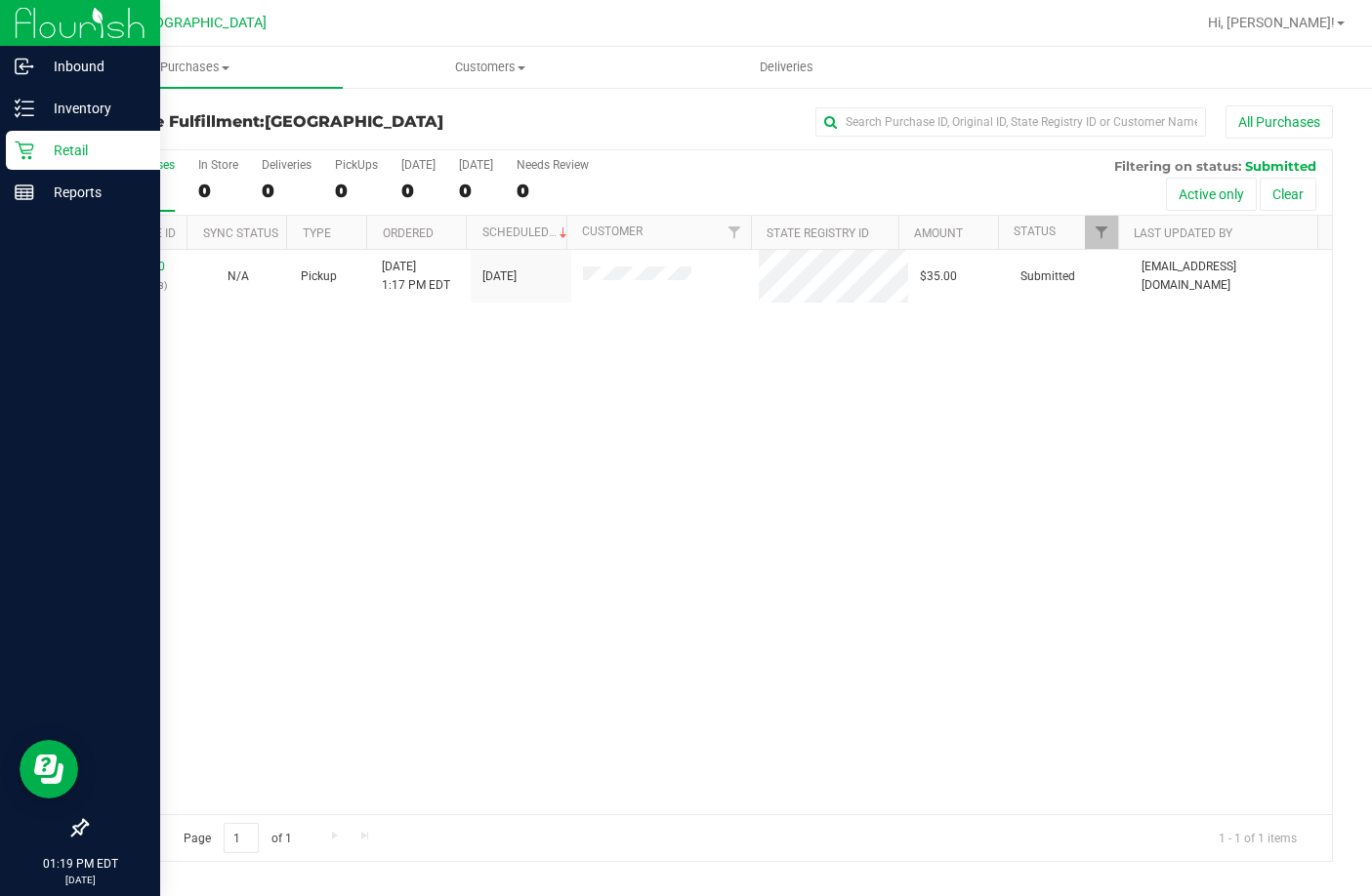 click on "11655930
(310344953)
N/A
Pickup 7/19/2025 1:17 PM EDT 7/19/2025
$35.00
Submitted abe+parallel@iheartjane.com" at bounding box center (709, 532) 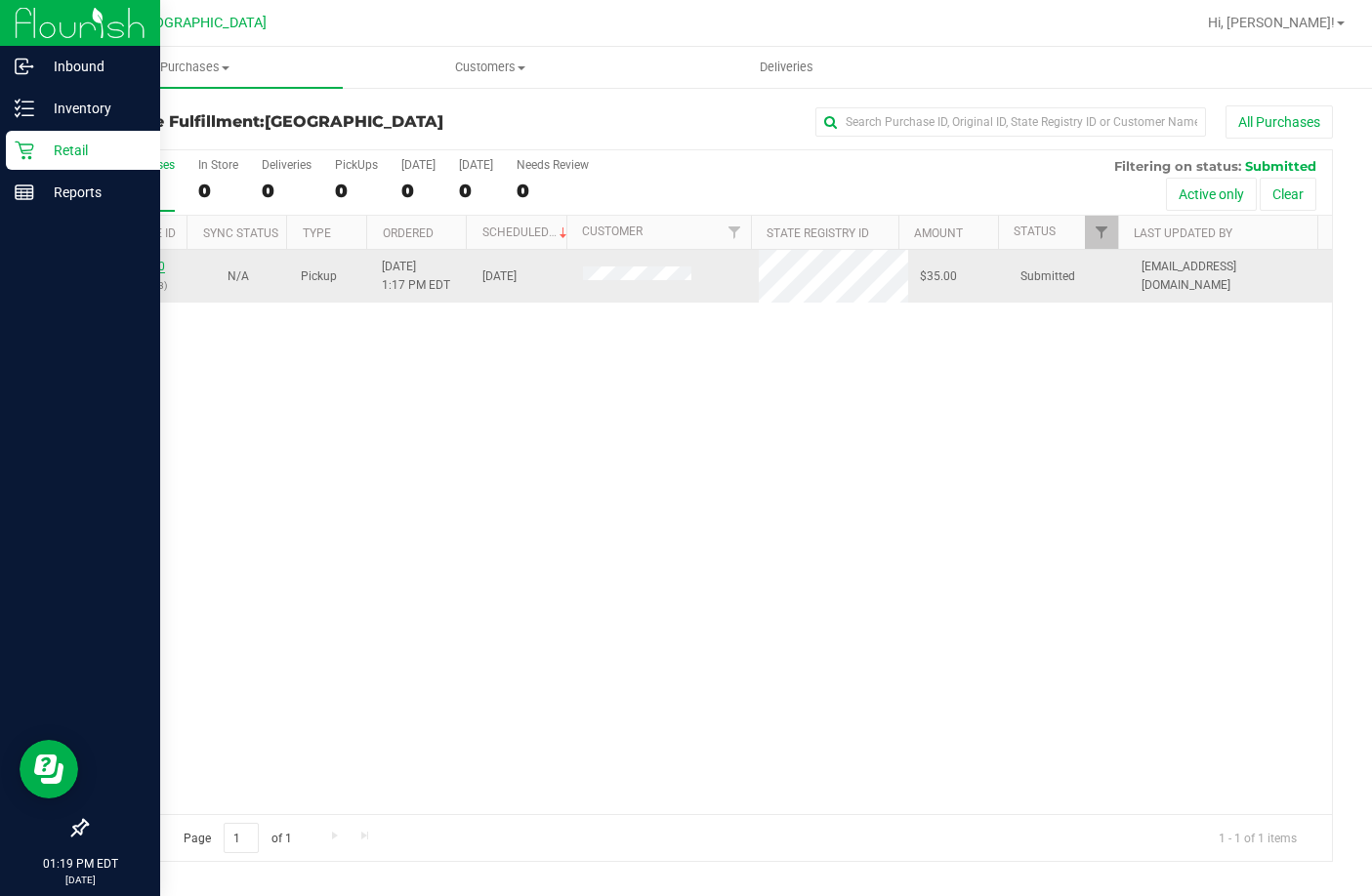 click on "11655930" at bounding box center [138, 266] 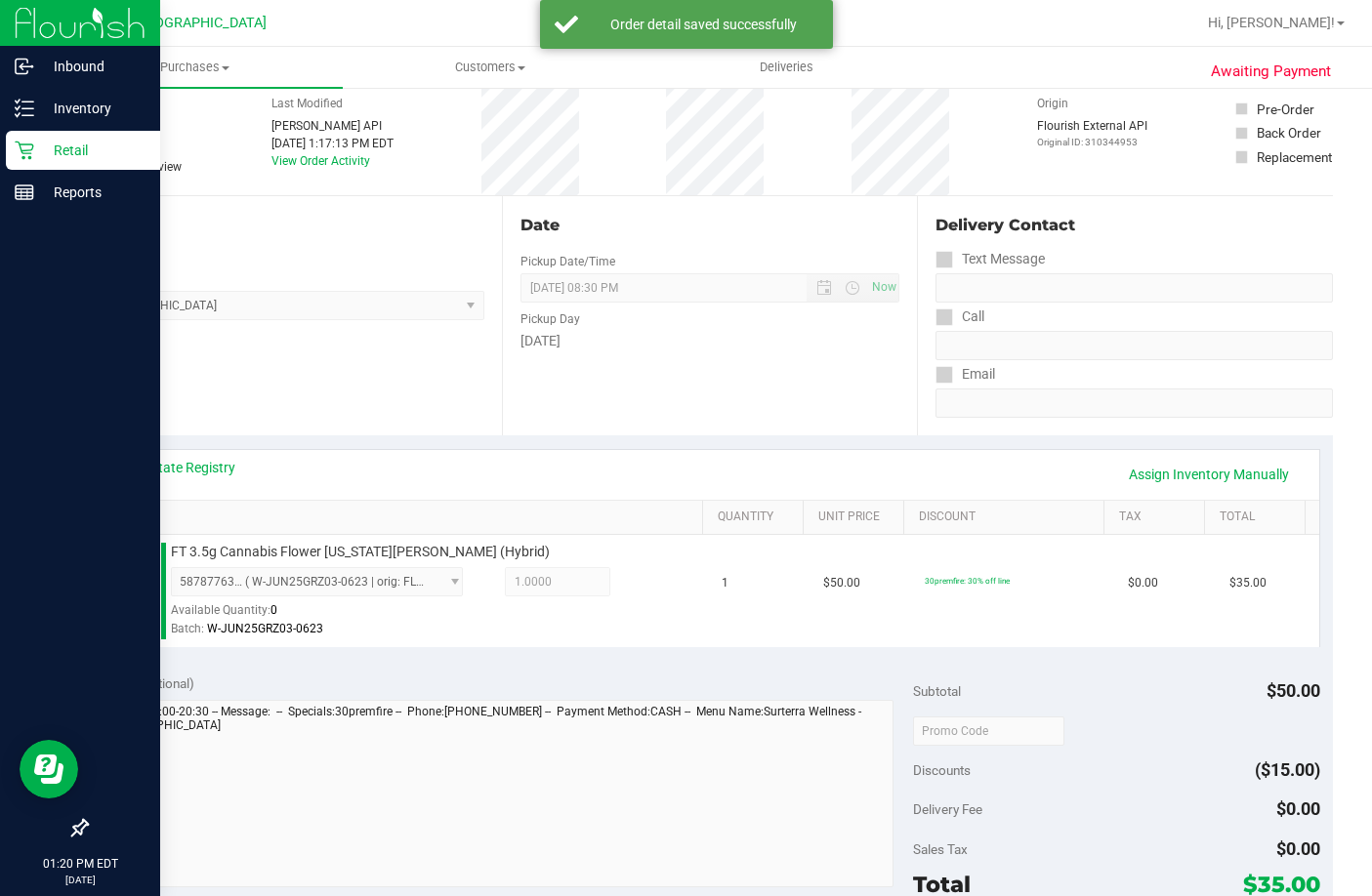 scroll, scrollTop: 293, scrollLeft: 0, axis: vertical 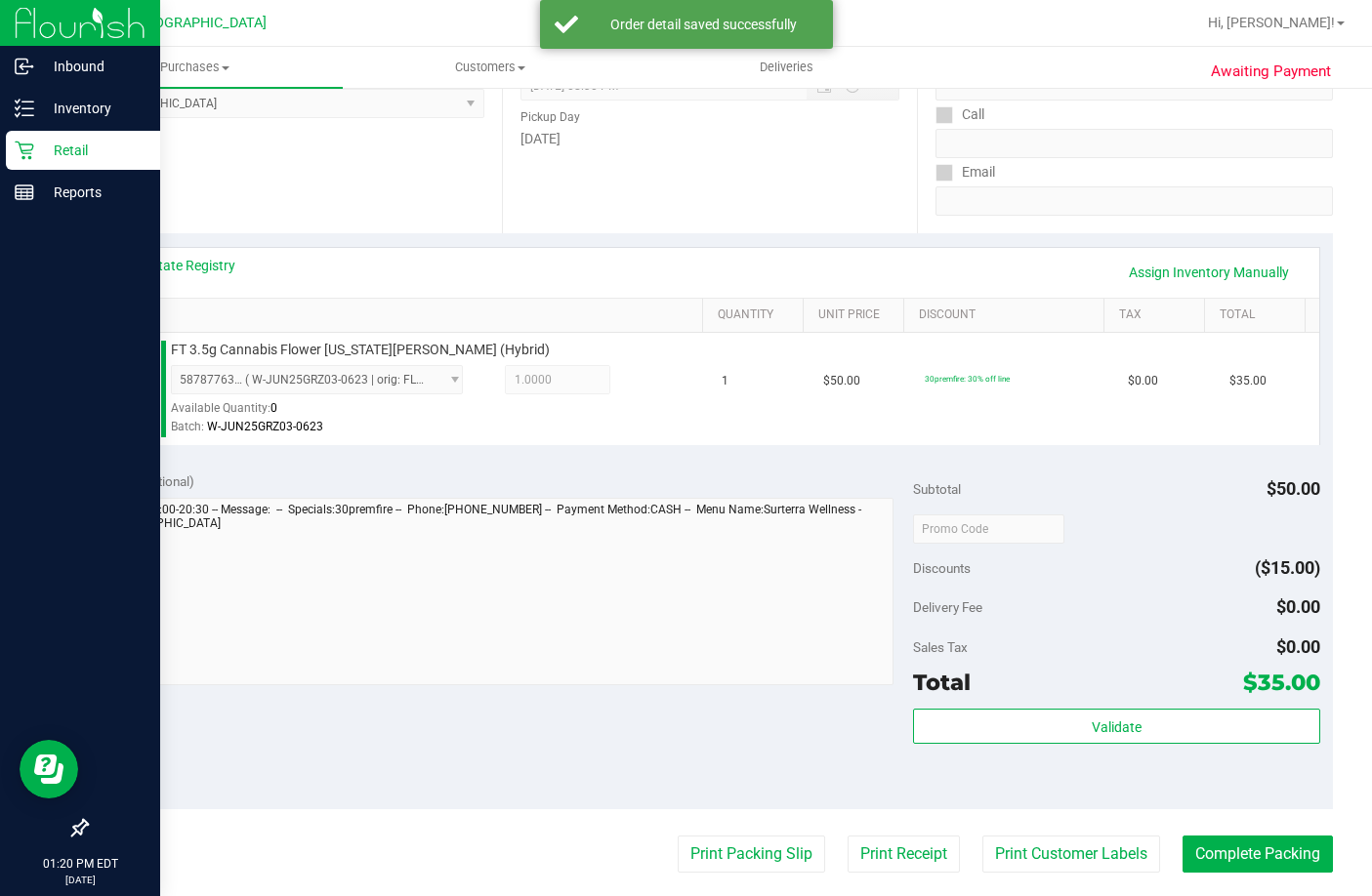 click on "Subtotal
$50.00
Discounts
($15.00)
Delivery Fee
$0.00
Sales Tax
$0.00
Total
$35.00
Validate" at bounding box center [1116, 633] 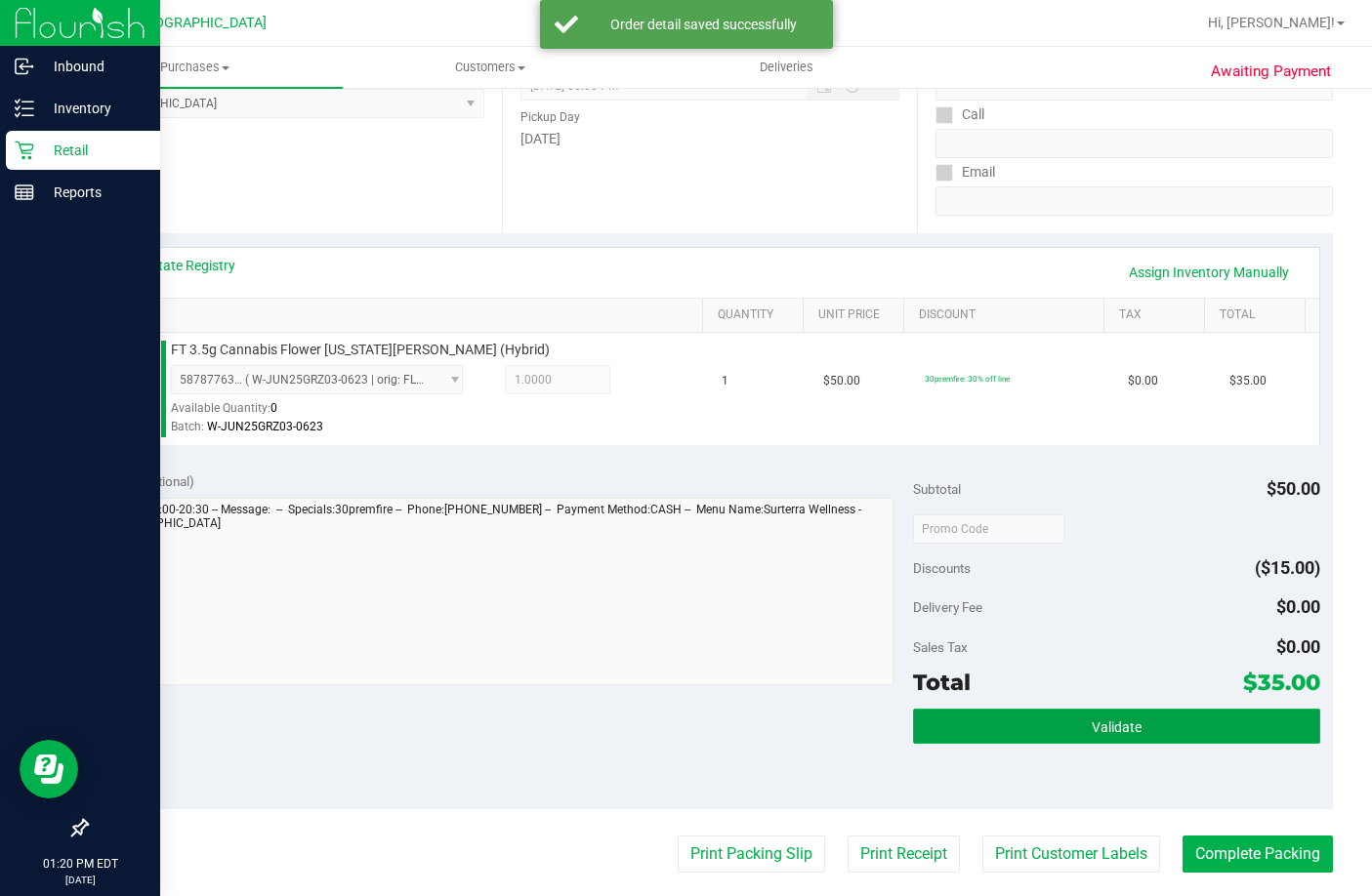 click on "Validate" at bounding box center [1116, 726] 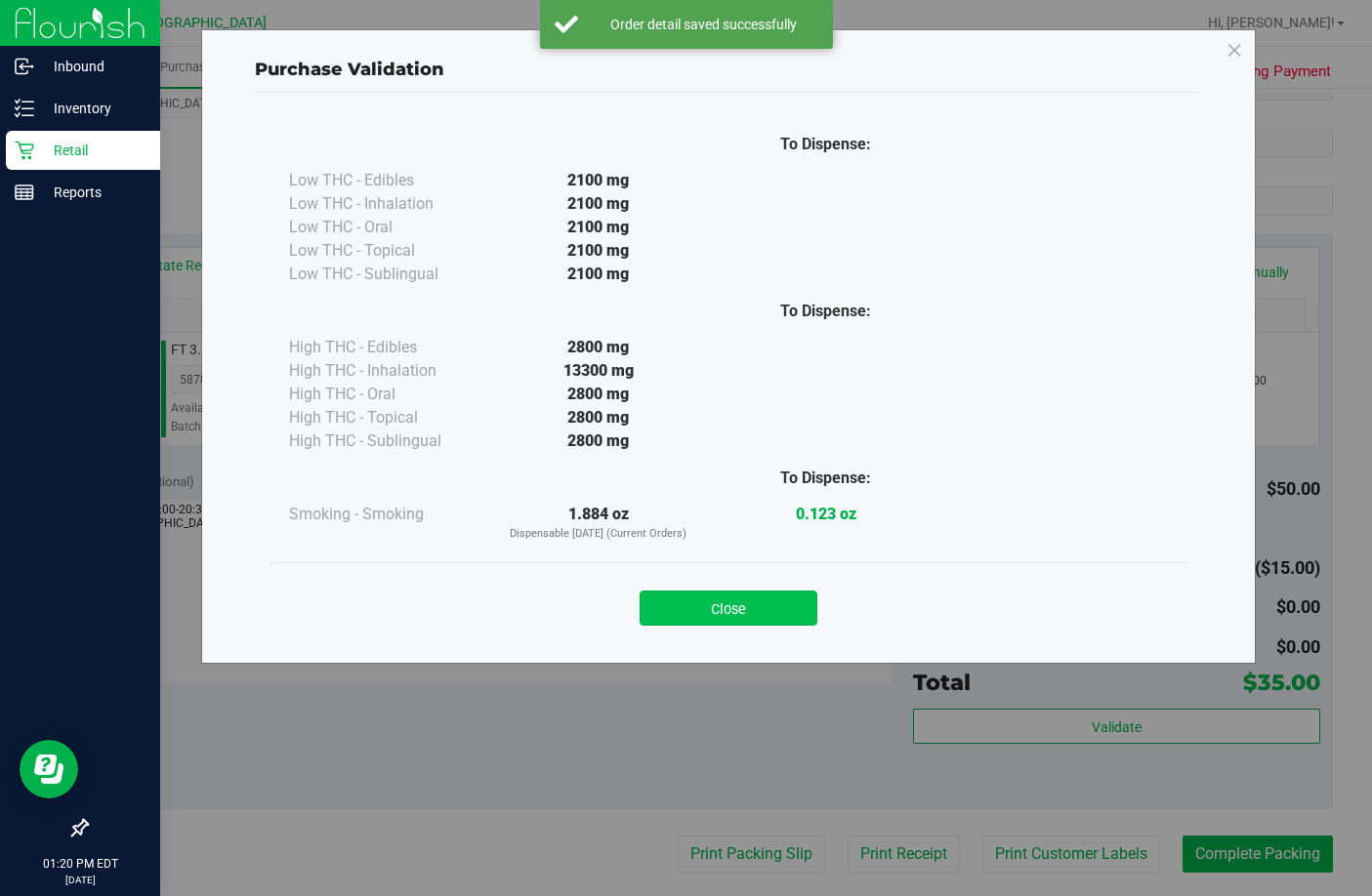 click on "Close" at bounding box center [728, 608] 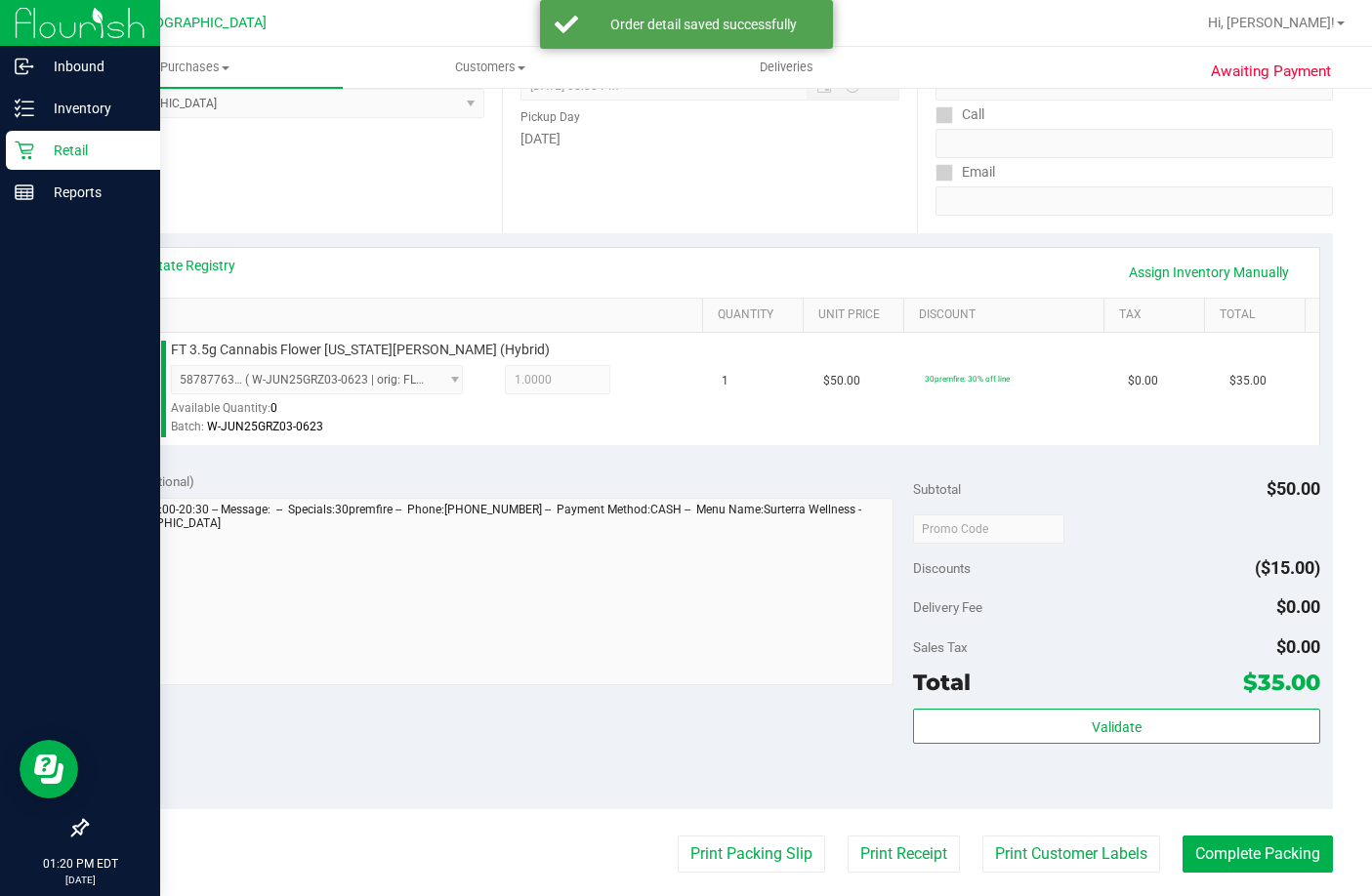 scroll, scrollTop: 586, scrollLeft: 0, axis: vertical 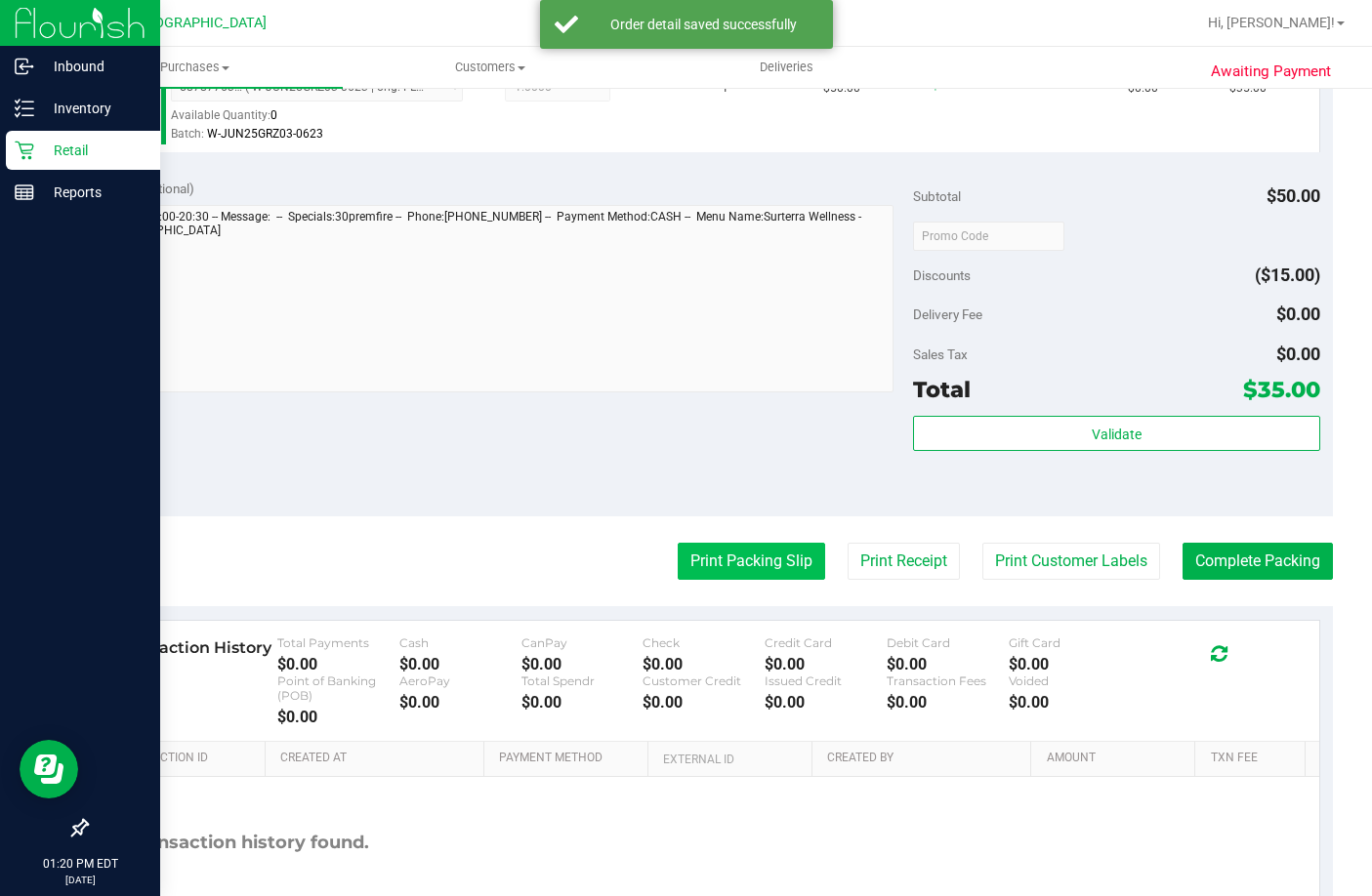 click on "Print Packing Slip" at bounding box center [751, 561] 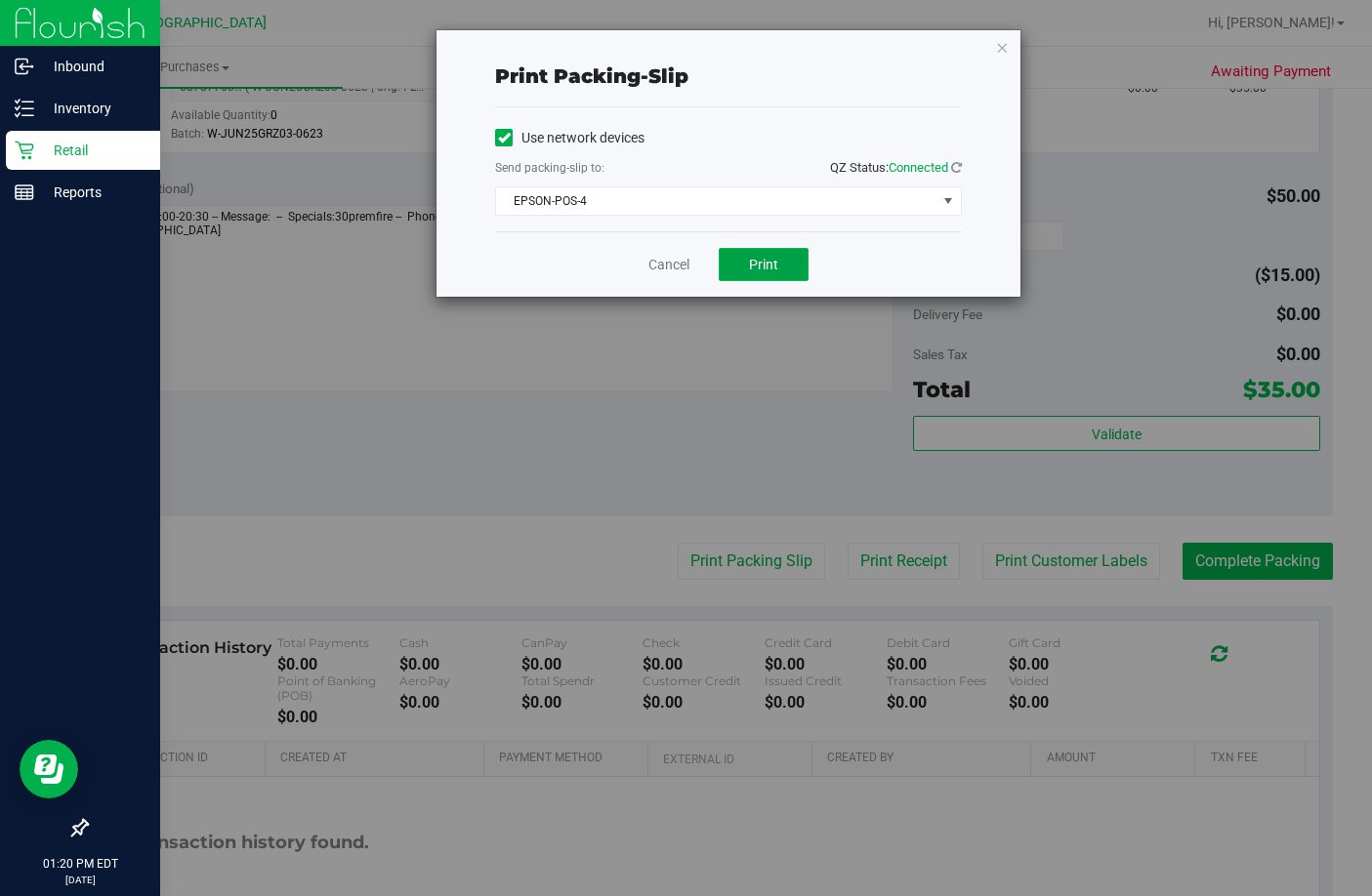 click on "Print" at bounding box center [764, 265] 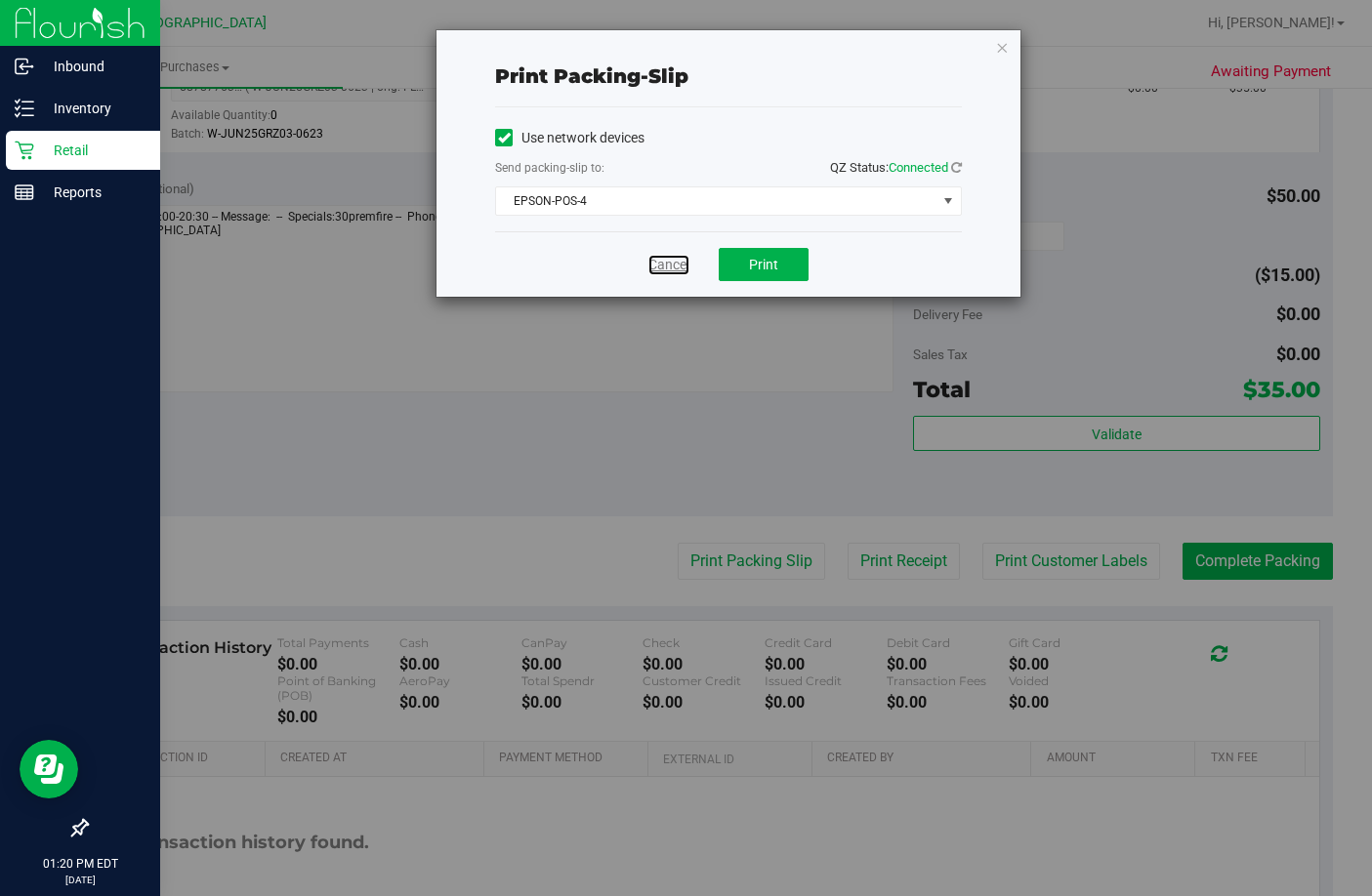 drag, startPoint x: 679, startPoint y: 274, endPoint x: 734, endPoint y: 303, distance: 62.177166 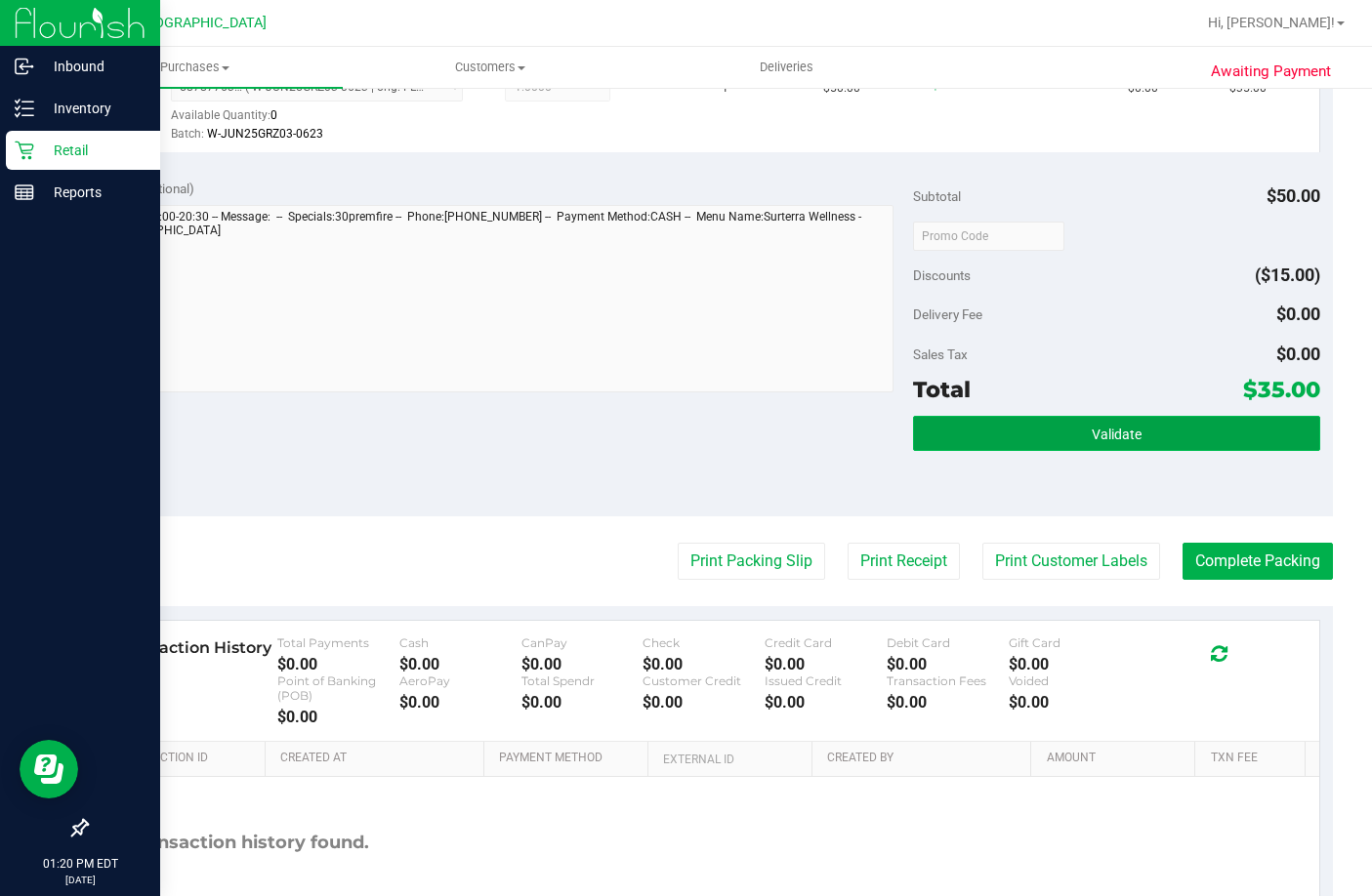 click on "Validate" at bounding box center (1116, 433) 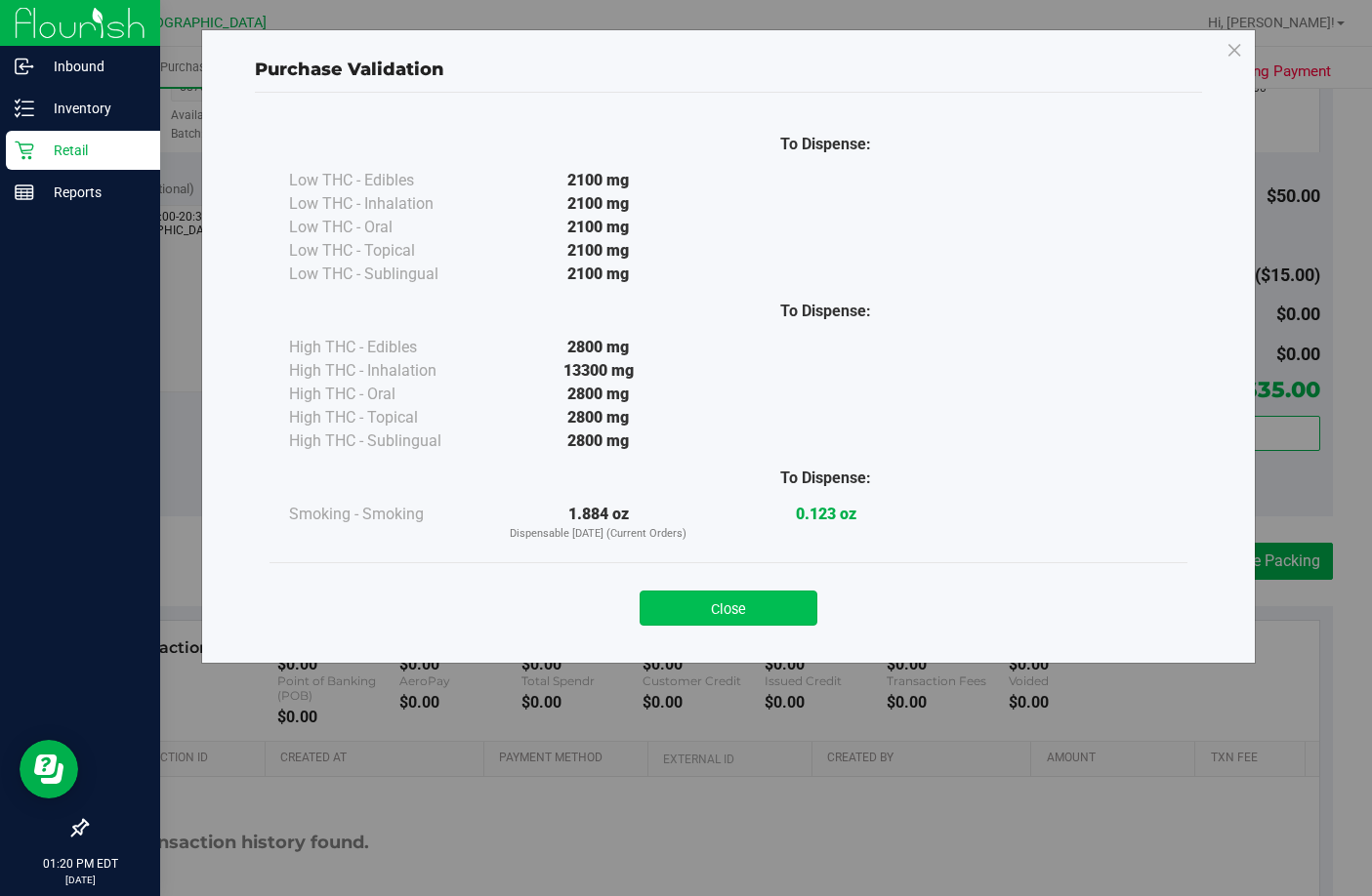 click on "Close" at bounding box center (728, 608) 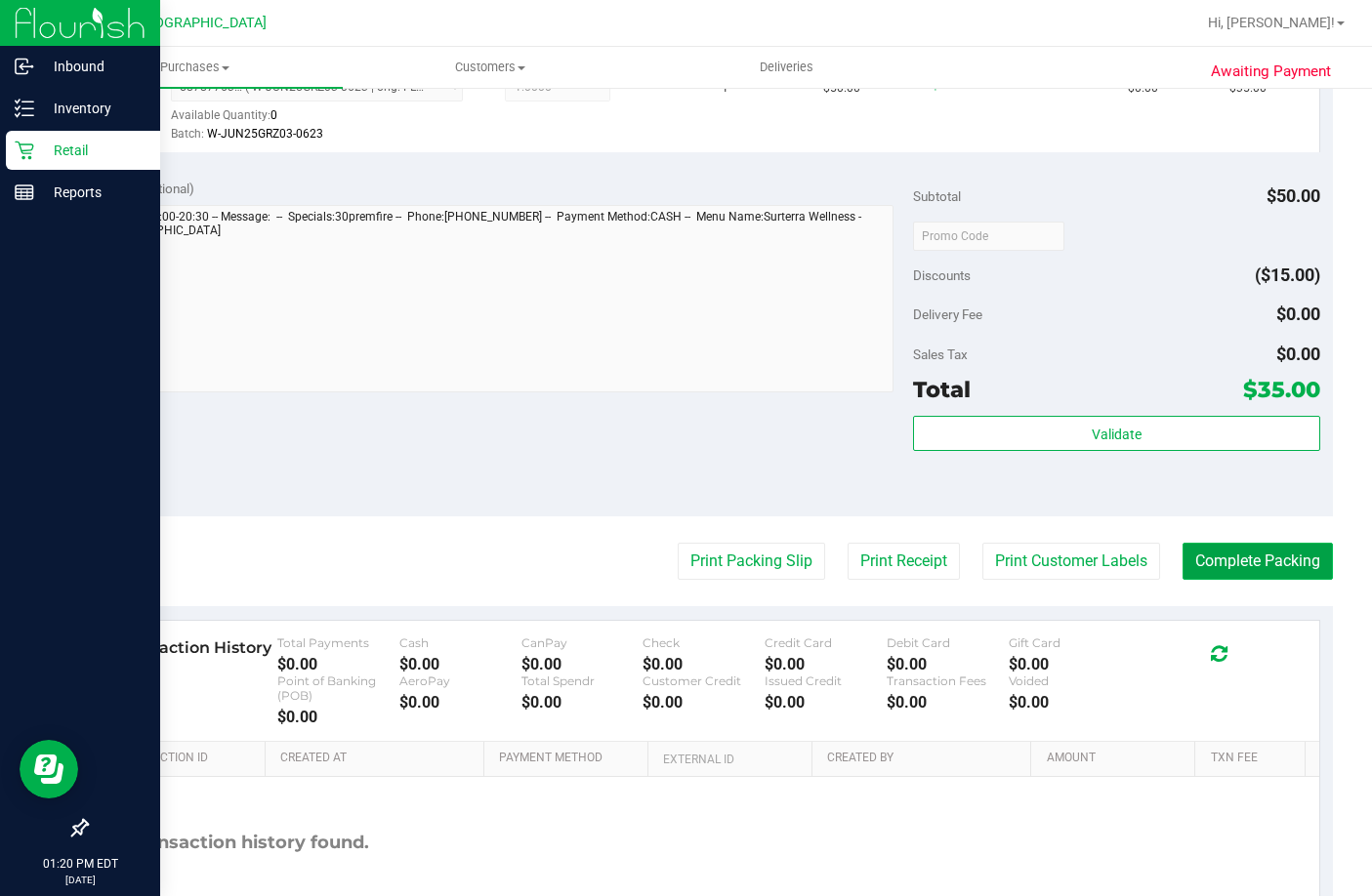 click on "Complete Packing" at bounding box center [1258, 561] 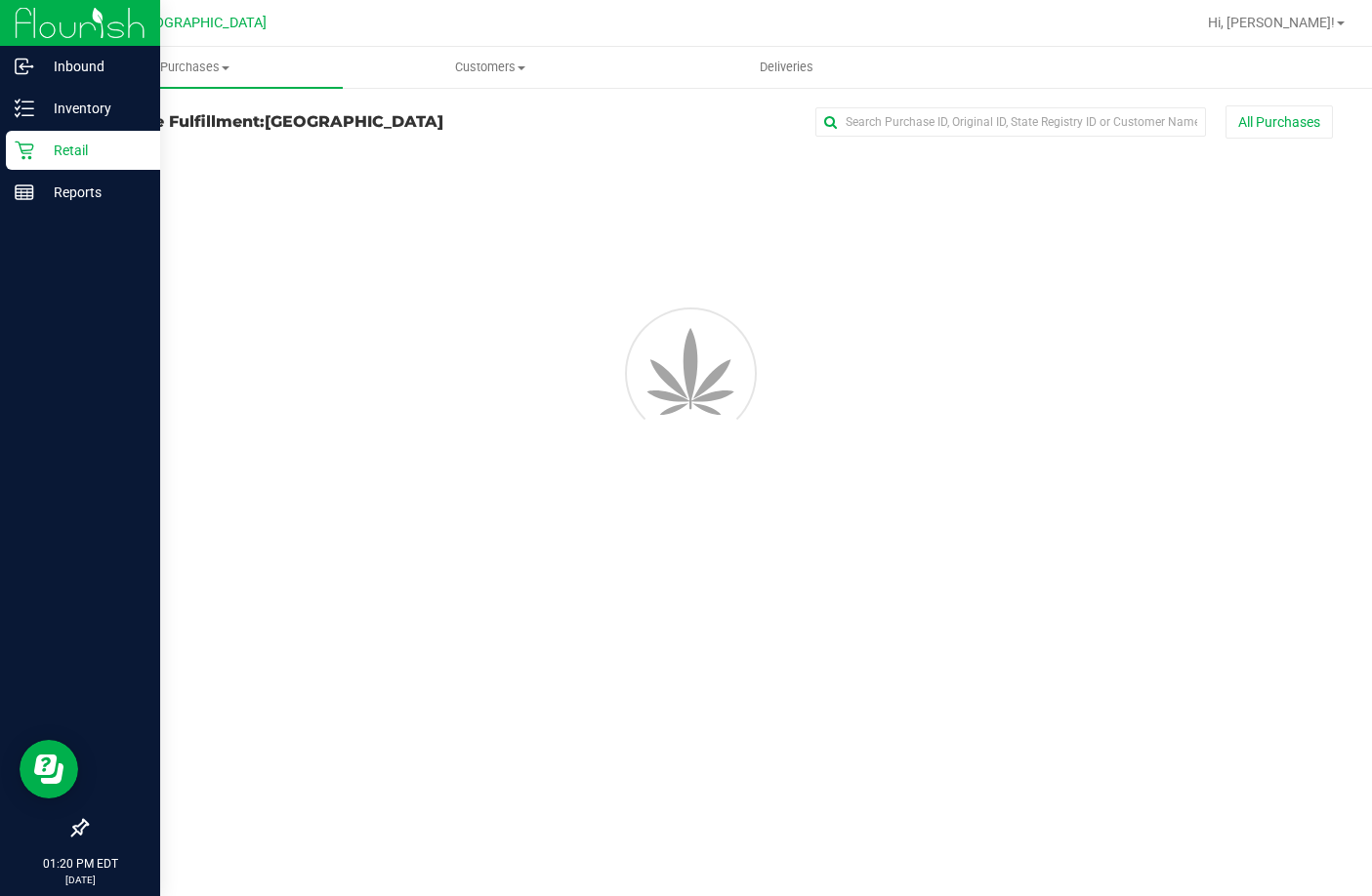 scroll, scrollTop: 0, scrollLeft: 0, axis: both 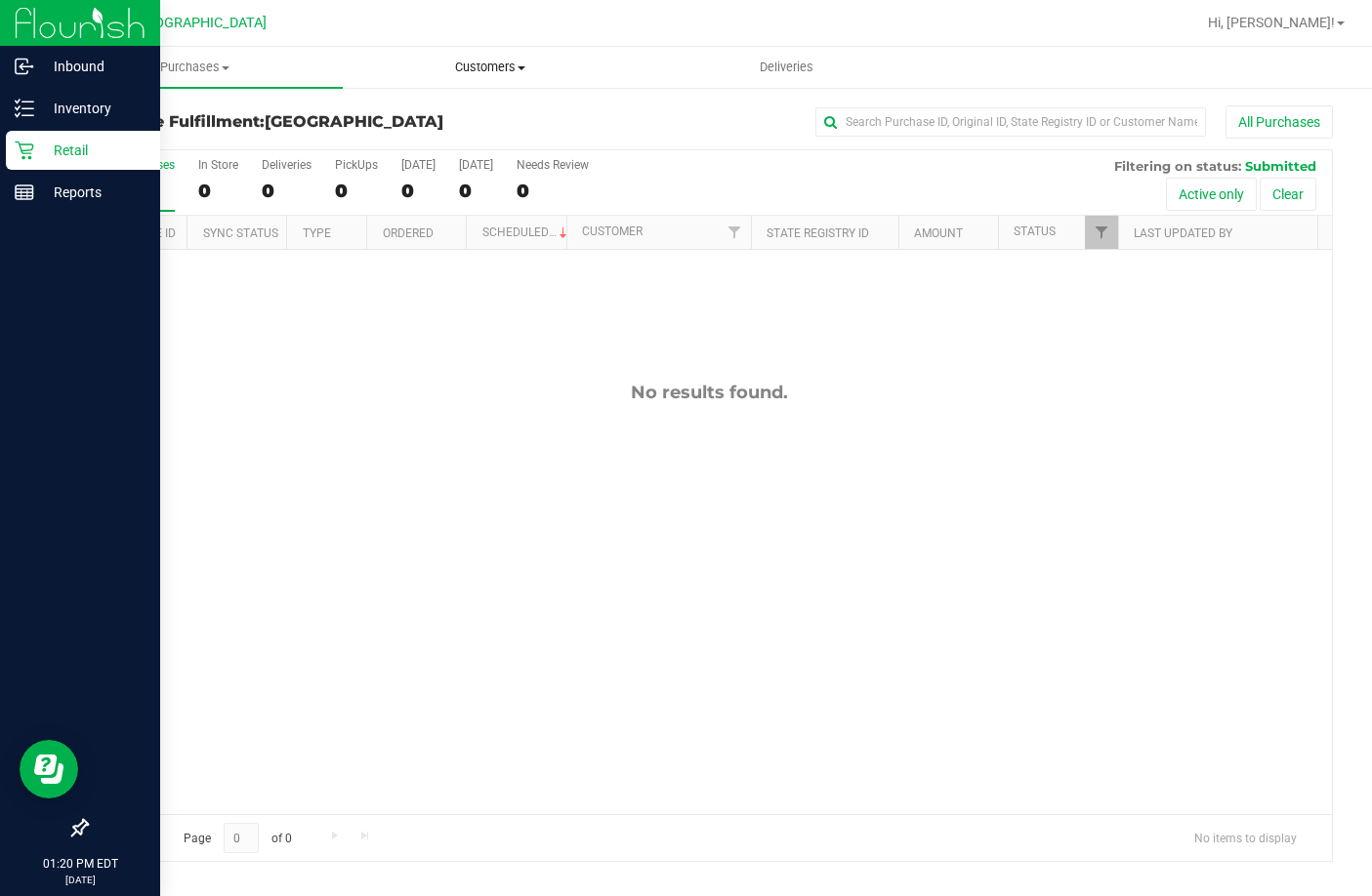 click on "Customers" at bounding box center (490, 67) 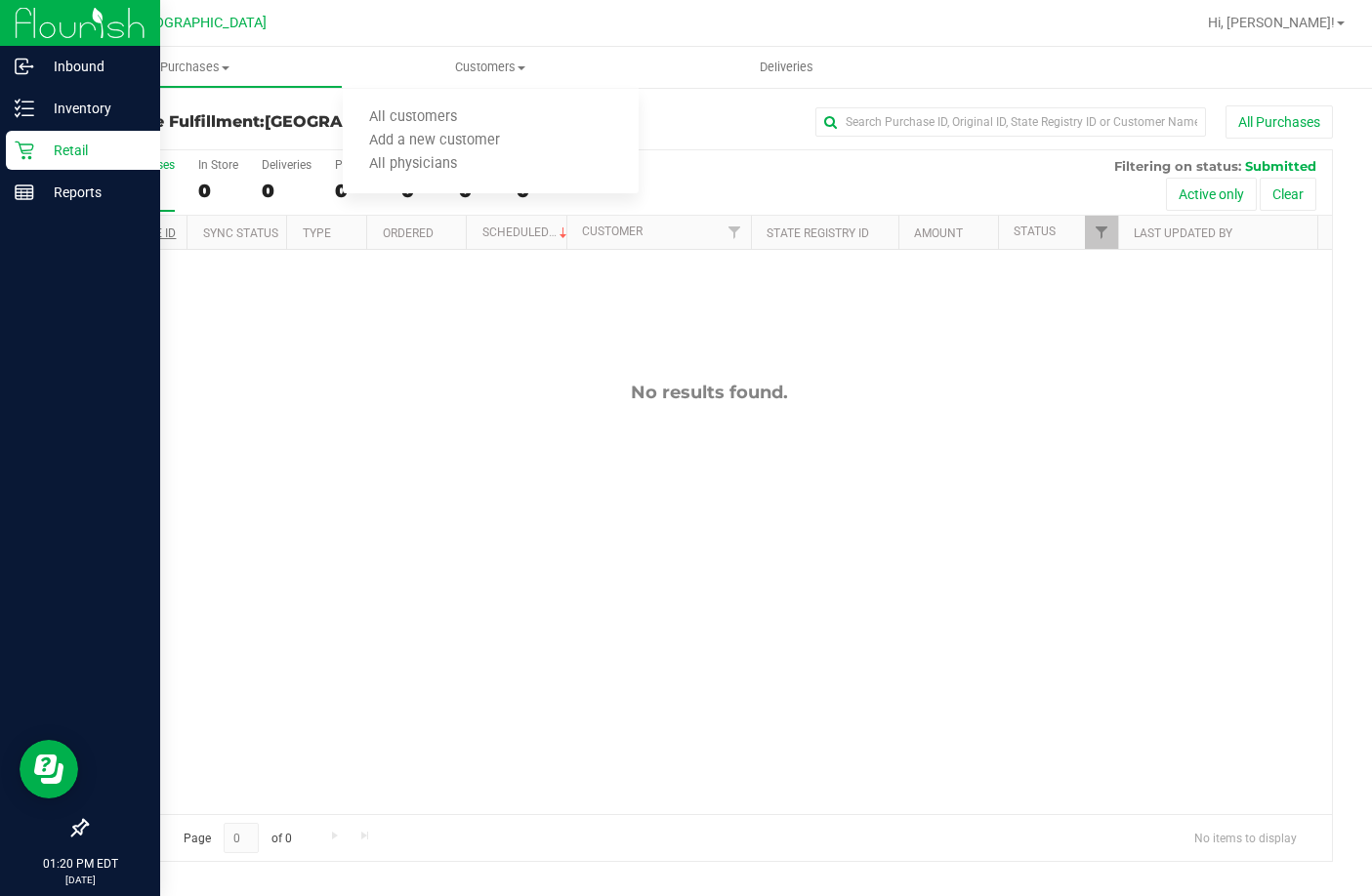 drag, startPoint x: 512, startPoint y: 319, endPoint x: 134, endPoint y: 232, distance: 387.883 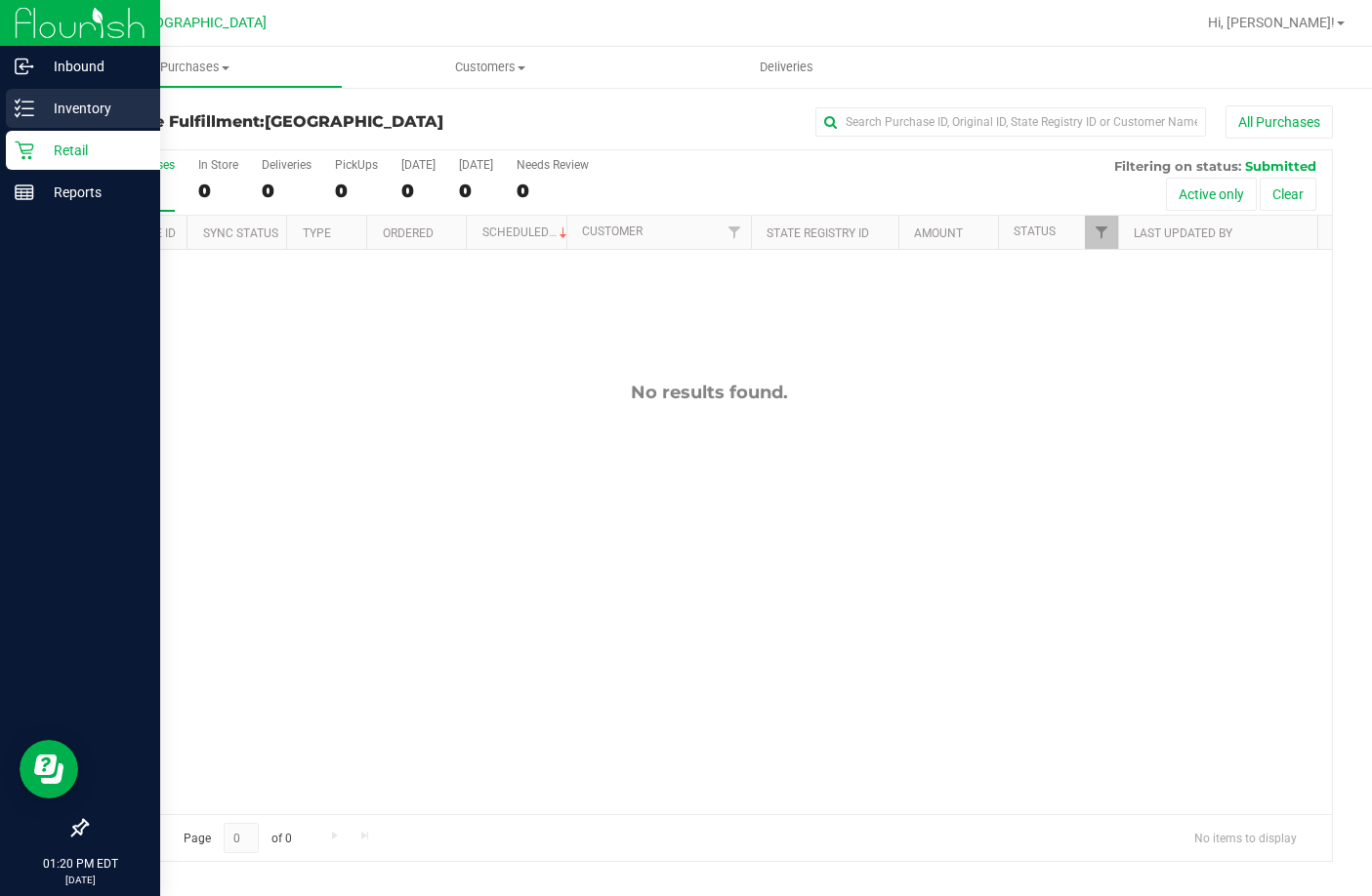 click on "Inventory" at bounding box center [93, 108] 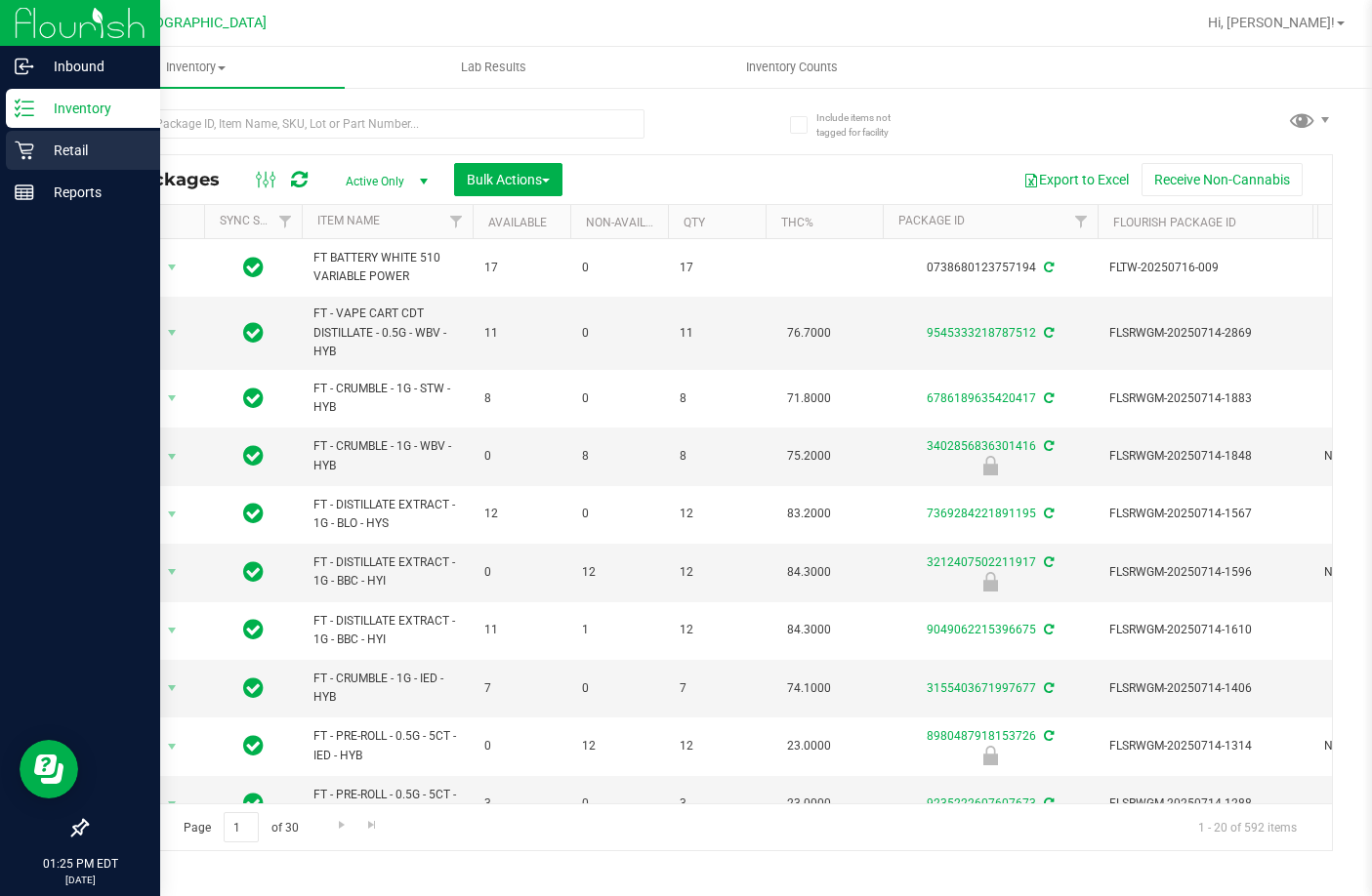click 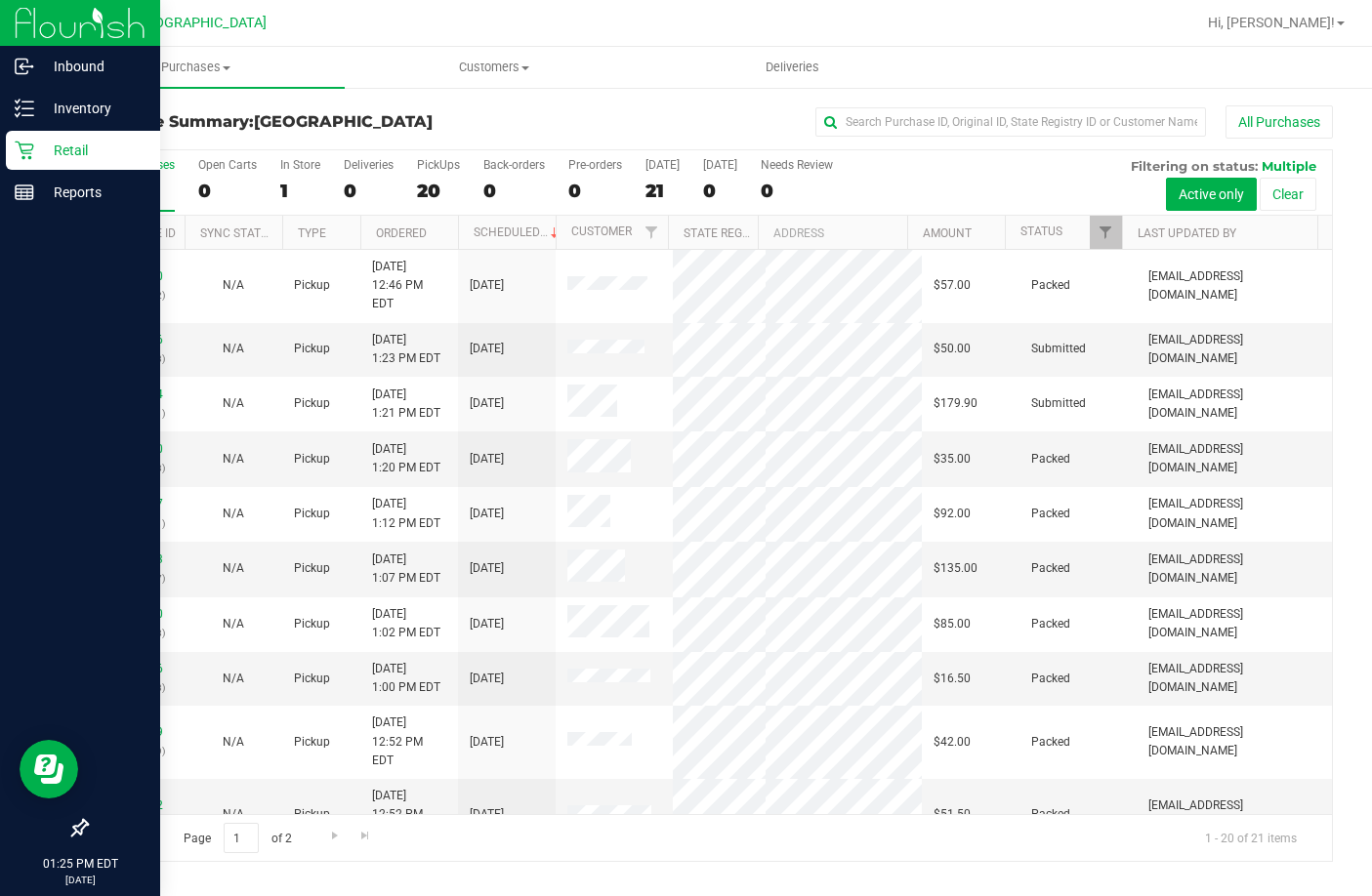 click on "Status" at bounding box center (1063, 232) 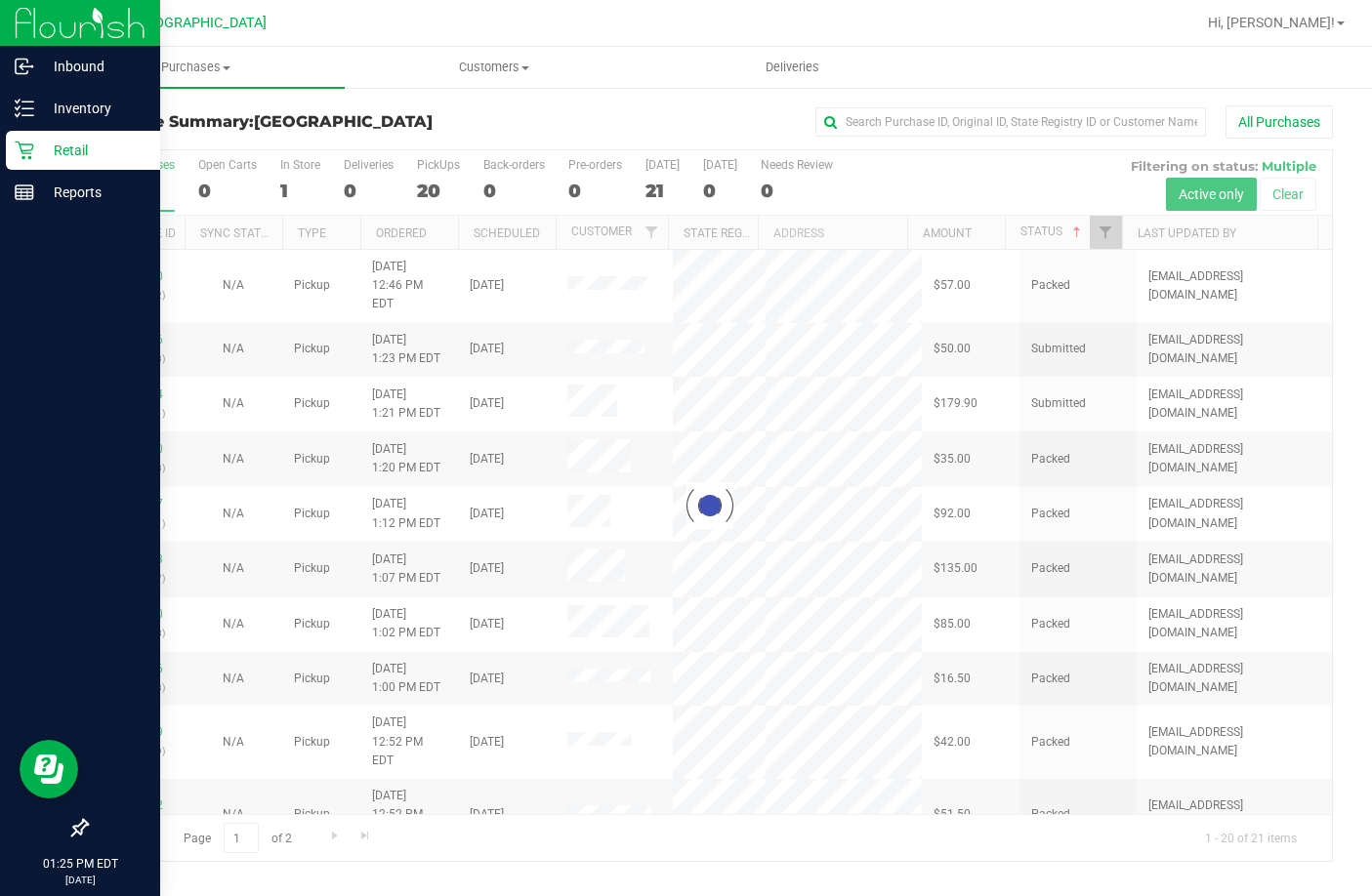 click at bounding box center (709, 506) 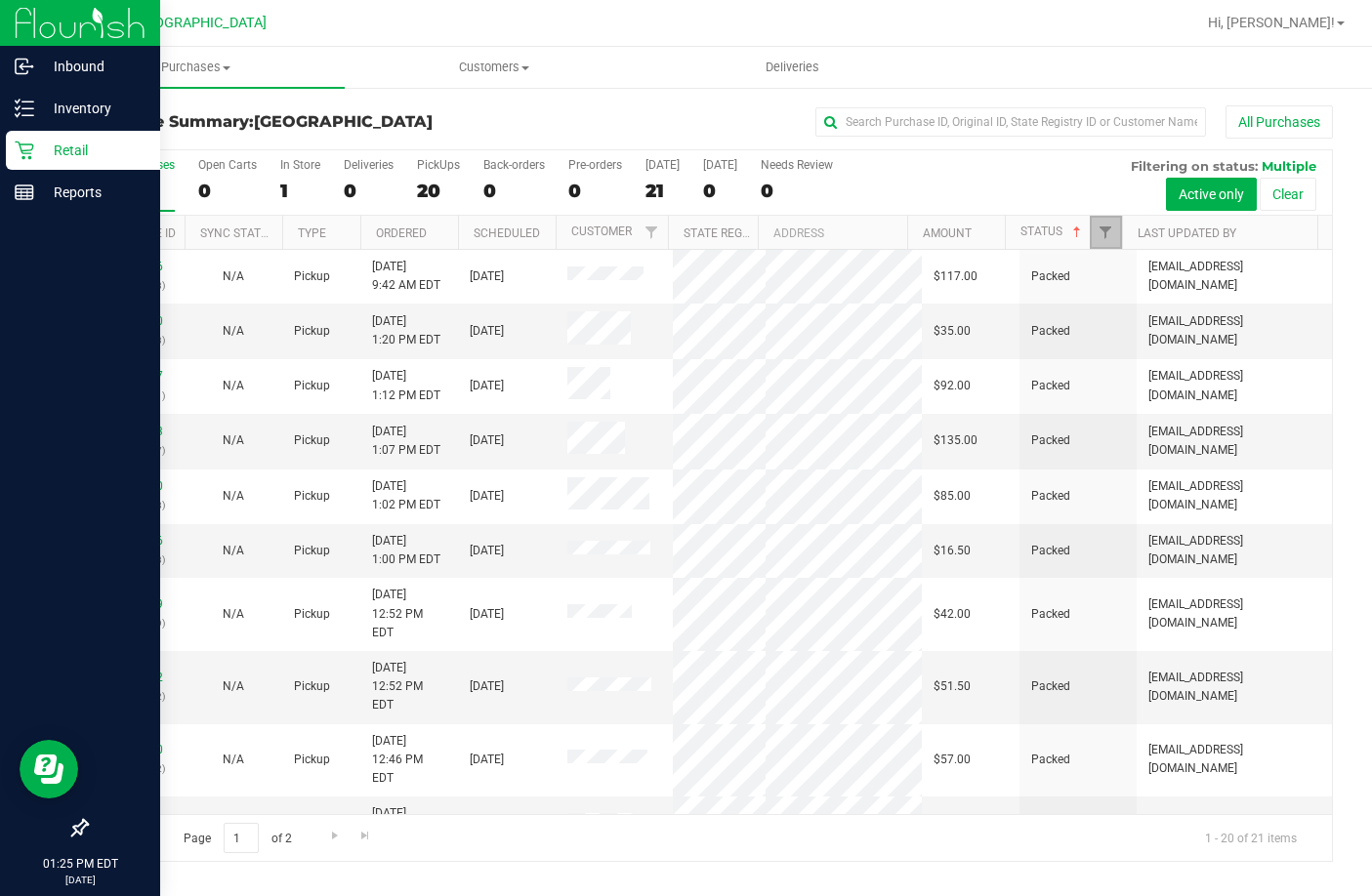 click at bounding box center [1105, 232] 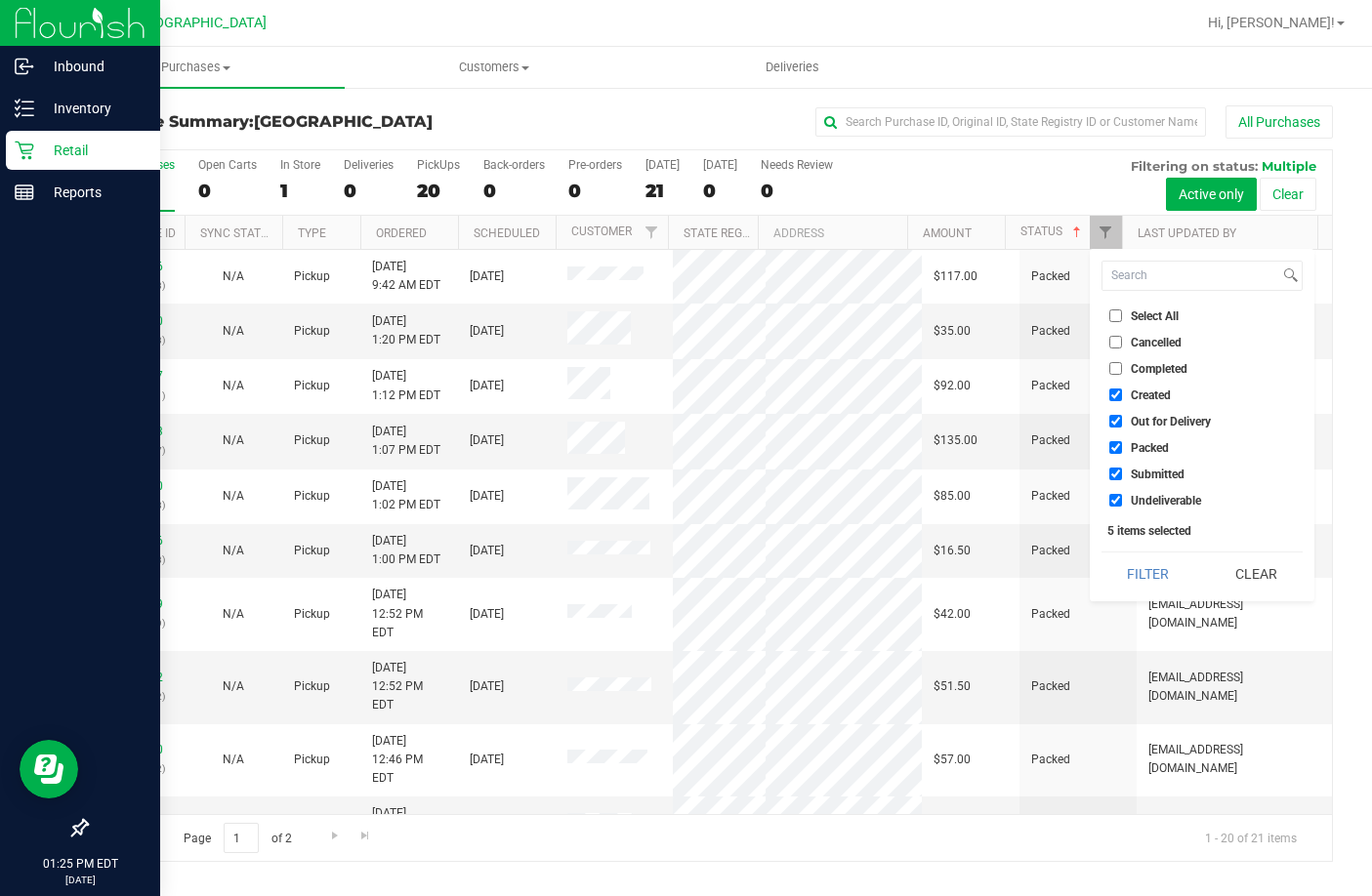 click on "Select All" at bounding box center [1202, 315] 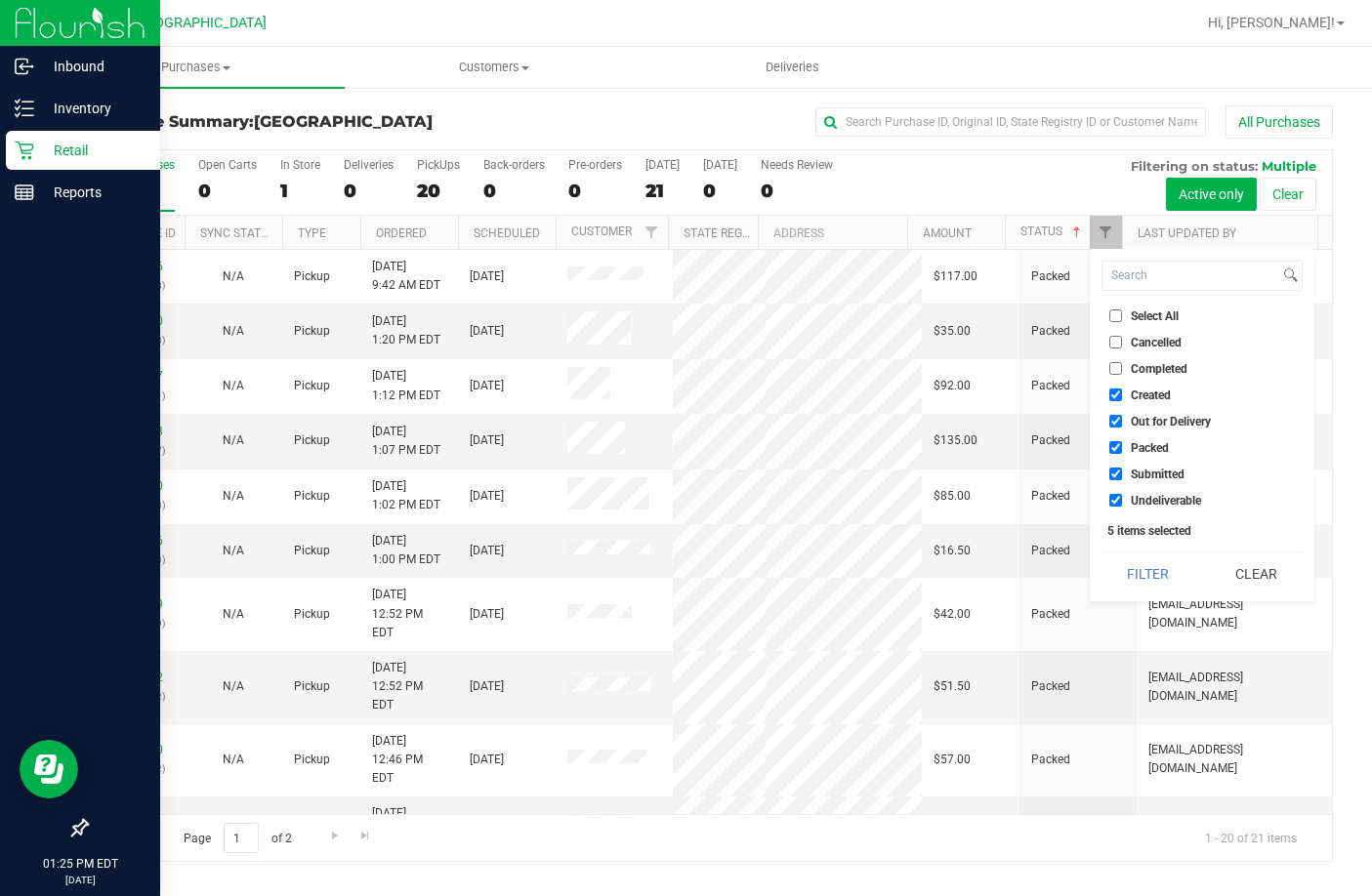 click on "Select All" at bounding box center [1115, 315] 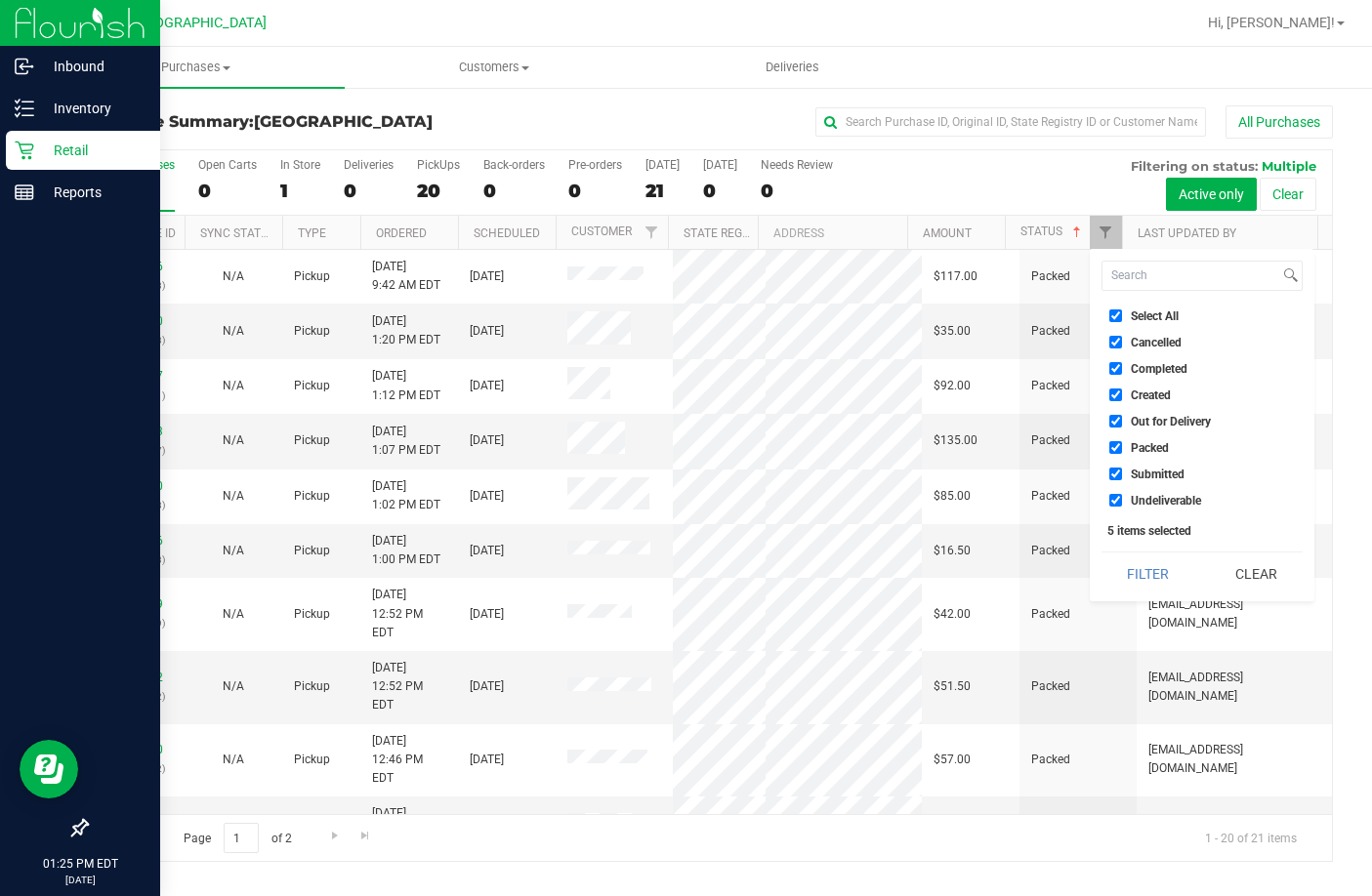 checkbox on "true" 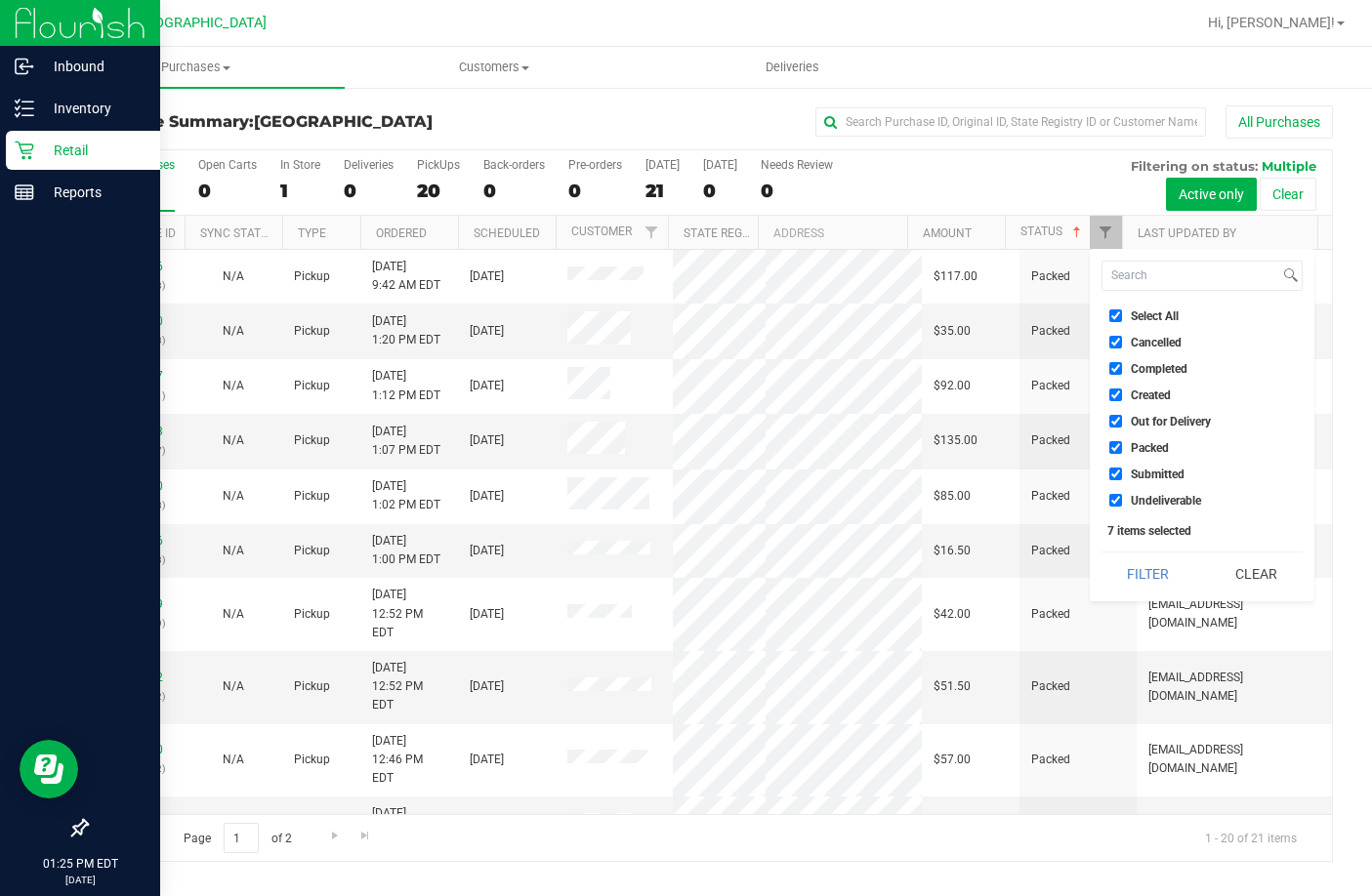 click on "Select All" at bounding box center (1115, 315) 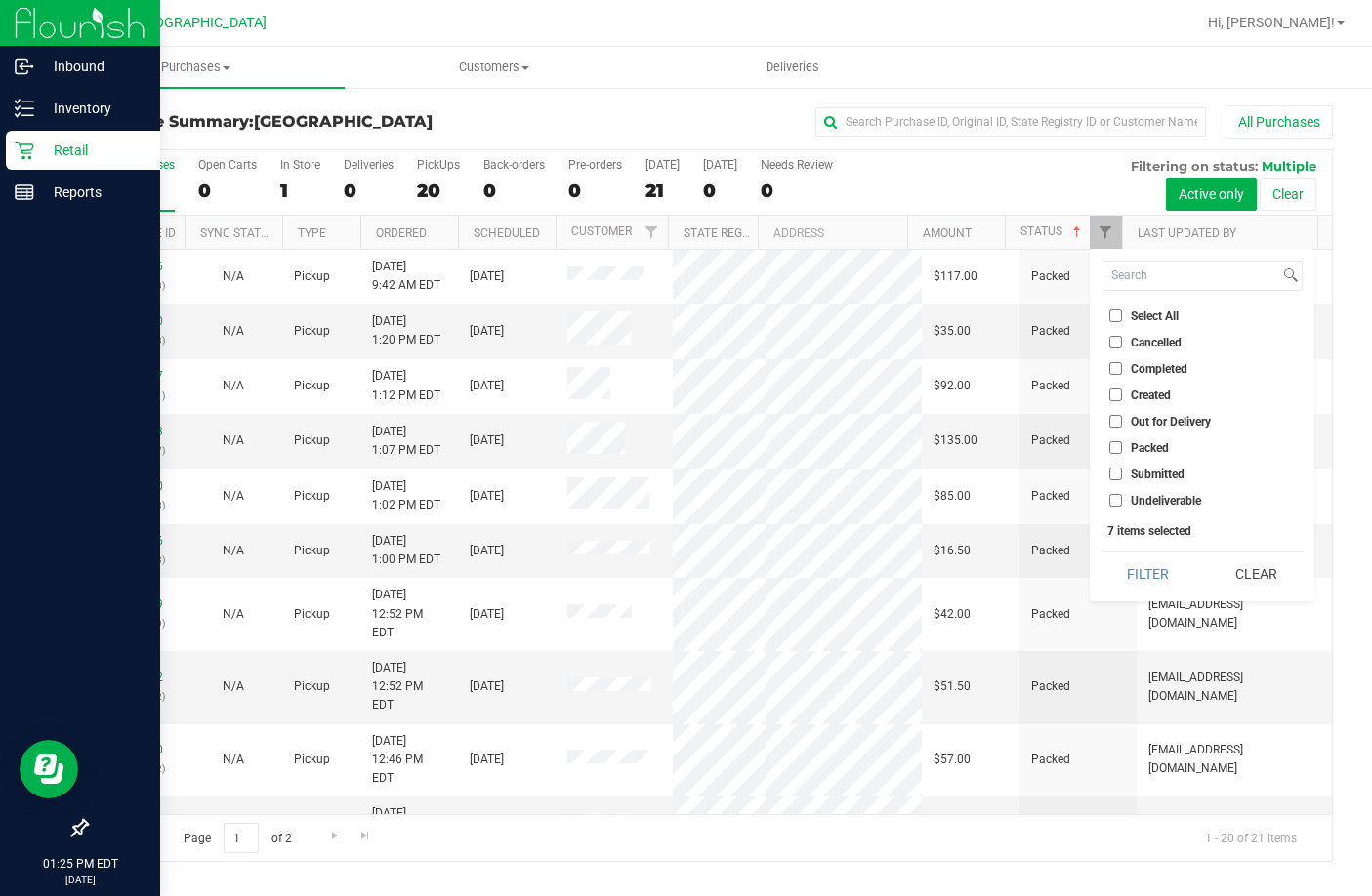 checkbox on "false" 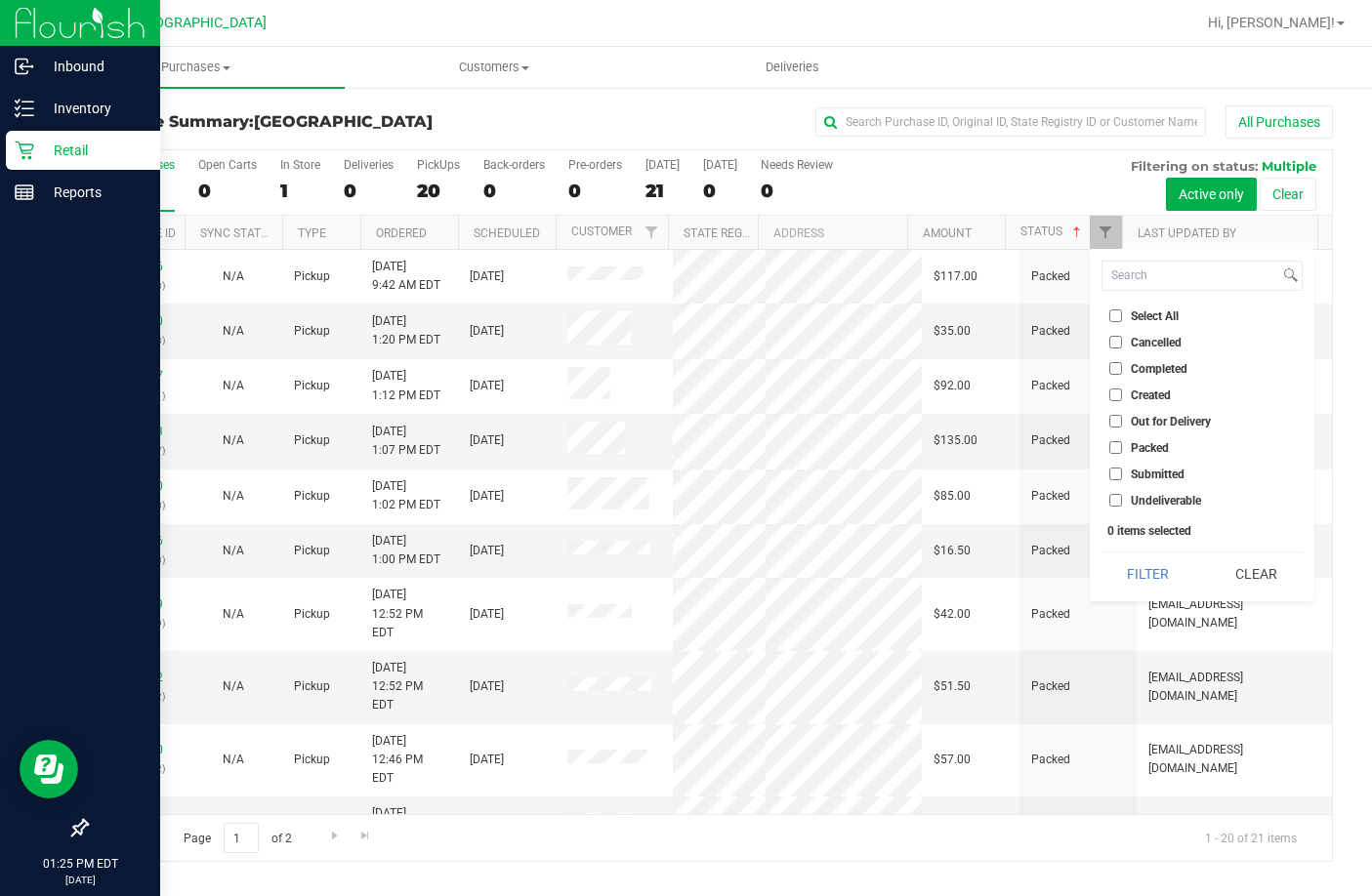 click on "Submitted" at bounding box center (1202, 473) 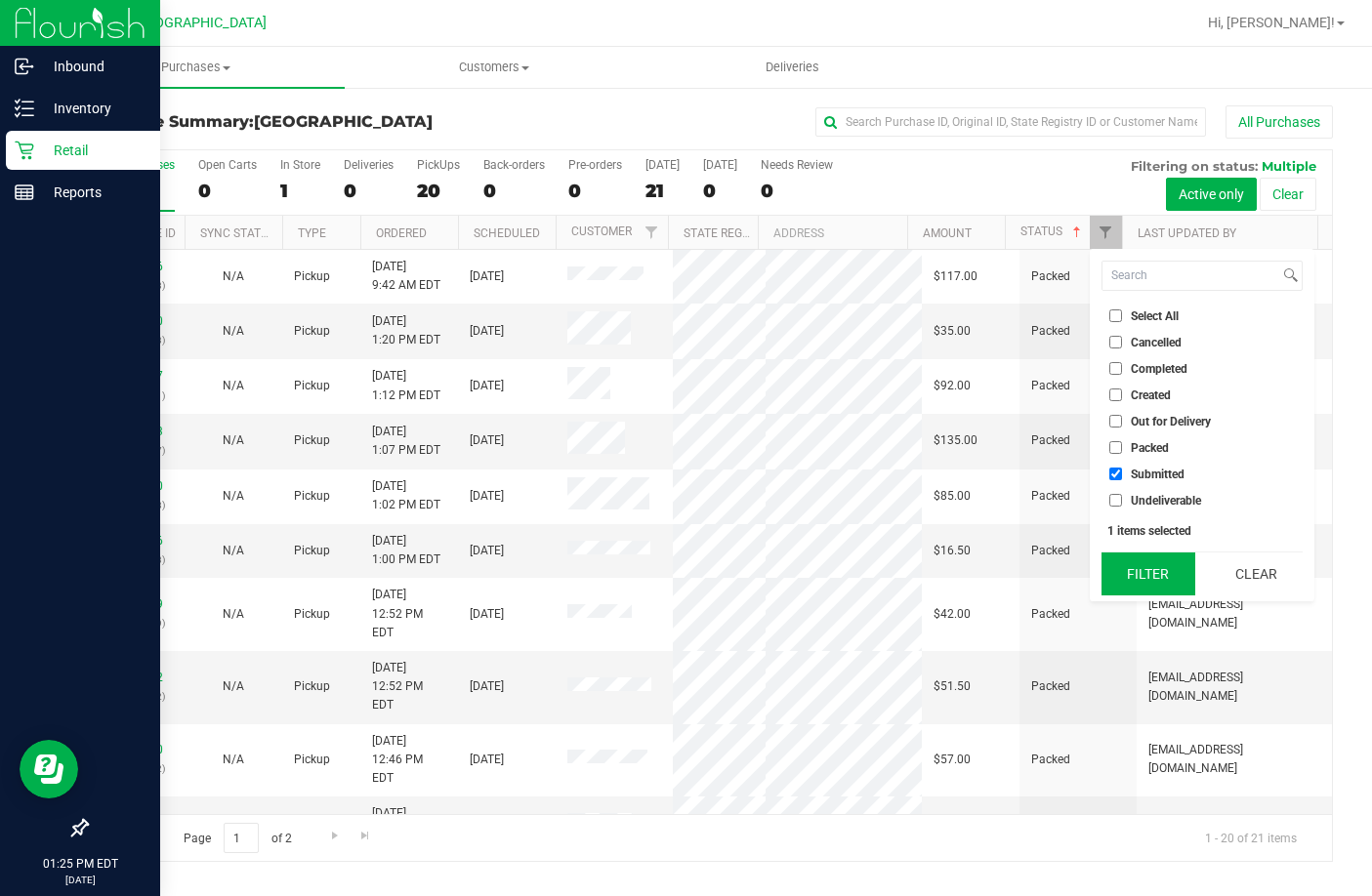 click on "Filter" at bounding box center [1148, 574] 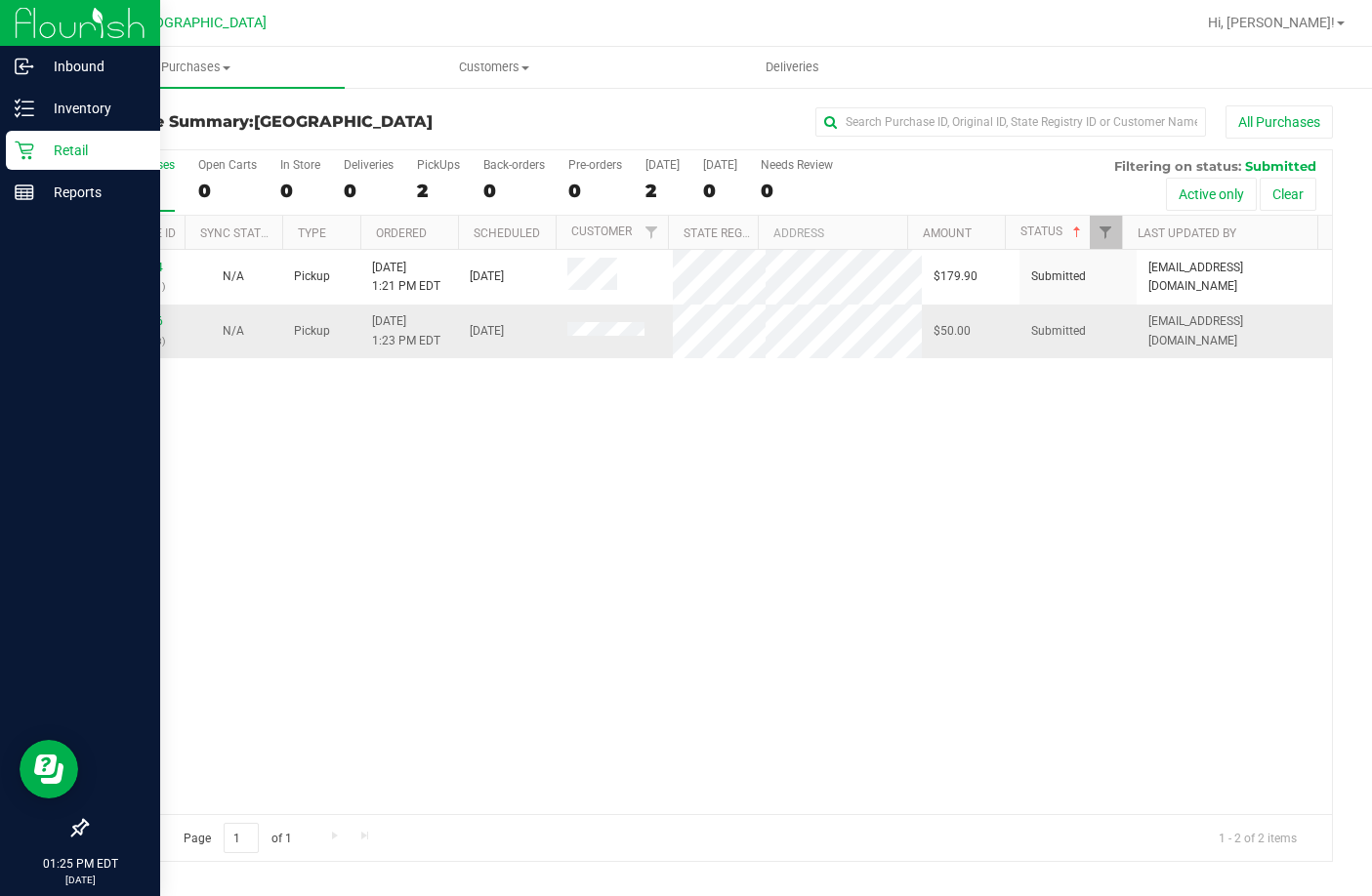 click on "11655986
(310346643)" at bounding box center (136, 331) 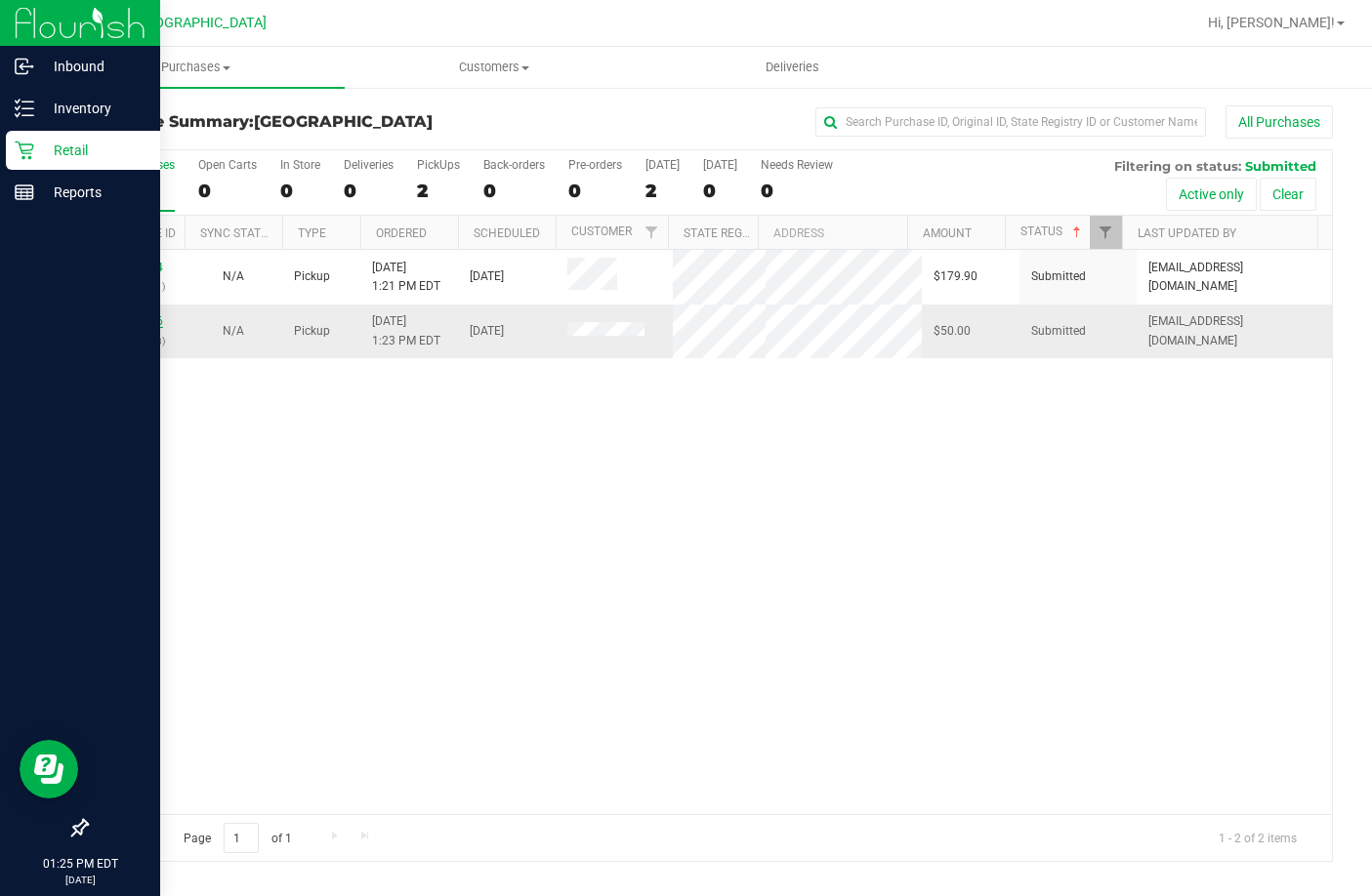 click on "11655986" at bounding box center (136, 321) 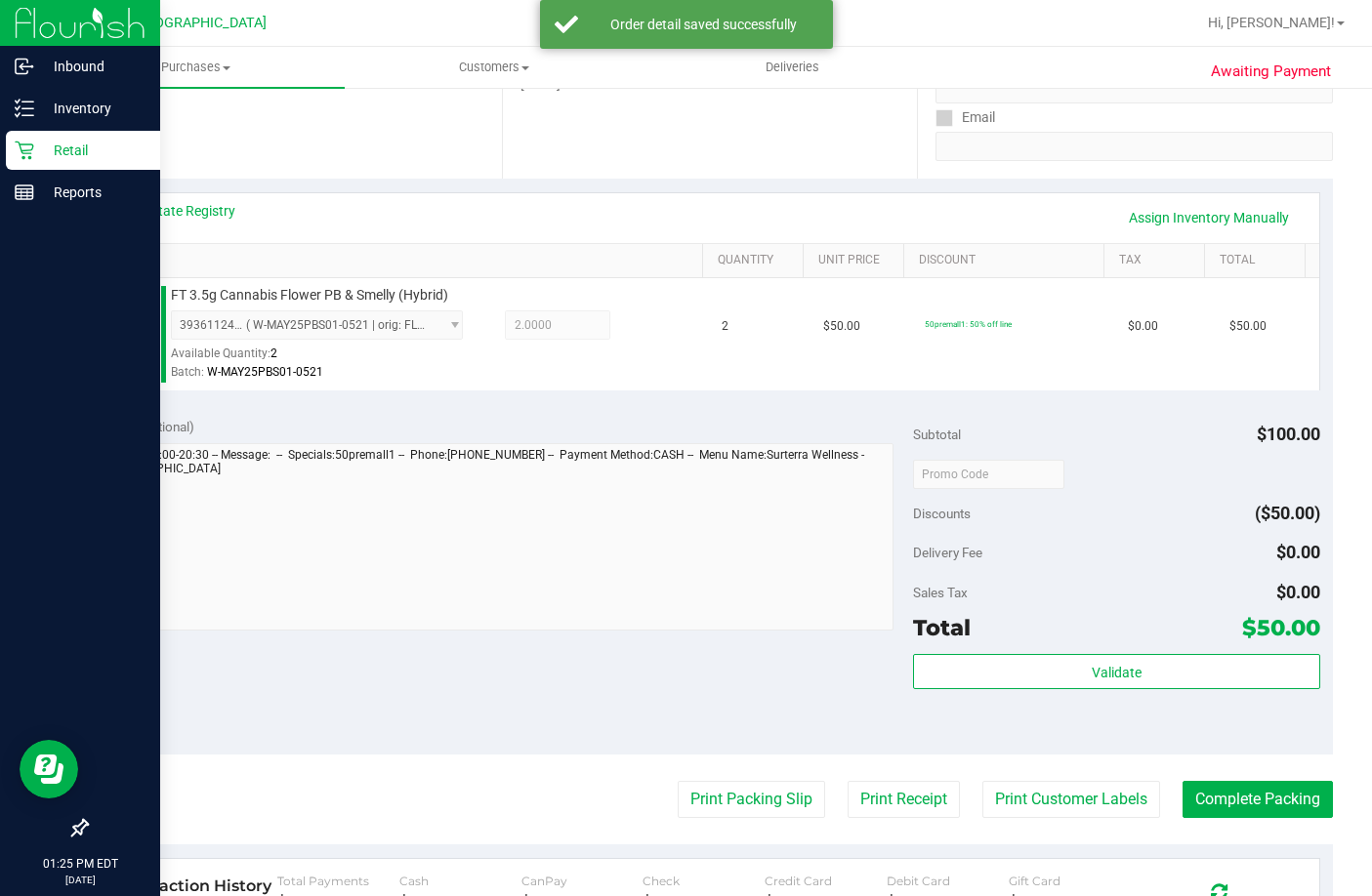 scroll, scrollTop: 488, scrollLeft: 0, axis: vertical 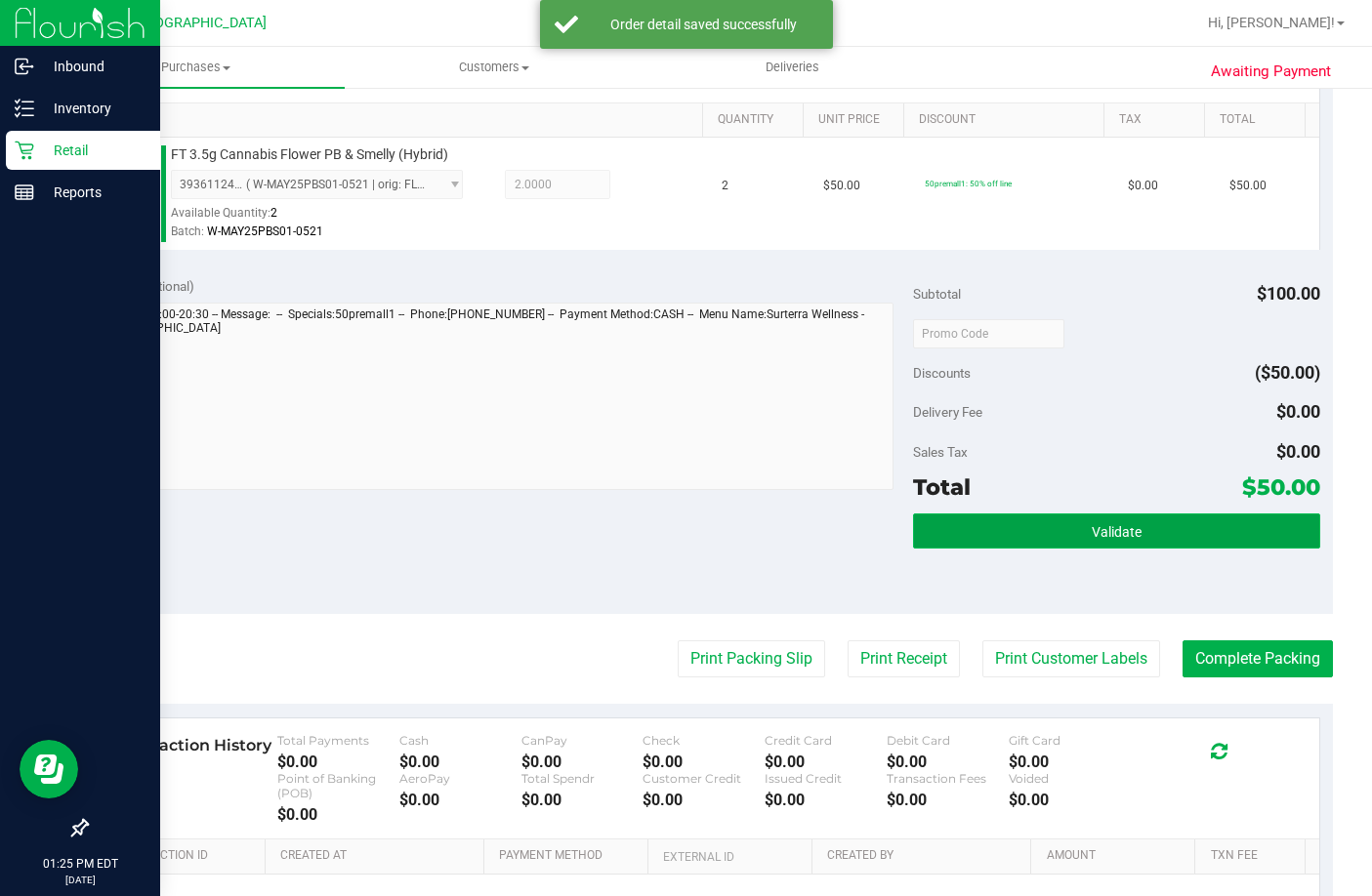 click on "Validate" at bounding box center (1116, 531) 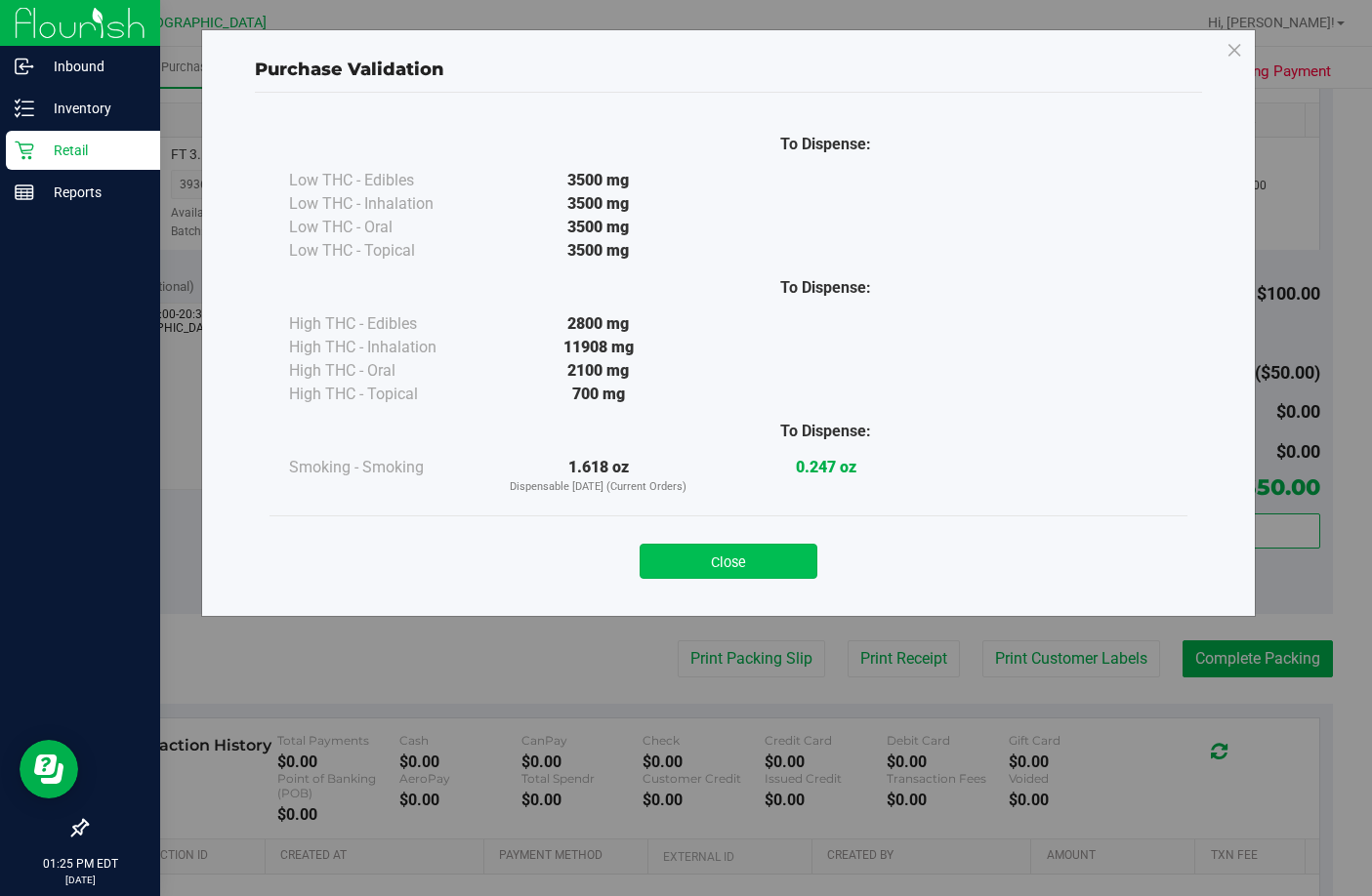 click on "Close" at bounding box center [728, 561] 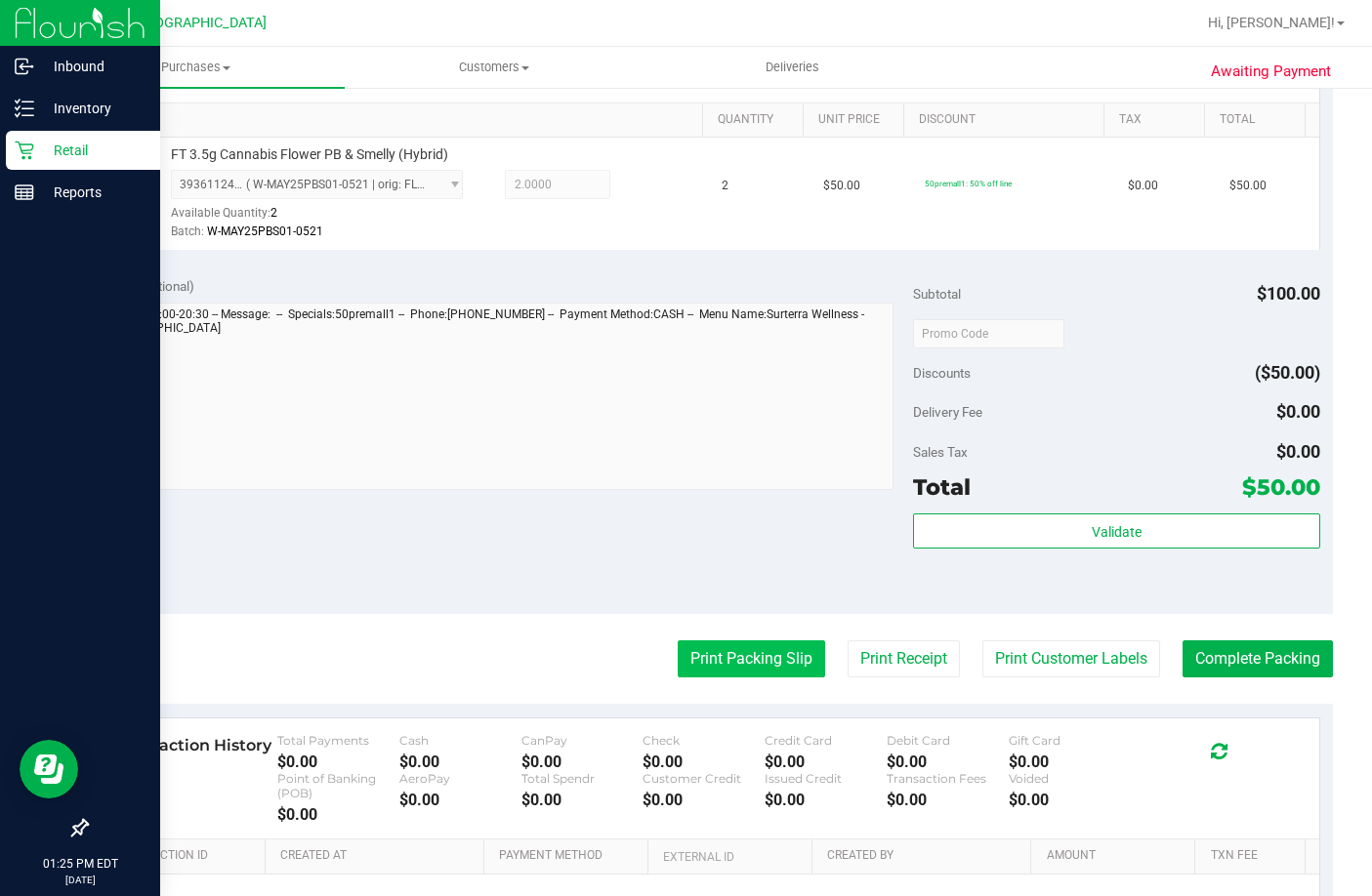 click on "Print Packing Slip" at bounding box center [751, 659] 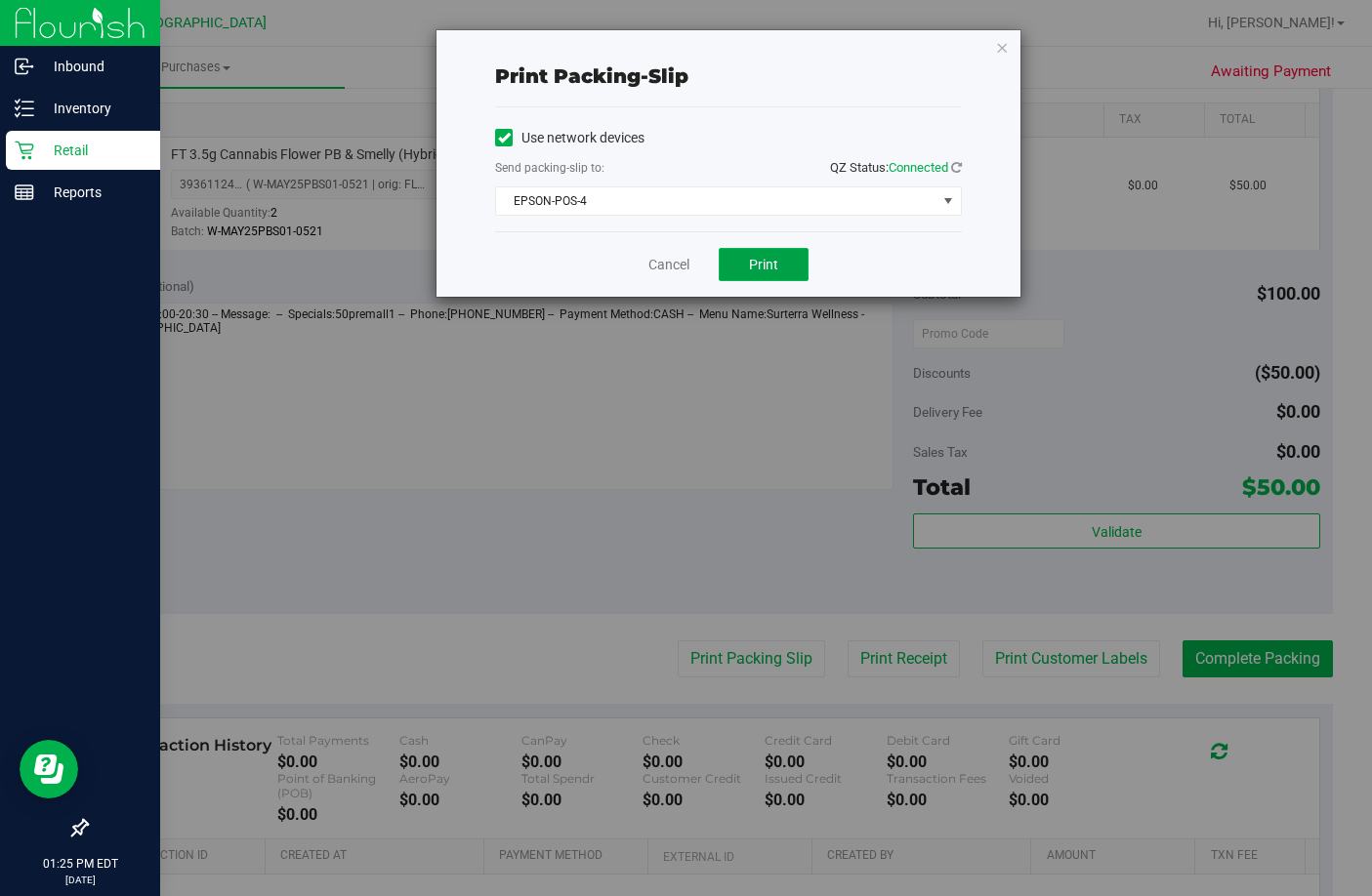 click on "Print" at bounding box center [764, 265] 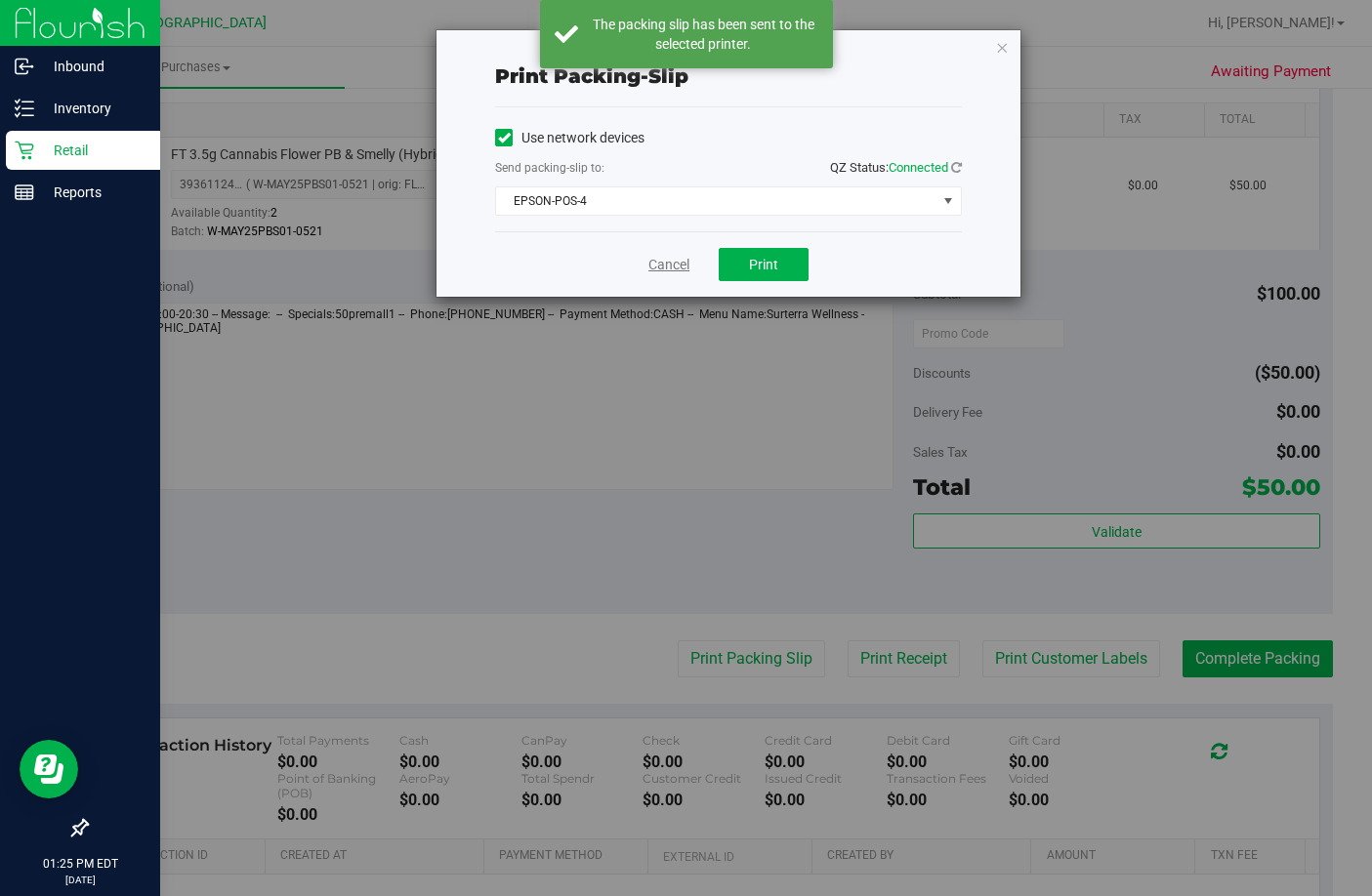 click on "Cancel" at bounding box center [669, 265] 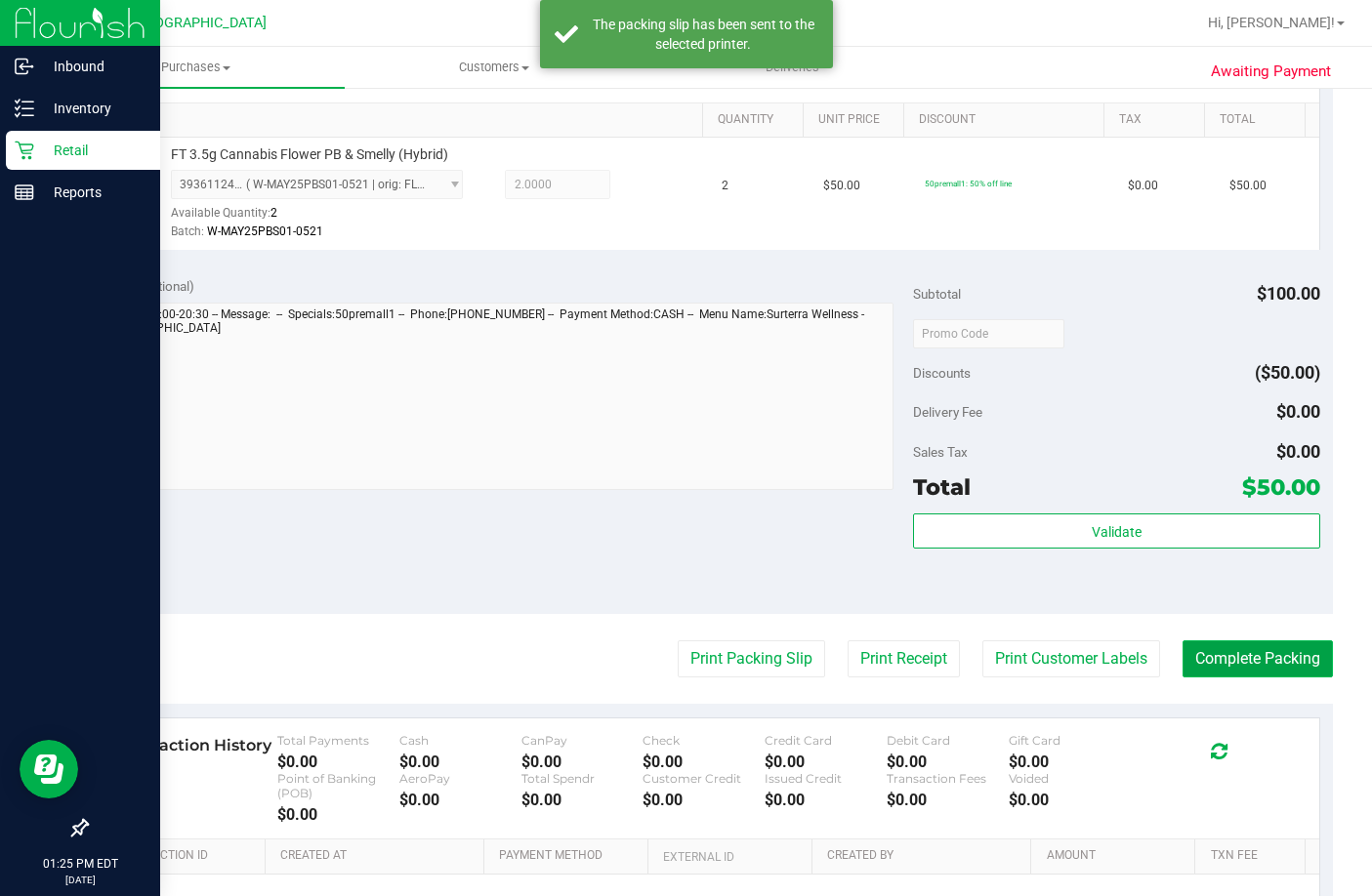 click on "Complete Packing" at bounding box center [1258, 659] 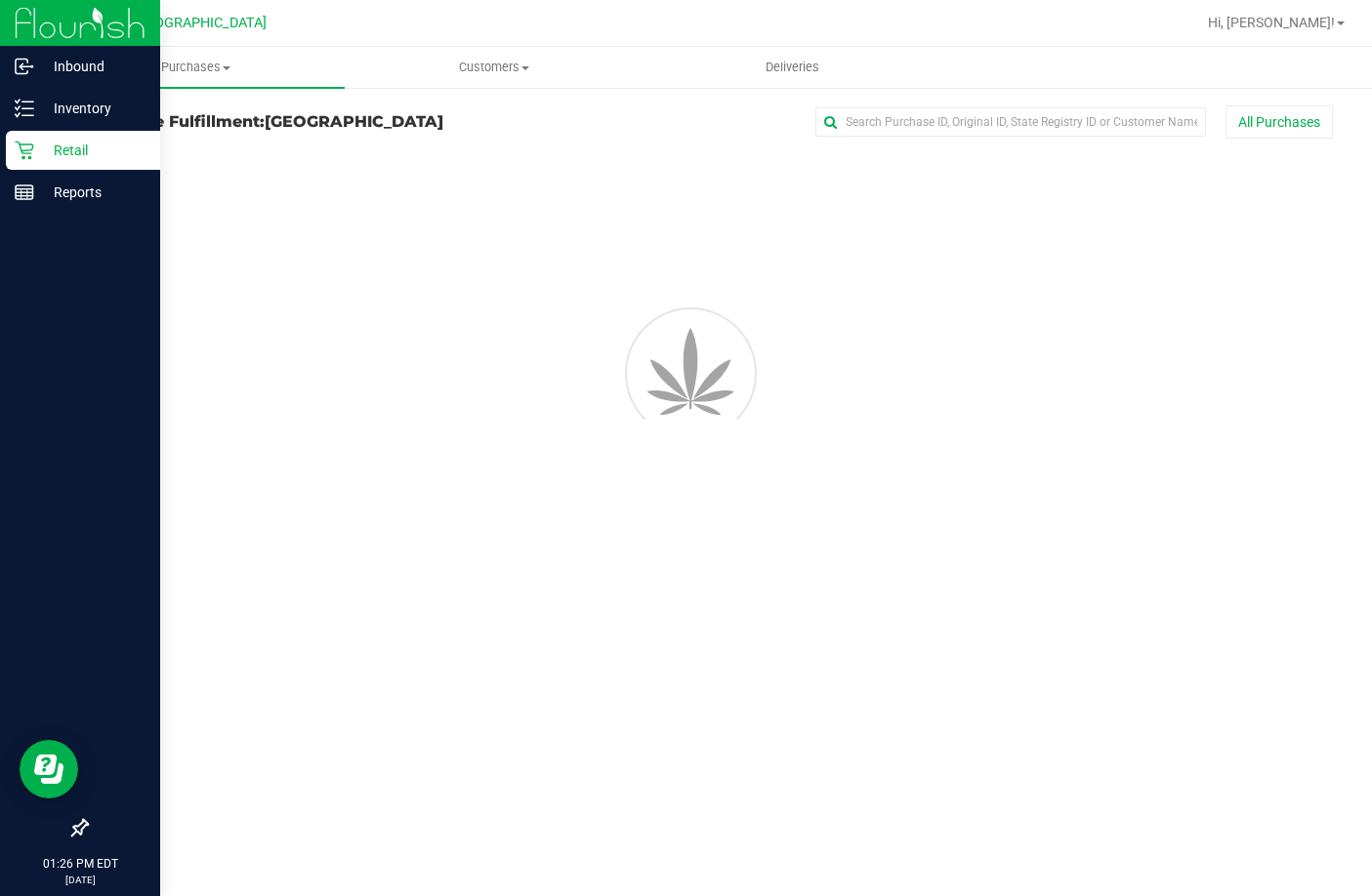 scroll, scrollTop: 0, scrollLeft: 0, axis: both 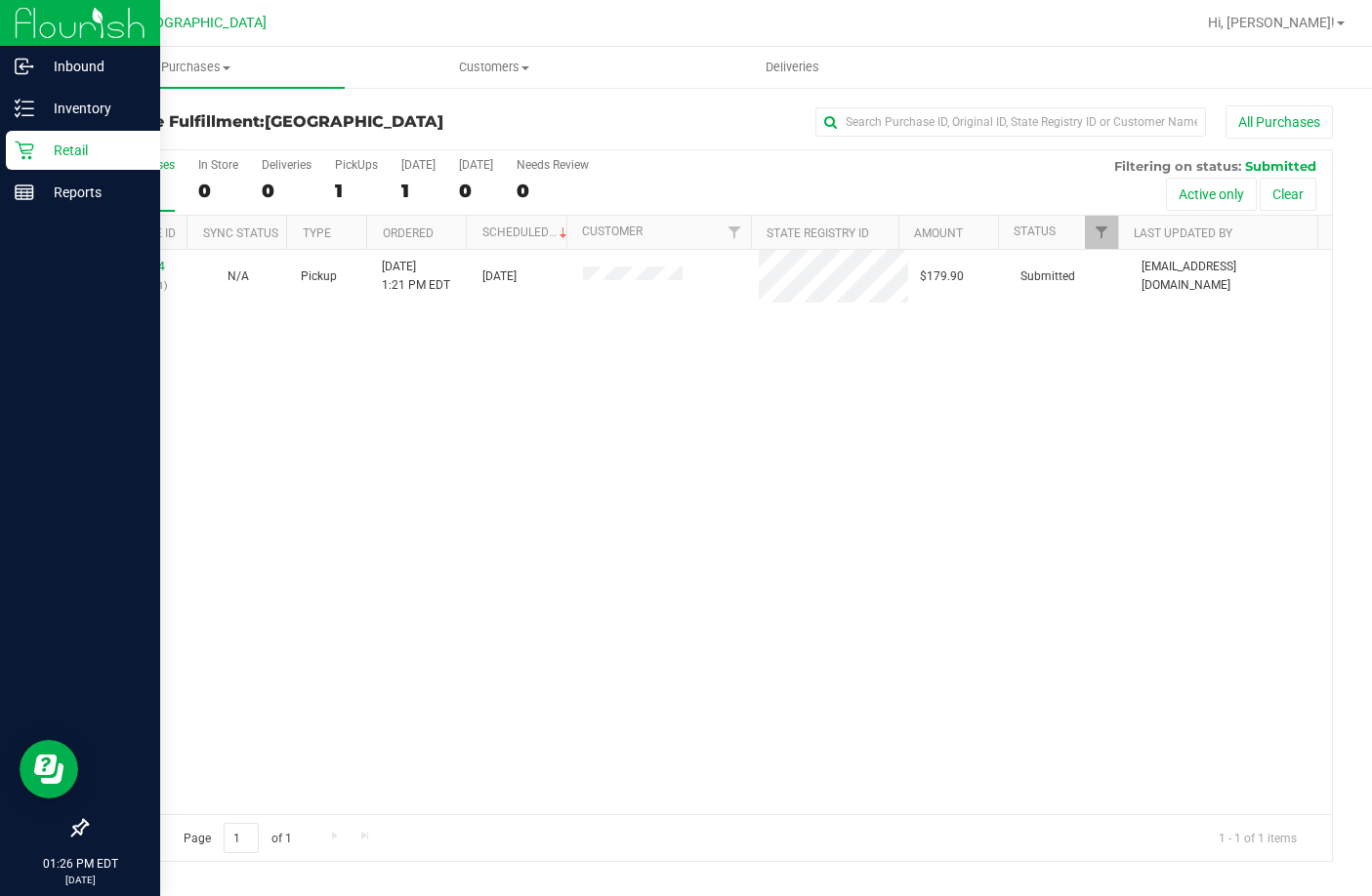 click on "11655964
(310345511)
N/A
Pickup 7/19/2025 1:21 PM EDT 7/19/2025
$179.90
Submitted abe+parallel@iheartjane.com" at bounding box center (709, 532) 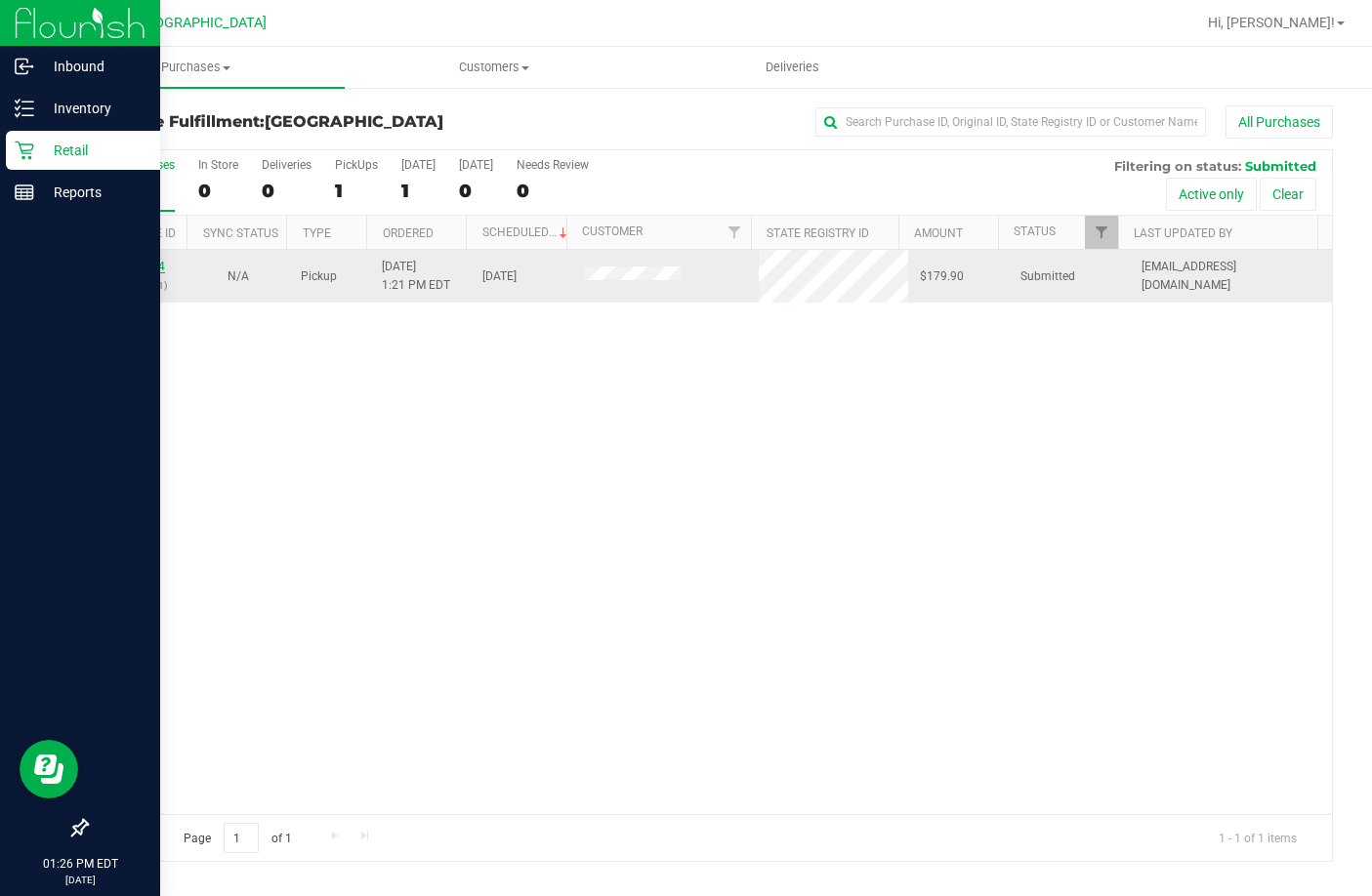 click on "11655964" at bounding box center [138, 266] 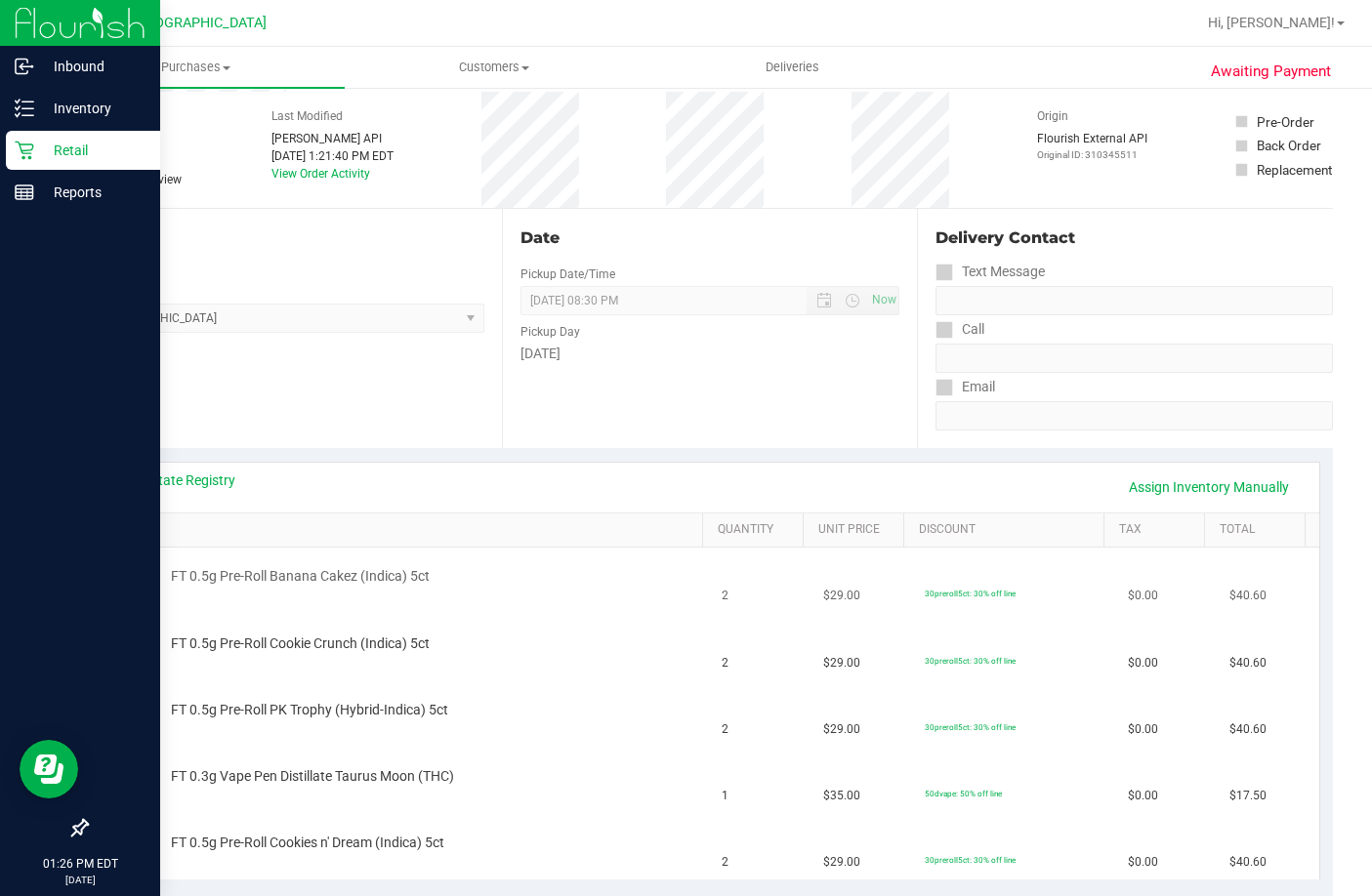 scroll, scrollTop: 195, scrollLeft: 0, axis: vertical 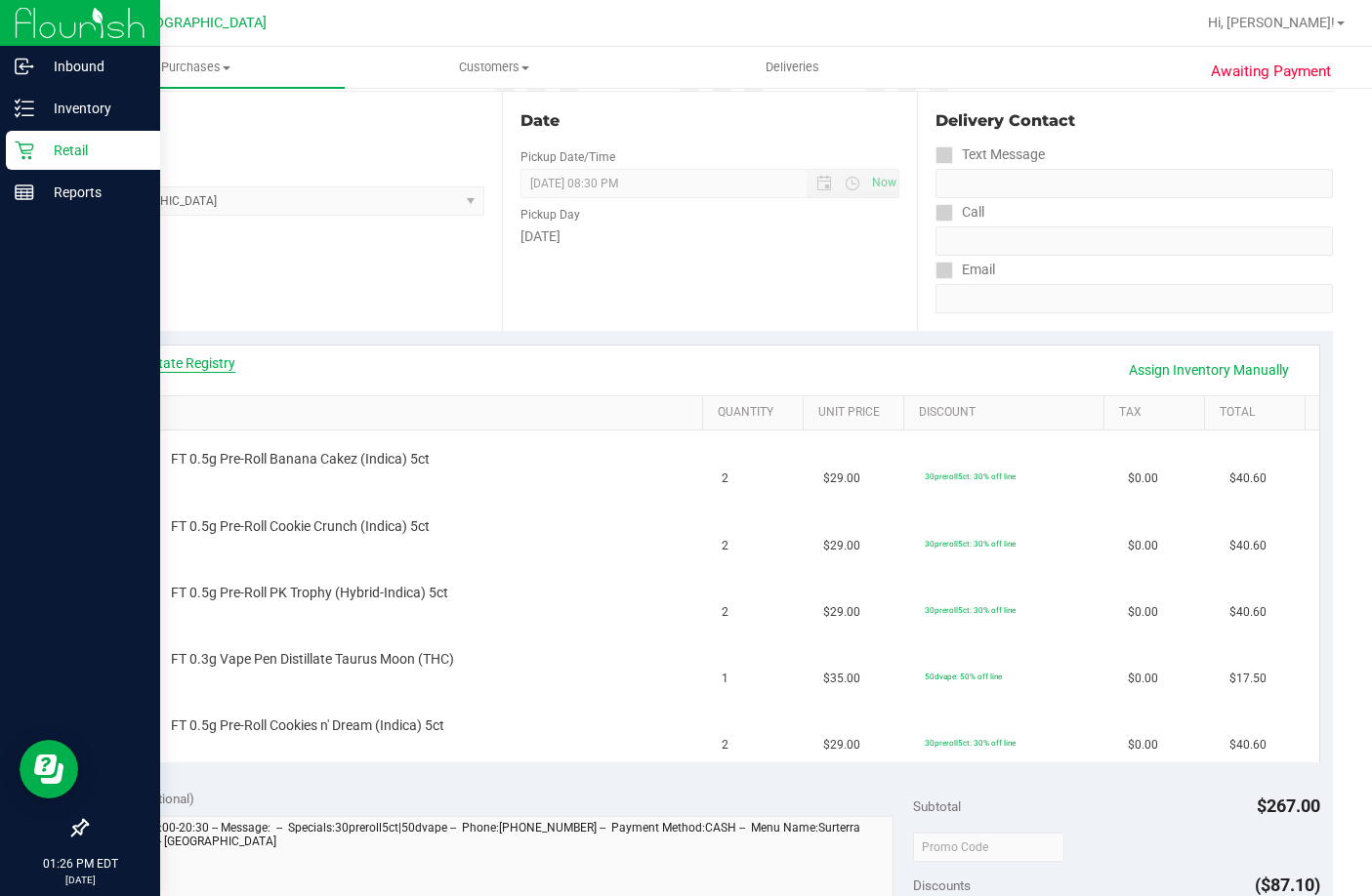 click on "View State Registry" at bounding box center [177, 363] 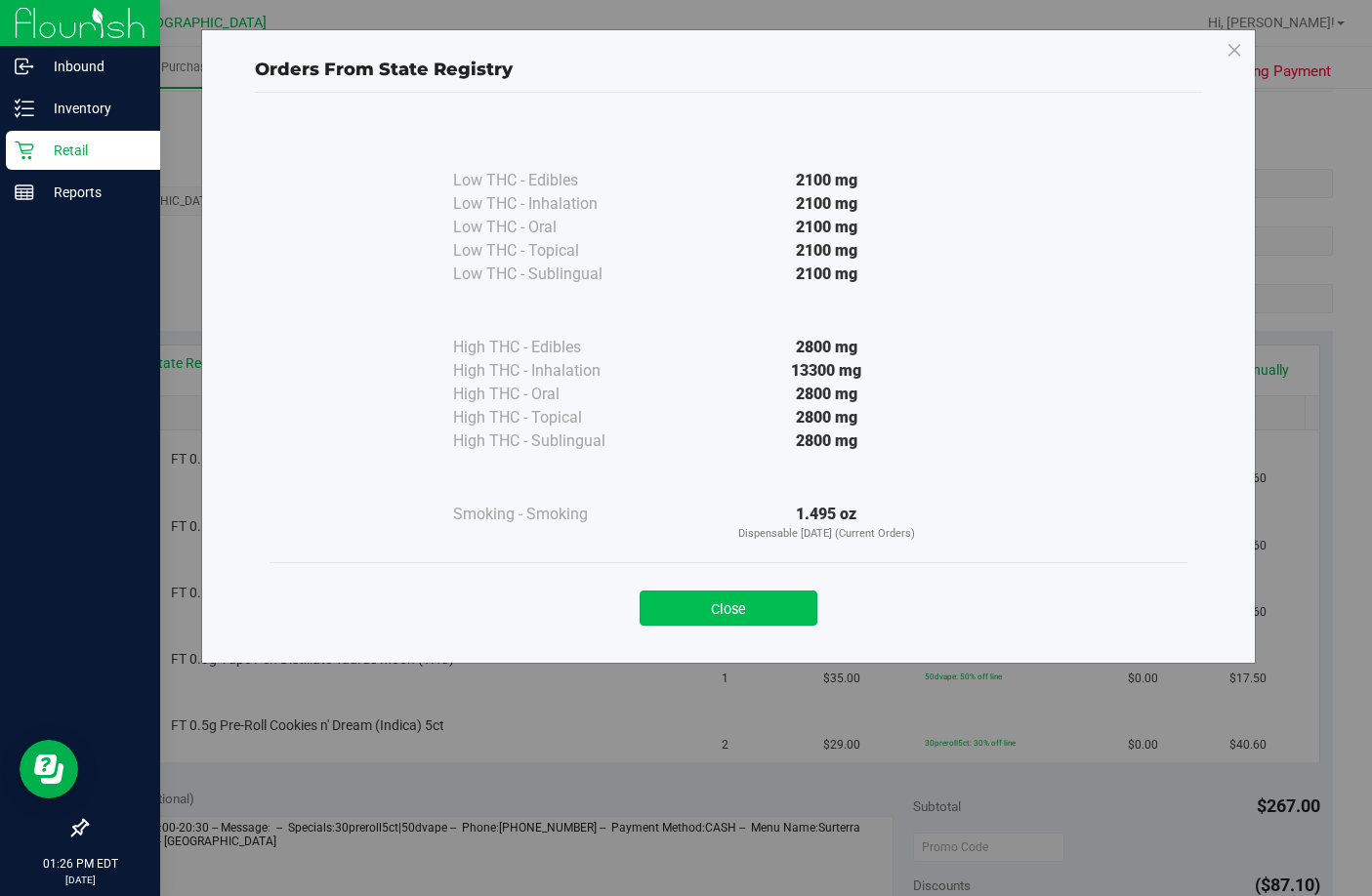 click on "Close" at bounding box center (728, 608) 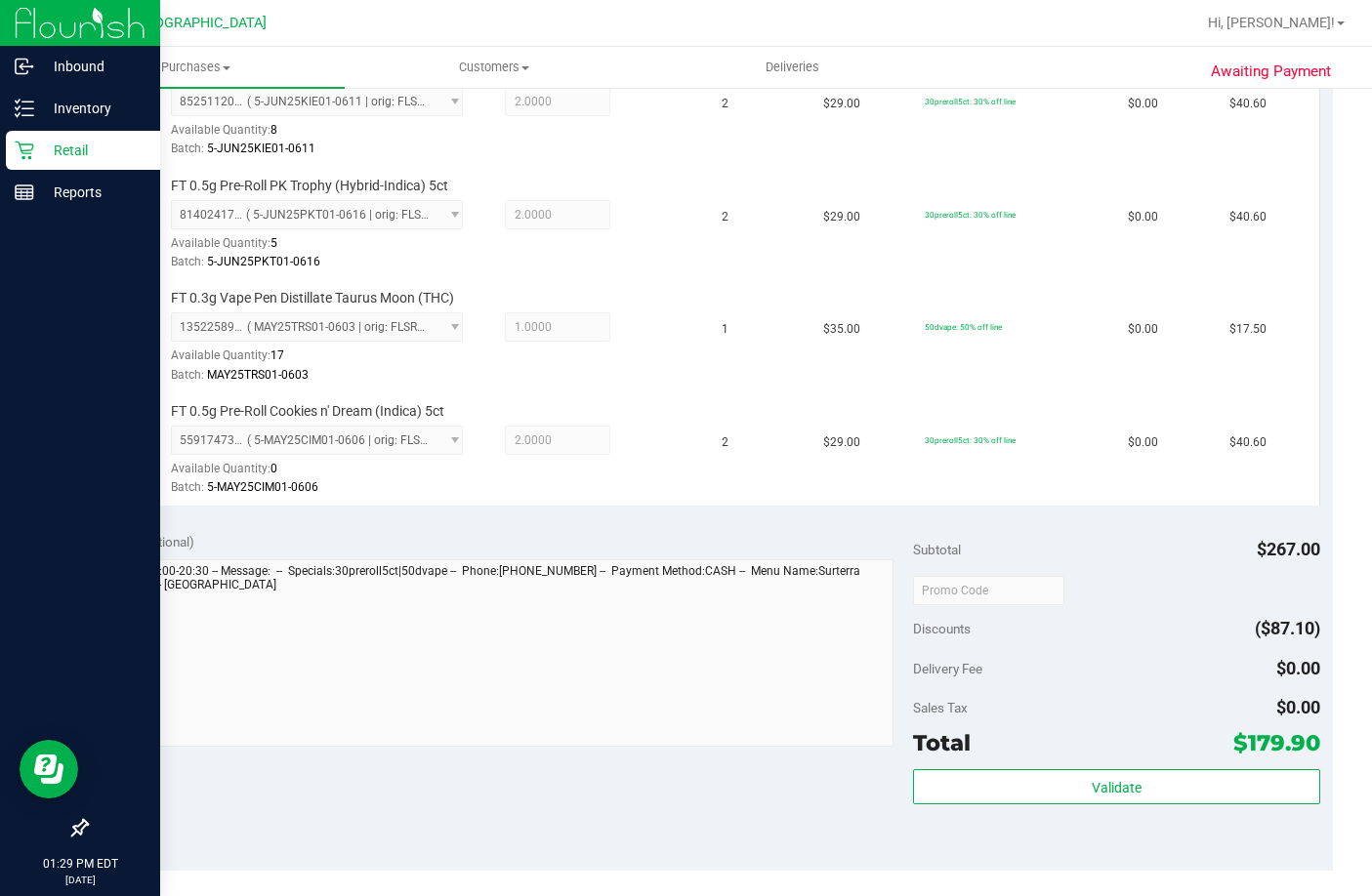 scroll, scrollTop: 878, scrollLeft: 0, axis: vertical 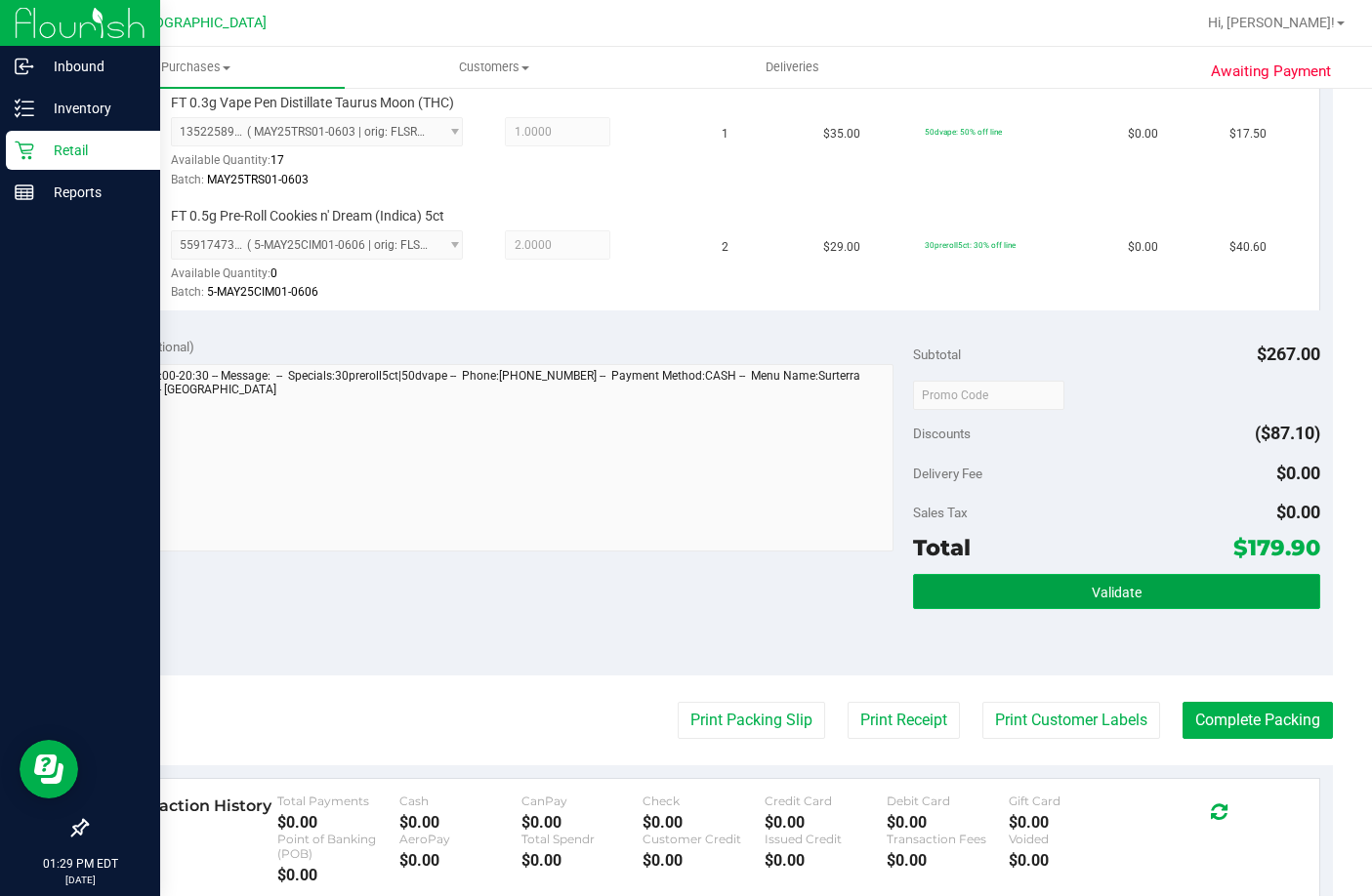 click on "Validate" at bounding box center (1116, 591) 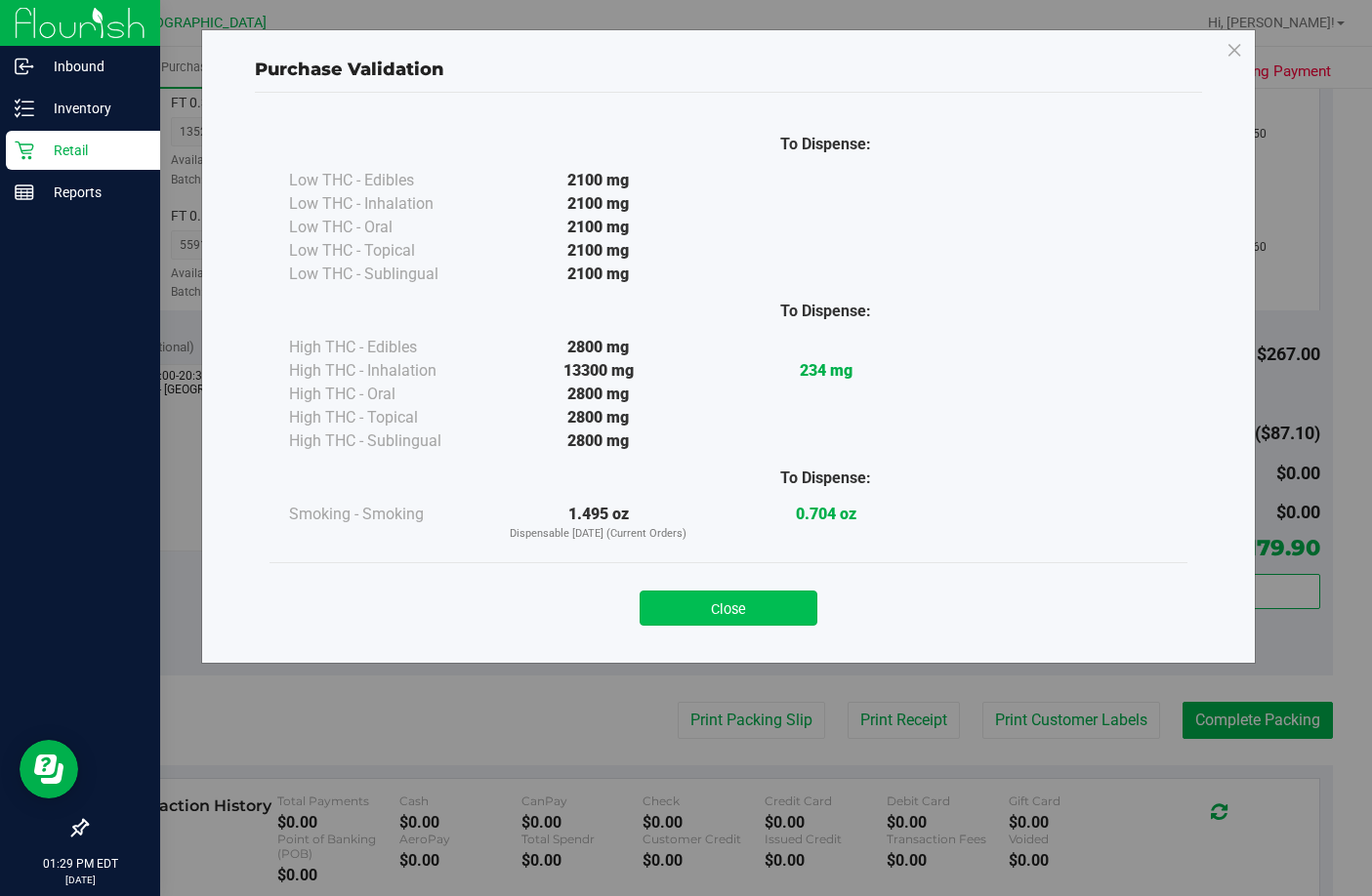 click on "Close" at bounding box center [728, 608] 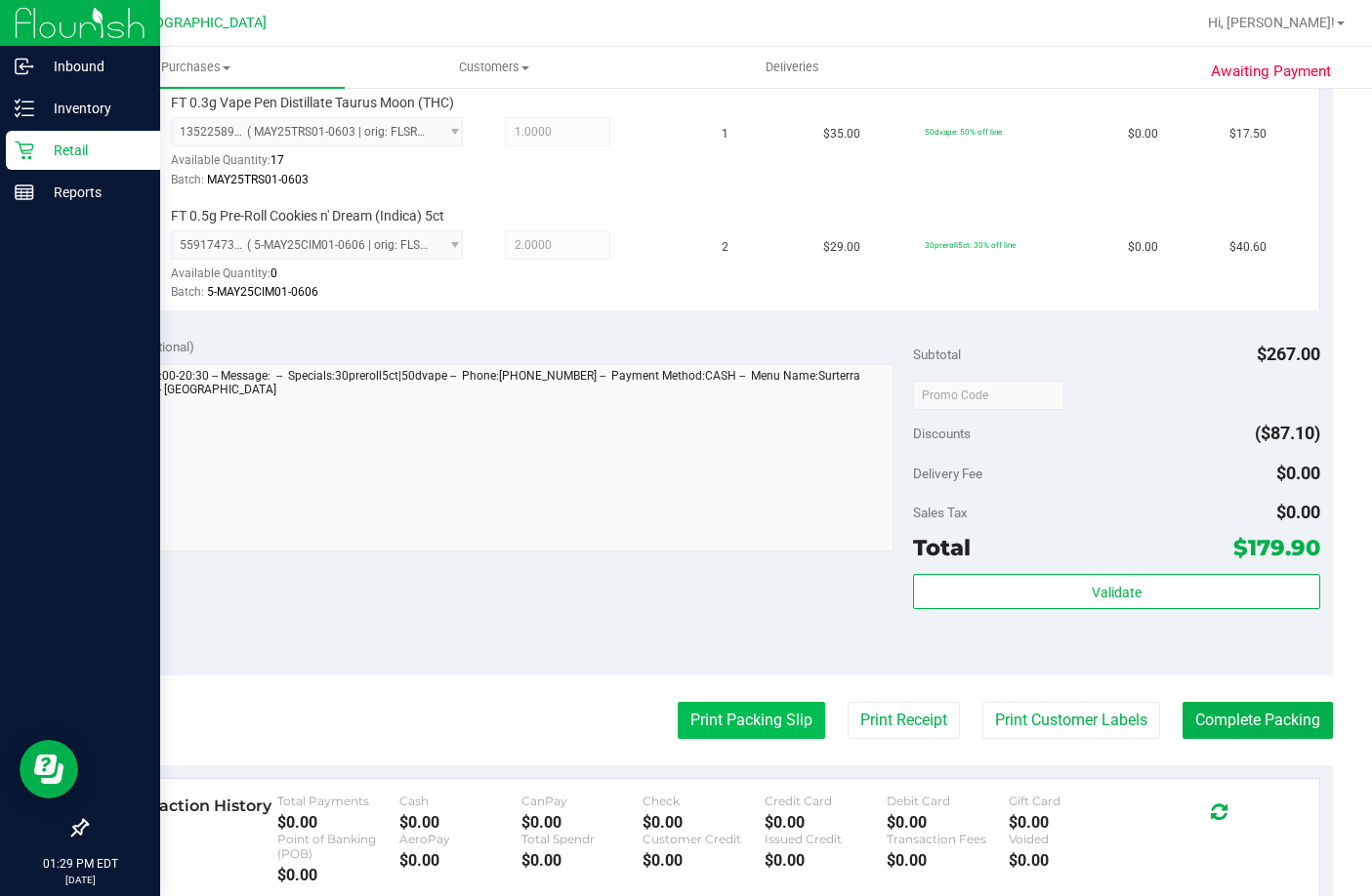click on "Print Packing Slip" at bounding box center (751, 720) 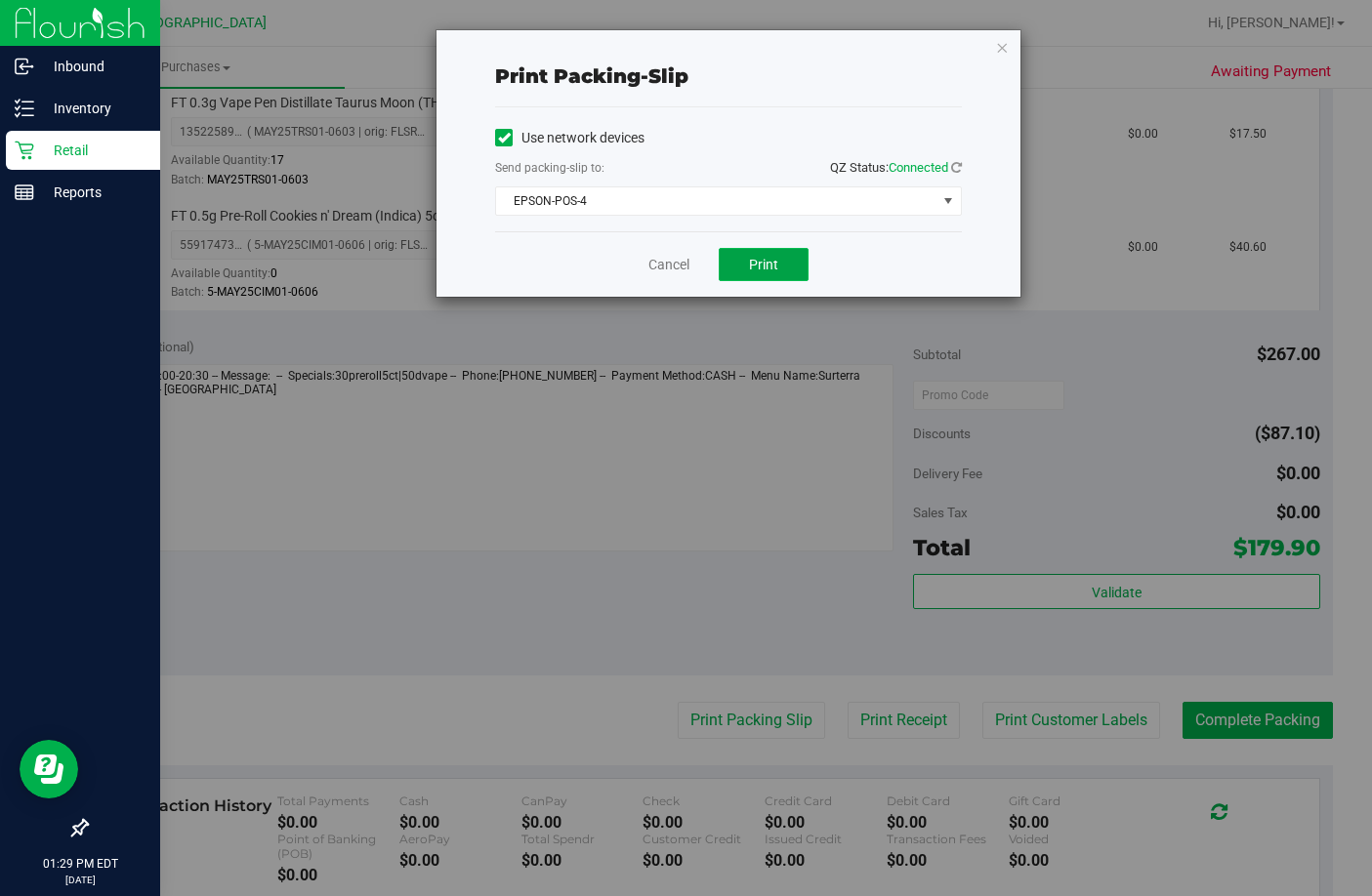click on "Print" at bounding box center (764, 265) 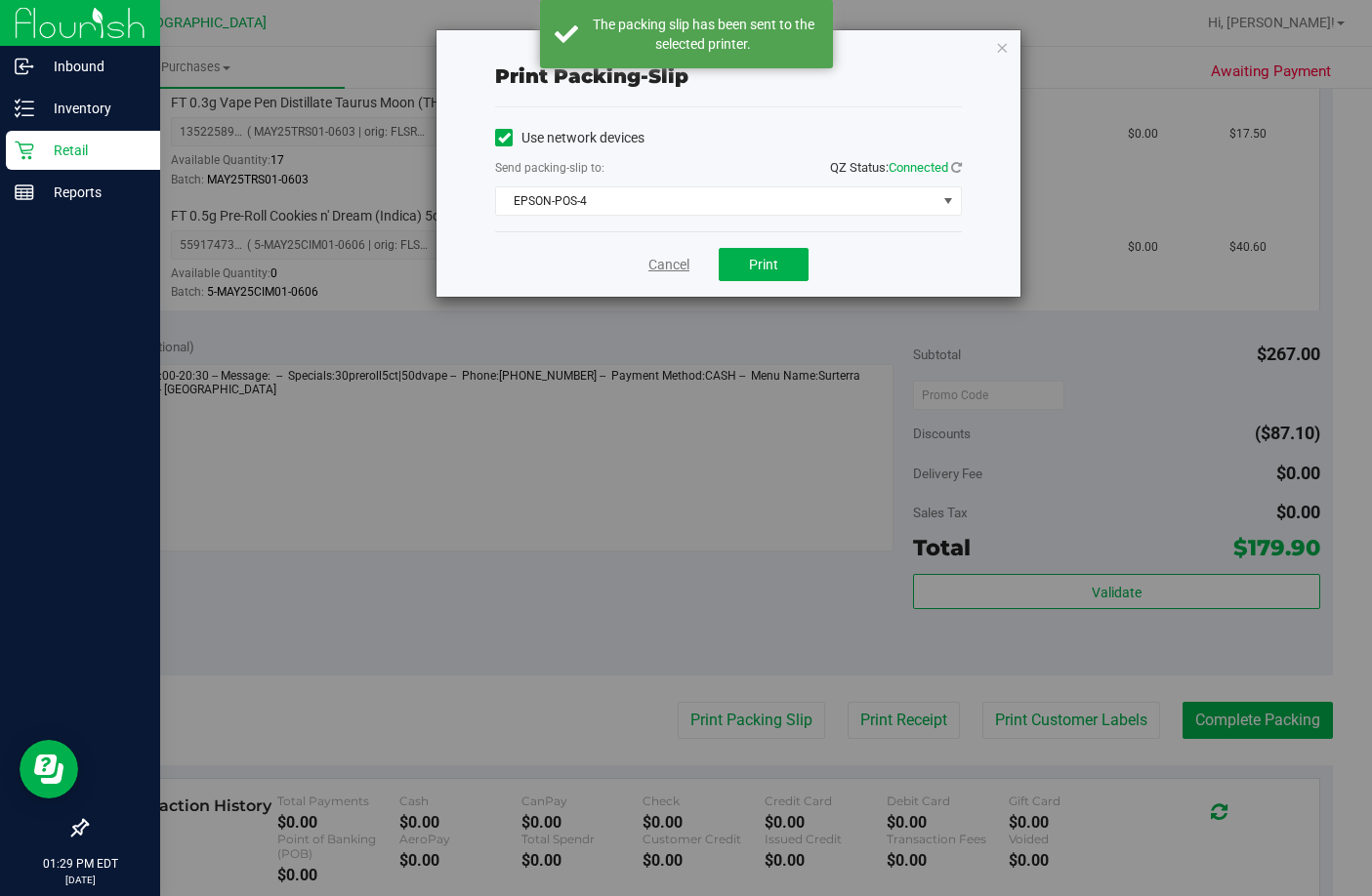 click on "Cancel
Print" at bounding box center (728, 264) 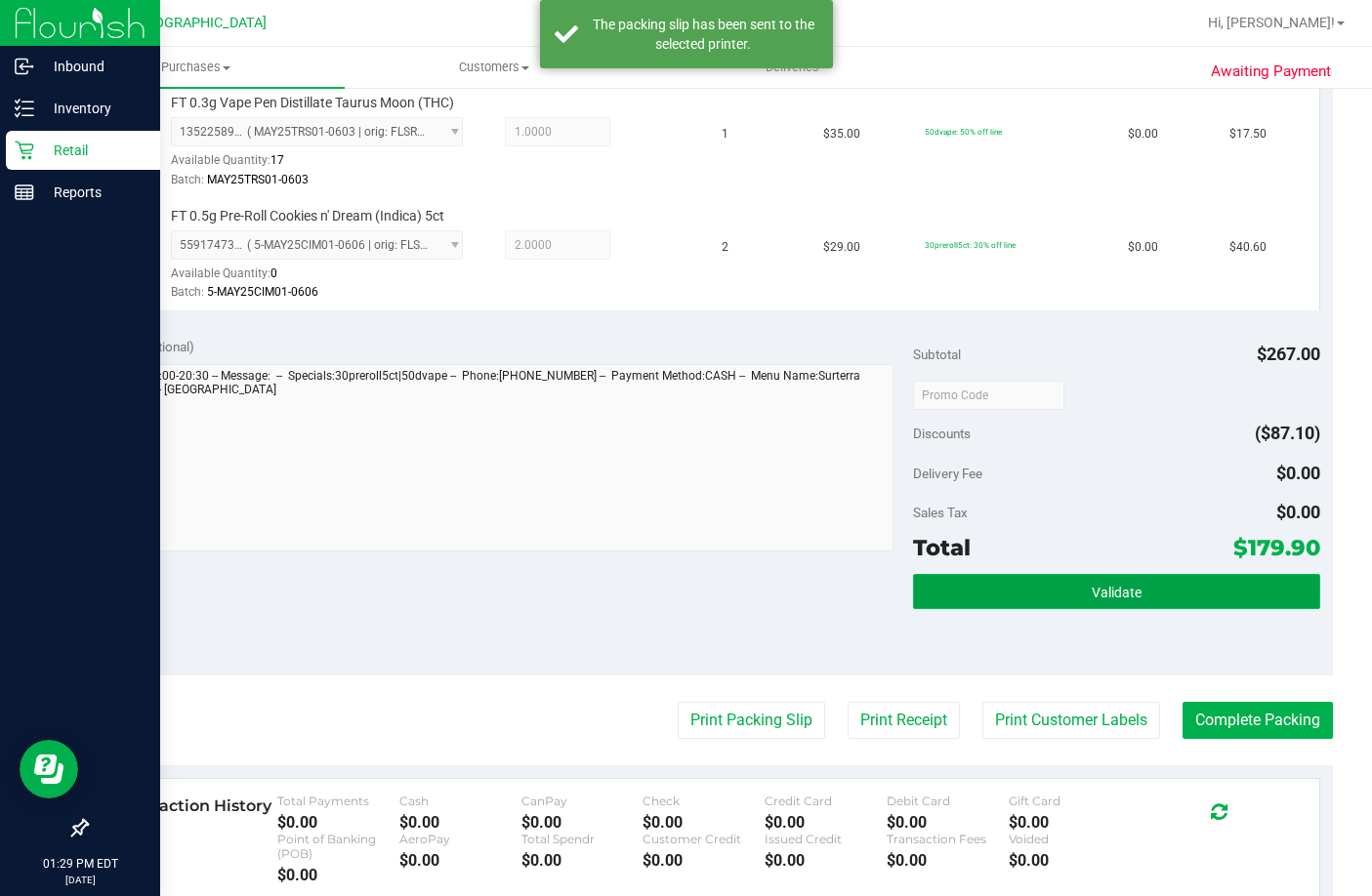 click on "Validate" at bounding box center (1116, 591) 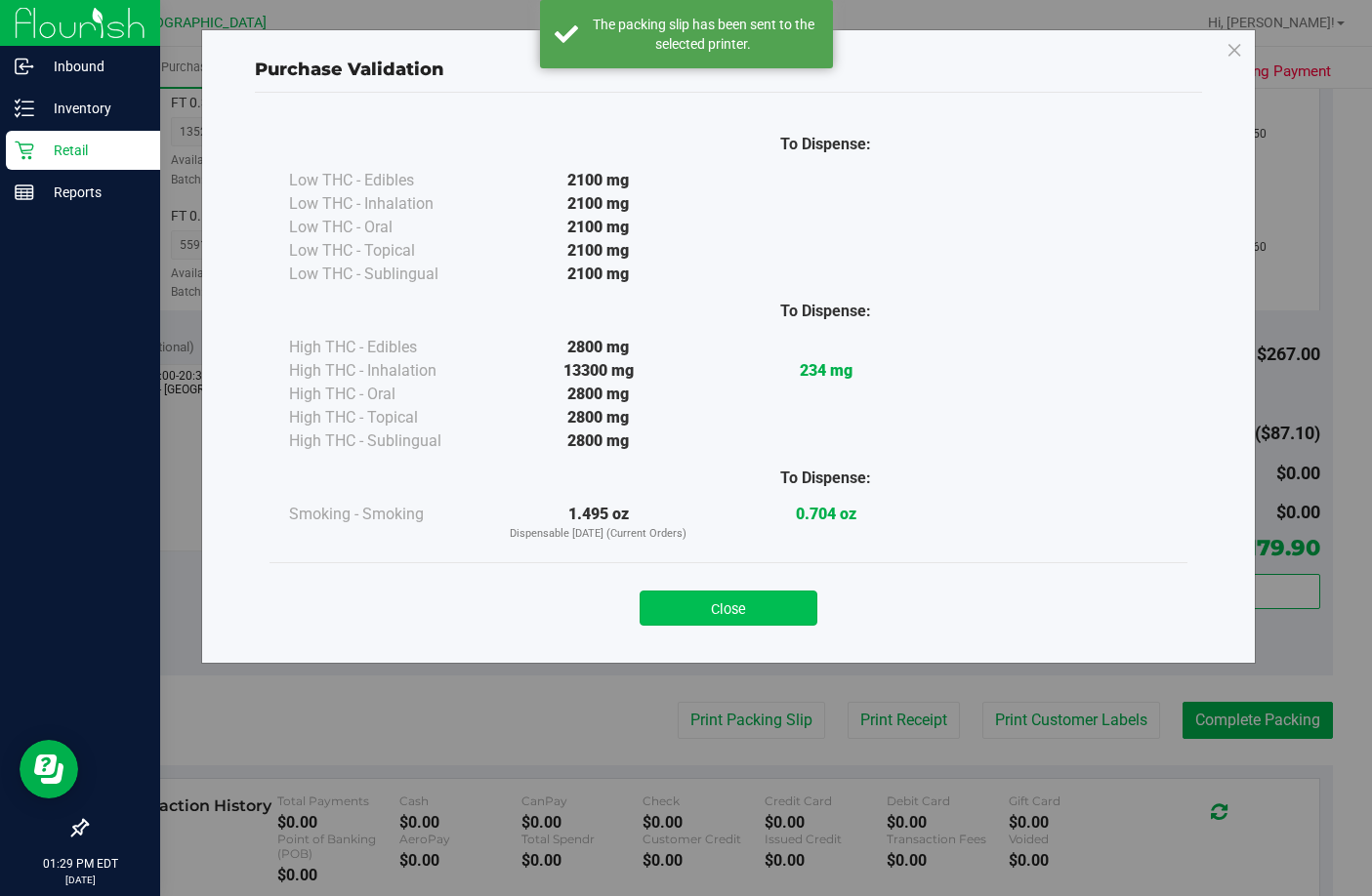 click on "Close" at bounding box center (728, 608) 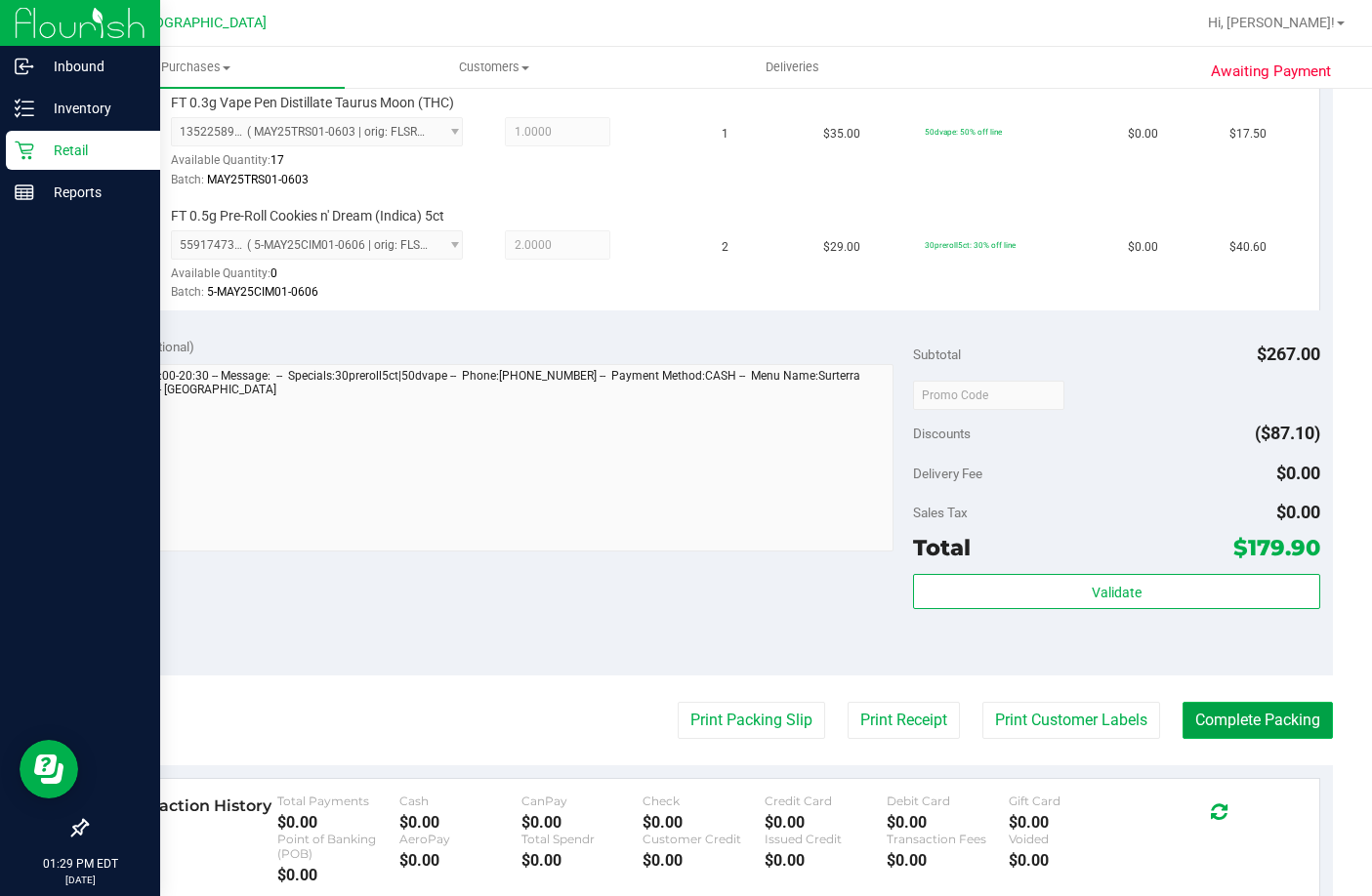 click on "Complete Packing" at bounding box center (1258, 720) 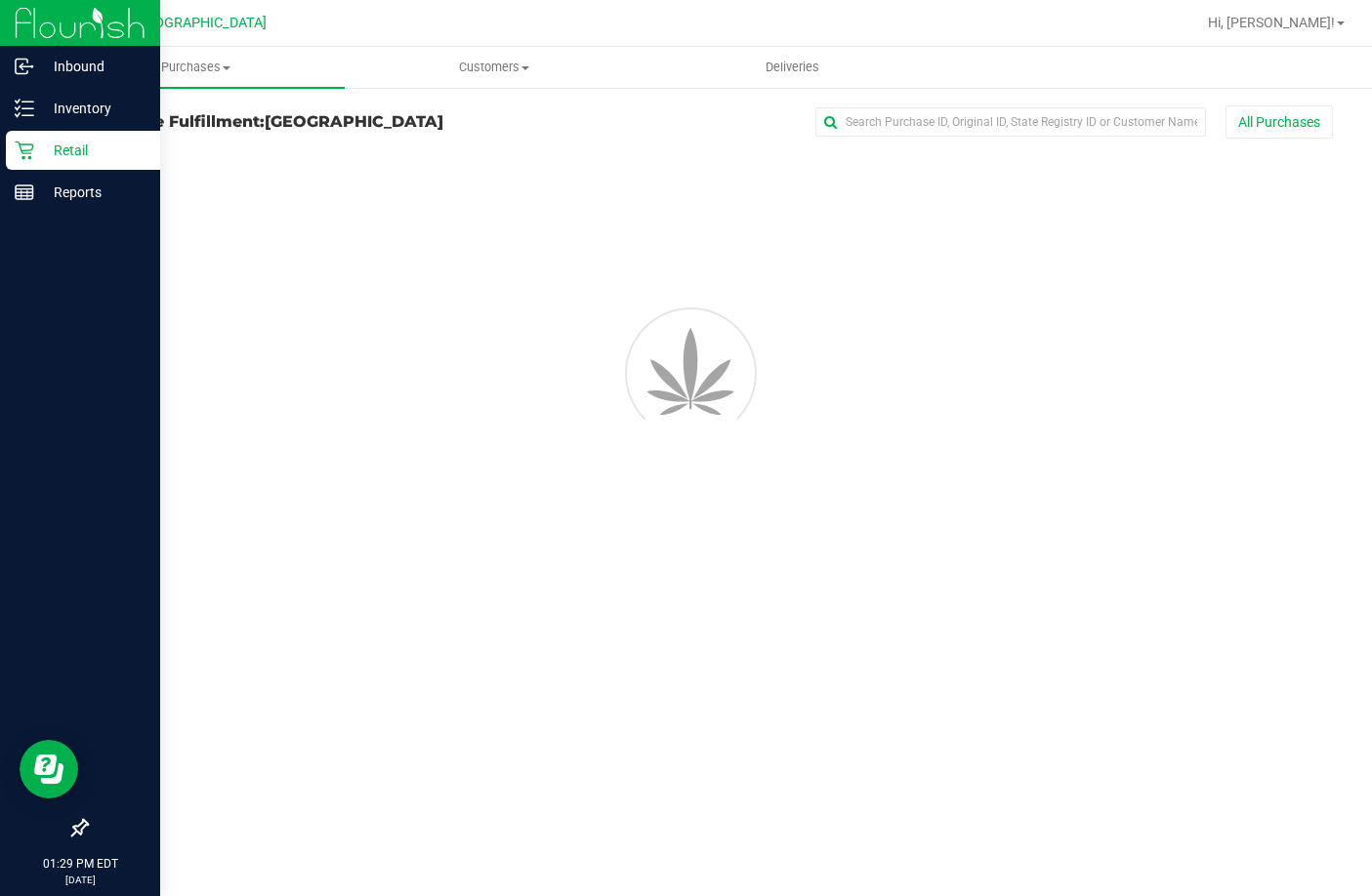 scroll, scrollTop: 0, scrollLeft: 0, axis: both 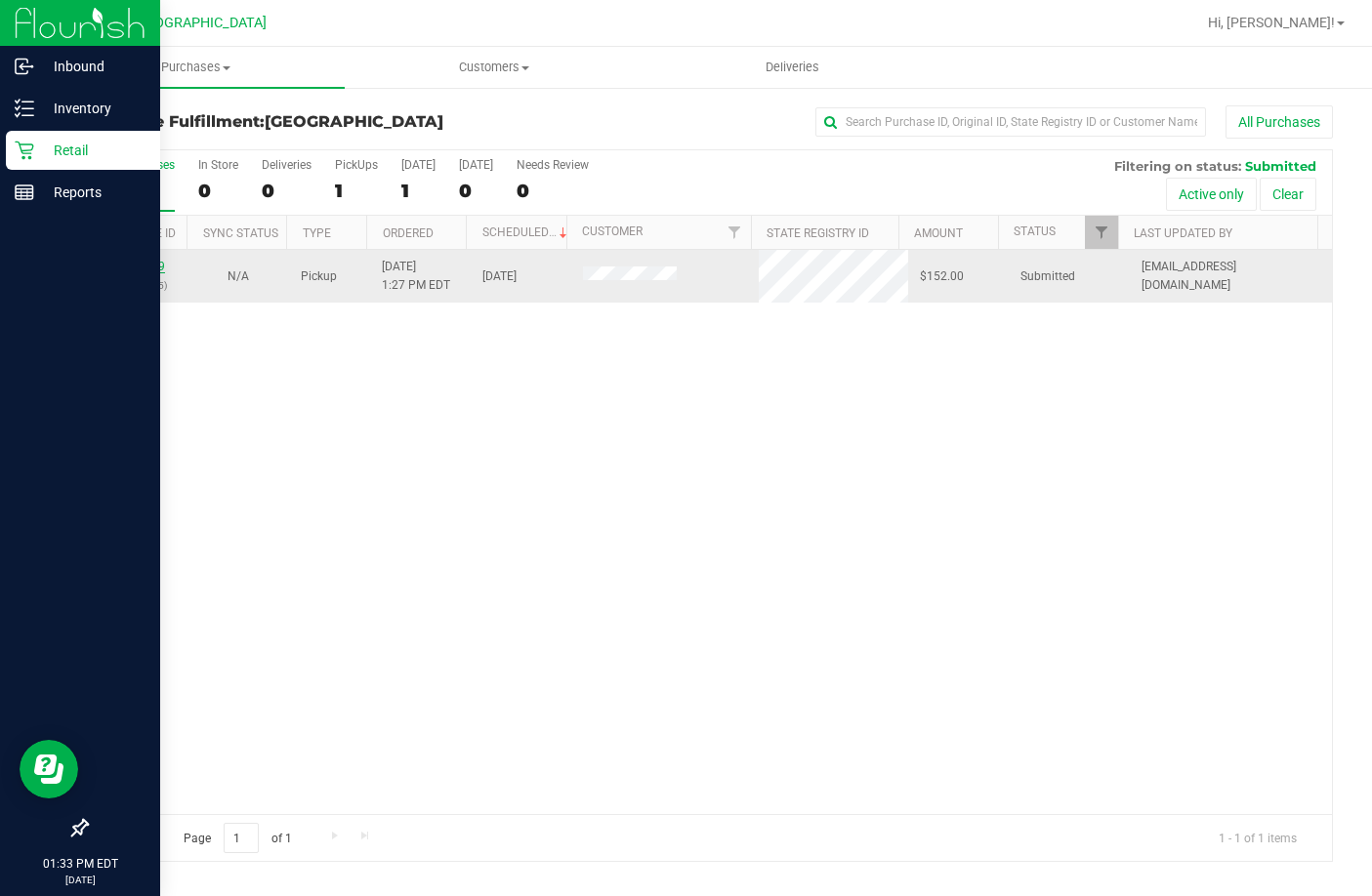 click on "11656019" at bounding box center (138, 266) 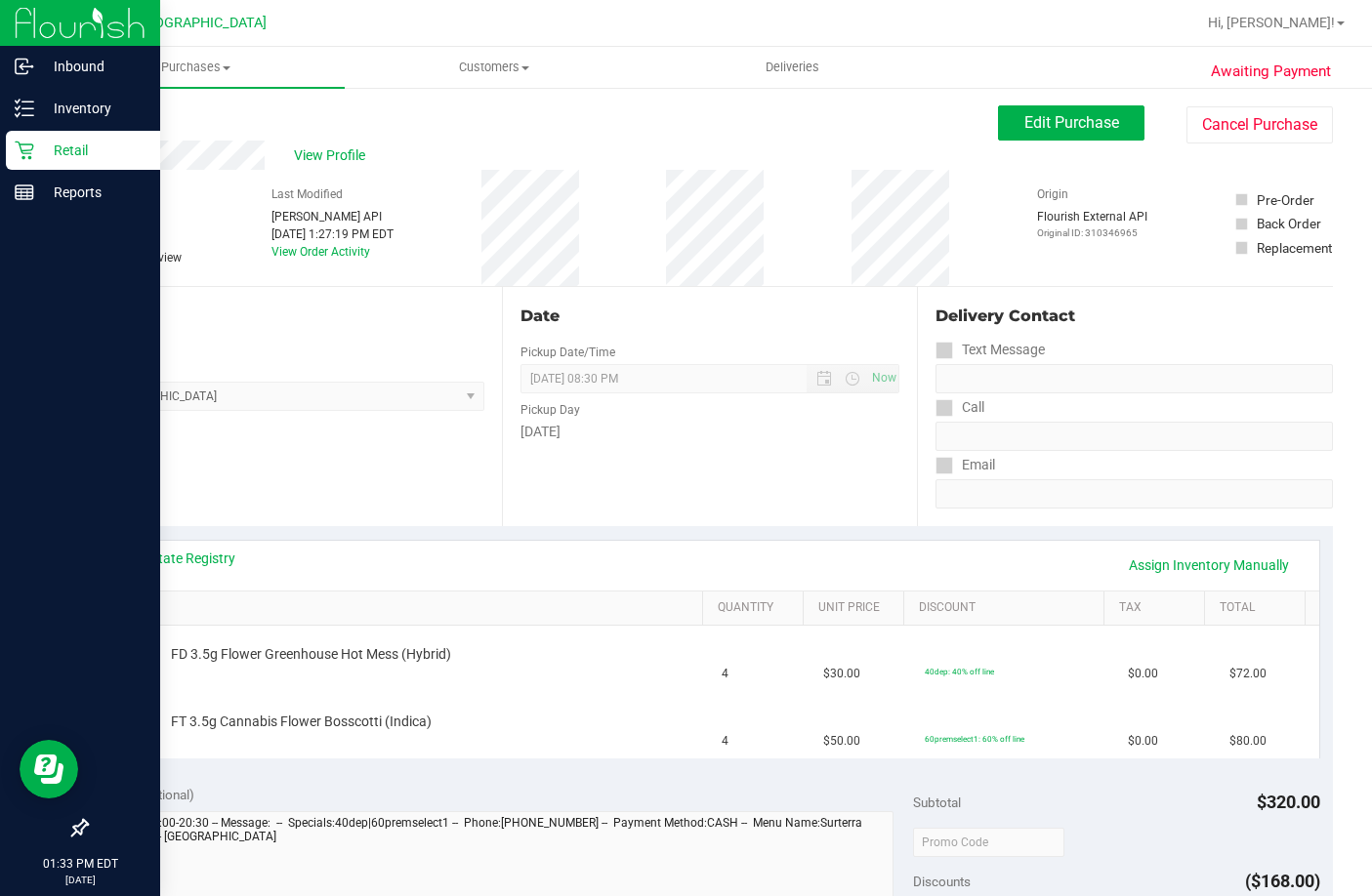click on "View State Registry
Assign Inventory Manually" at bounding box center [710, 565] 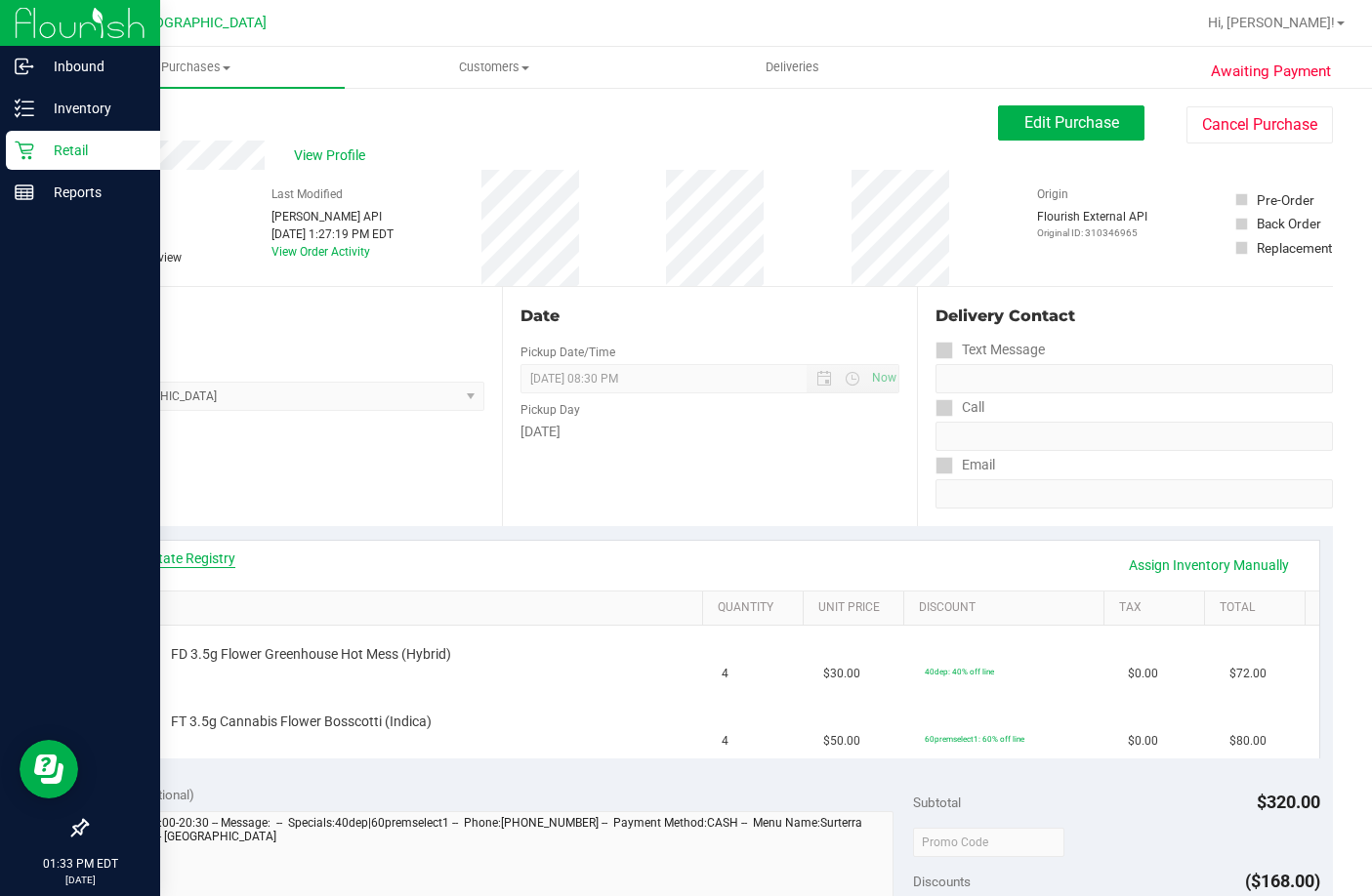 click on "View State Registry" at bounding box center [177, 558] 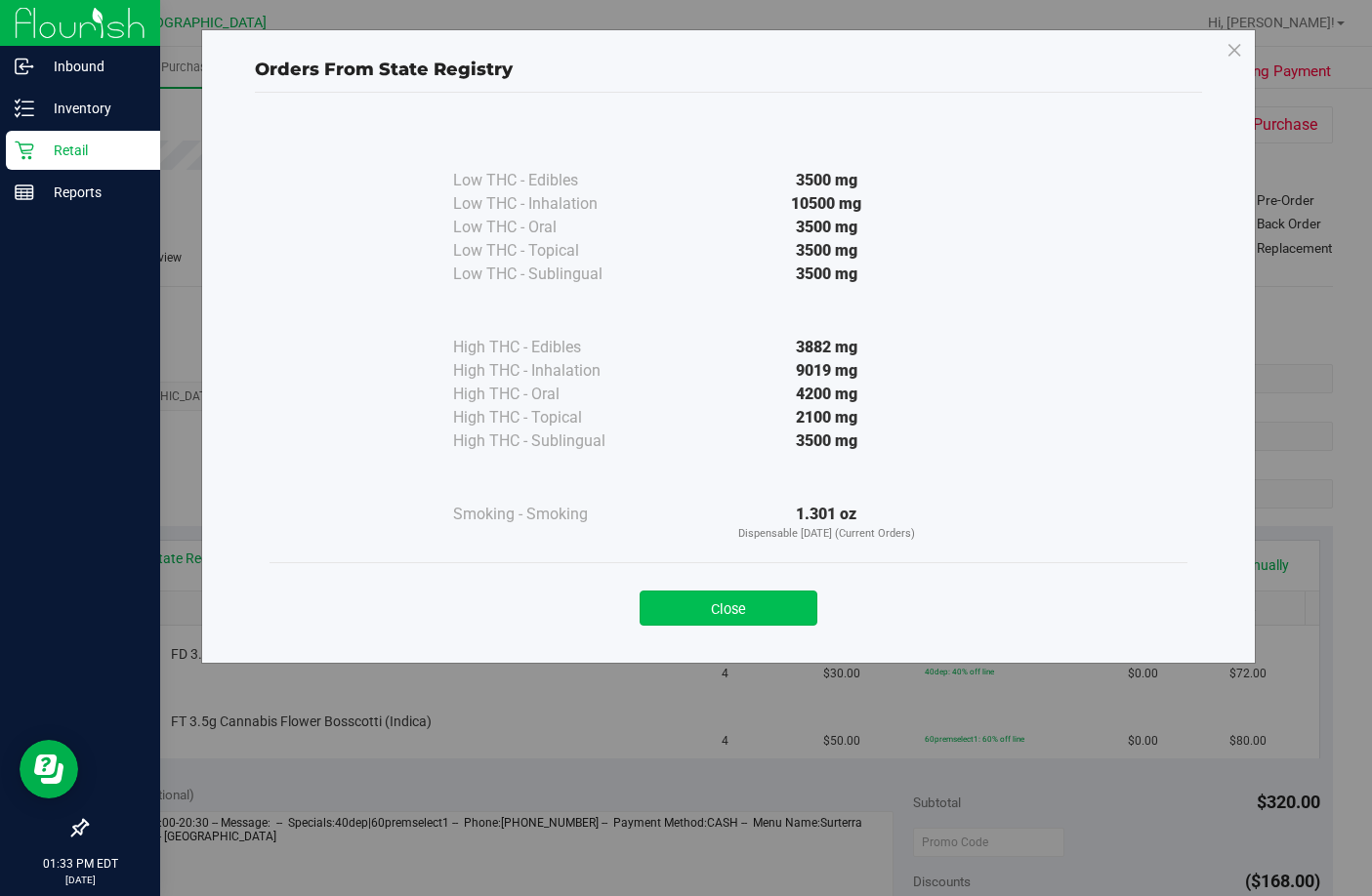 click on "Close" at bounding box center (728, 608) 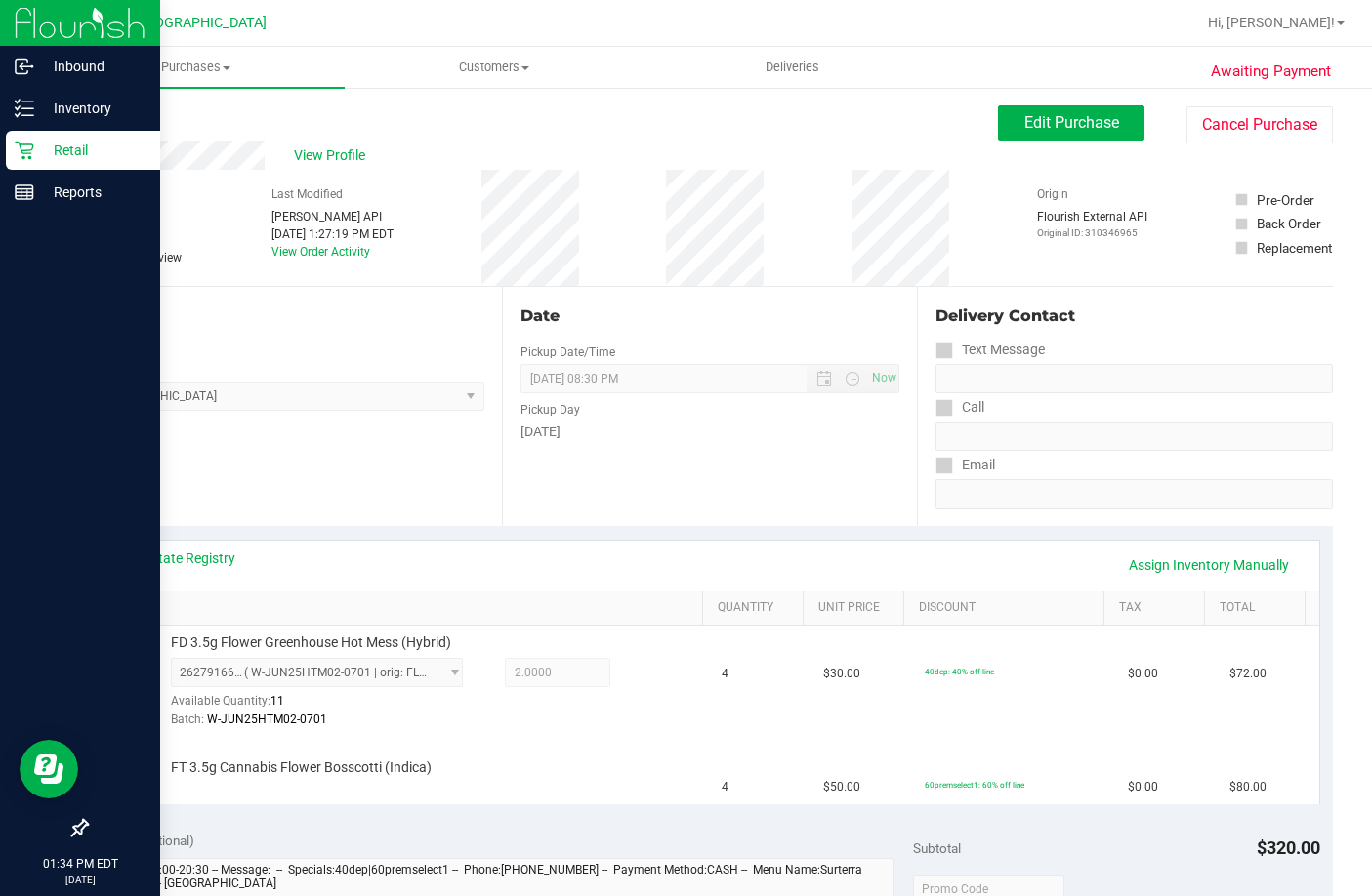 click on "SKU" at bounding box center [401, 609] 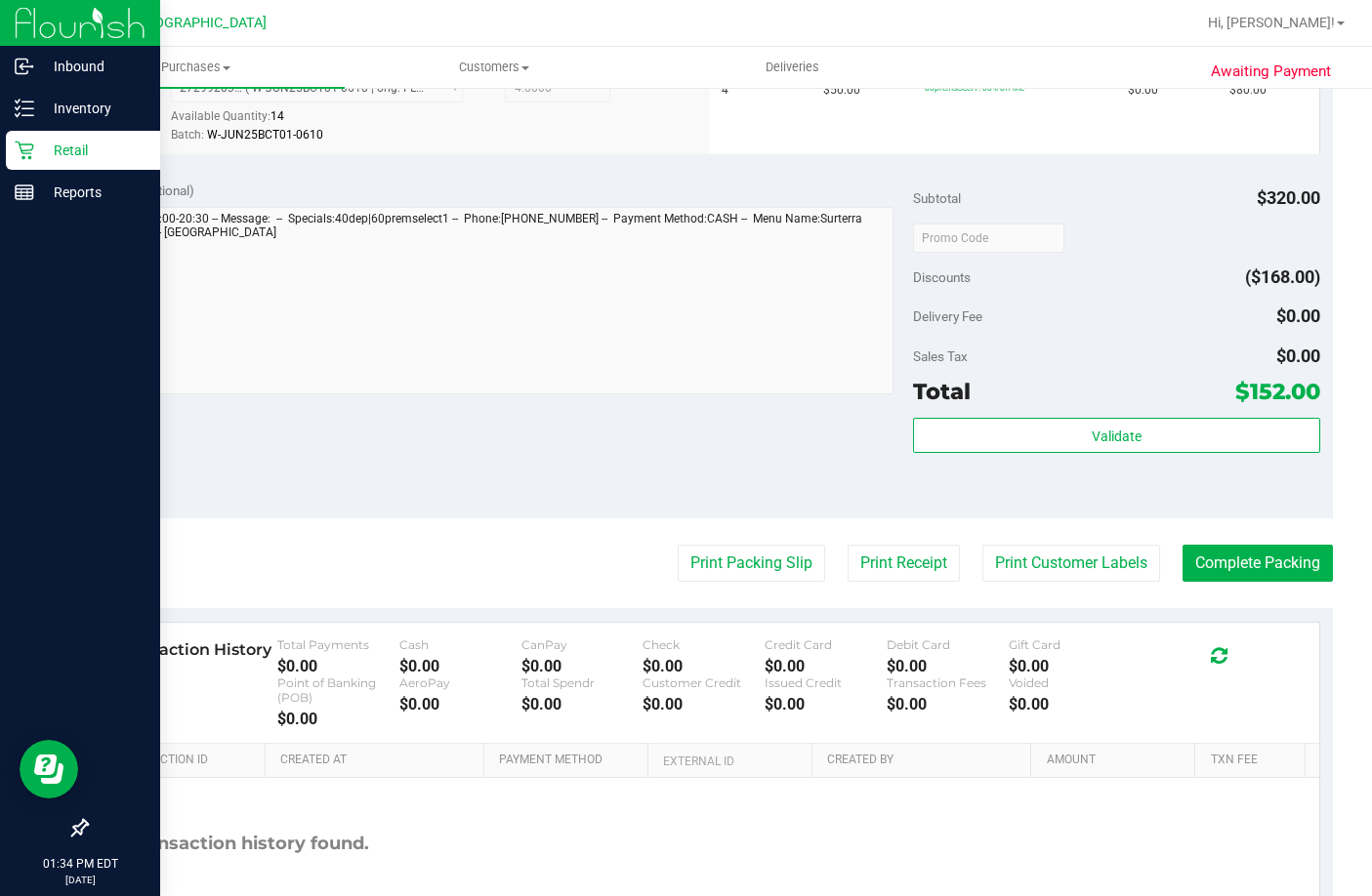 scroll, scrollTop: 878, scrollLeft: 0, axis: vertical 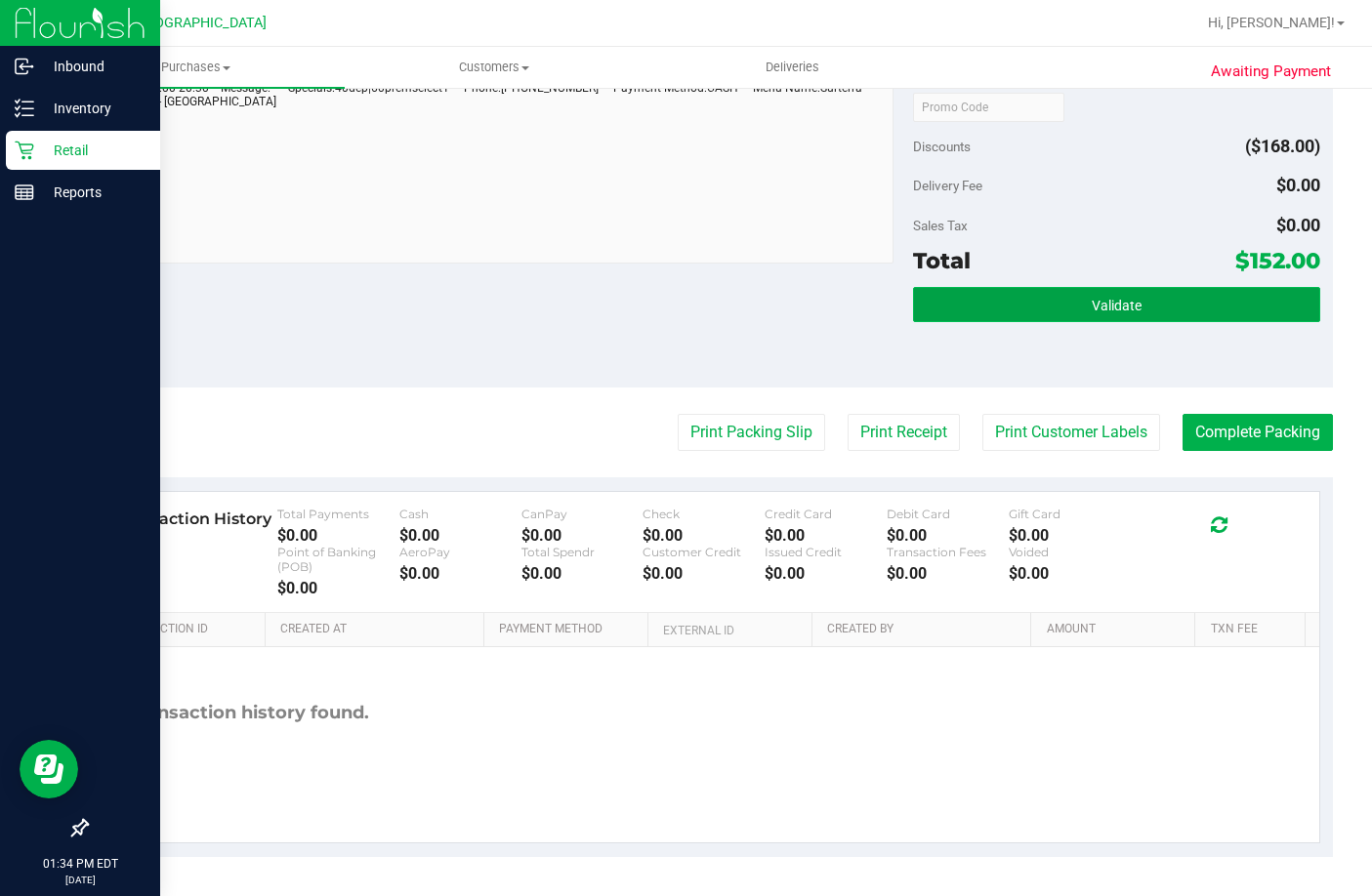 click on "Validate" at bounding box center (1116, 305) 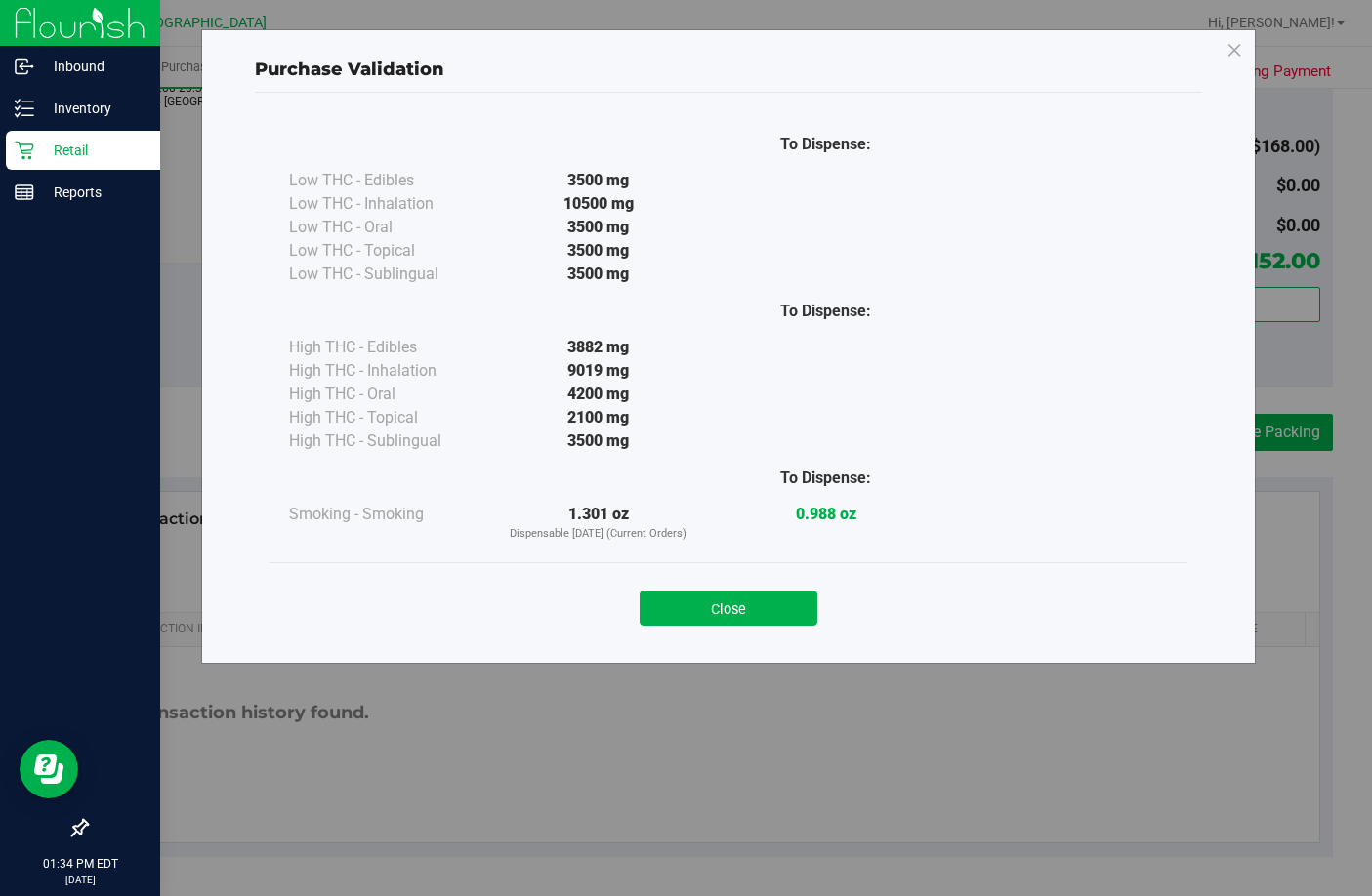 click on "Close" at bounding box center [728, 608] 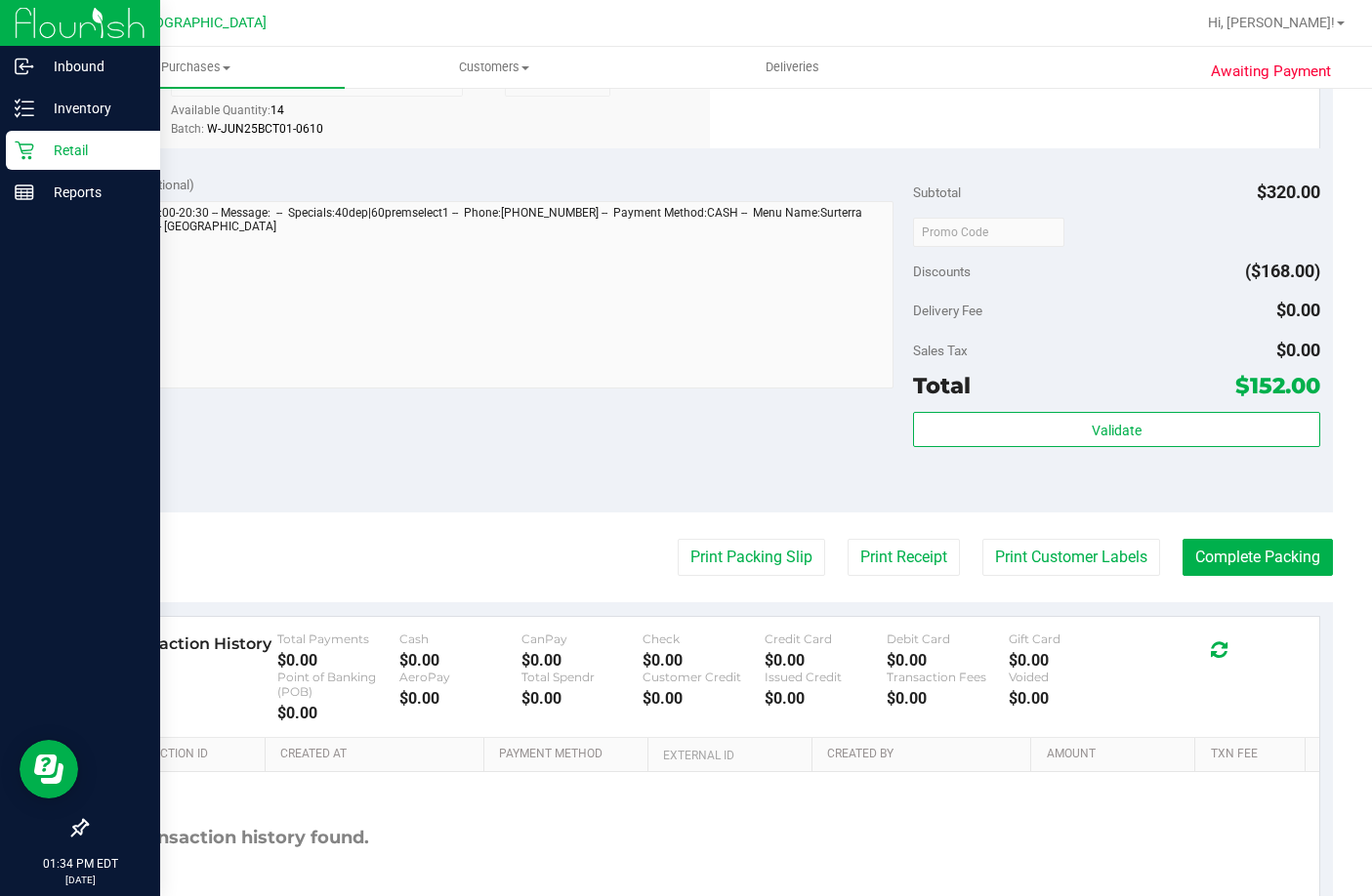 scroll, scrollTop: 488, scrollLeft: 0, axis: vertical 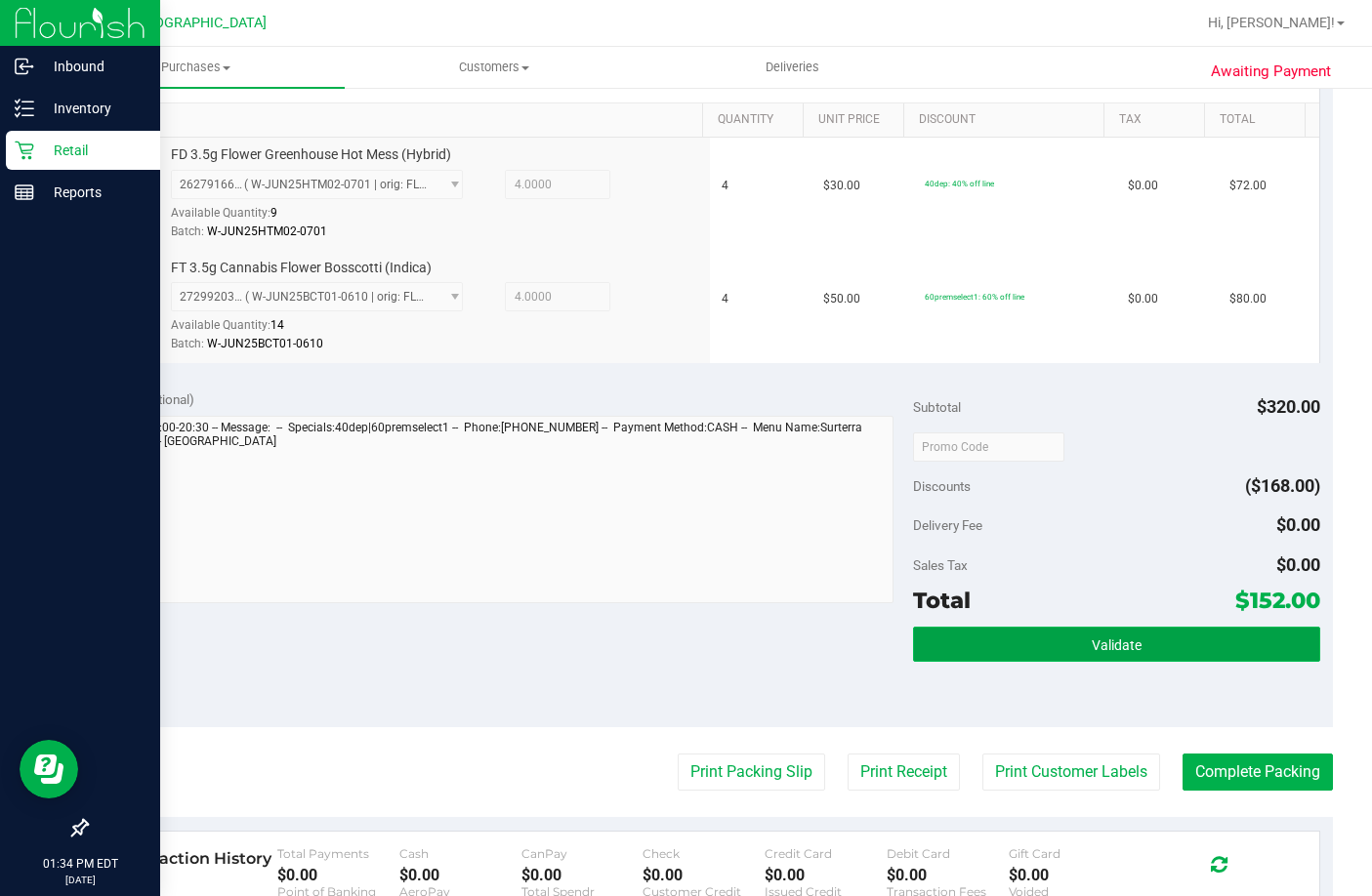 click on "Validate" at bounding box center [1116, 644] 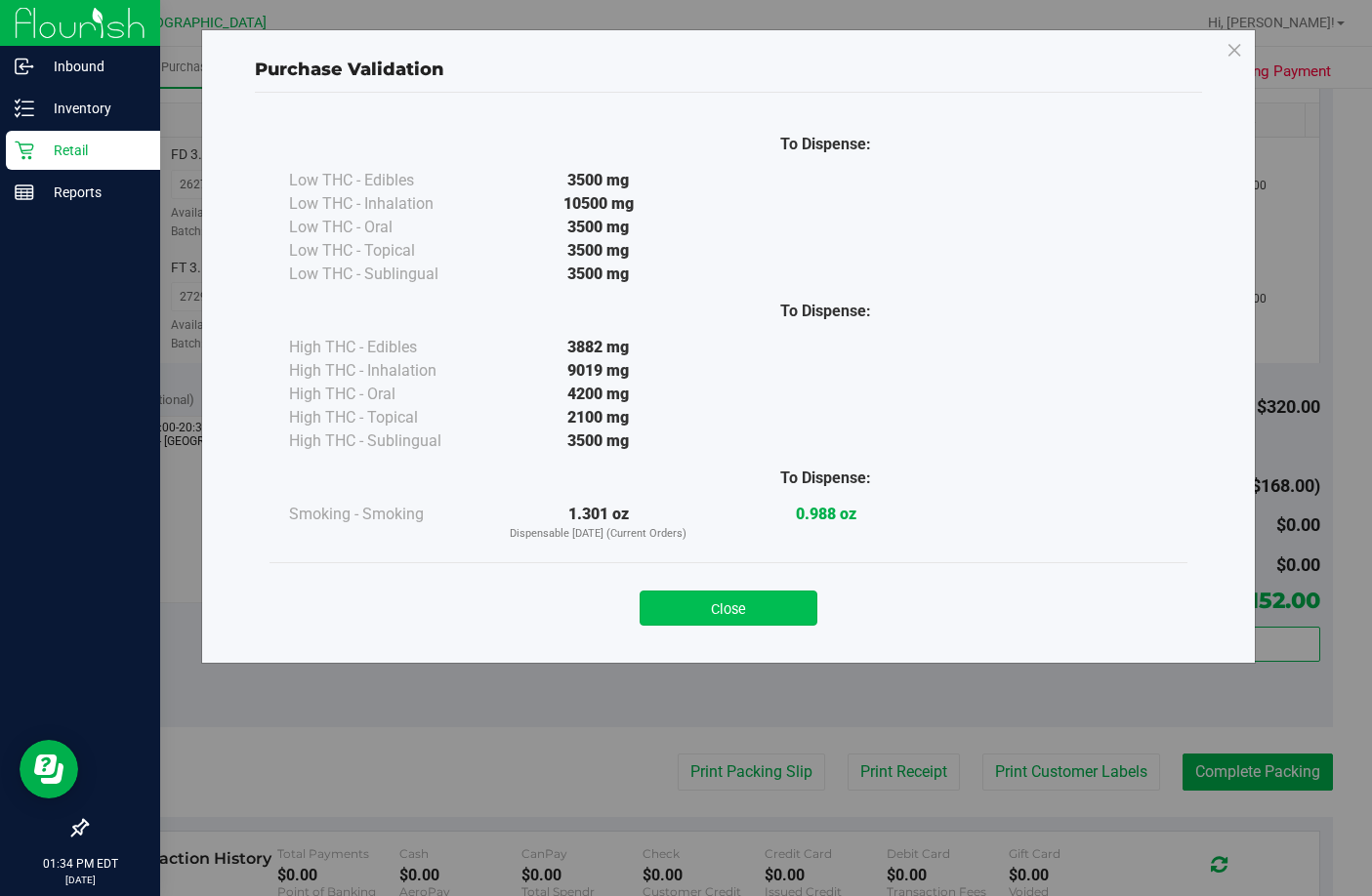 click on "Close" at bounding box center [728, 608] 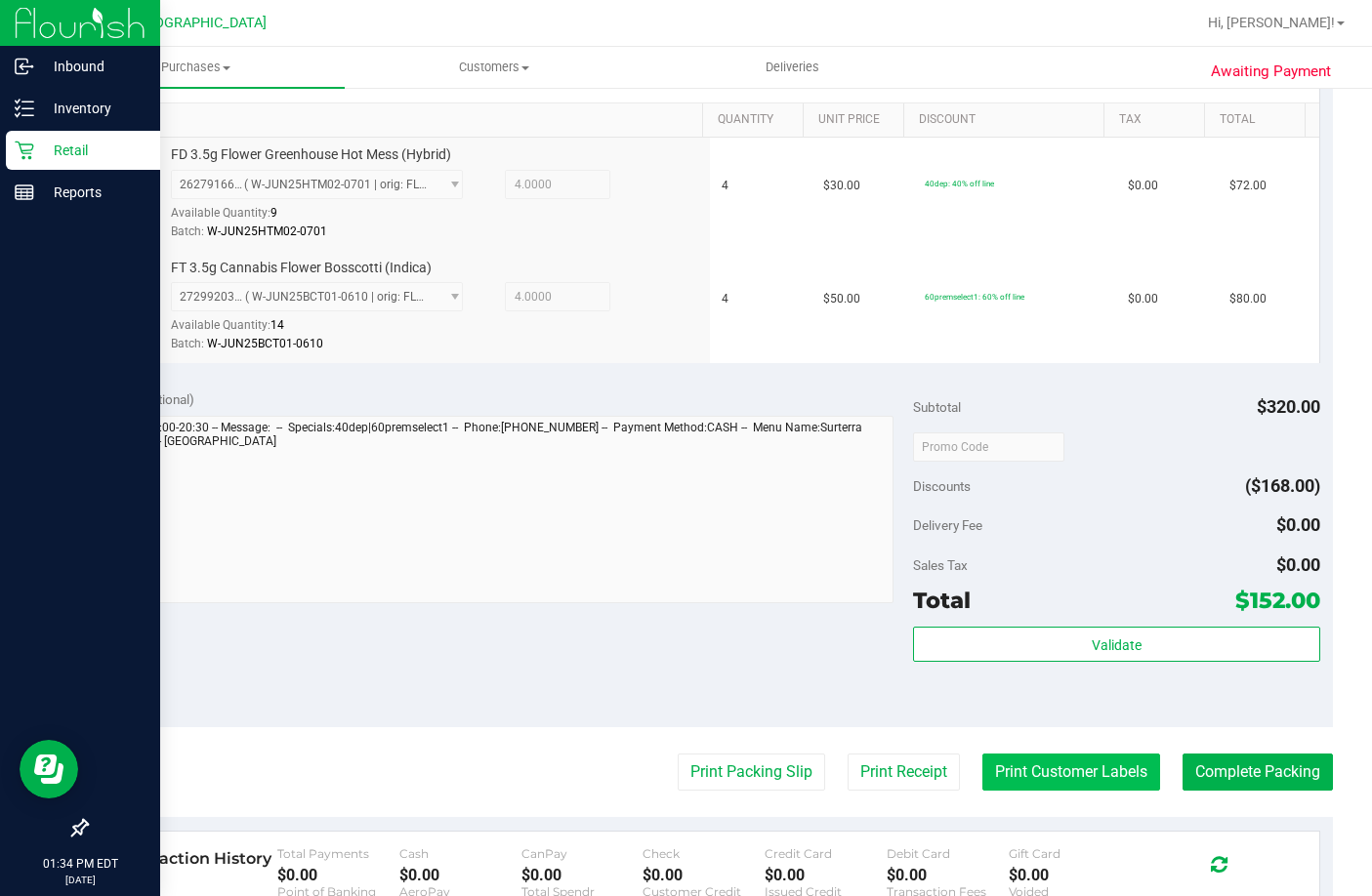 click on "Print Customer Labels" at bounding box center (1071, 772) 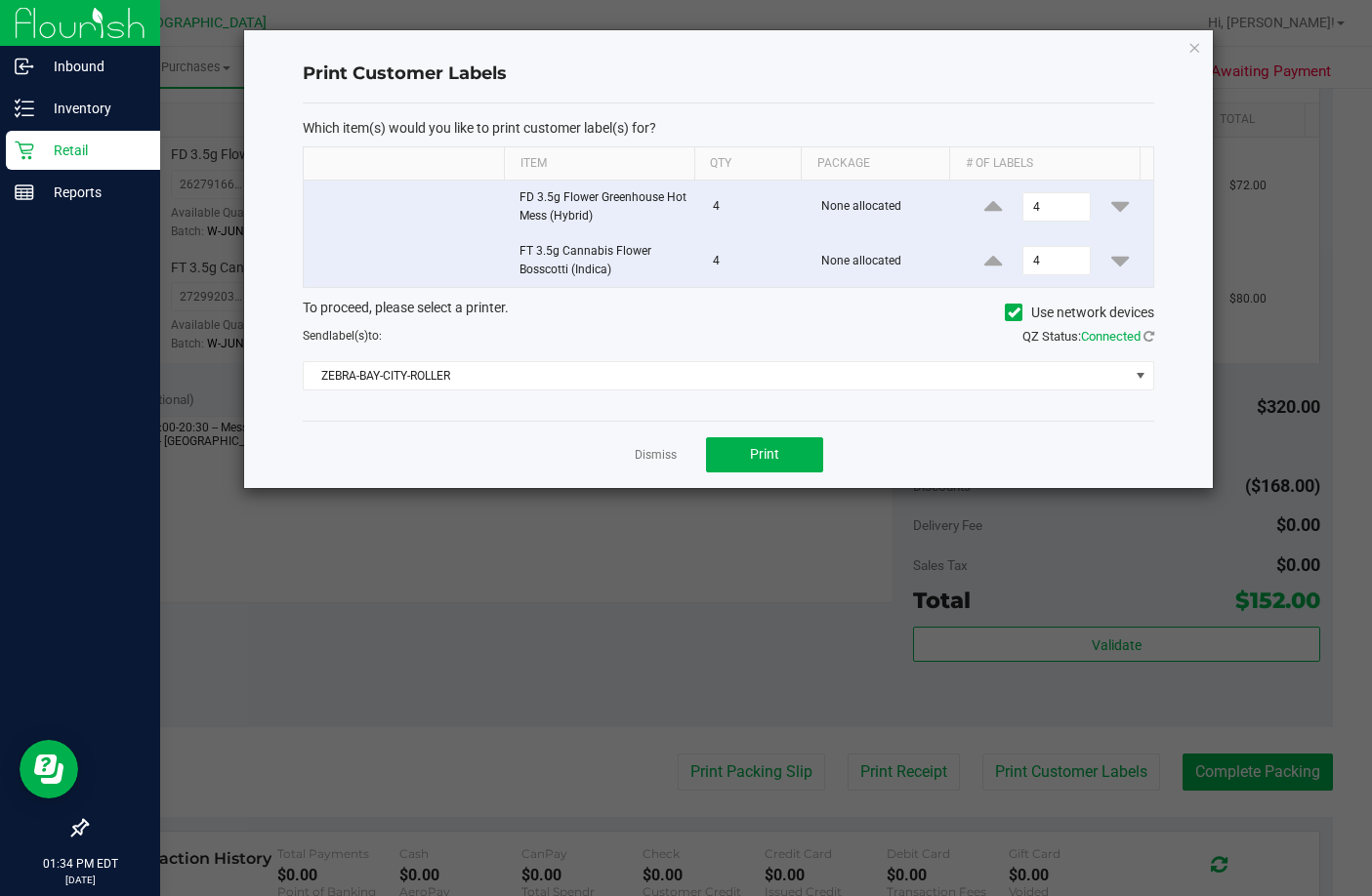 click on "Which item(s) would you like to print customer label(s) for?  Item Qty Package # of labels  FD 3.5g Flower Greenhouse Hot Mess (Hybrid)   4   None allocated  4  FT 3.5g Cannabis Flower Bosscotti (Indica)   4   None allocated  4  To proceed, please select a printer.   Use network devices  Send  label(s)  to:  QZ Status:   Connected  ZEBRA-BAY-CITY-ROLLER" 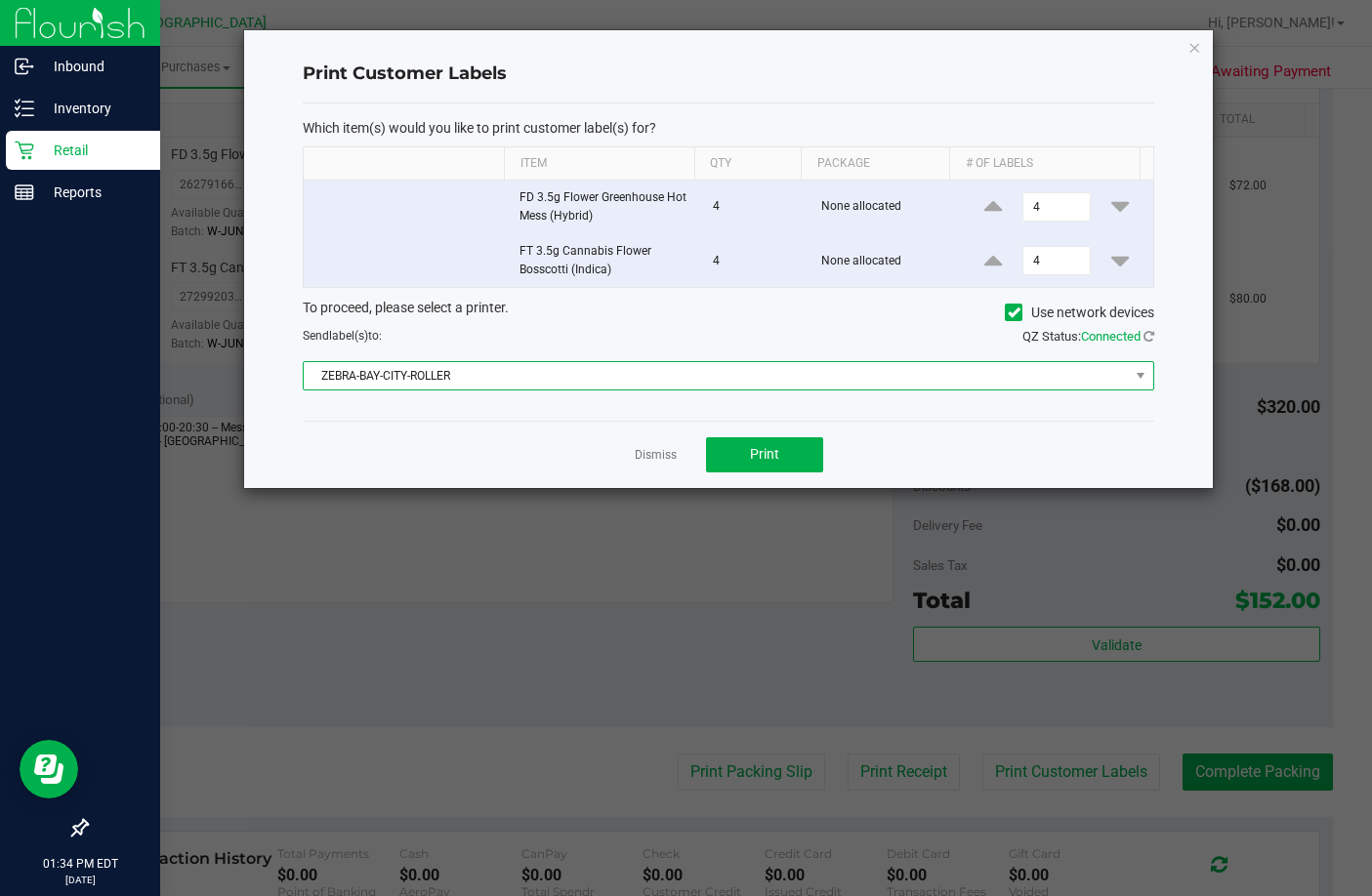 click on "ZEBRA-BAY-CITY-ROLLER" at bounding box center (716, 376) 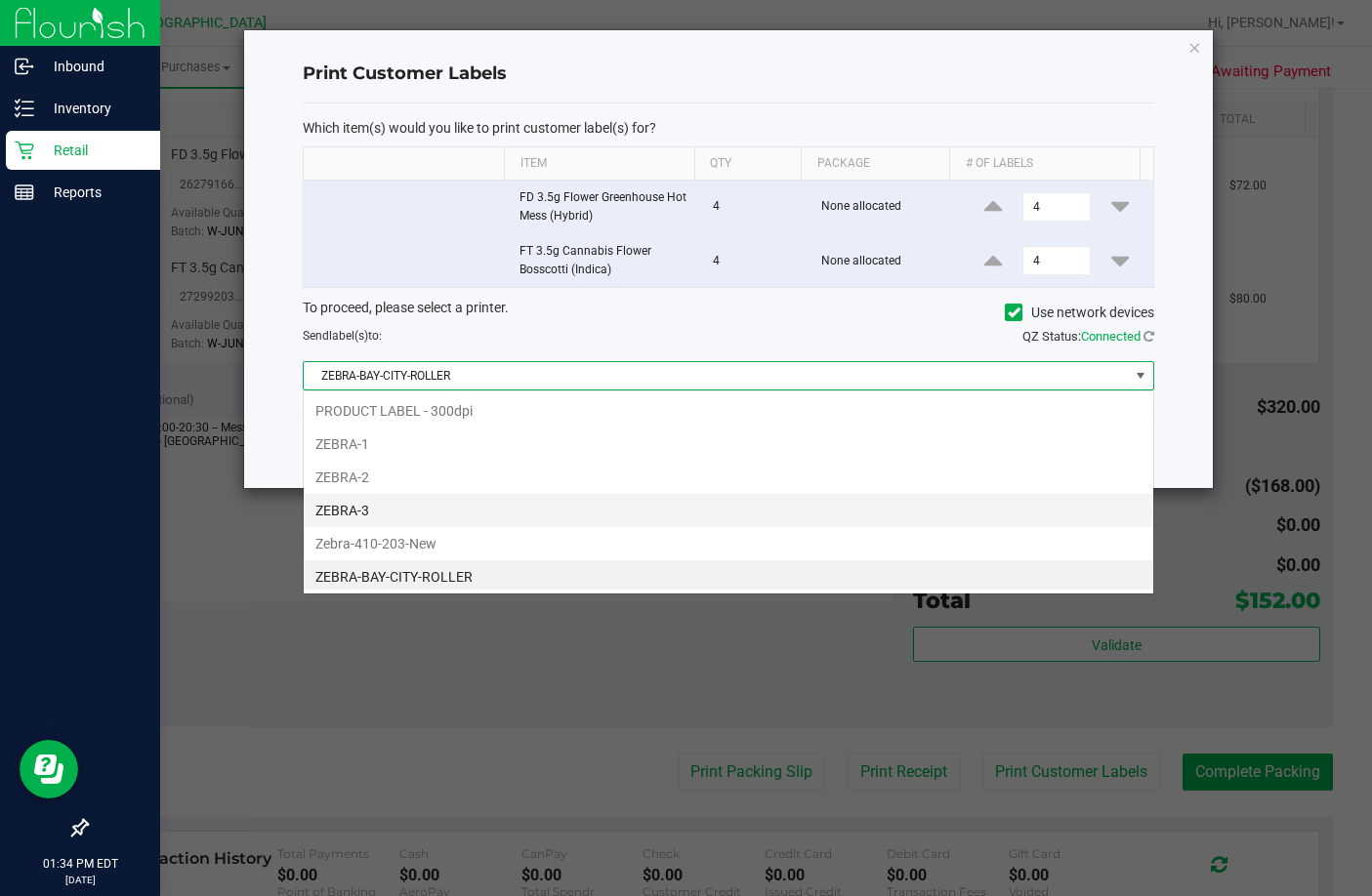 scroll, scrollTop: 97574, scrollLeft: 96800, axis: both 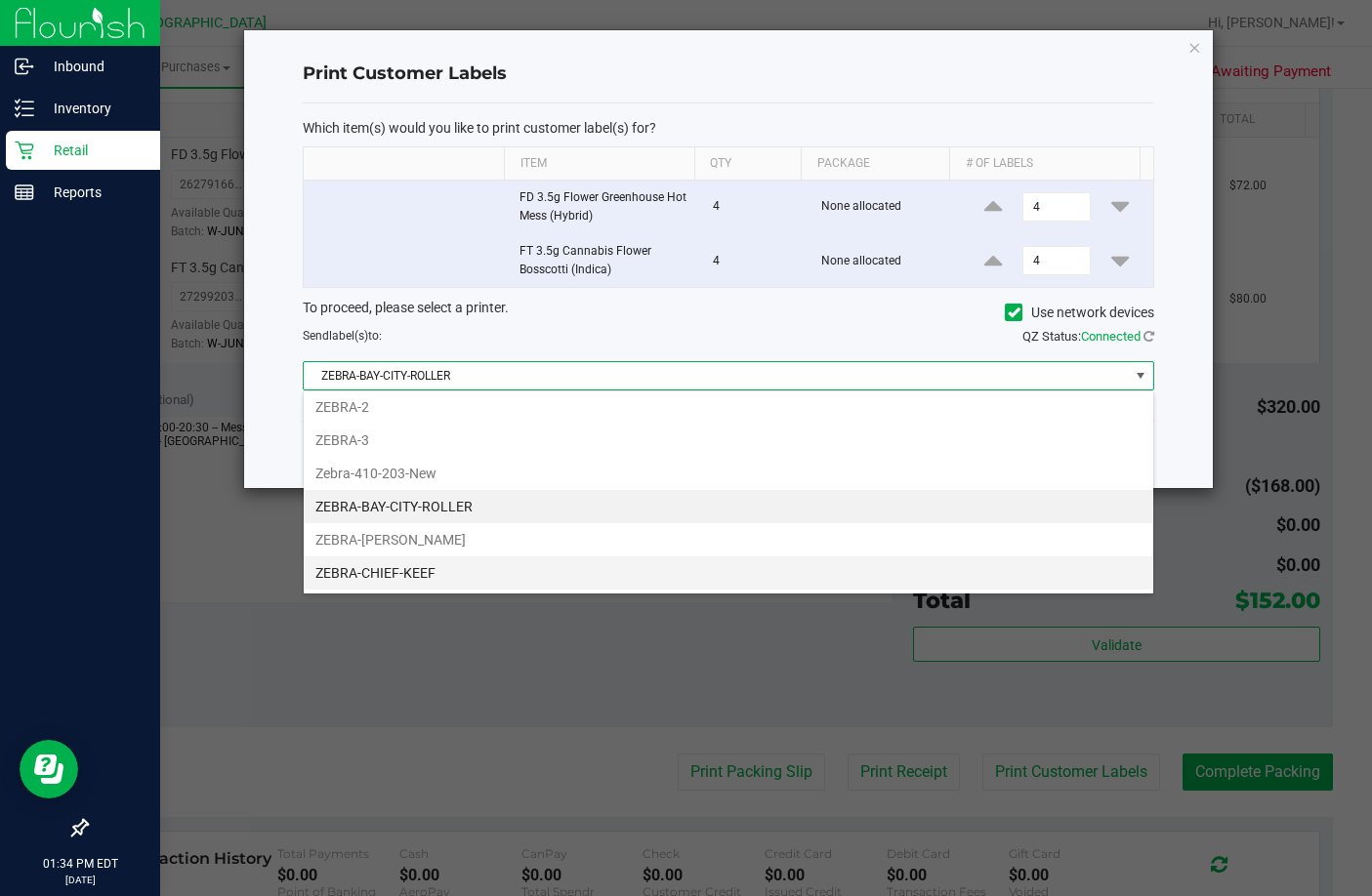 click on "ZEBRA-CHIEF-KEEF" at bounding box center (728, 573) 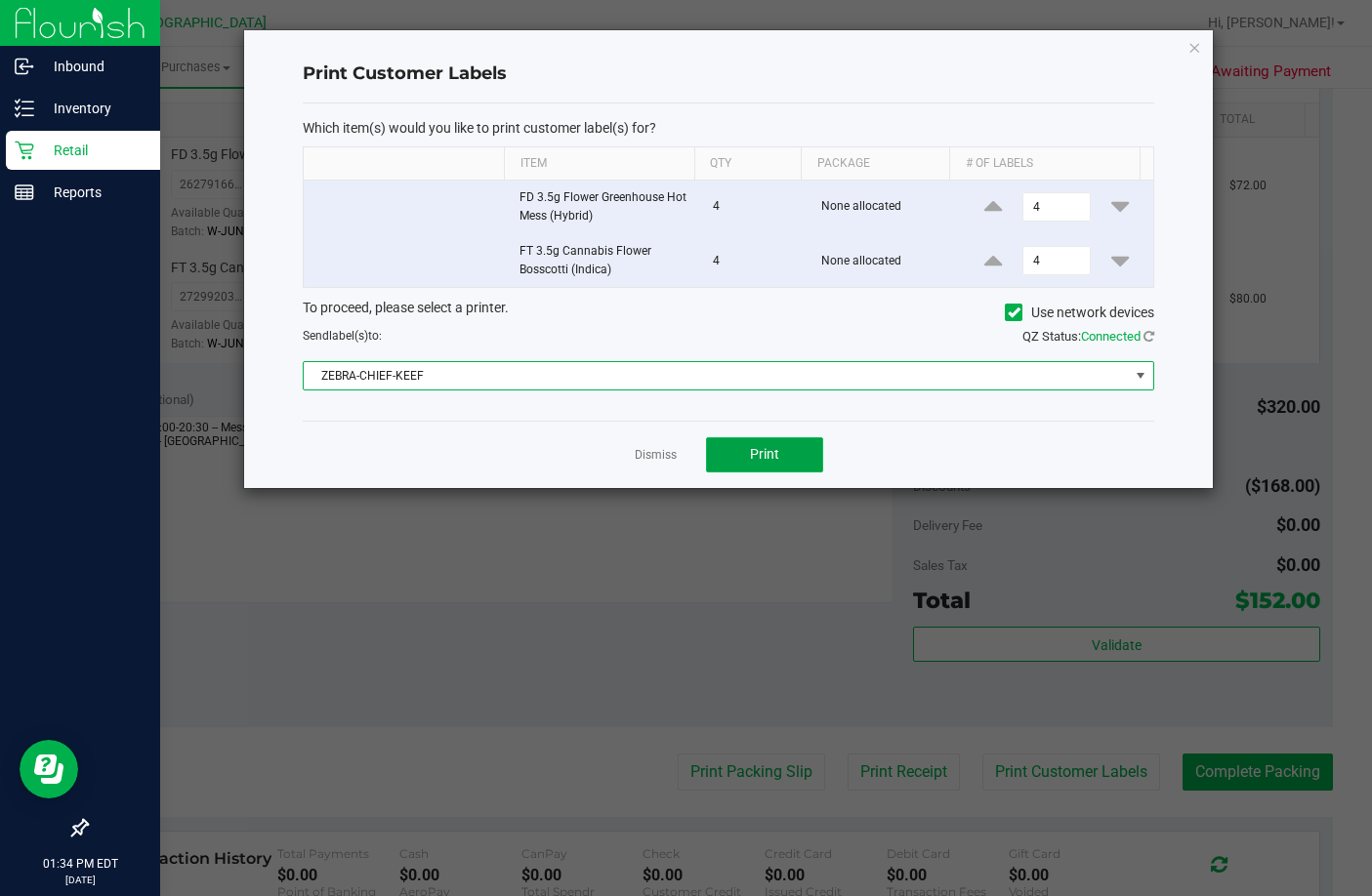 click on "Print" 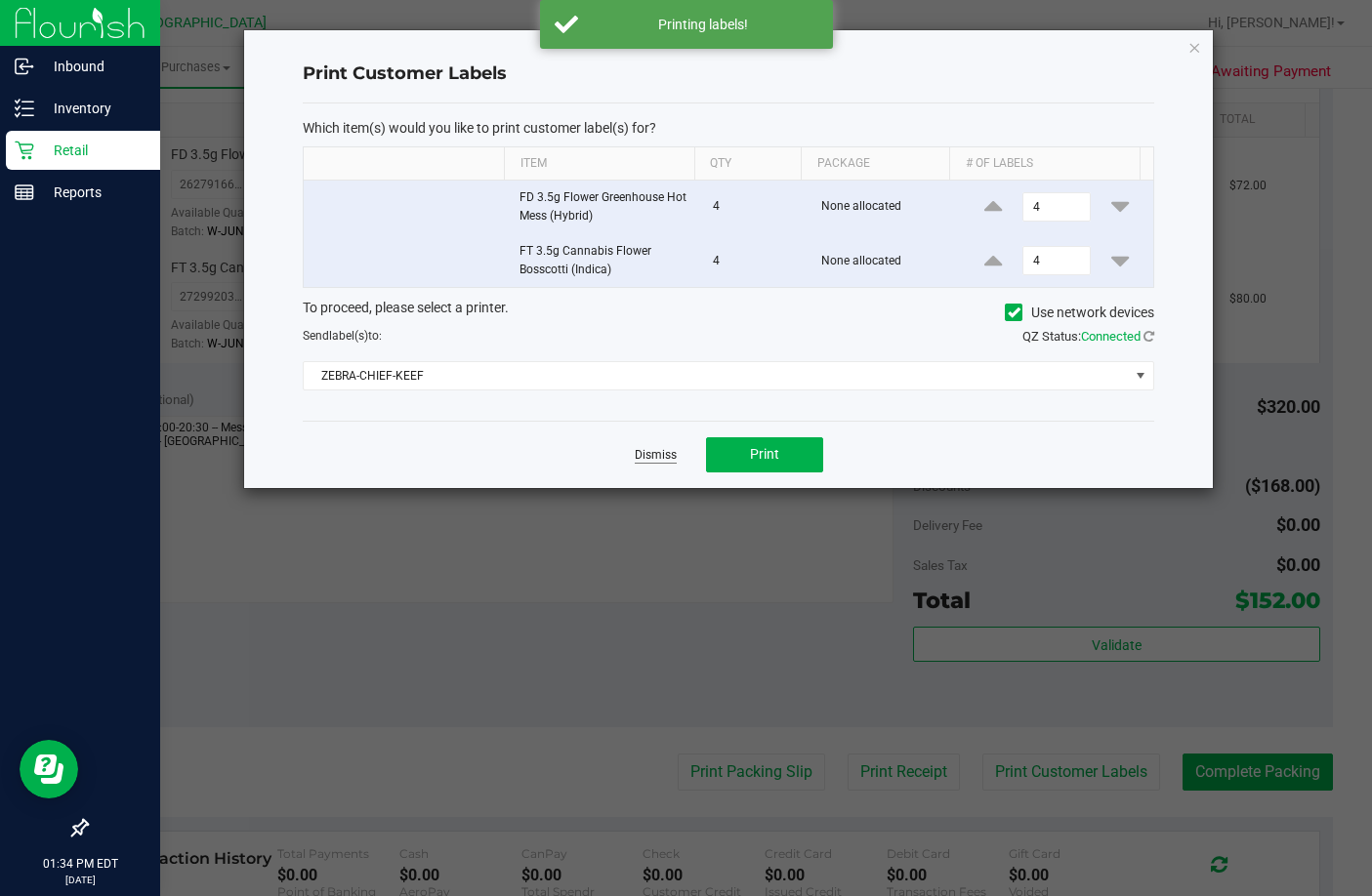 click on "Dismiss" 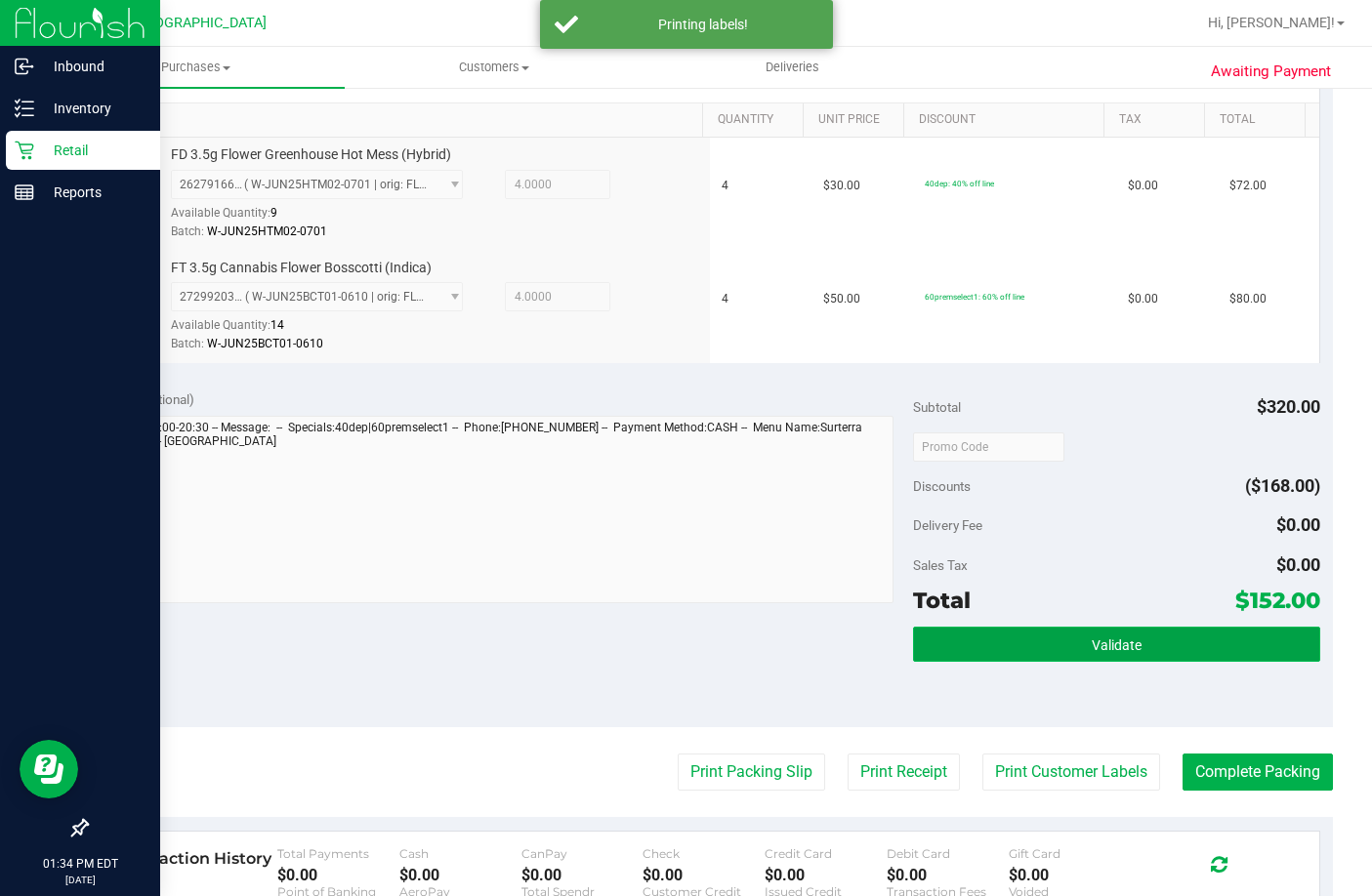 click on "Validate" at bounding box center (1116, 644) 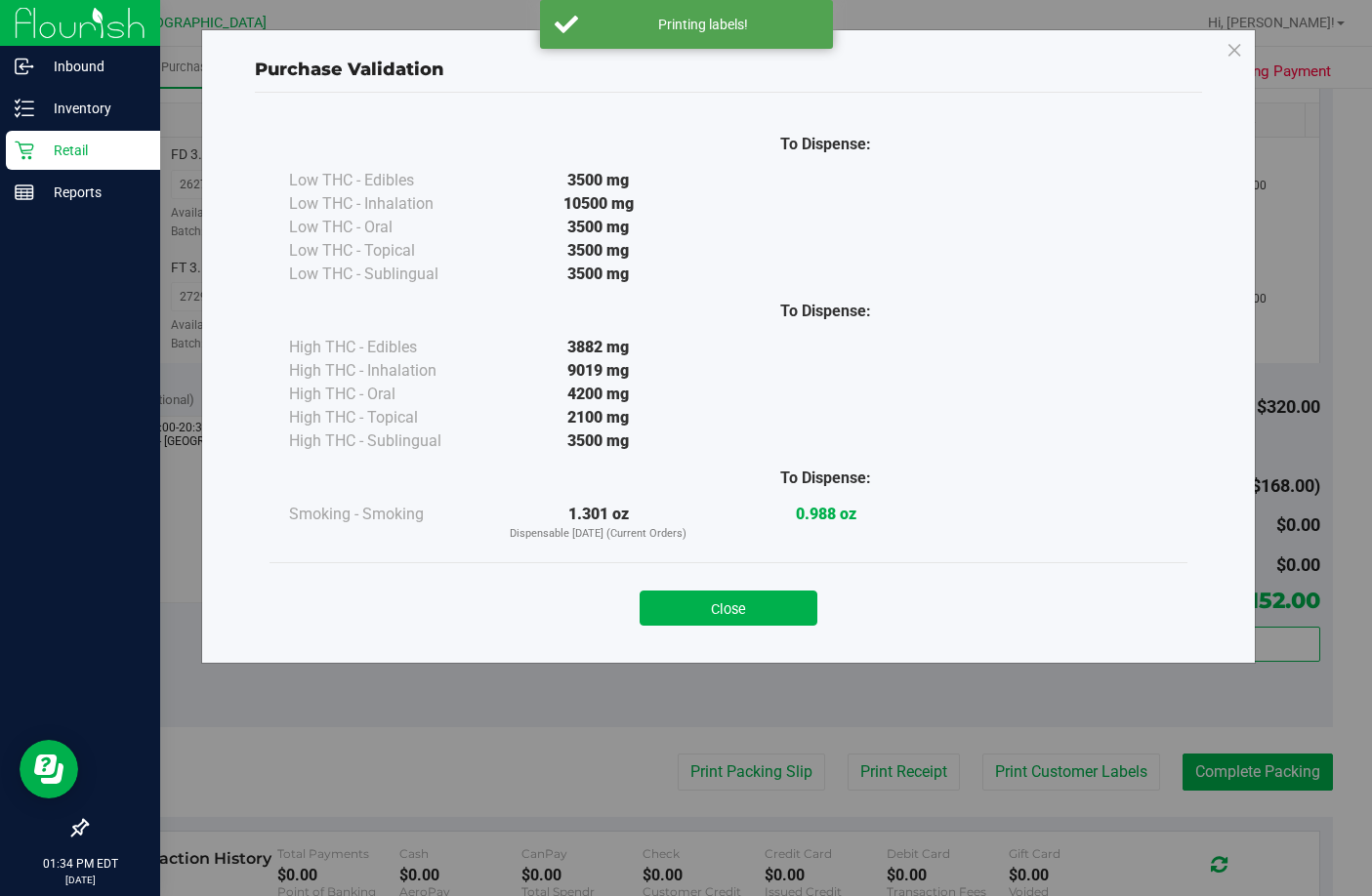 click on "Close" at bounding box center (728, 608) 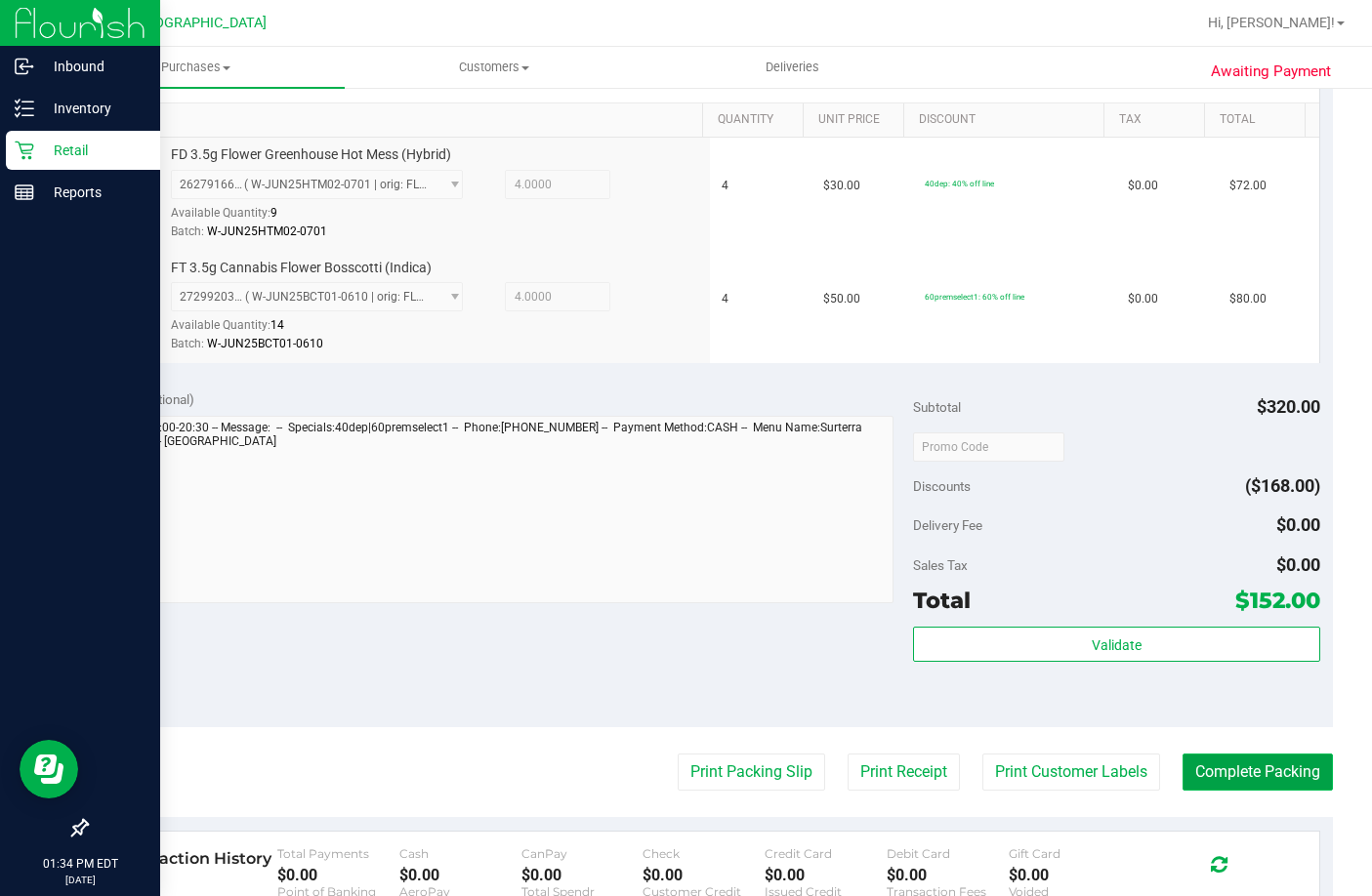 click on "Complete Packing" at bounding box center [1258, 772] 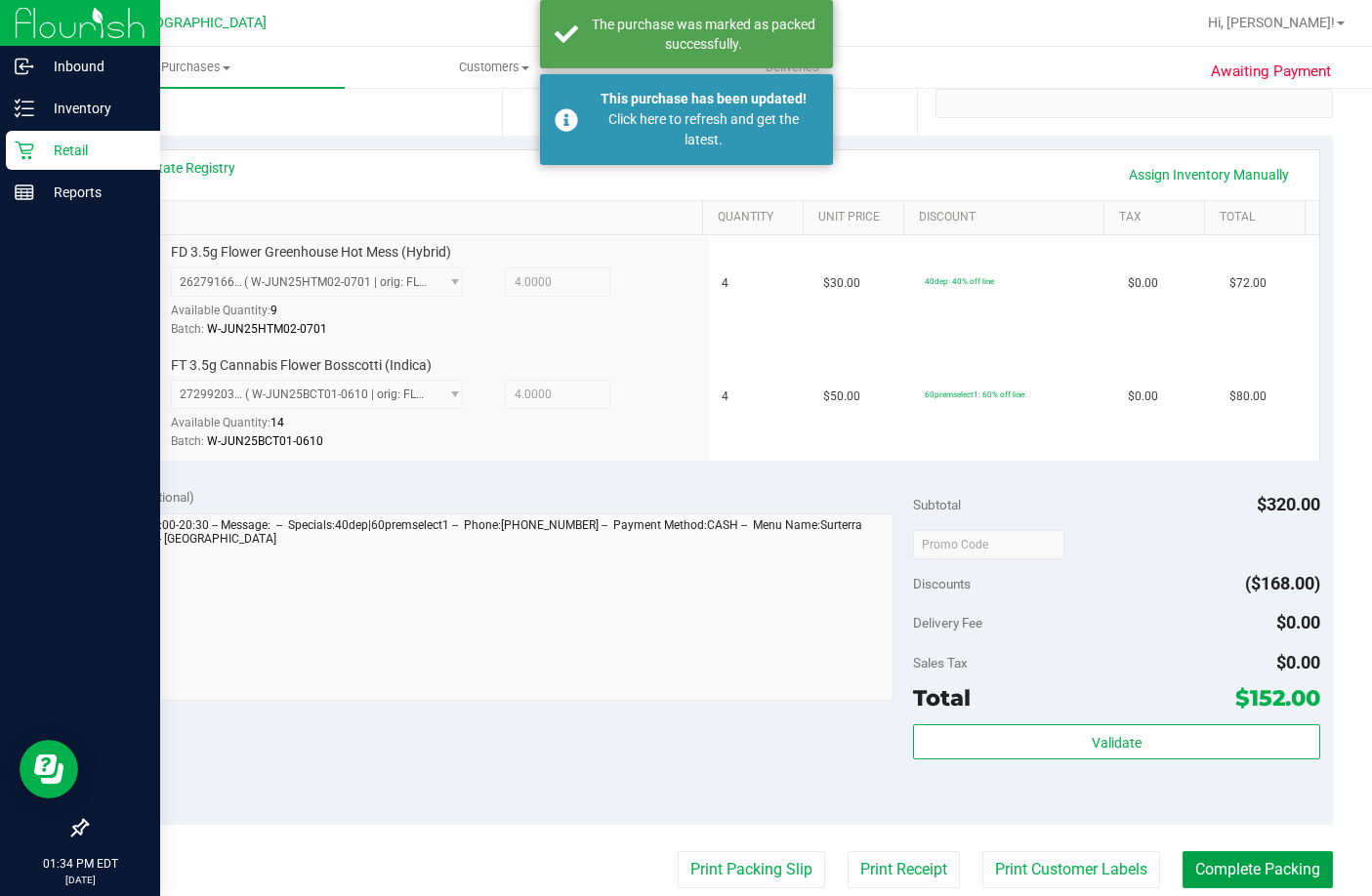 scroll, scrollTop: 683, scrollLeft: 0, axis: vertical 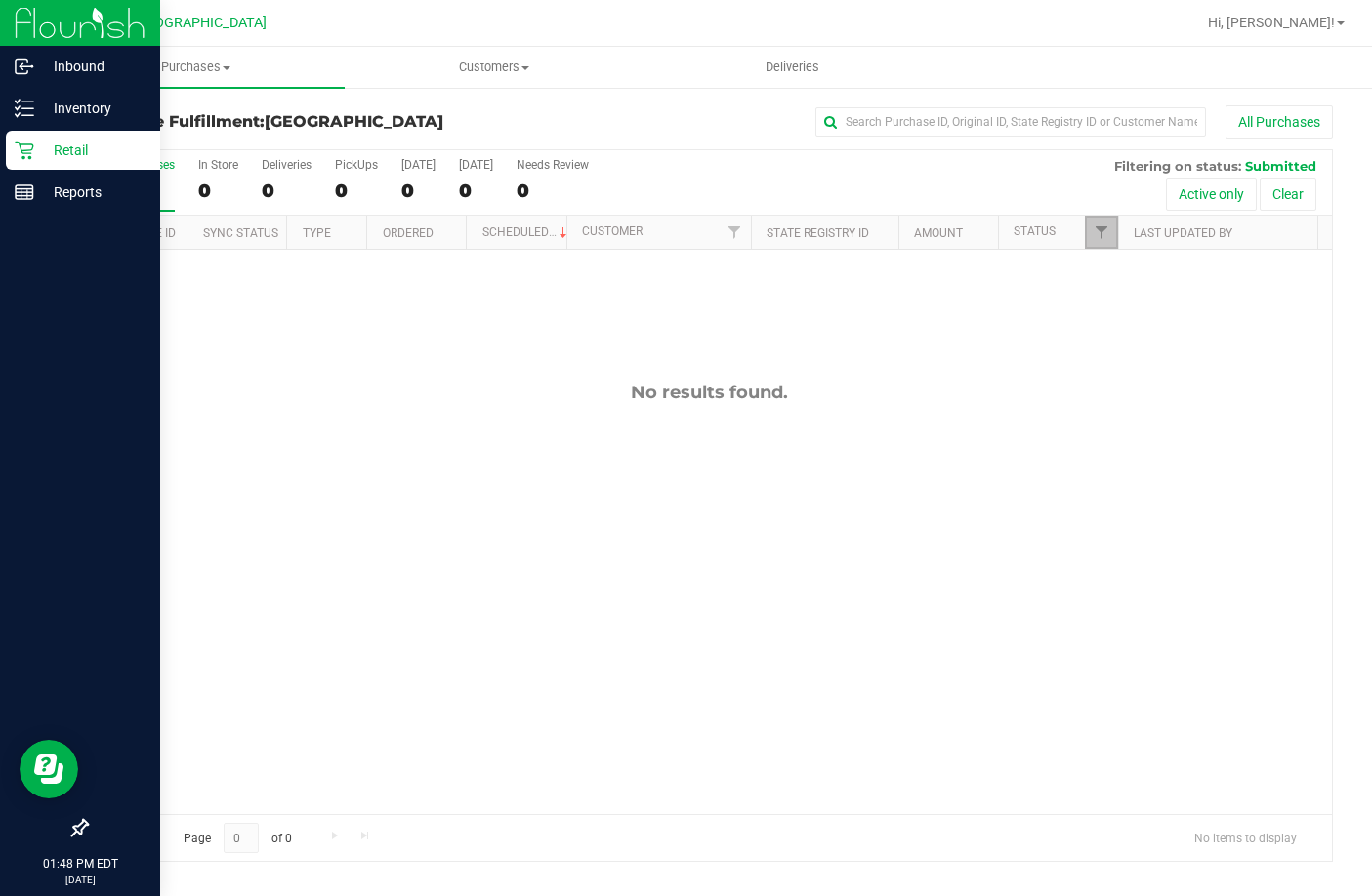 click at bounding box center (1101, 232) 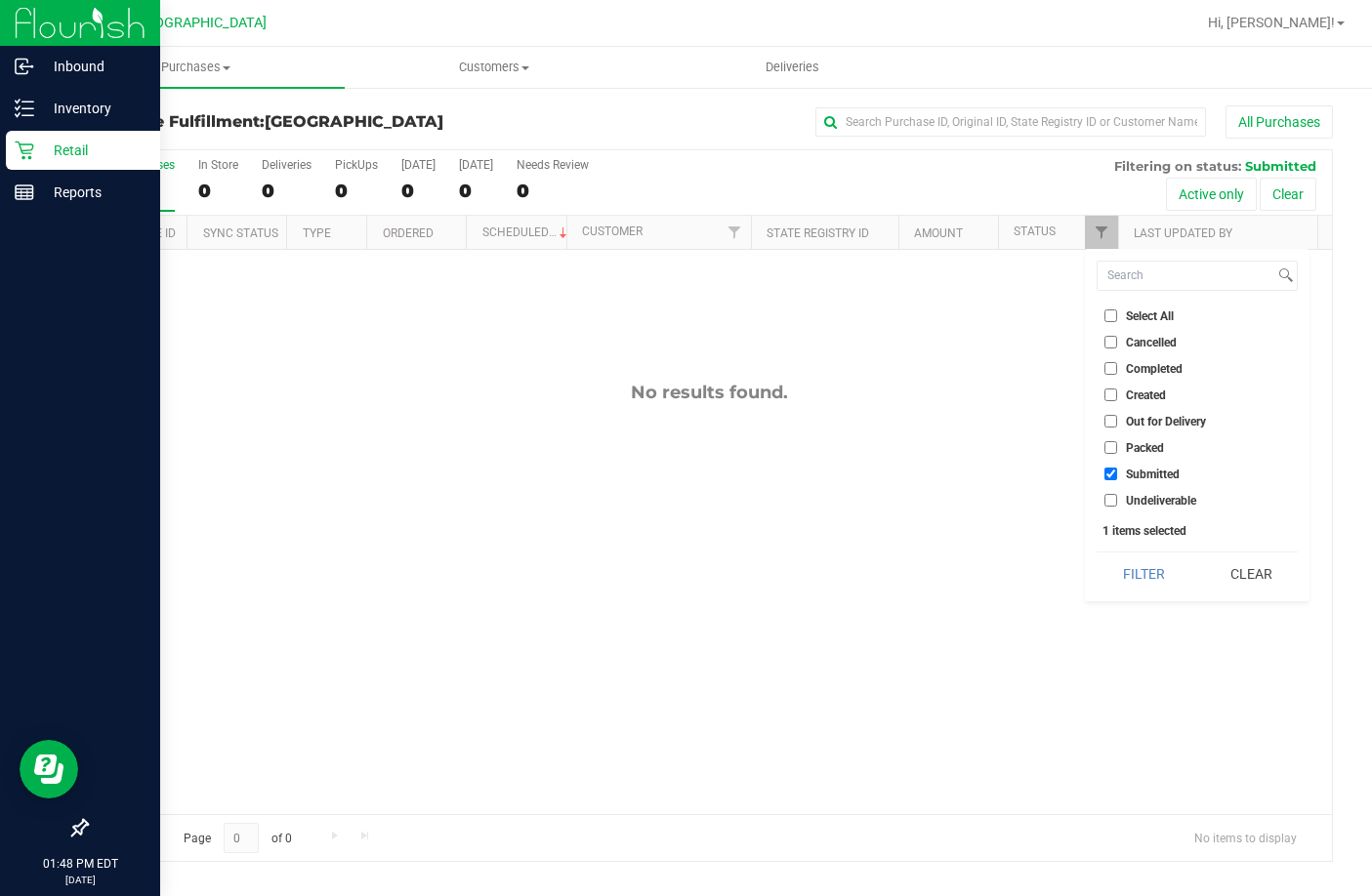 click on "No results found." at bounding box center (709, 597) 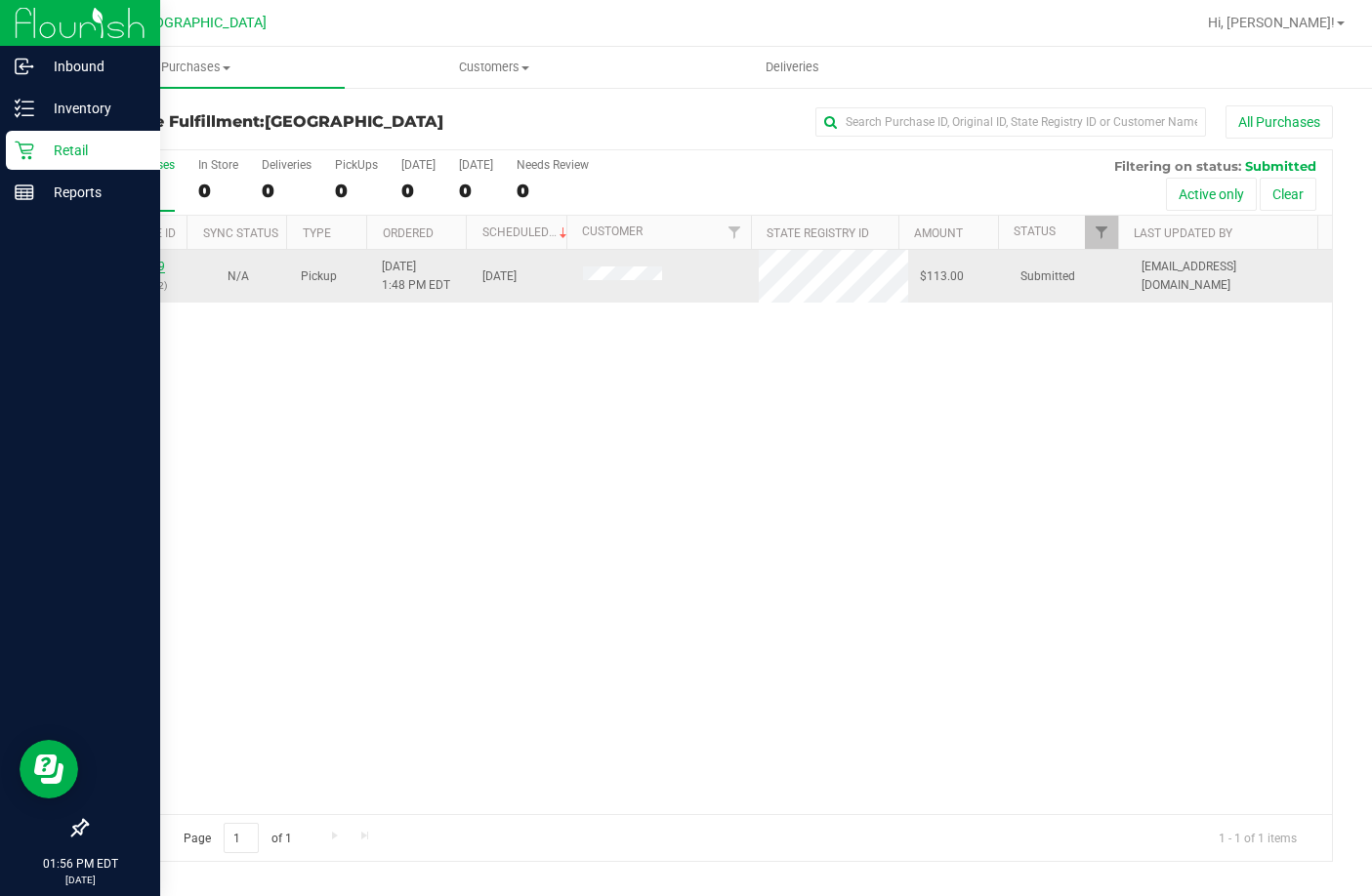 click on "11656199" at bounding box center (138, 266) 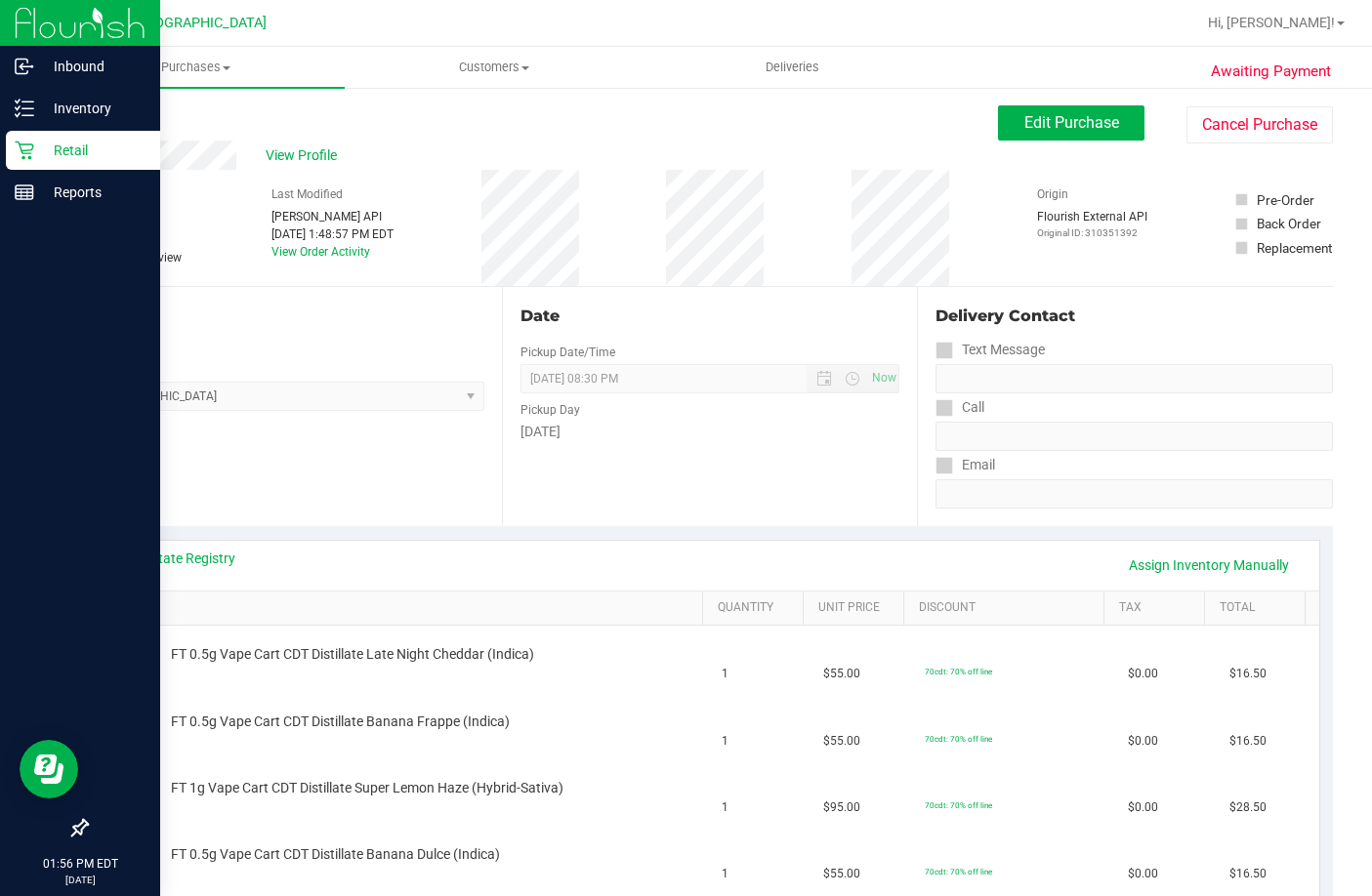 click on "Back" at bounding box center [101, 117] 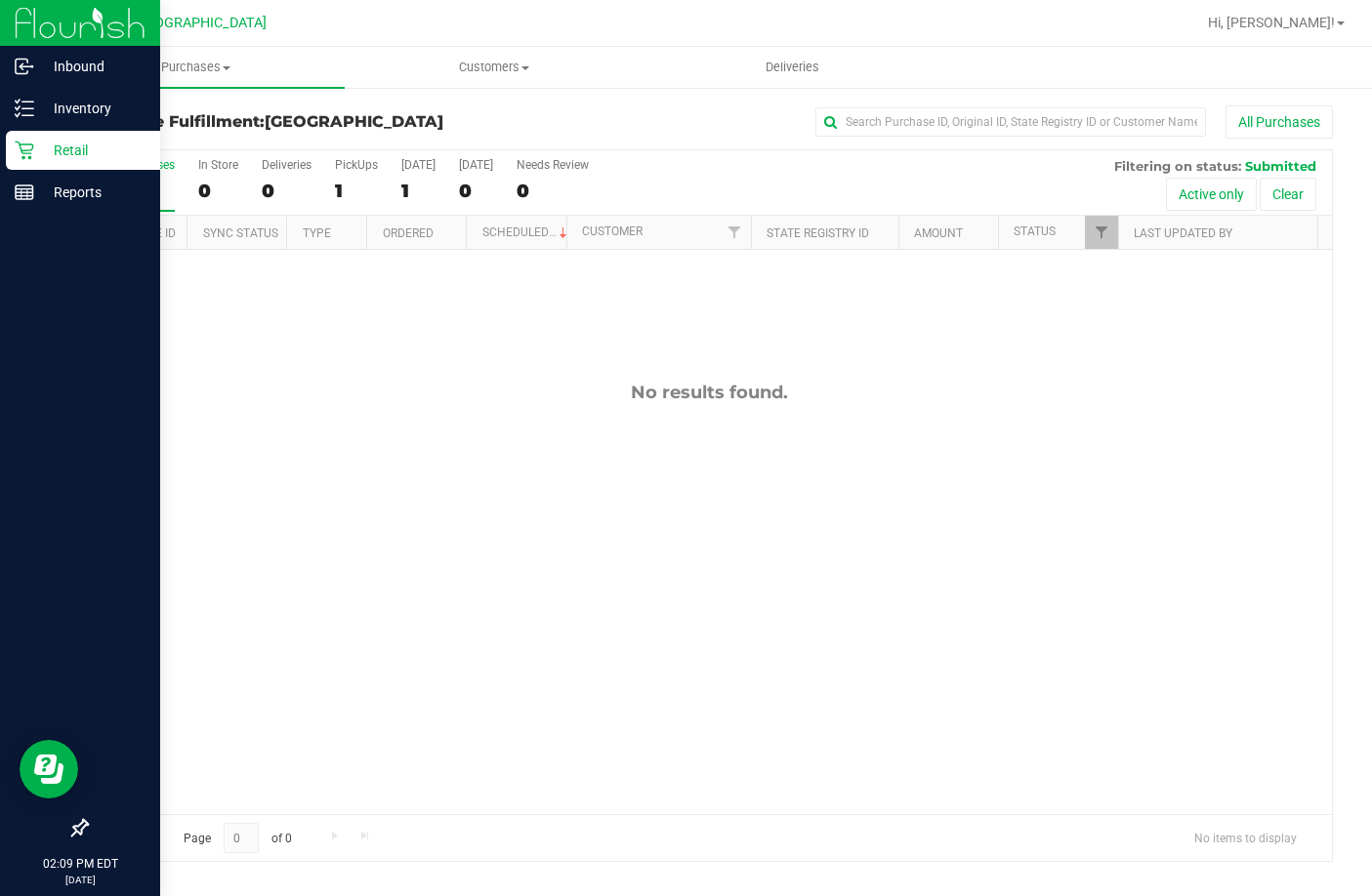 click on "No results found." at bounding box center (709, 597) 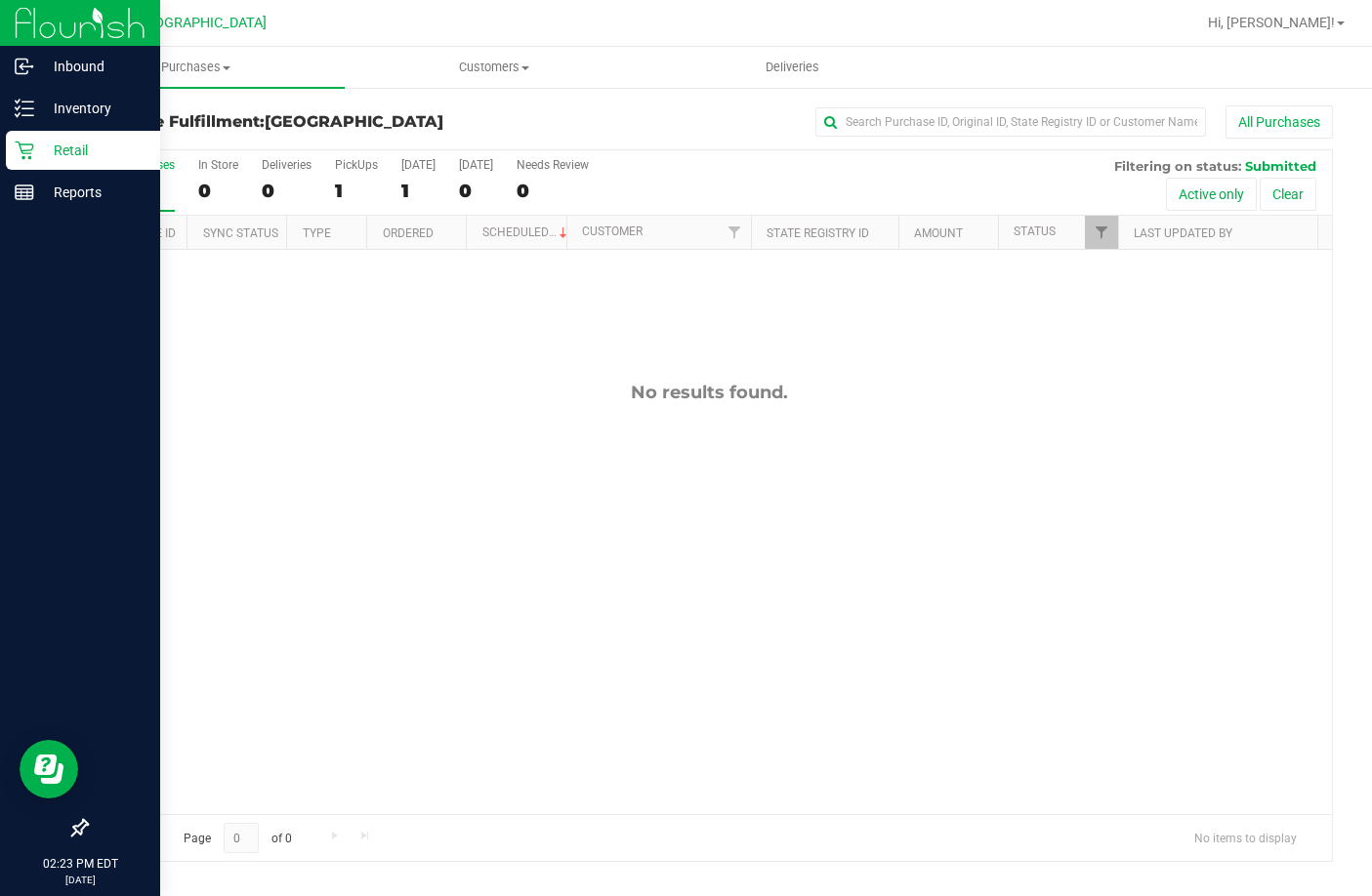 click on "No results found." at bounding box center [709, 597] 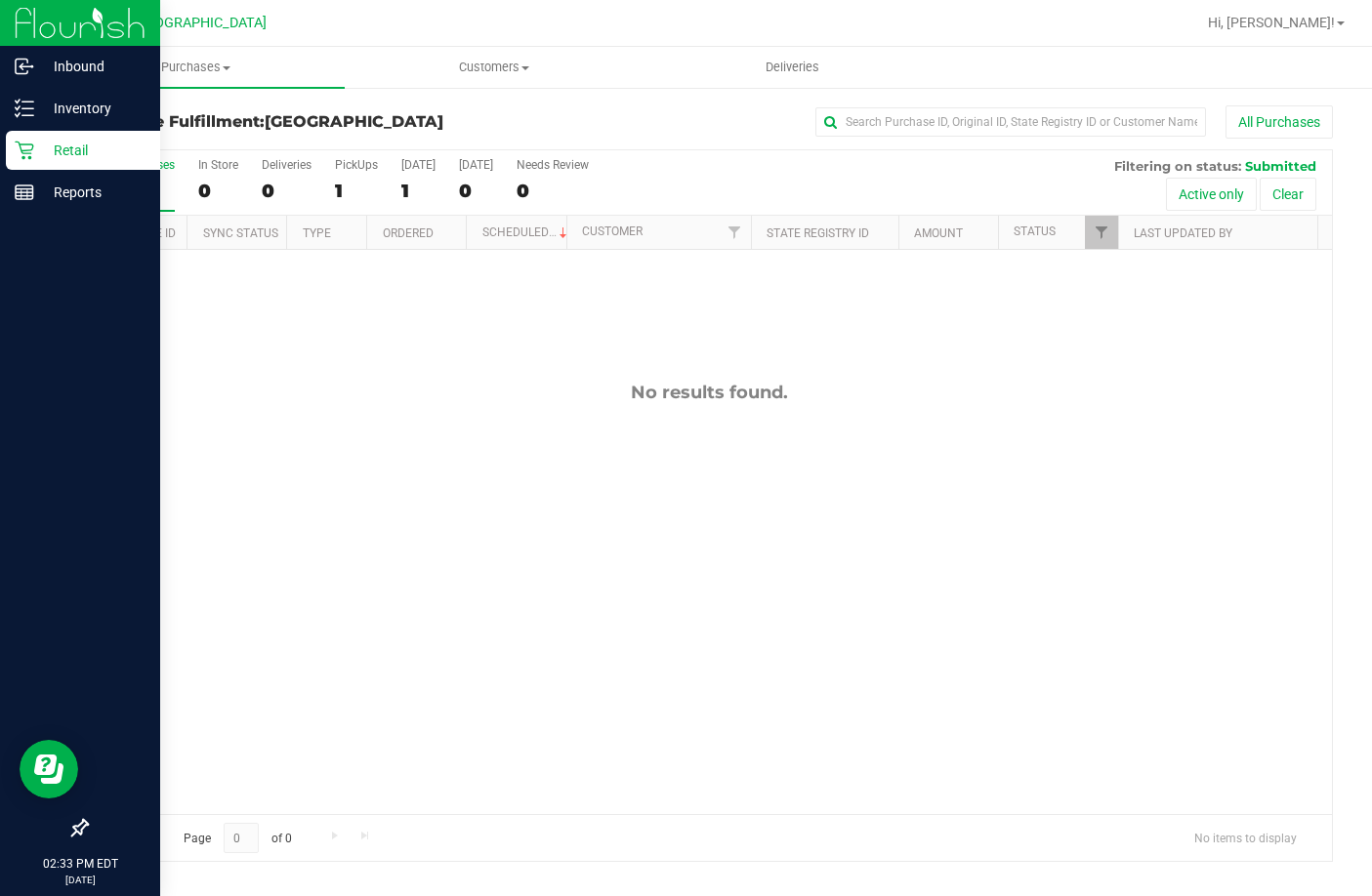 click on "No results found." at bounding box center (709, 597) 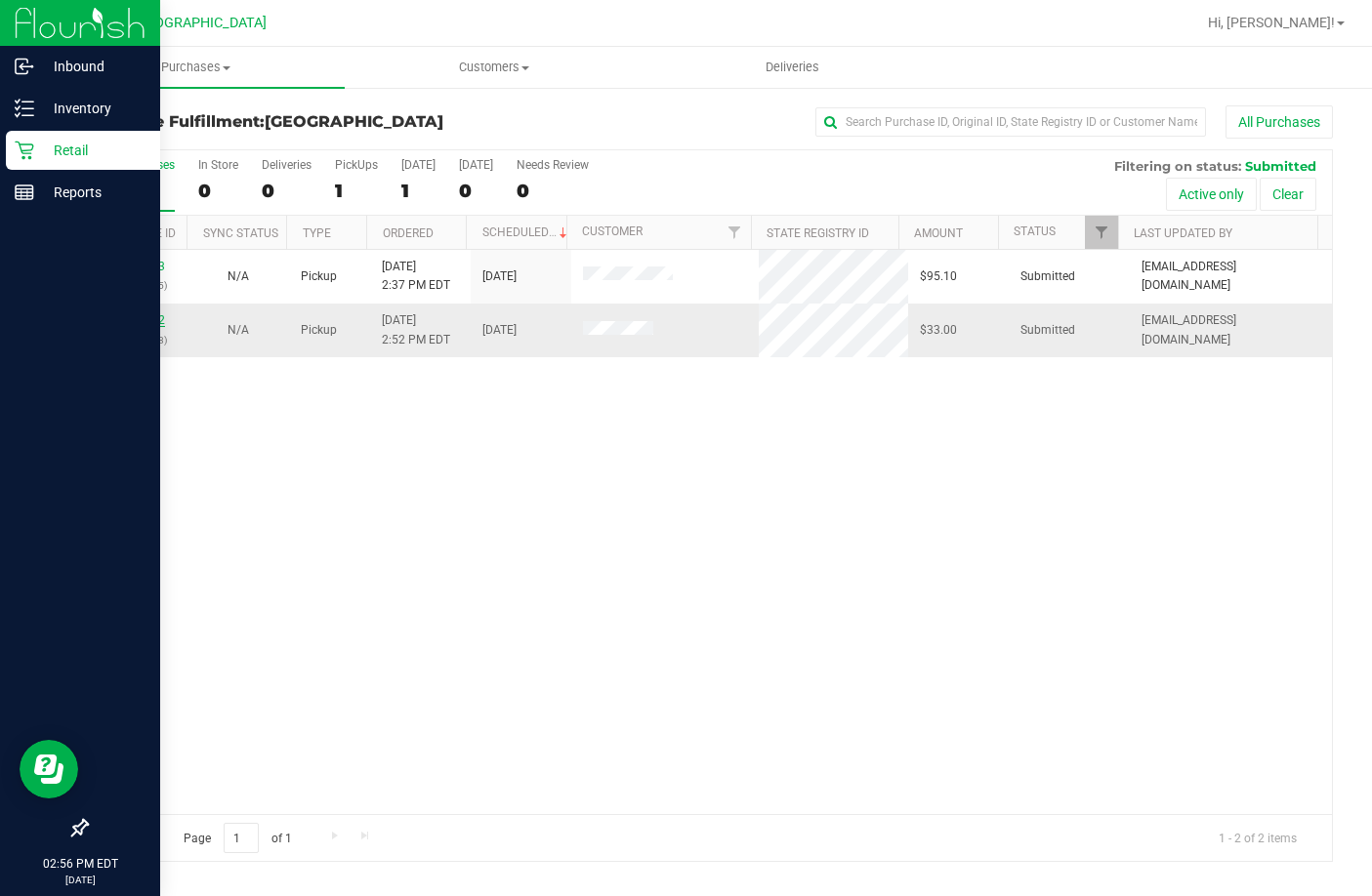 click on "11656722" at bounding box center [138, 320] 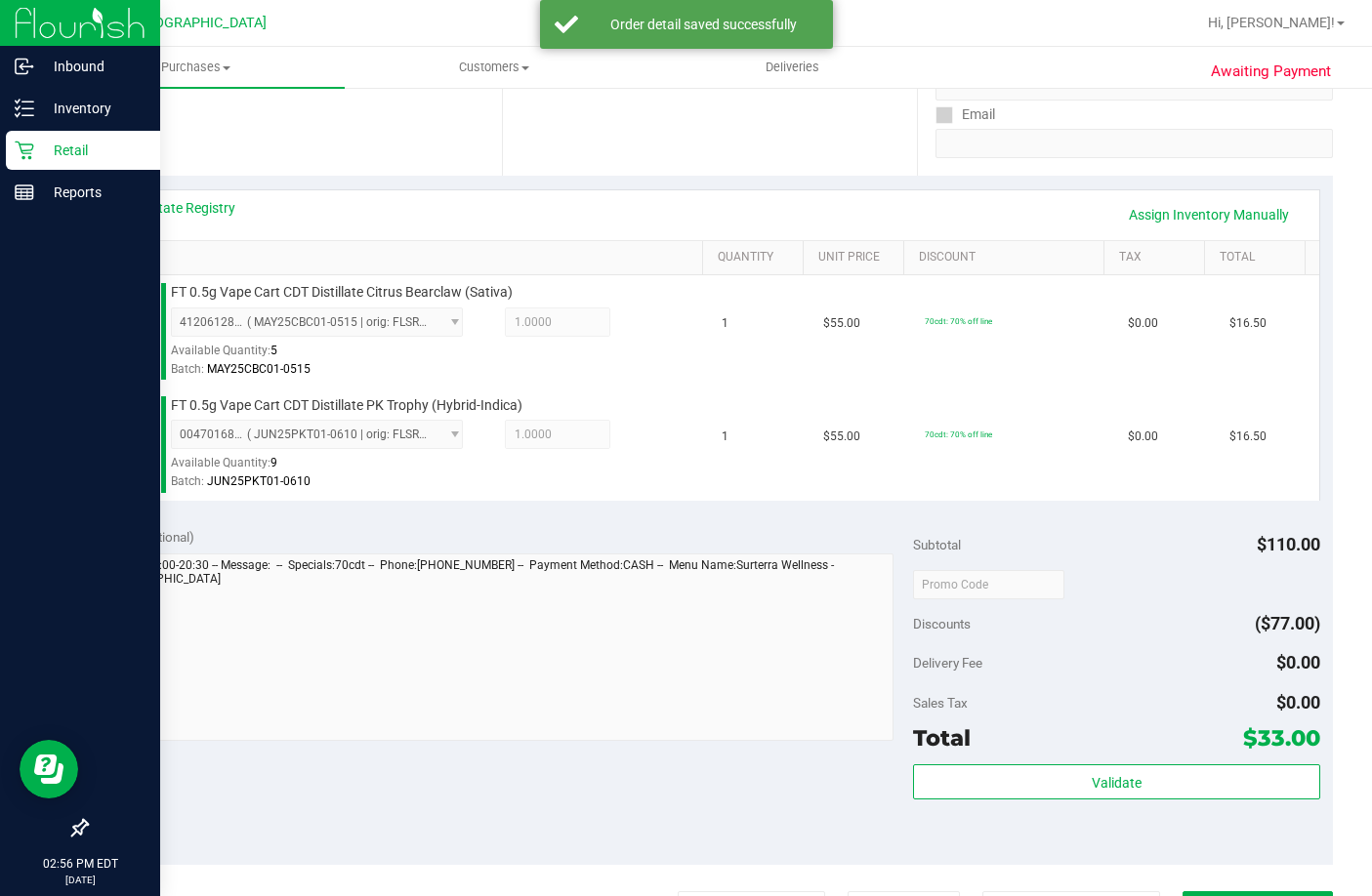 scroll, scrollTop: 488, scrollLeft: 0, axis: vertical 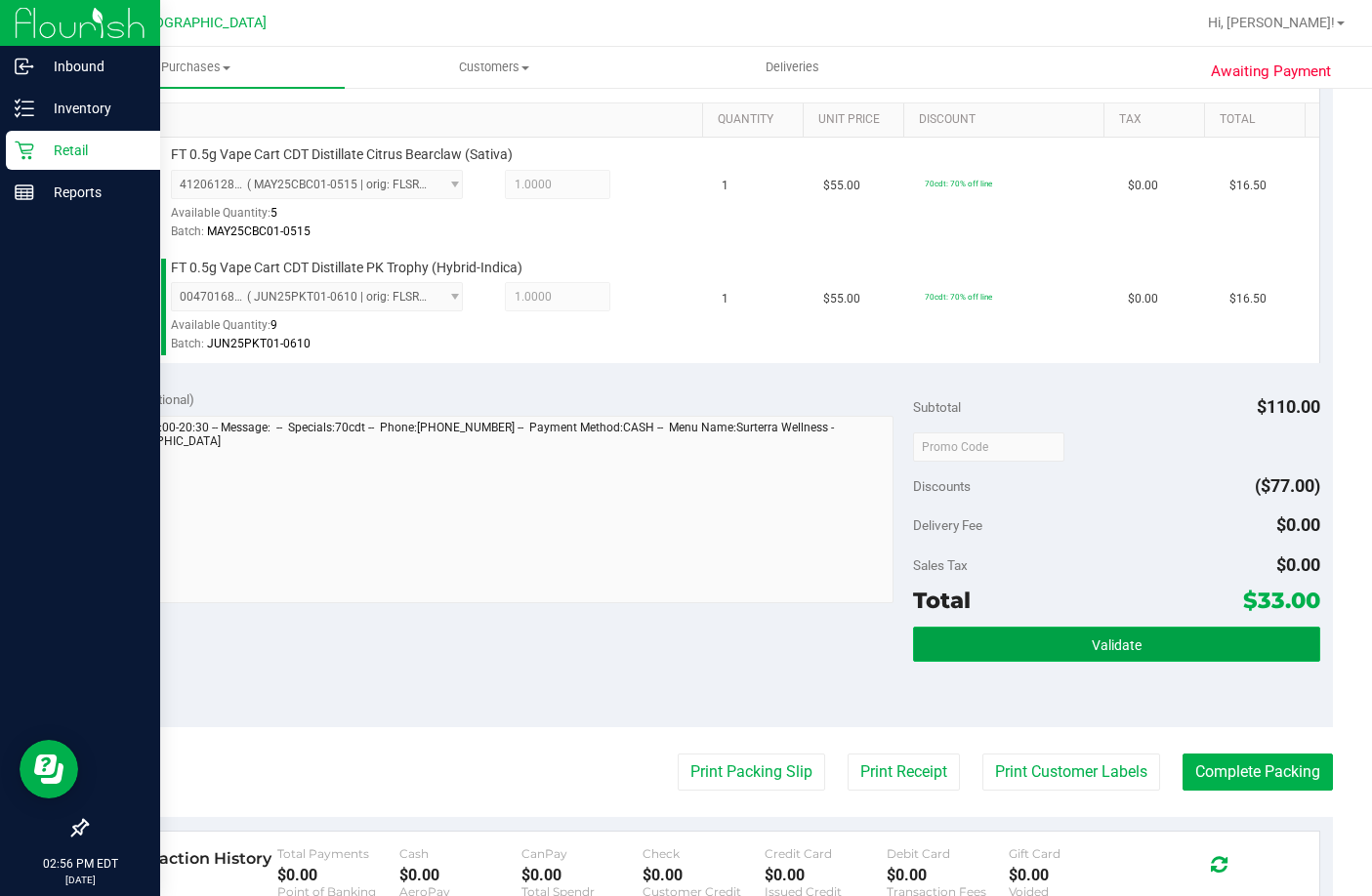 click on "Validate" at bounding box center [1116, 644] 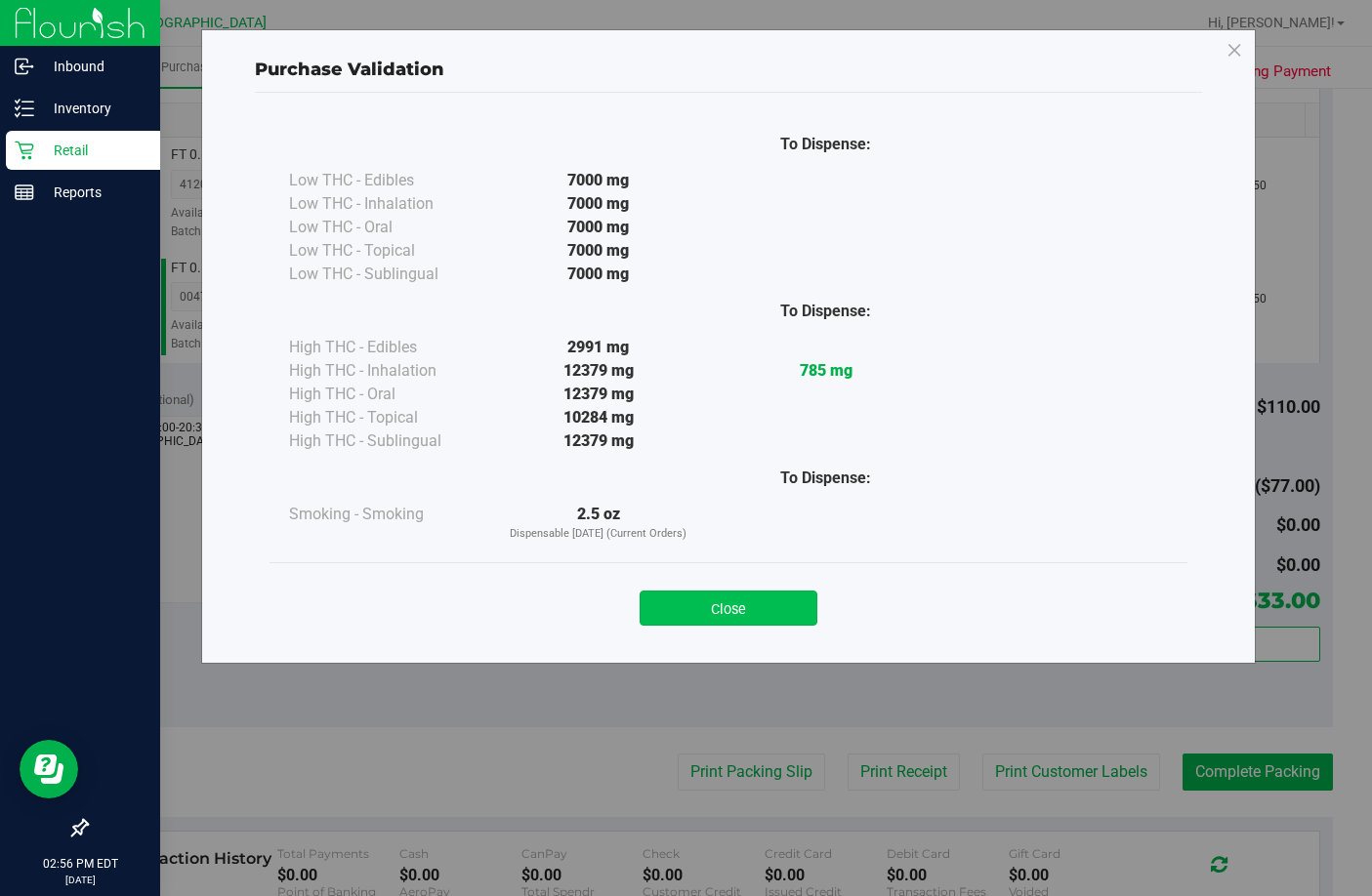 click on "Close" at bounding box center [728, 608] 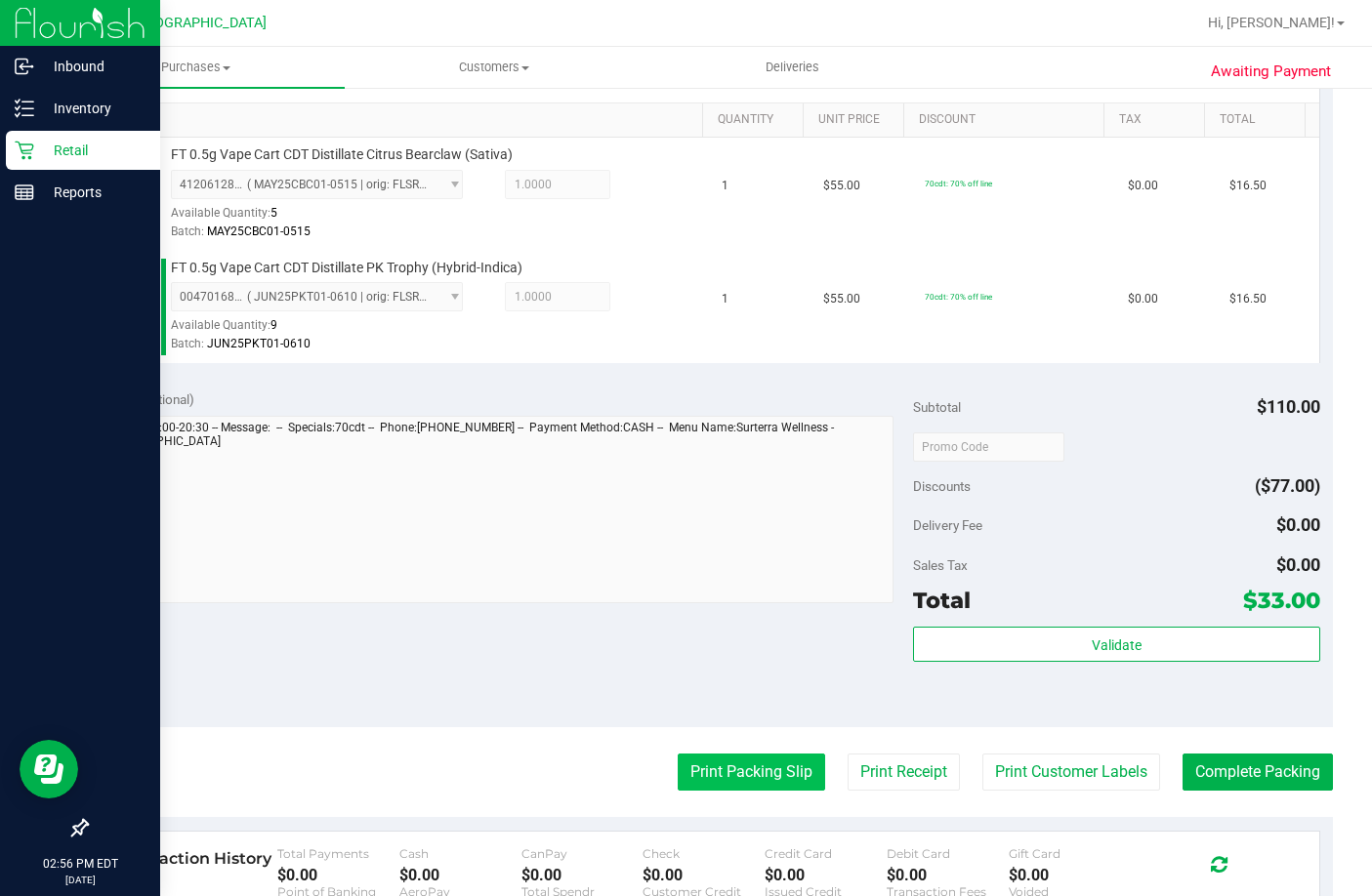 click on "Print Packing Slip" at bounding box center [751, 772] 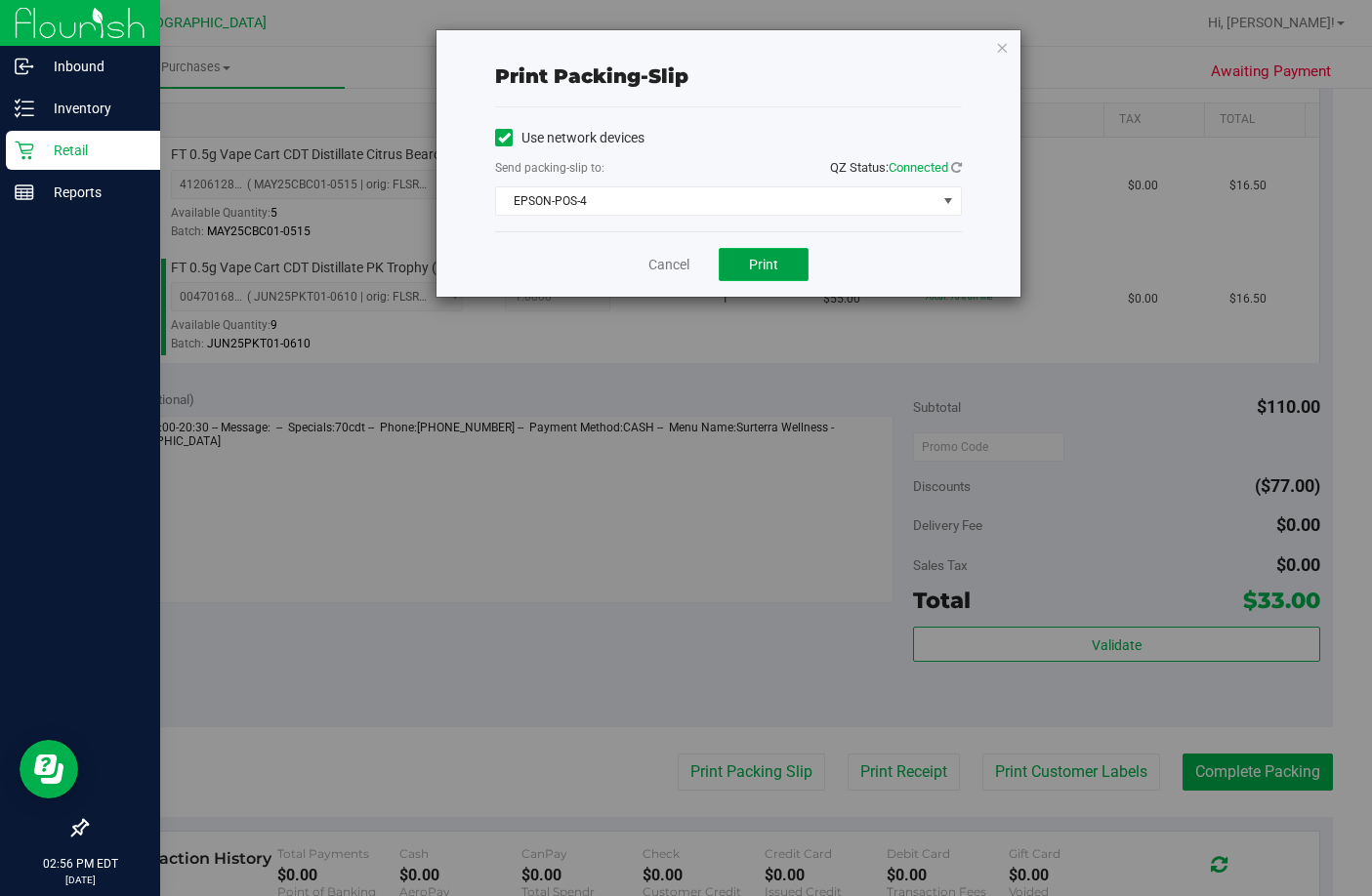 click on "Print" at bounding box center [764, 265] 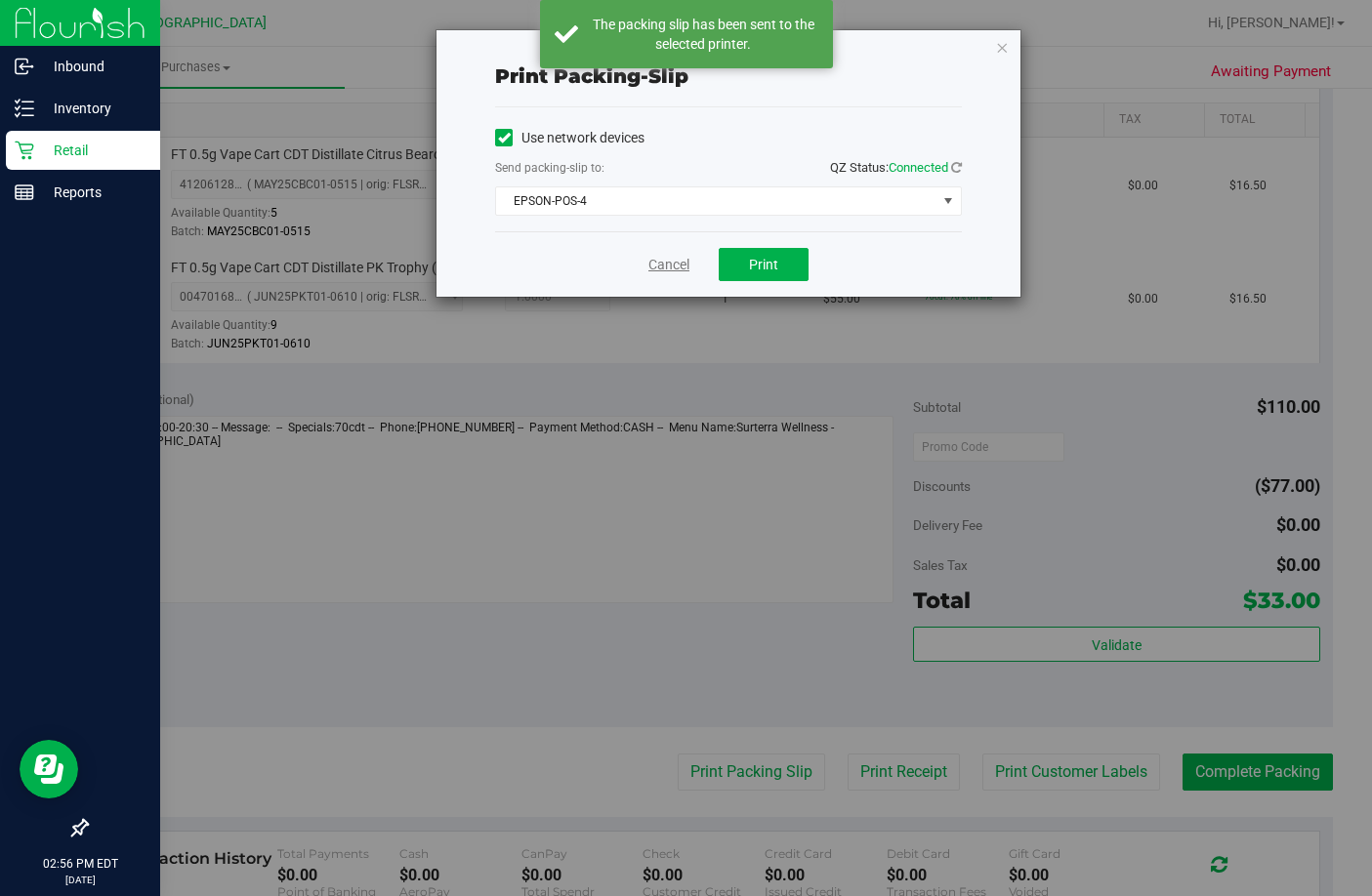 click on "Cancel" at bounding box center (669, 265) 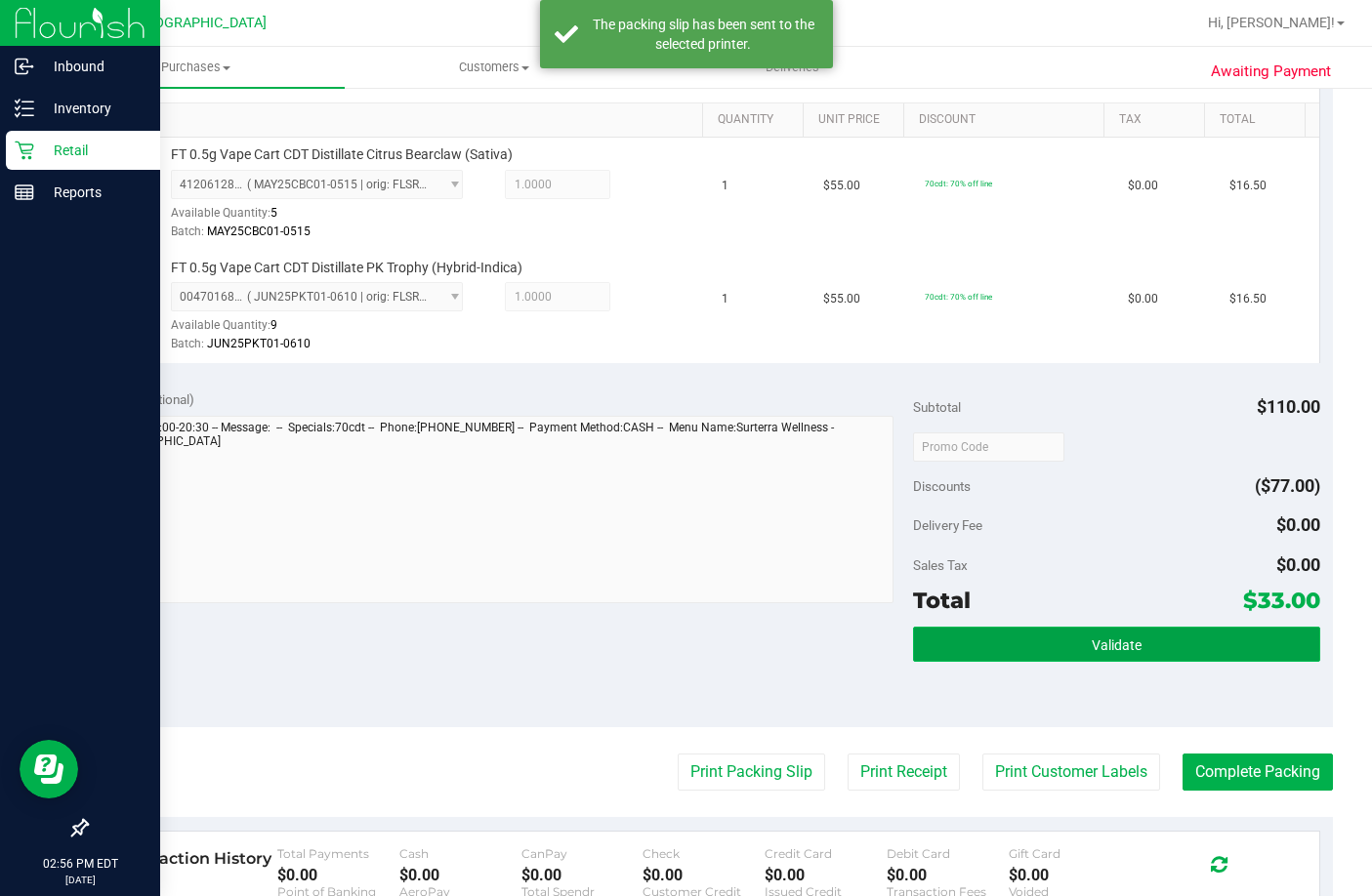 click on "Validate" at bounding box center (1116, 644) 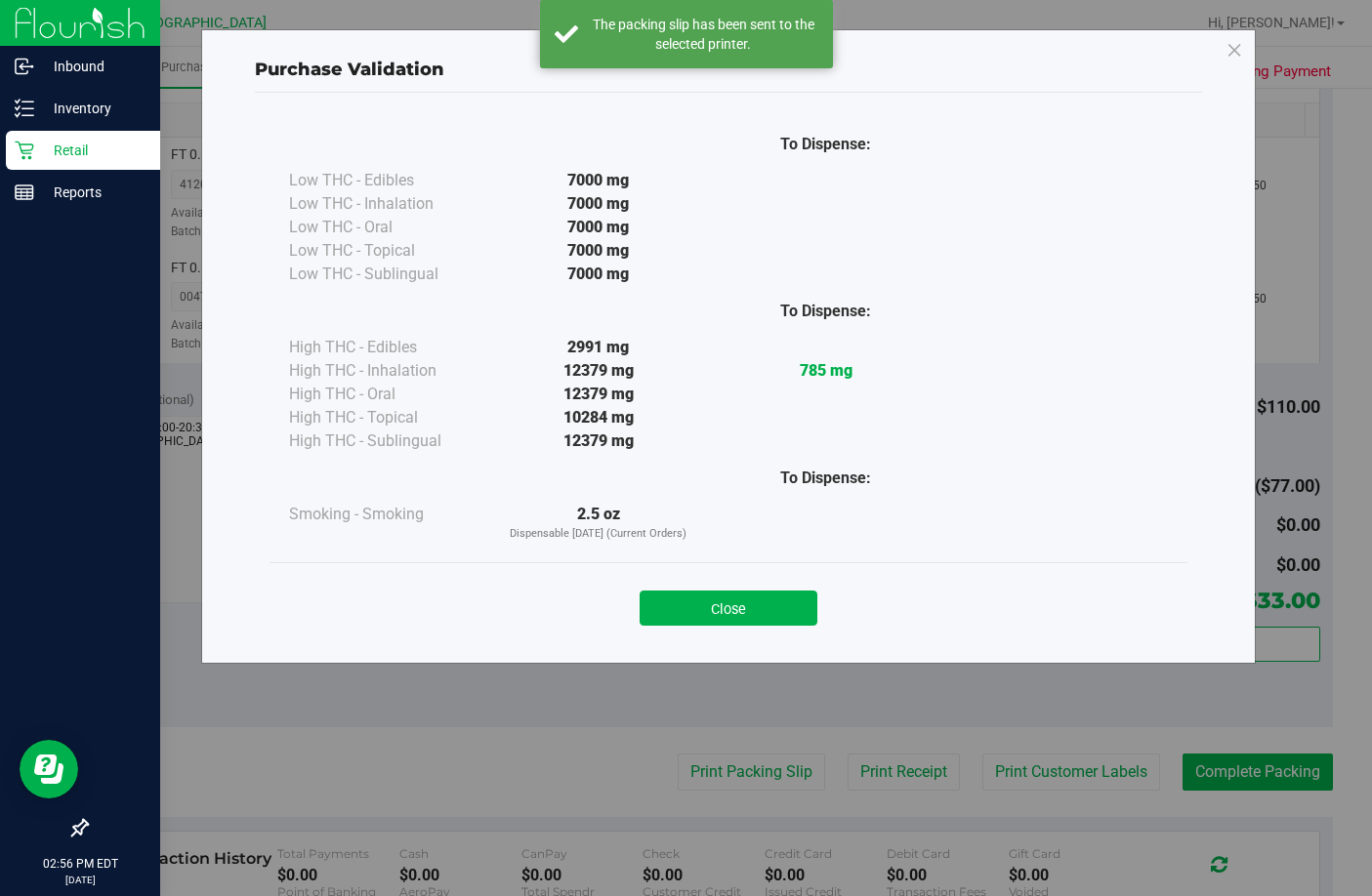 drag, startPoint x: 746, startPoint y: 615, endPoint x: 975, endPoint y: 672, distance: 235.98729 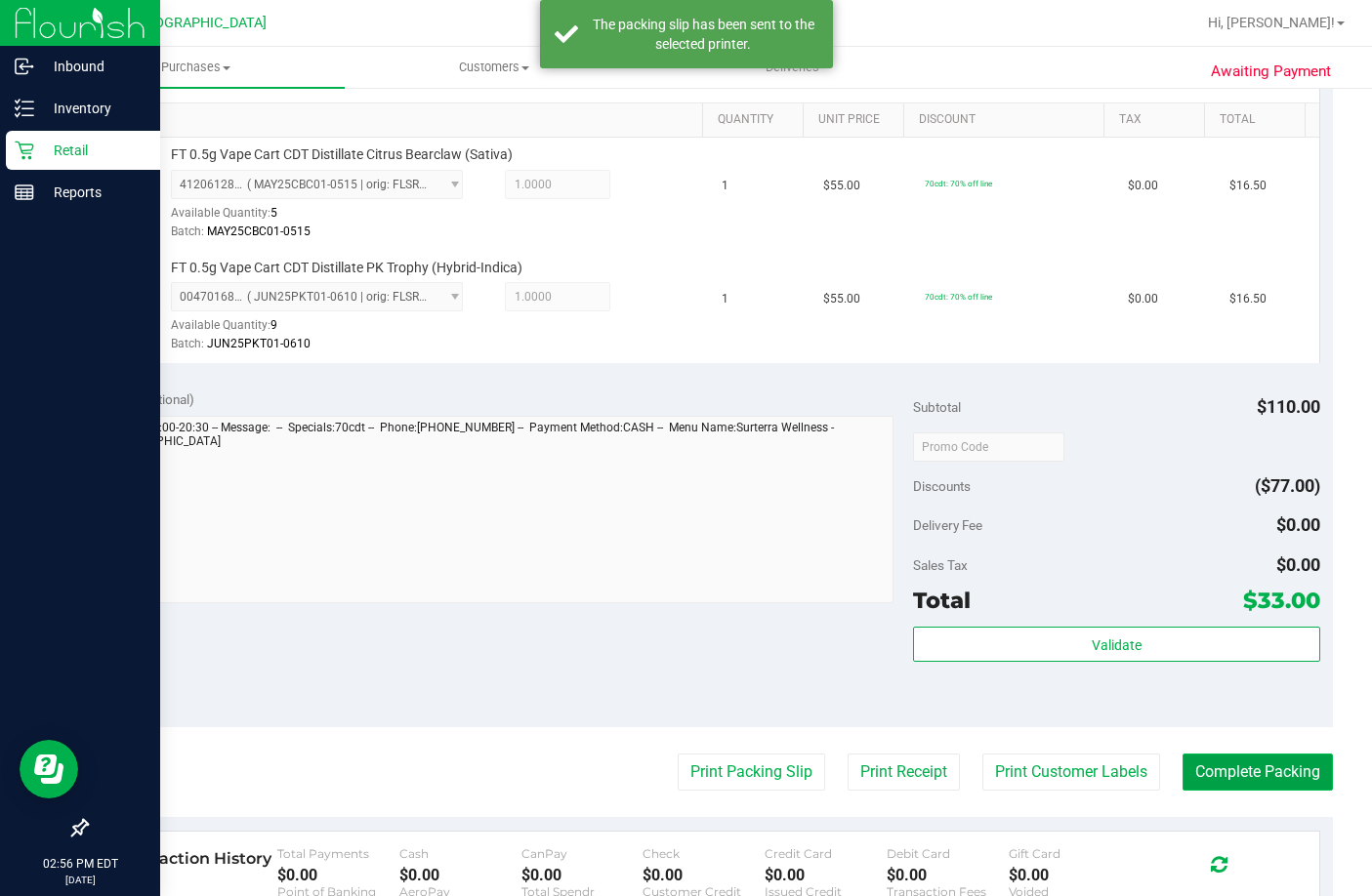 click on "Complete Packing" at bounding box center (1258, 772) 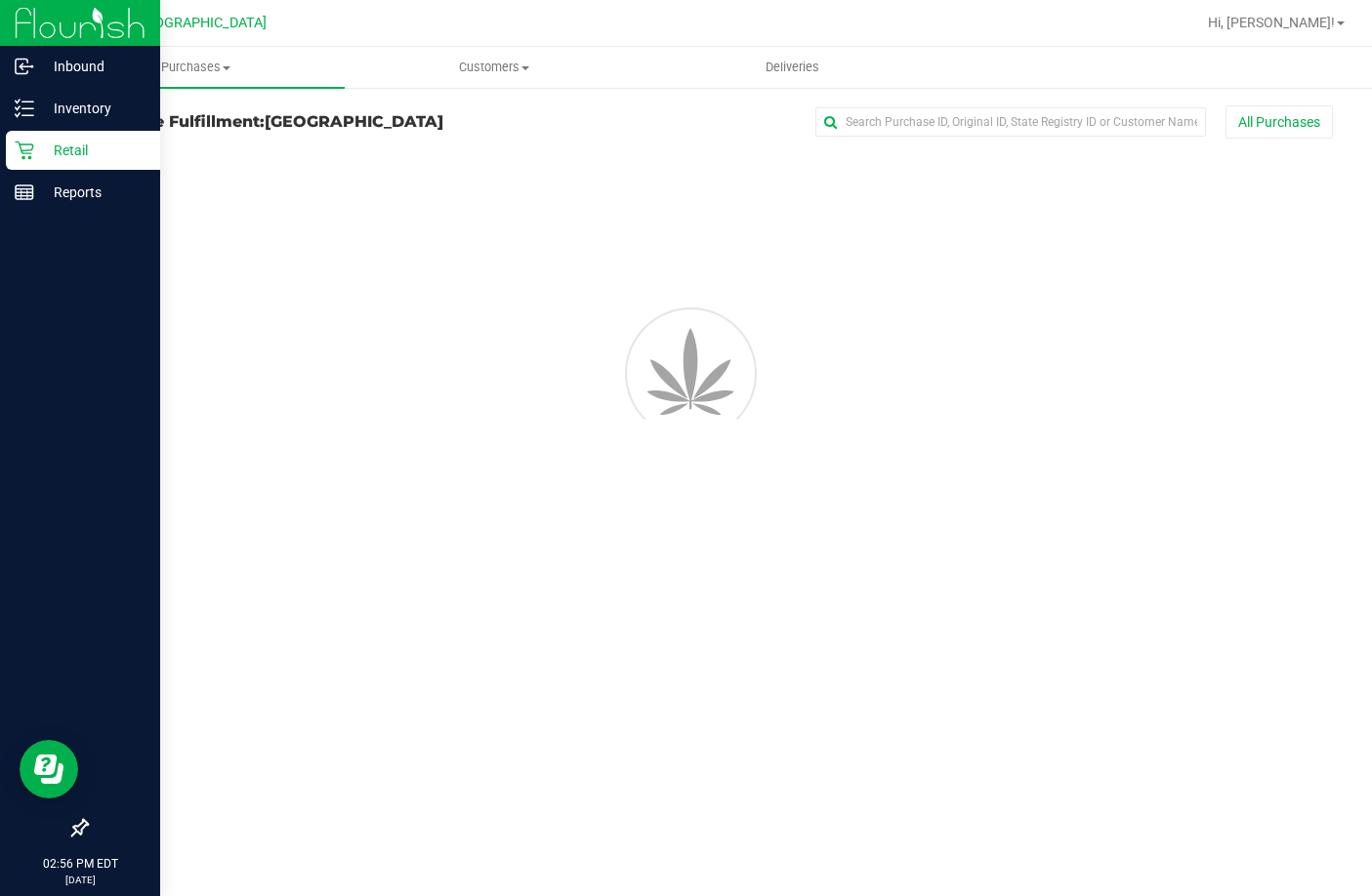 scroll, scrollTop: 0, scrollLeft: 0, axis: both 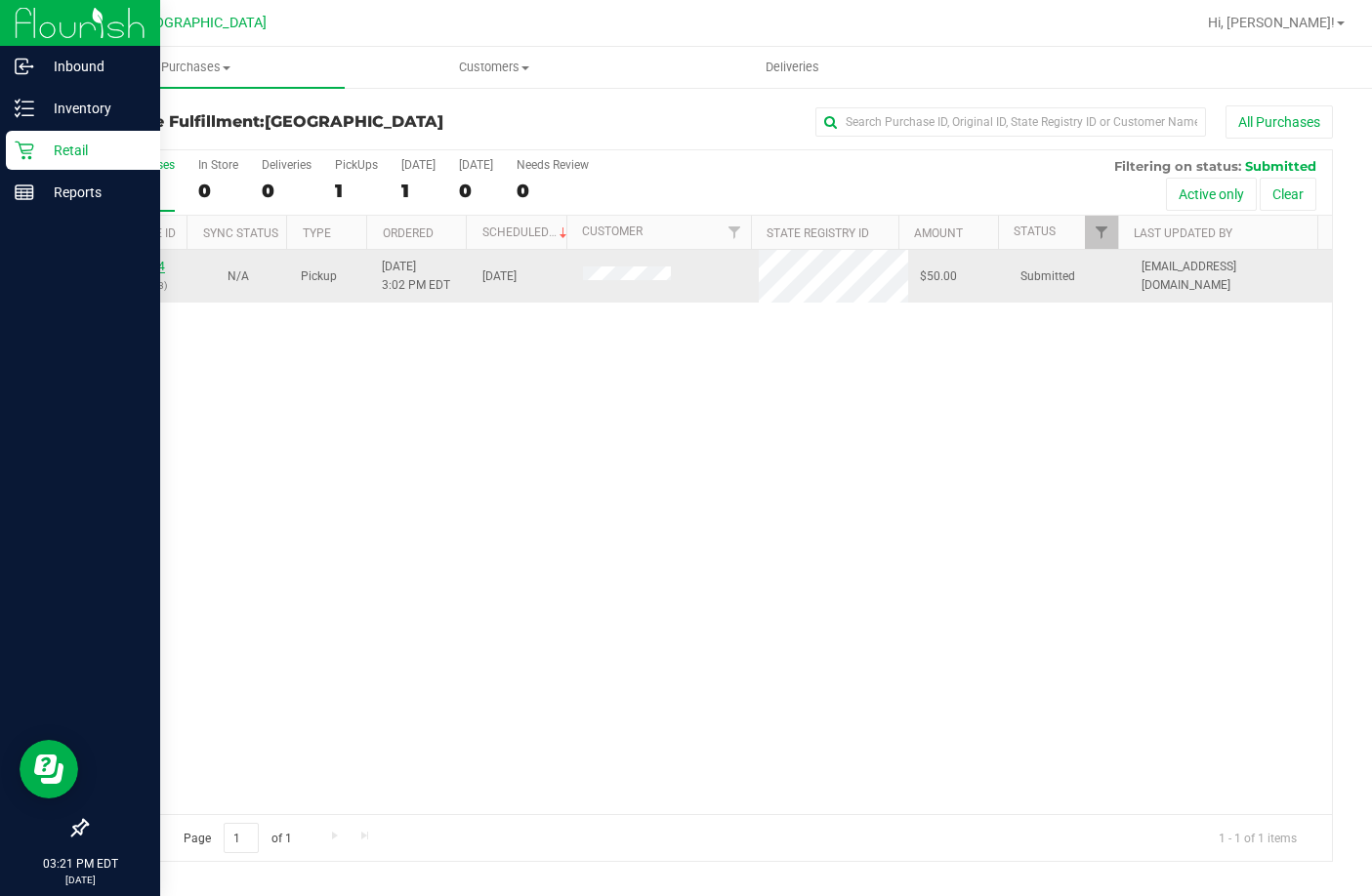 click on "11656794
(310369693)" at bounding box center (137, 276) 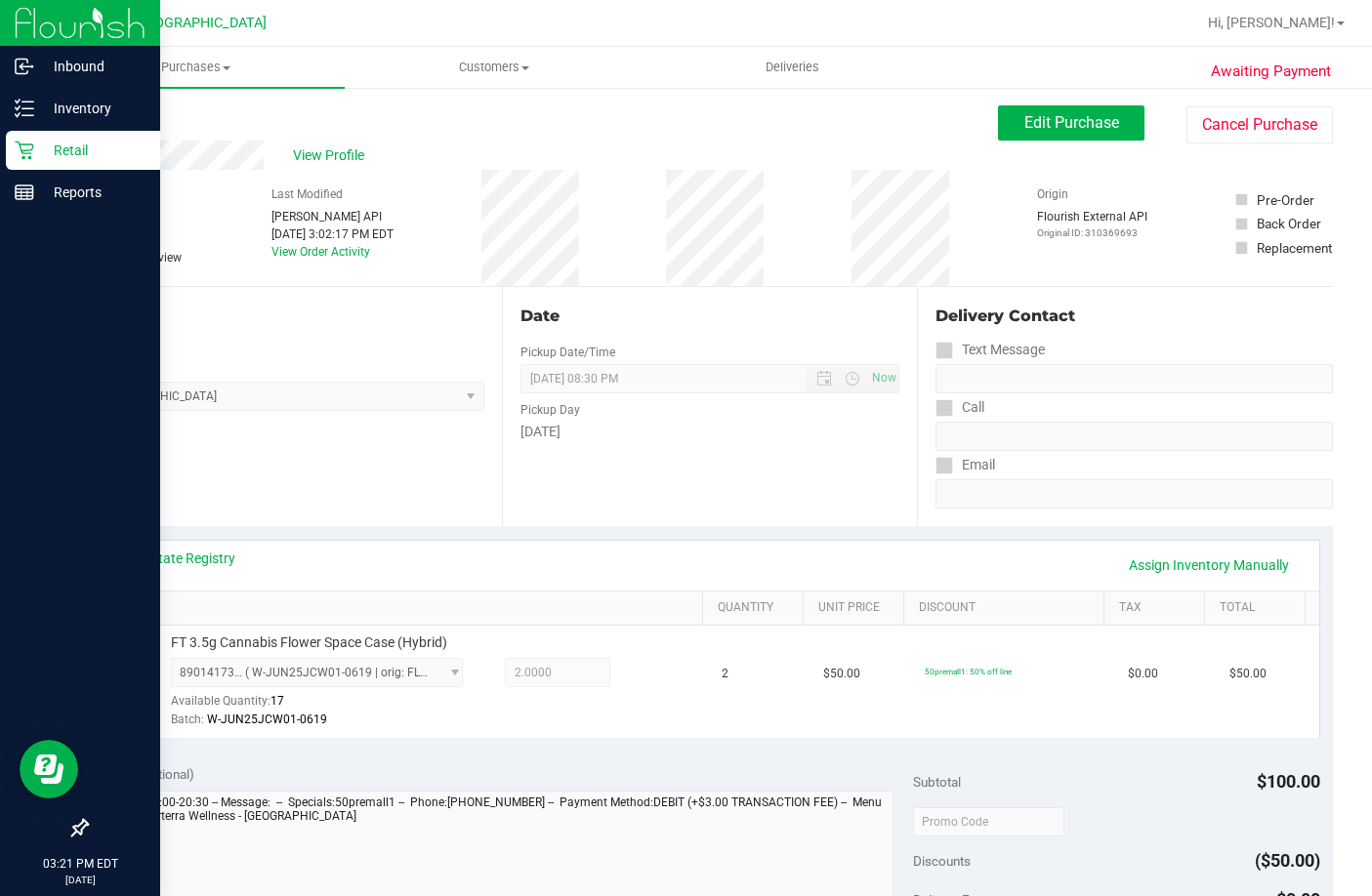 scroll, scrollTop: 586, scrollLeft: 0, axis: vertical 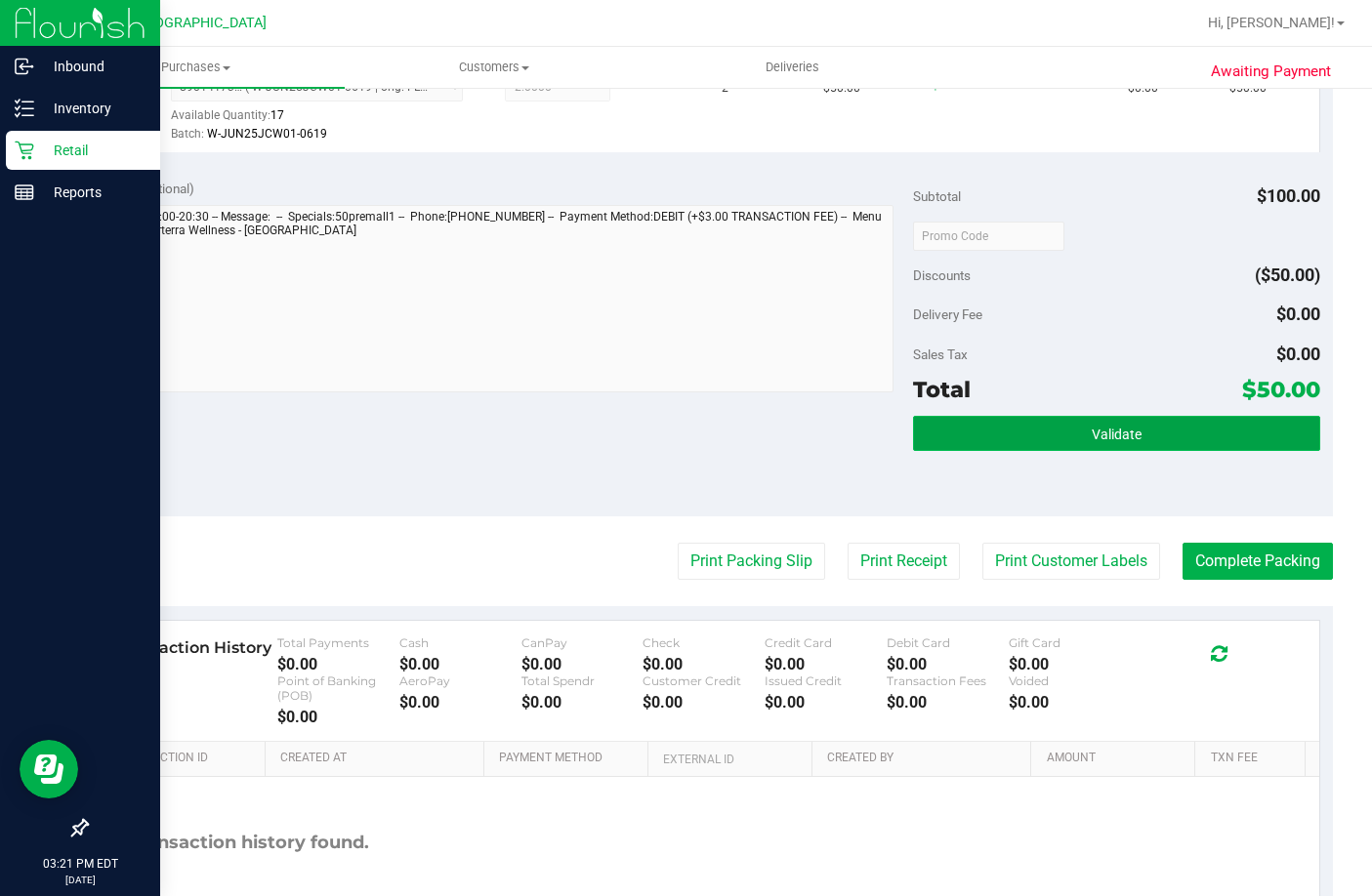 click on "Validate" at bounding box center [1116, 433] 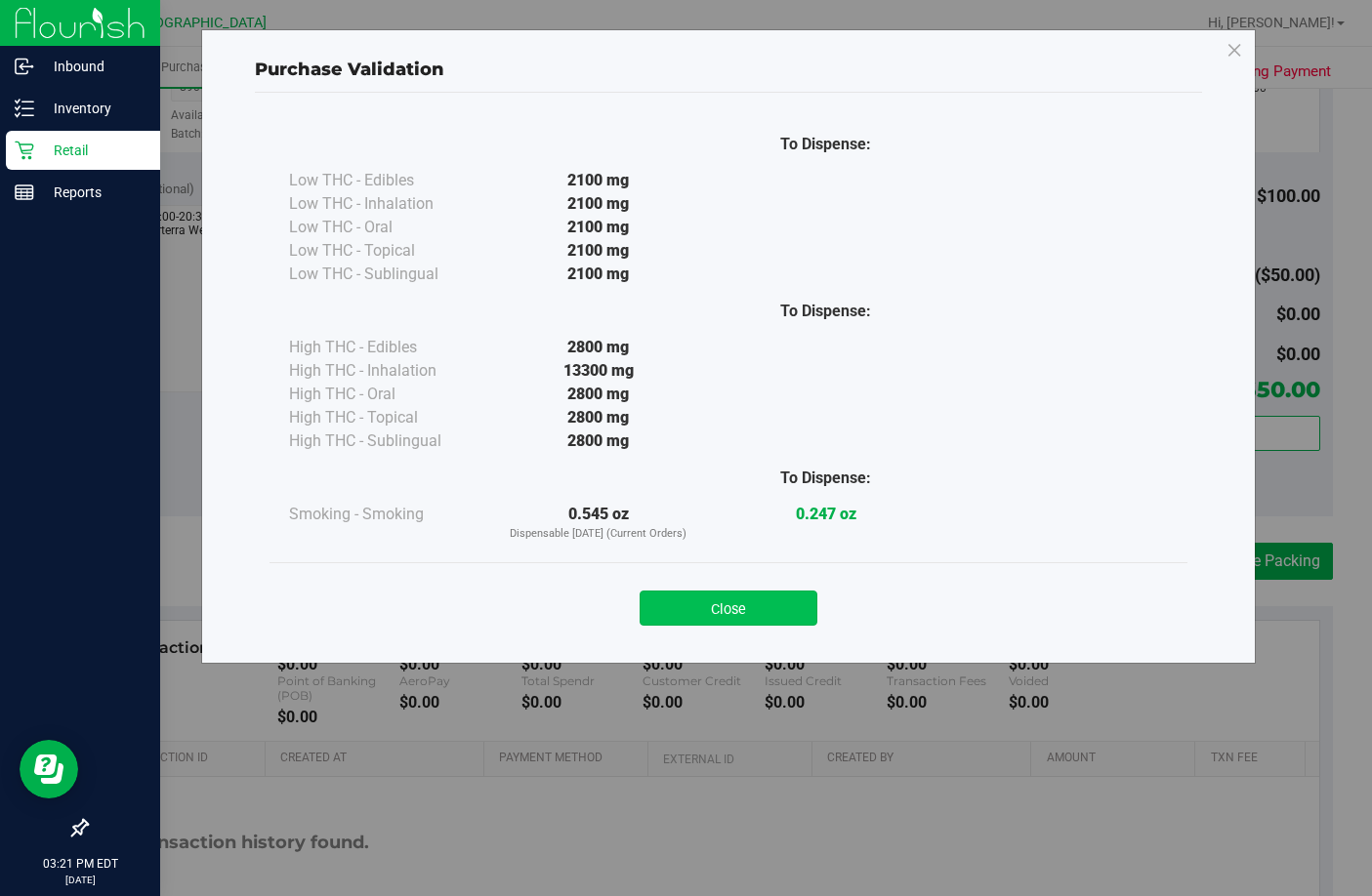 click on "Close" at bounding box center (728, 608) 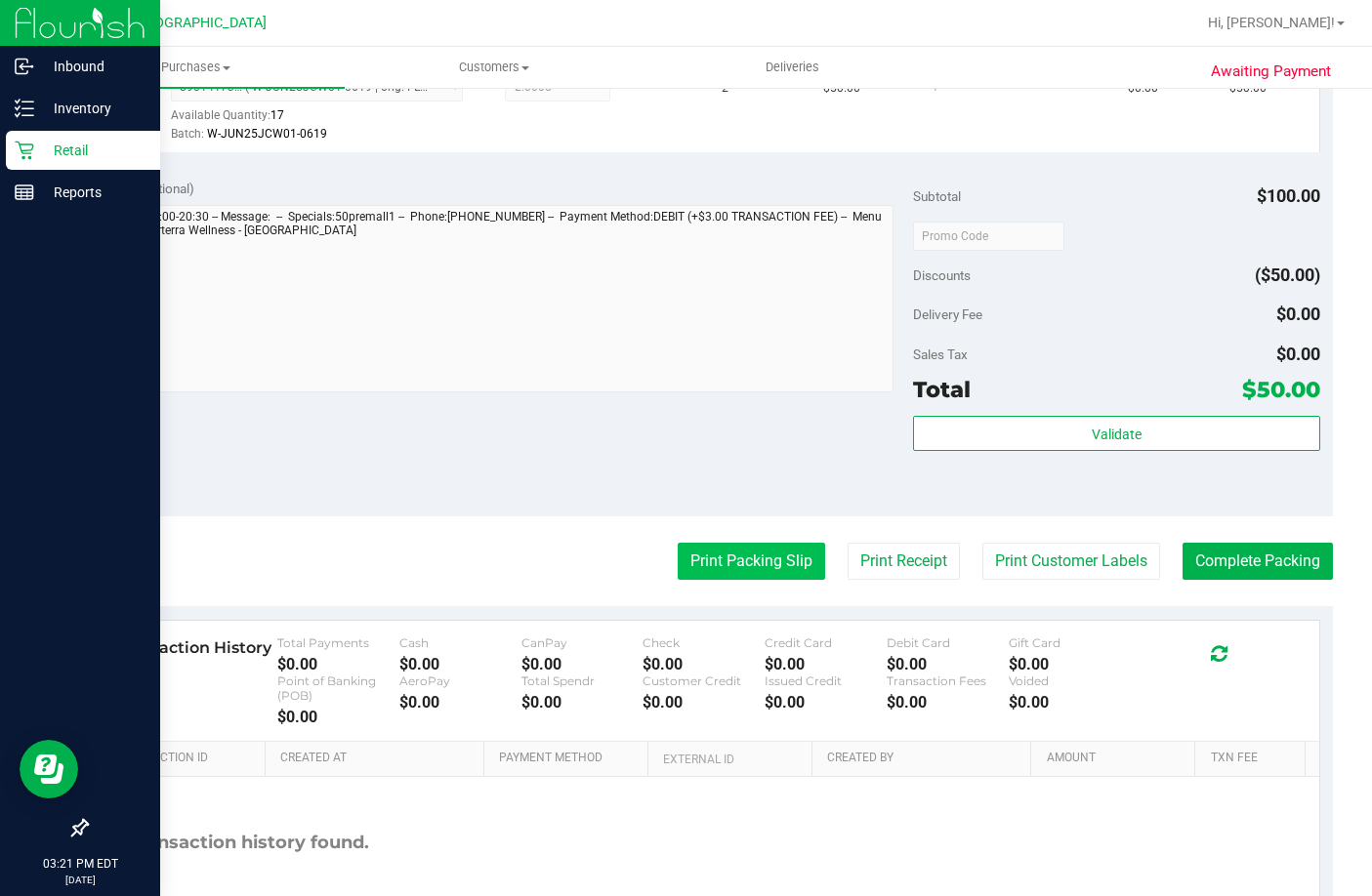 click on "Print Packing Slip" at bounding box center [751, 561] 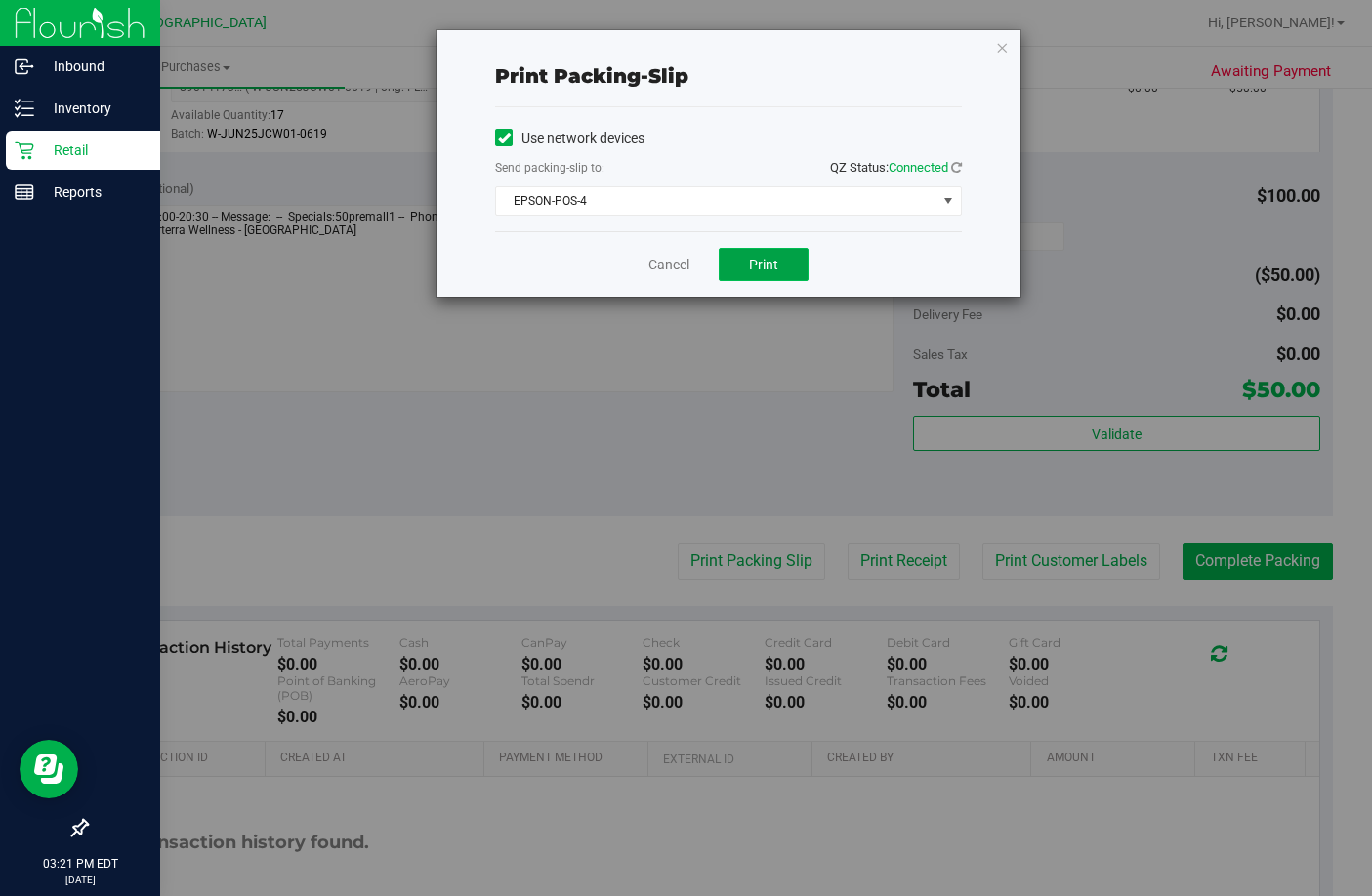 click on "Print" at bounding box center (764, 265) 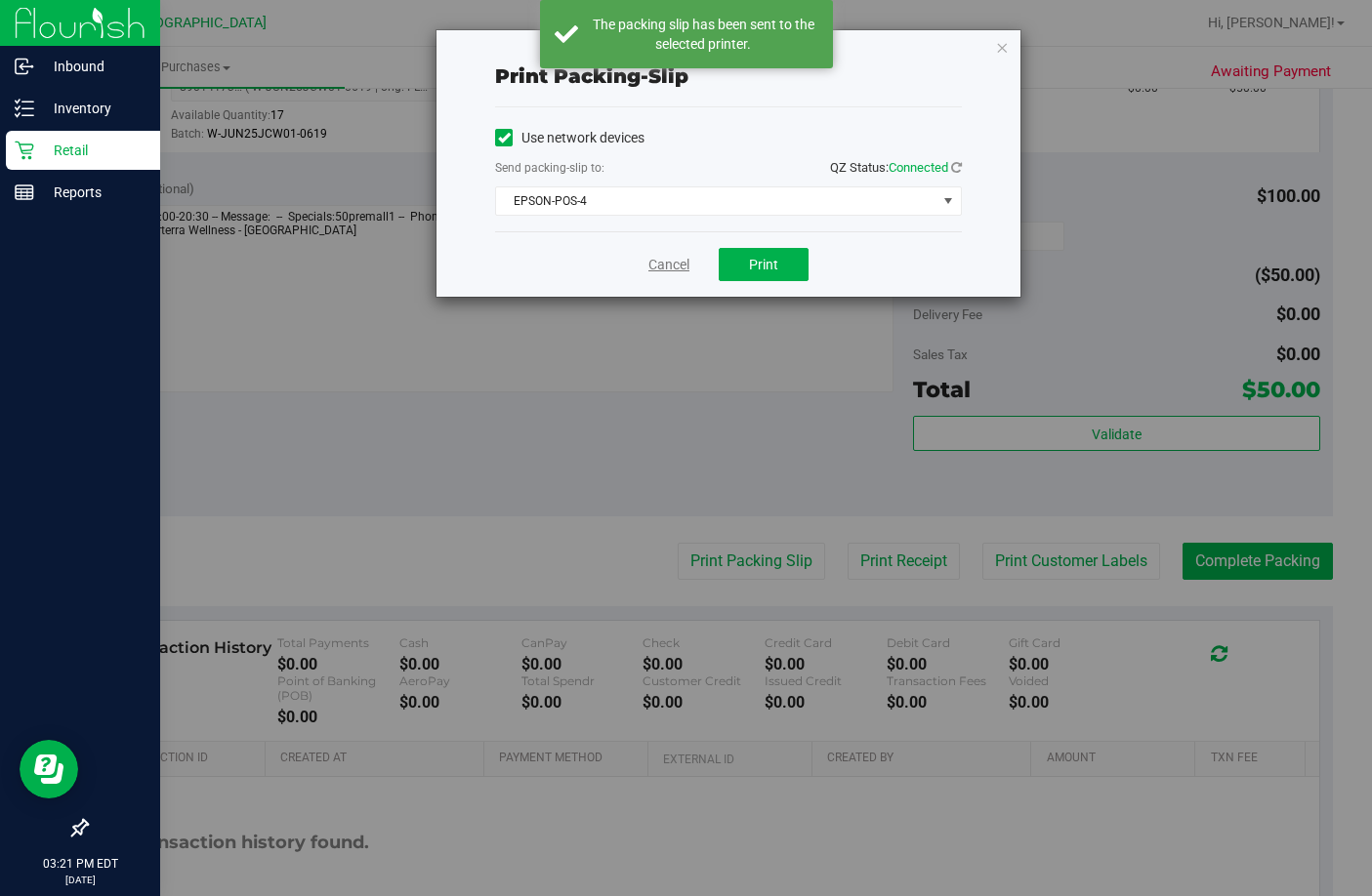 click on "Cancel" at bounding box center [669, 265] 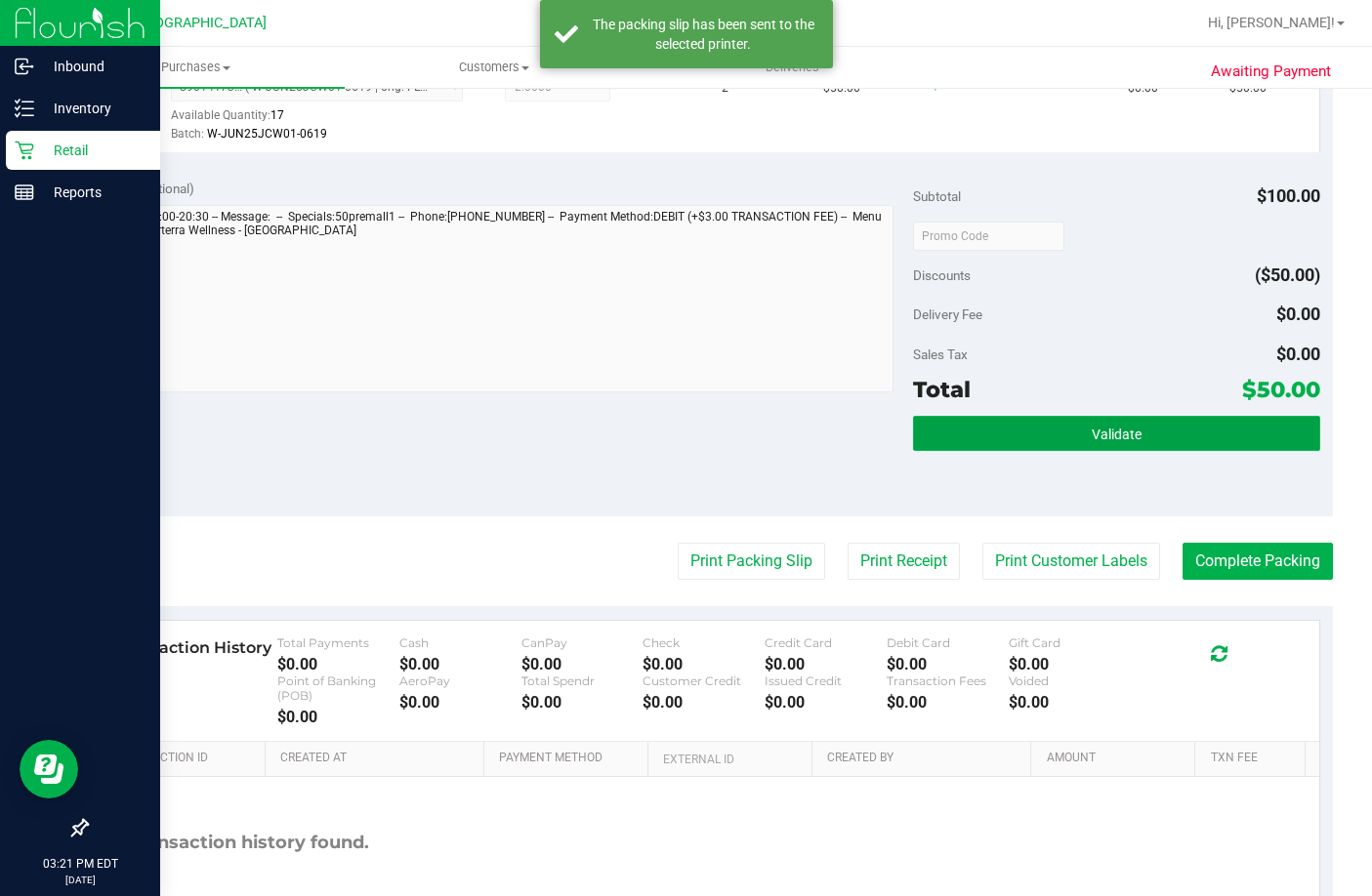 click on "Validate" at bounding box center [1116, 433] 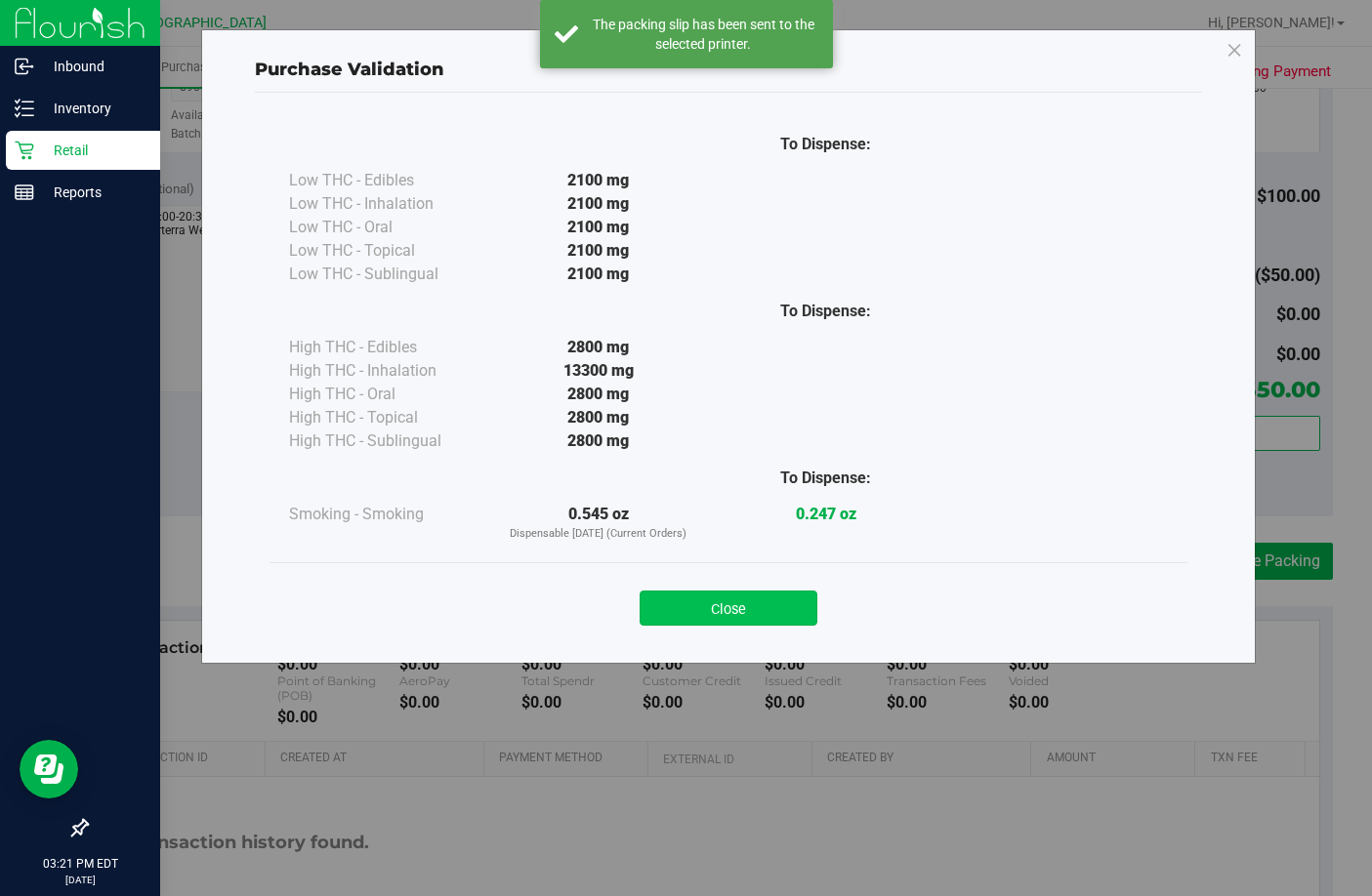 click on "Close" at bounding box center [728, 608] 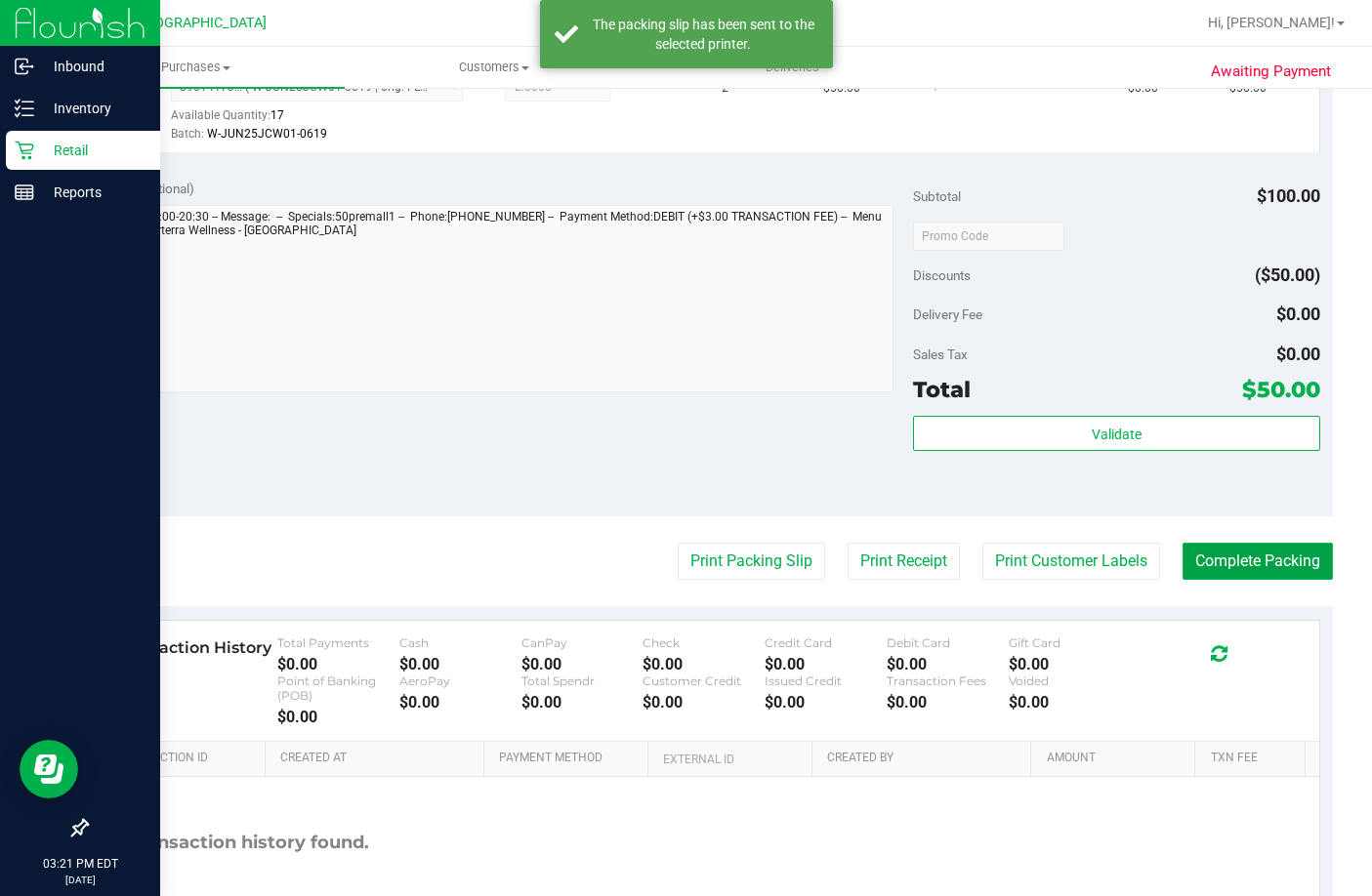 drag, startPoint x: 1264, startPoint y: 590, endPoint x: 1271, endPoint y: 581, distance: 11.4017543 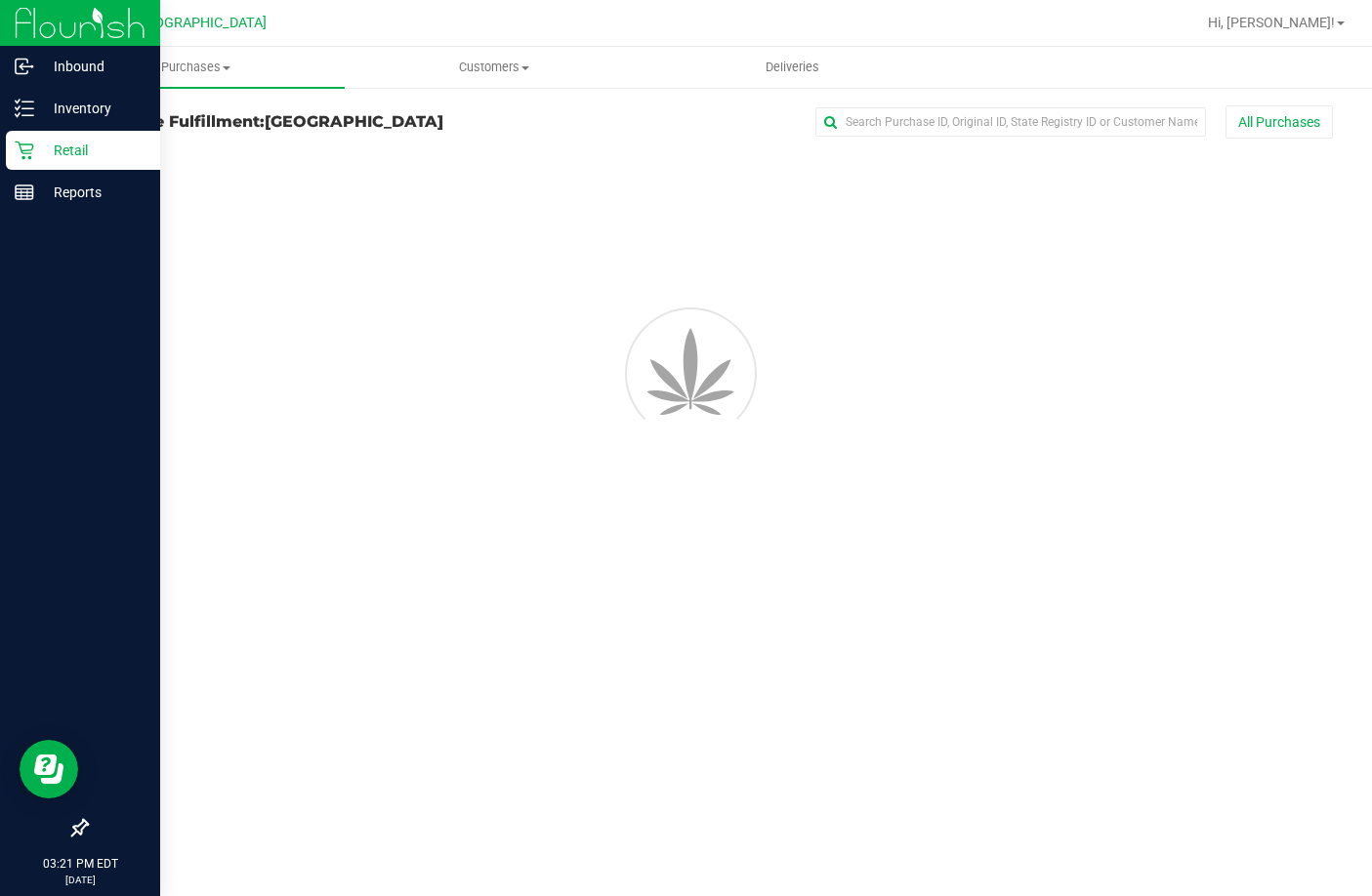 scroll, scrollTop: 0, scrollLeft: 0, axis: both 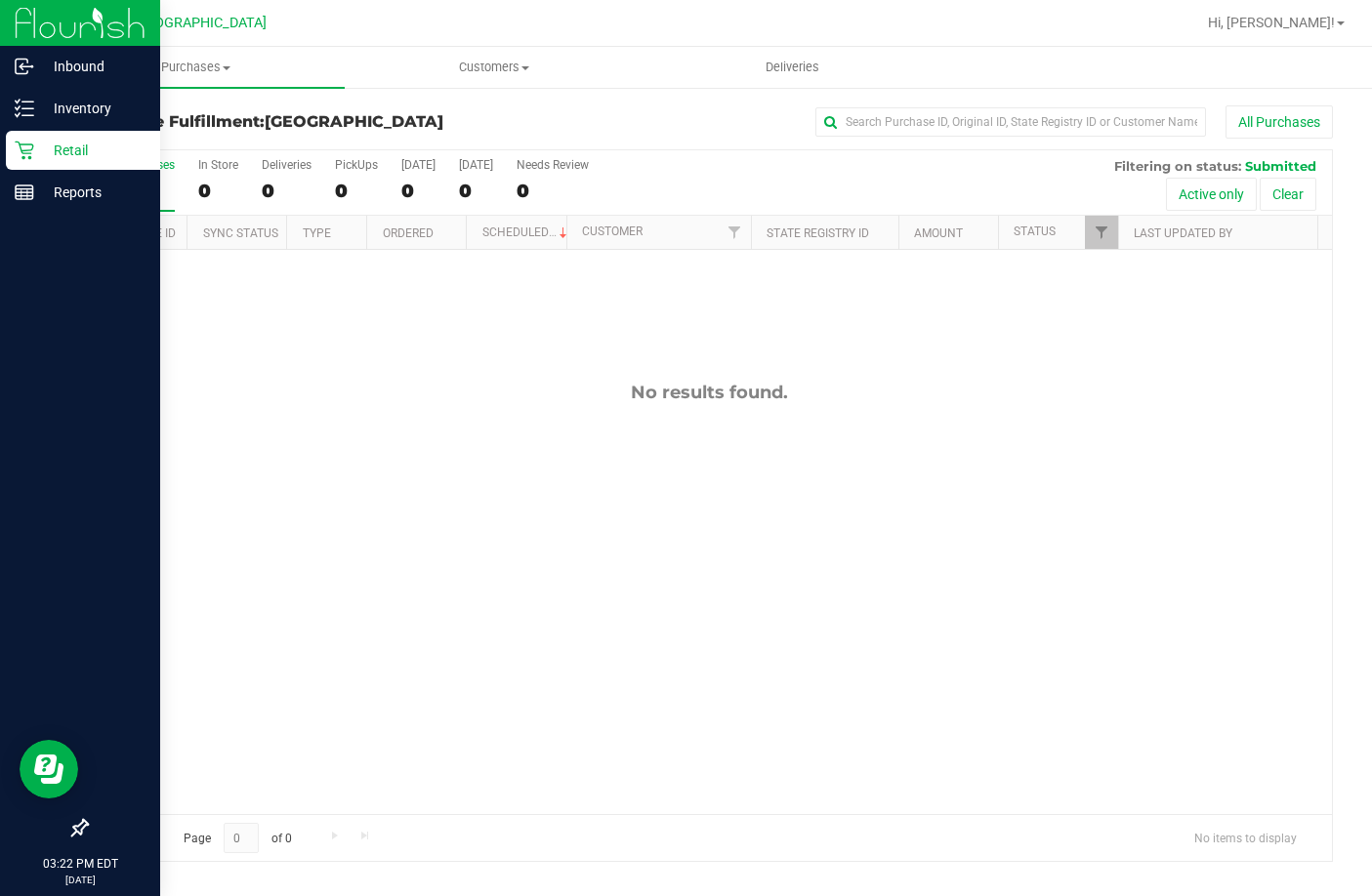 click on "No results found." at bounding box center [709, 597] 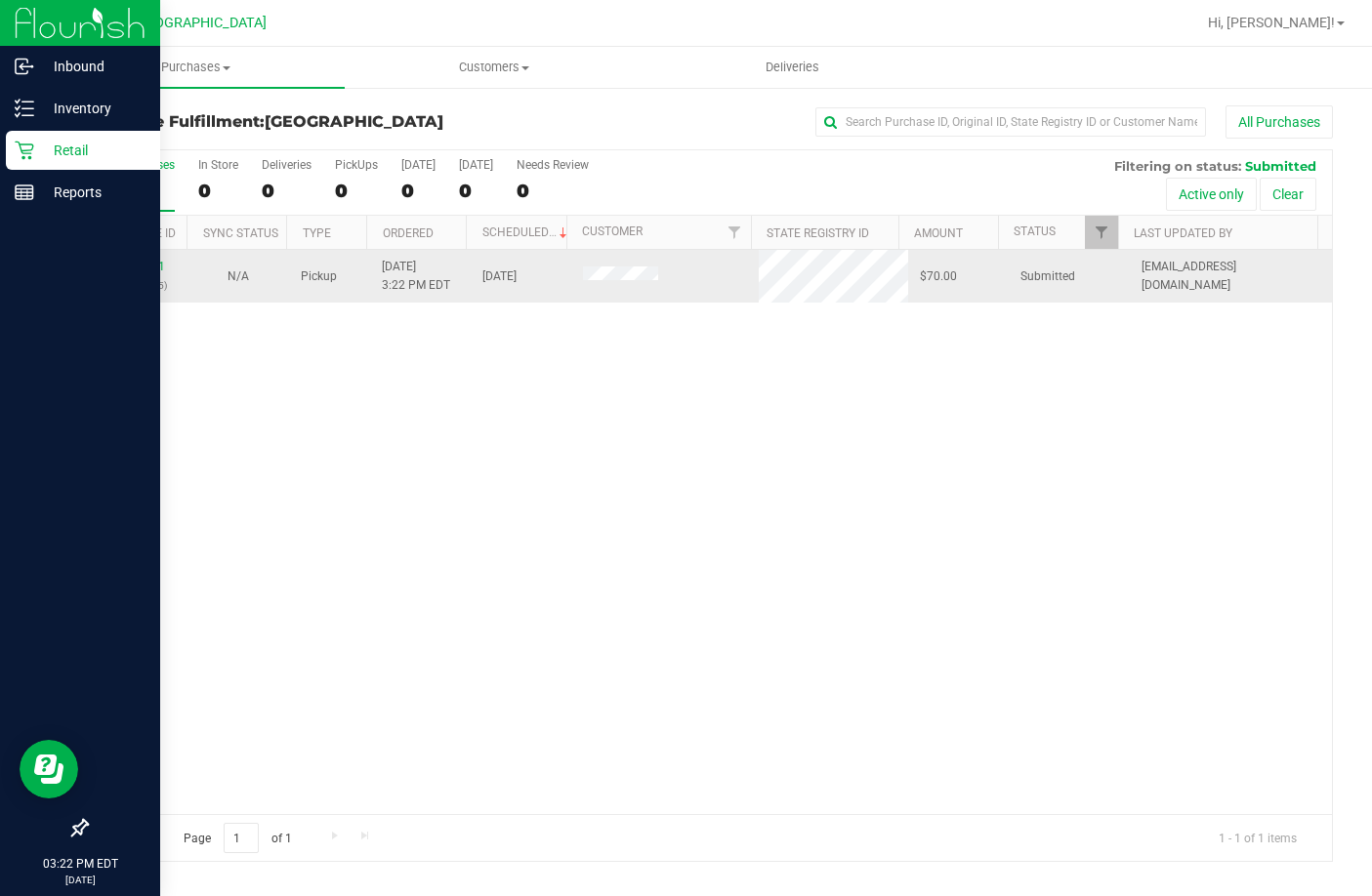 click on "11656951
(310373085)" at bounding box center (137, 276) 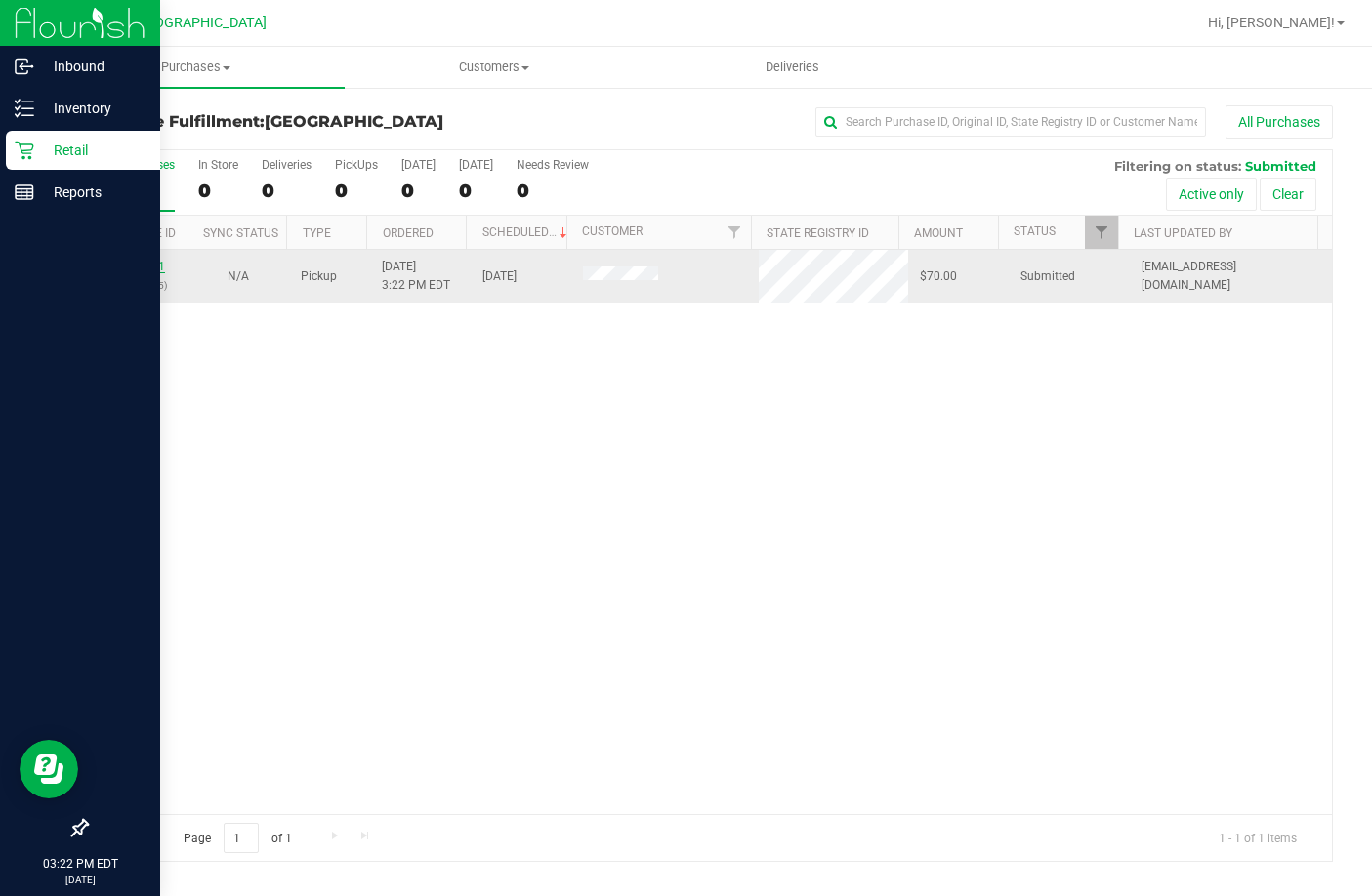 click on "11656951" at bounding box center (138, 266) 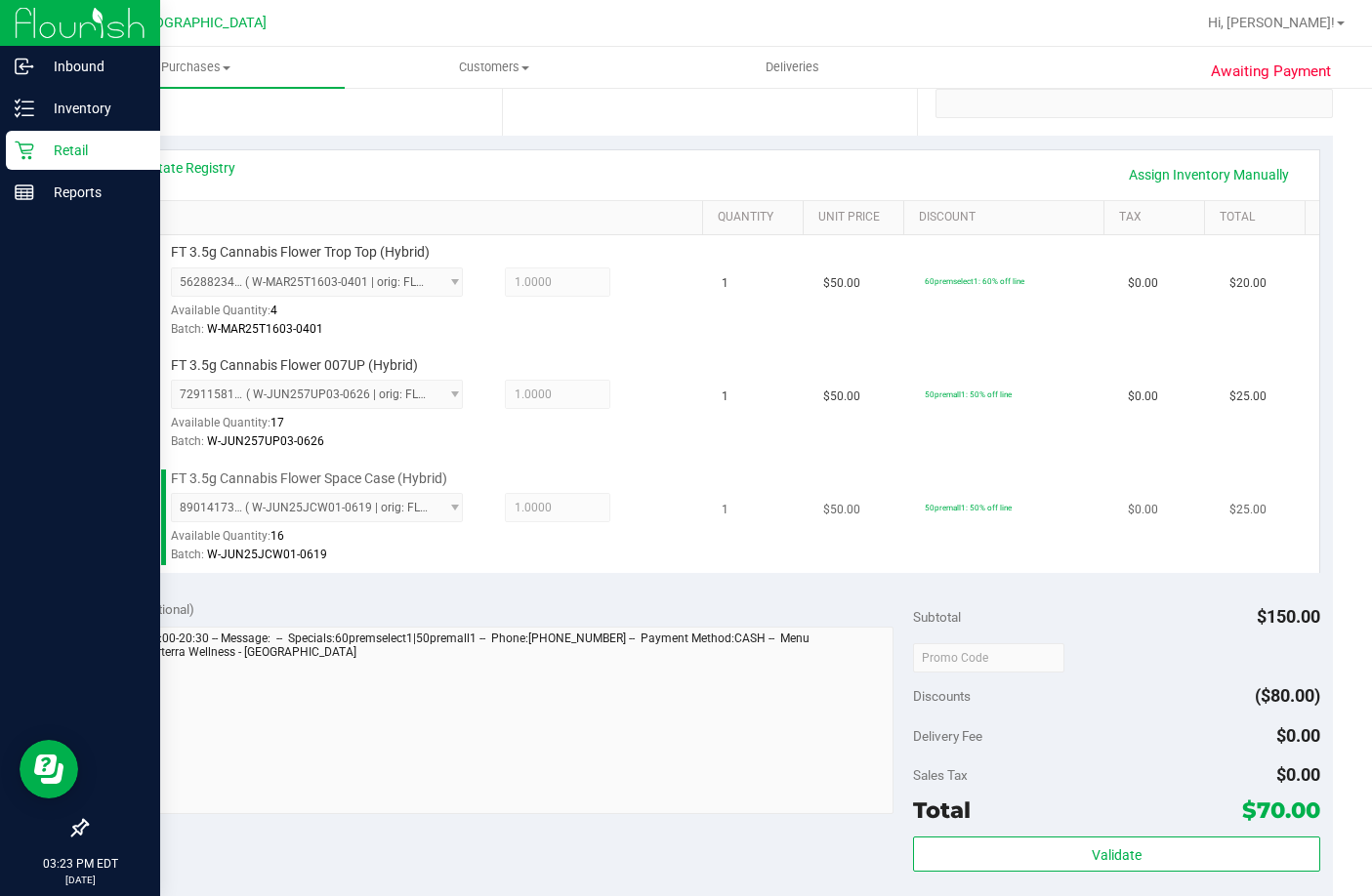 scroll, scrollTop: 781, scrollLeft: 0, axis: vertical 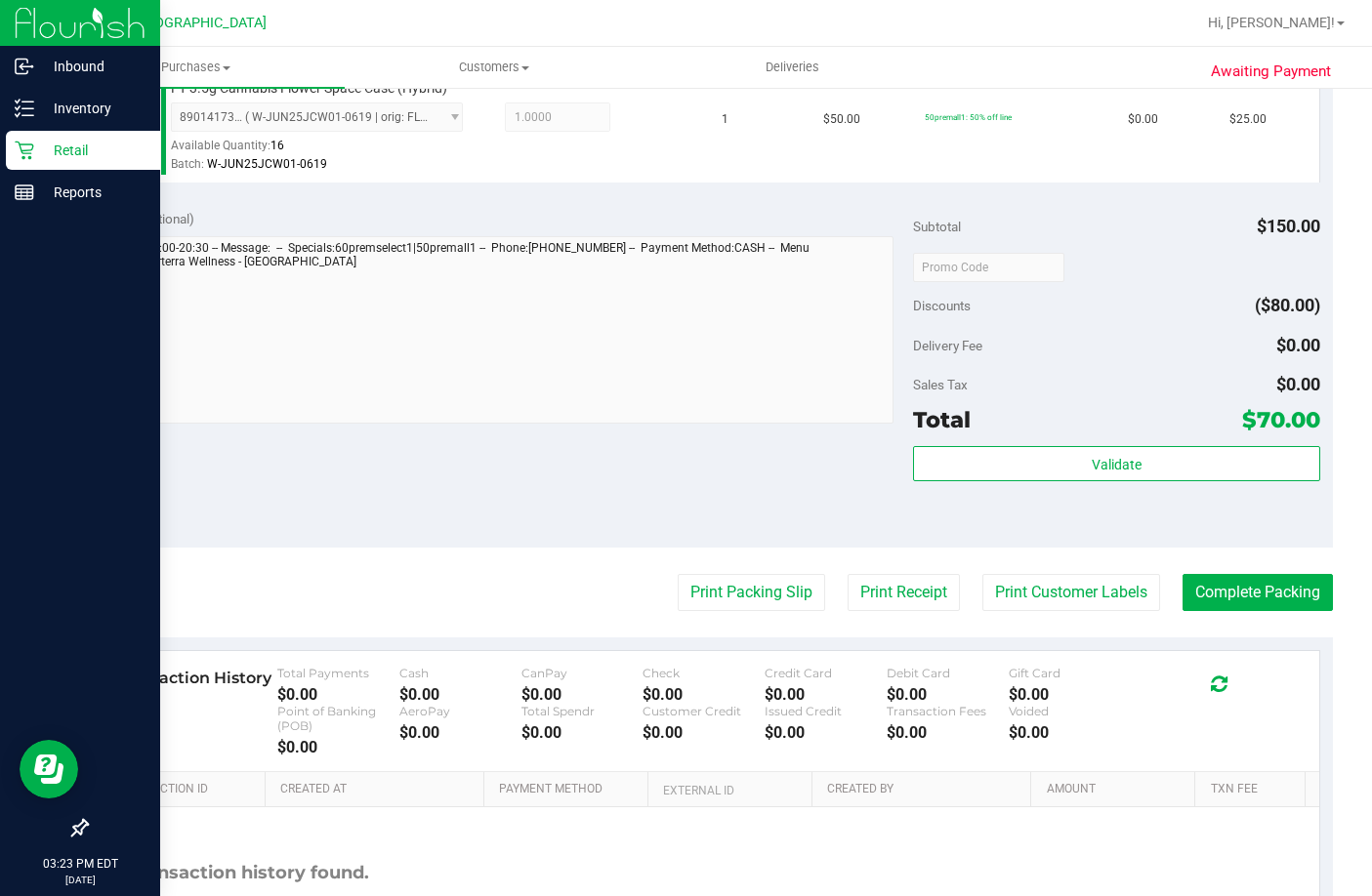click on "Total
$70.00" at bounding box center [1116, 420] 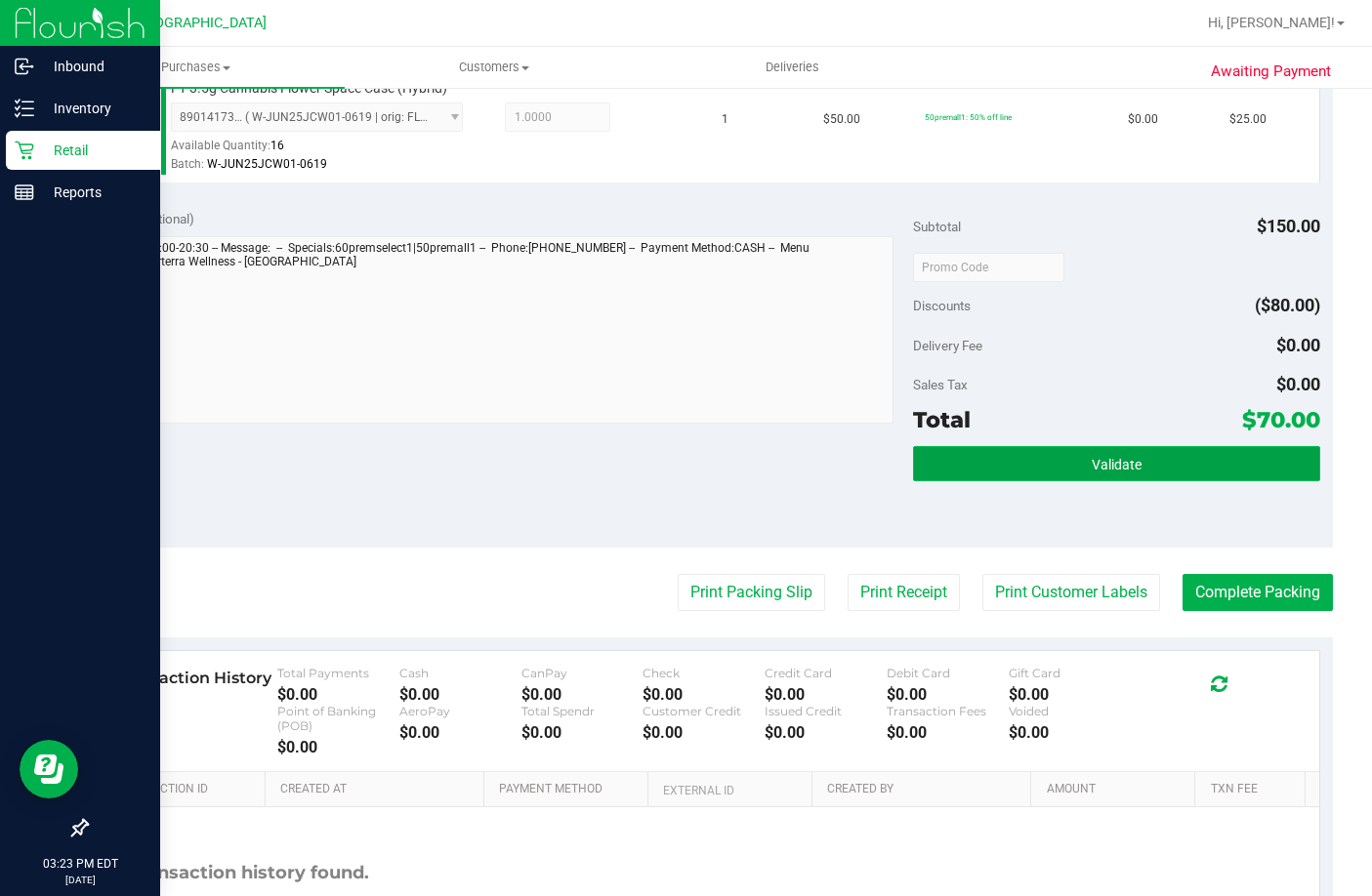 click on "Validate" at bounding box center [1116, 464] 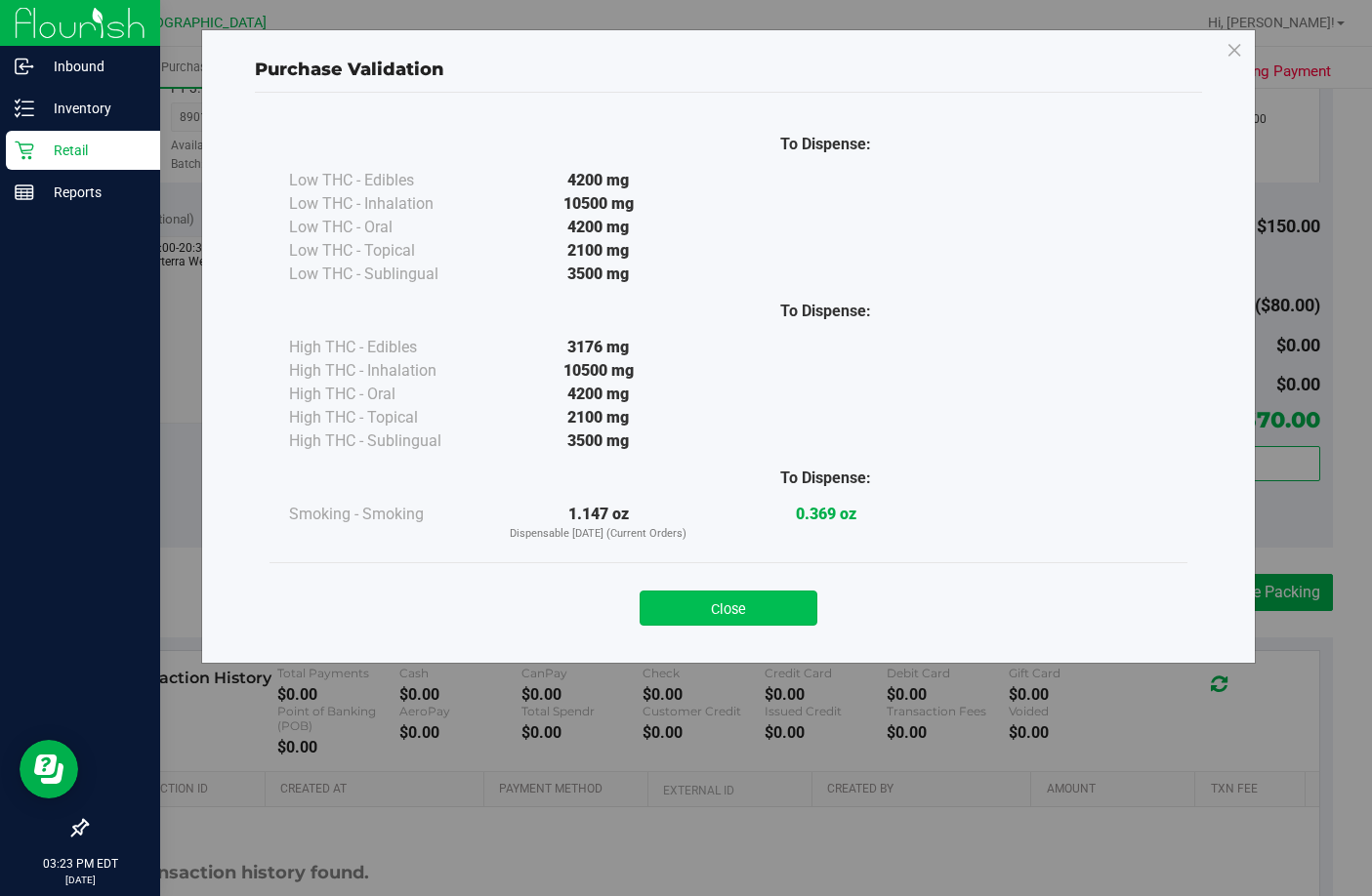 click on "Close" at bounding box center [728, 608] 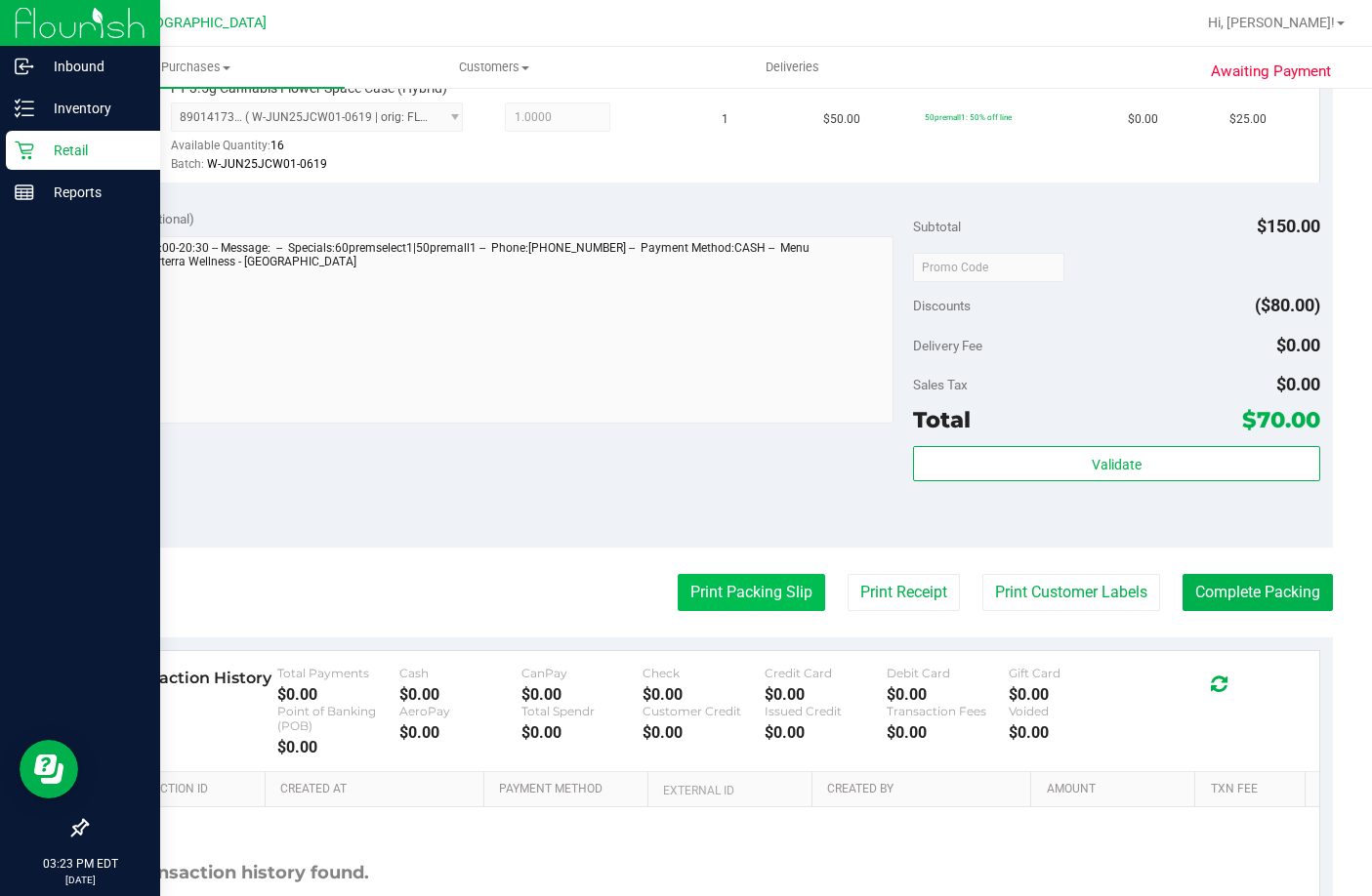 click on "Print Packing Slip" at bounding box center [751, 592] 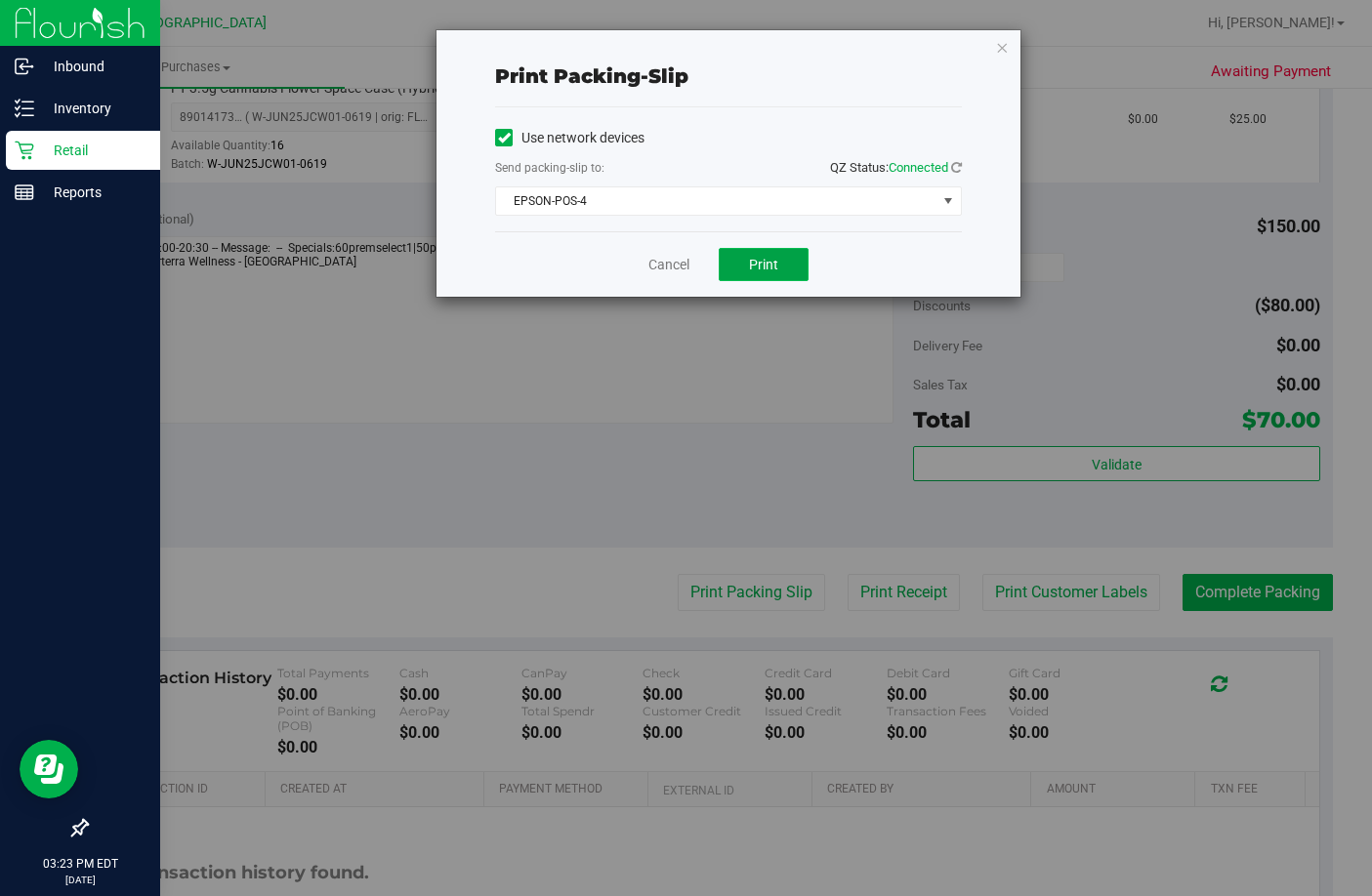 click on "Print" at bounding box center [764, 265] 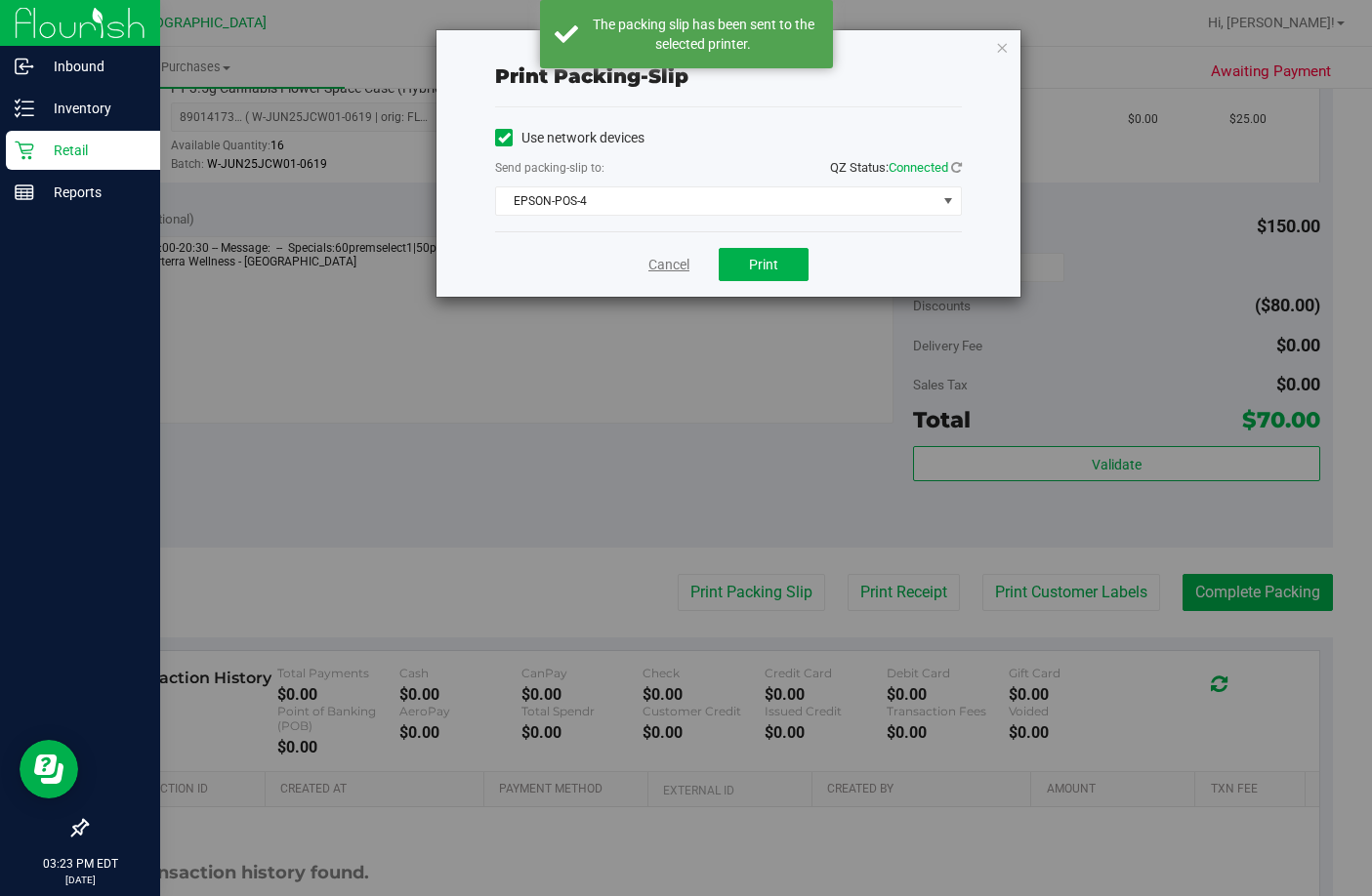 click on "Cancel" at bounding box center [669, 265] 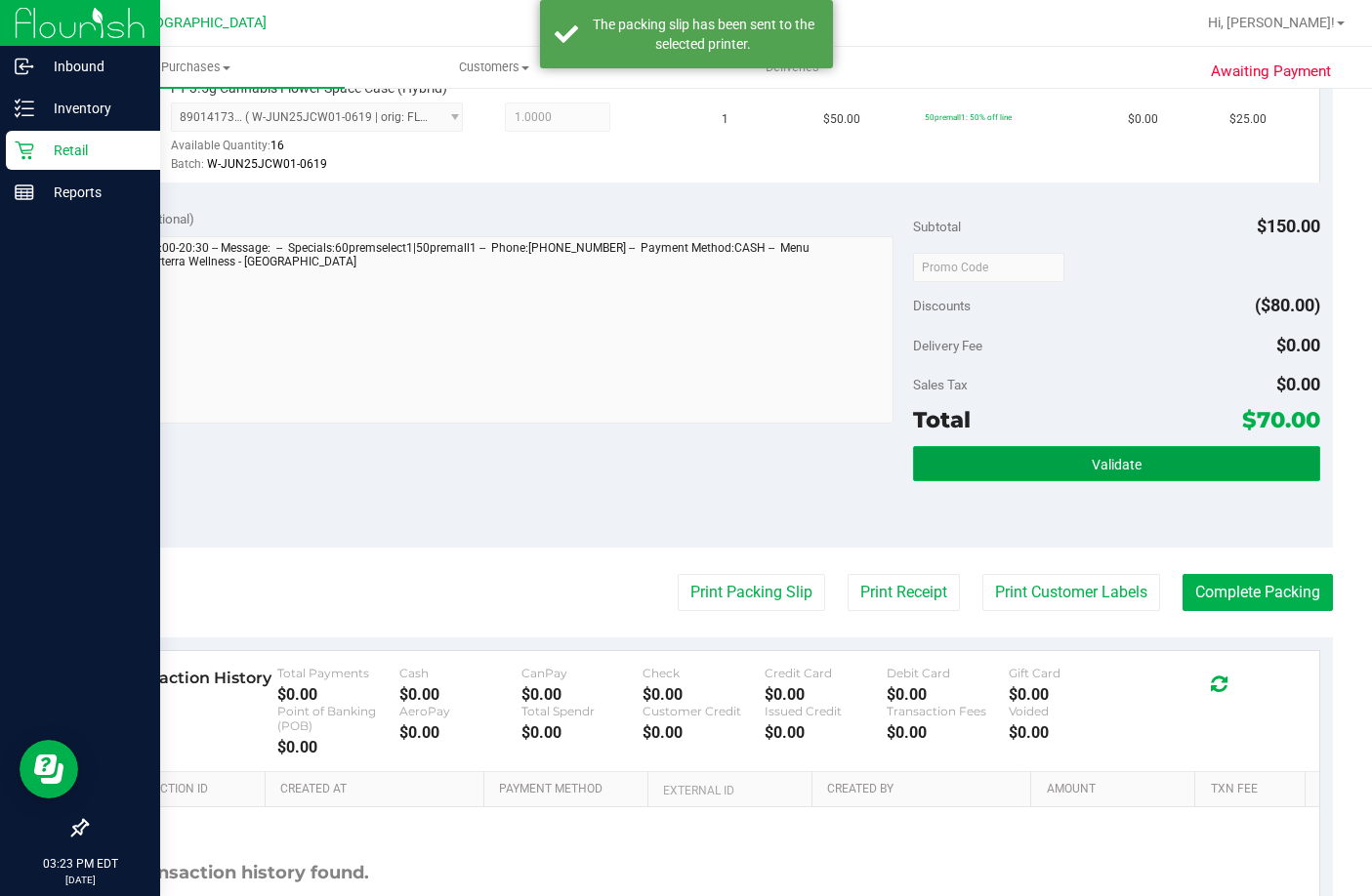 click on "Validate" at bounding box center [1116, 464] 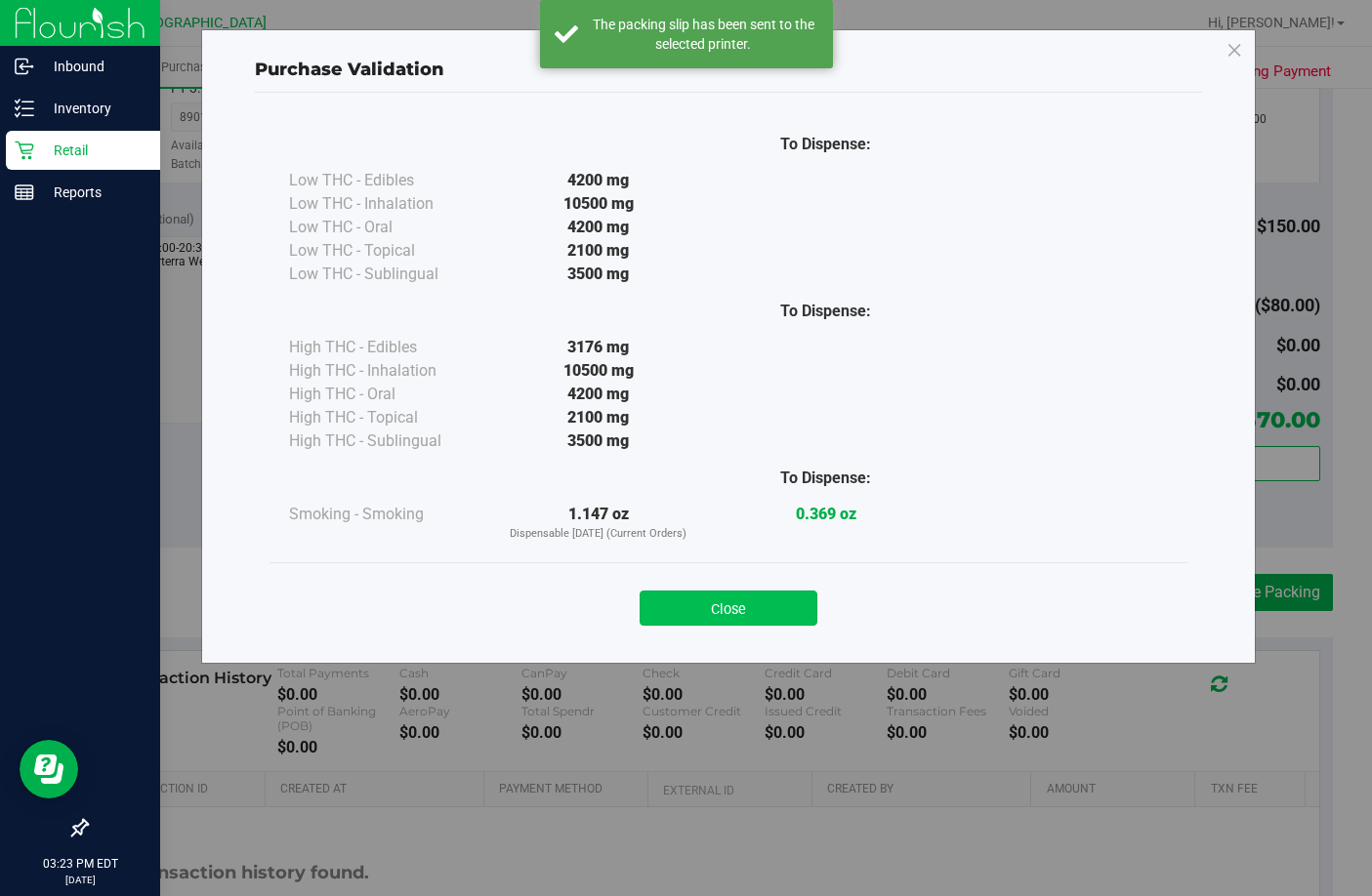 click on "Close" at bounding box center [728, 608] 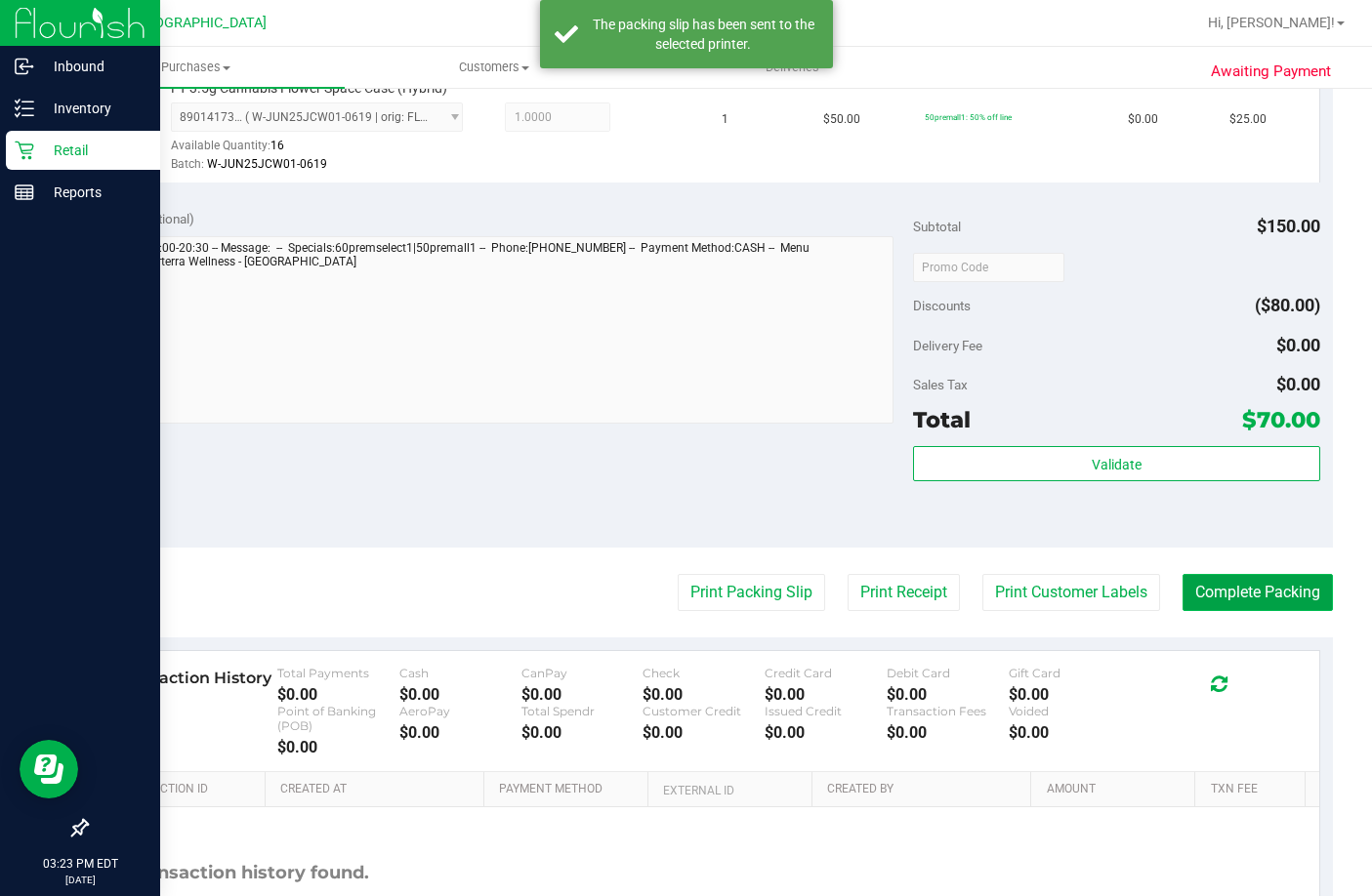 click on "Complete Packing" at bounding box center (1258, 592) 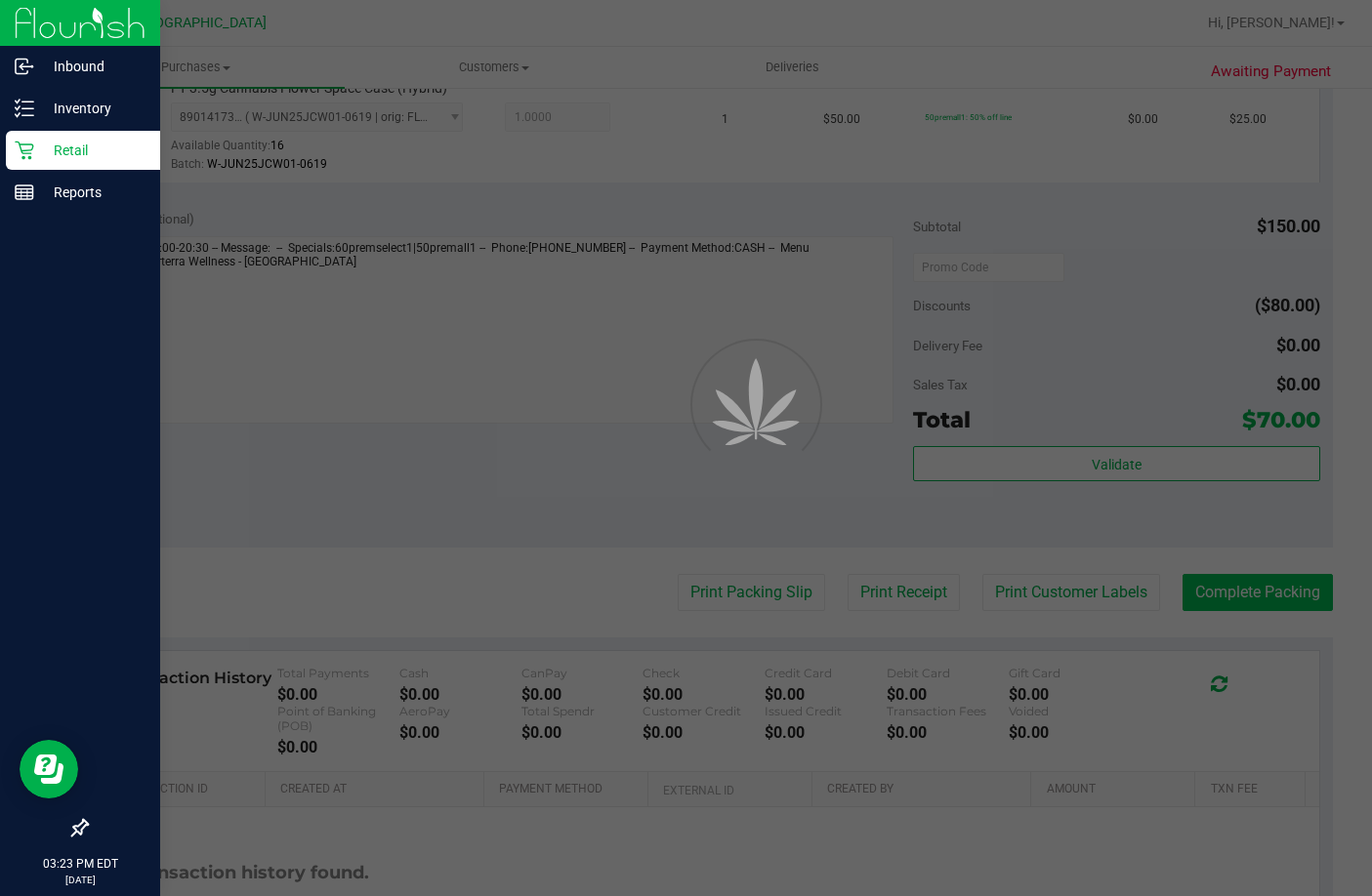 scroll, scrollTop: 0, scrollLeft: 0, axis: both 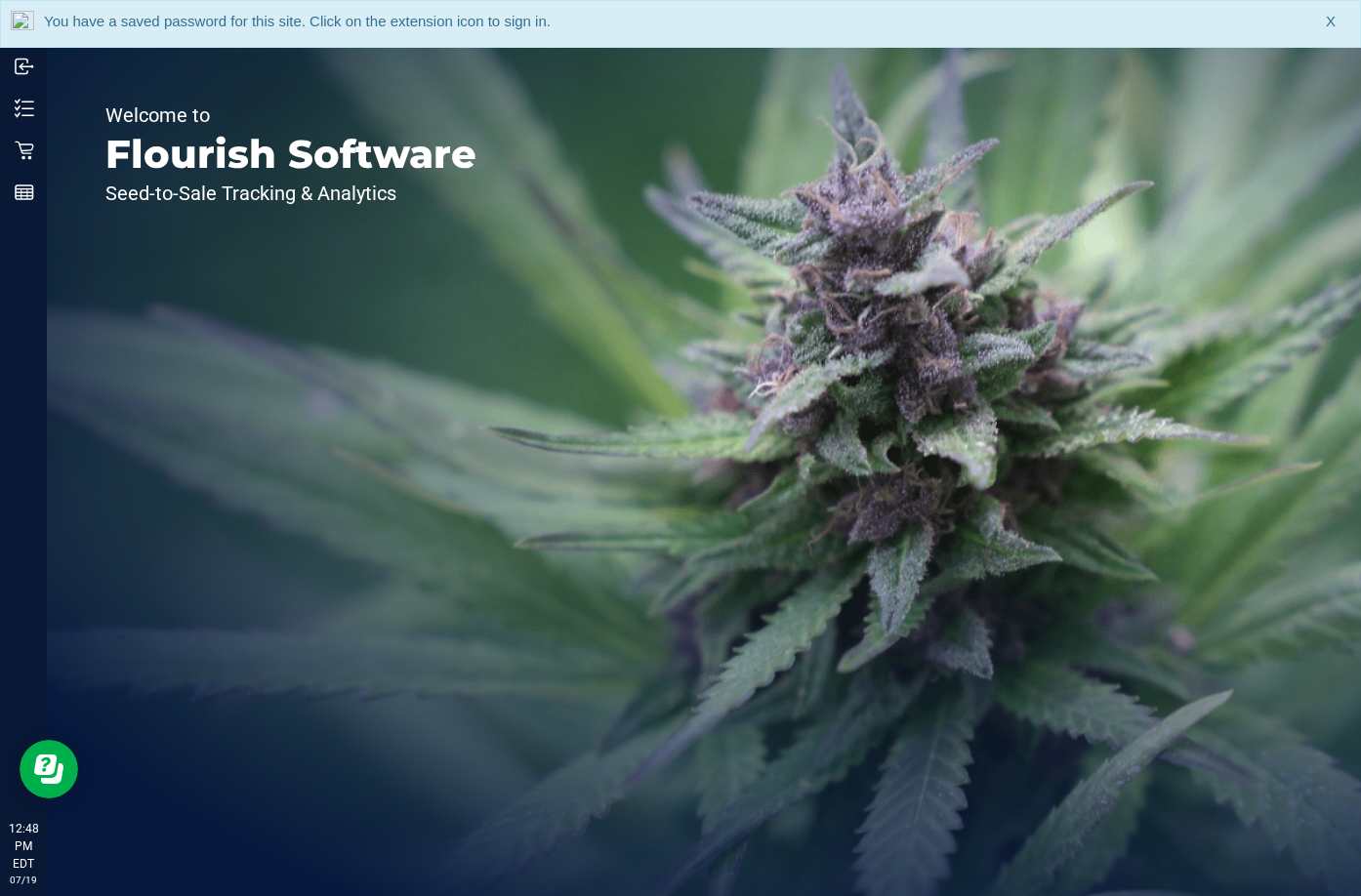 click on "Flourish Software" at bounding box center (291, 154) 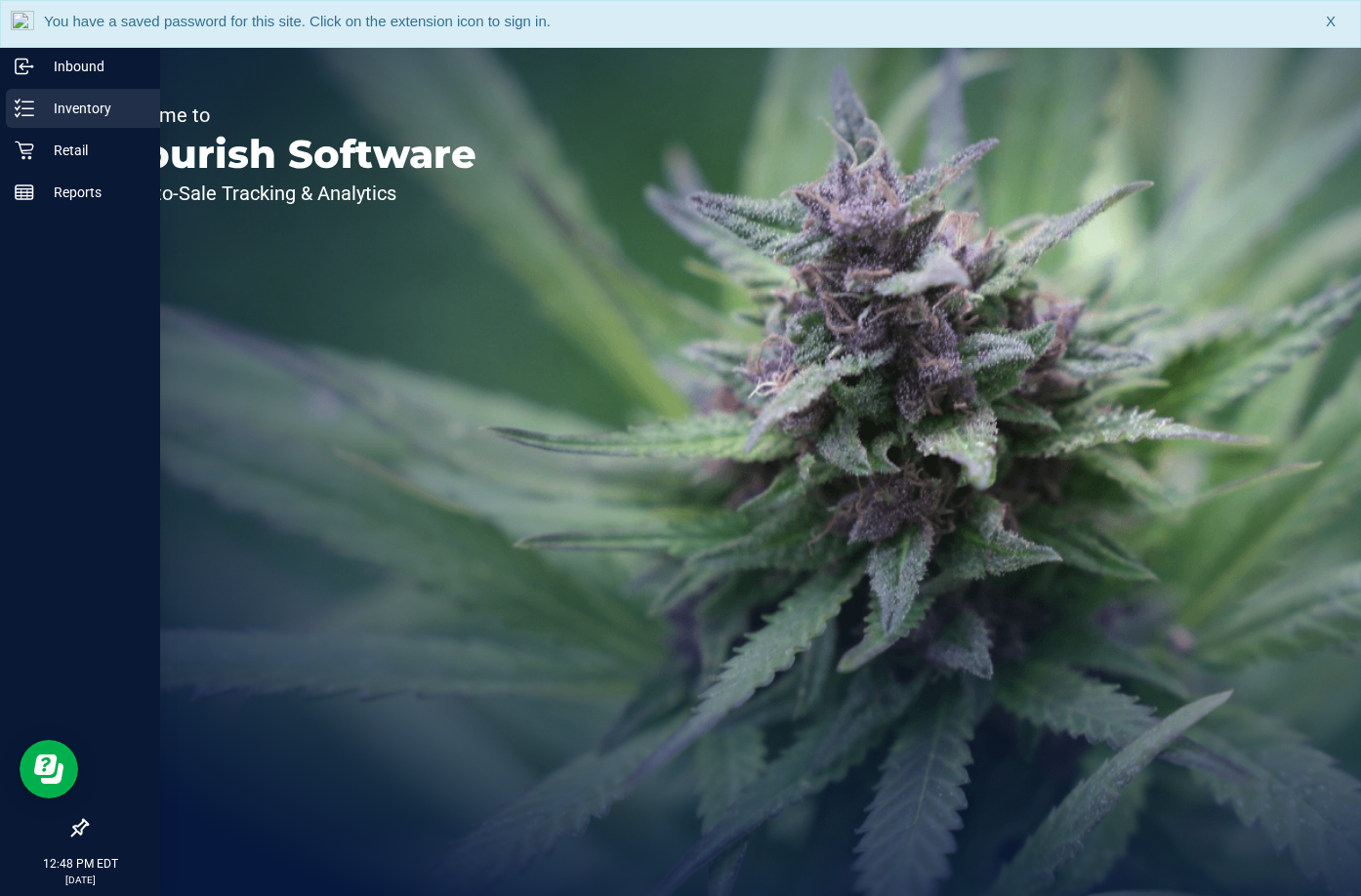 click on "Inventory" at bounding box center (83, 108) 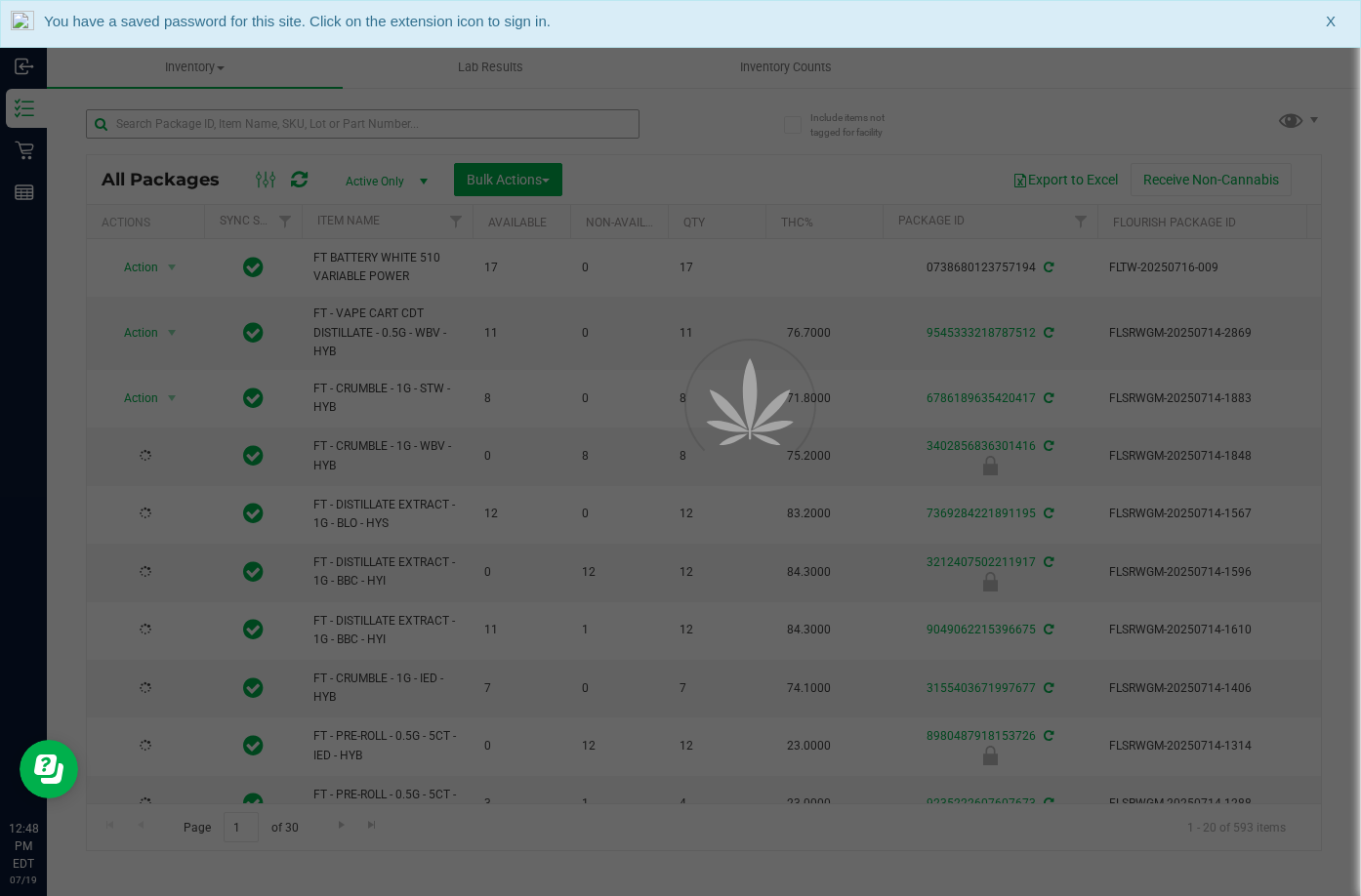 click at bounding box center (680, 448) 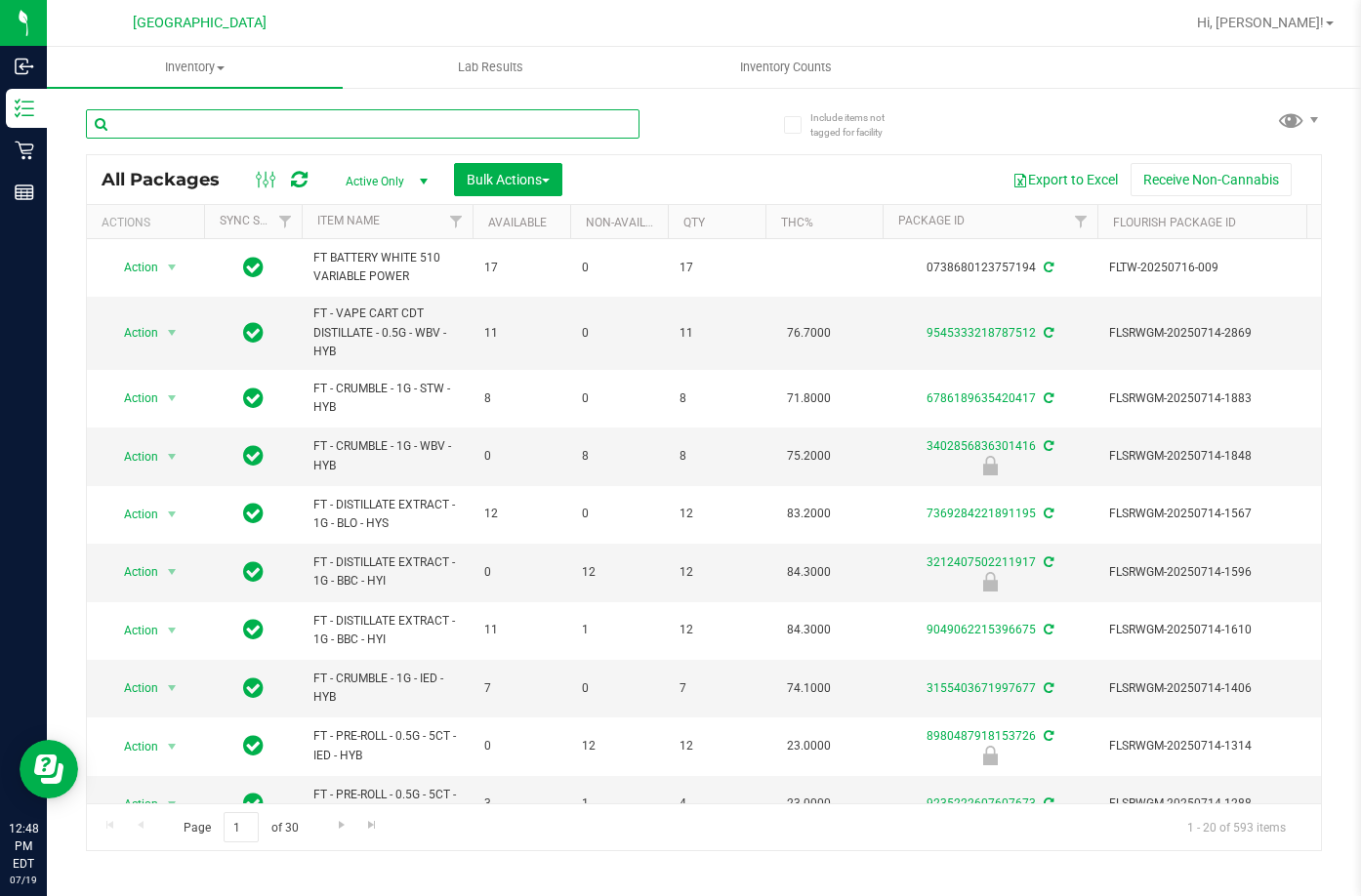 click at bounding box center (362, 124) 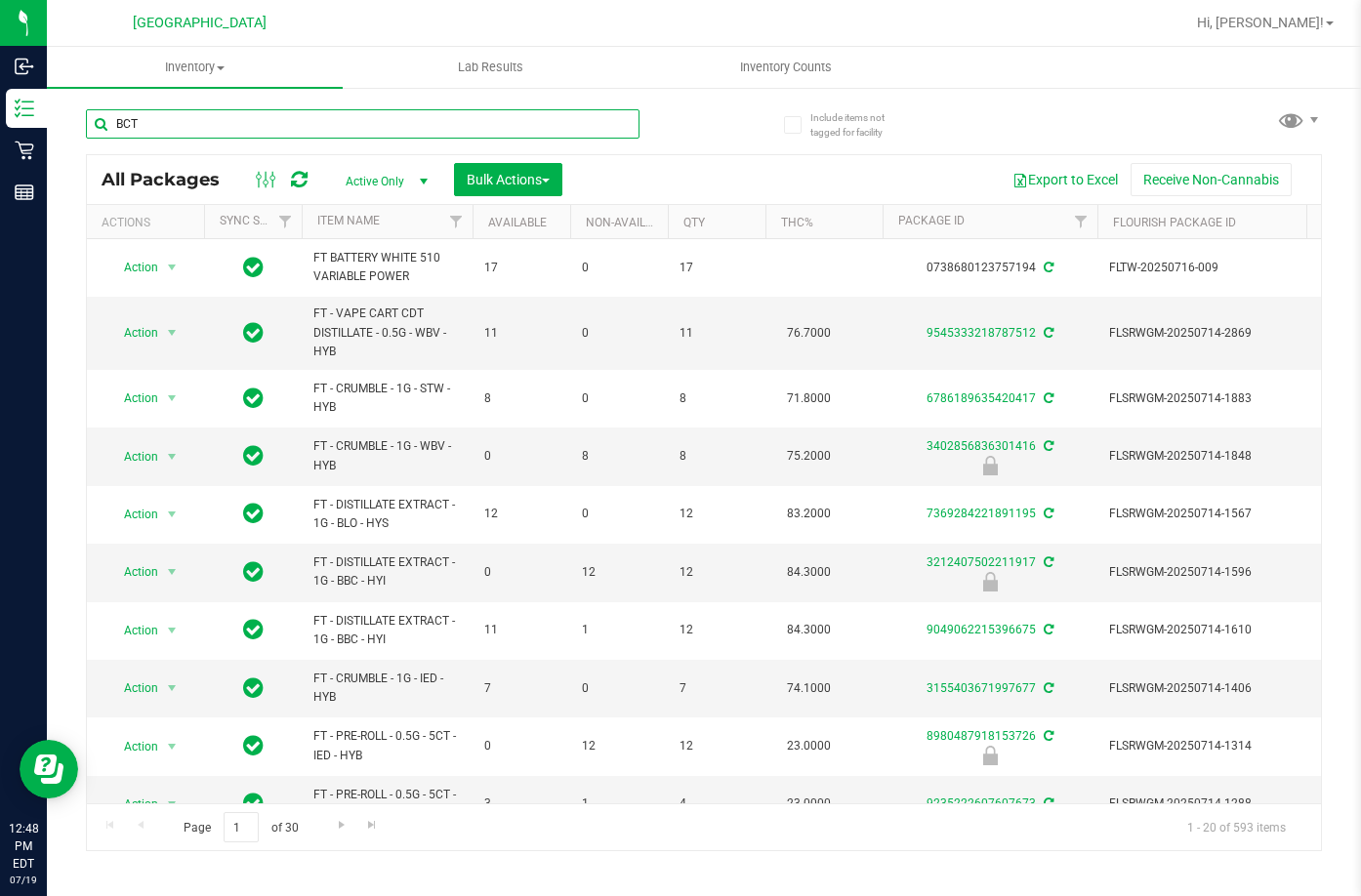 type on "BCT" 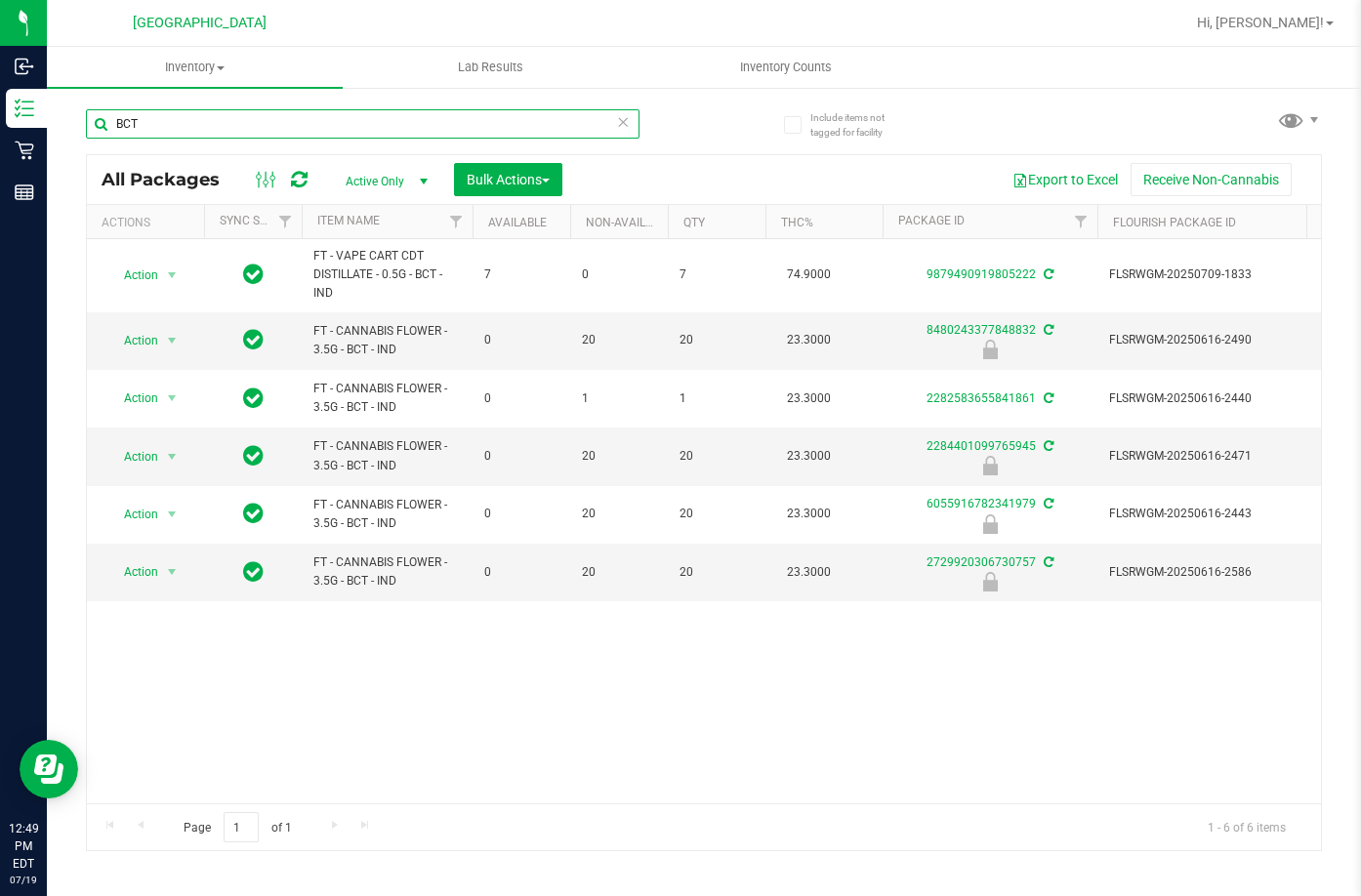 drag, startPoint x: 189, startPoint y: 120, endPoint x: 90, endPoint y: 148, distance: 102.88343 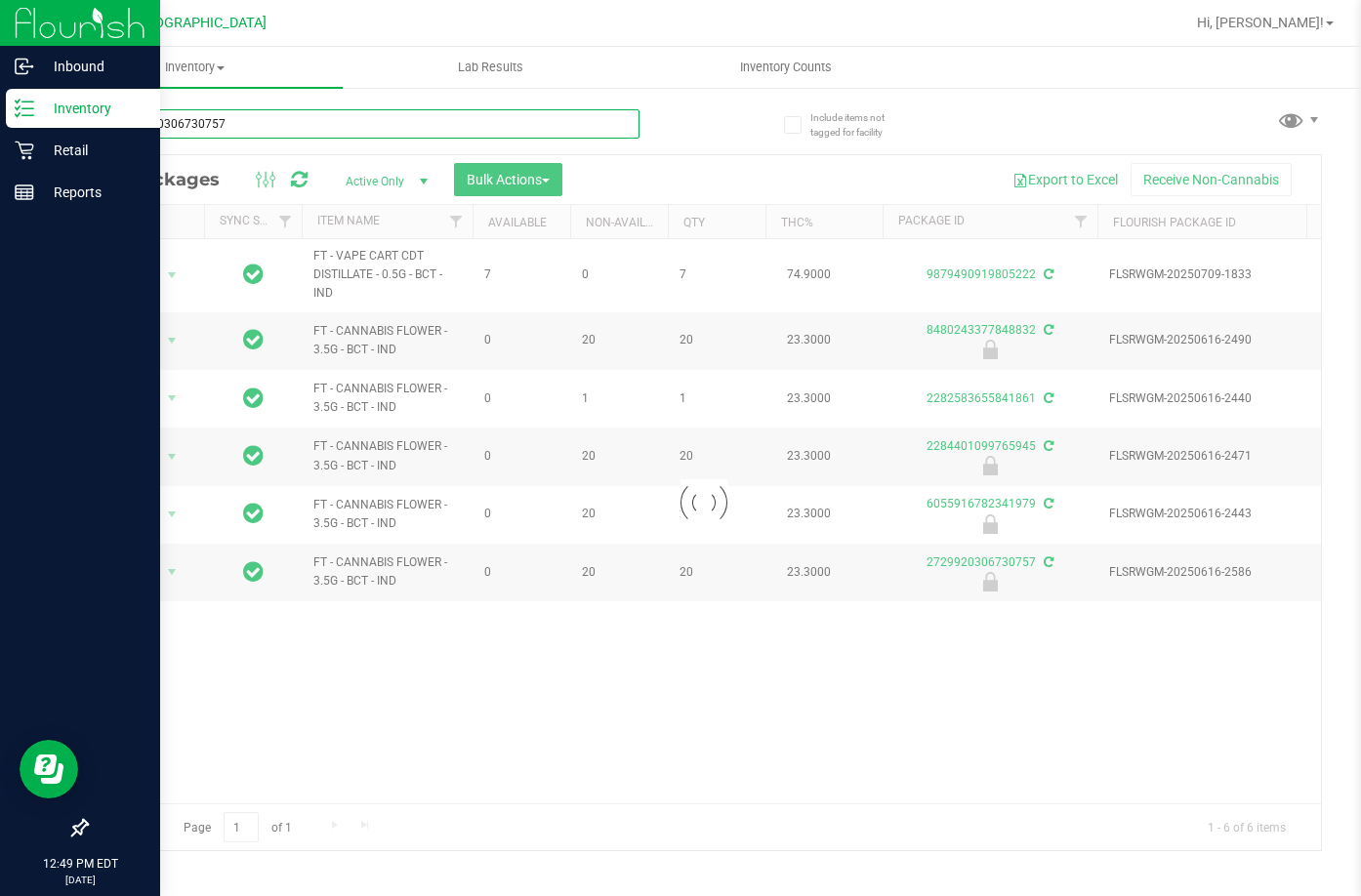 type on "2729920306730757" 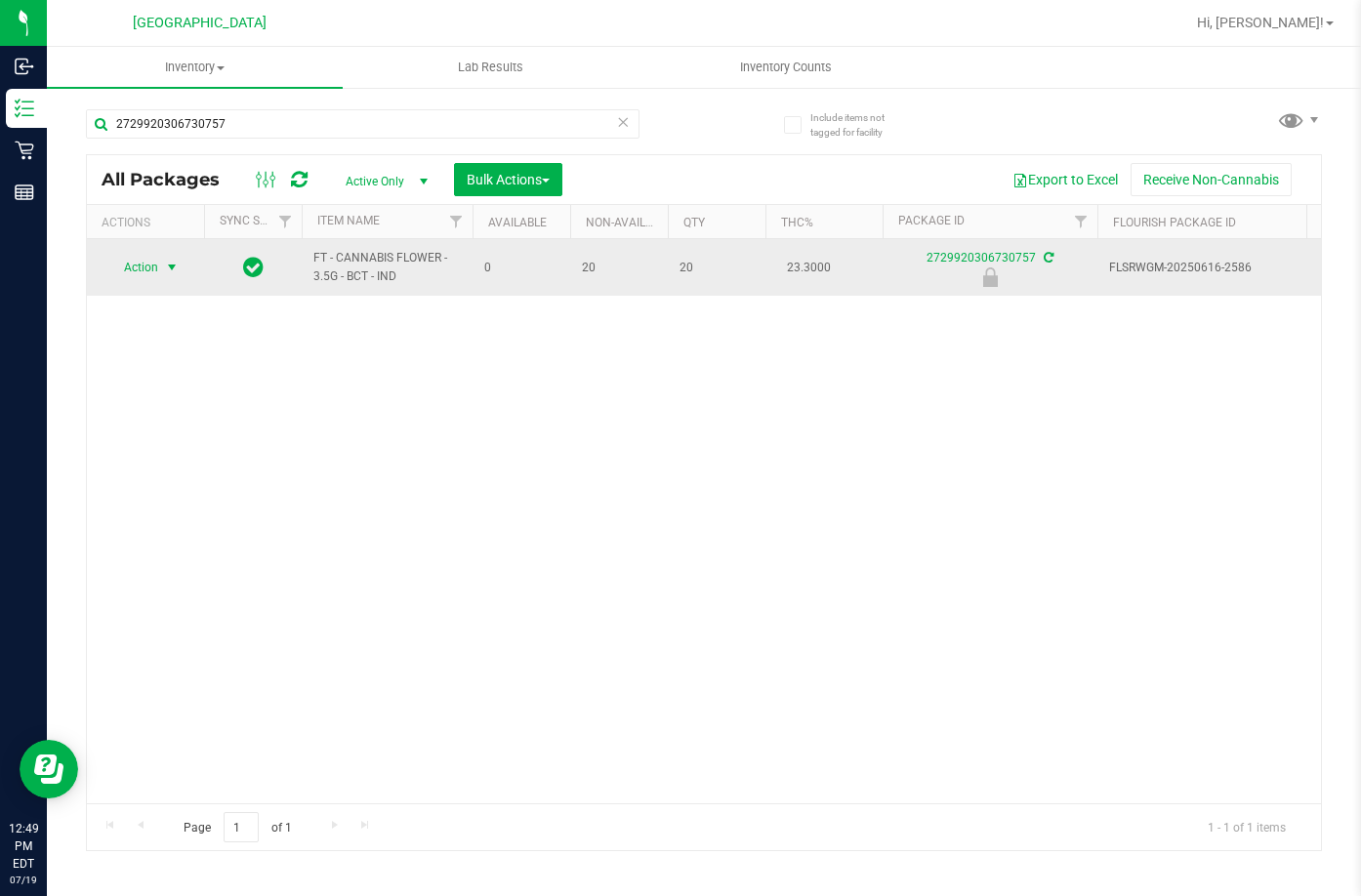 click on "Action" at bounding box center (133, 267) 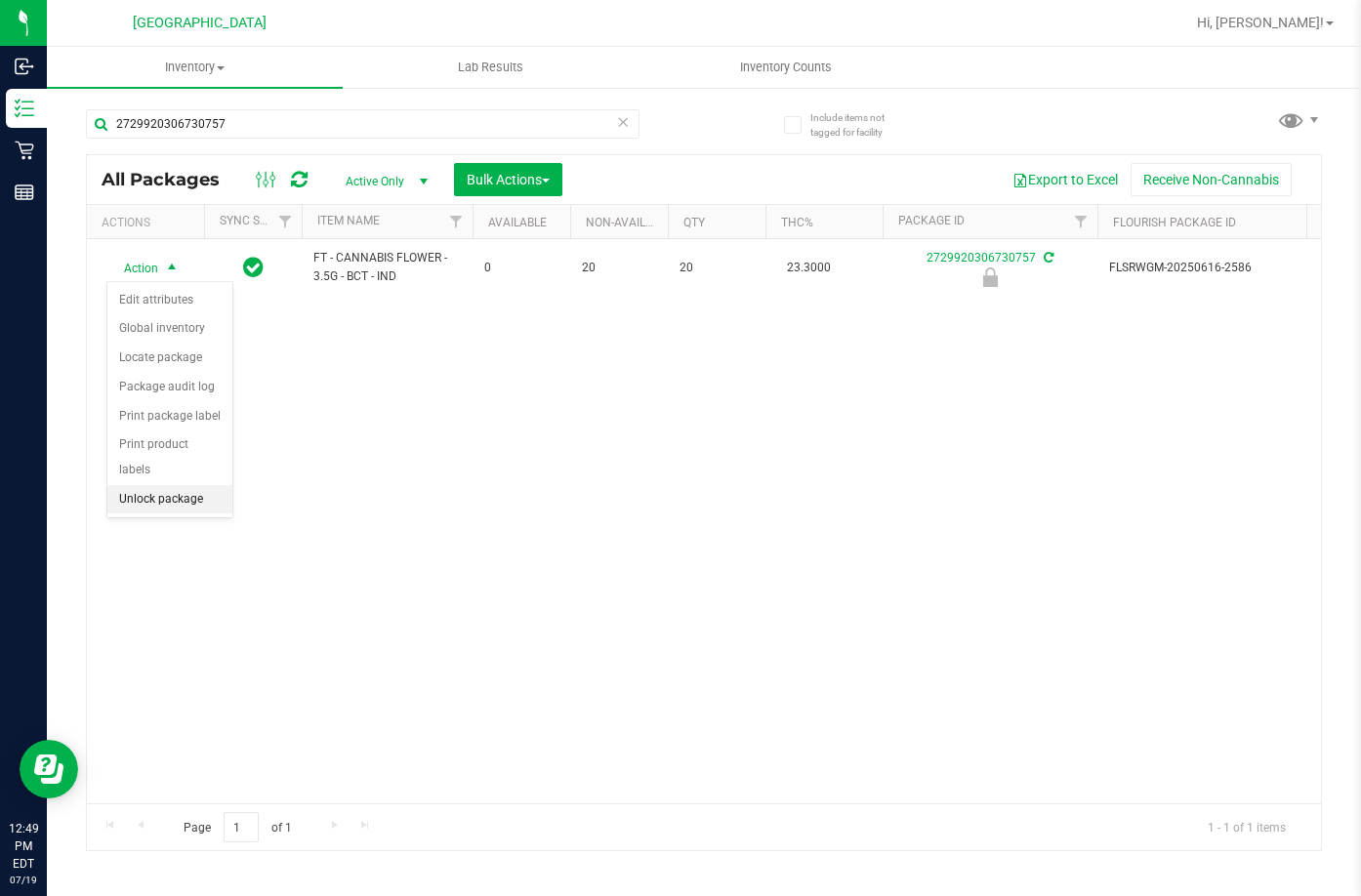 click on "Unlock package" at bounding box center (170, 500) 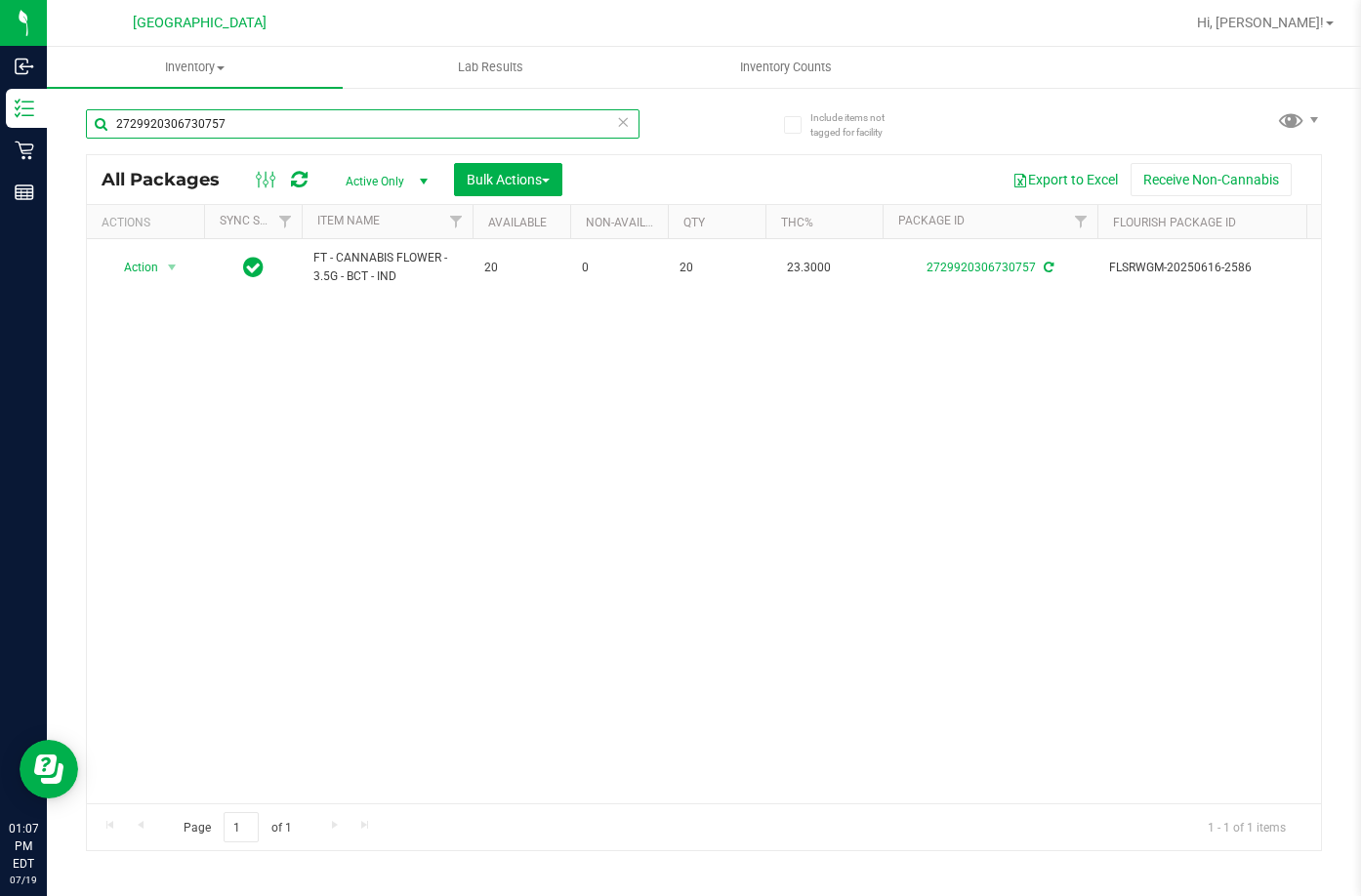 drag, startPoint x: 258, startPoint y: 115, endPoint x: -12, endPoint y: 212, distance: 286.89545 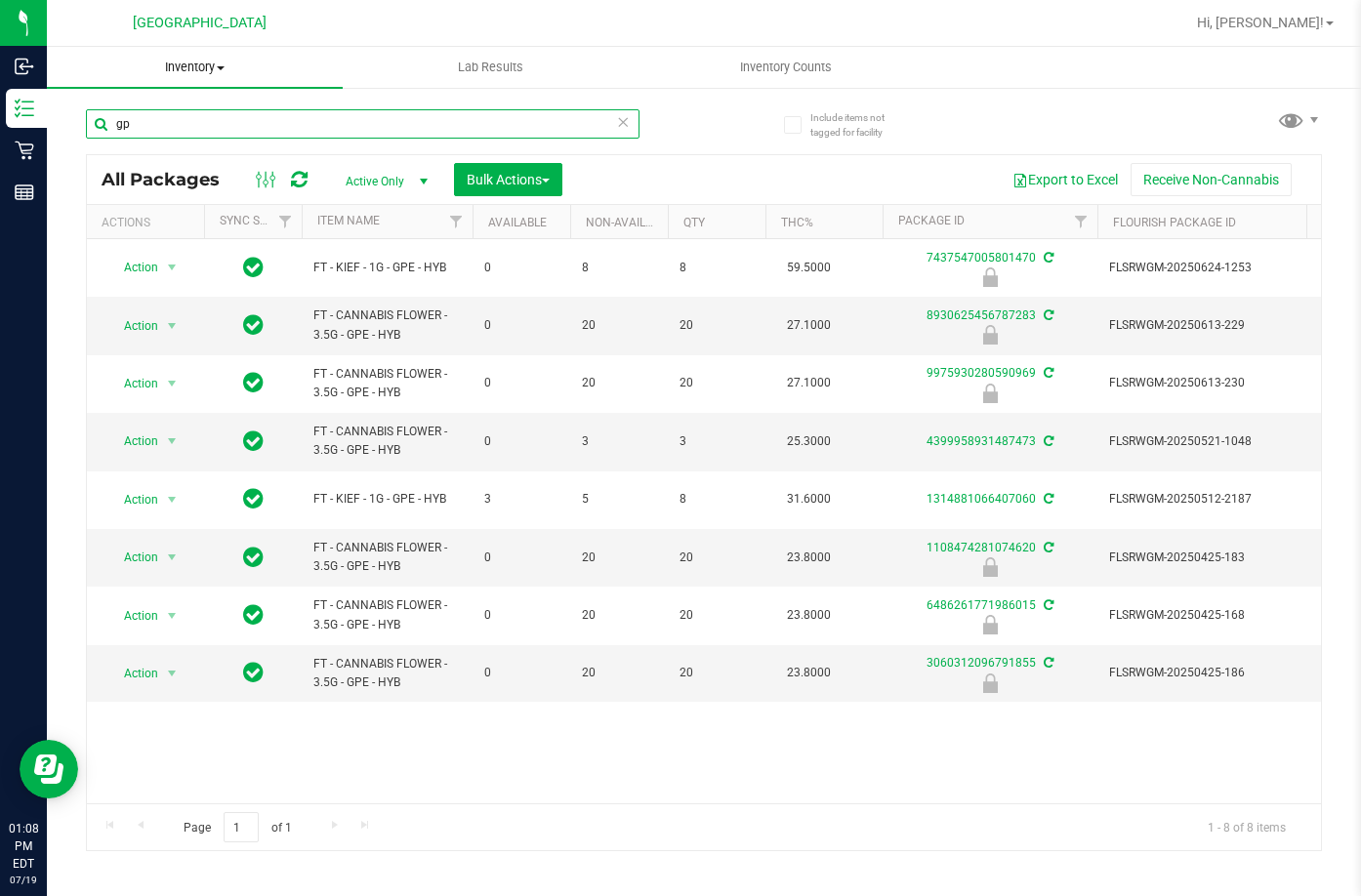 type on "g" 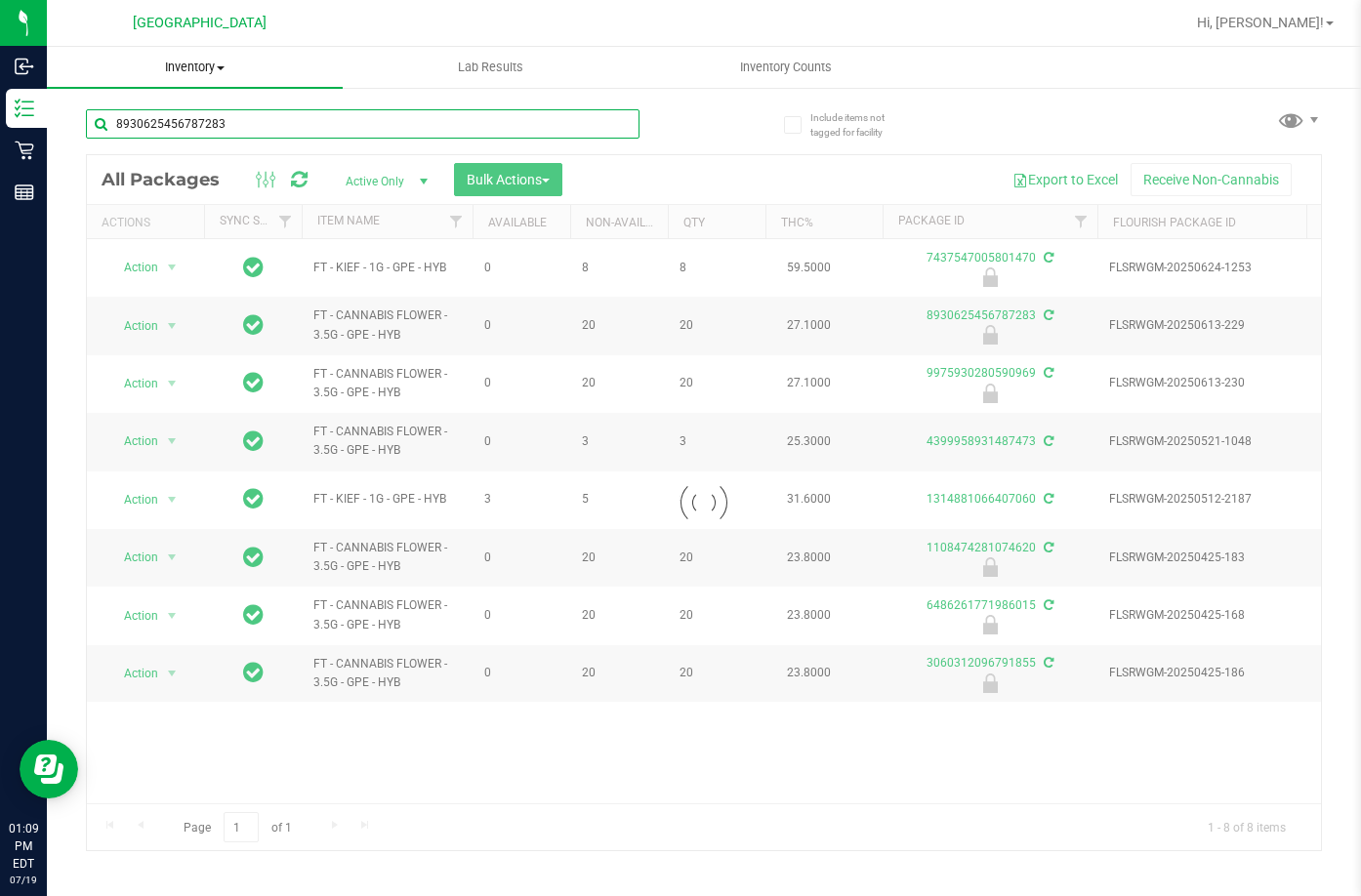 type on "8930625456787283" 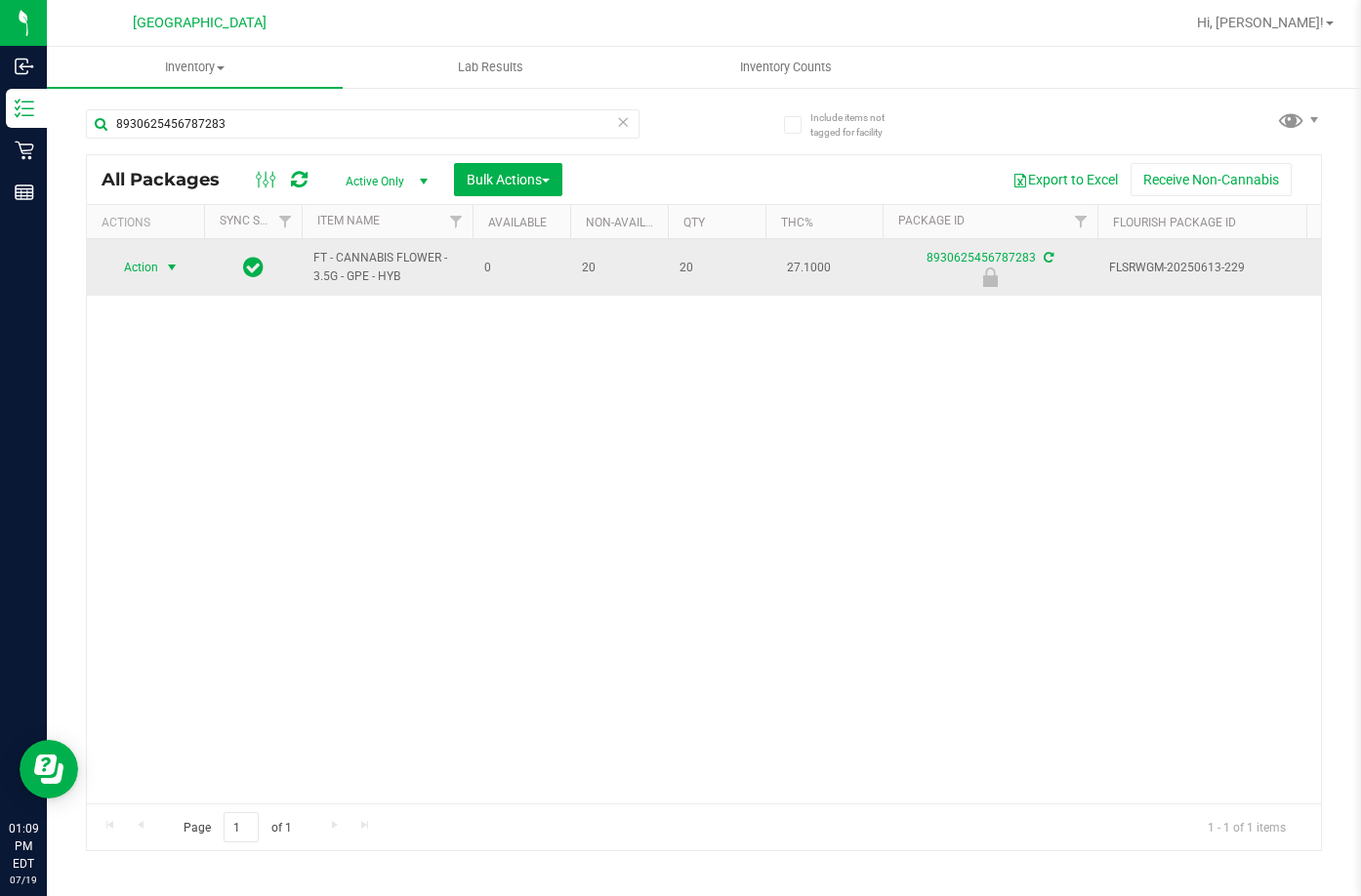 click at bounding box center (172, 267) 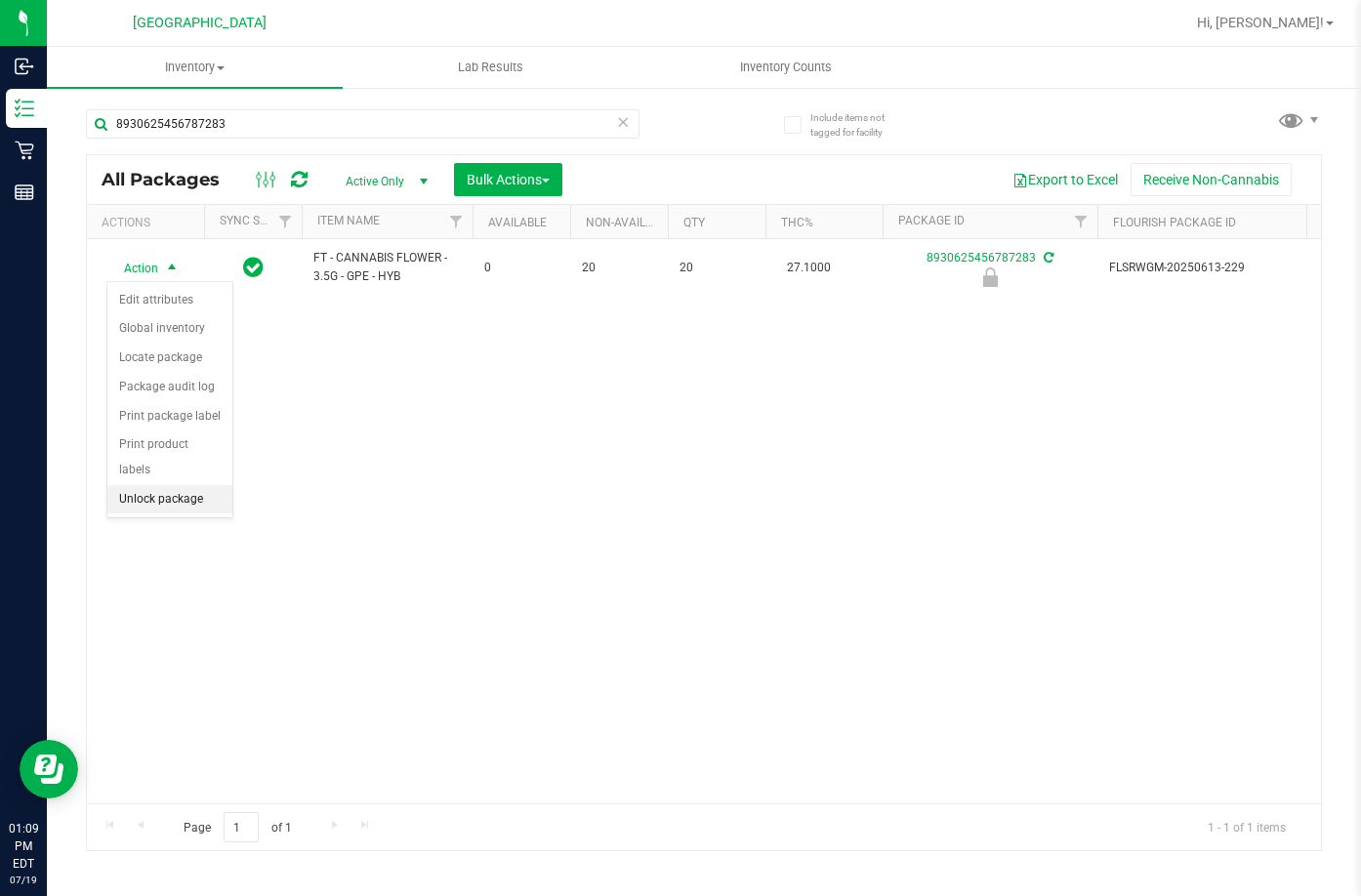 click on "Unlock package" at bounding box center (170, 500) 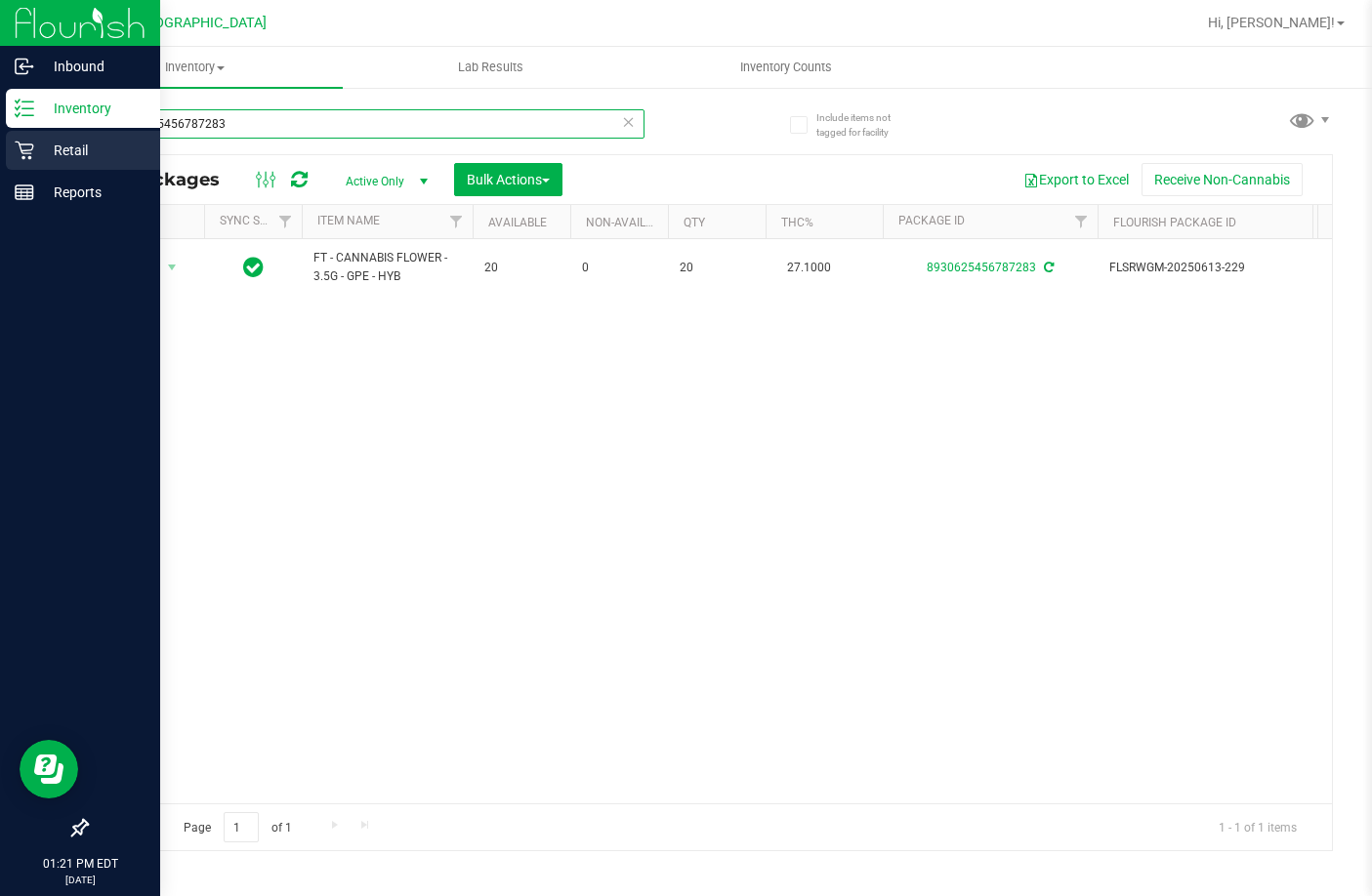 drag, startPoint x: 267, startPoint y: 133, endPoint x: 6, endPoint y: 139, distance: 261.069 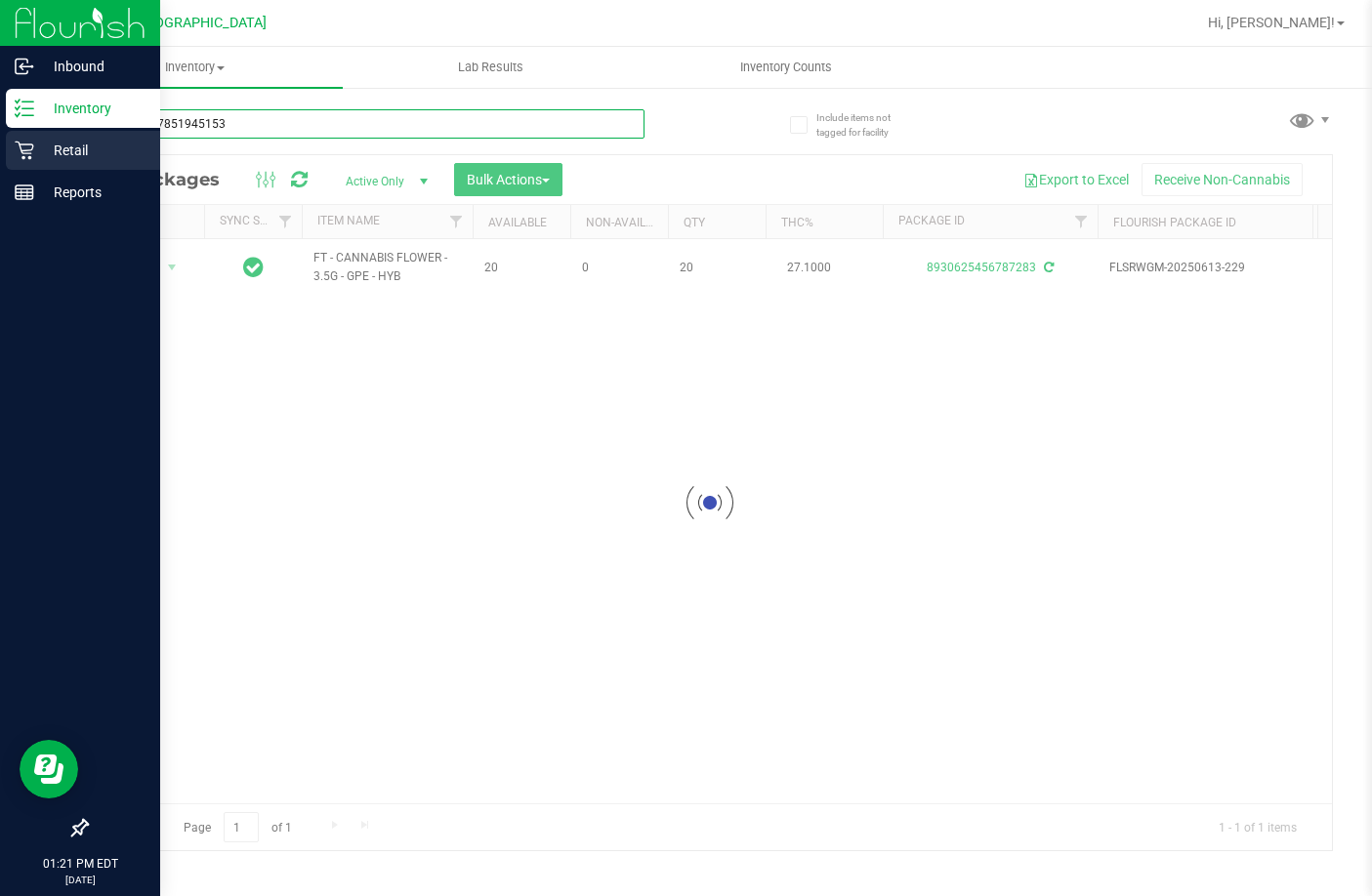 type on "3826977851945153" 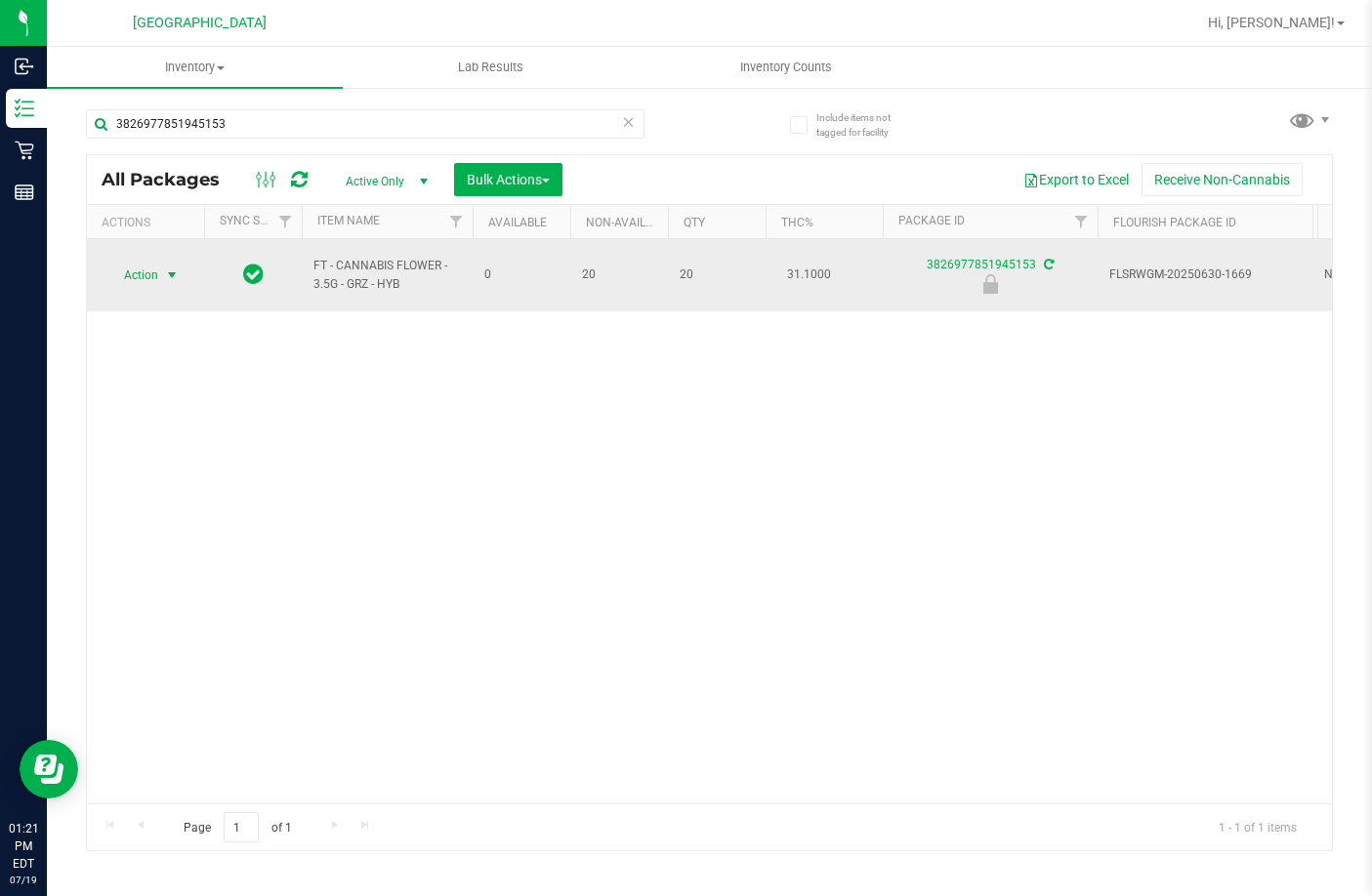 click at bounding box center (172, 275) 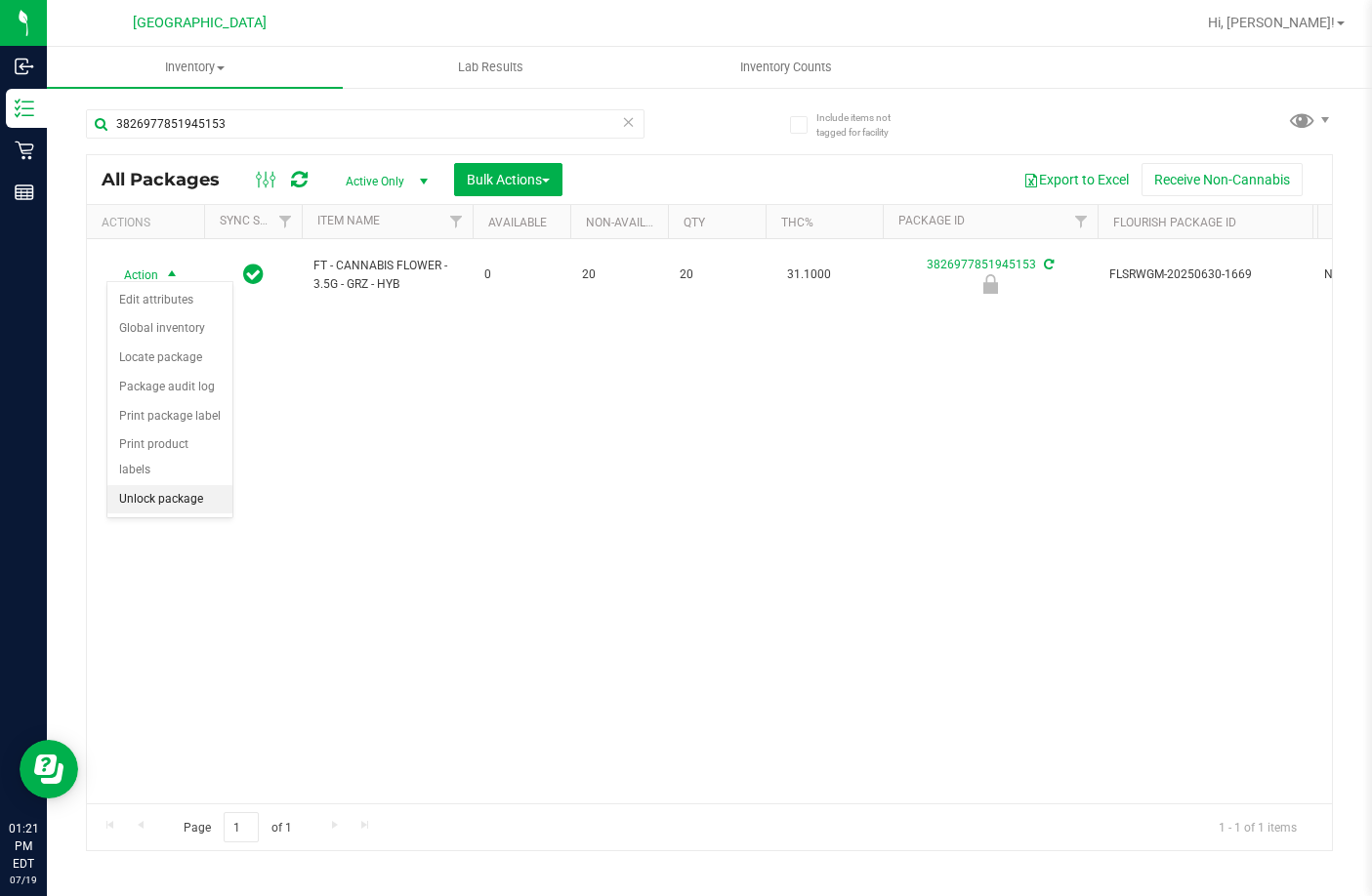 click on "Unlock package" at bounding box center [170, 500] 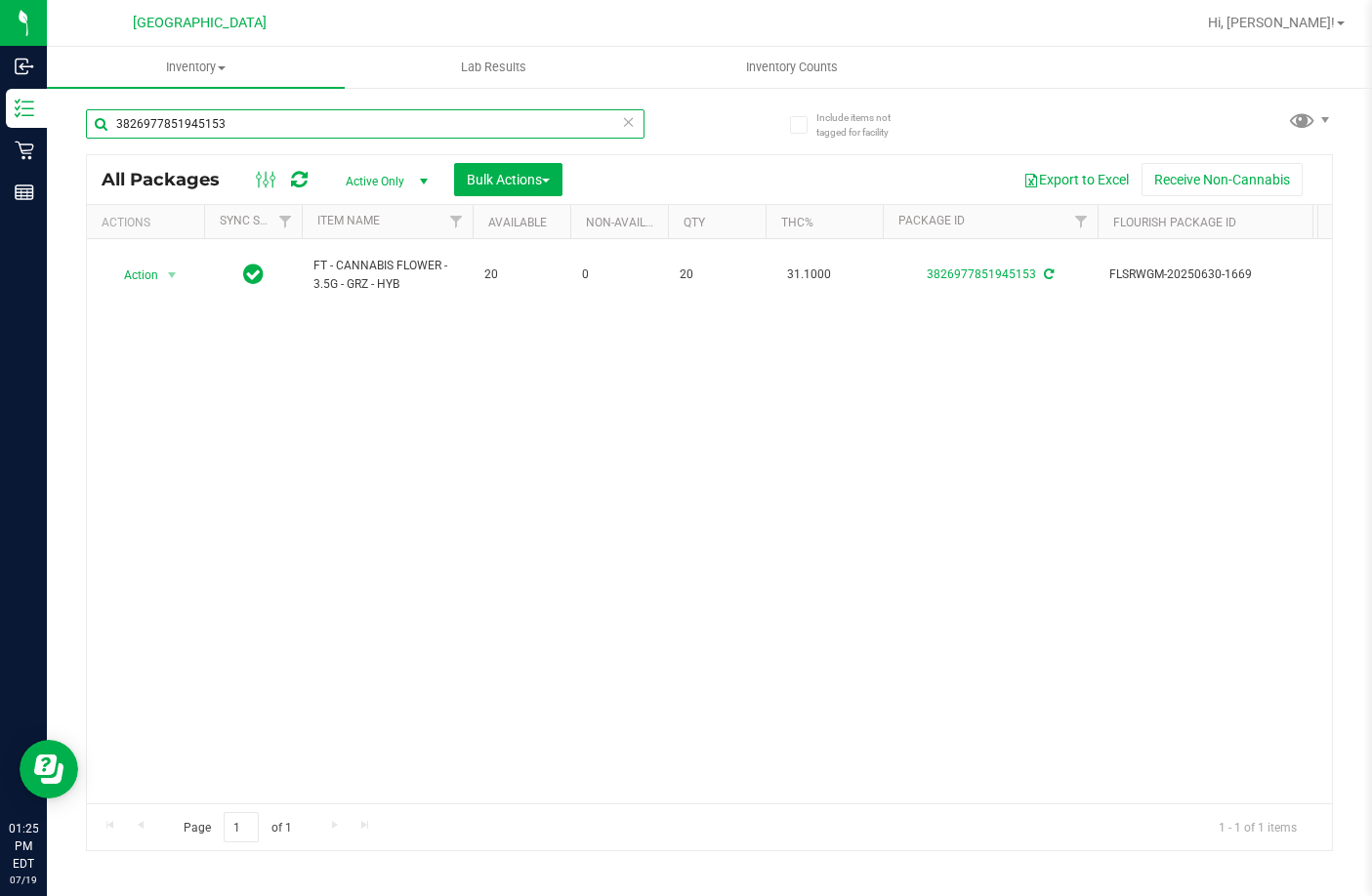drag, startPoint x: 277, startPoint y: 131, endPoint x: -1, endPoint y: 122, distance: 278.14565 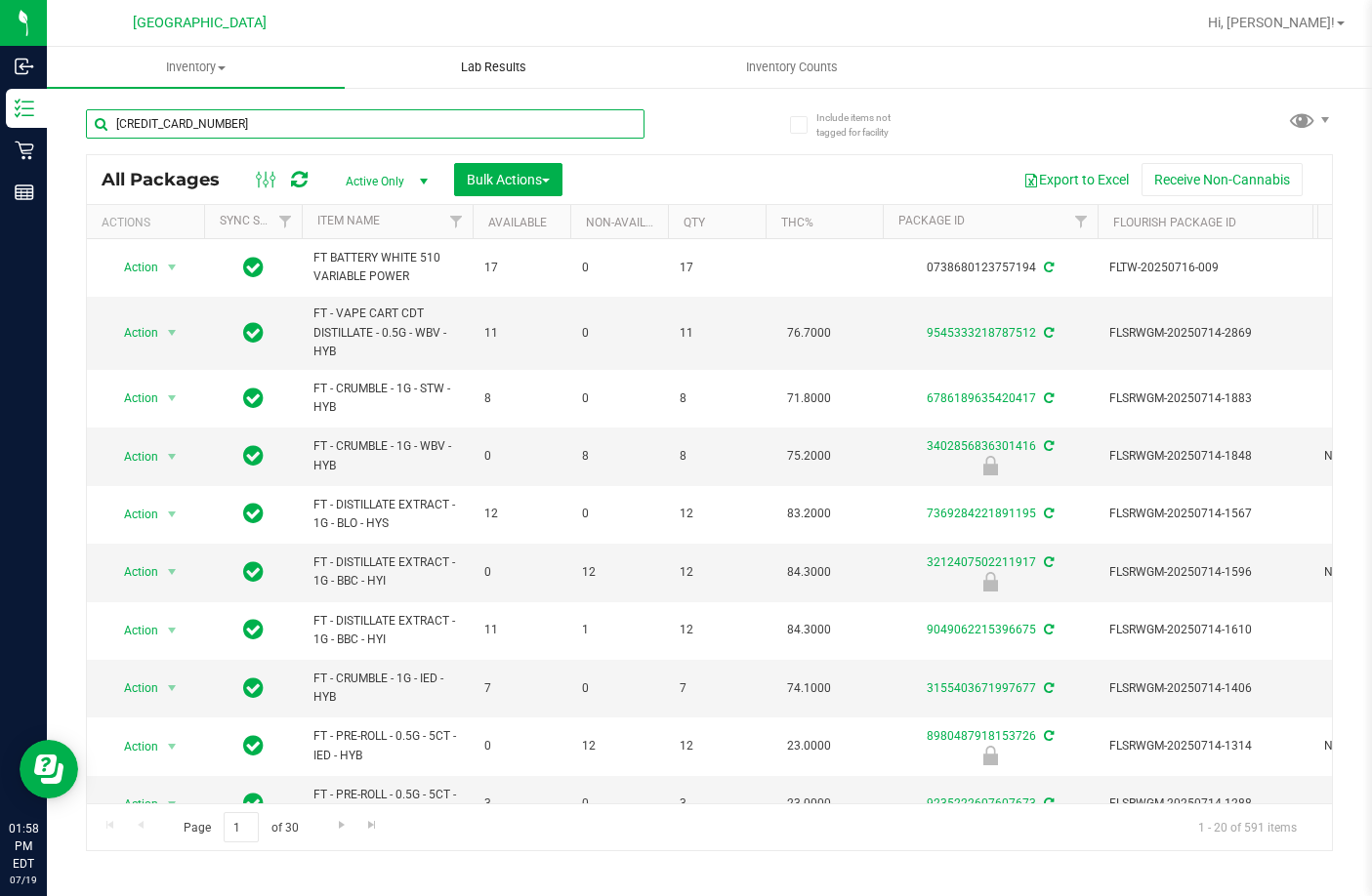 type on "6502349969849984" 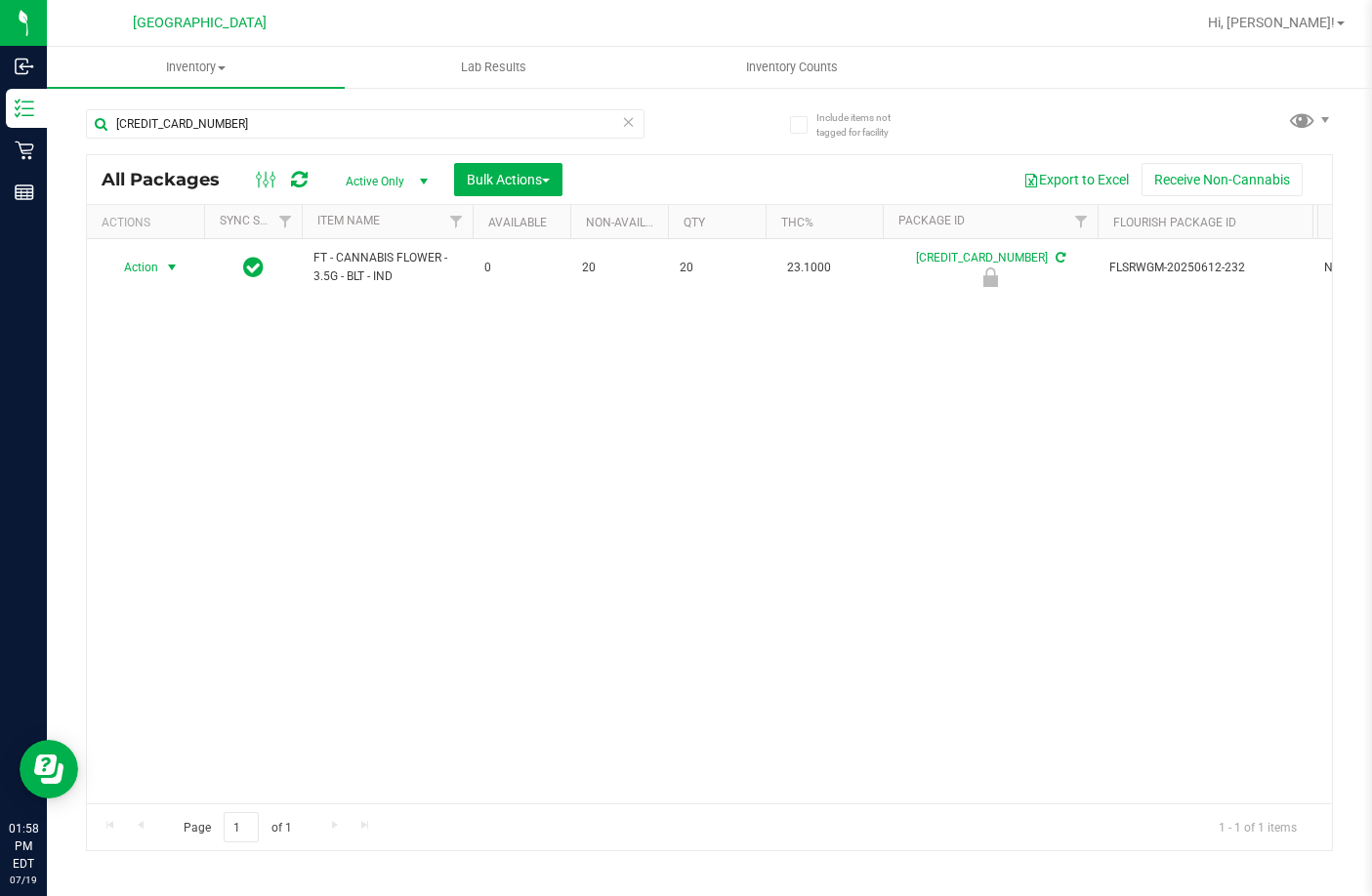 click on "Action" at bounding box center [133, 267] 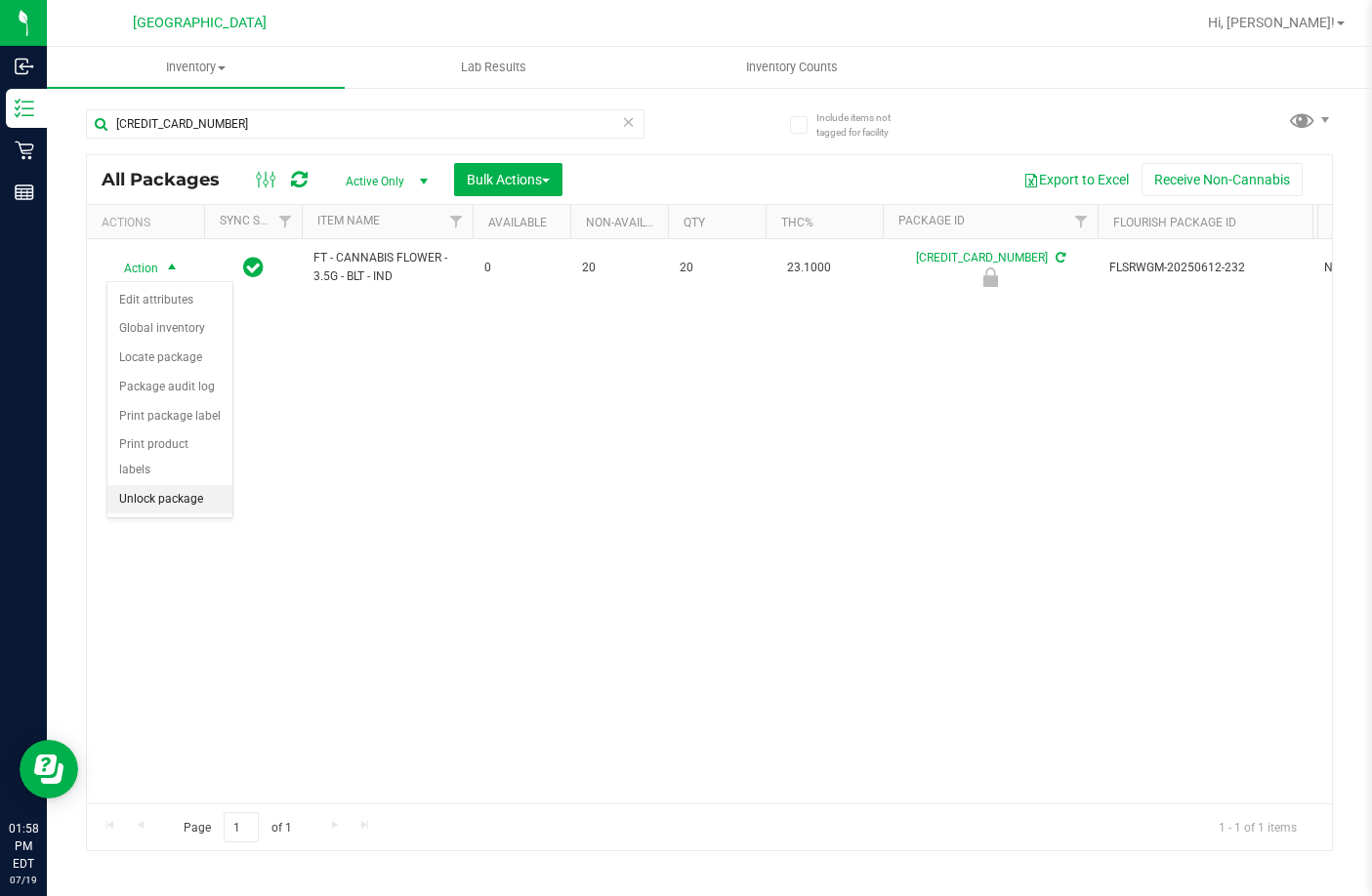 click on "Unlock package" at bounding box center [170, 500] 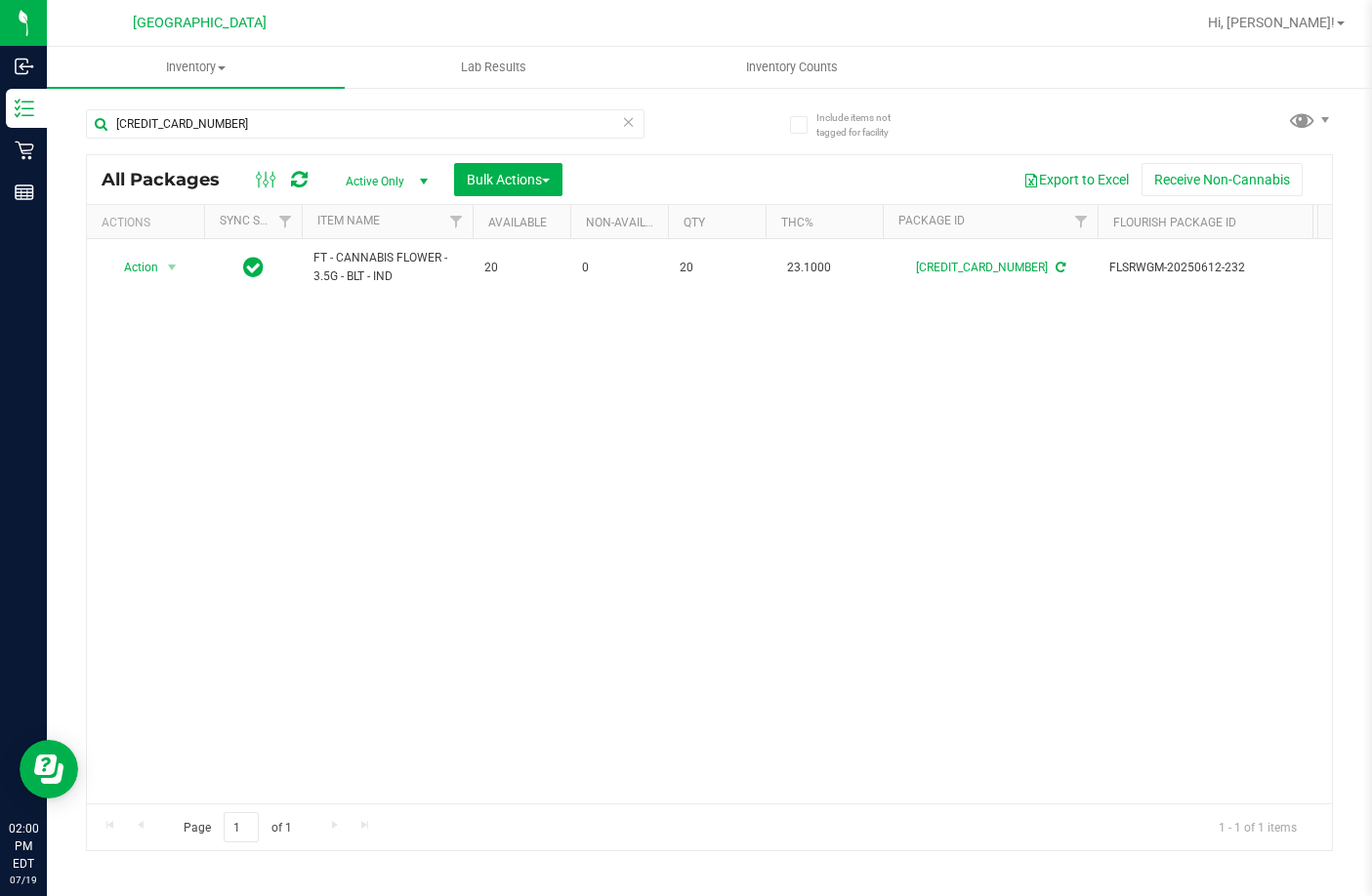 click on "Action Action Create package Edit attributes Global inventory Locate package Lock package Package audit log Print package label Print product labels Schedule for destruction
FT - CANNABIS FLOWER - 3.5G - BLT - IND
20
0
20
23.1000
6502349969849984
FLSRWGM-20250612-232
W-MAY25BLT02-0604
Created
FT 3.5g Cannabis Flower Black Triangle Kush (Indica)
Now
00001621 $0.00000" at bounding box center (709, 521) 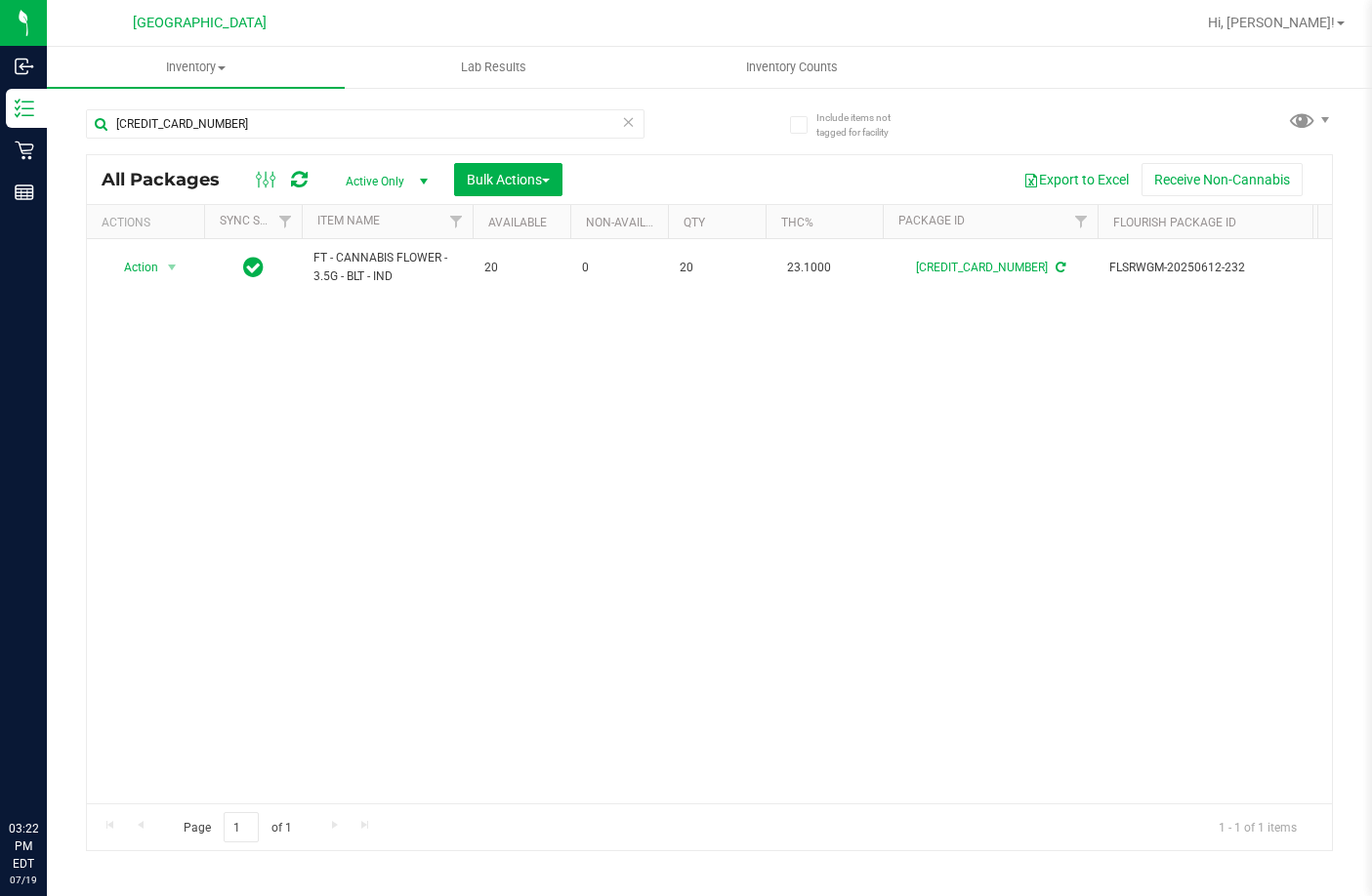 scroll, scrollTop: 0, scrollLeft: 0, axis: both 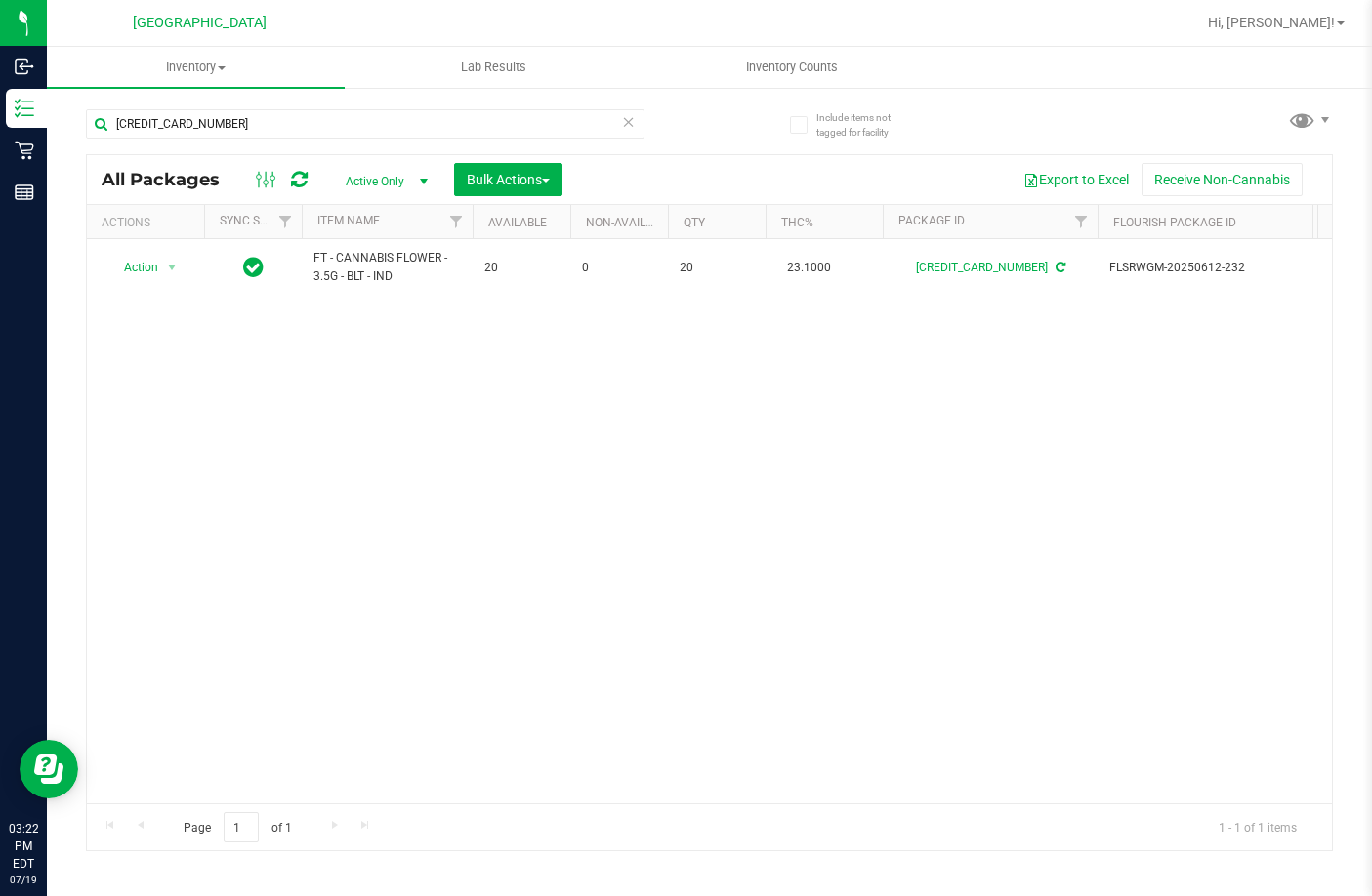 click on "Action Action Create package Edit attributes Global inventory Locate package Lock package Package audit log Print package label Print product labels Schedule for destruction
FT - CANNABIS FLOWER - 3.5G - BLT - IND
20
0
20
23.1000
6502349969849984
FLSRWGM-20250612-232
W-MAY25BLT02-0604
Created
FT 3.5g Cannabis Flower Black Triangle Kush (Indica)
Now
00001621 $0.00000" at bounding box center (709, 521) 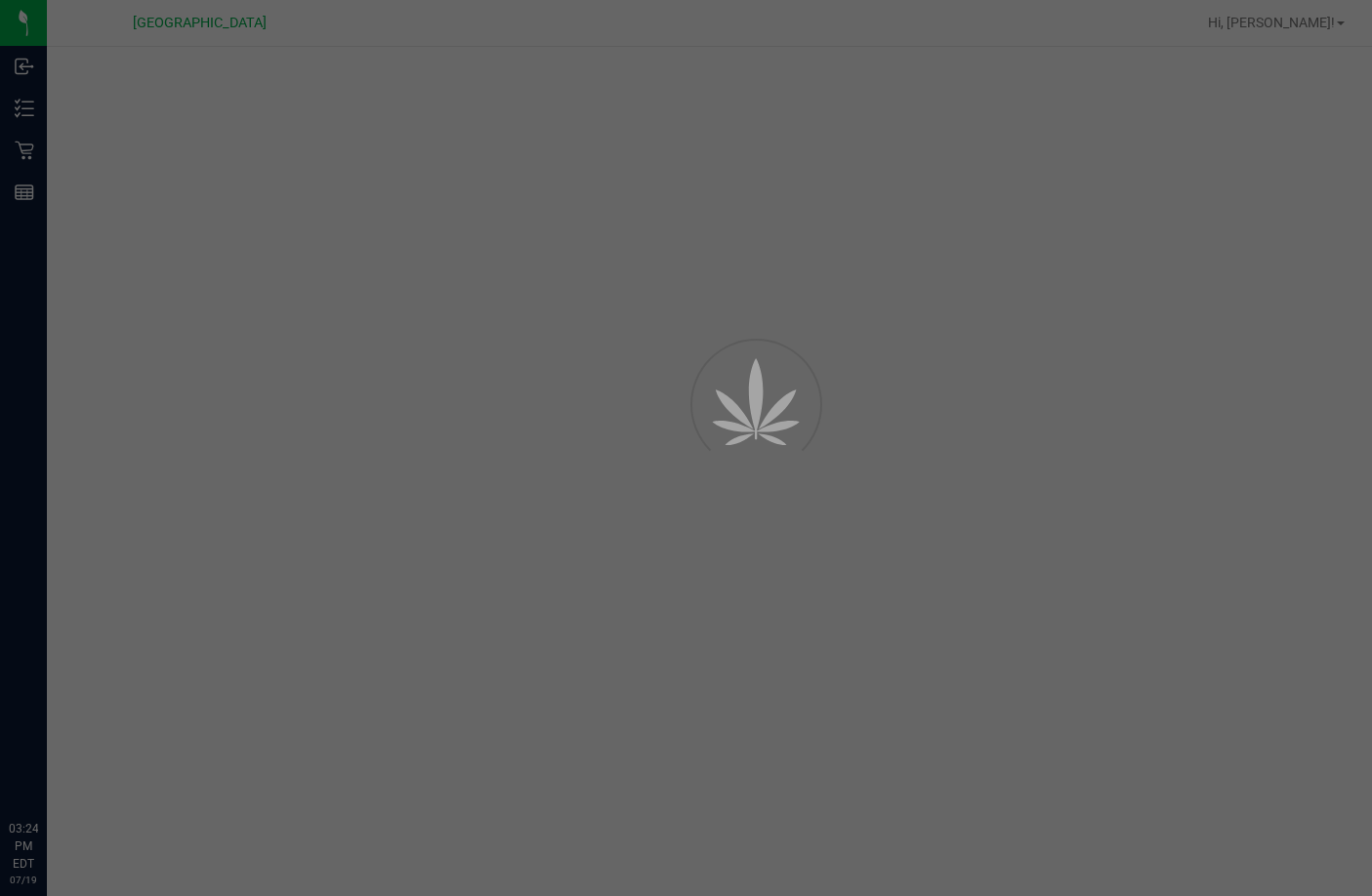 scroll, scrollTop: 0, scrollLeft: 0, axis: both 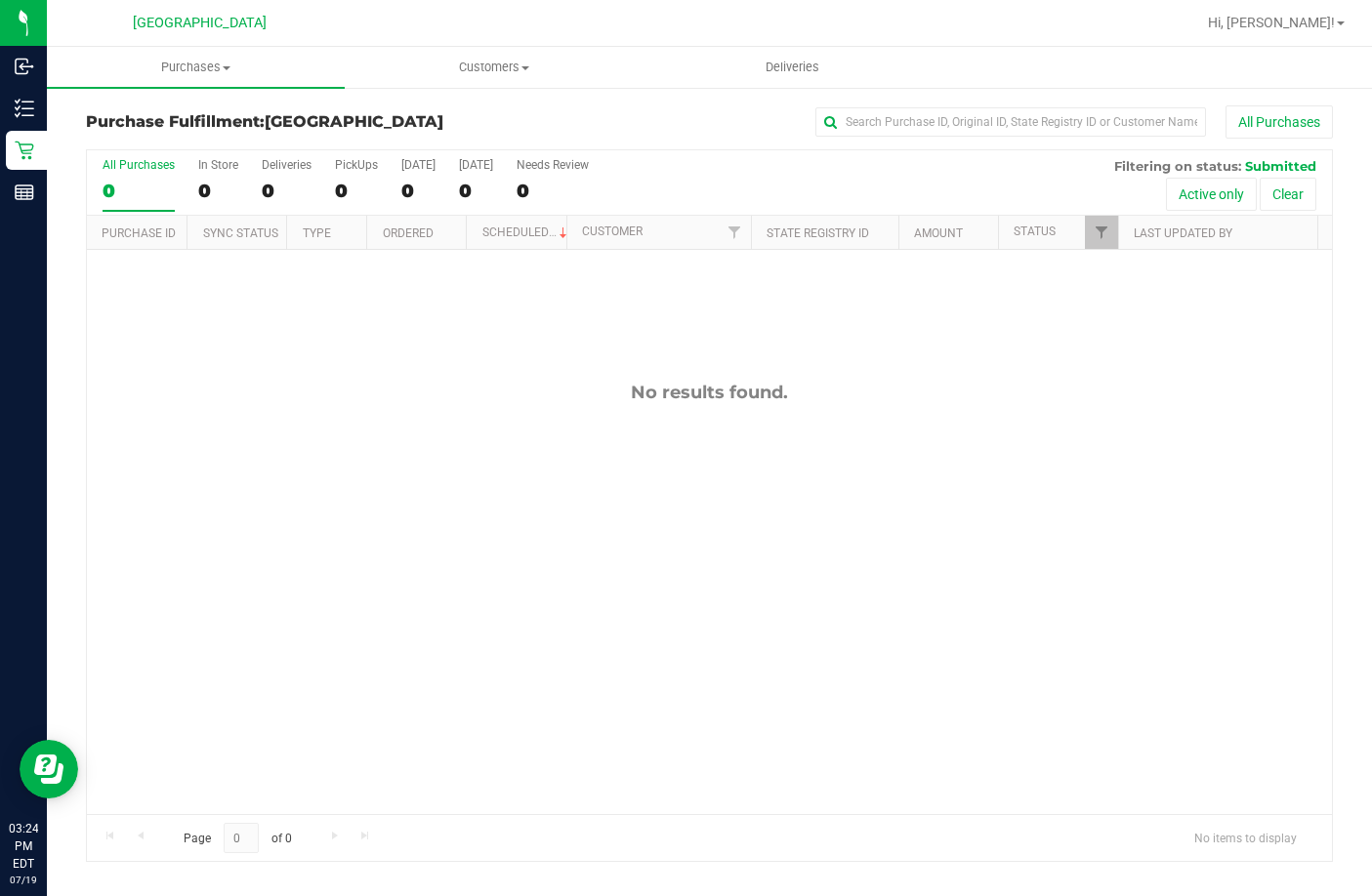 click on "No results found." at bounding box center [709, 597] 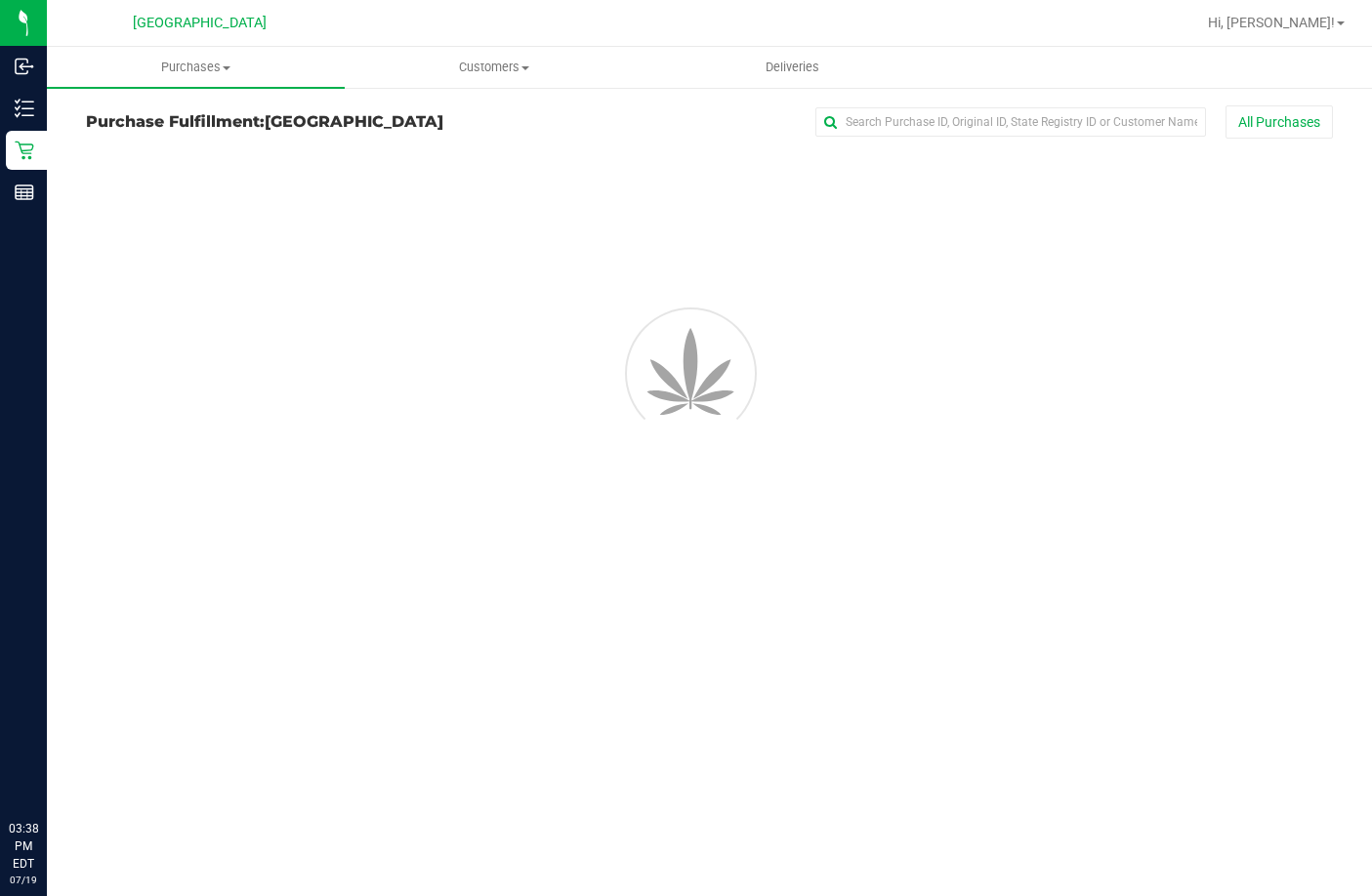 scroll, scrollTop: 0, scrollLeft: 0, axis: both 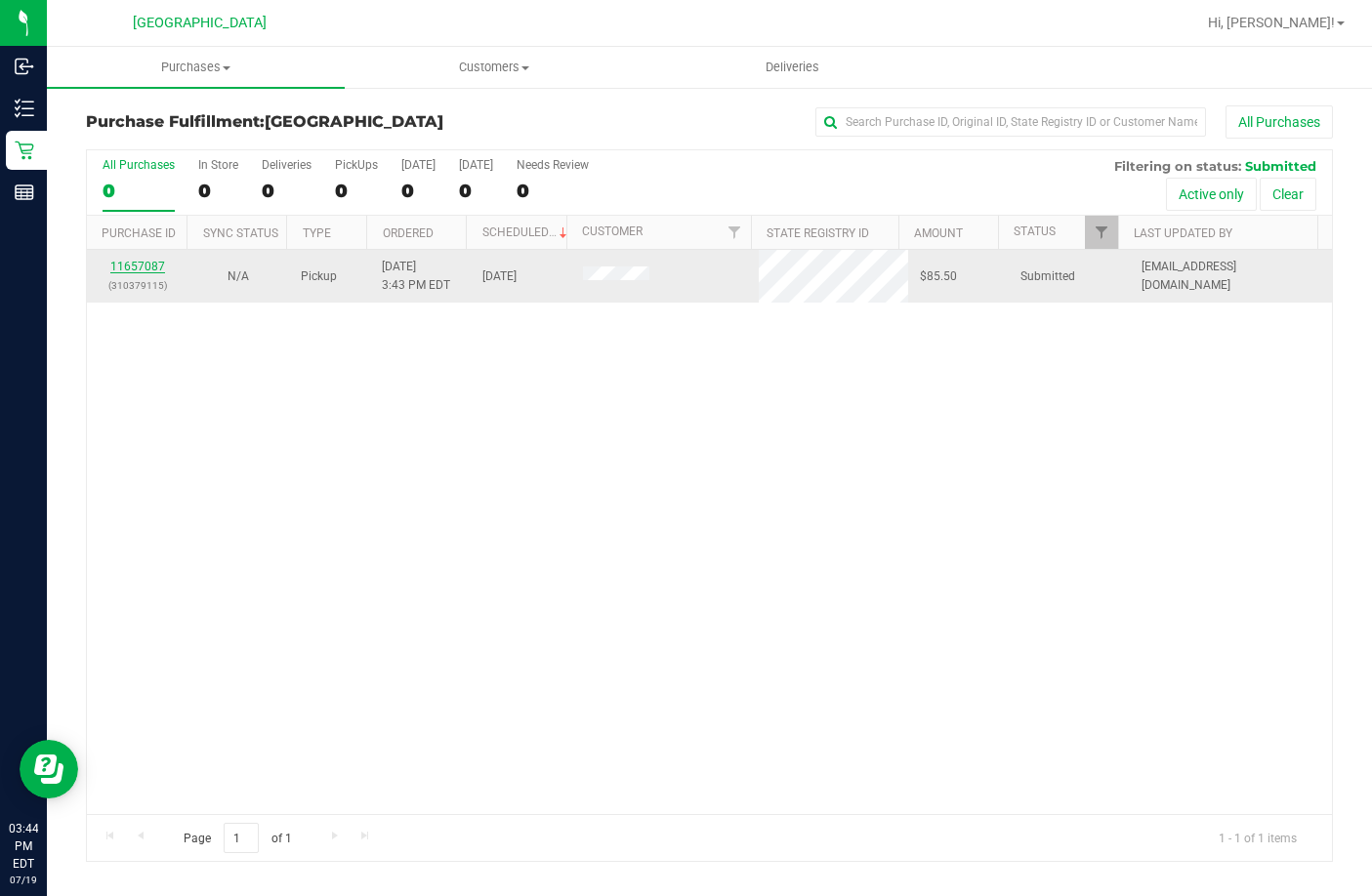 click on "11657087" at bounding box center [138, 266] 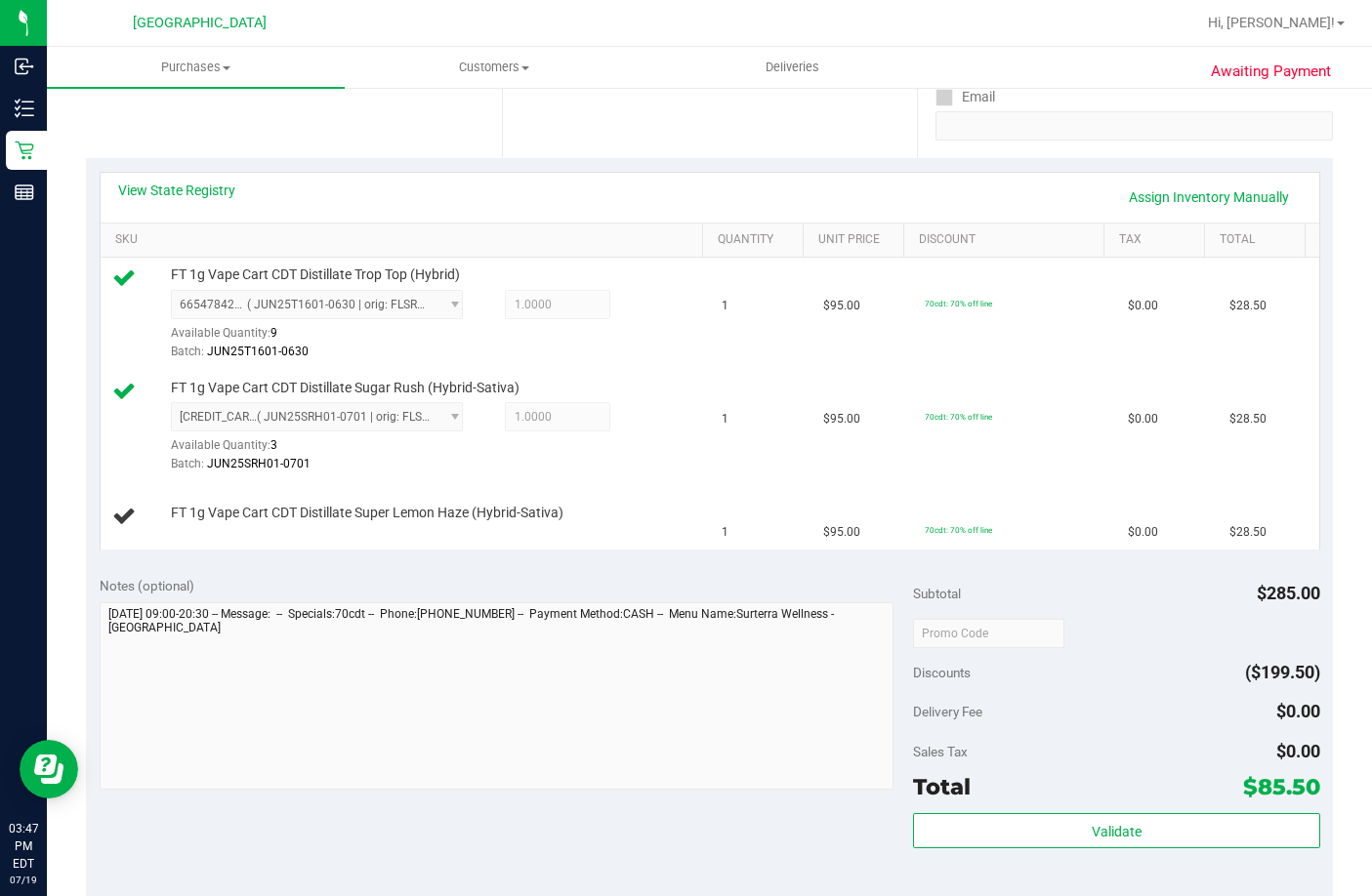 scroll, scrollTop: 390, scrollLeft: 0, axis: vertical 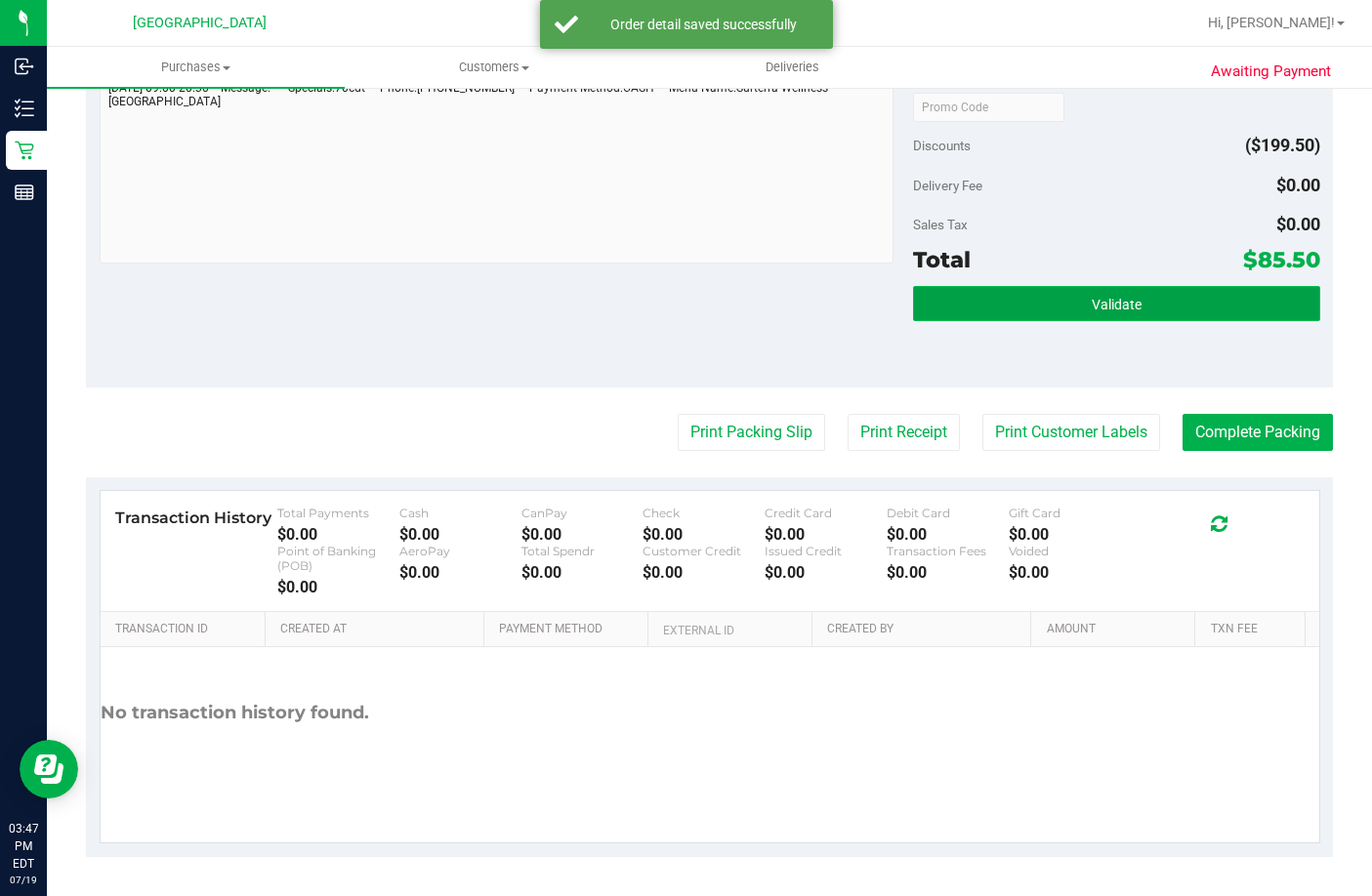 click on "Validate" at bounding box center (1116, 304) 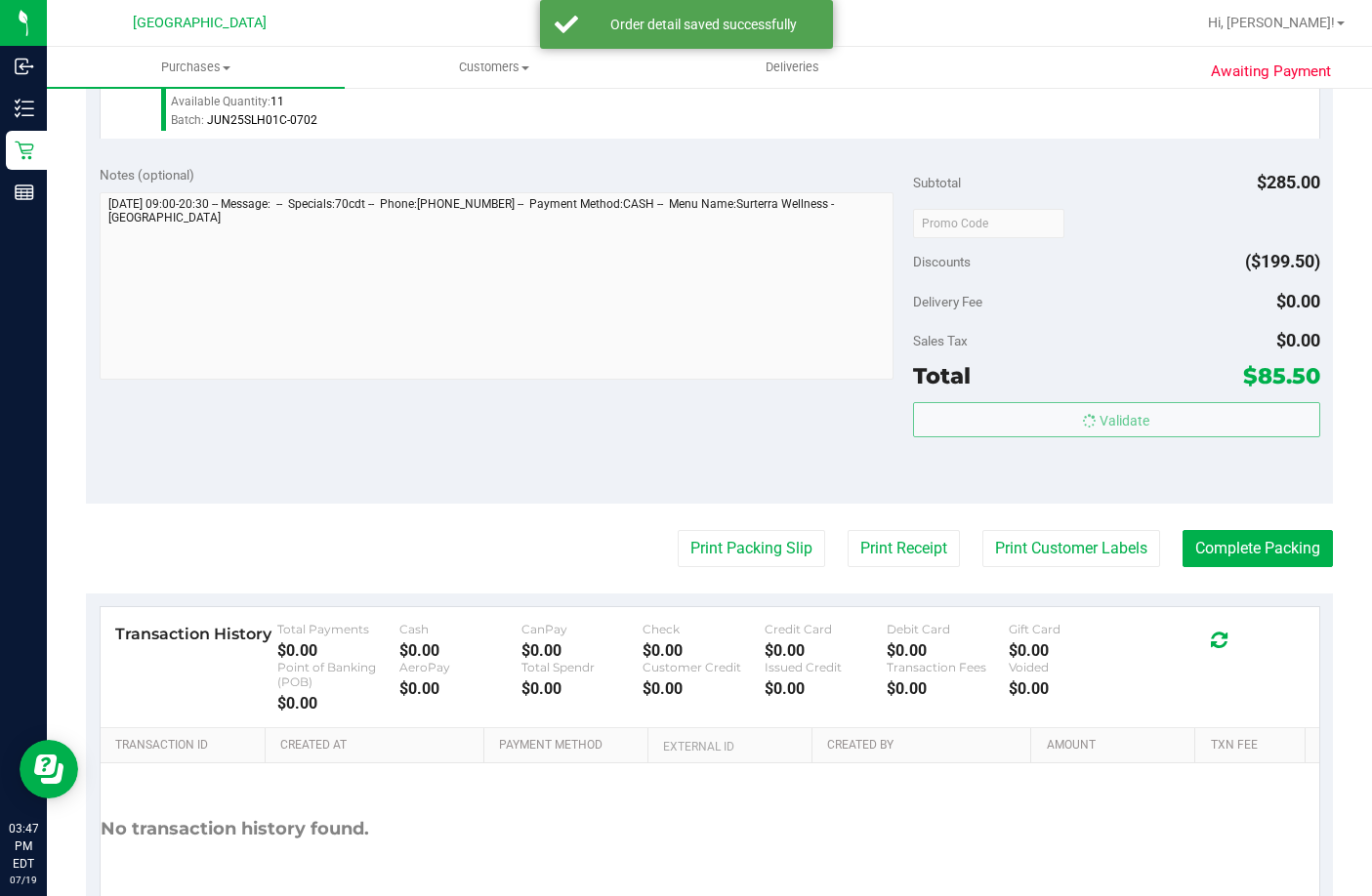 scroll, scrollTop: 746, scrollLeft: 0, axis: vertical 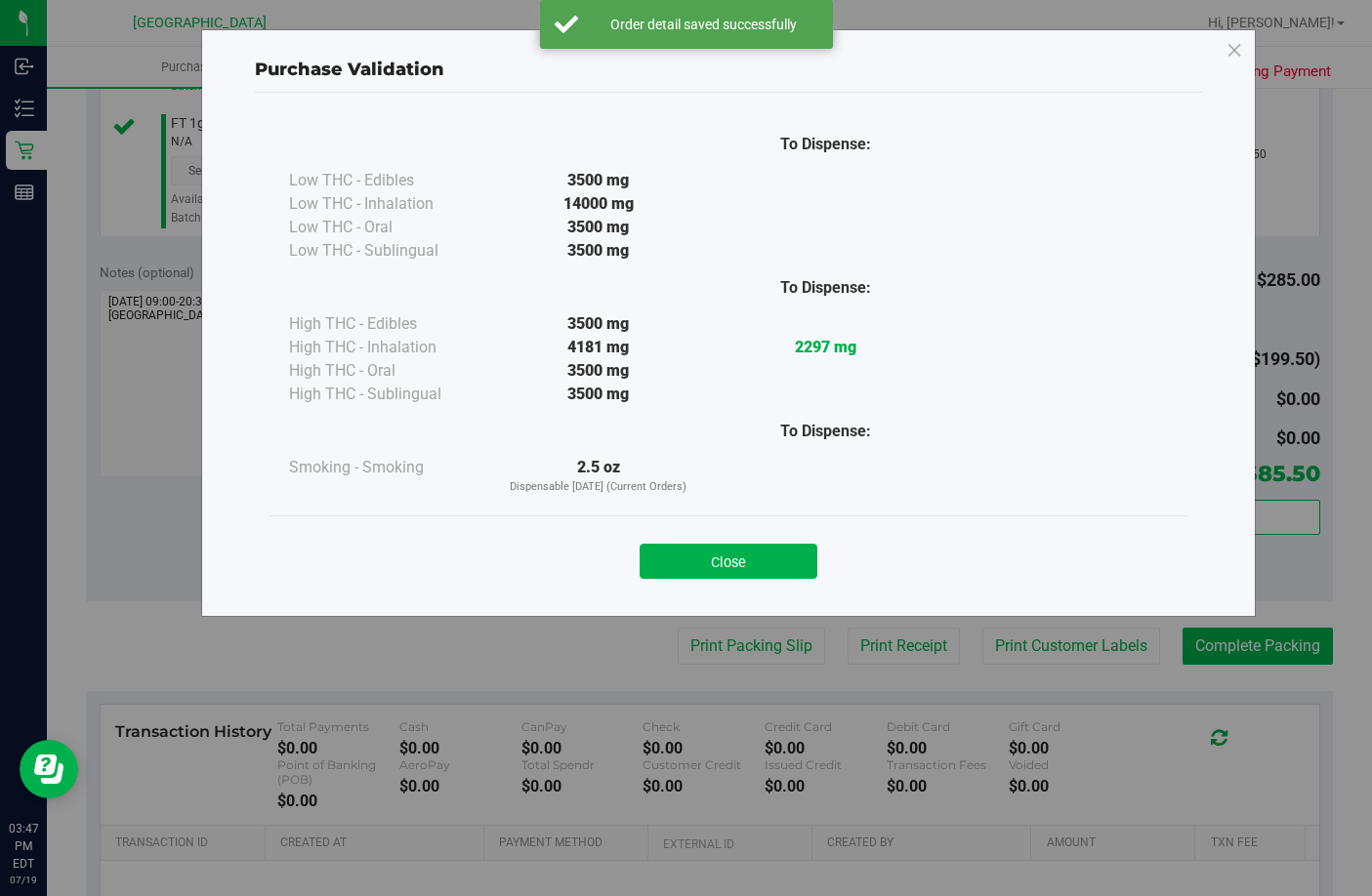 drag, startPoint x: 811, startPoint y: 564, endPoint x: 769, endPoint y: 617, distance: 67.62396 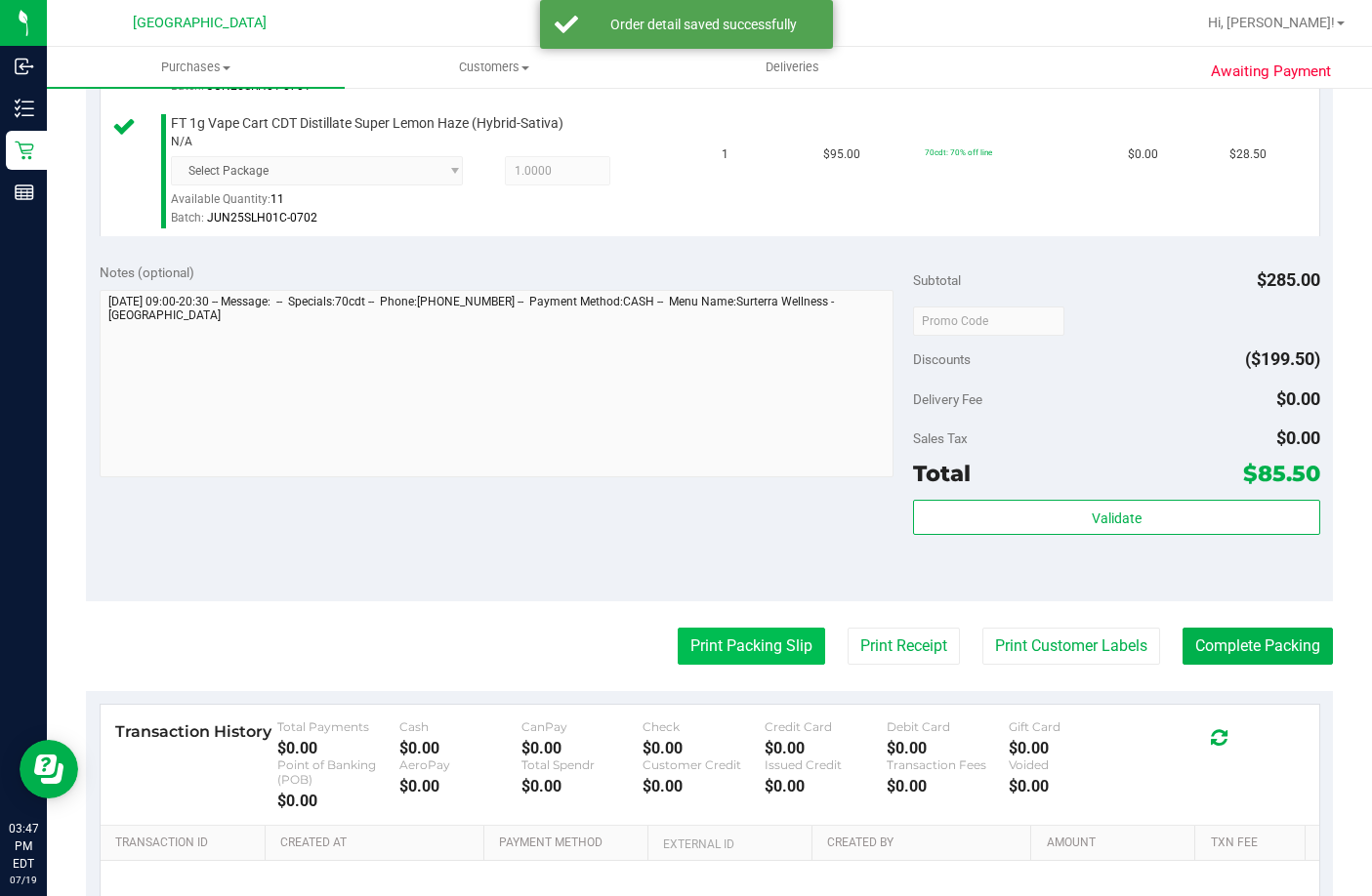 click on "Print Packing Slip" at bounding box center [751, 646] 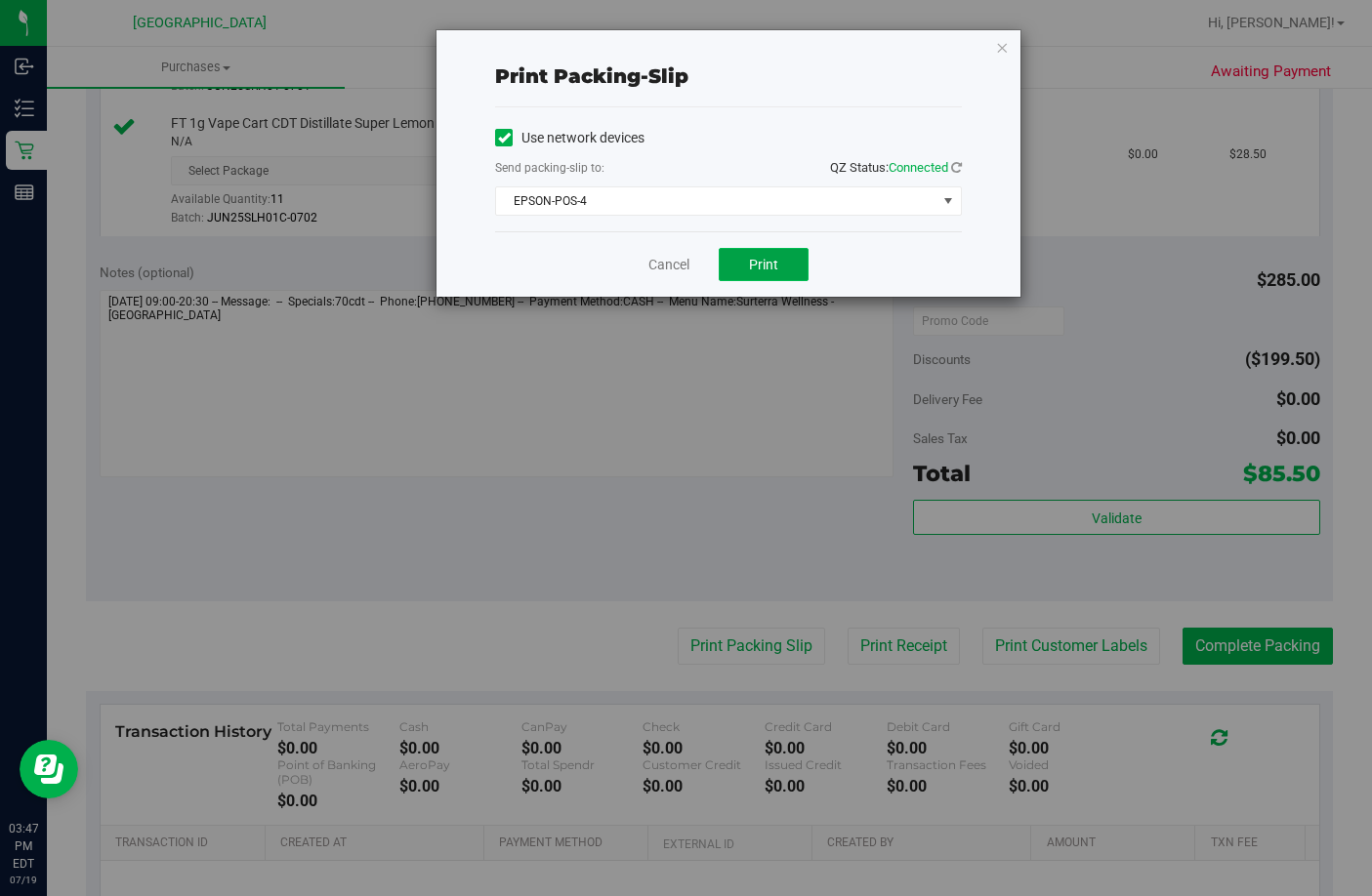 click on "Print" at bounding box center (764, 265) 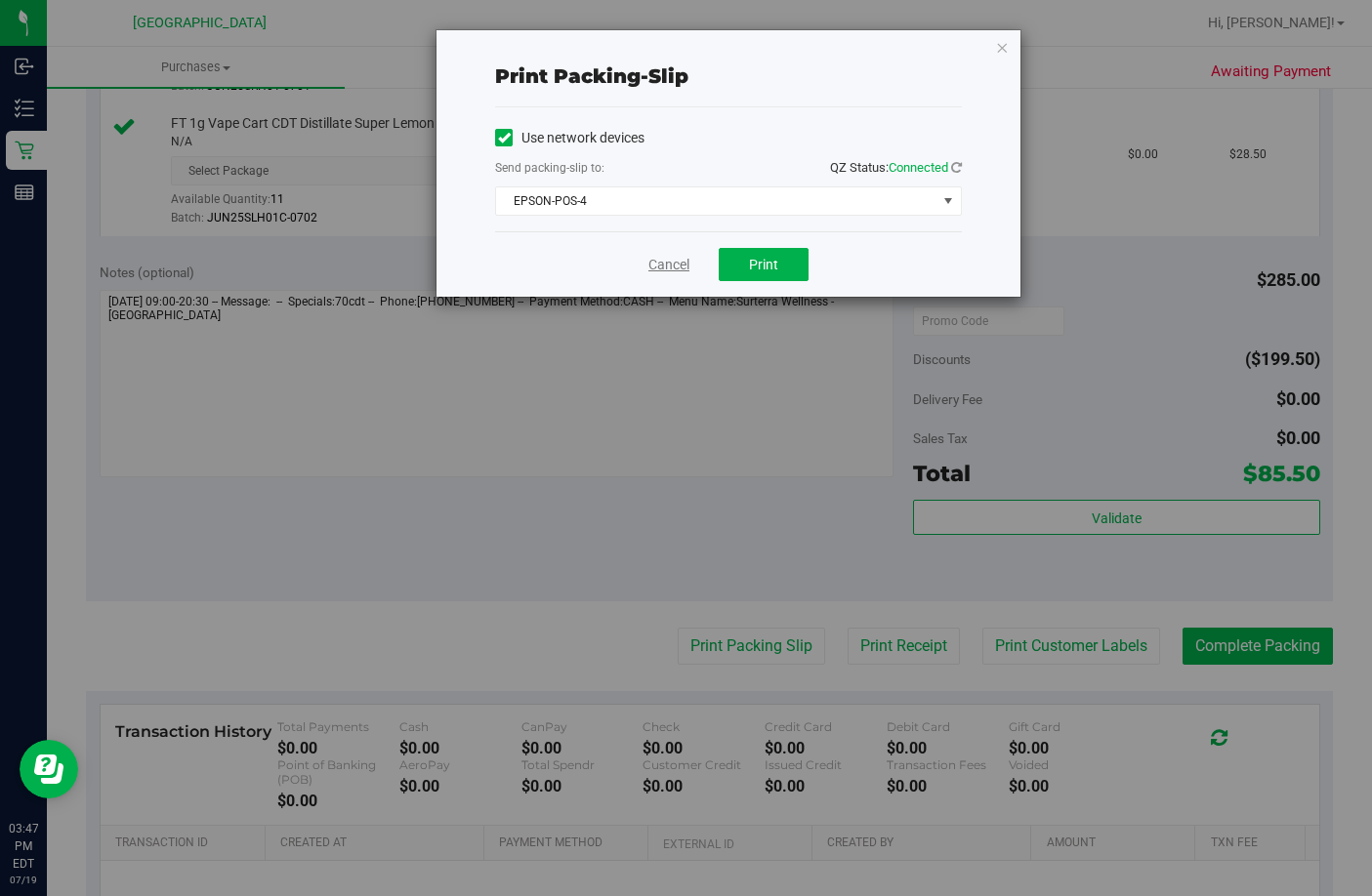 click on "Cancel" at bounding box center [669, 265] 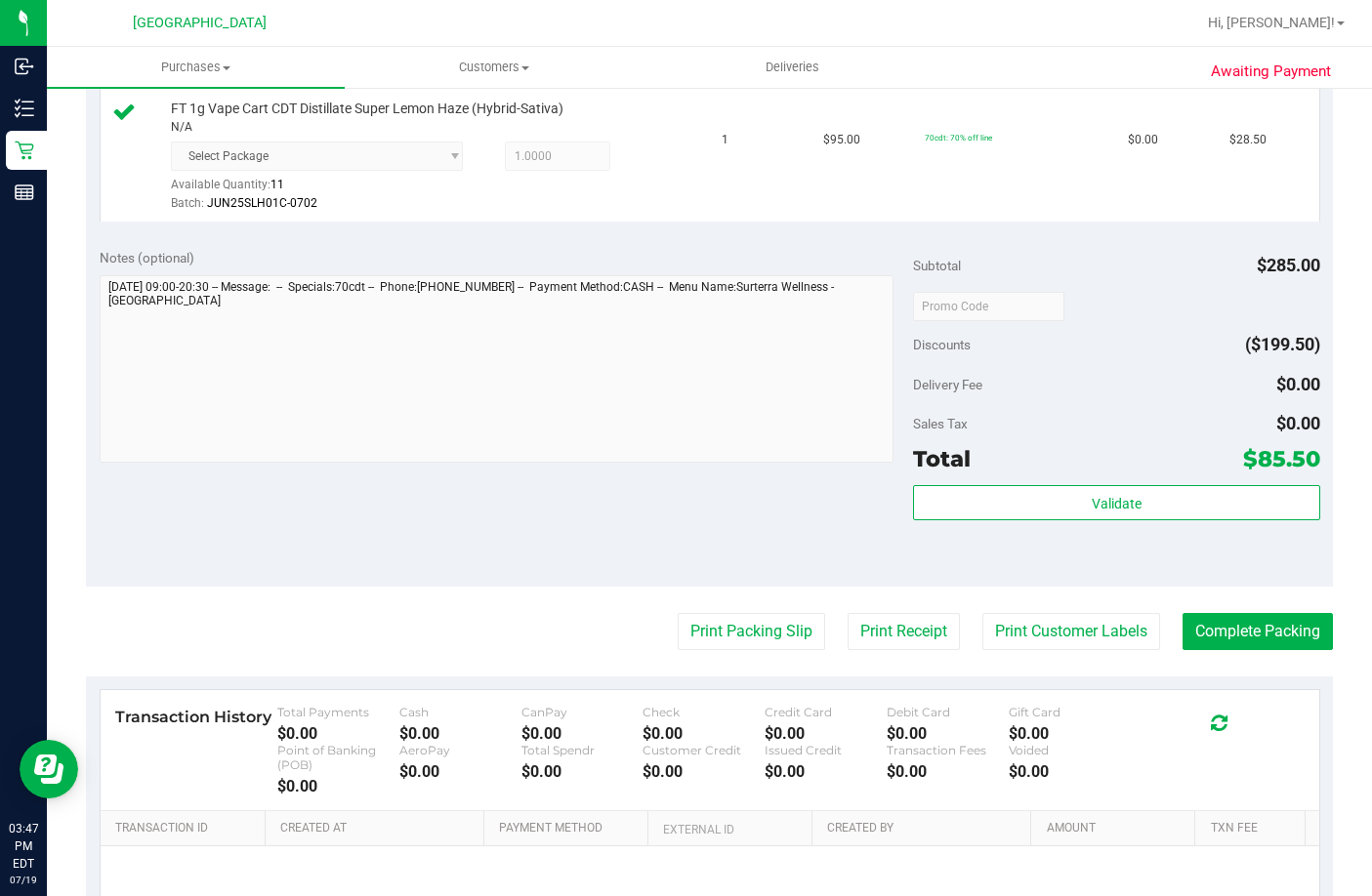 scroll, scrollTop: 781, scrollLeft: 0, axis: vertical 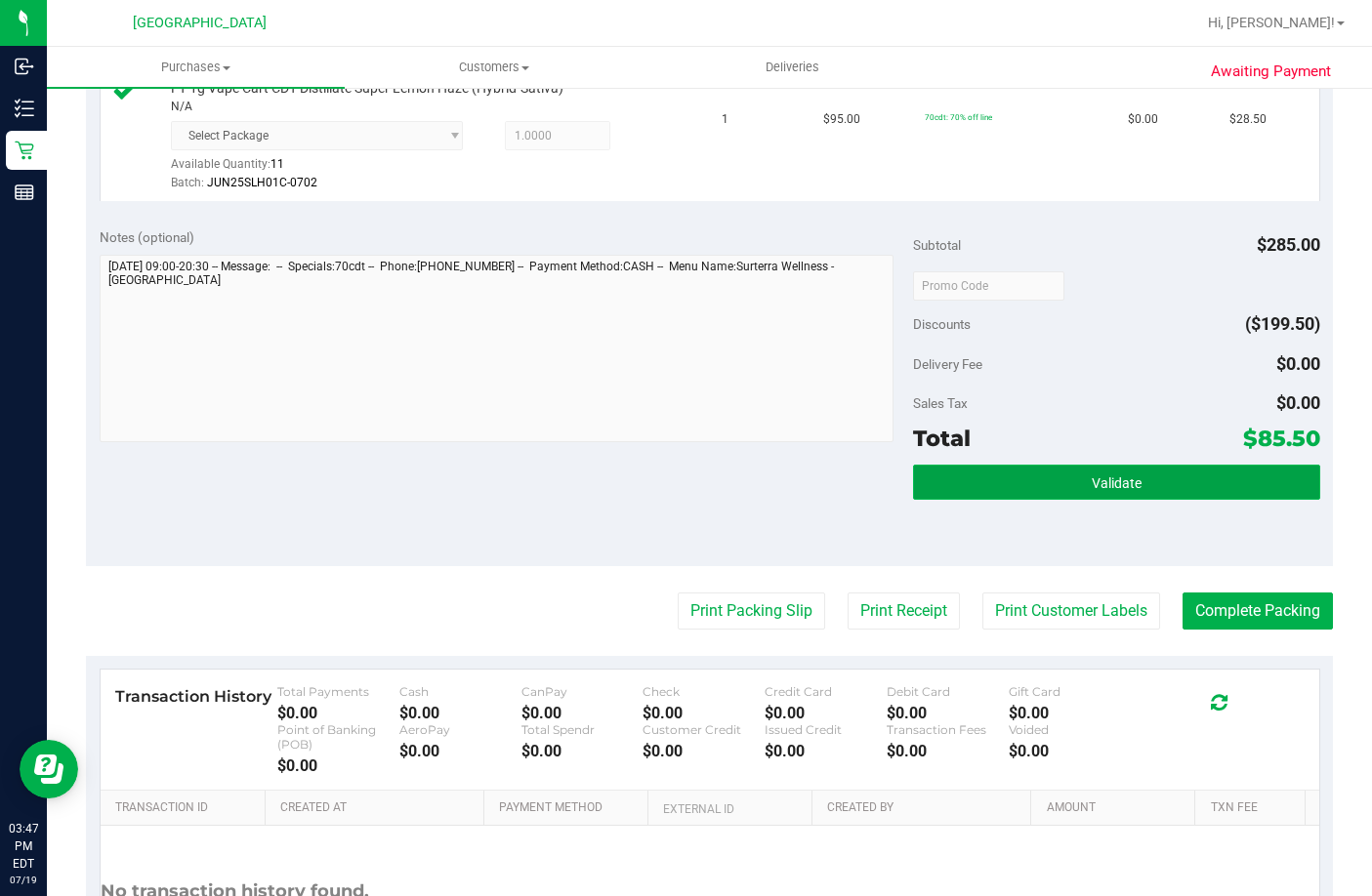 click on "Validate" at bounding box center [1116, 482] 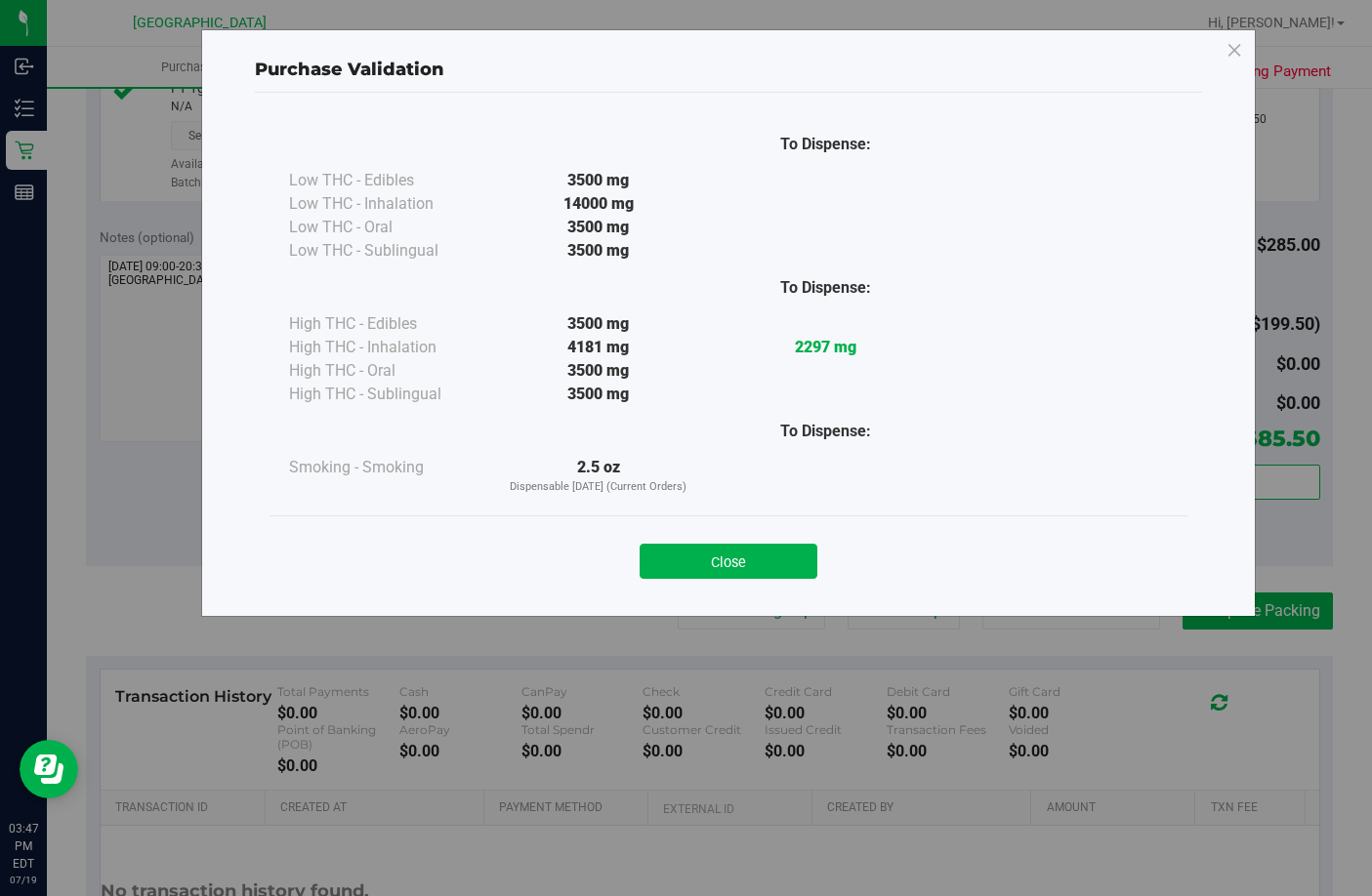 click on "Close" at bounding box center [728, 555] 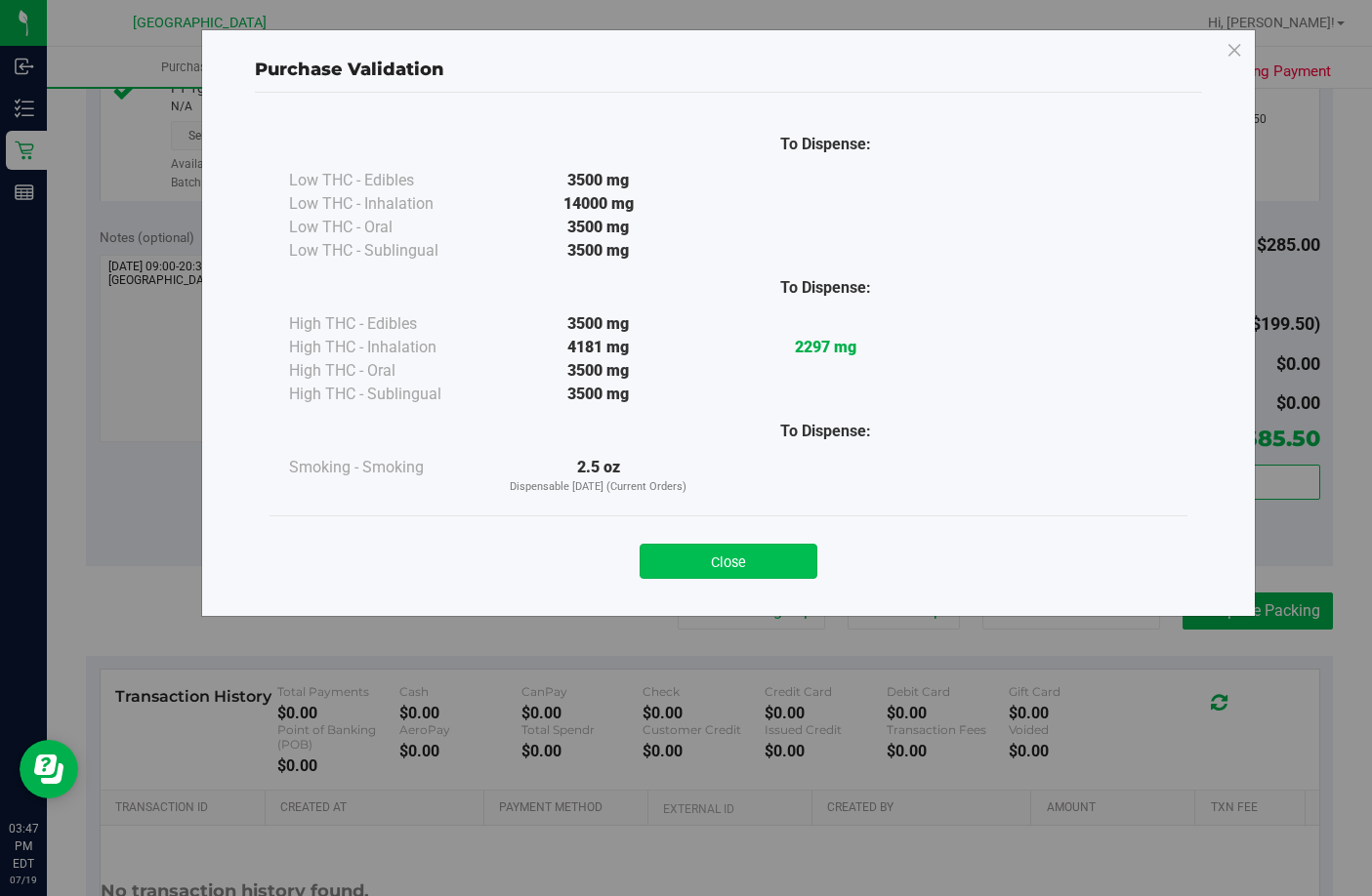 click on "Close" at bounding box center [728, 561] 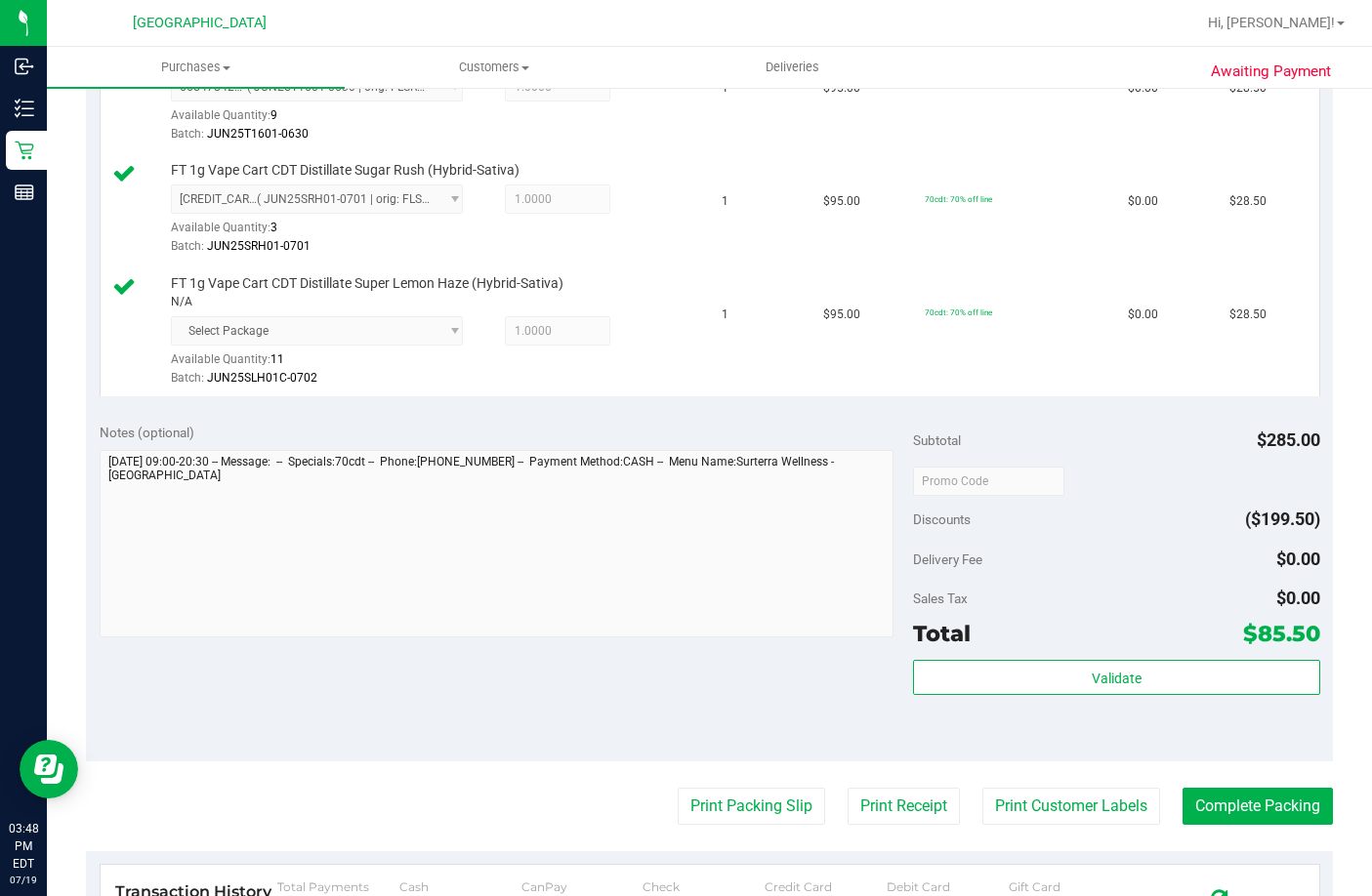 scroll, scrollTop: 976, scrollLeft: 0, axis: vertical 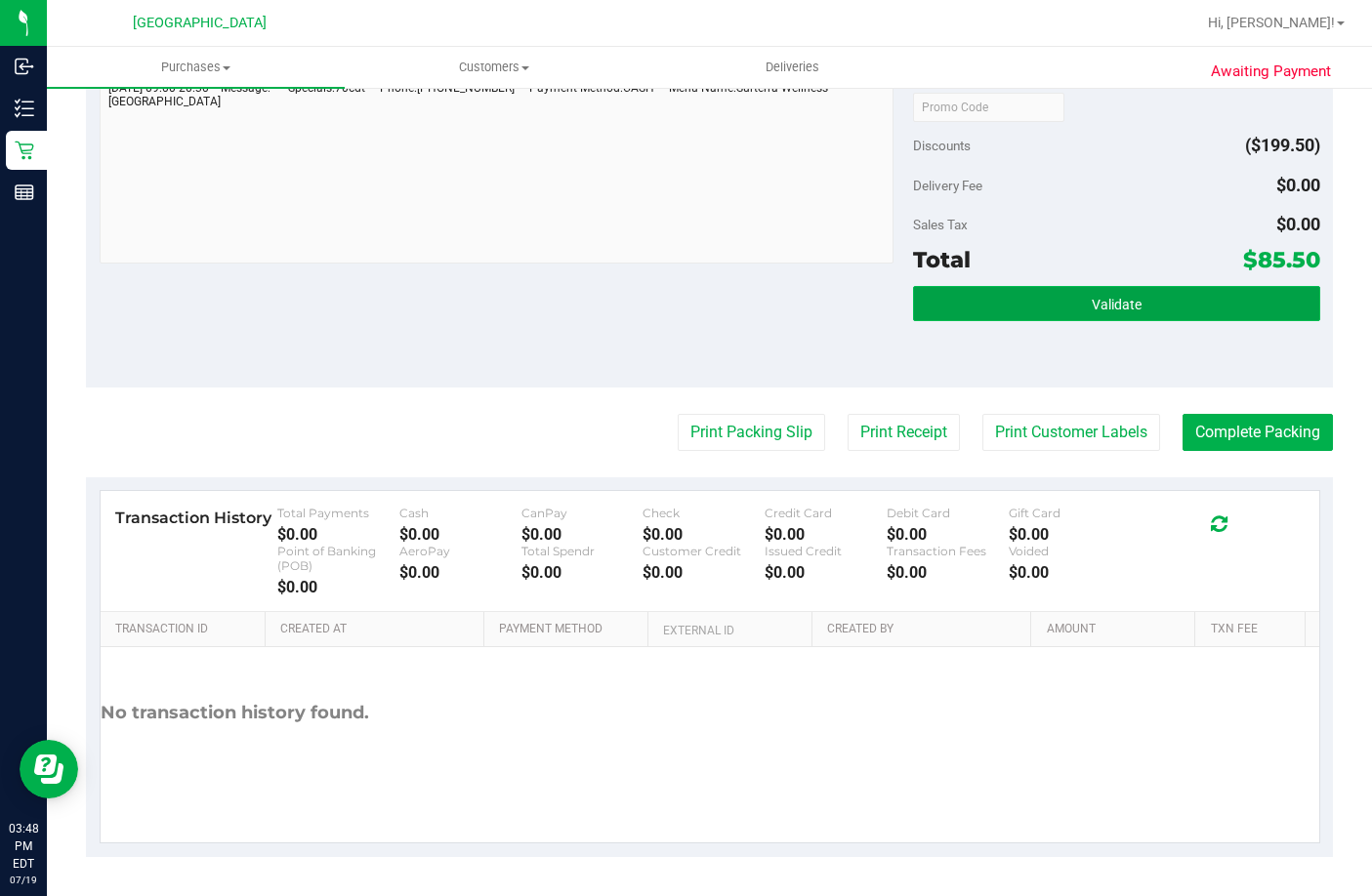 click on "Validate" at bounding box center (1116, 304) 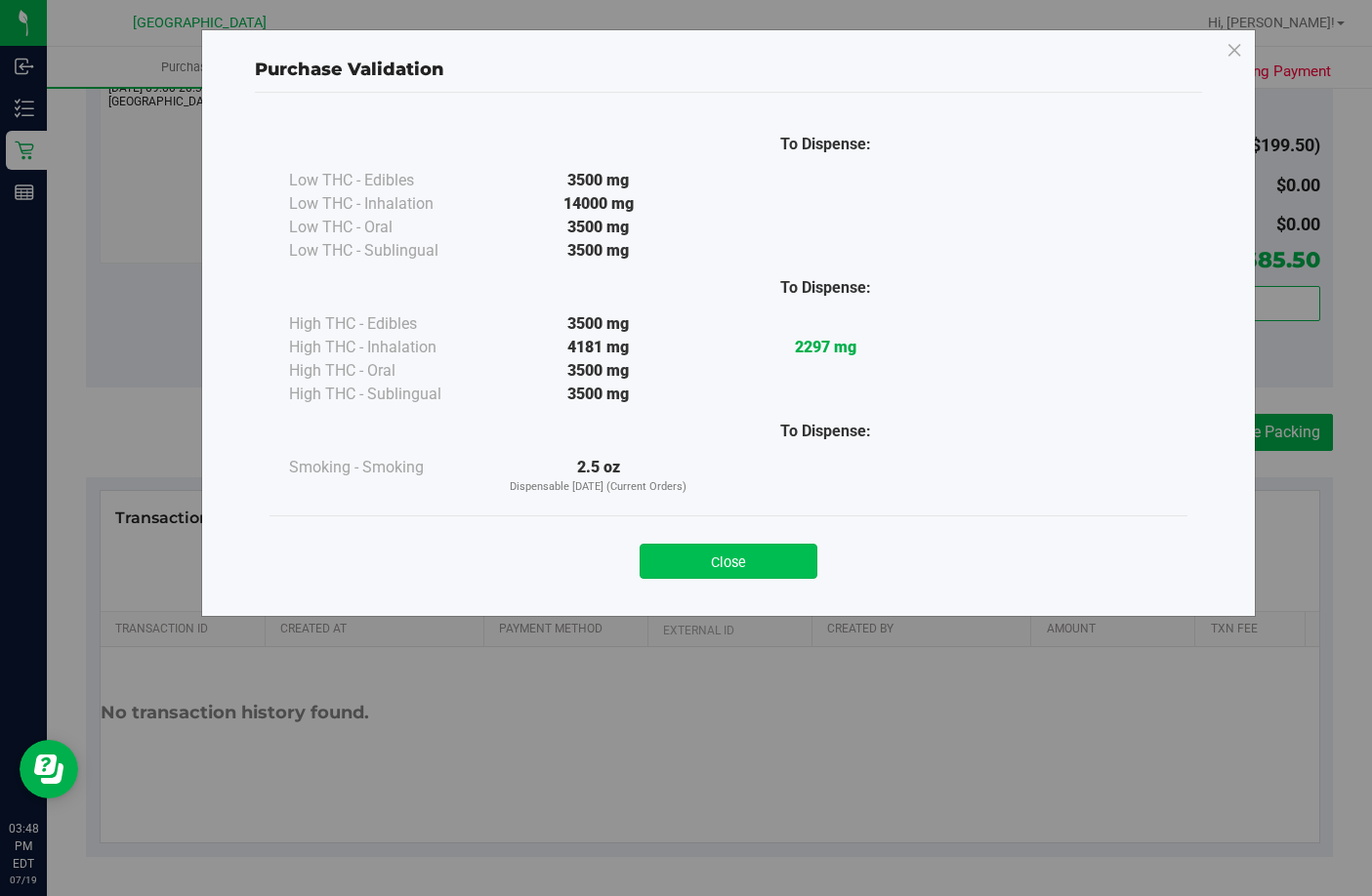 click on "Close" at bounding box center (728, 561) 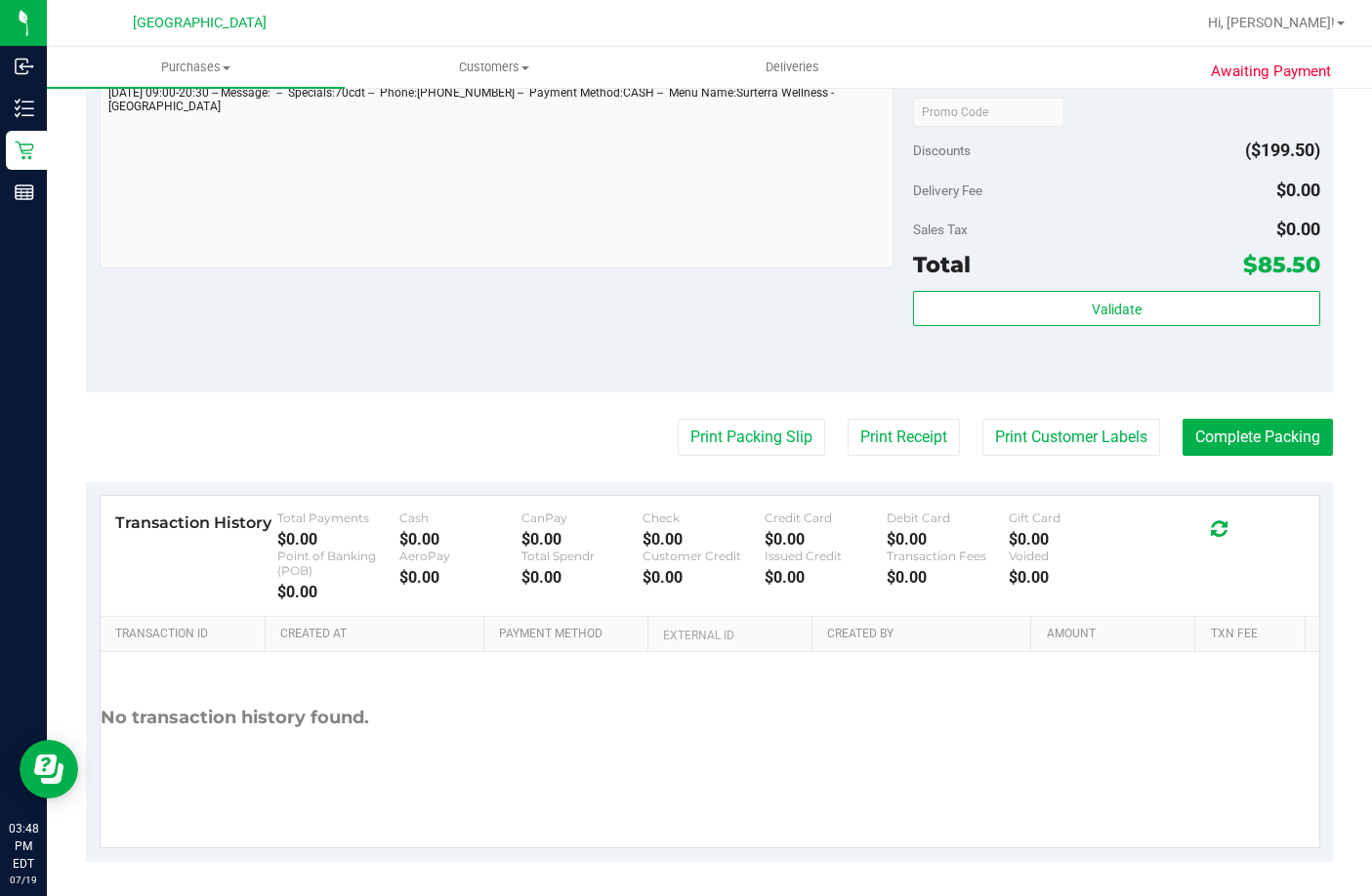 scroll, scrollTop: 1039, scrollLeft: 0, axis: vertical 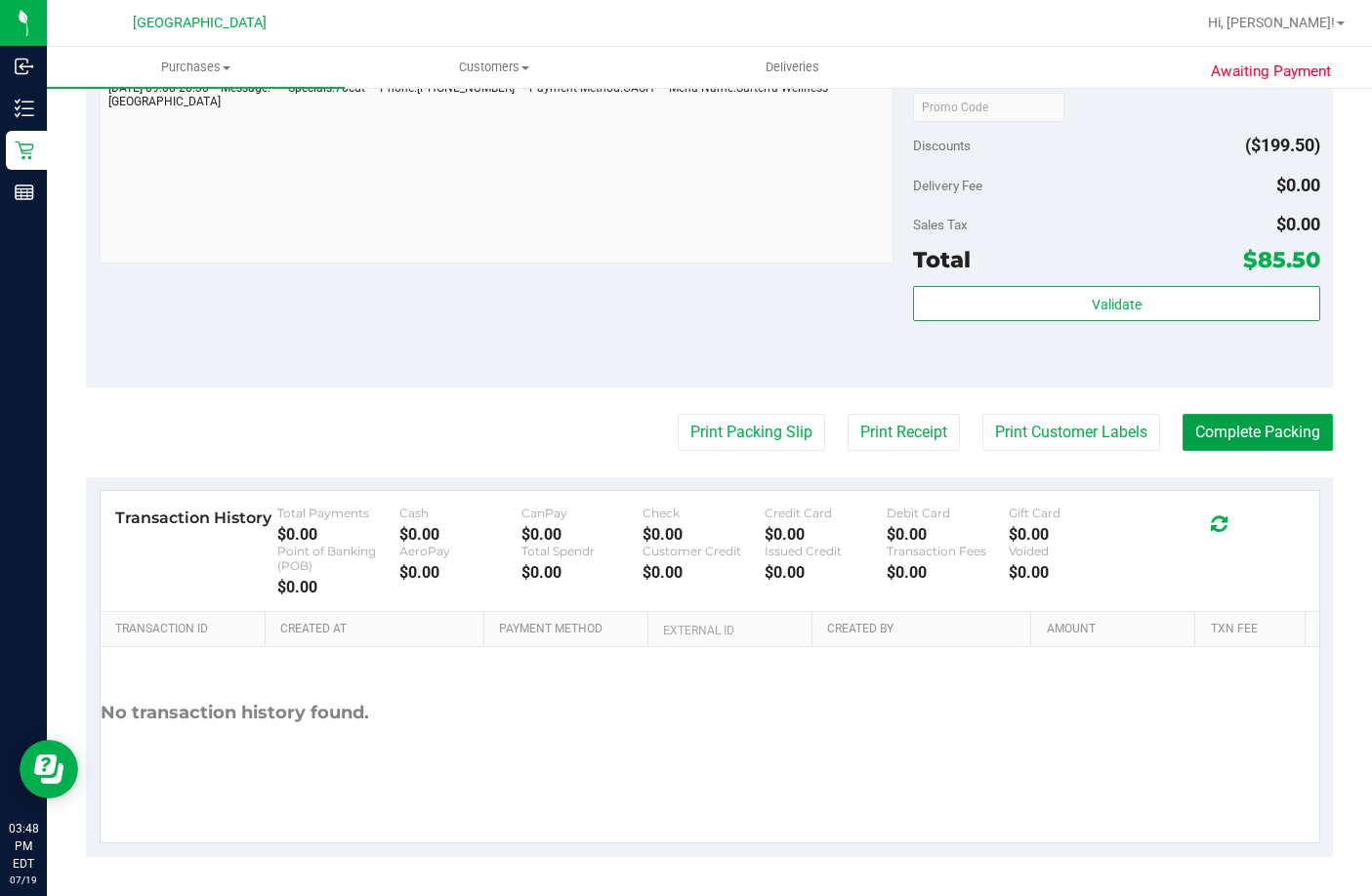 click on "Complete Packing" at bounding box center (1258, 432) 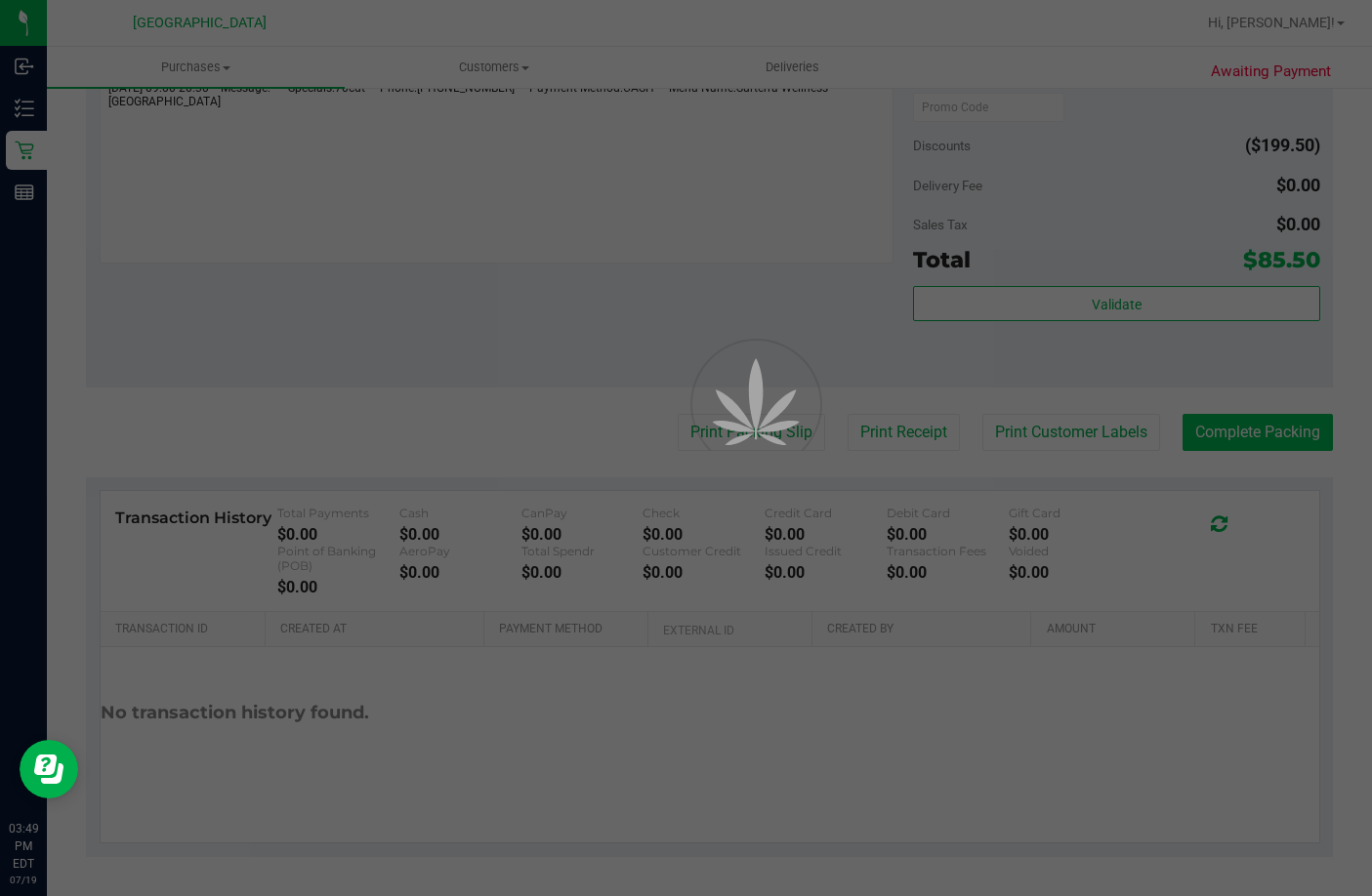 scroll, scrollTop: 0, scrollLeft: 0, axis: both 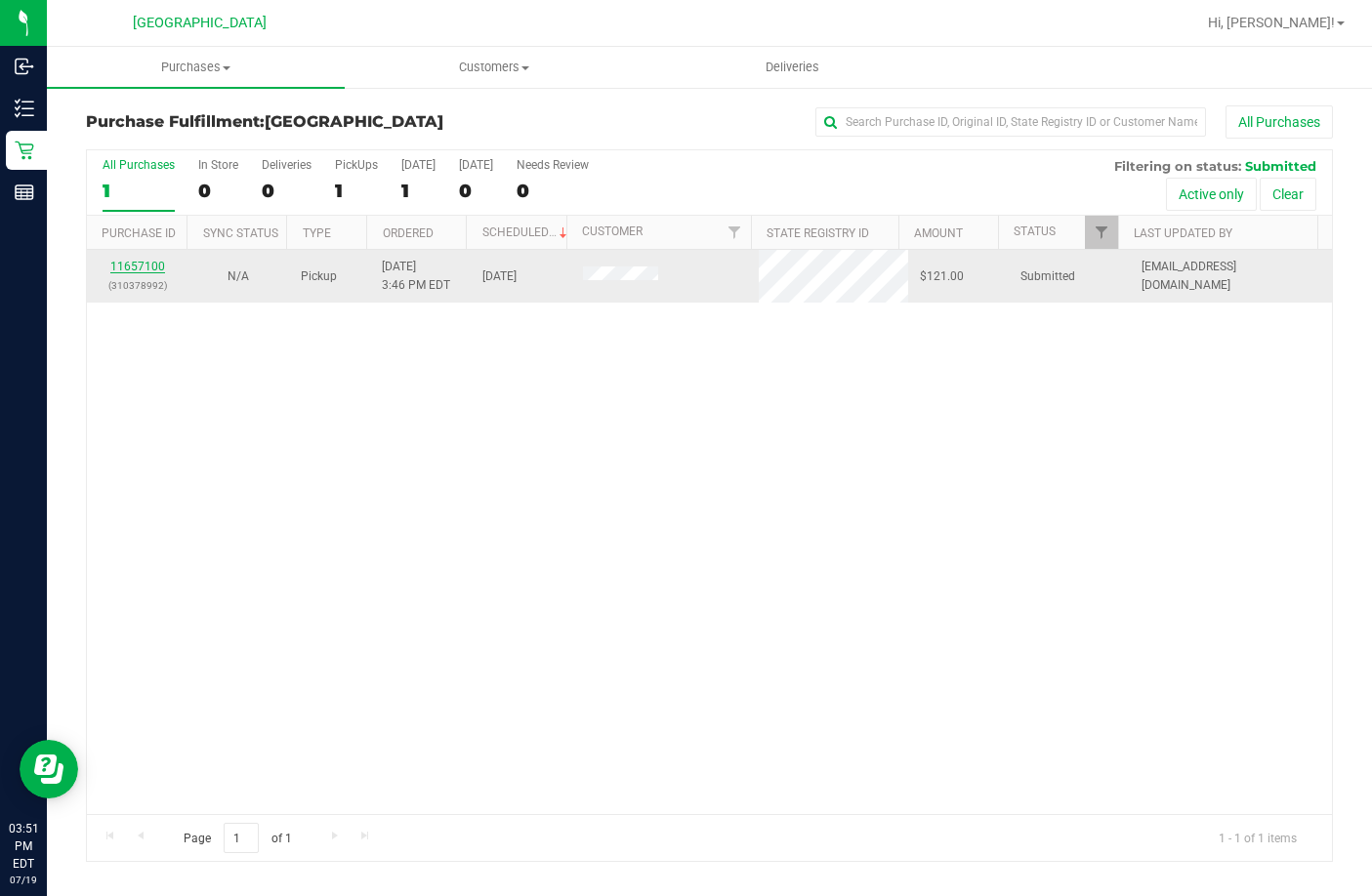 click on "11657100" at bounding box center [138, 266] 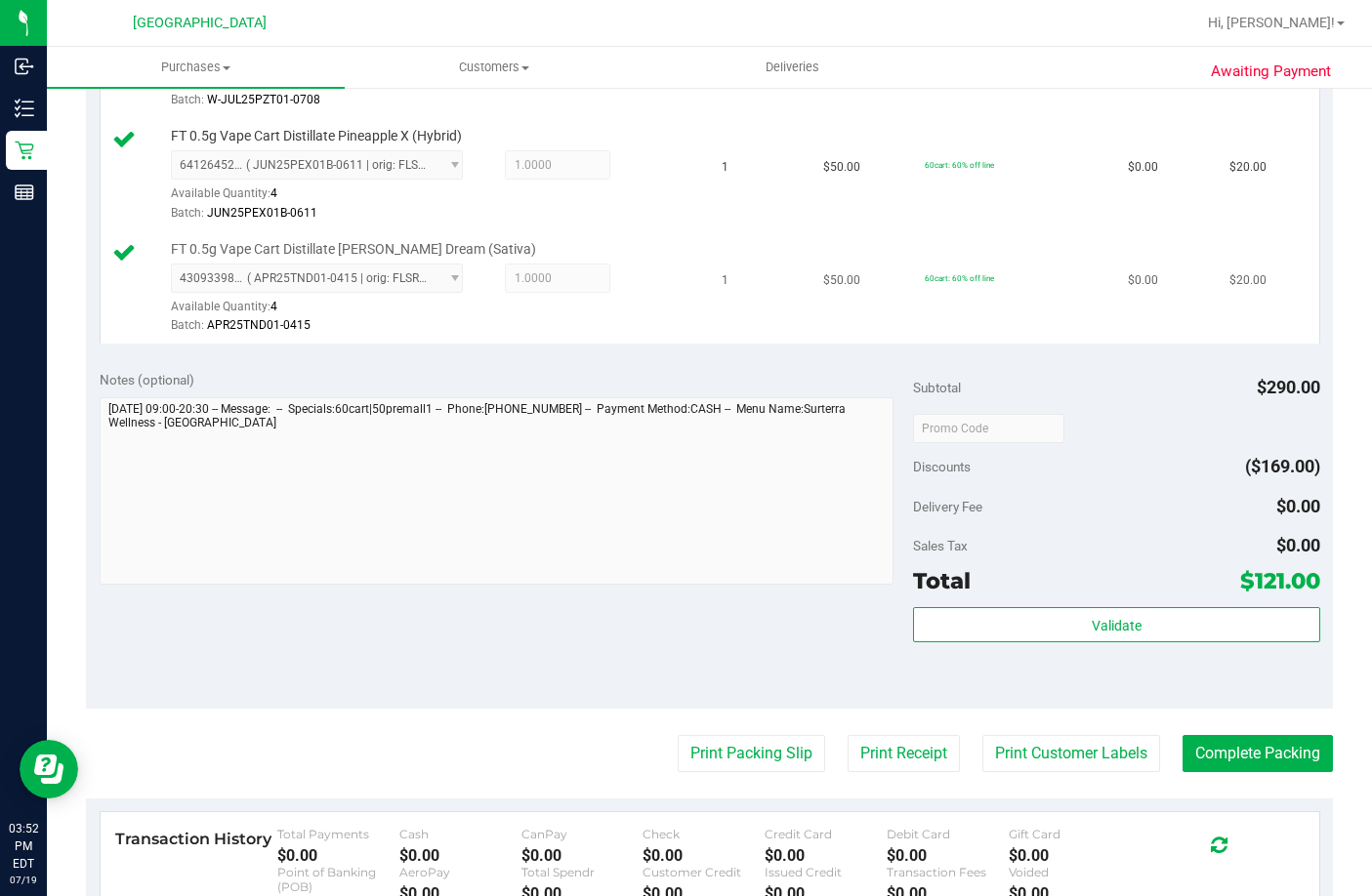 scroll, scrollTop: 976, scrollLeft: 0, axis: vertical 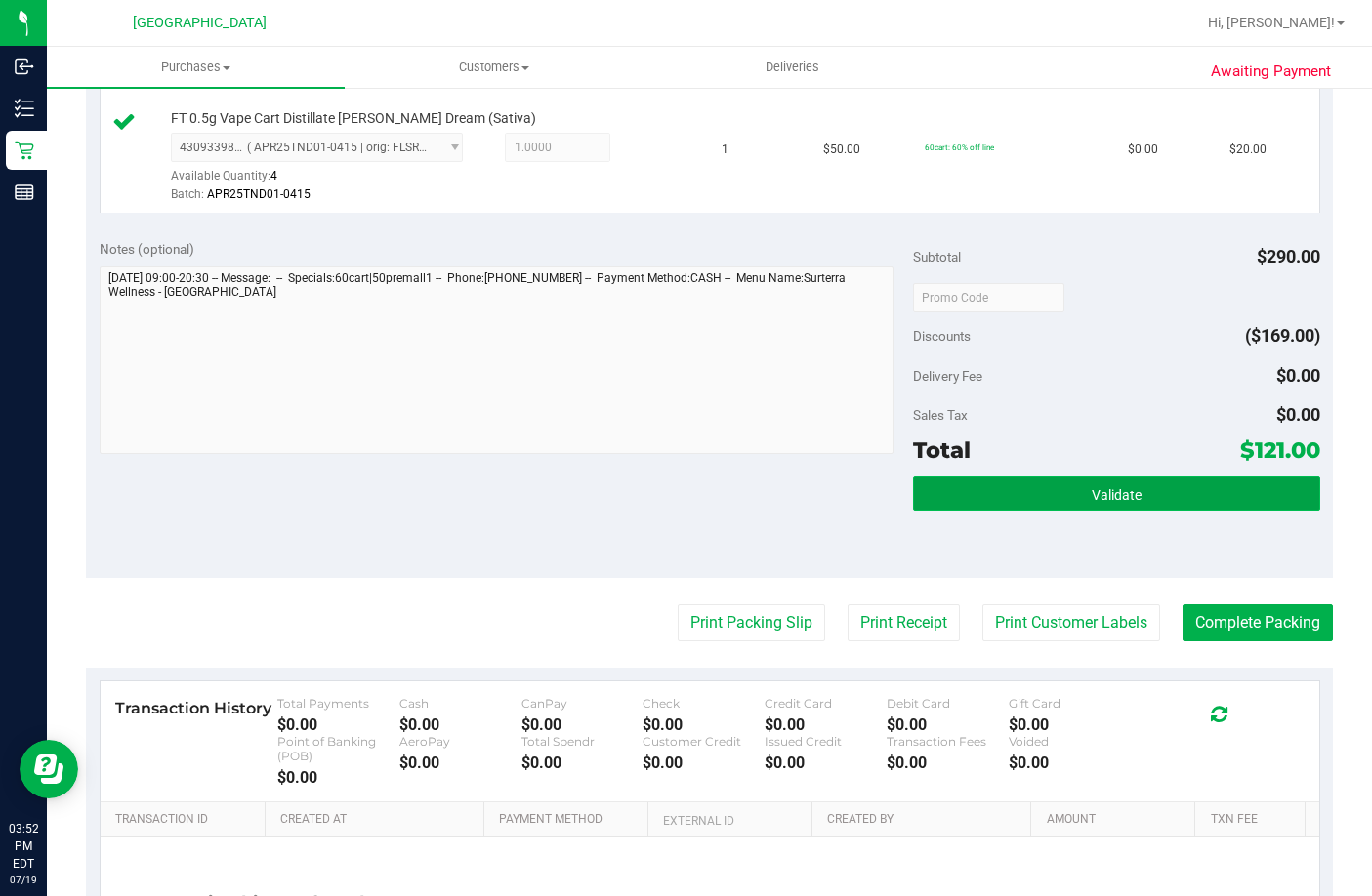 click on "Validate" at bounding box center [1116, 494] 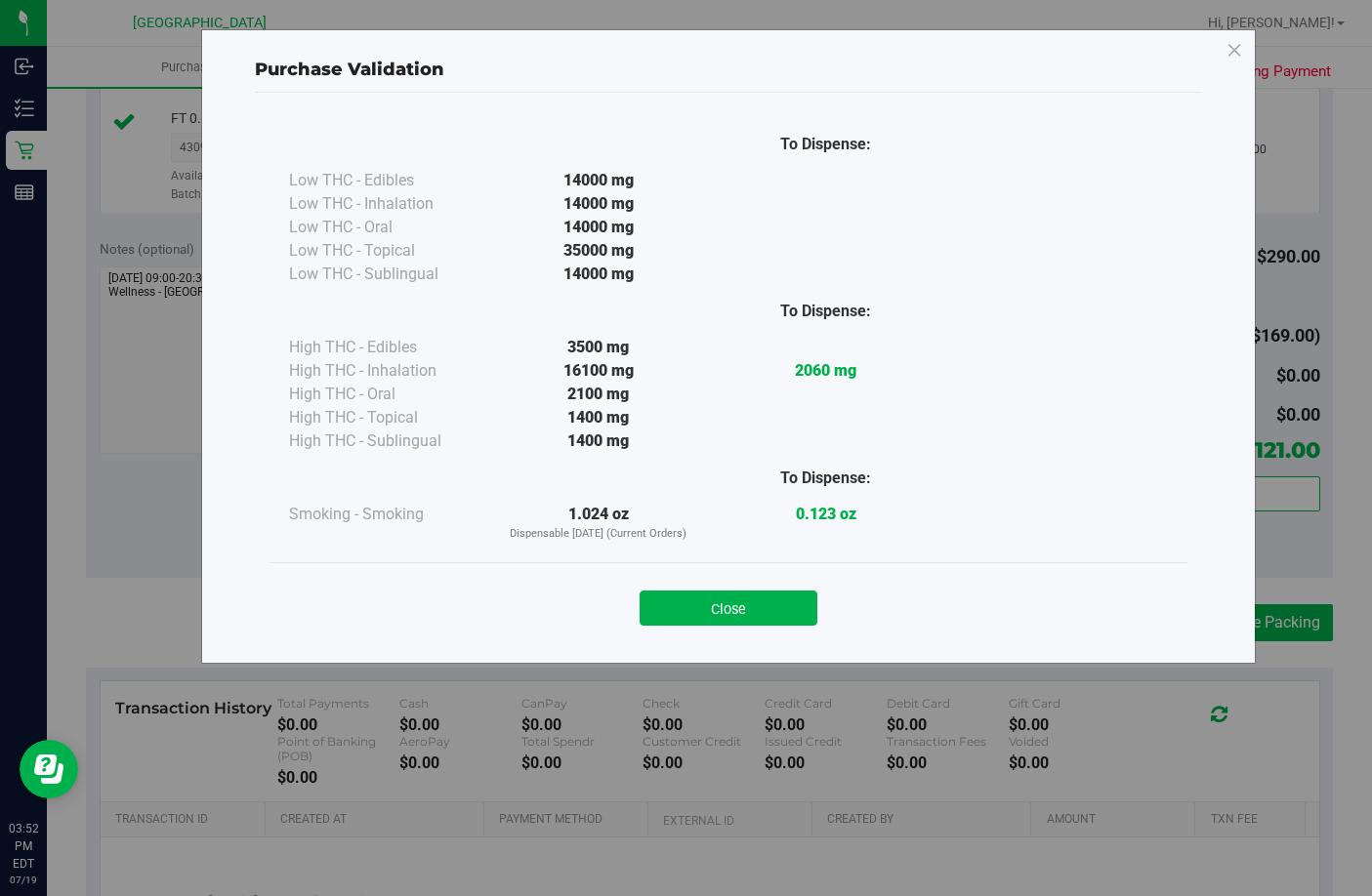 drag, startPoint x: 724, startPoint y: 594, endPoint x: 728, endPoint y: 622, distance: 28.284271 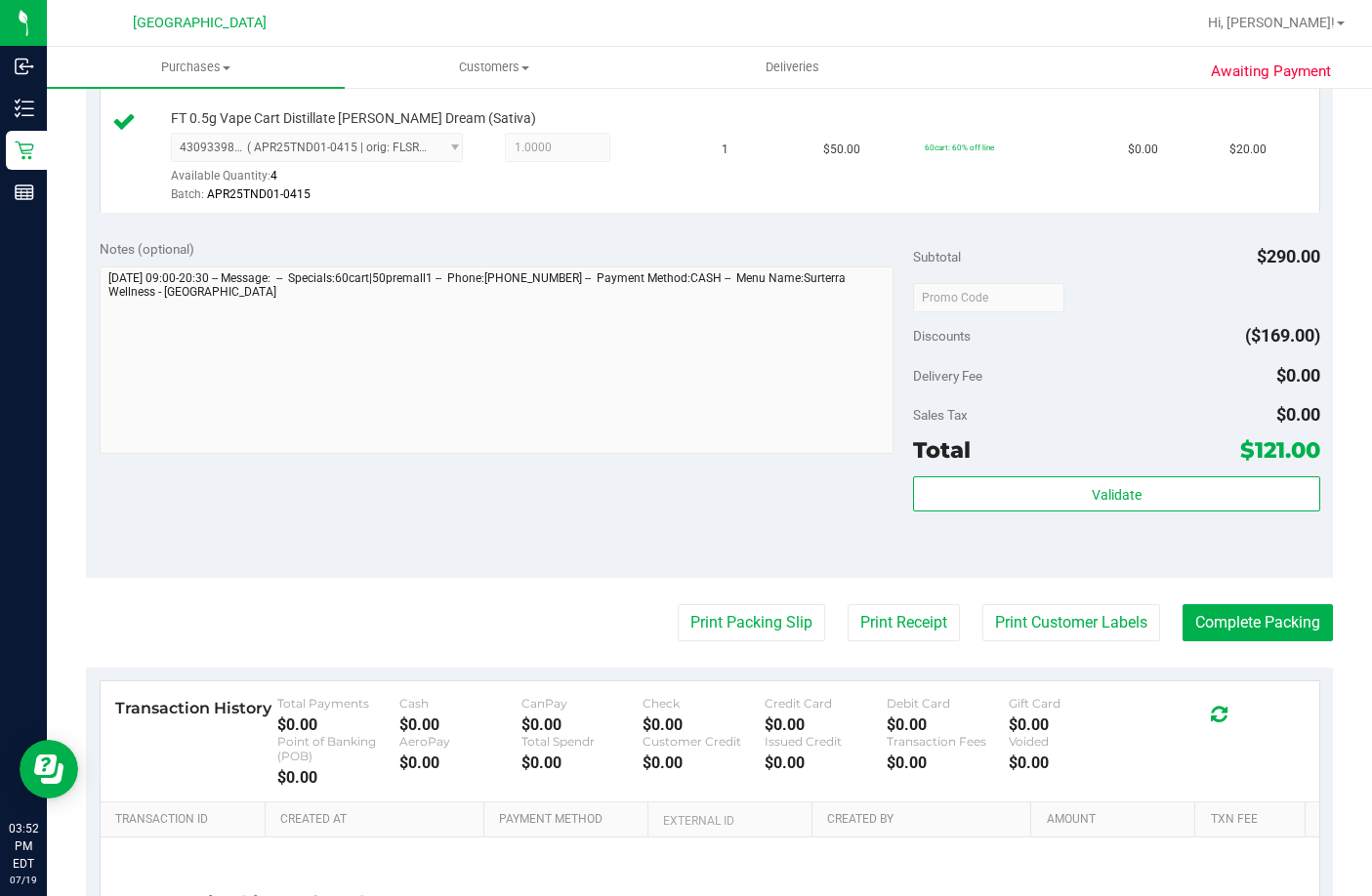 click on "Notes (optional)
Subtotal
$290.00
Discounts
($169.00)
Delivery Fee
$0.00
Sales Tax
$0.00
Total
$121.00" at bounding box center [709, 402] 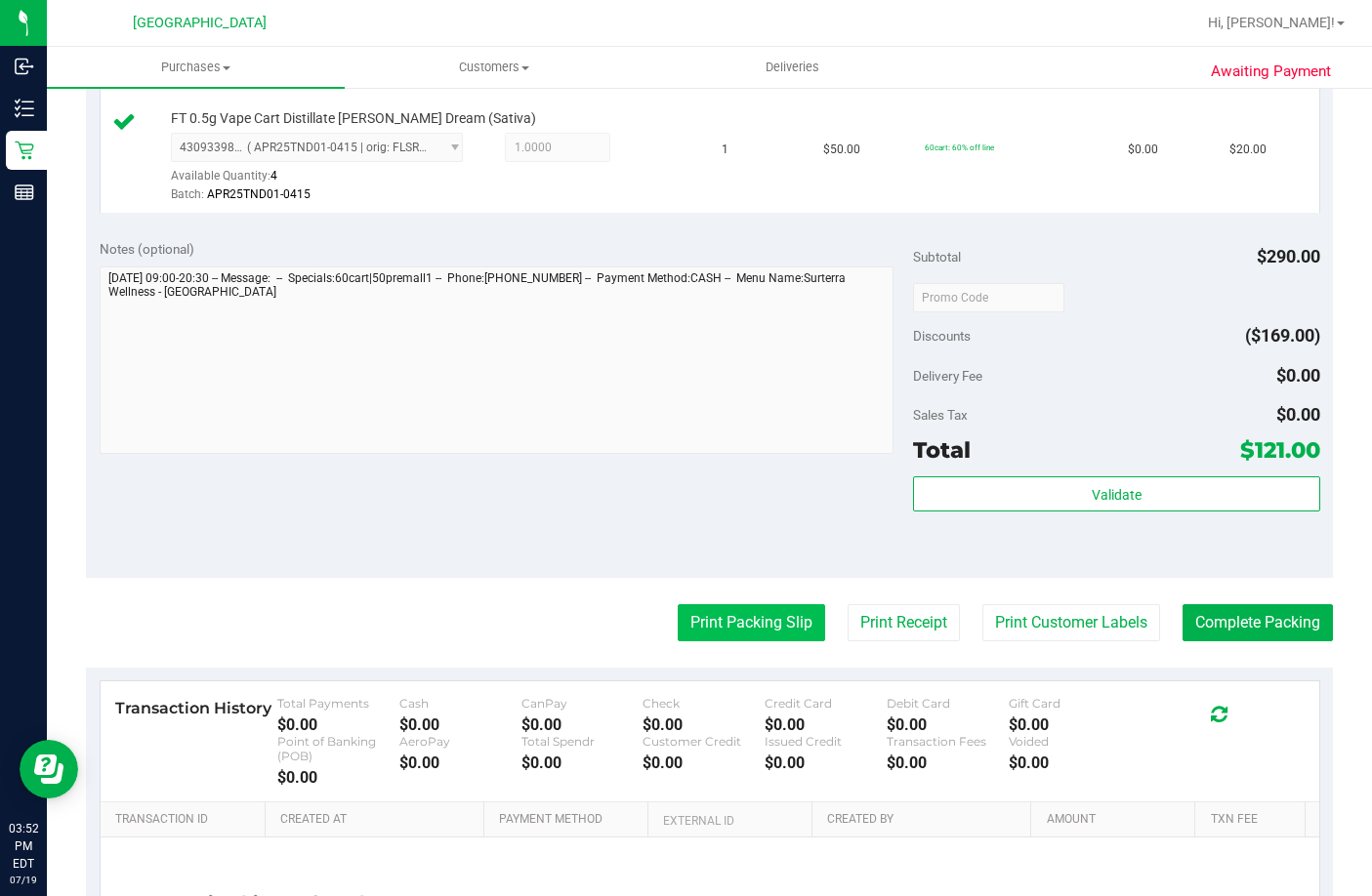 click on "Print Packing Slip" at bounding box center [751, 623] 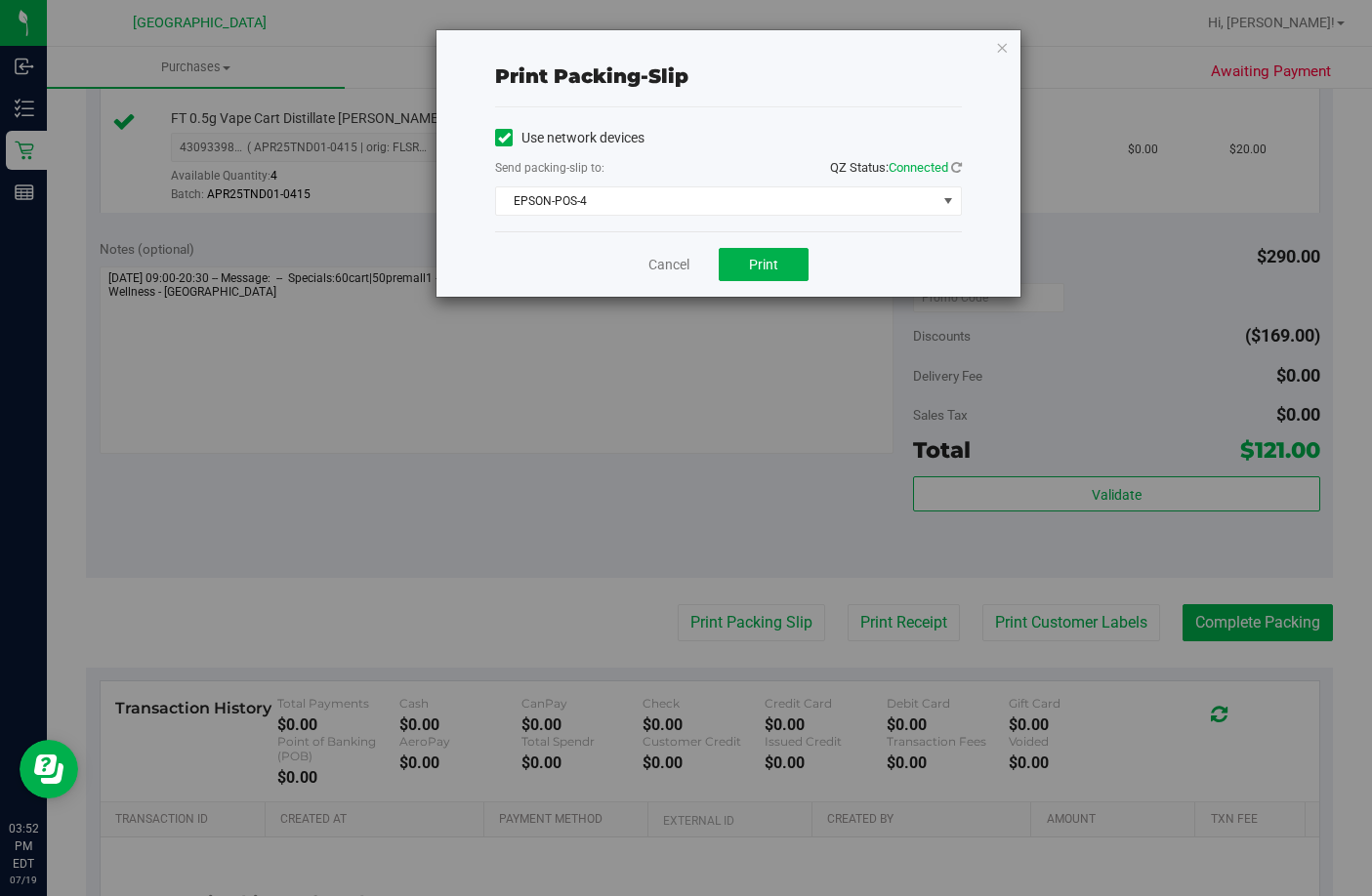 click on "Cancel
Print" at bounding box center (728, 264) 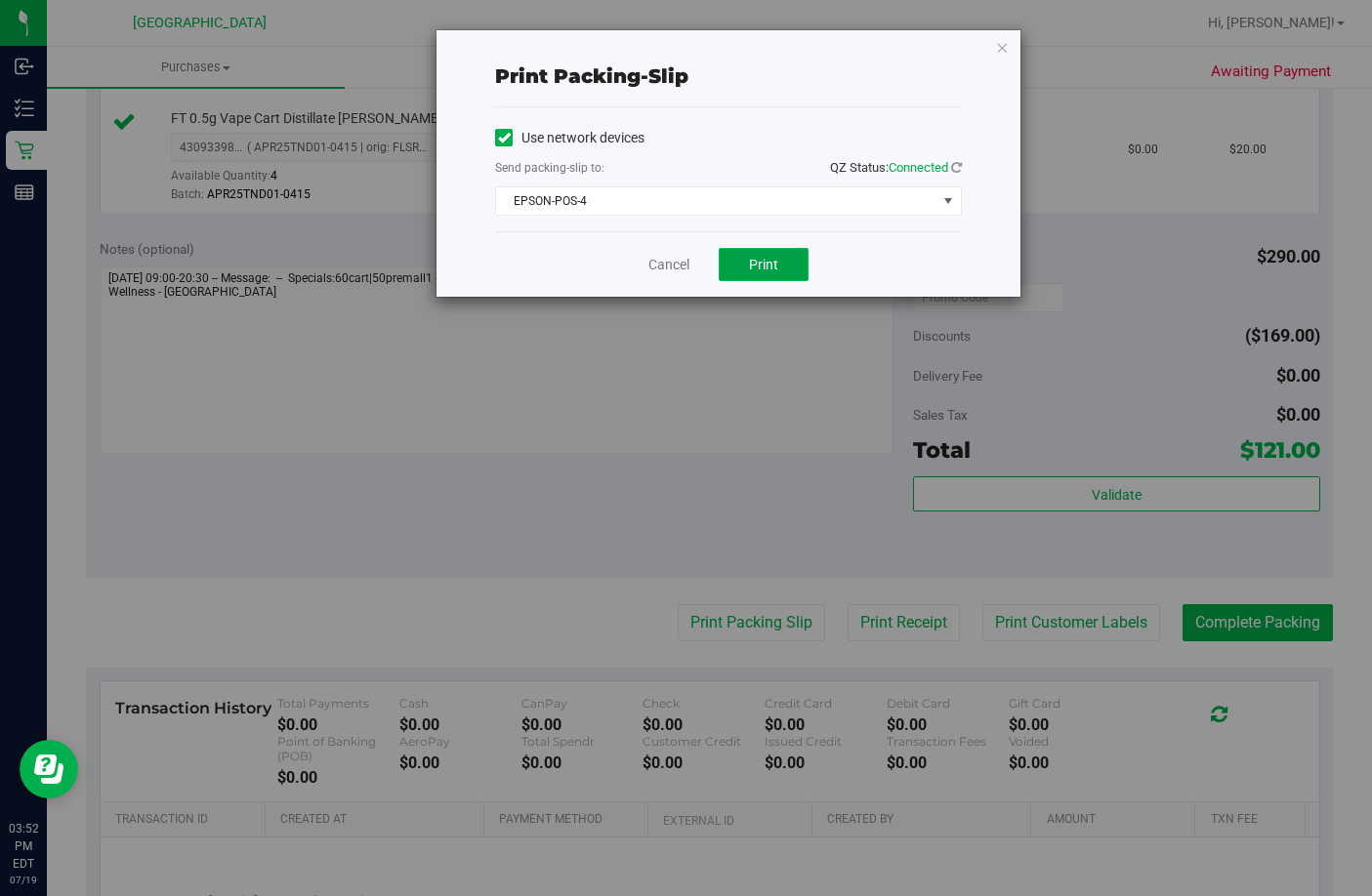 click on "Print" at bounding box center [764, 265] 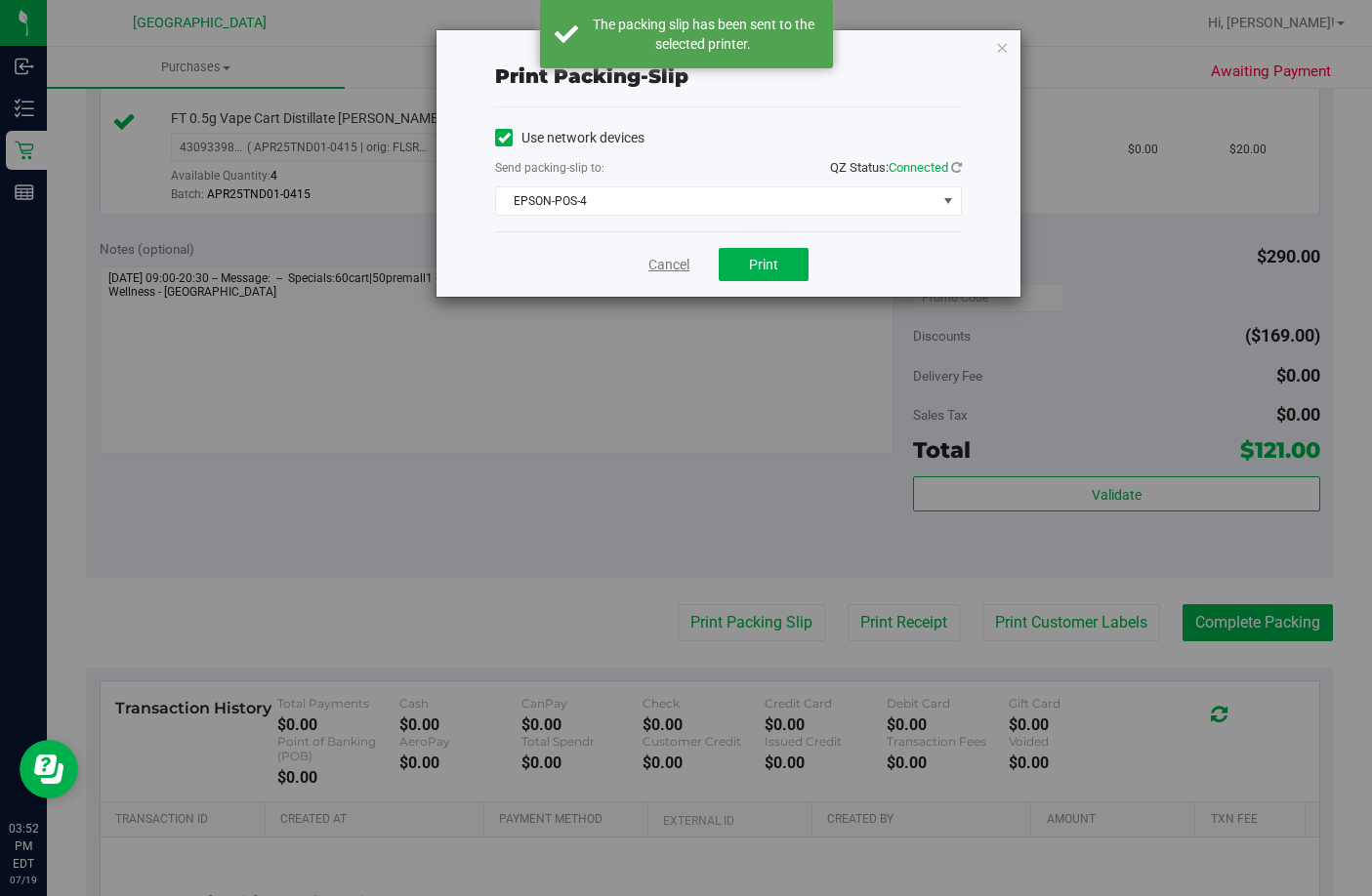 click on "Cancel" at bounding box center [669, 265] 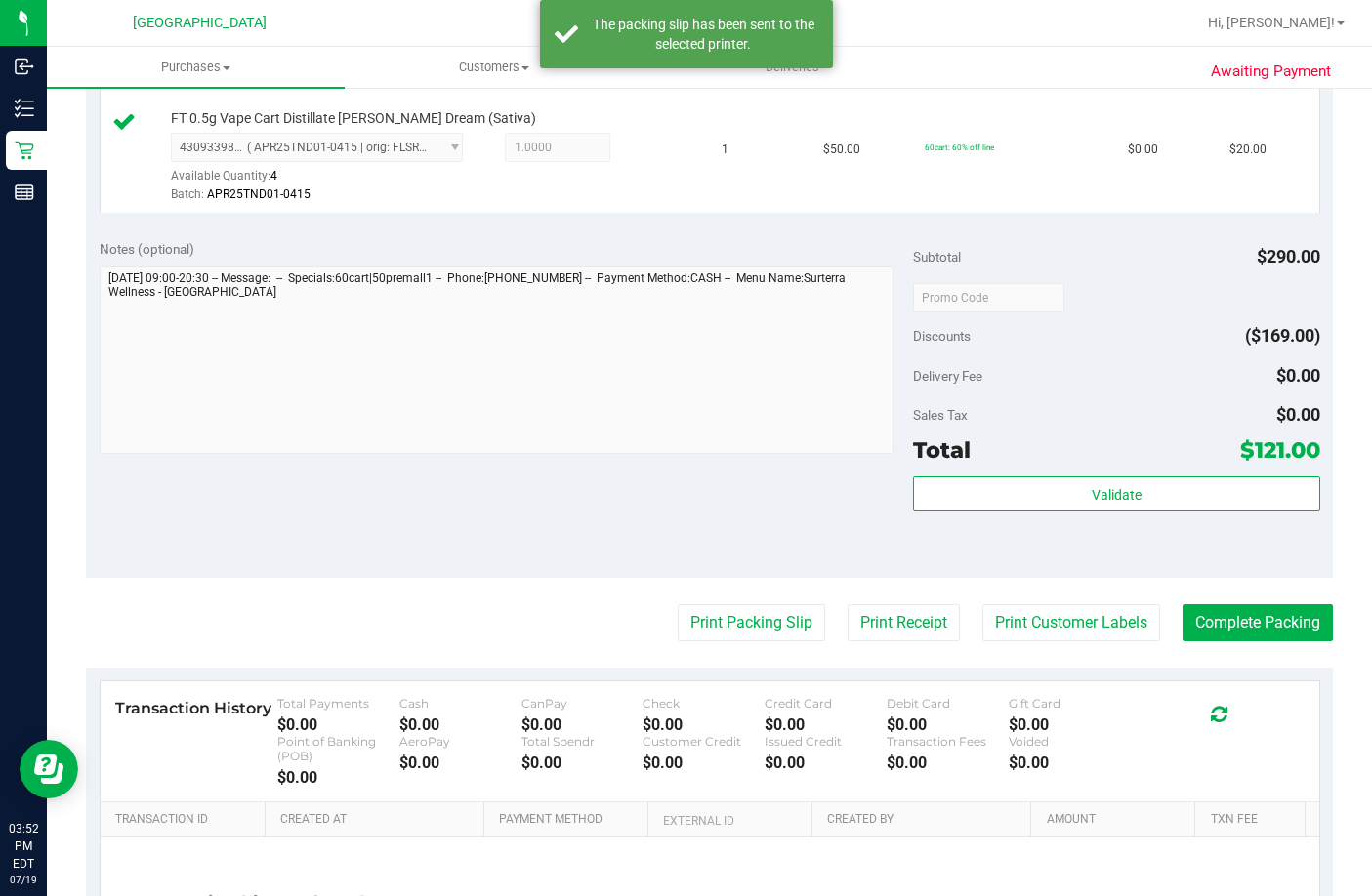 click on "Validate" at bounding box center [1116, 520] 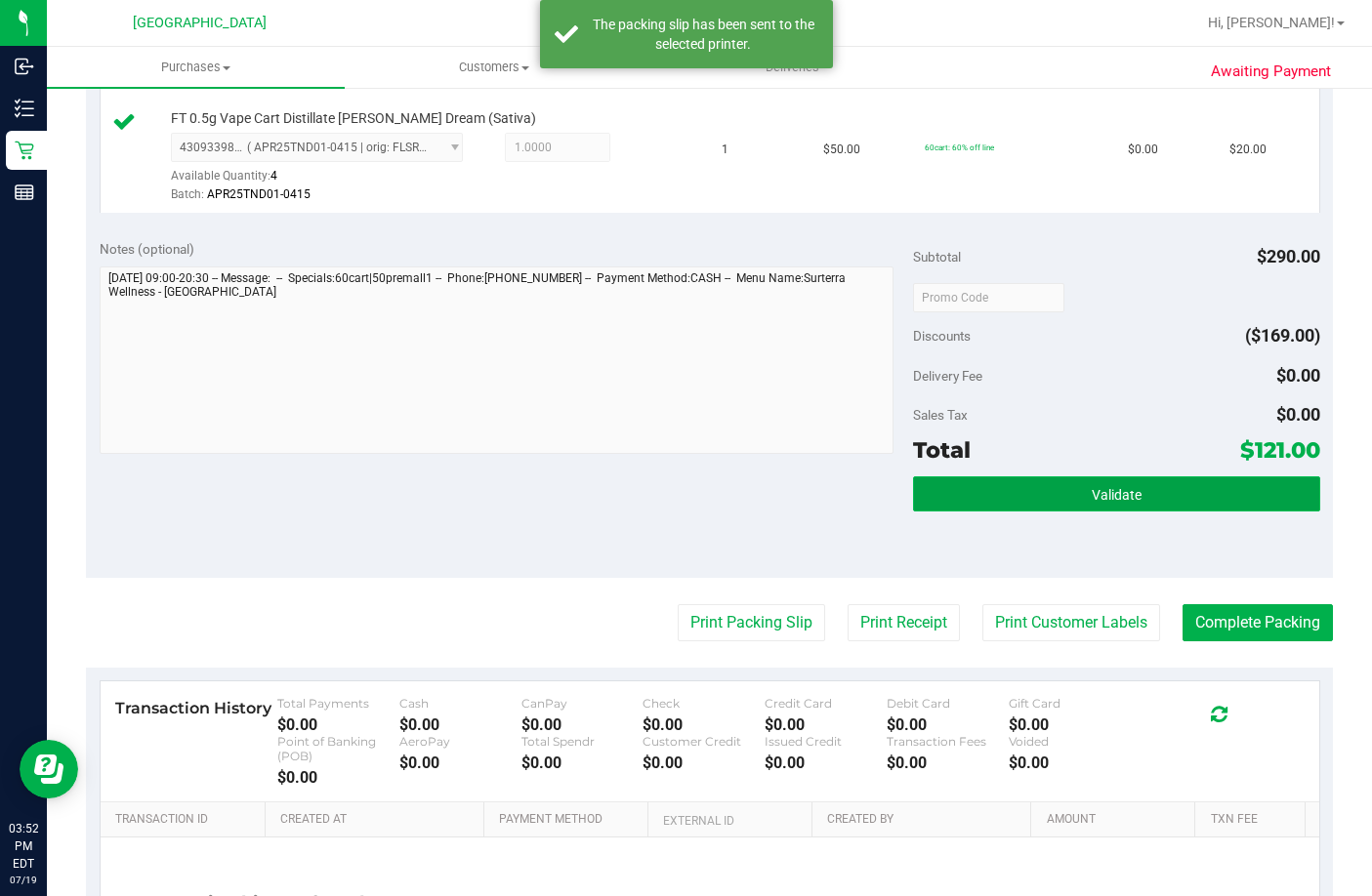 click on "Validate" at bounding box center (1116, 494) 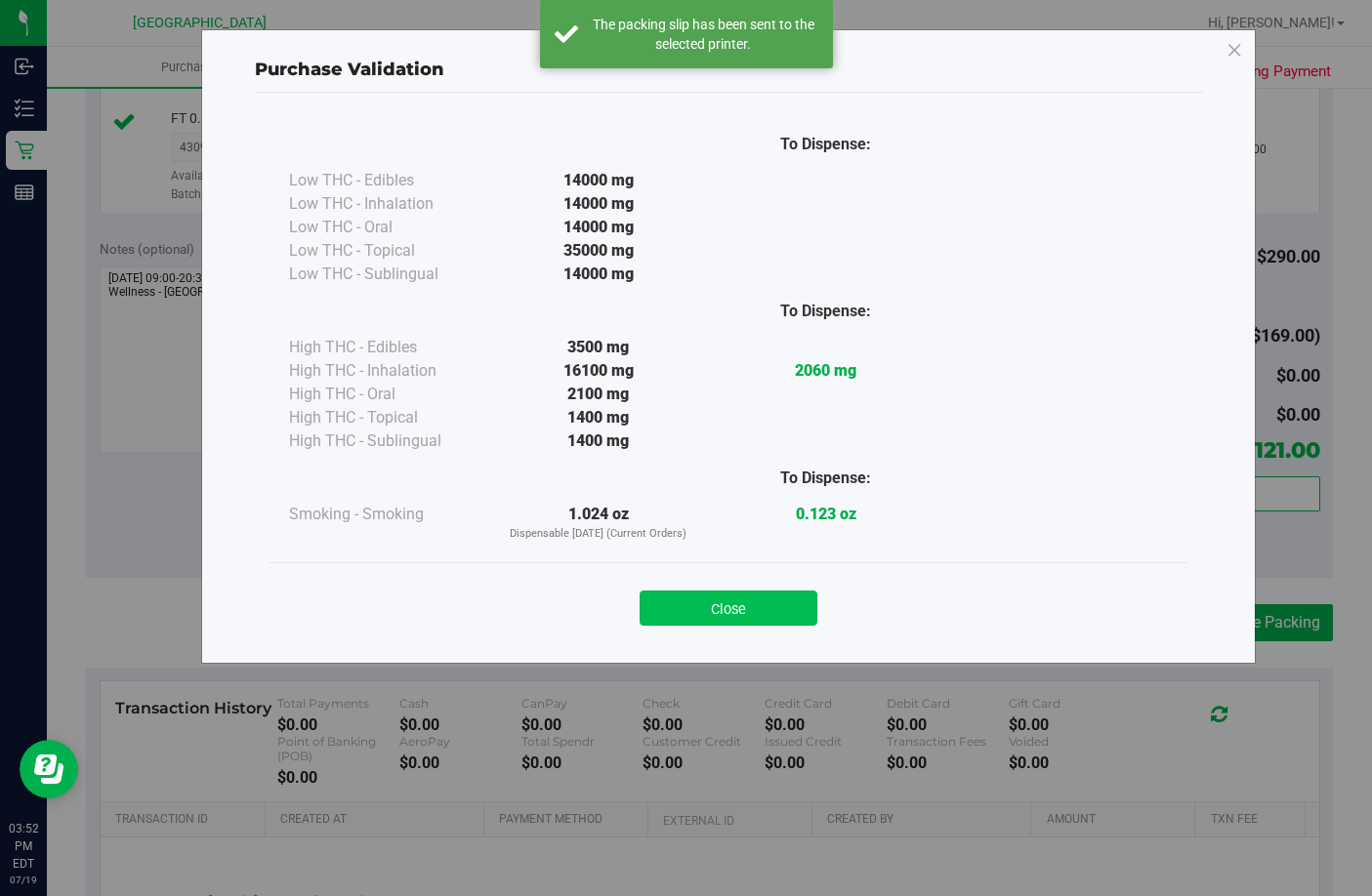 click on "Close" at bounding box center (728, 608) 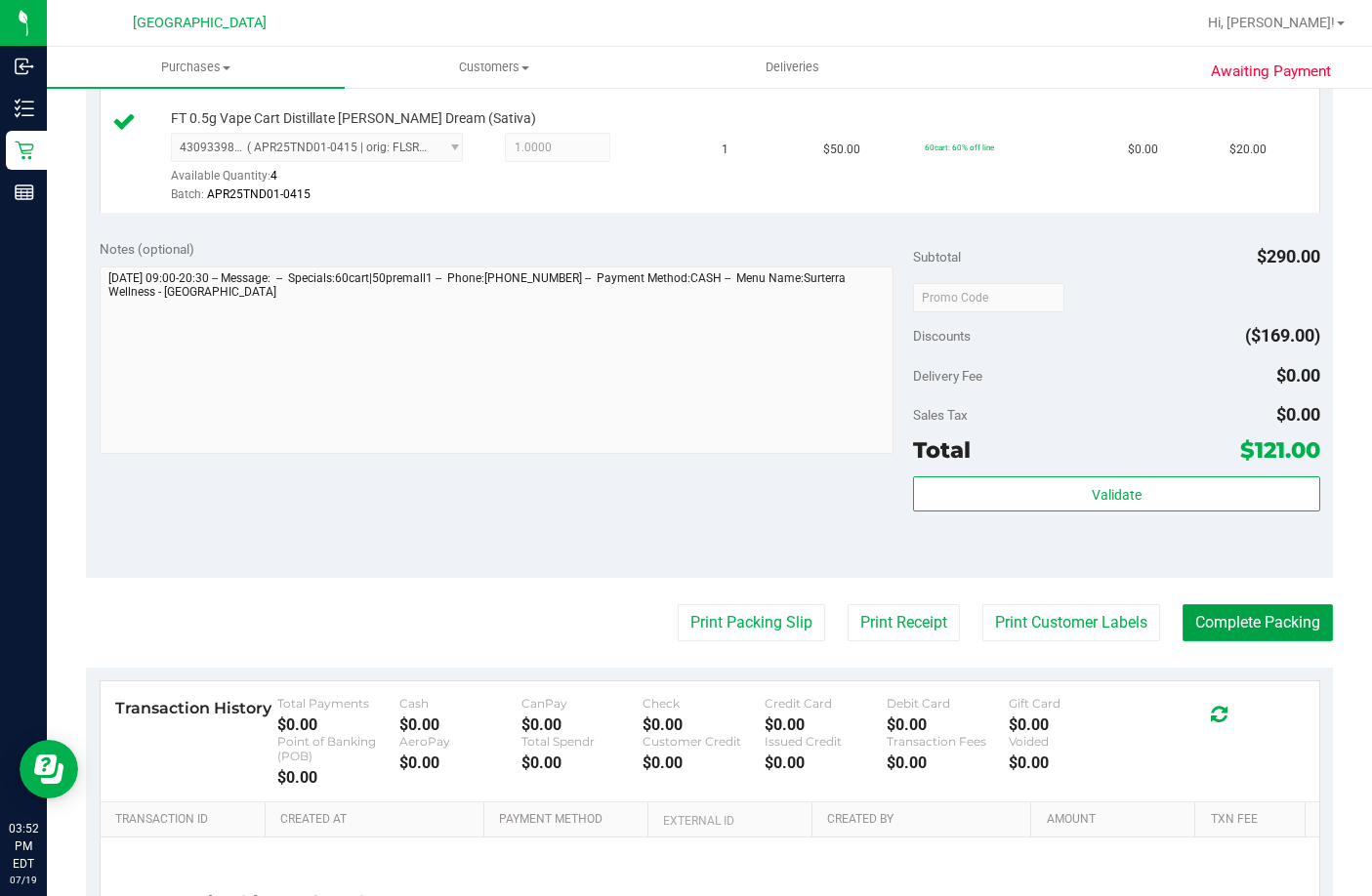 click on "Complete Packing" at bounding box center [1258, 623] 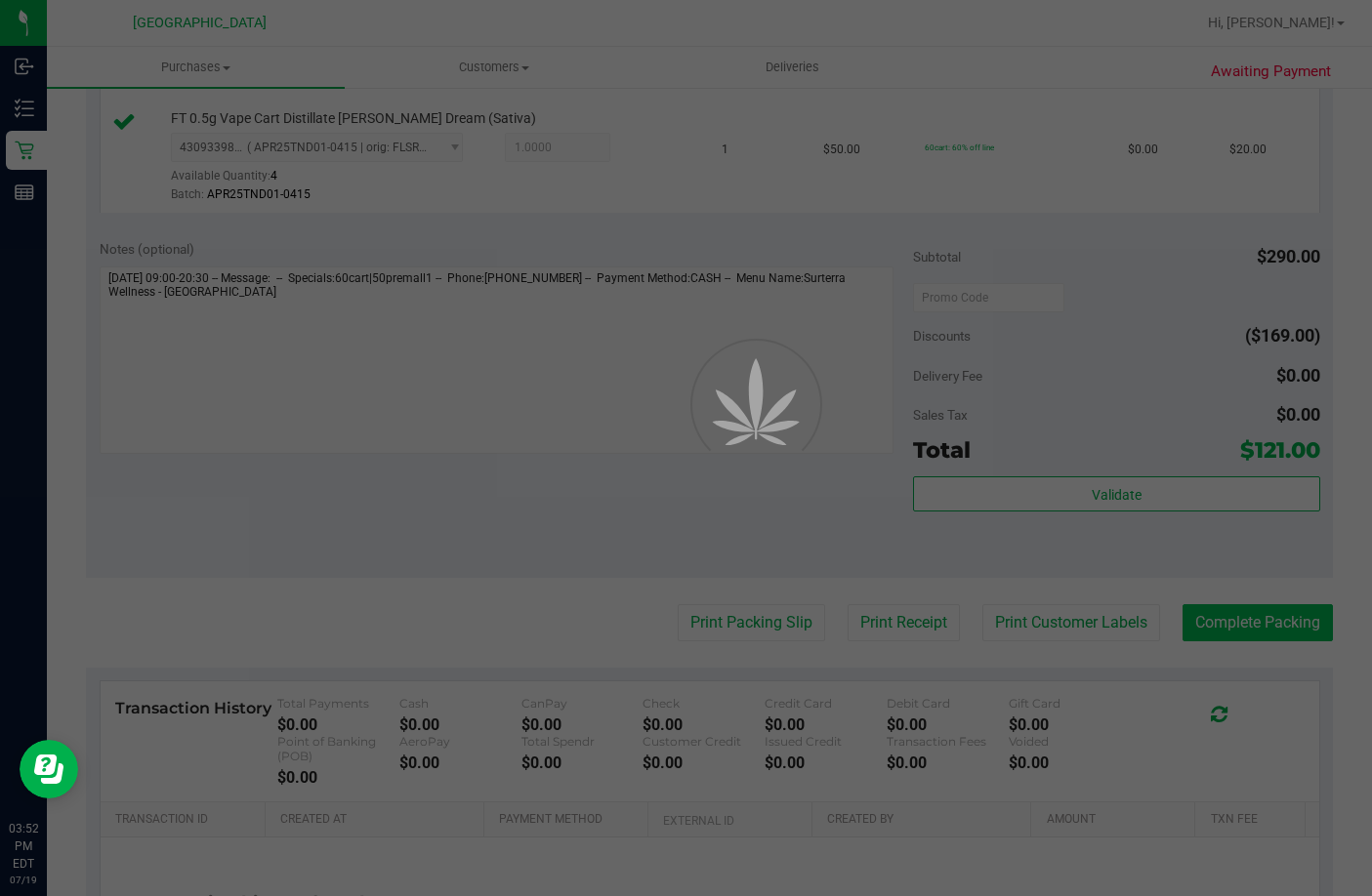 scroll, scrollTop: 0, scrollLeft: 0, axis: both 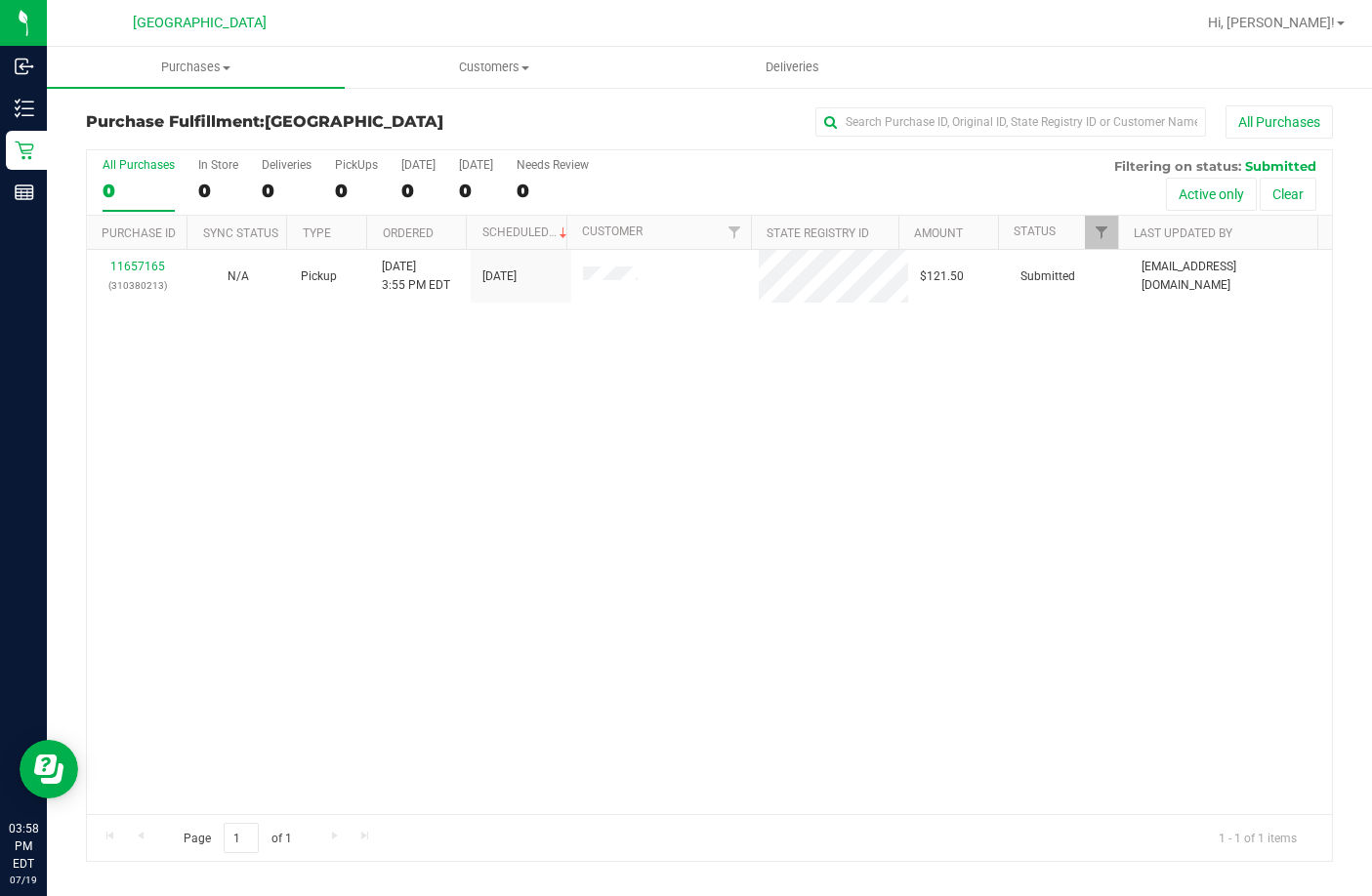 click on "11657165
(310380213)
N/A
Pickup 7/19/2025 3:55 PM EDT 7/19/2025
$121.50
Submitted abe+parallel@iheartjane.com" at bounding box center [709, 532] 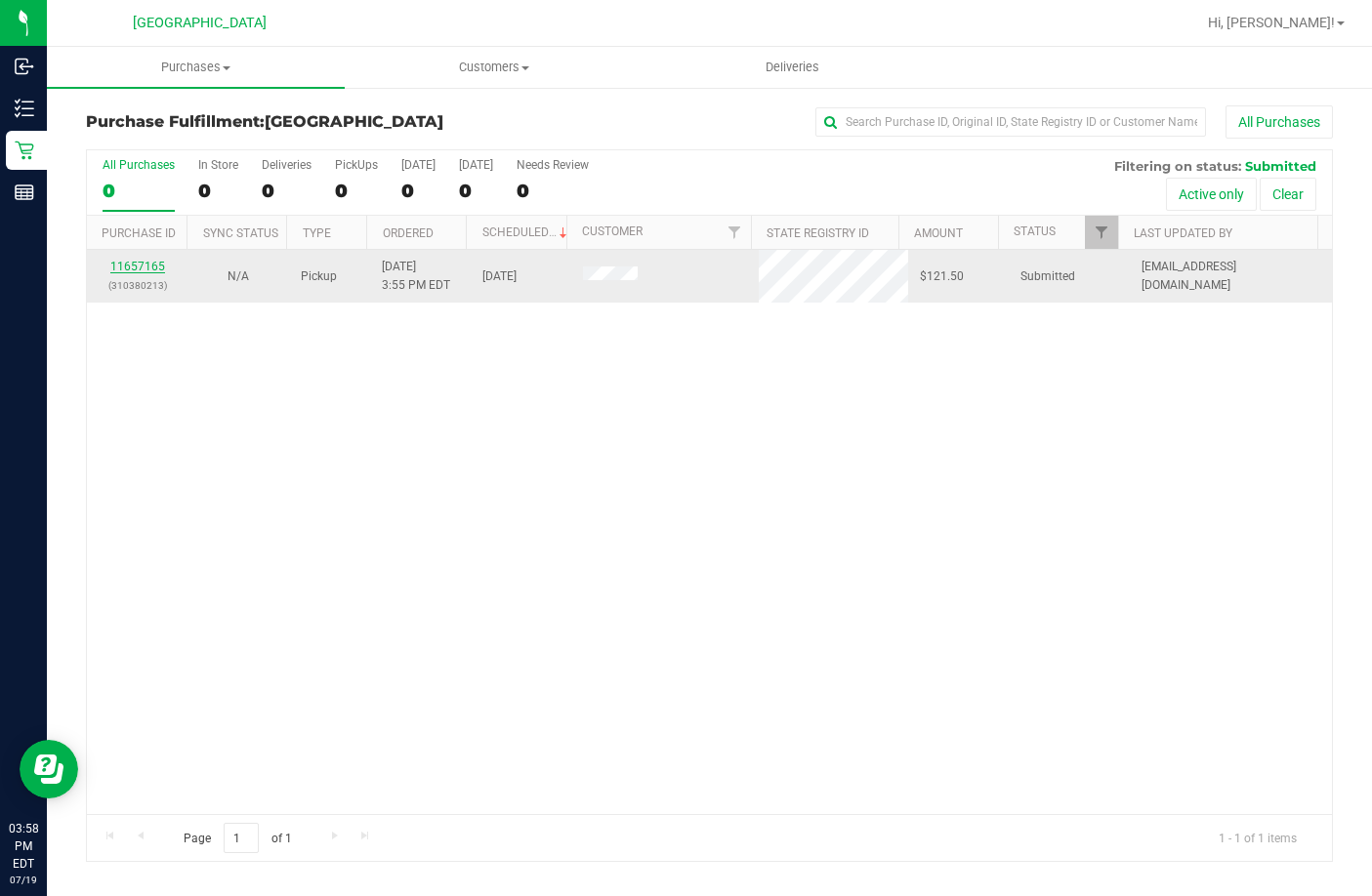 click on "11657165" at bounding box center (138, 266) 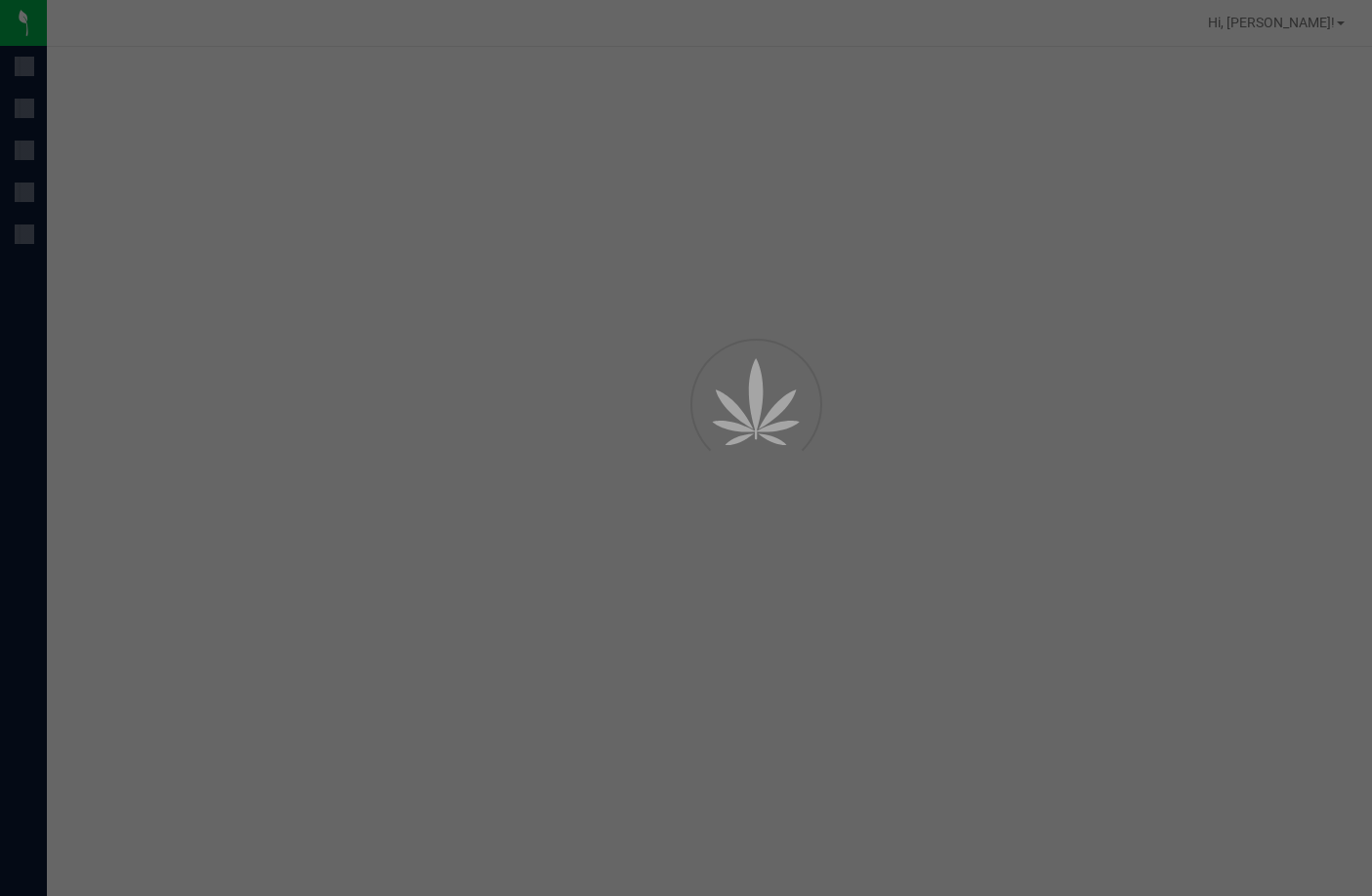 scroll, scrollTop: 0, scrollLeft: 0, axis: both 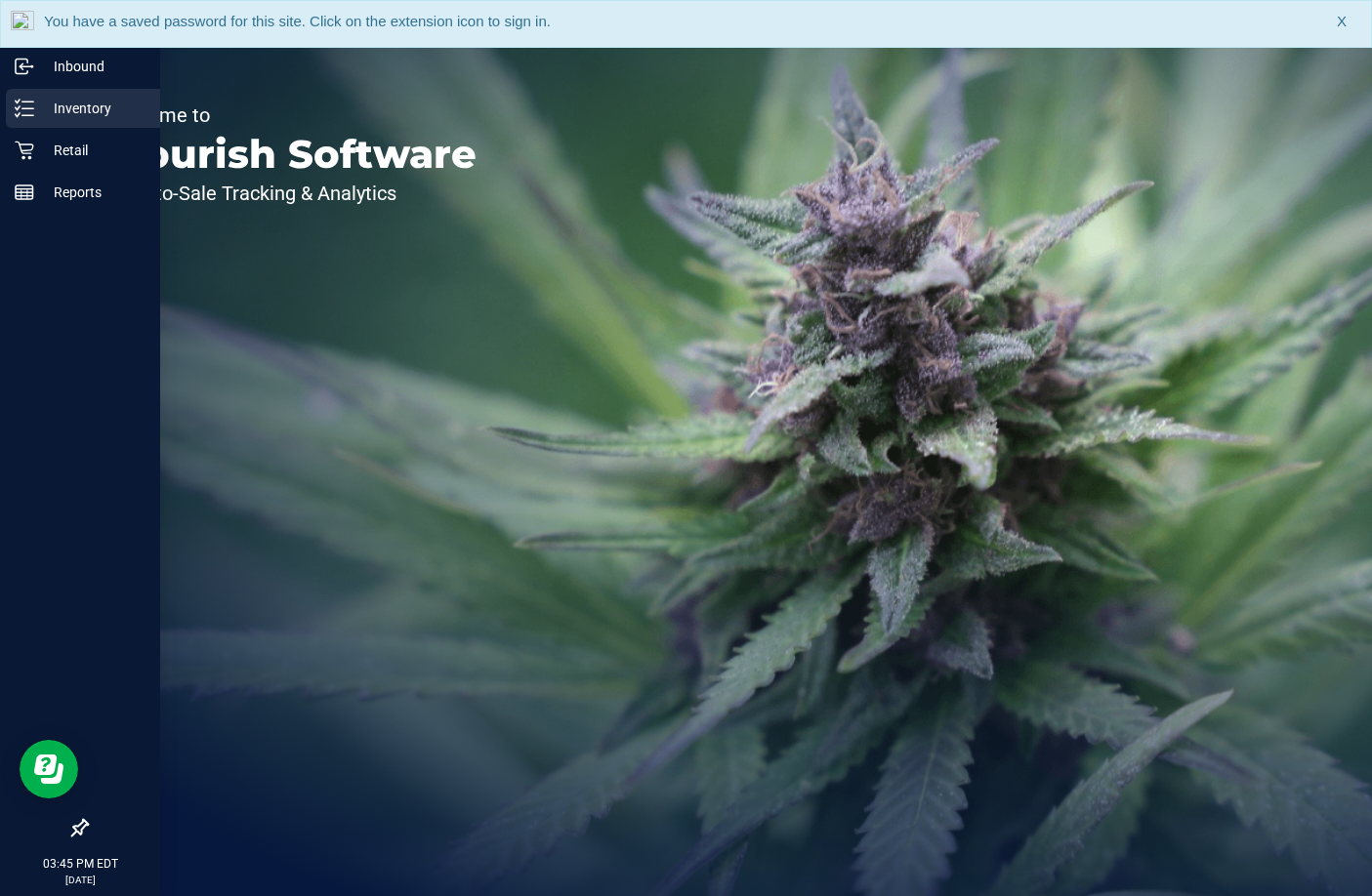 click on "Inventory" at bounding box center (93, 108) 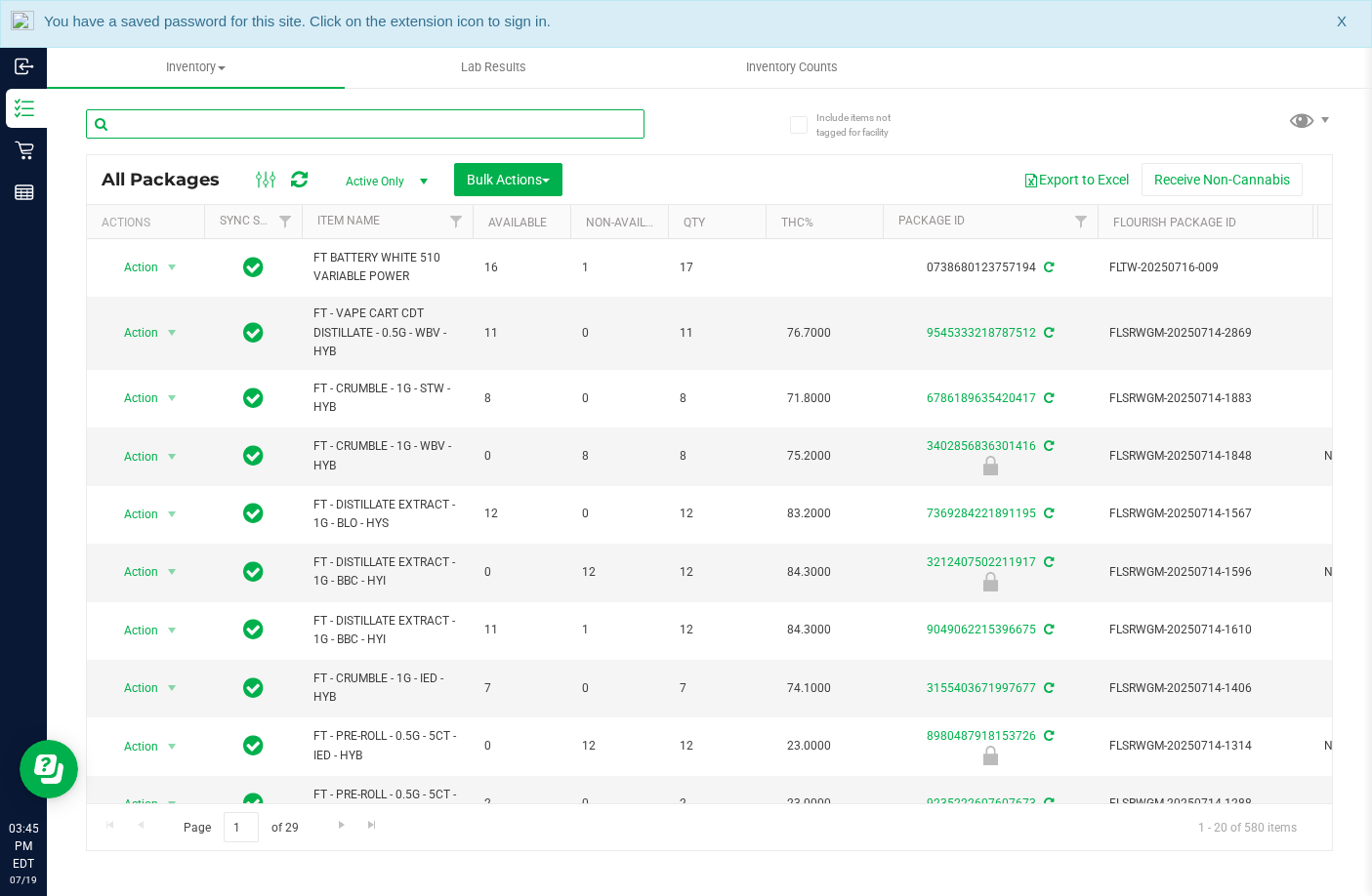 click at bounding box center (365, 124) 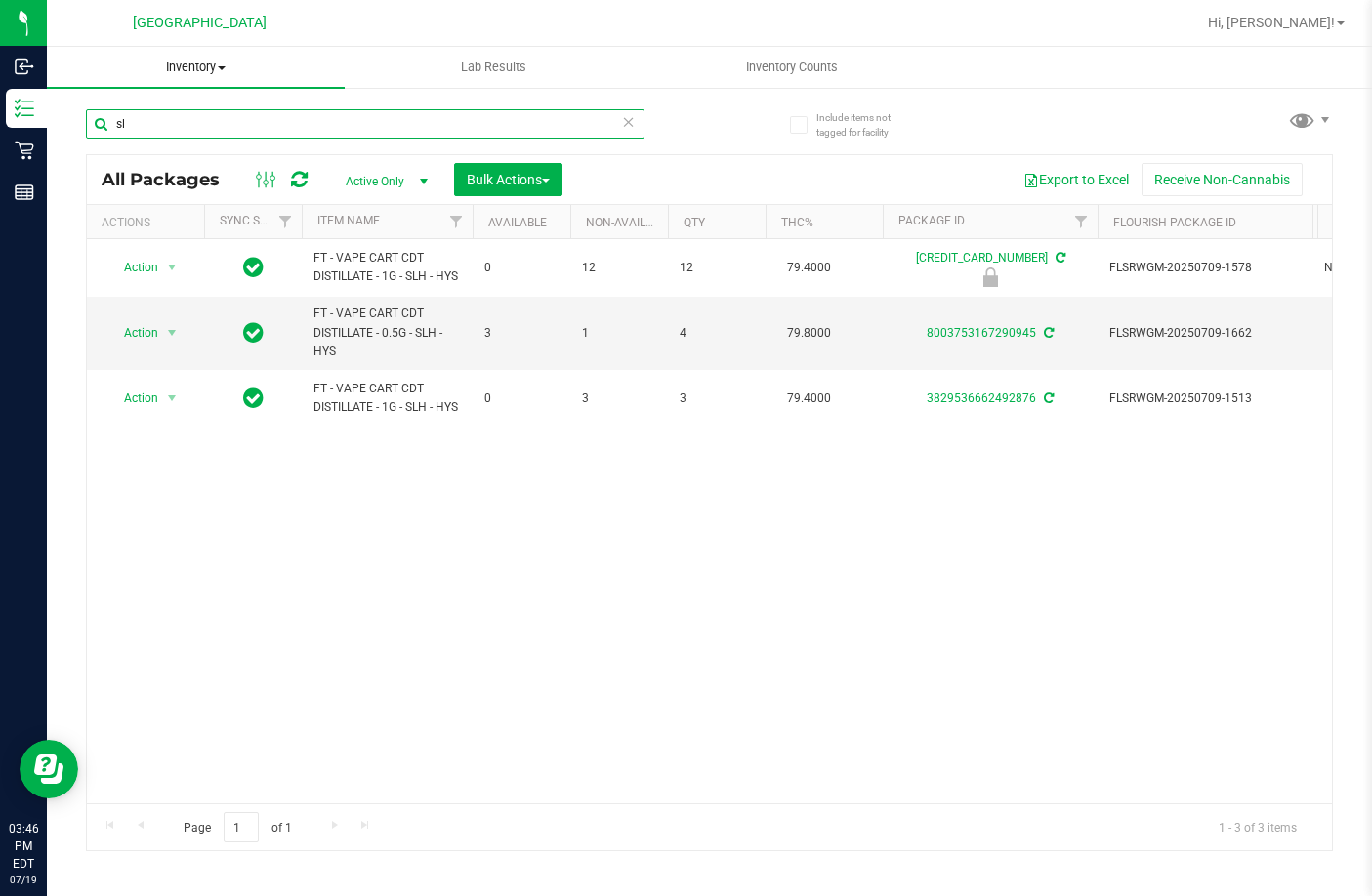 type on "s" 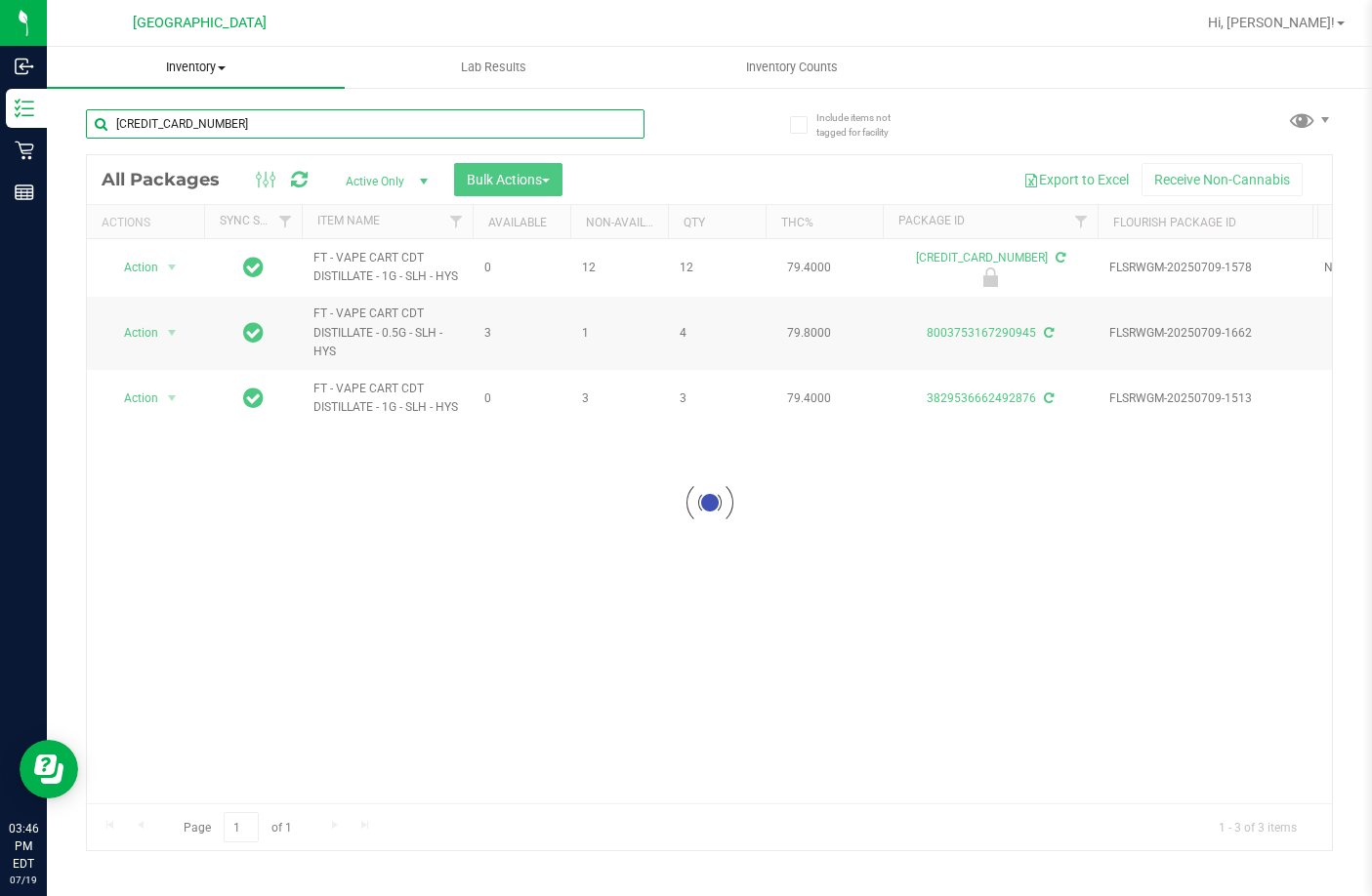 type on "[CREDIT_CARD_NUMBER]" 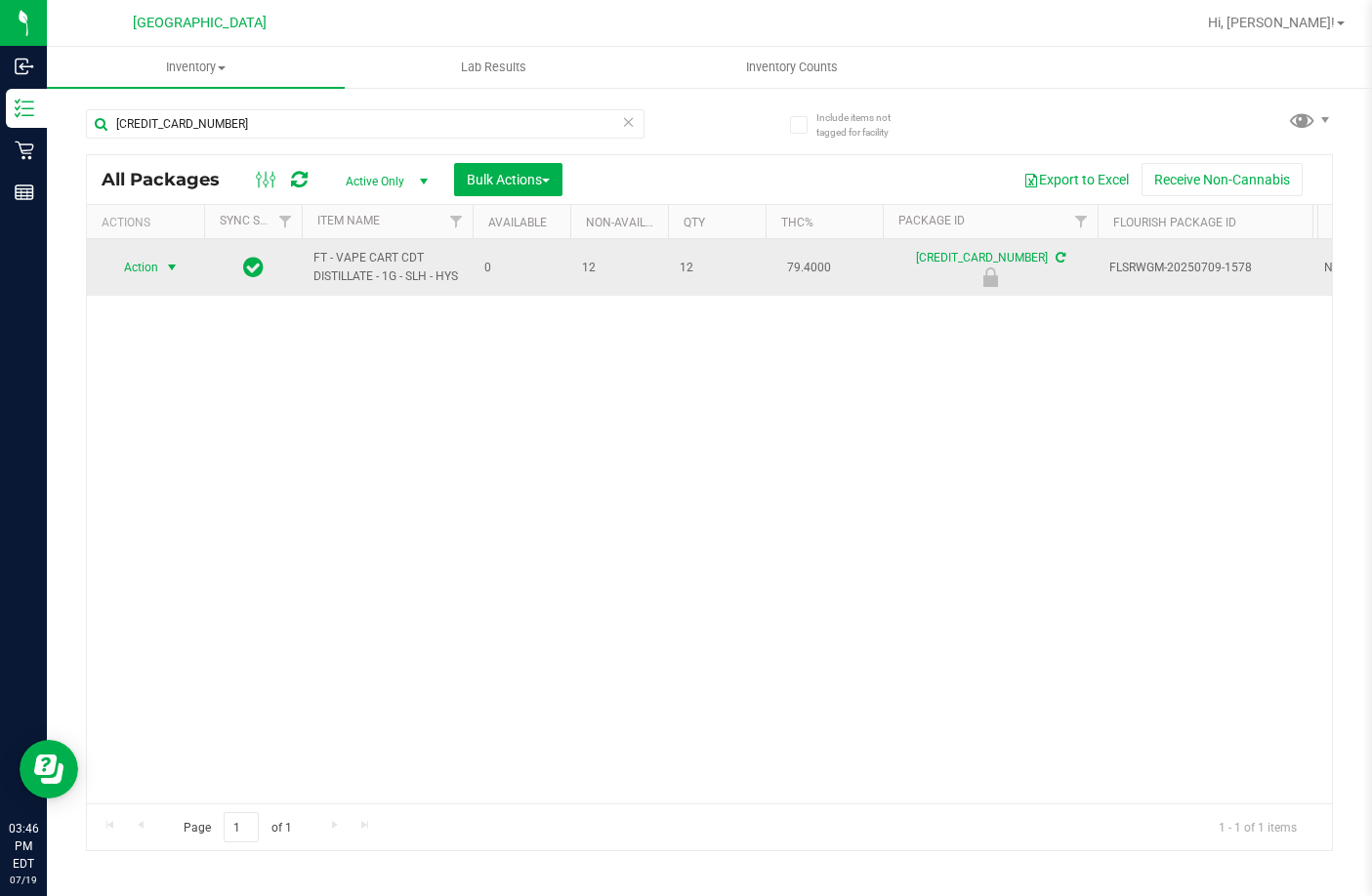 click on "Action" at bounding box center (133, 267) 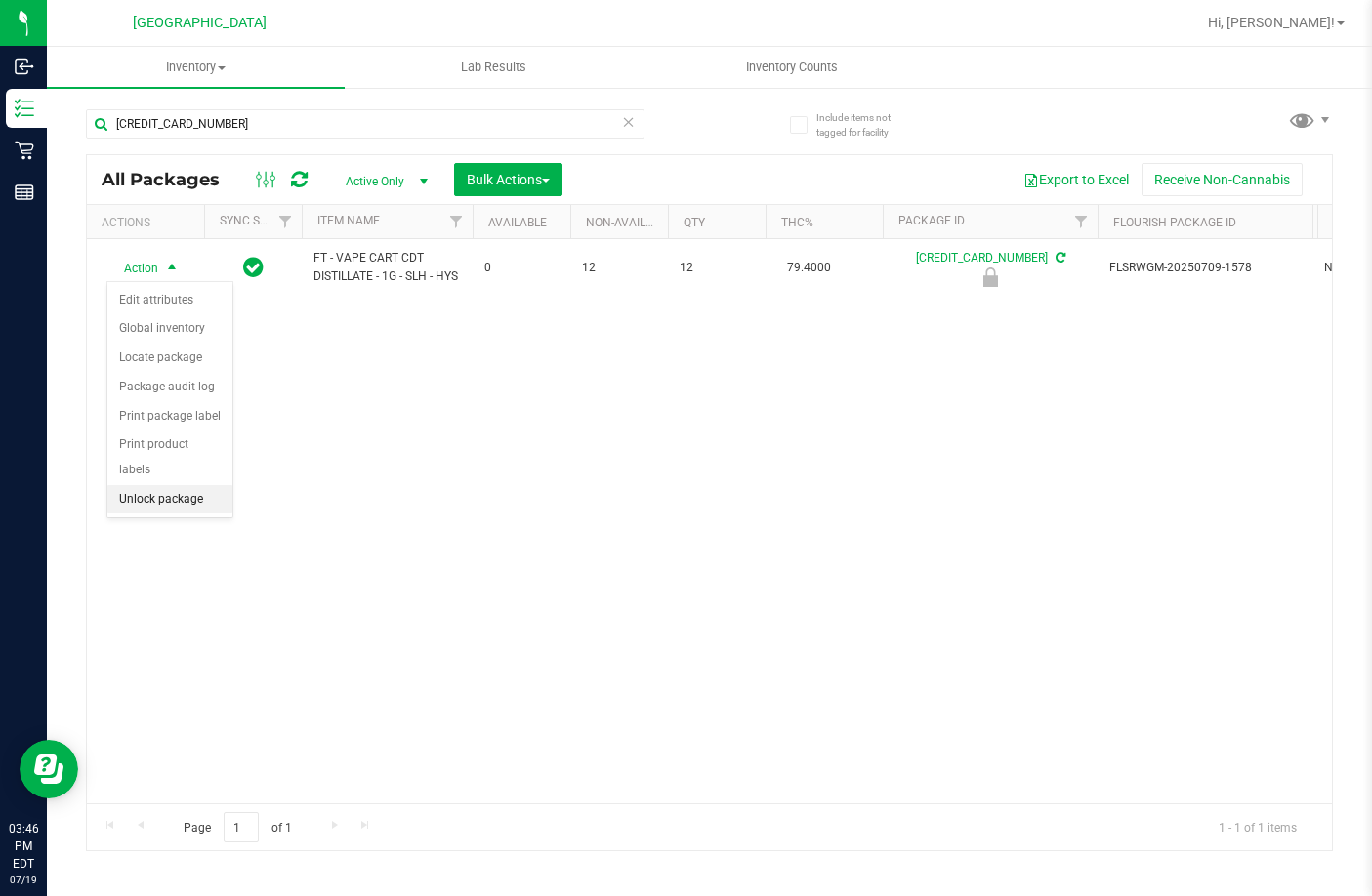 click on "Unlock package" at bounding box center [170, 500] 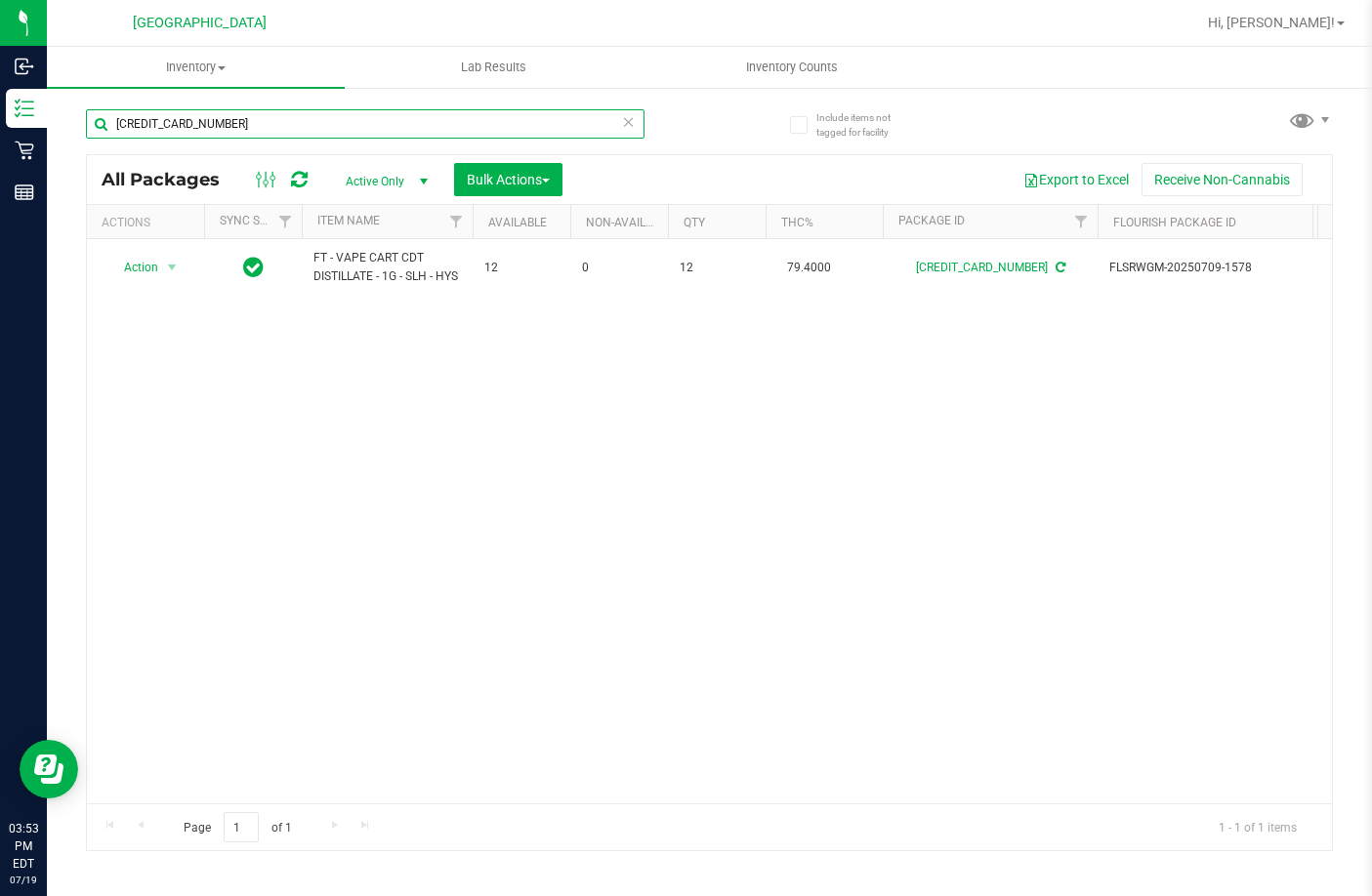 drag, startPoint x: 152, startPoint y: 135, endPoint x: -1, endPoint y: 131, distance: 153.05228 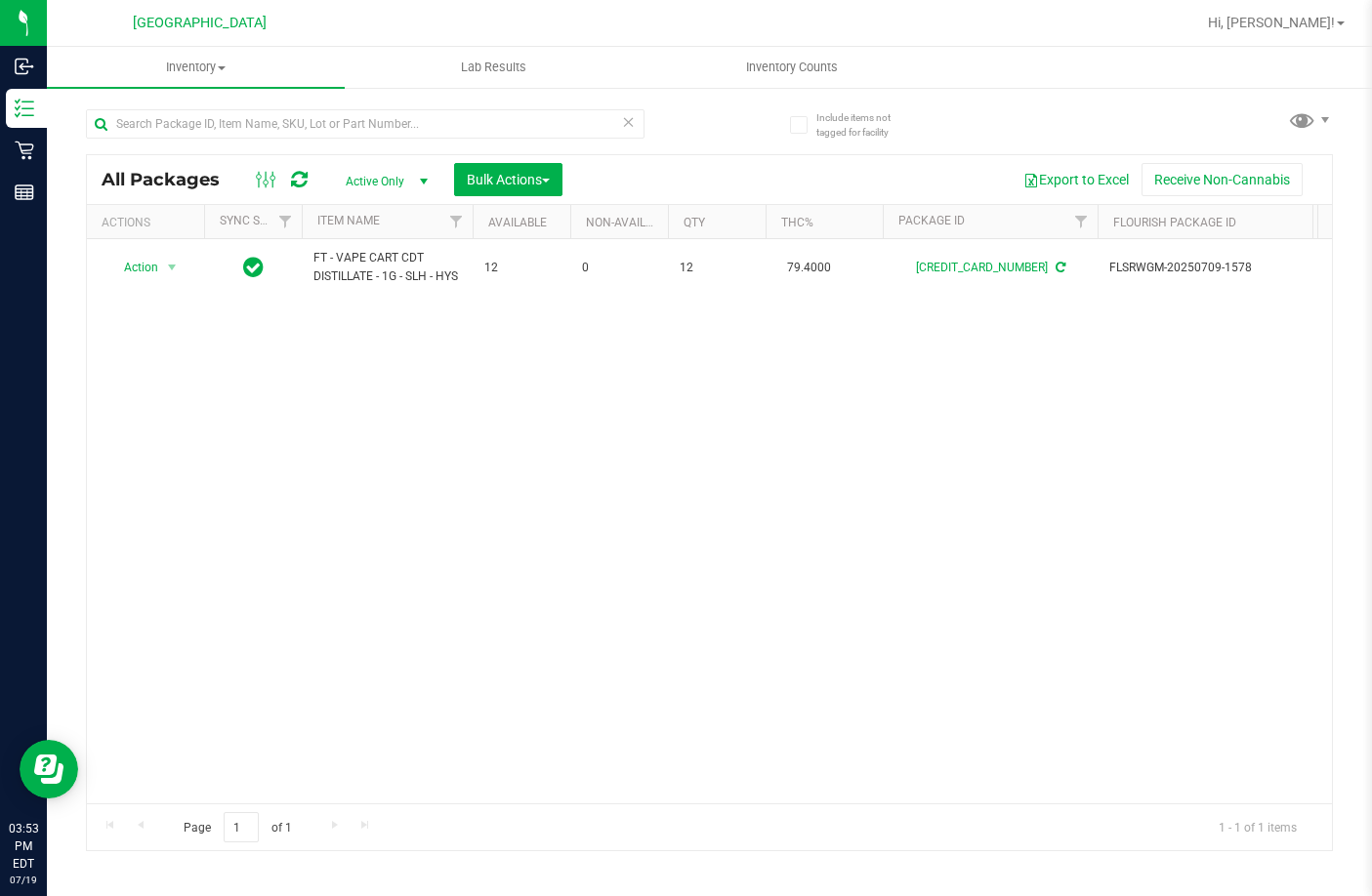 drag, startPoint x: 202, startPoint y: 402, endPoint x: 202, endPoint y: 381, distance: 21 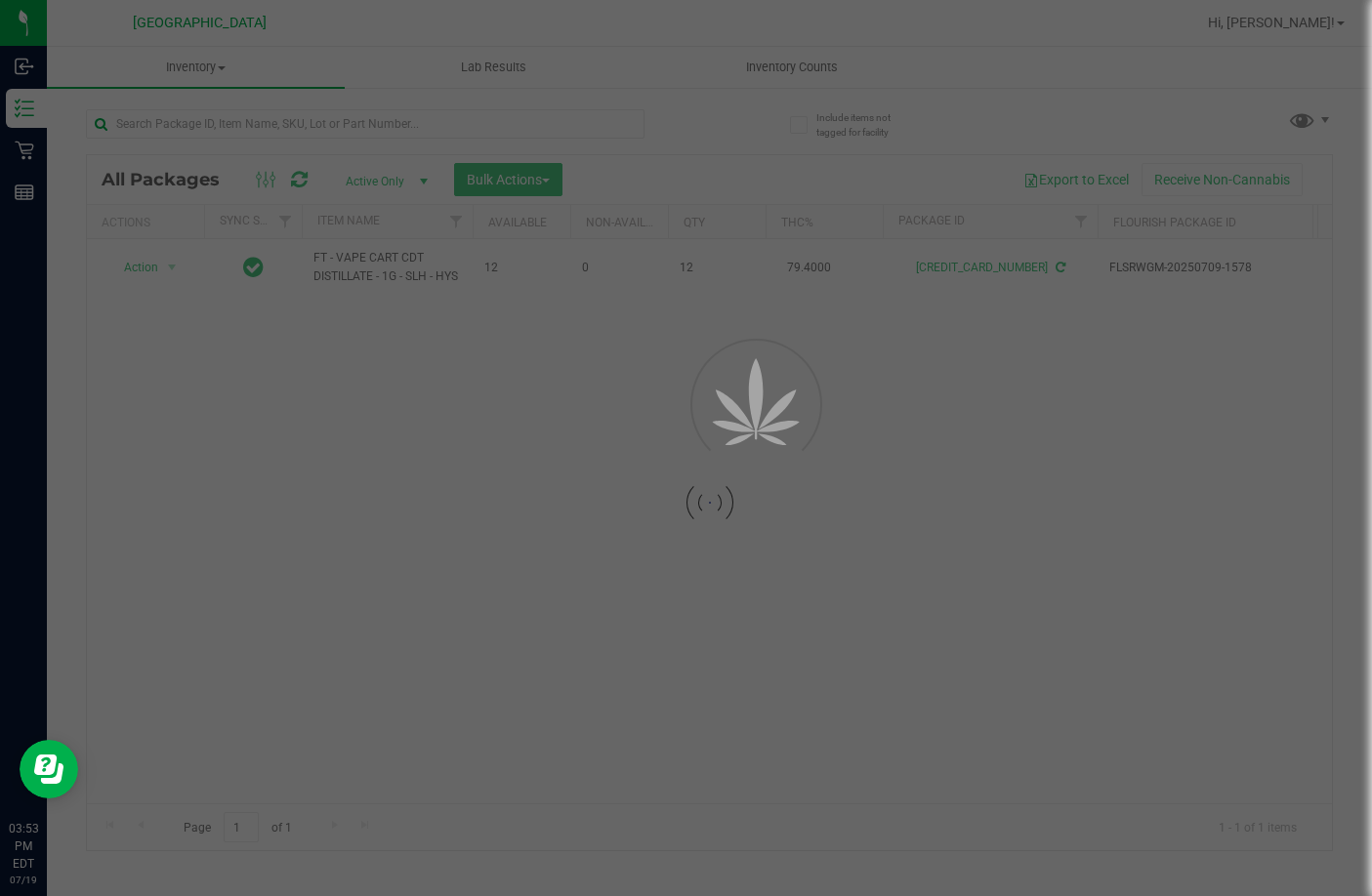 click at bounding box center (686, 448) 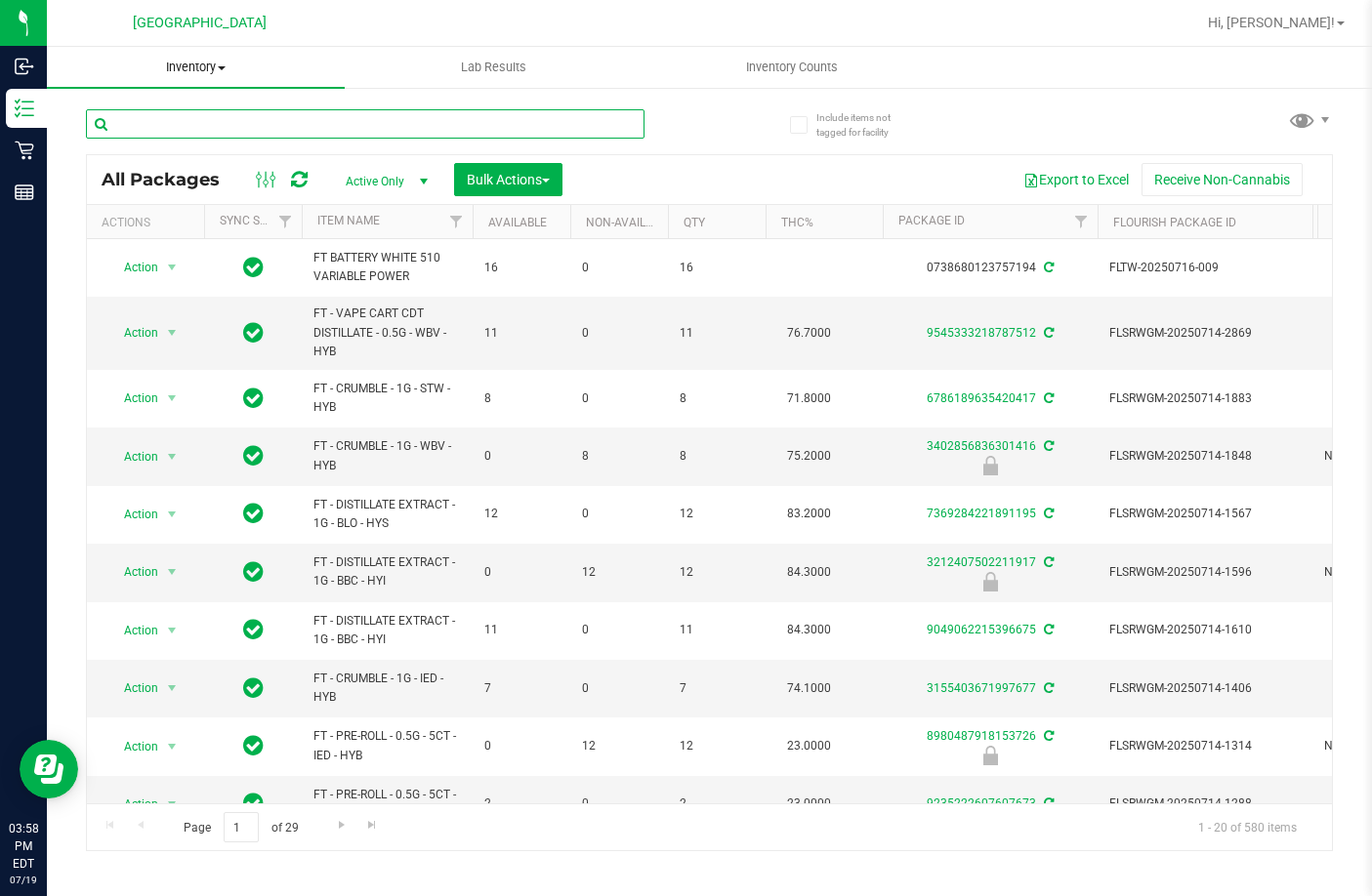 drag, startPoint x: 291, startPoint y: 127, endPoint x: 280, endPoint y: 68, distance: 60 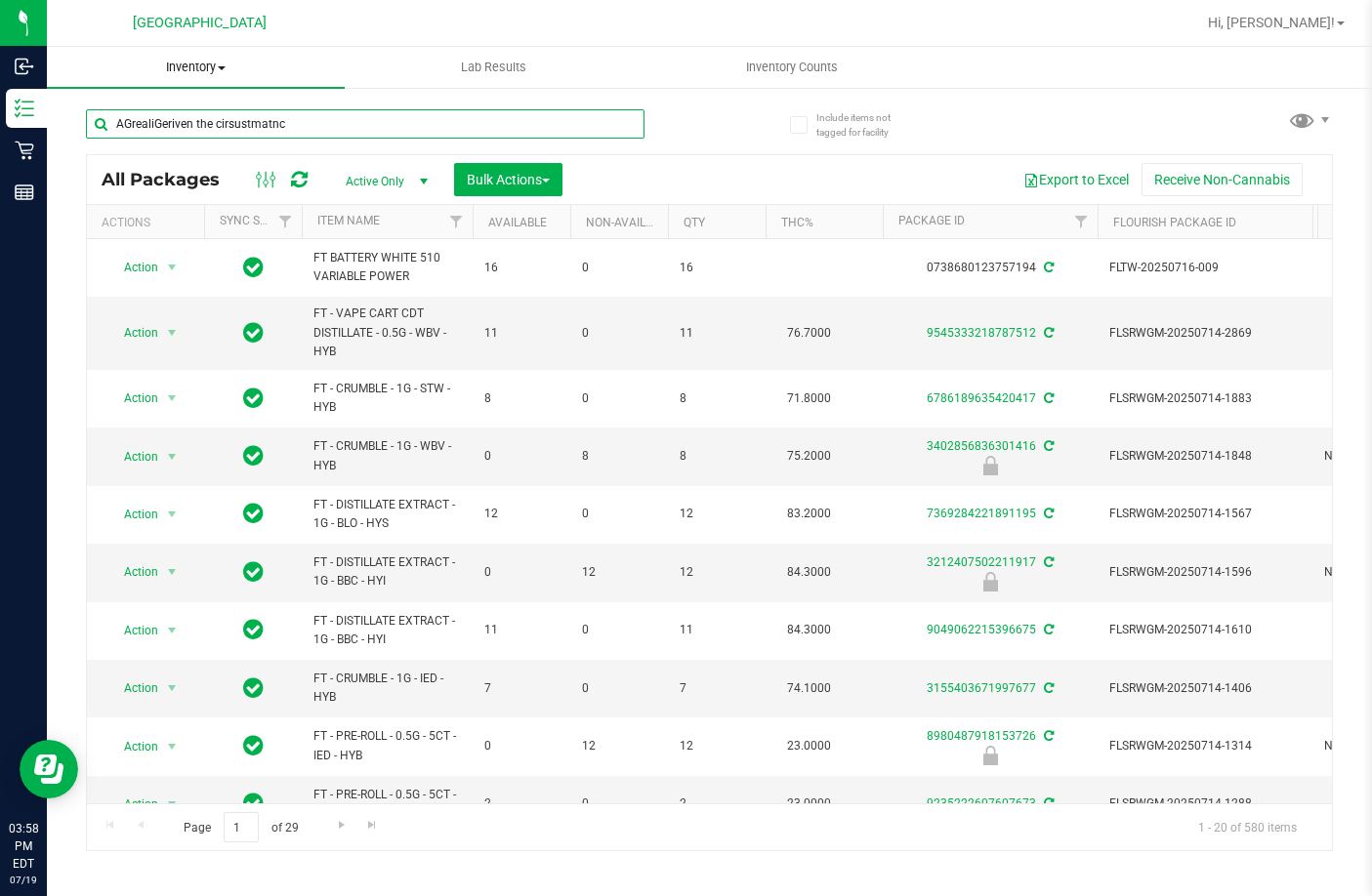 type on "AGrealiGeriven the cirsustmatnce" 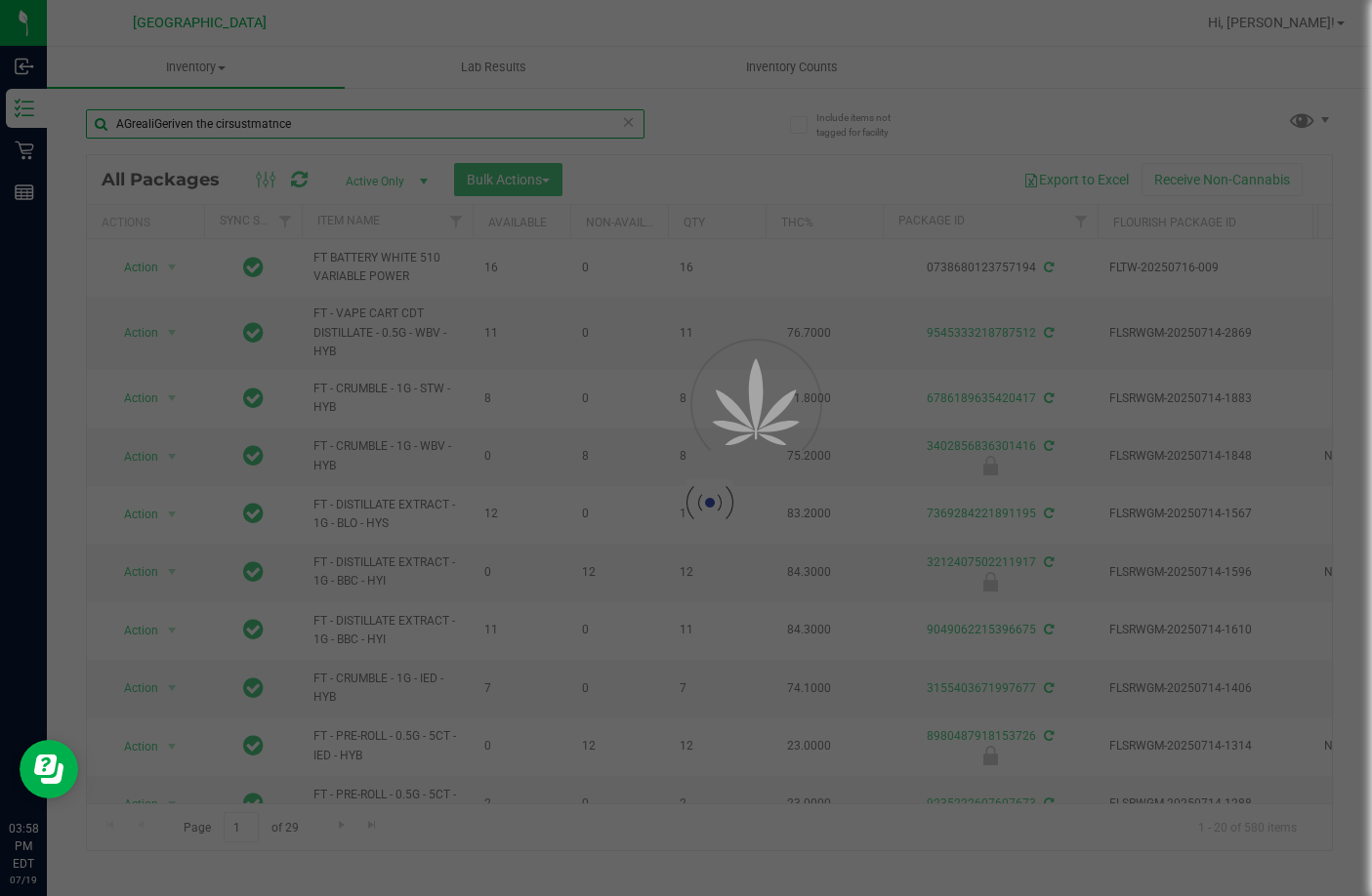 drag, startPoint x: 330, startPoint y: 110, endPoint x: 12, endPoint y: 156, distance: 321.3098 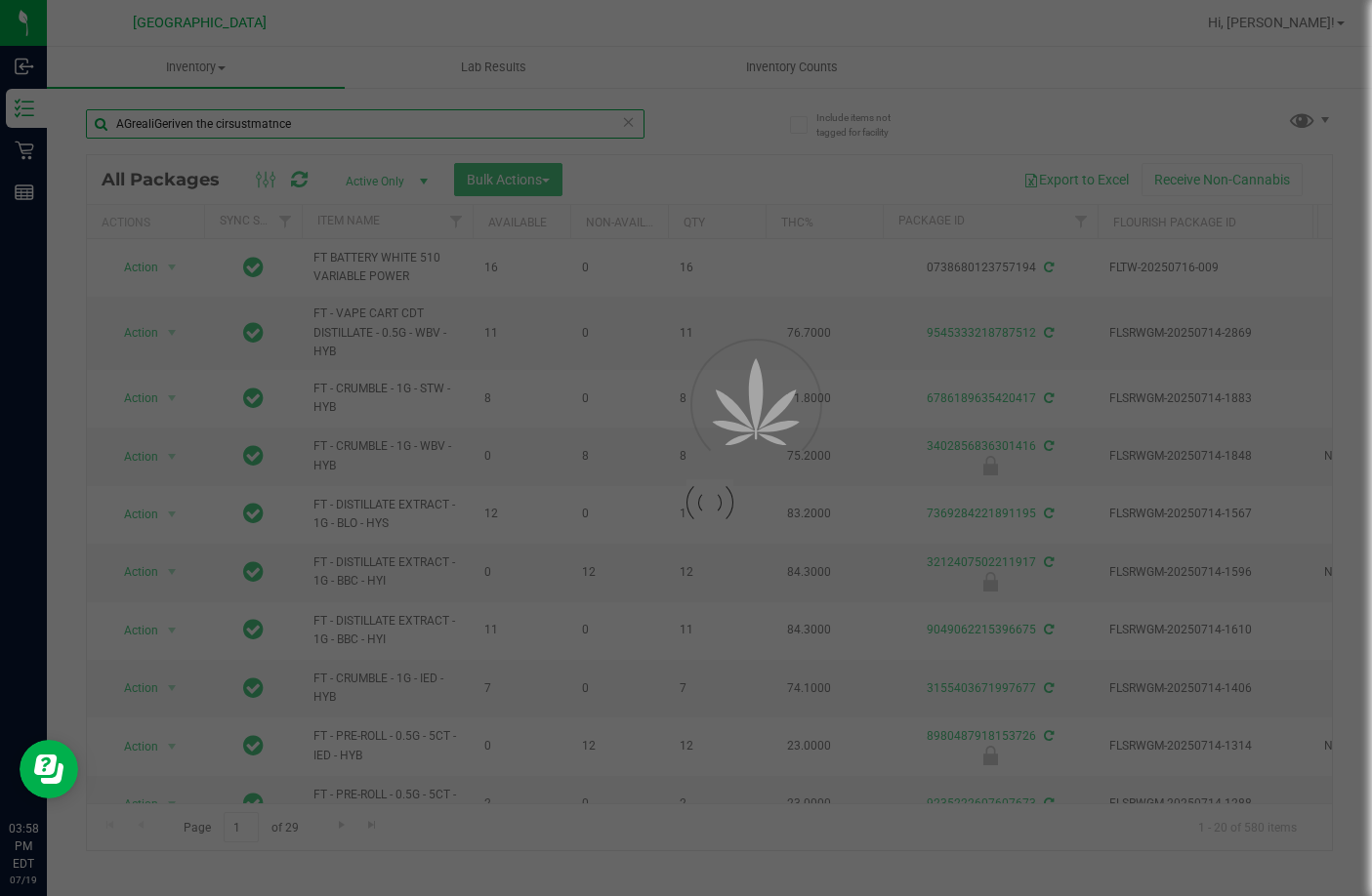 click on "Inbound Inventory Retail Reports 03:58 PM EDT [DATE]  07/19   Lakeland WC   Hi, [PERSON_NAME]!
Inventory
All packages
All inventory
Waste log
Create inventory
Lab Results
Inventory Counts" at bounding box center (686, 448) 